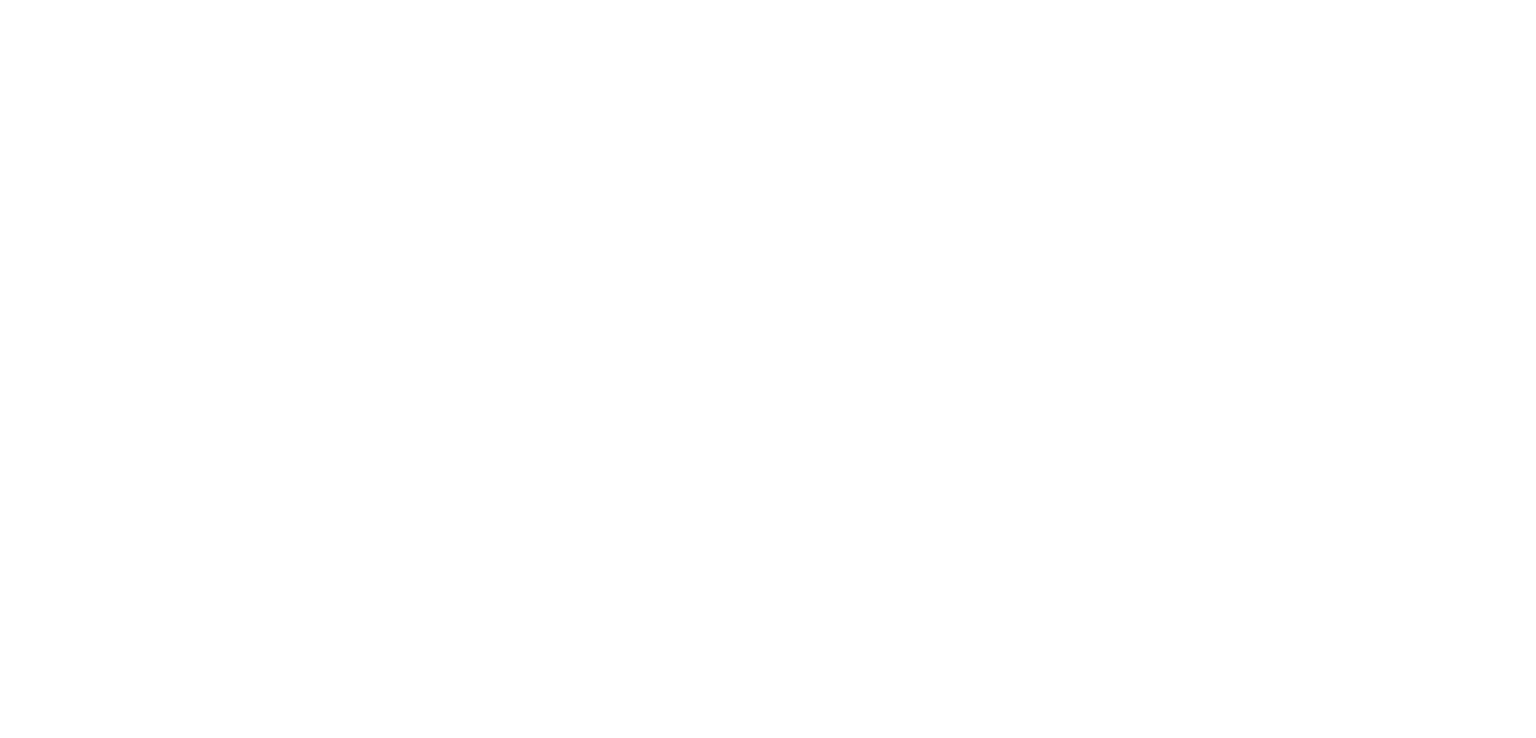 scroll, scrollTop: 0, scrollLeft: 0, axis: both 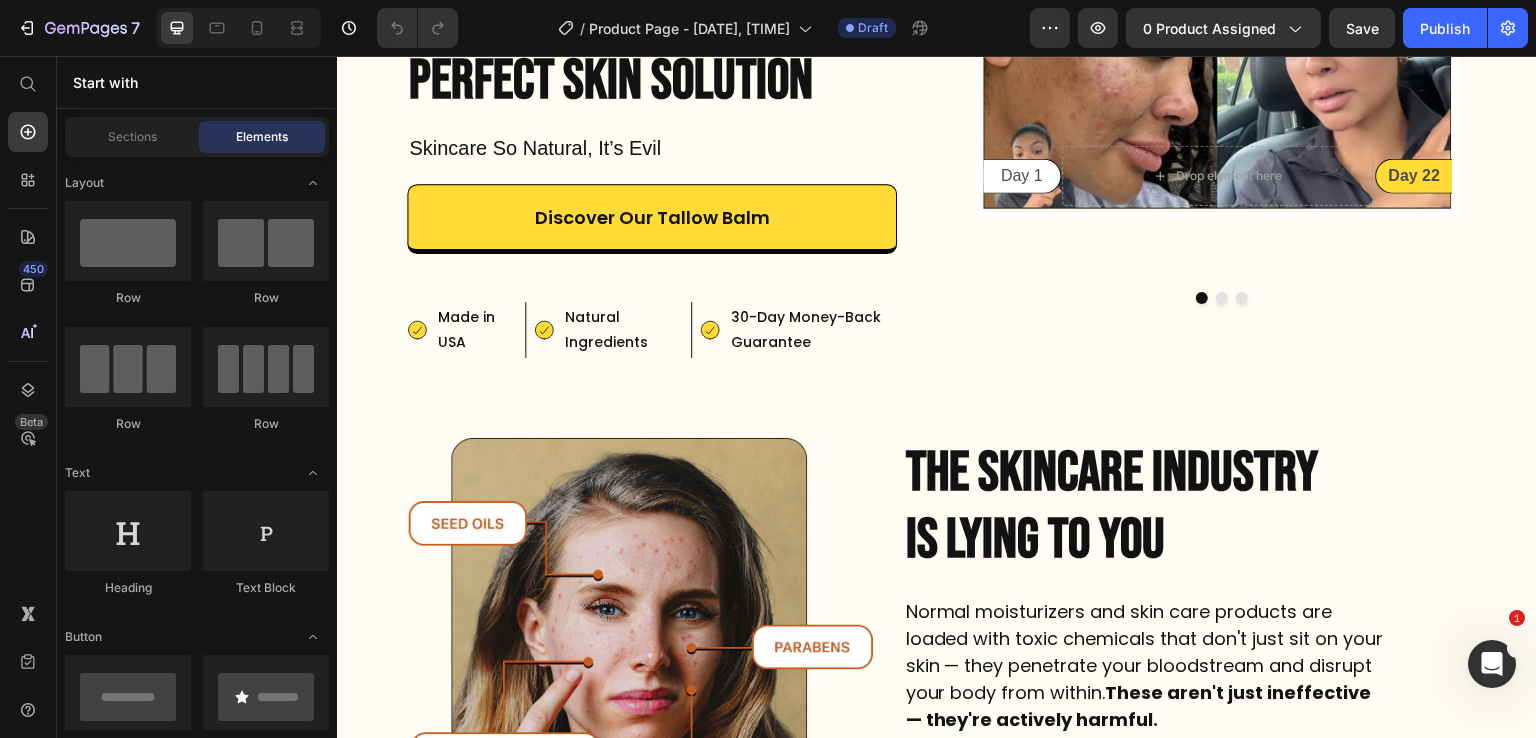 click on "7  Version history  /  Product Page - Jul 9, 23:47:23 Draft Preview 0 product assigned  Save   Publish" 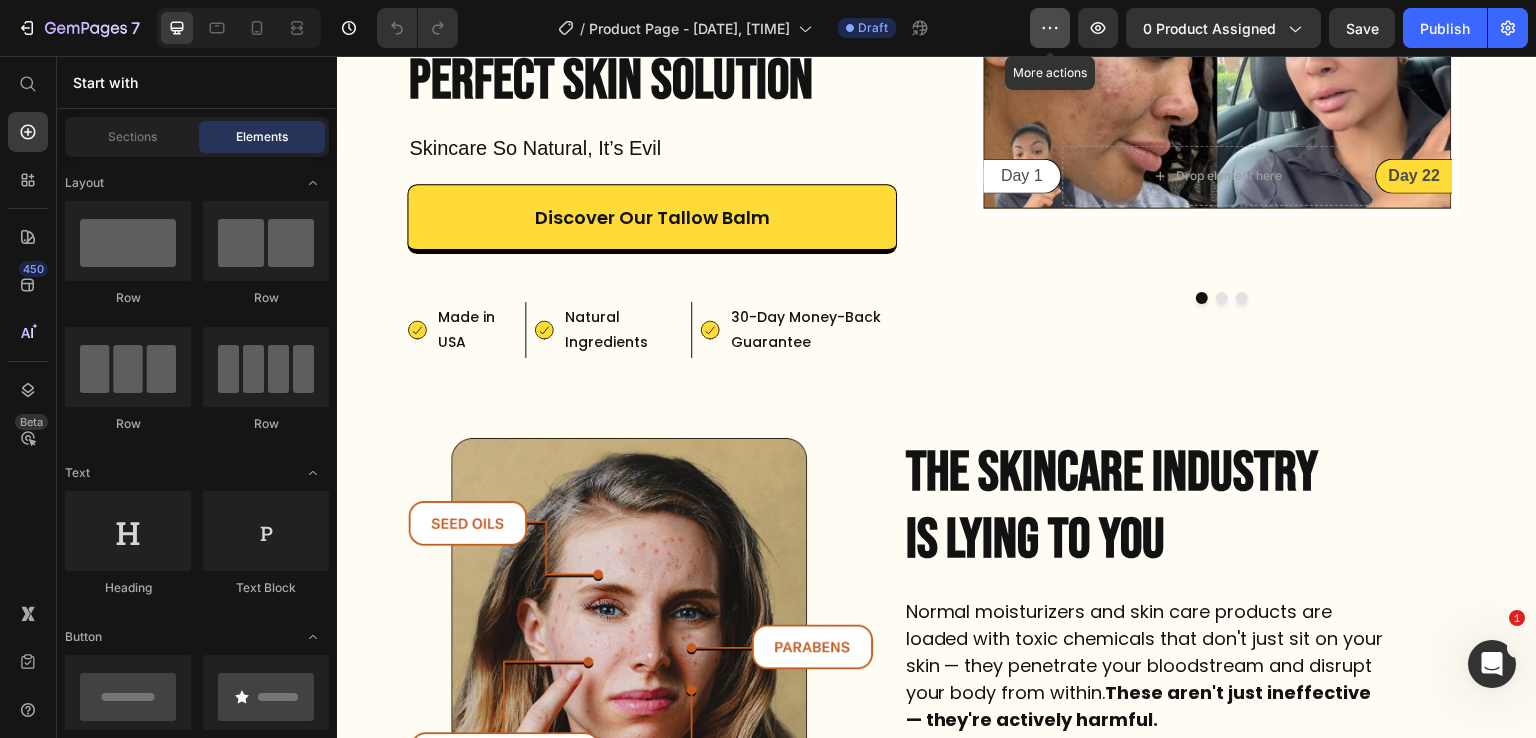 click 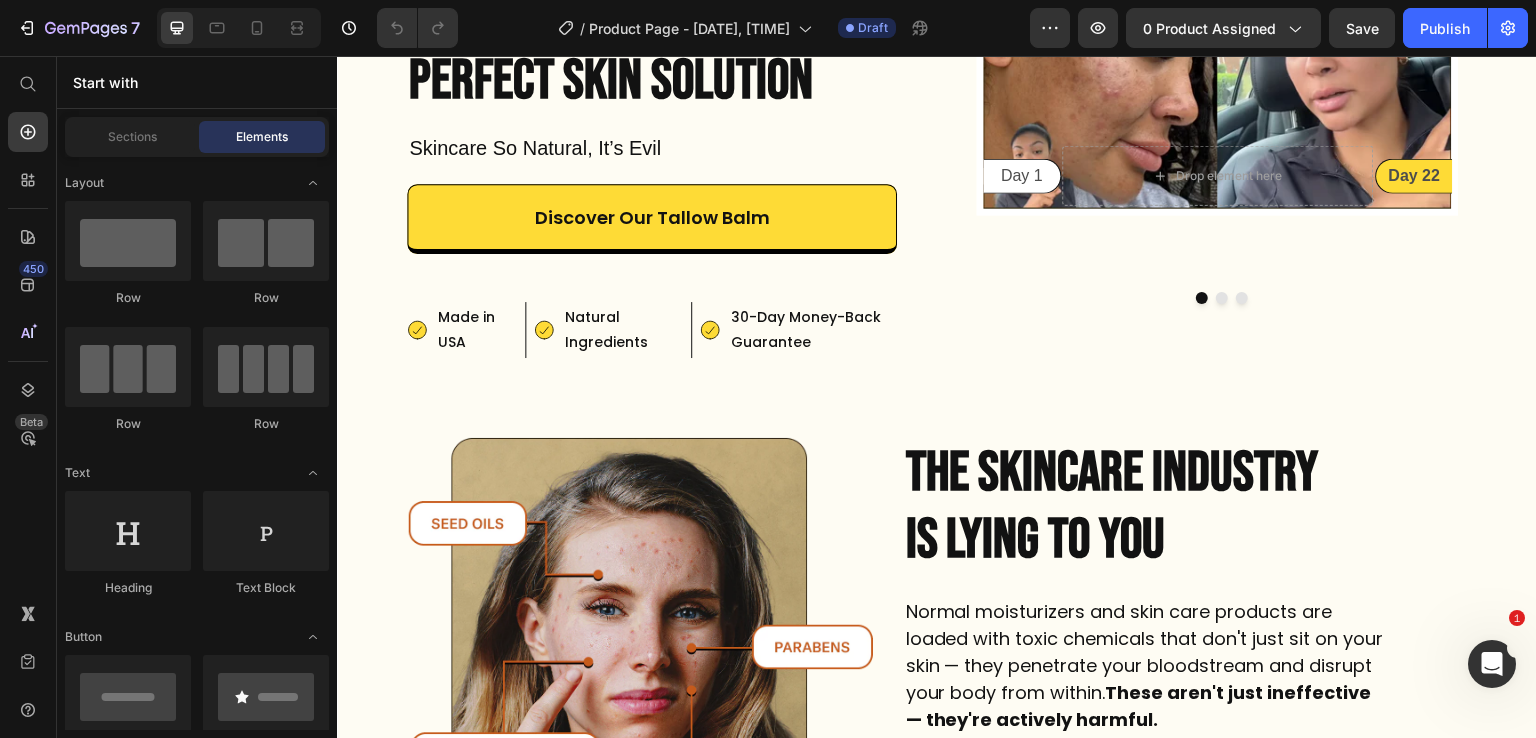click on "/  Product Page - Jul 9, 23:47:23 Draft" 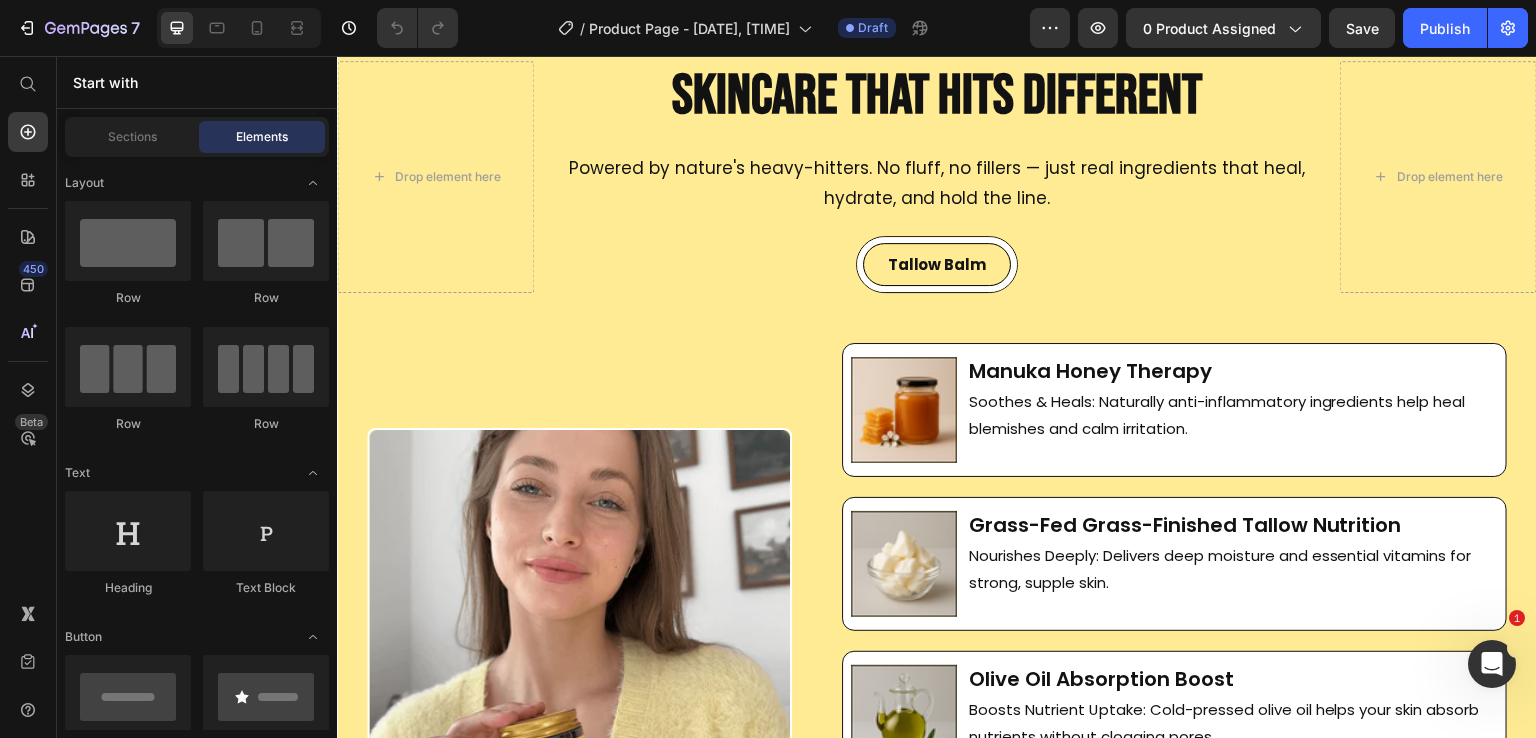scroll, scrollTop: 2348, scrollLeft: 0, axis: vertical 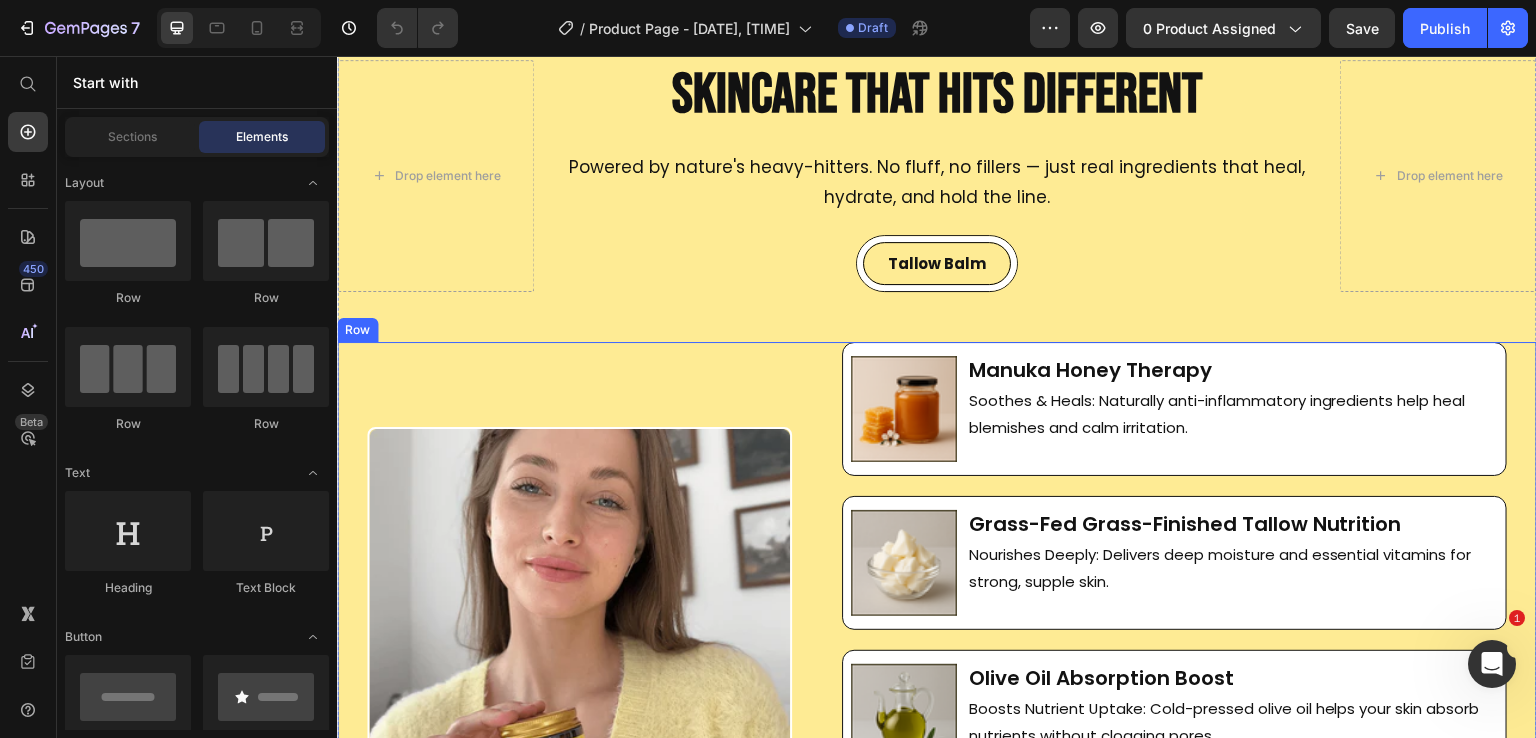 click on "Image Row" at bounding box center [604, 640] 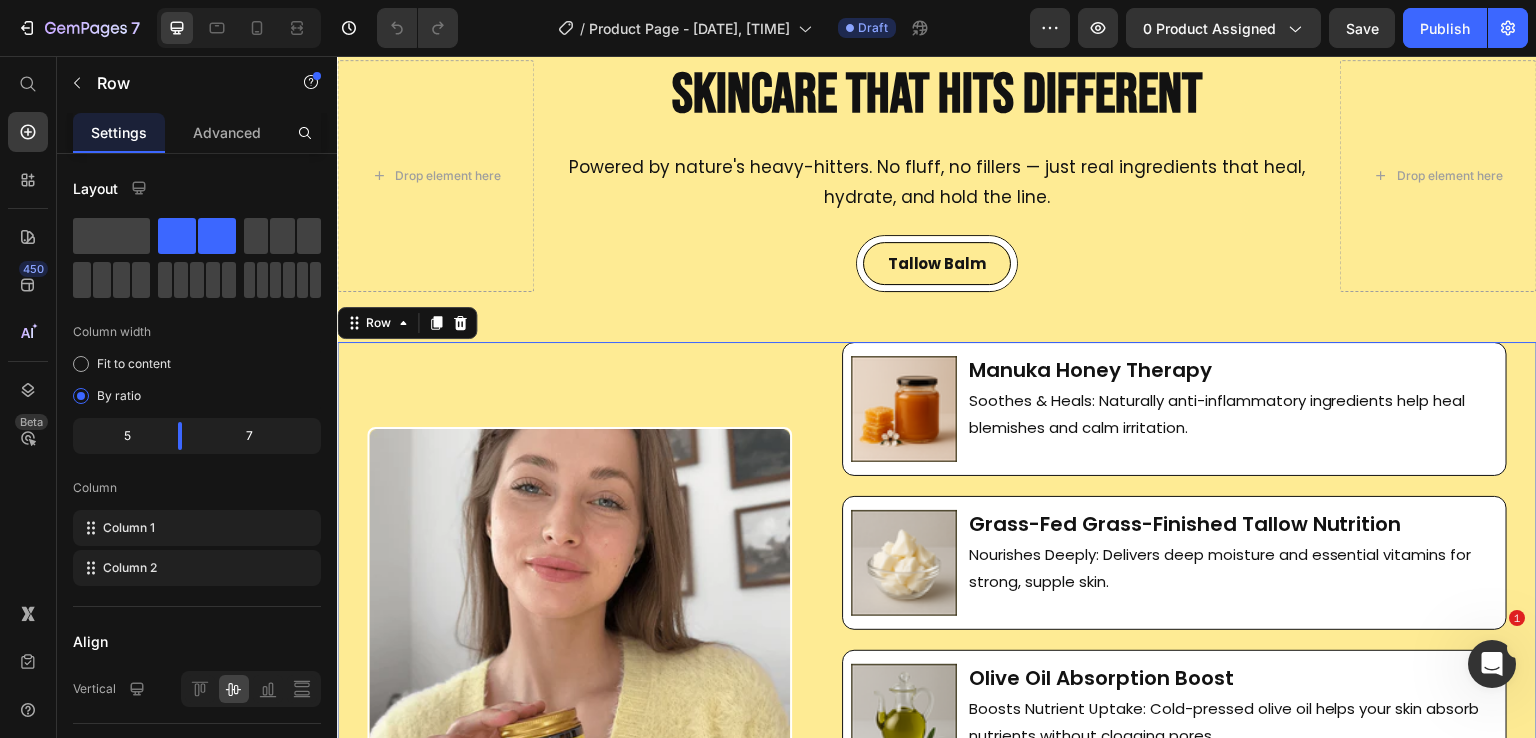 click on "/  Product Page - Jul 9, 23:47:23 Draft" 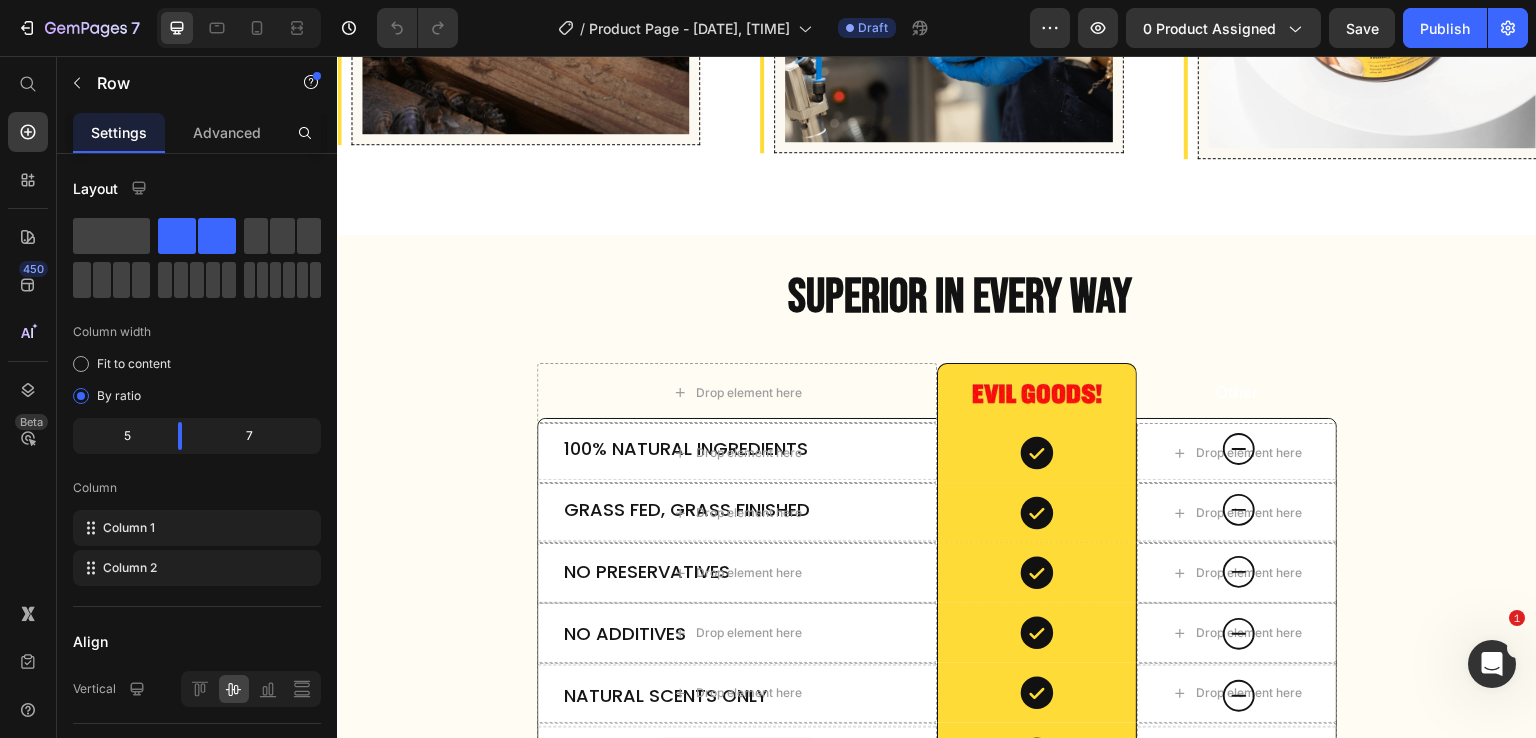 scroll, scrollTop: 3921, scrollLeft: 0, axis: vertical 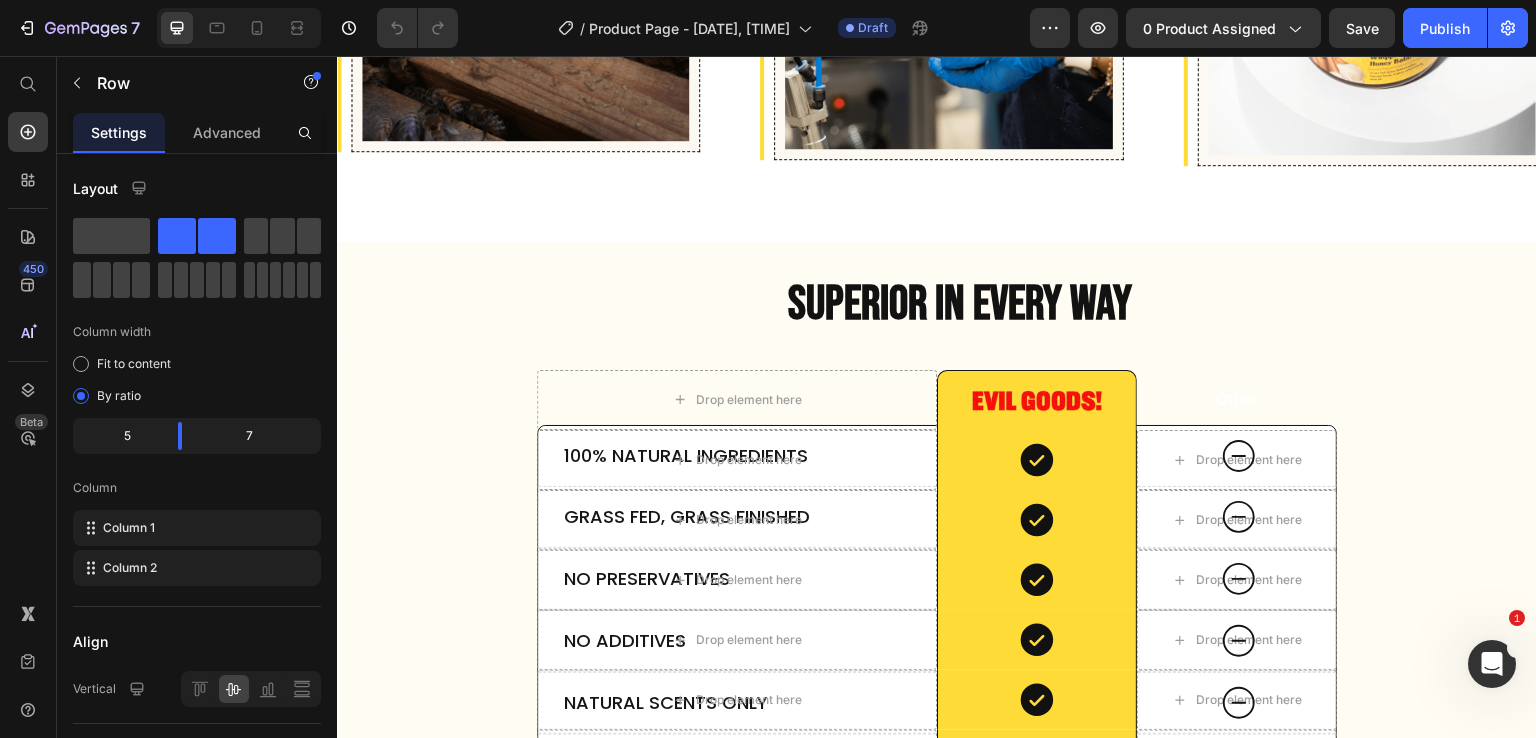 click on "/  Product Page - Jul 9, 23:47:23 Draft" 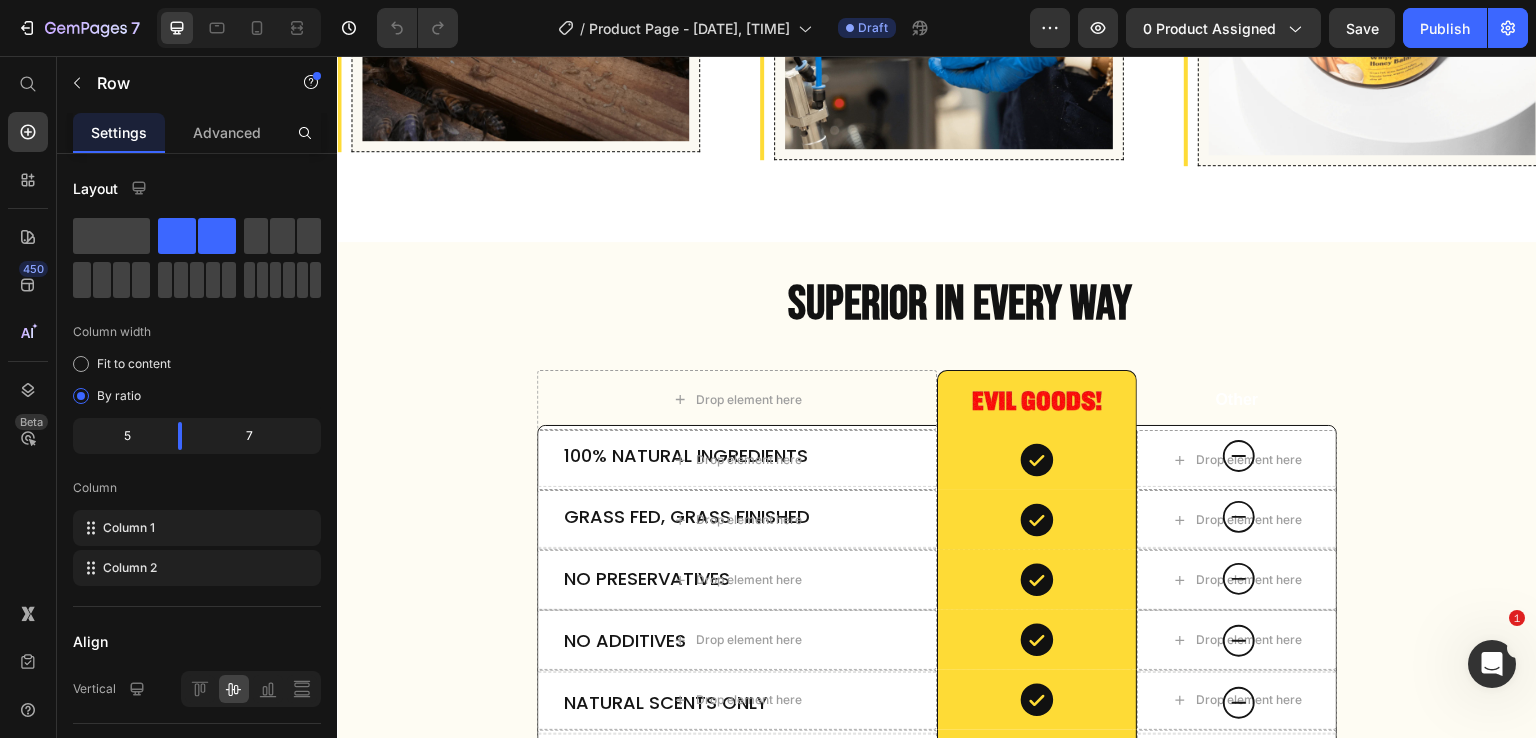 click on "/  Product Page - Jul 9, 23:47:23 Draft" 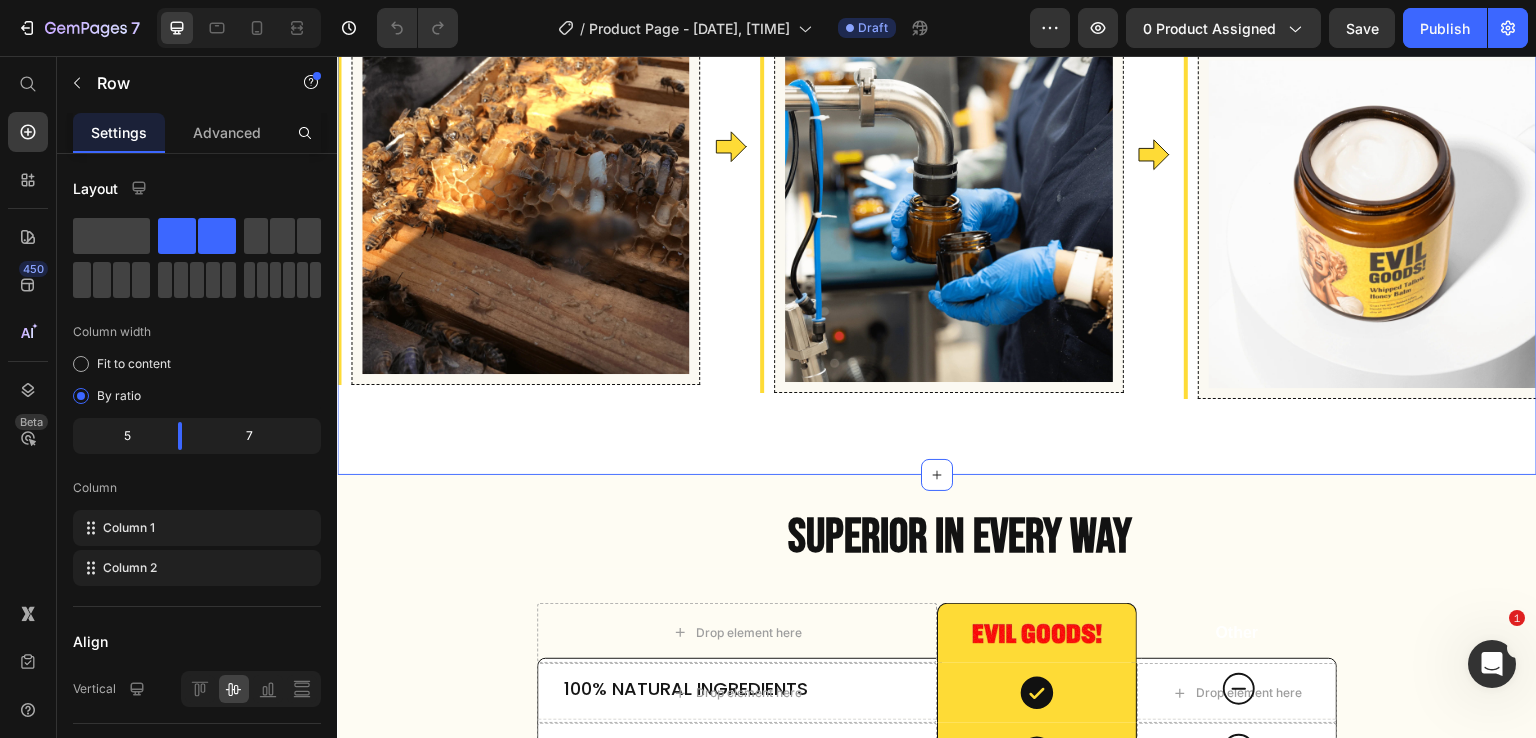 scroll, scrollTop: 3684, scrollLeft: 0, axis: vertical 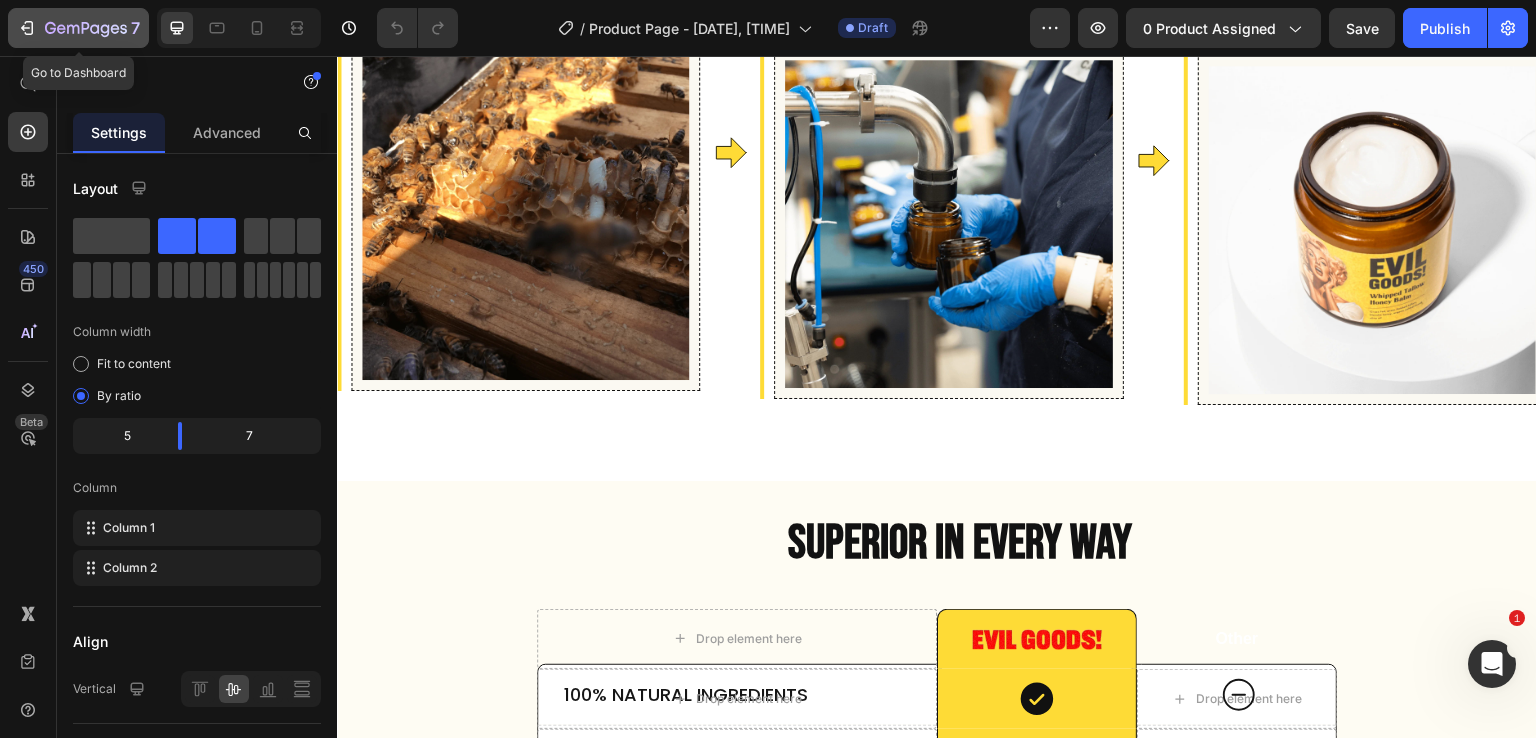 click on "7" at bounding box center (78, 28) 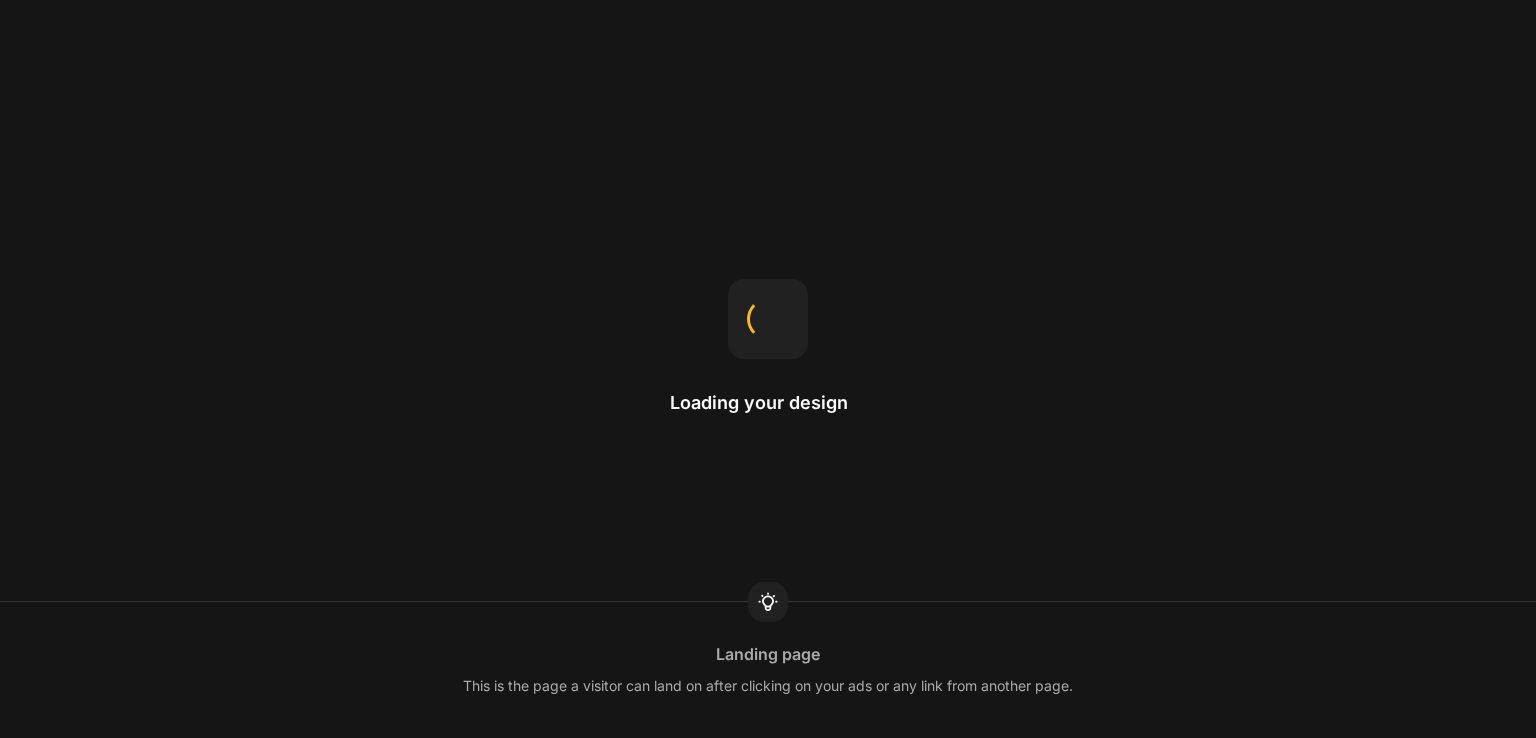 scroll, scrollTop: 0, scrollLeft: 0, axis: both 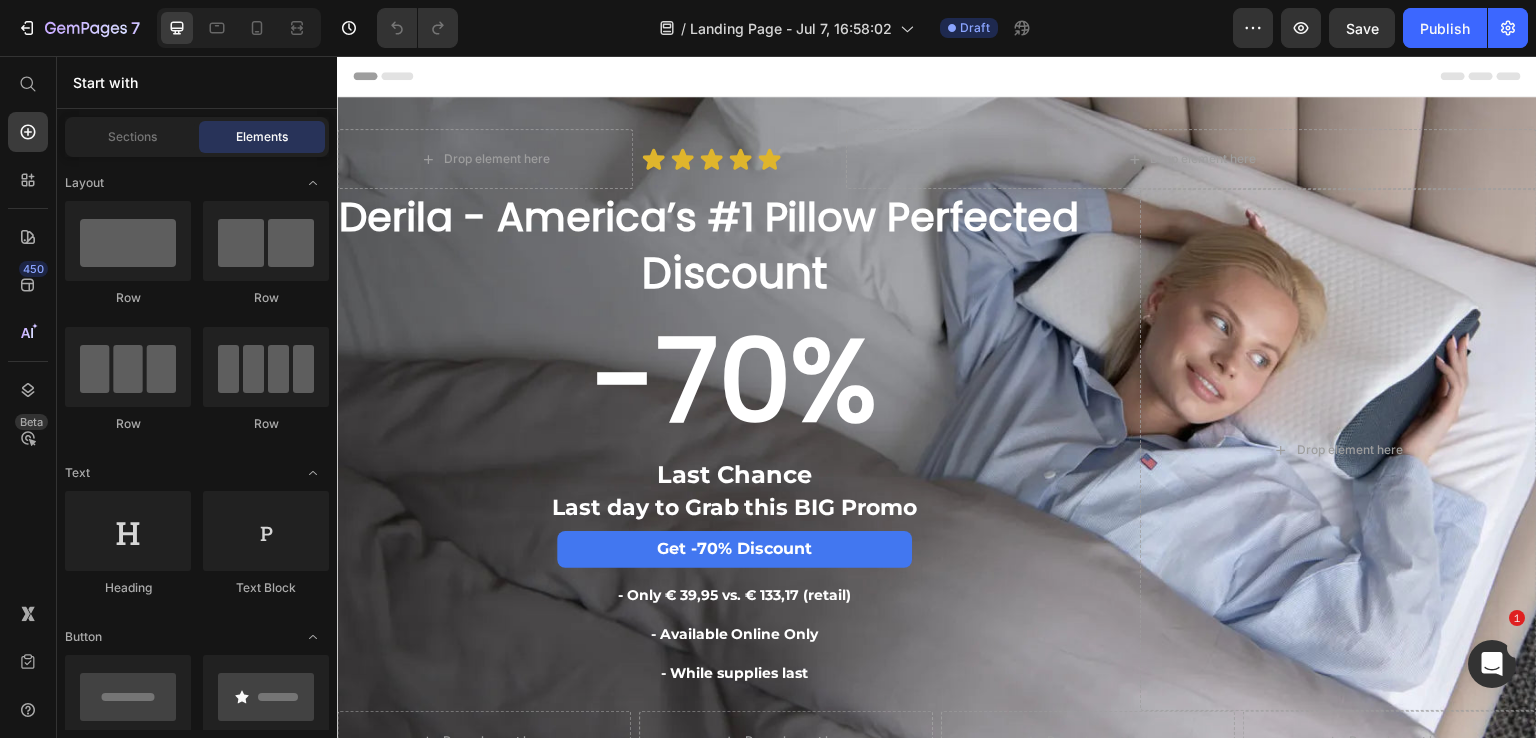 radio on "false" 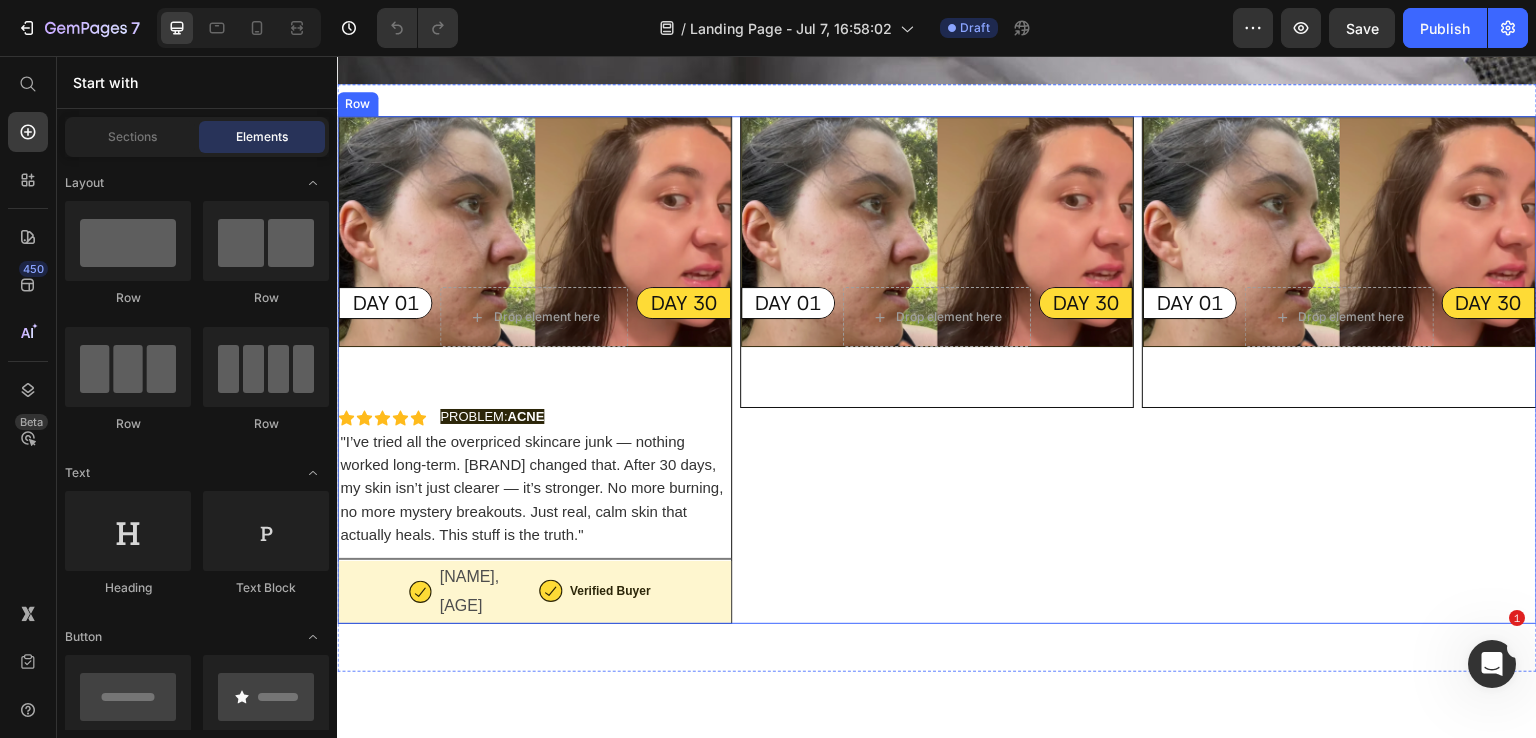 scroll, scrollTop: 633, scrollLeft: 0, axis: vertical 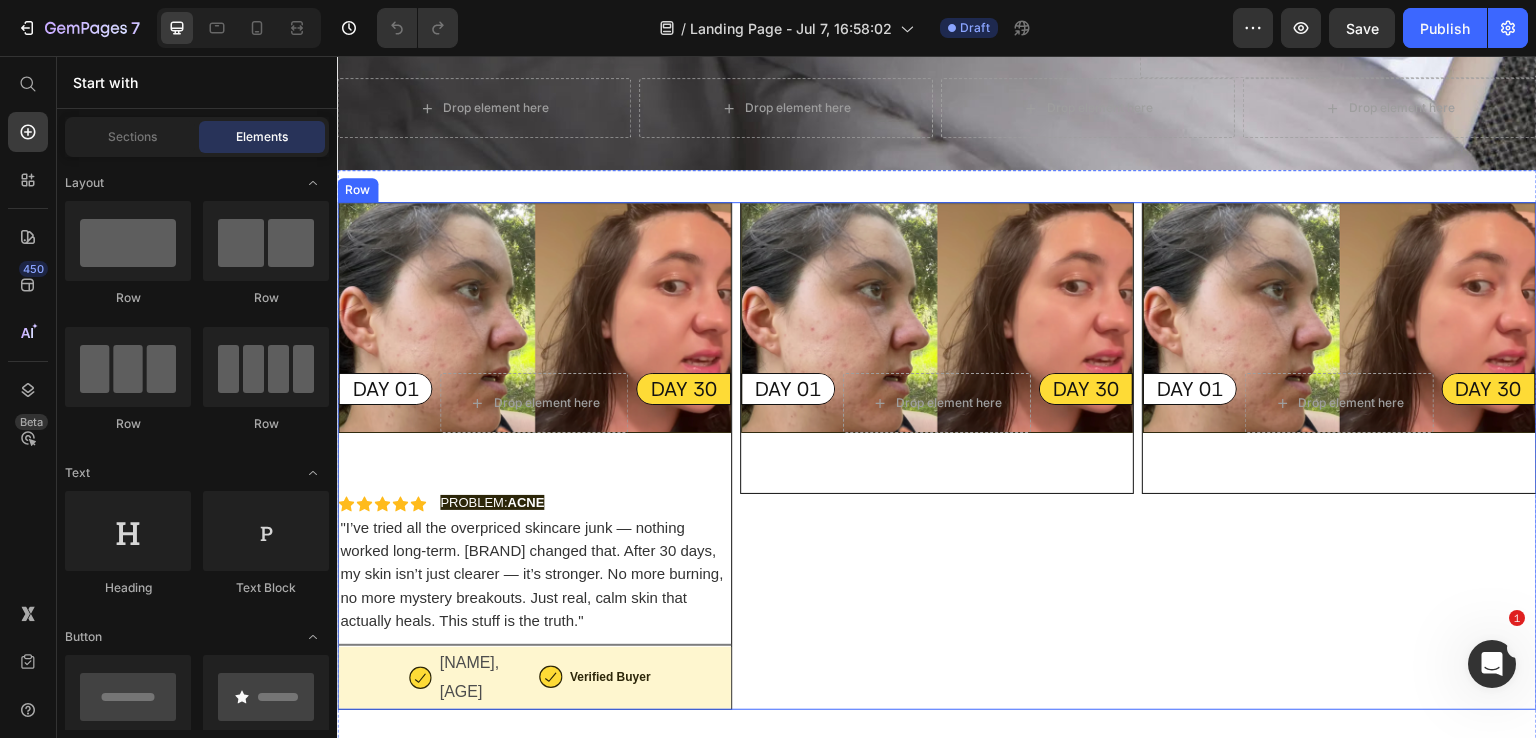 click on "Image DAY 01 Heading
Drop element here DAY 30 Heading Row Row" at bounding box center (937, 456) 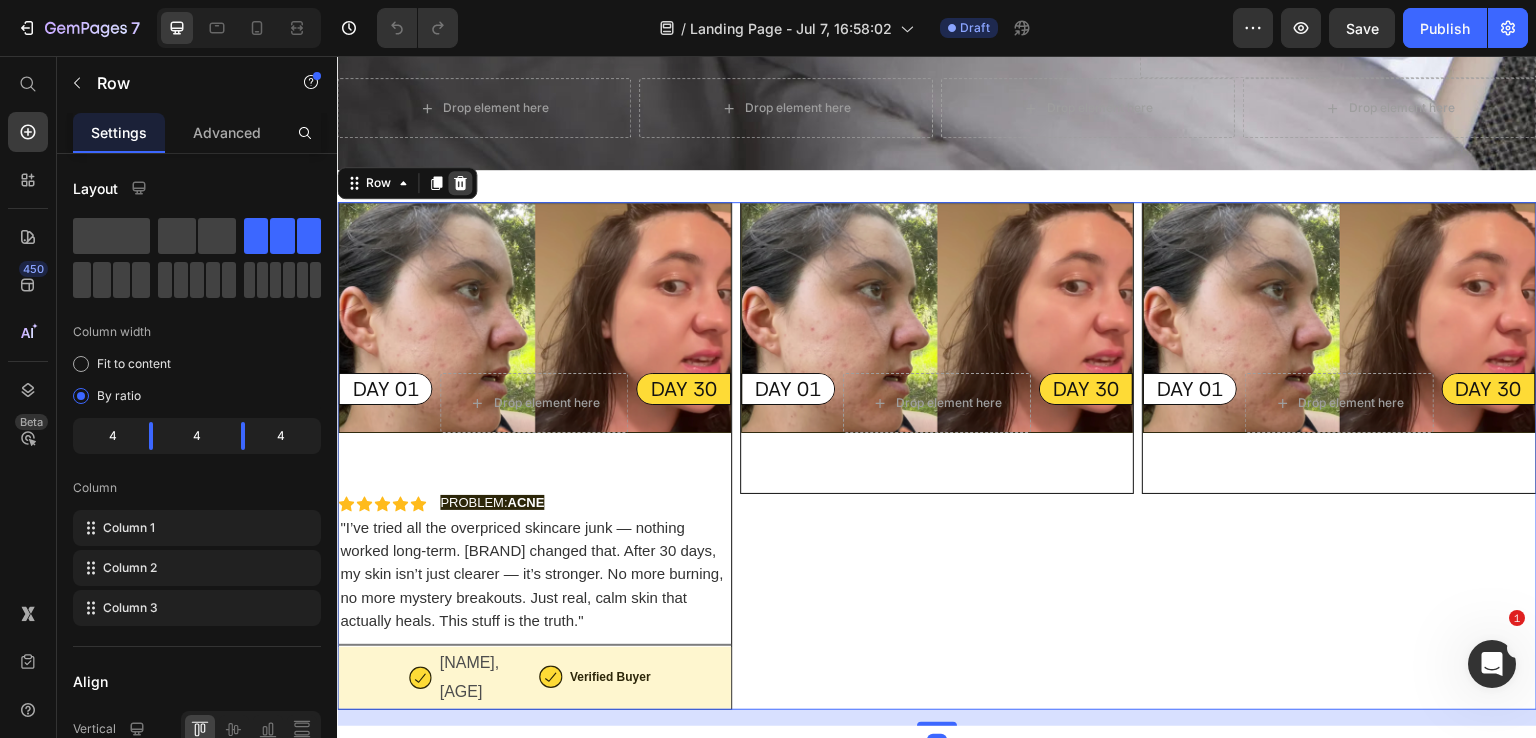 click 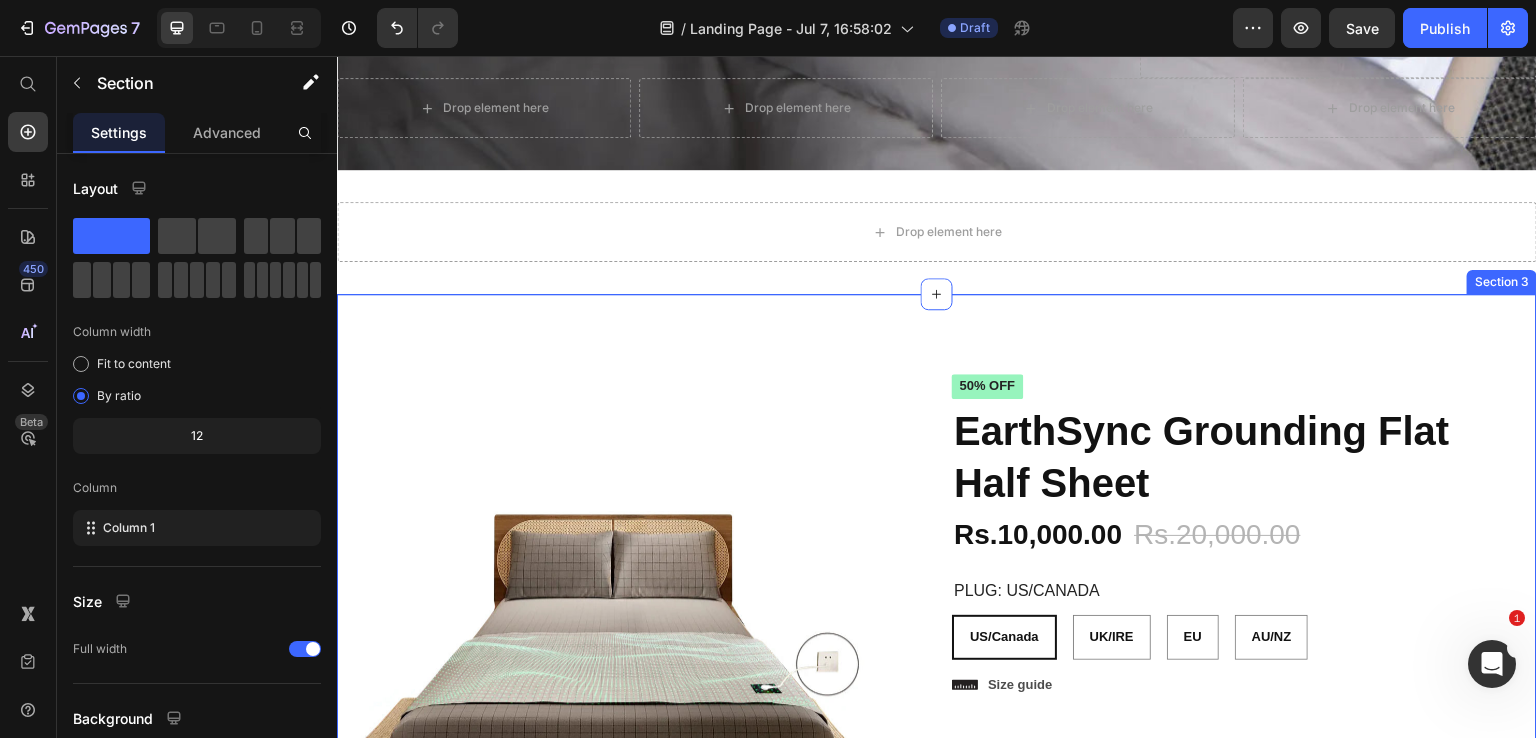 click on "Product Images
Material
Shipping
Care instruction Accordion Icon Icon Icon Icon Icon Icon List 2,500+ Verified Reviews! Text Block Row 50% off Product Badge EarthSync Grounding Flat Half Sheet Product Title Rs.10,000.00 Product Price Rs.20,000.00 Product Price 50% off Product Badge Row Plug: US/Canada US/Canada US/Canada US/Canada UK/IRE UK/IRE UK/IRE EU EU EU AU/NZ AU/NZ AU/NZ Product Variants & Swatches US/Canada US/Canada US/Canada UK/IRE UK/IRE UK/IRE EU EU EU AU/NZ AU/NZ AU/NZ Product Variants & Swatches
Icon Size guide Text Block Row 1 Product Quantity Row Add to cart Add to Cart
Icon Worldwide free shipping Text Block Row Row Black Friday Sale Text Block Mix & match any color or size Text Block Row 2 items Text Block 15% Off + 🚛 Freeship Text Block Row 3 items Text Block 15% Off + 🚛 Freeship Text Block Row 4+ items Text Block Most popular Text Block Row 15% Off + 🚛 Freeship Text Block Row Row Image Text Block Row Row Product Section 3" at bounding box center (937, 798) 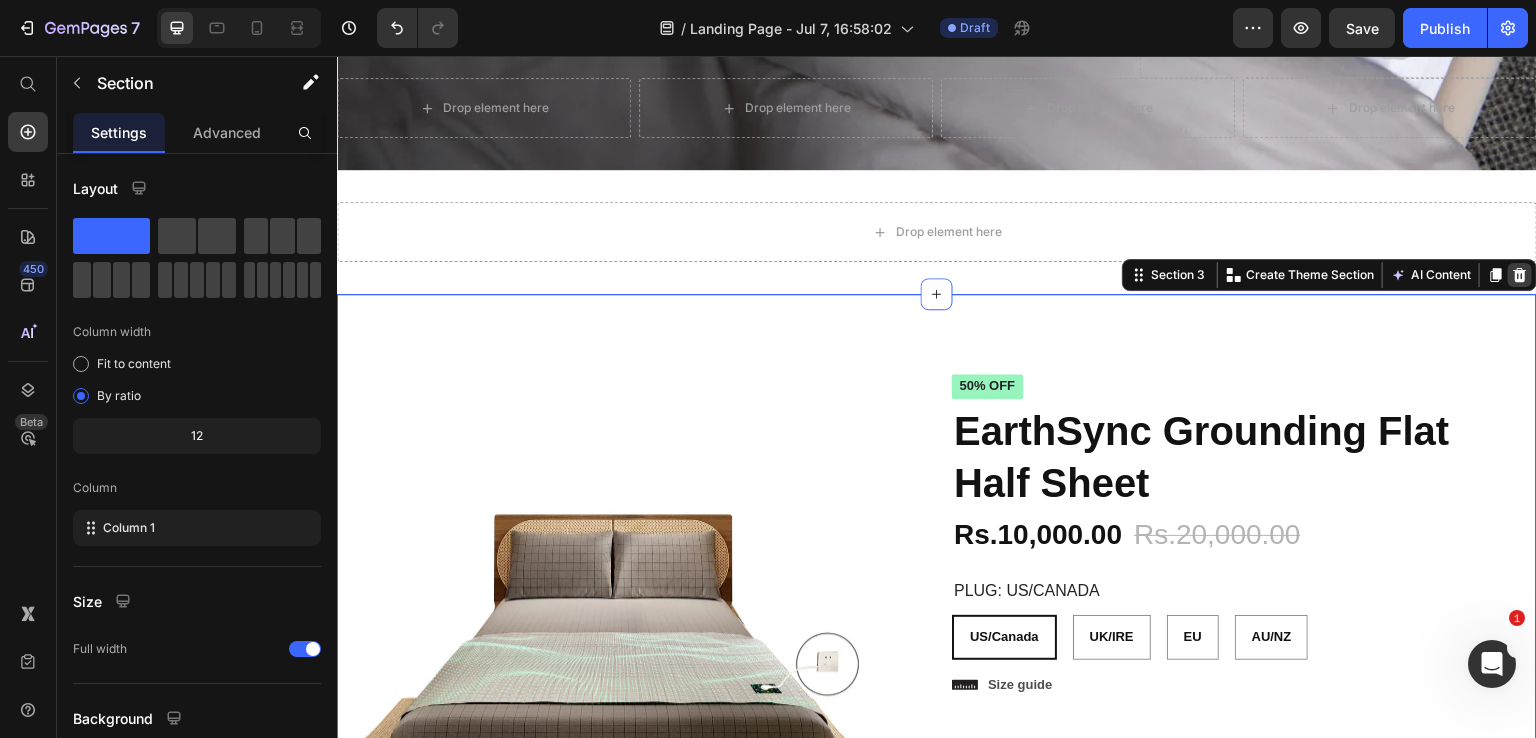 click at bounding box center [1520, 275] 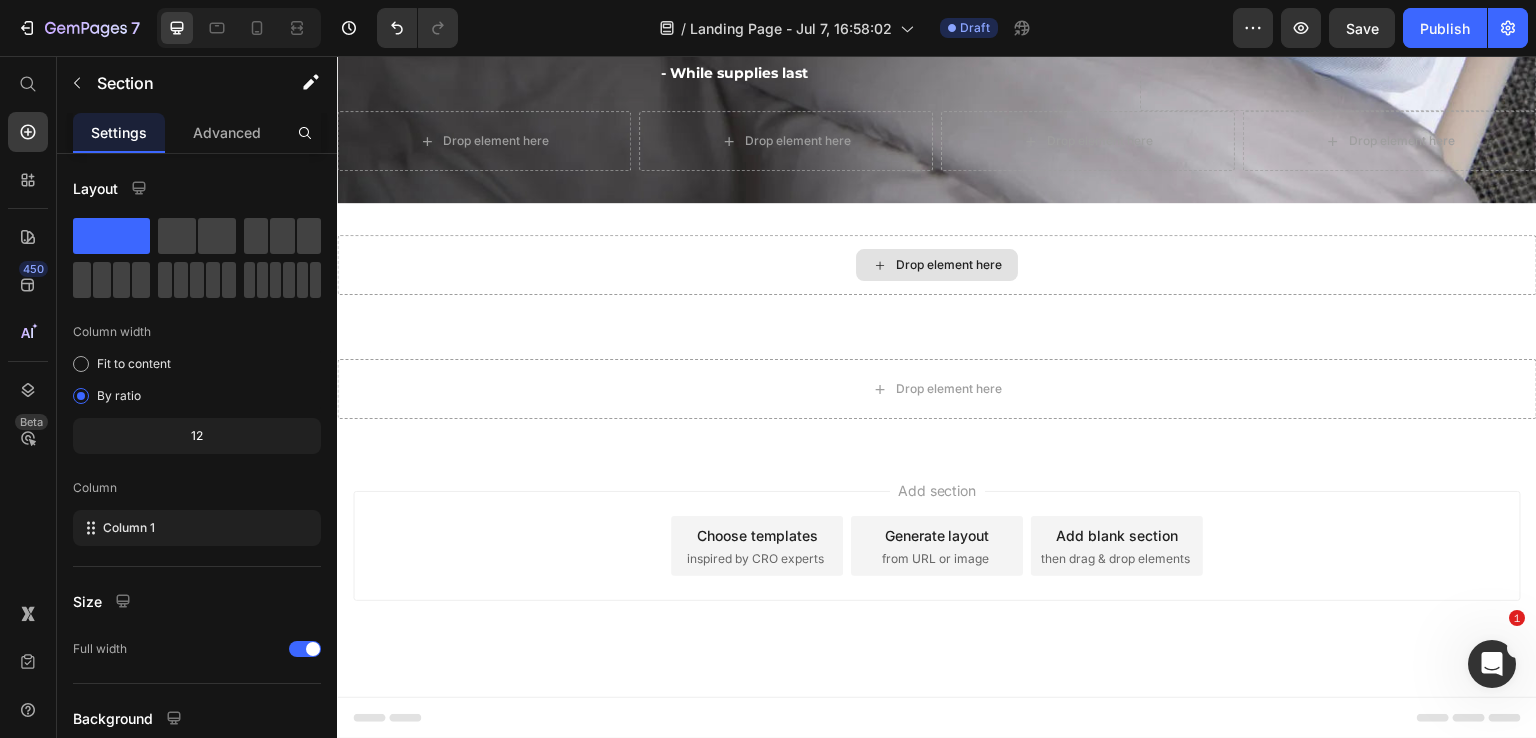 scroll, scrollTop: 597, scrollLeft: 0, axis: vertical 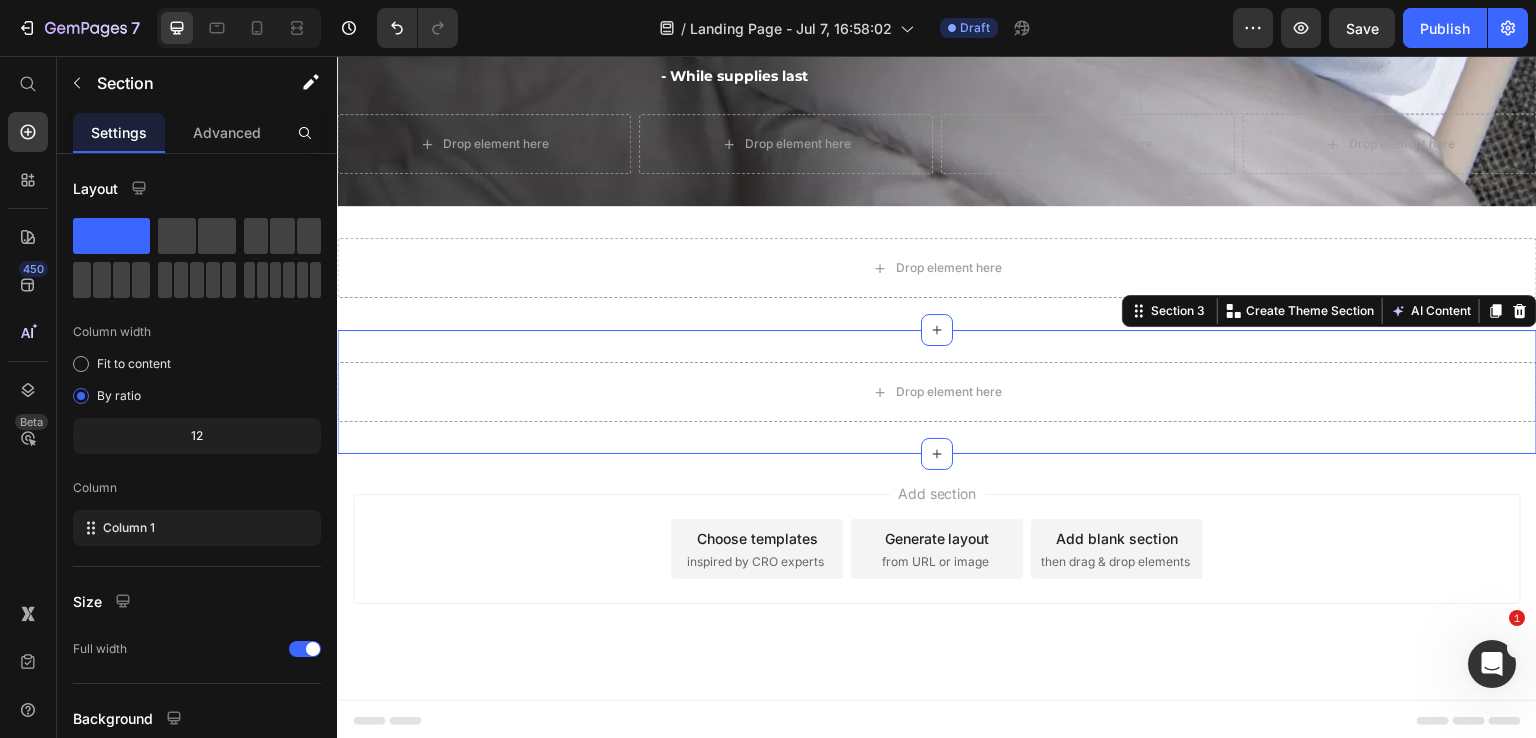 click on "Drop element here Section 3   You can create reusable sections Create Theme Section AI Content Write with GemAI What would you like to describe here? Tone and Voice Persuasive Product EarthSync Grounding Flat Half Sheet Show more Generate" at bounding box center (937, 392) 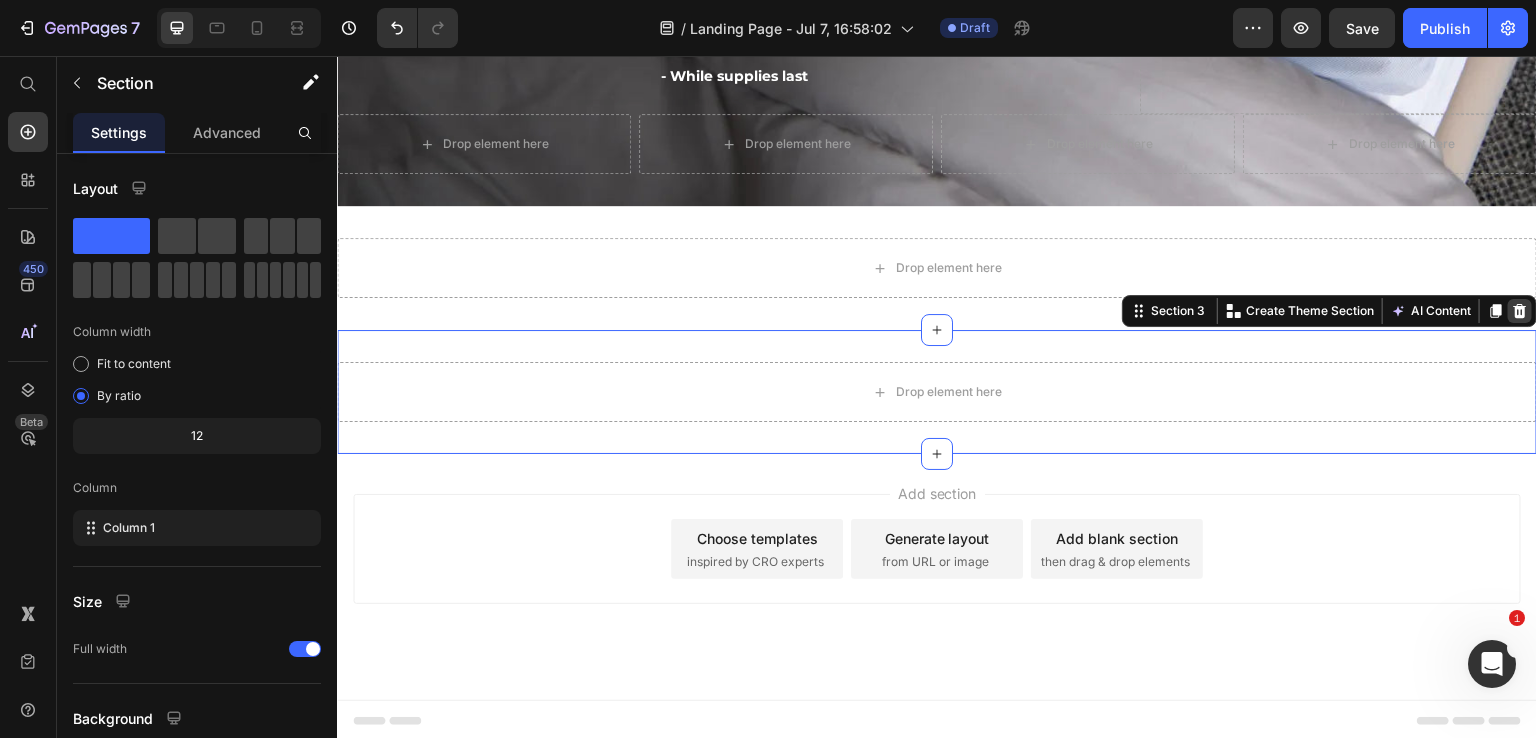 click 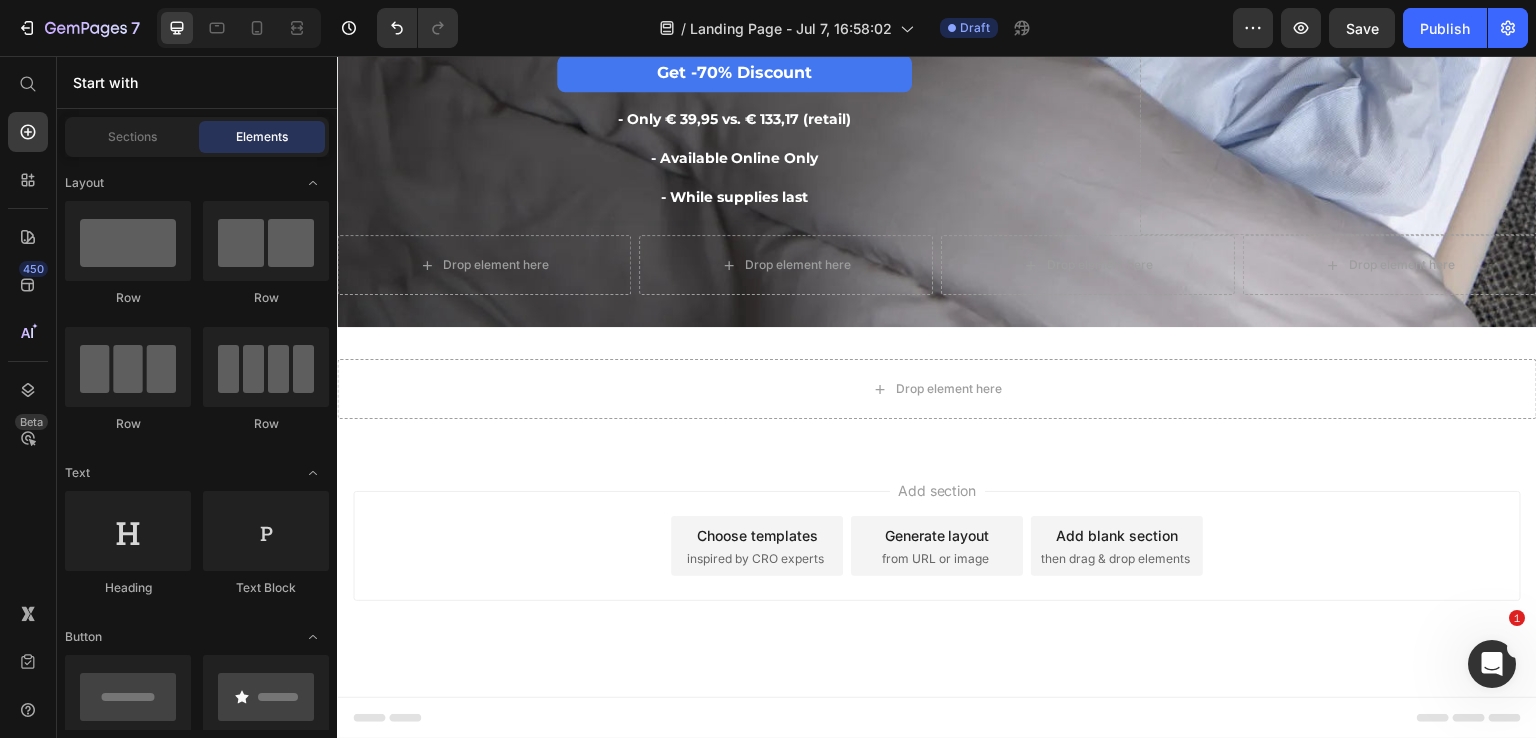 scroll, scrollTop: 473, scrollLeft: 0, axis: vertical 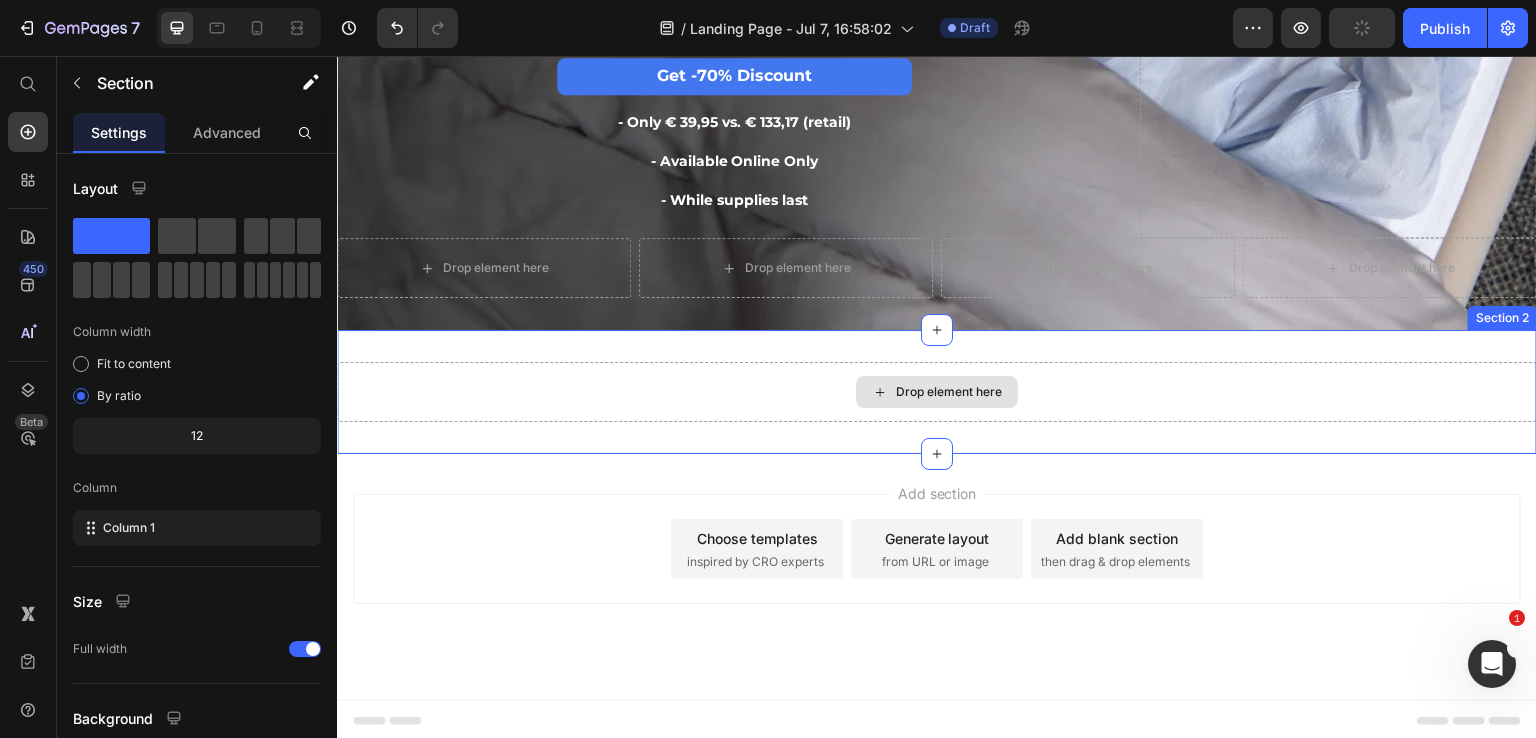 click on "Drop element here" at bounding box center (937, 392) 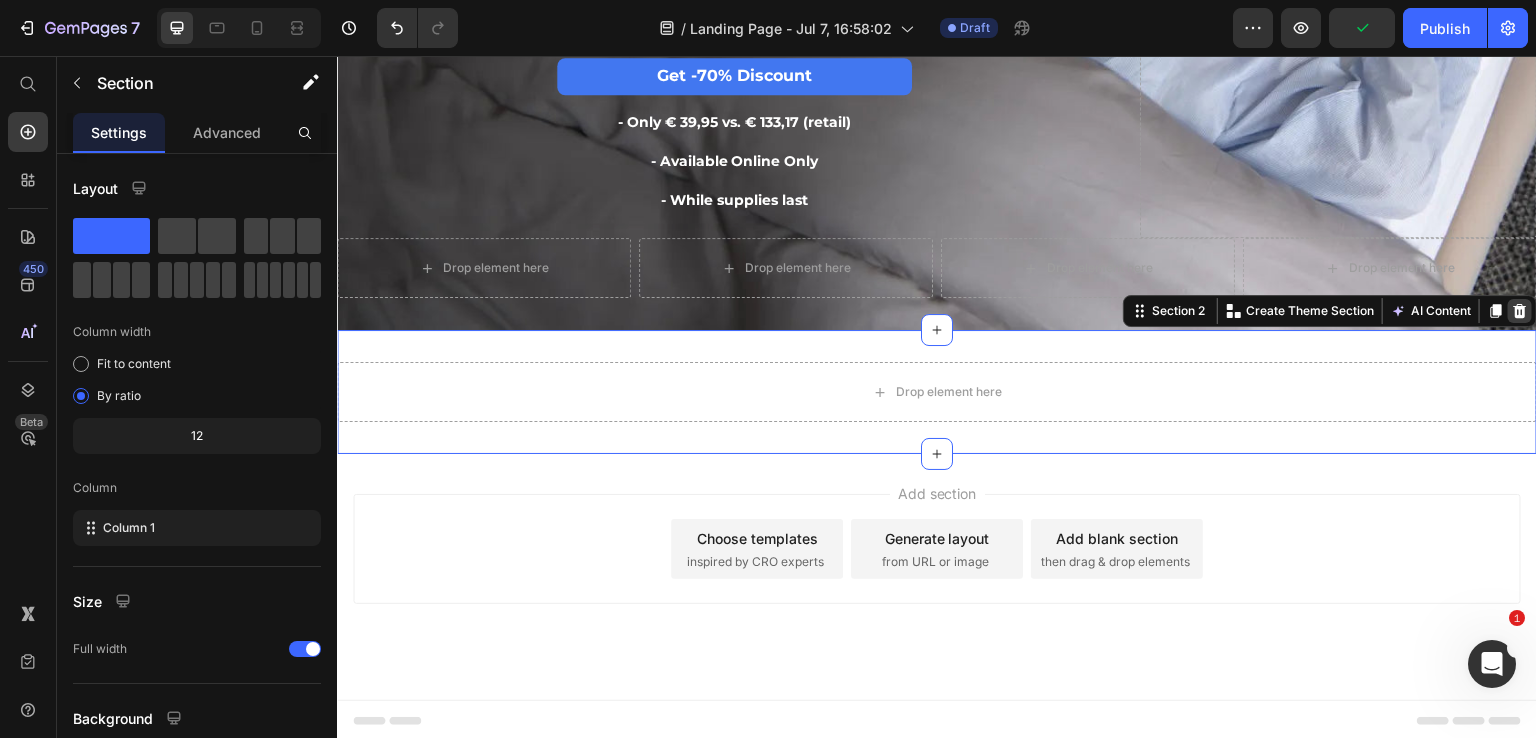 click 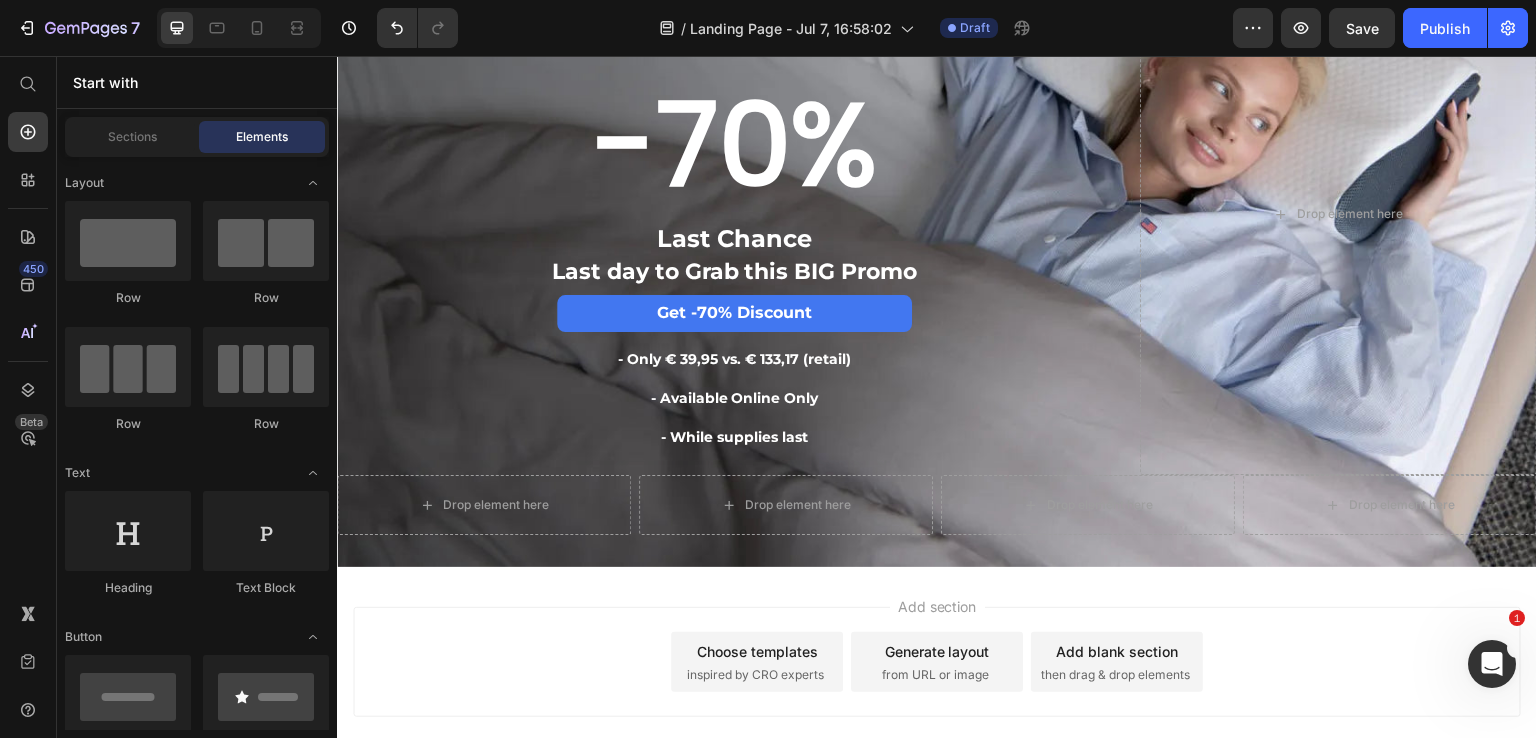 scroll, scrollTop: 349, scrollLeft: 0, axis: vertical 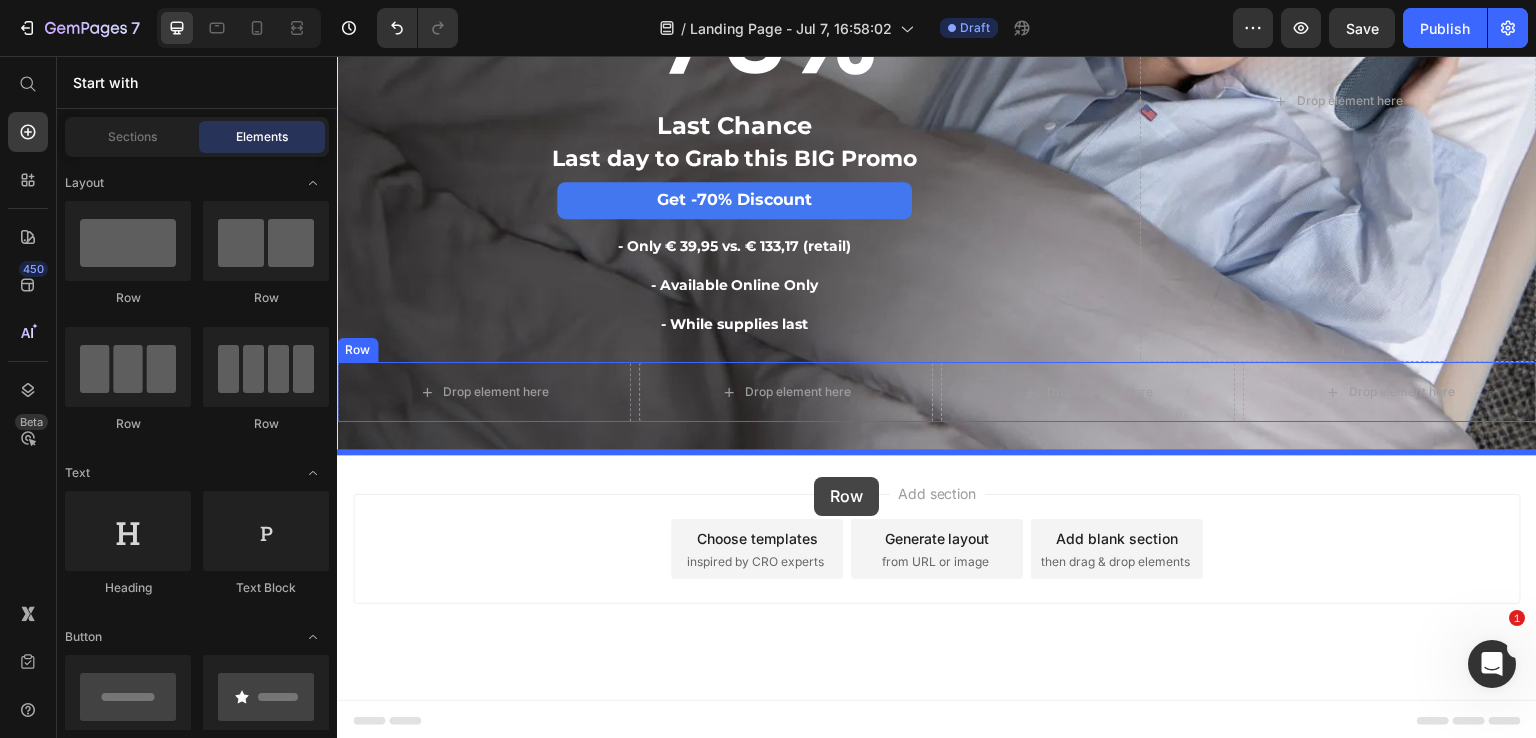 drag, startPoint x: 457, startPoint y: 425, endPoint x: 814, endPoint y: 477, distance: 360.76724 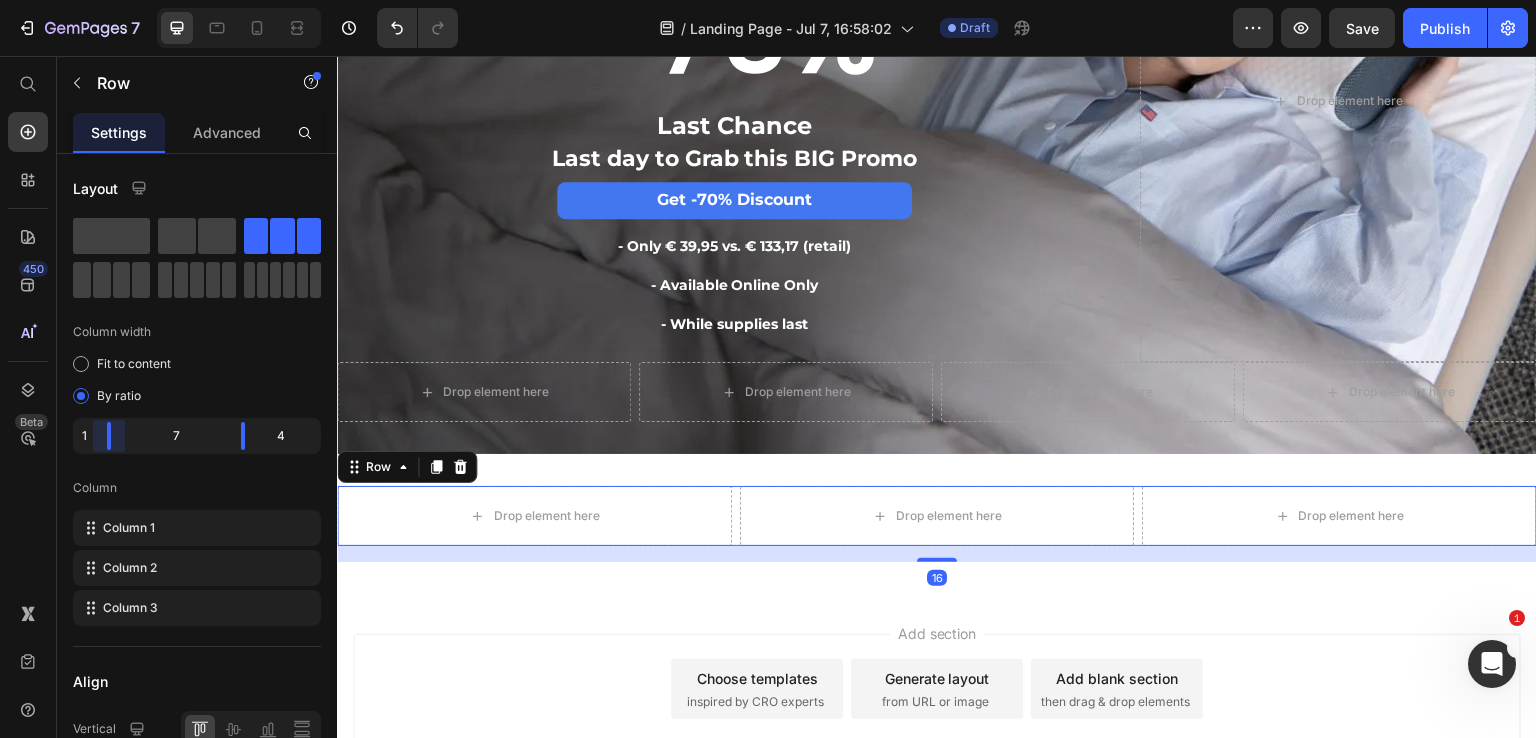 drag, startPoint x: 146, startPoint y: 433, endPoint x: 103, endPoint y: 433, distance: 43 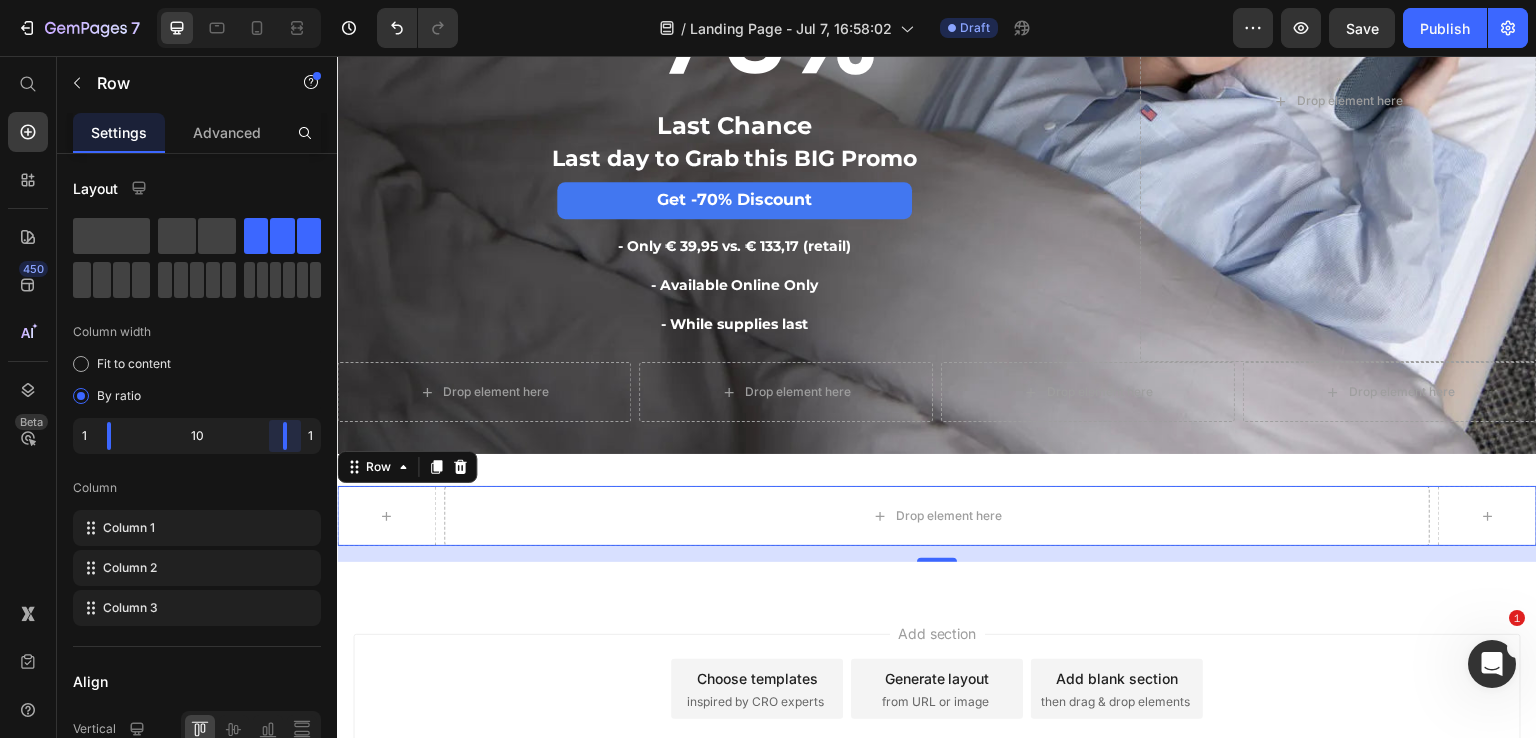 drag, startPoint x: 242, startPoint y: 439, endPoint x: 300, endPoint y: 442, distance: 58.077534 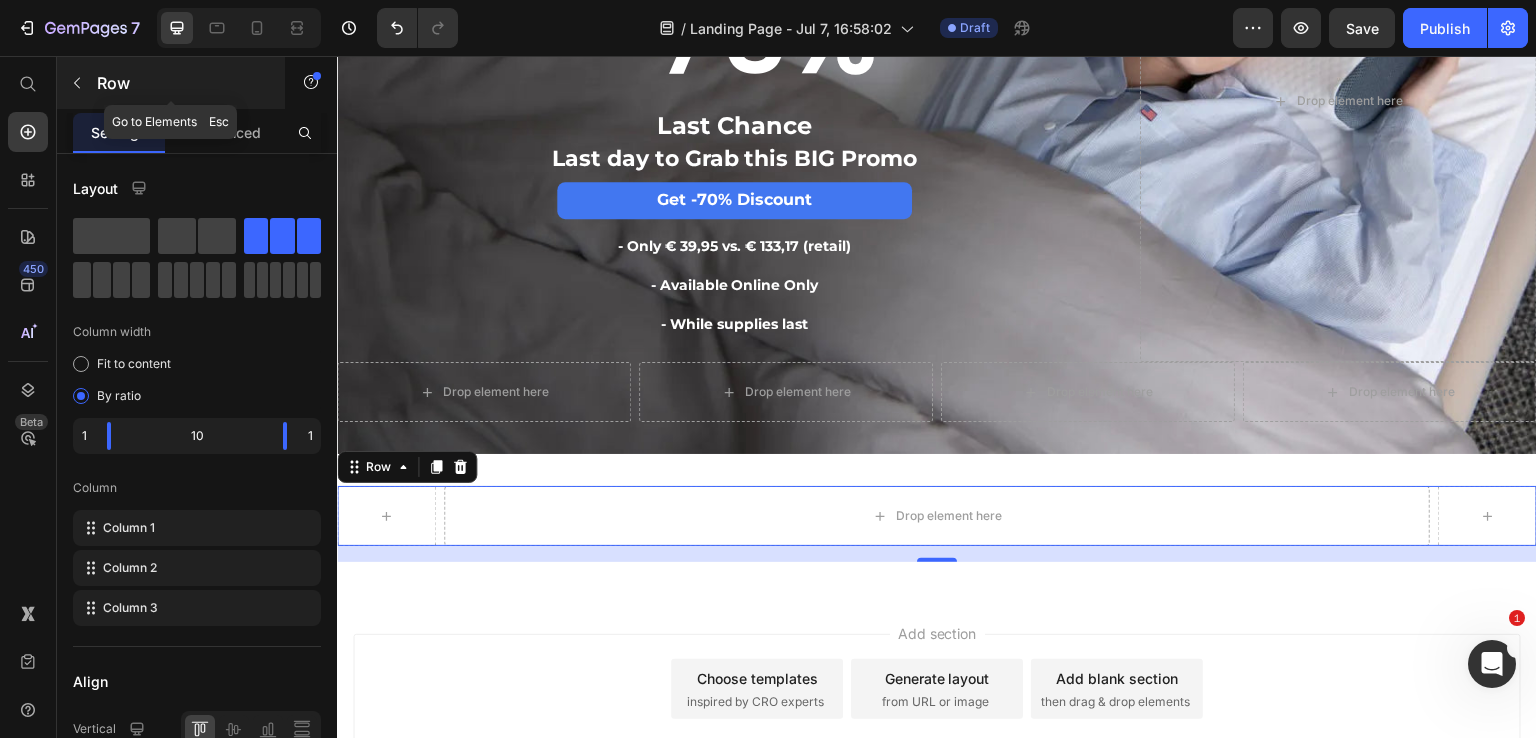 click 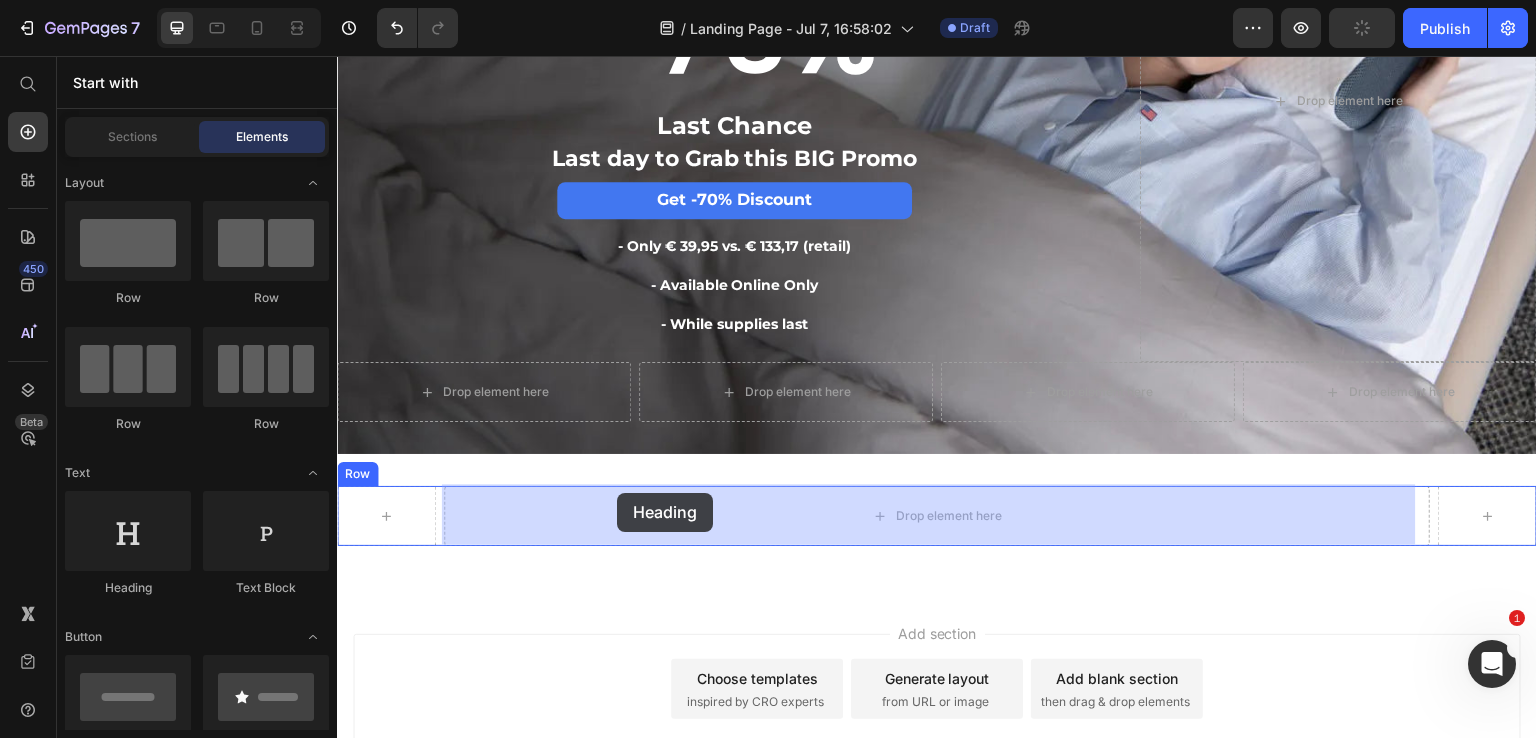 drag, startPoint x: 493, startPoint y: 586, endPoint x: 617, endPoint y: 493, distance: 155 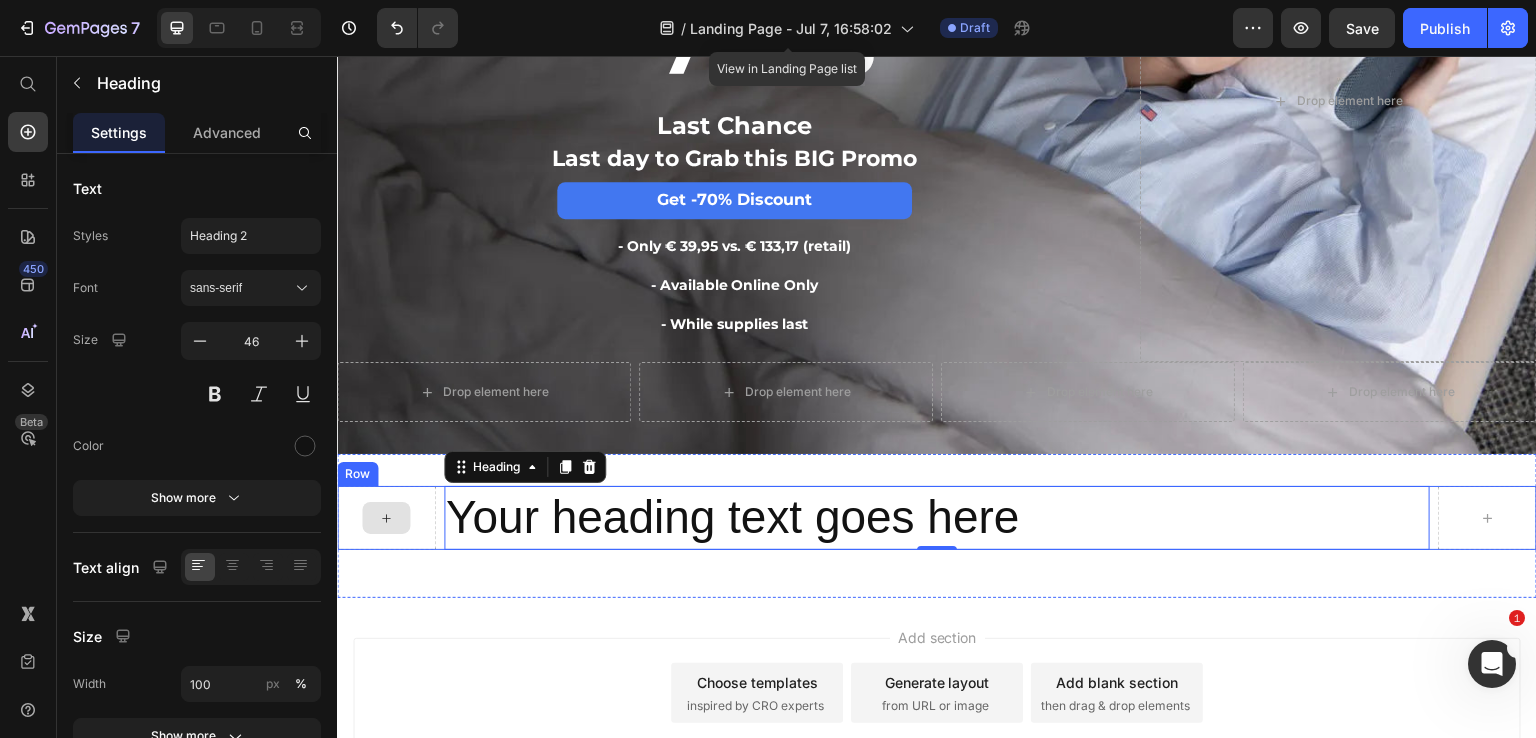 click at bounding box center [386, 518] 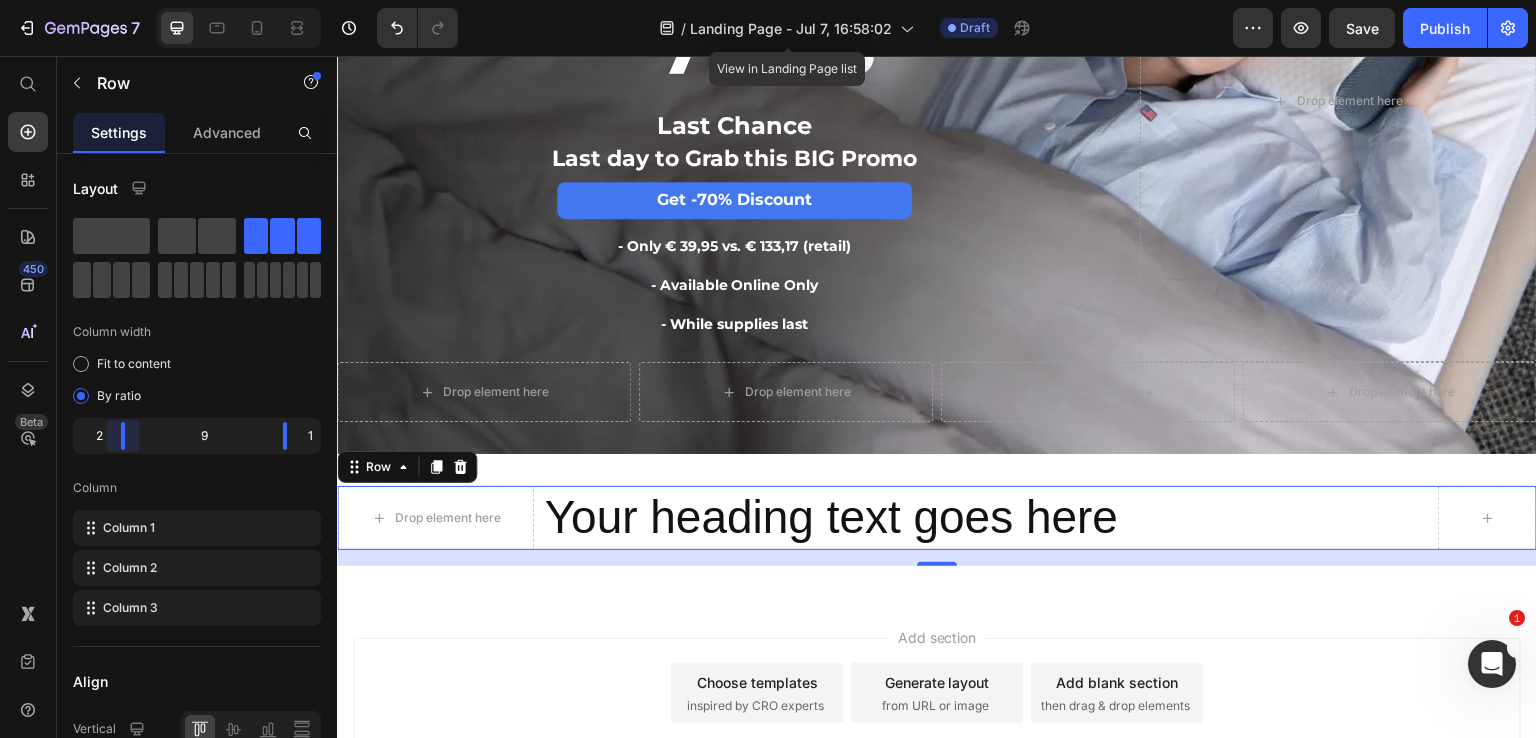 drag, startPoint x: 108, startPoint y: 436, endPoint x: 120, endPoint y: 437, distance: 12.0415945 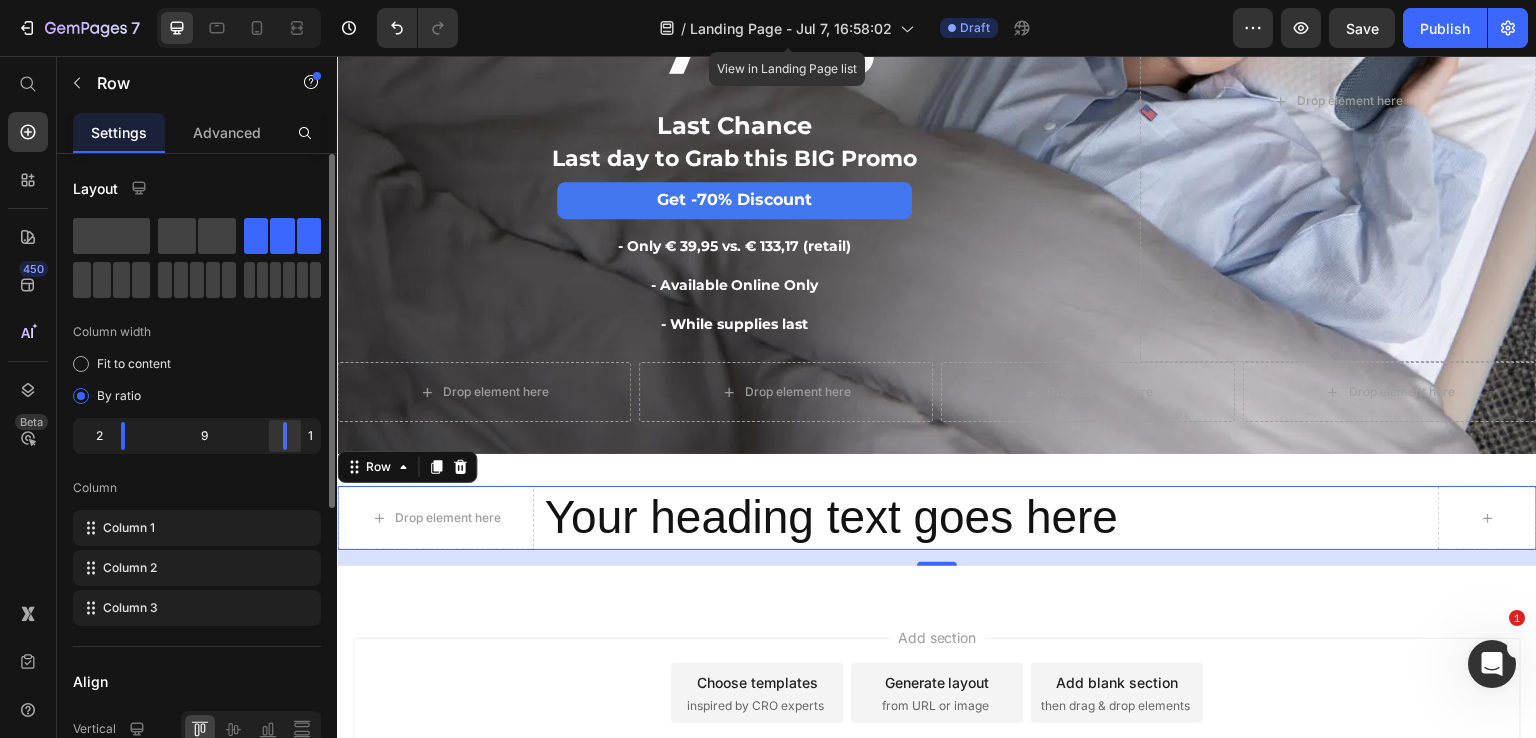 drag, startPoint x: 287, startPoint y: 435, endPoint x: 268, endPoint y: 437, distance: 19.104973 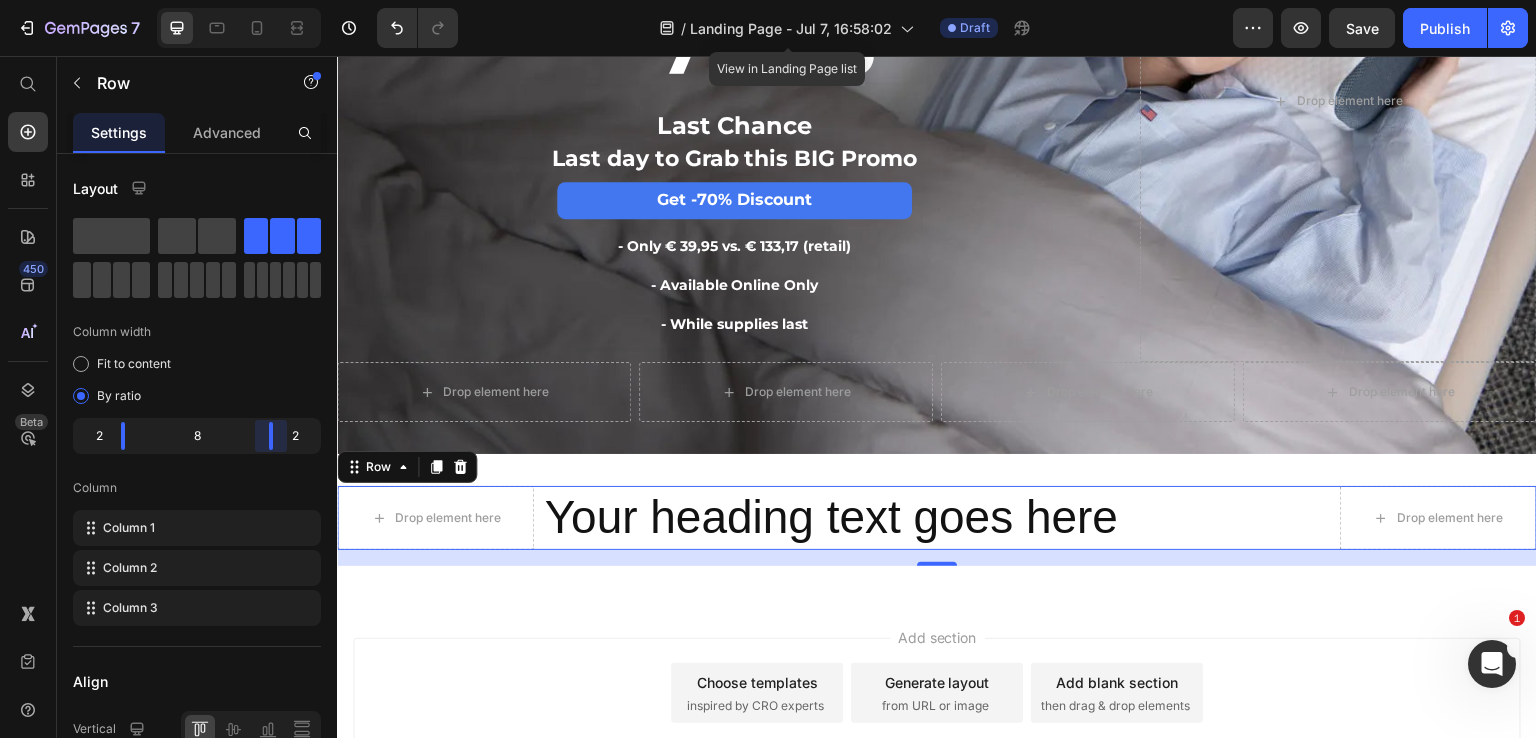 drag, startPoint x: 256, startPoint y: 429, endPoint x: 276, endPoint y: 430, distance: 20.024984 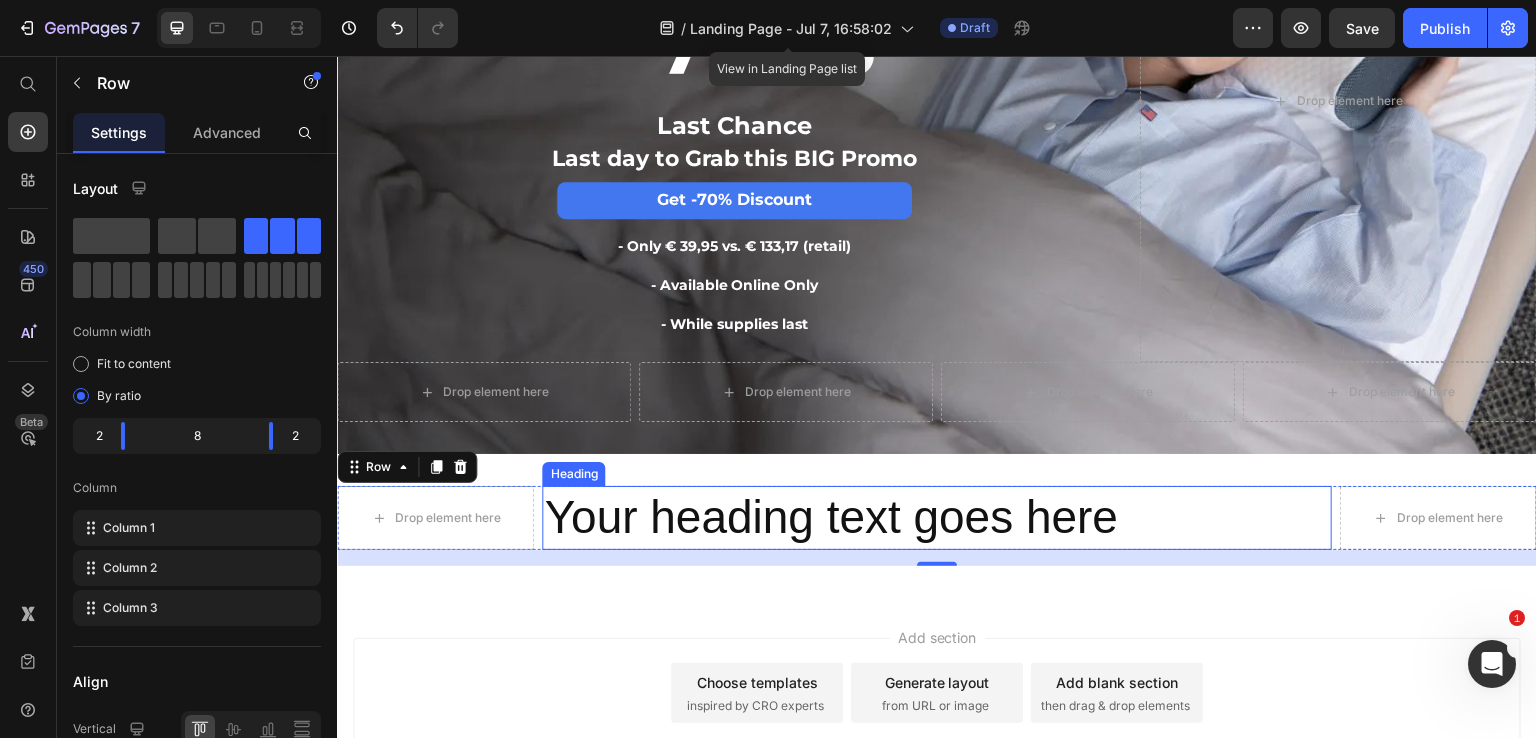 click on "Your heading text goes here" at bounding box center (936, 518) 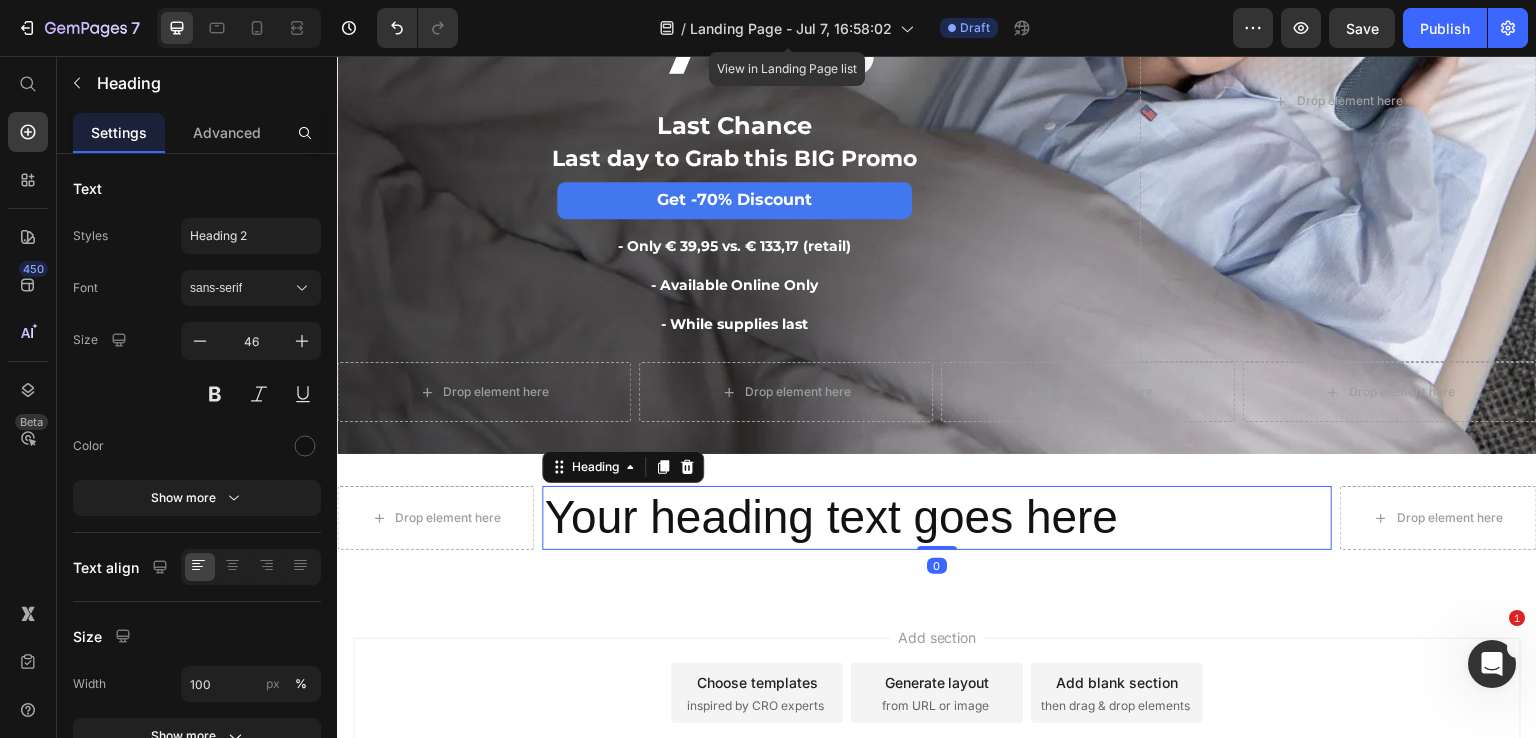 click on "Your heading text goes here" at bounding box center (936, 518) 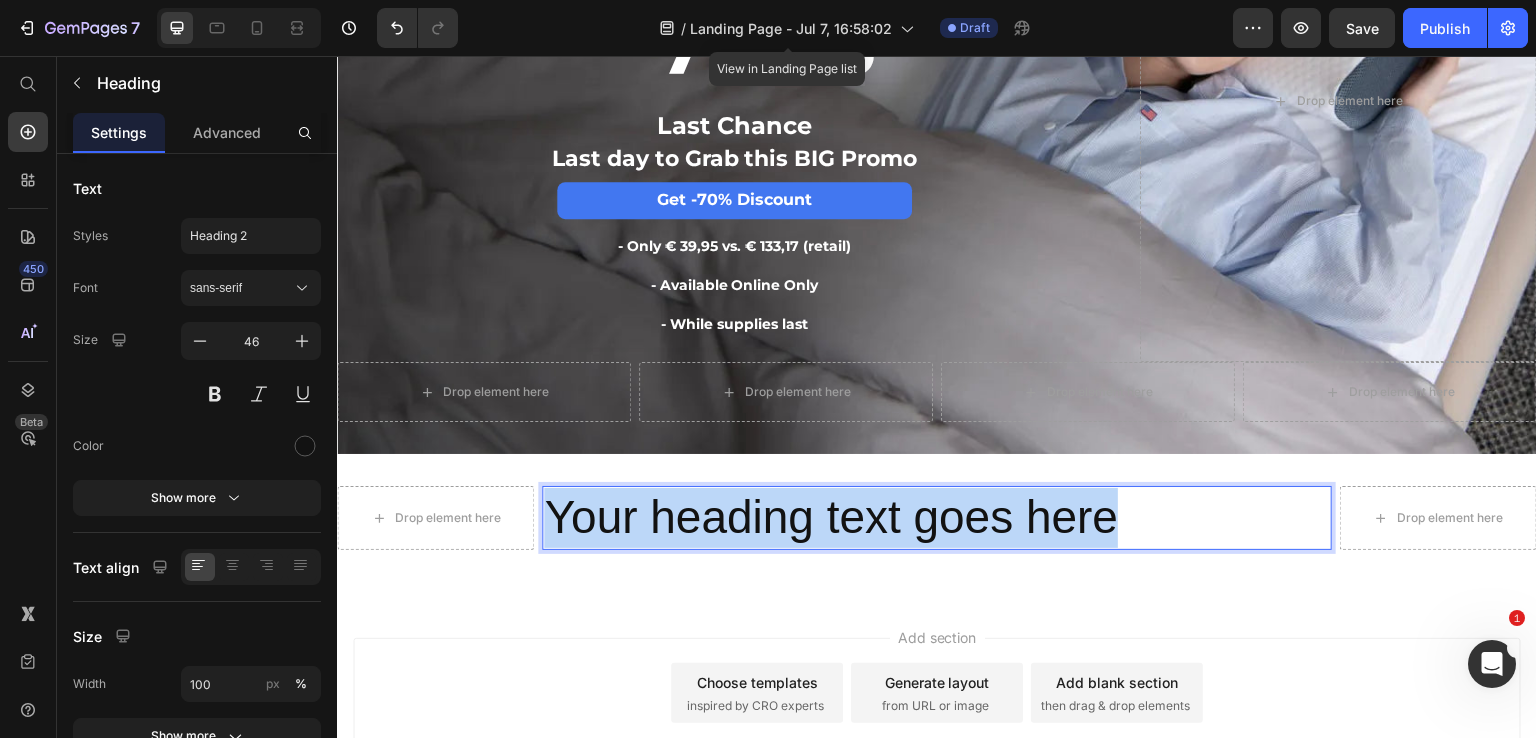 click on "Your heading text goes here" at bounding box center (936, 518) 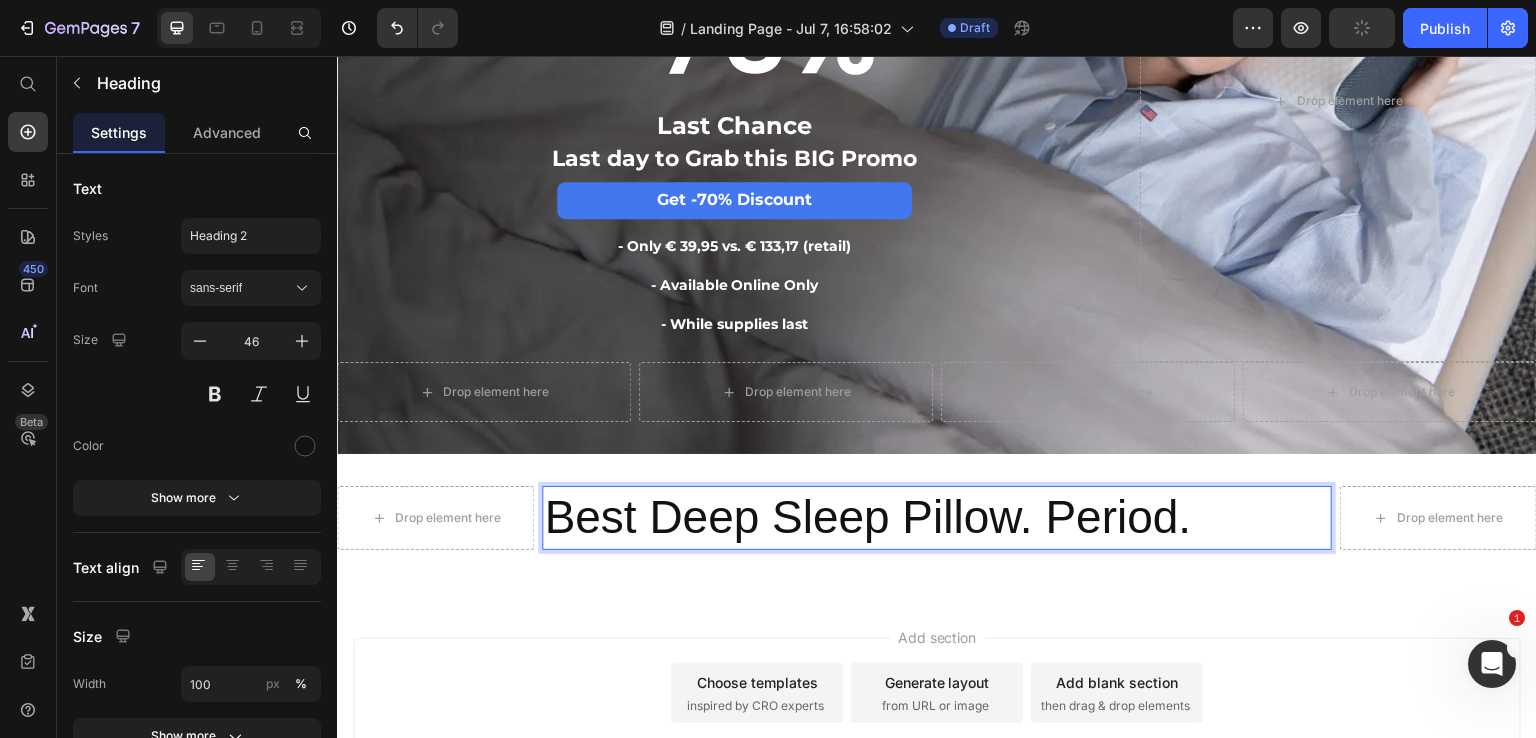 click on "Best Deep Sleep Pillow. Period." at bounding box center [936, 518] 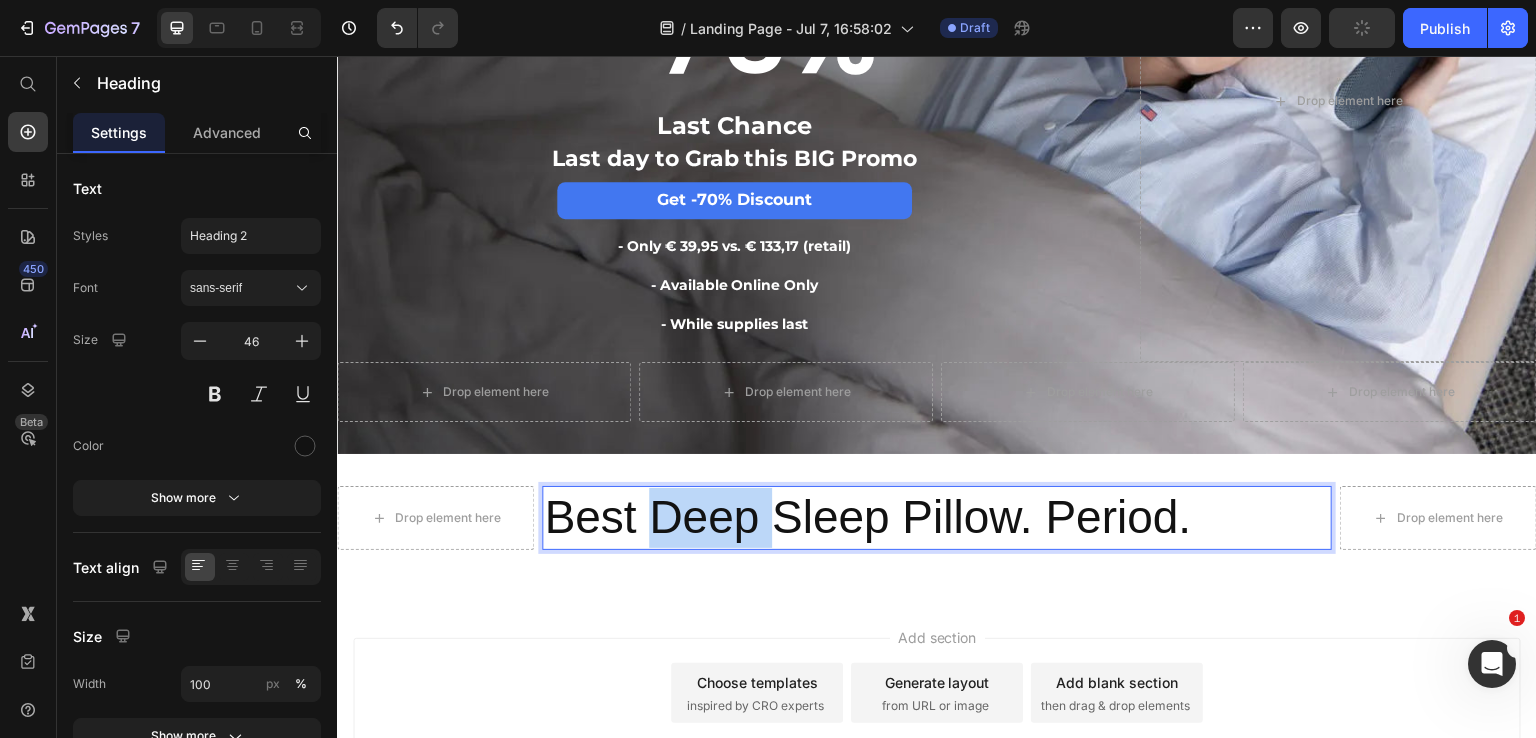 click on "Best Deep Sleep Pillow. Period." at bounding box center [936, 518] 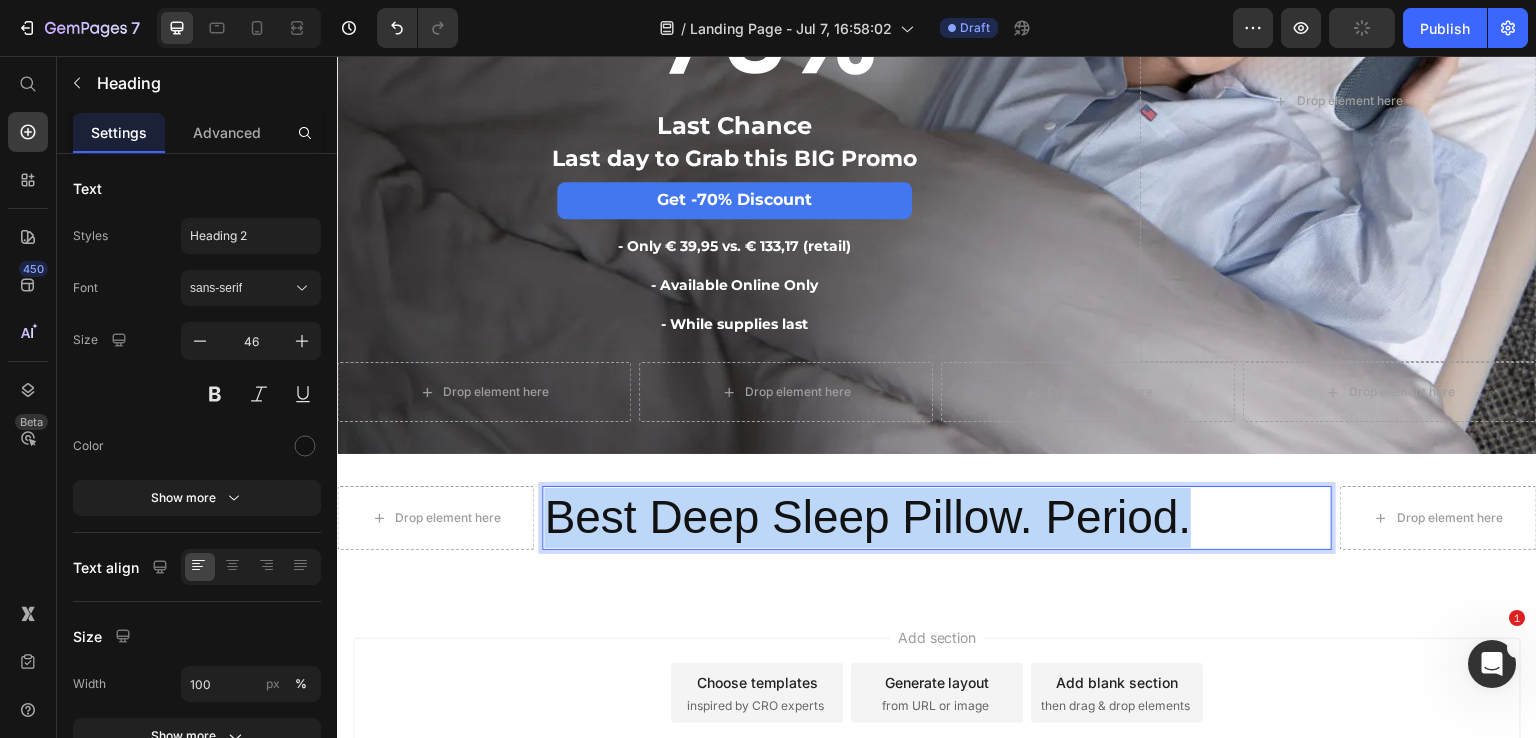 click on "Best Deep Sleep Pillow. Period." at bounding box center (936, 518) 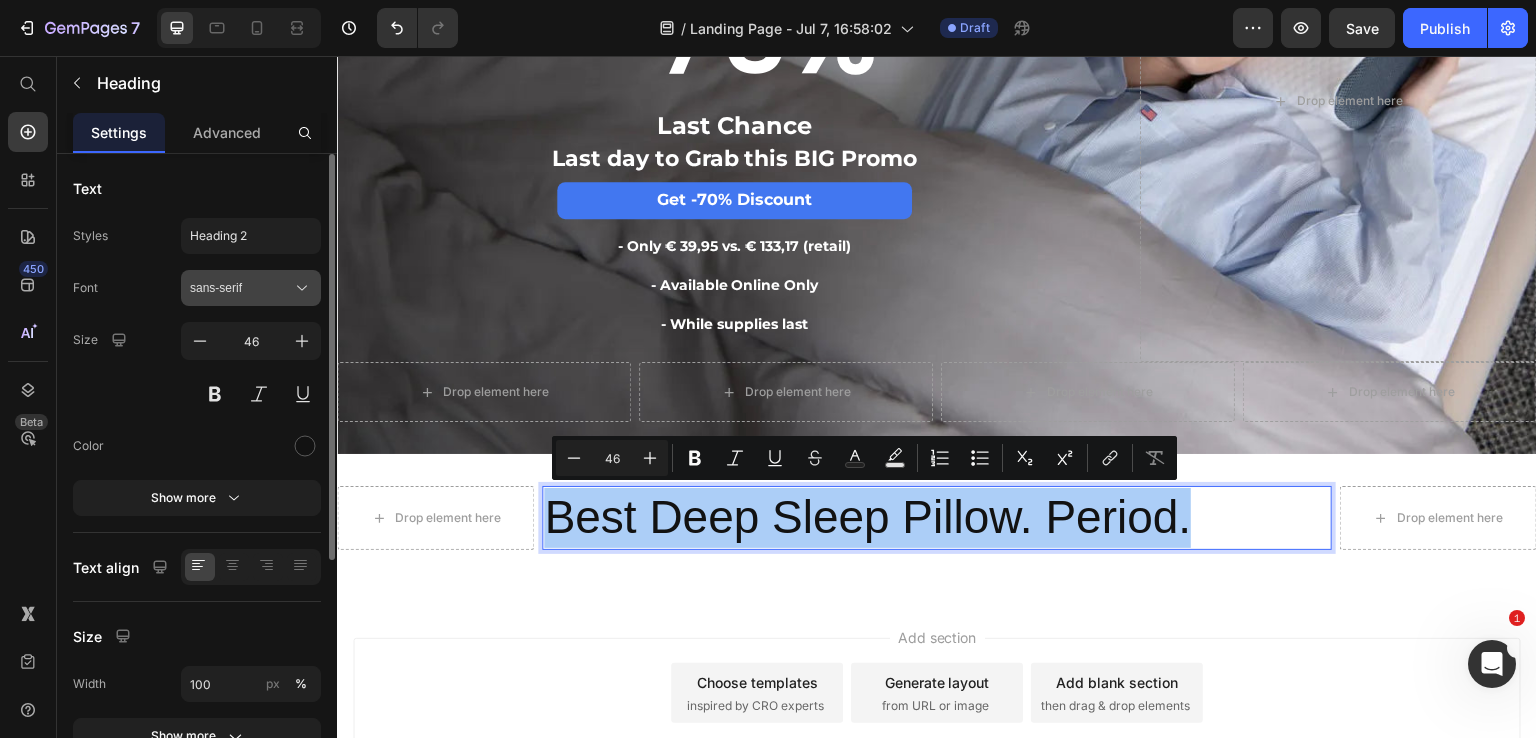click on "sans-serif" at bounding box center [251, 288] 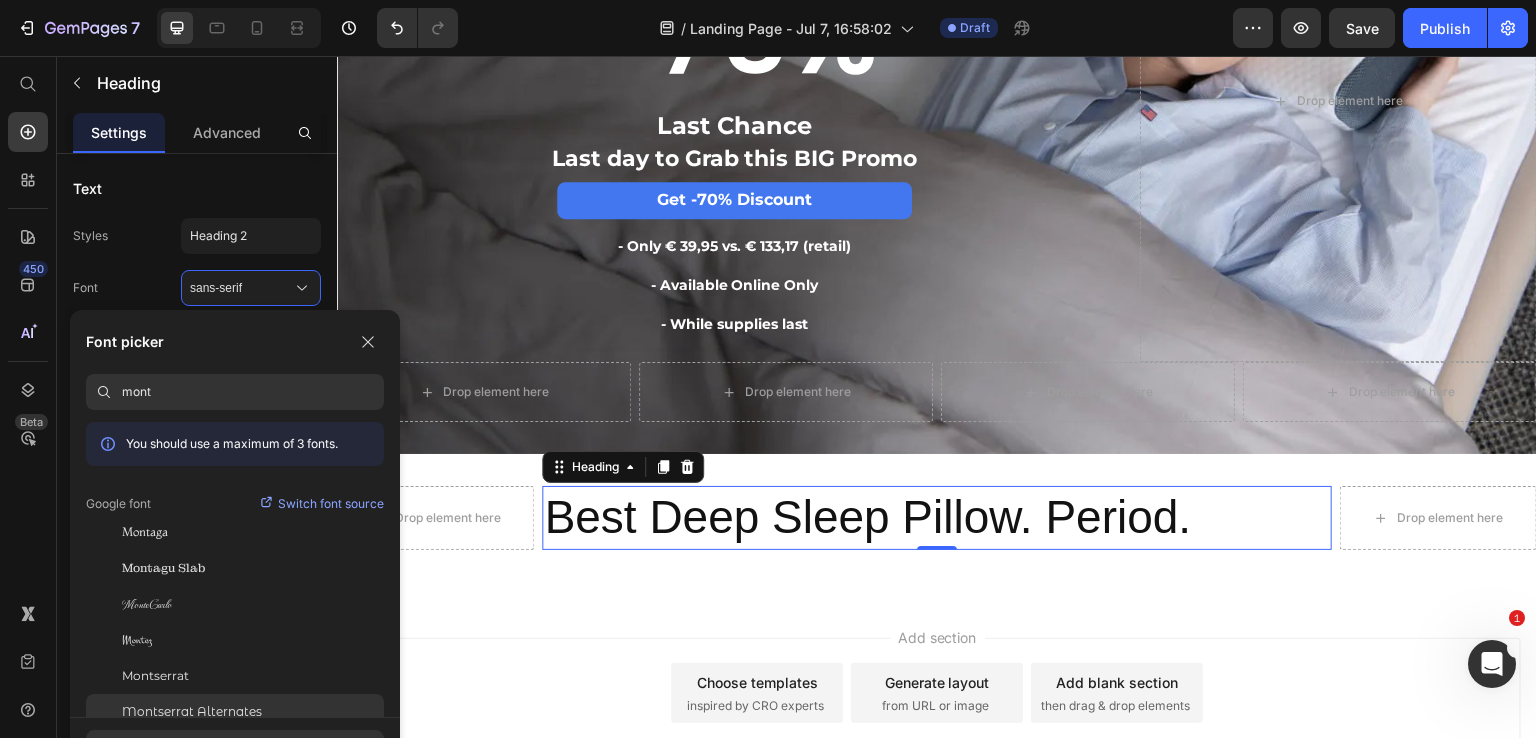 type on "mont" 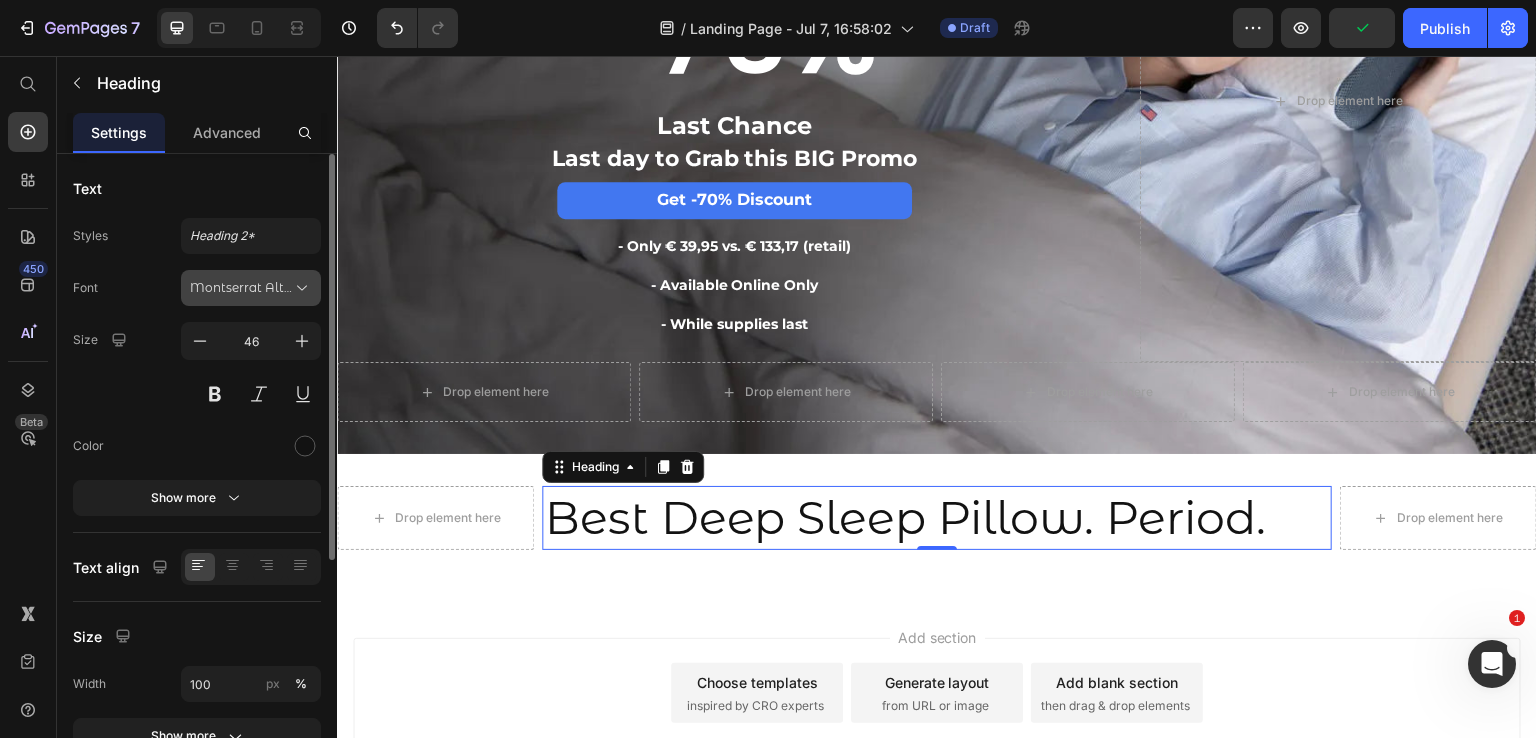 click on "Montserrat Alternates" at bounding box center (241, 288) 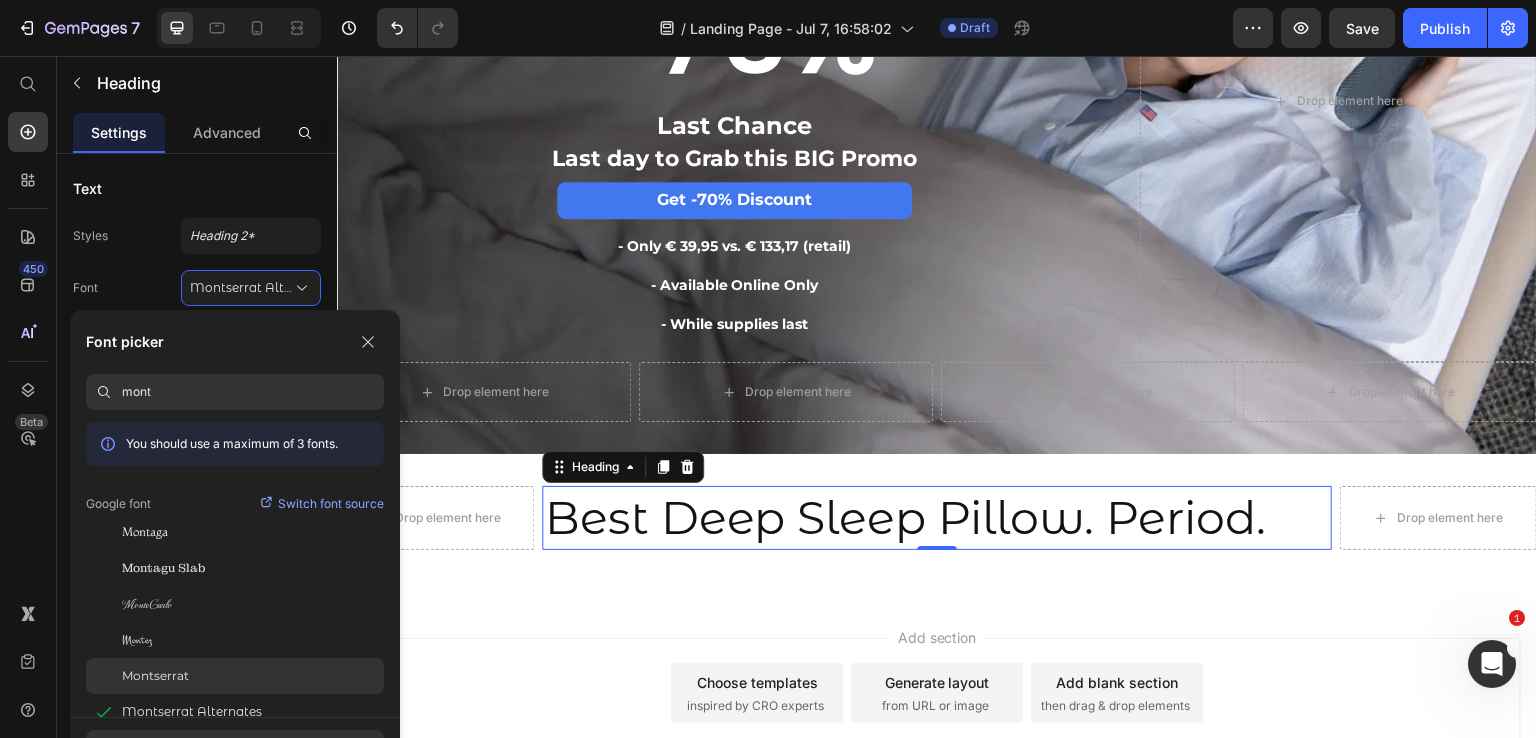 click on "Montserrat" 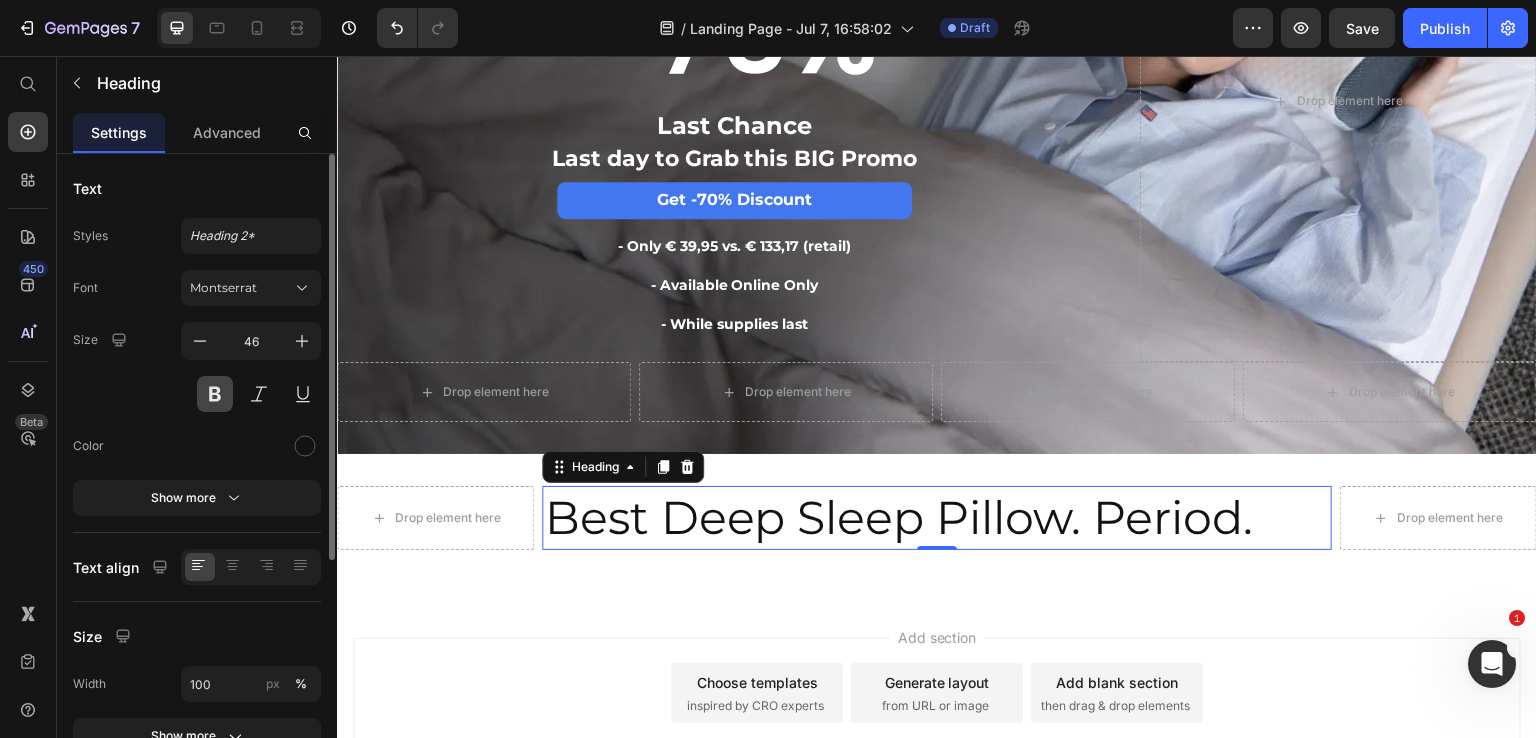 click at bounding box center (215, 394) 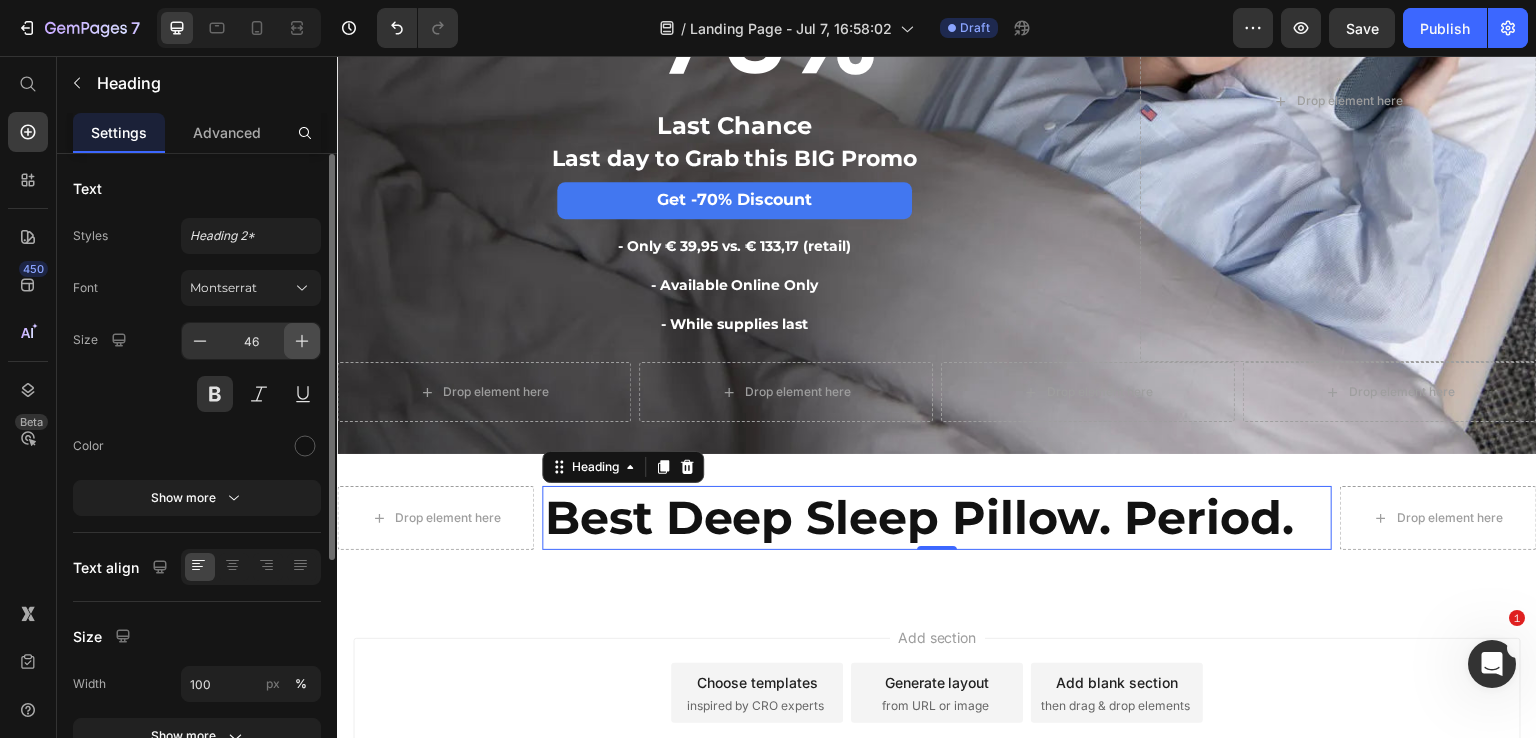 click at bounding box center (302, 341) 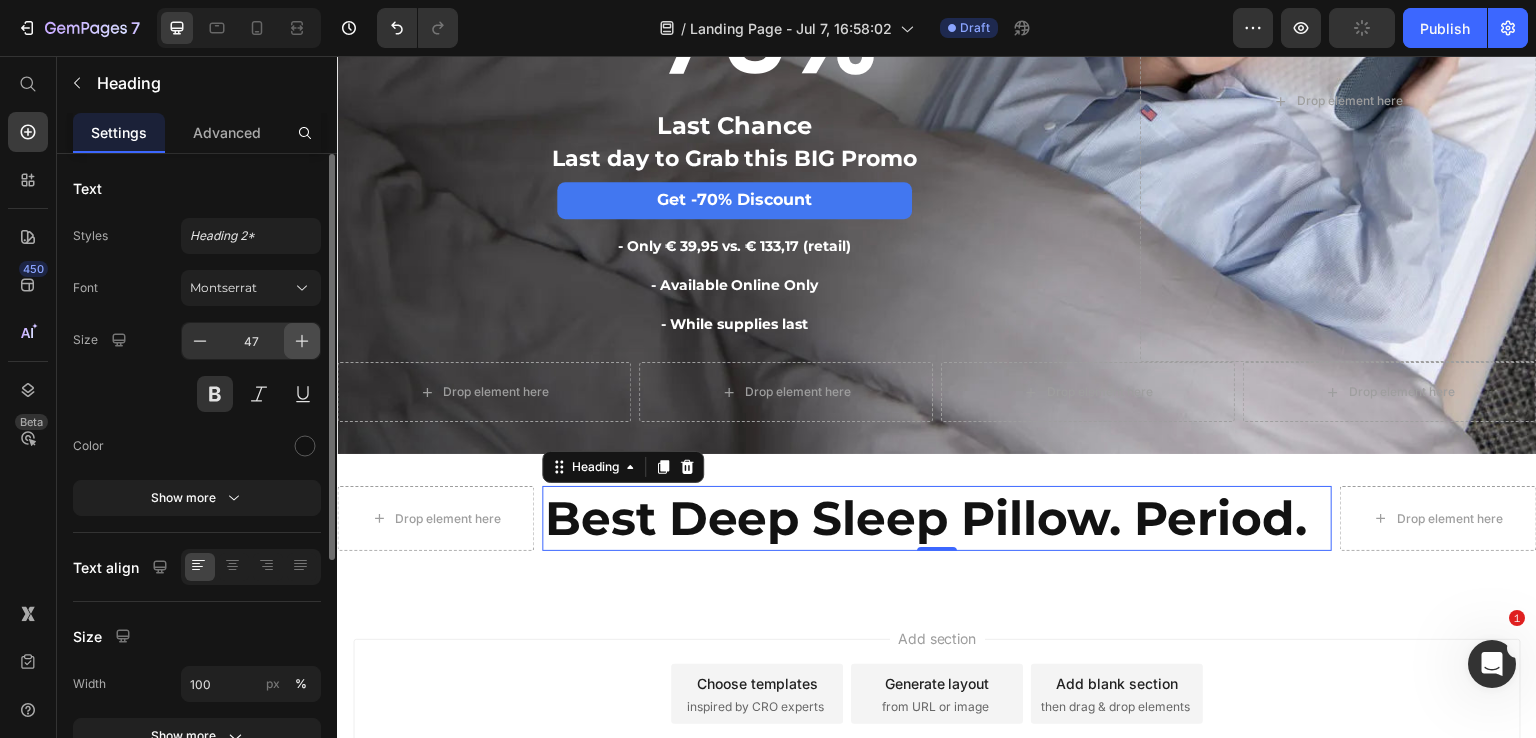 click 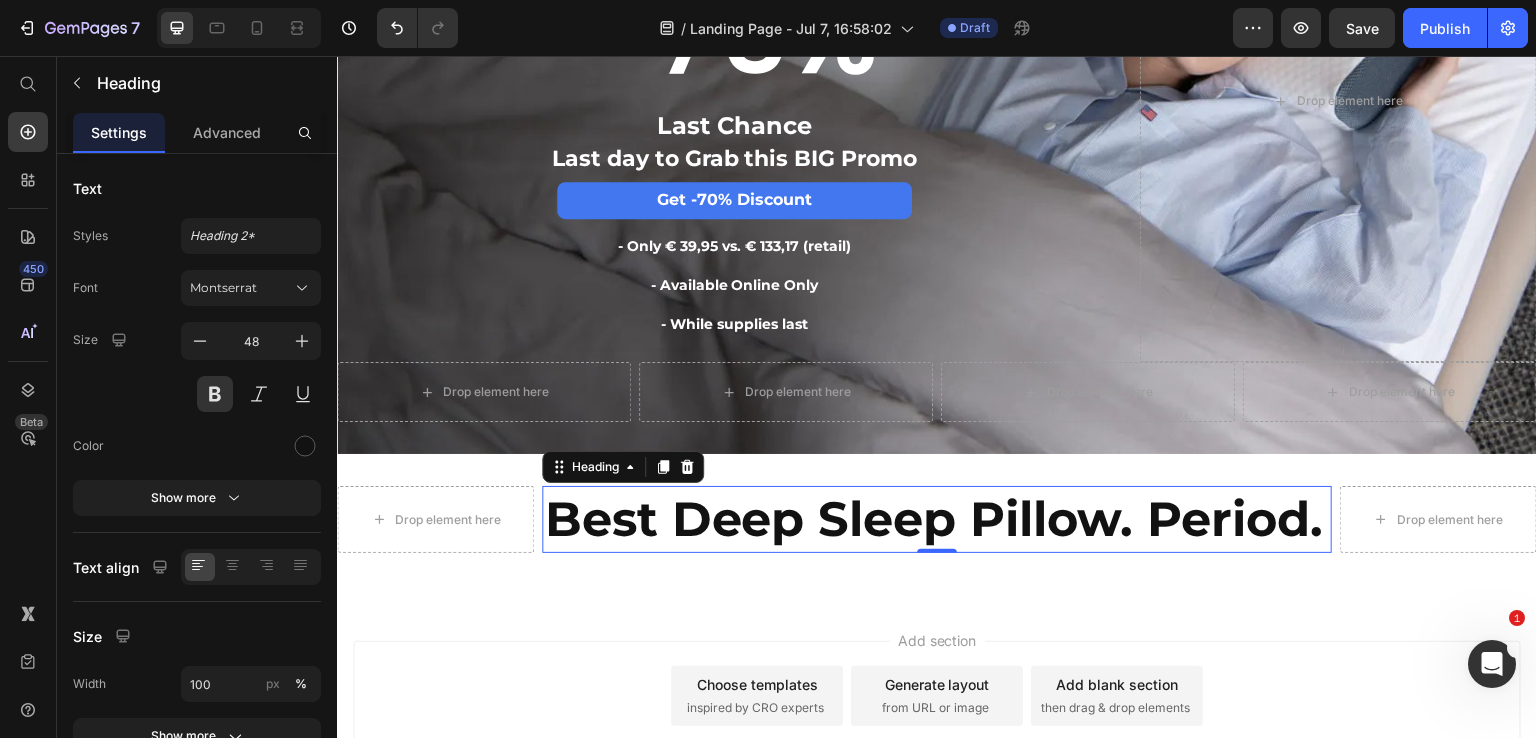 click on "[NUMBER]  Version history  /  Landing Page - [DATE] Draft Preview  Save   Publish" 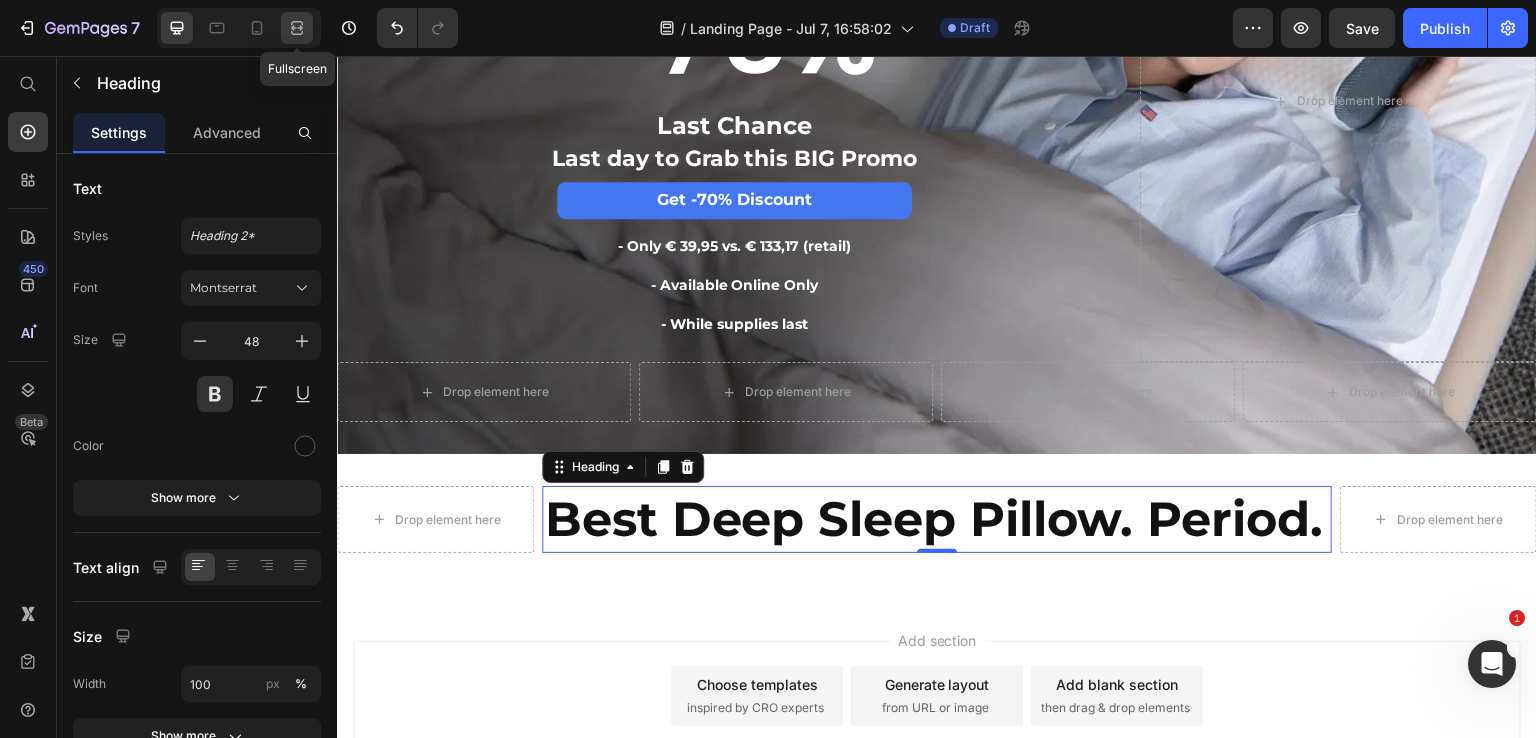 click 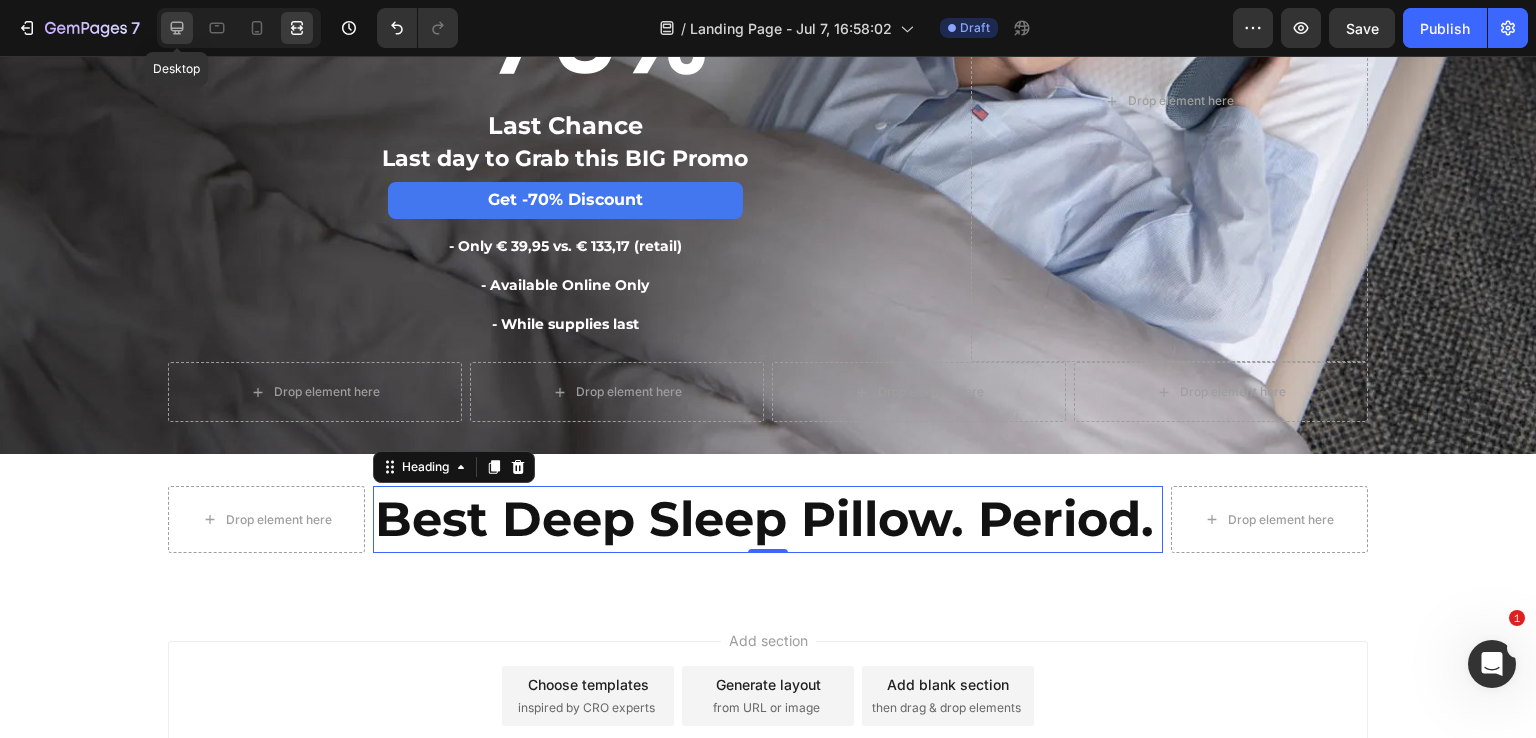 click 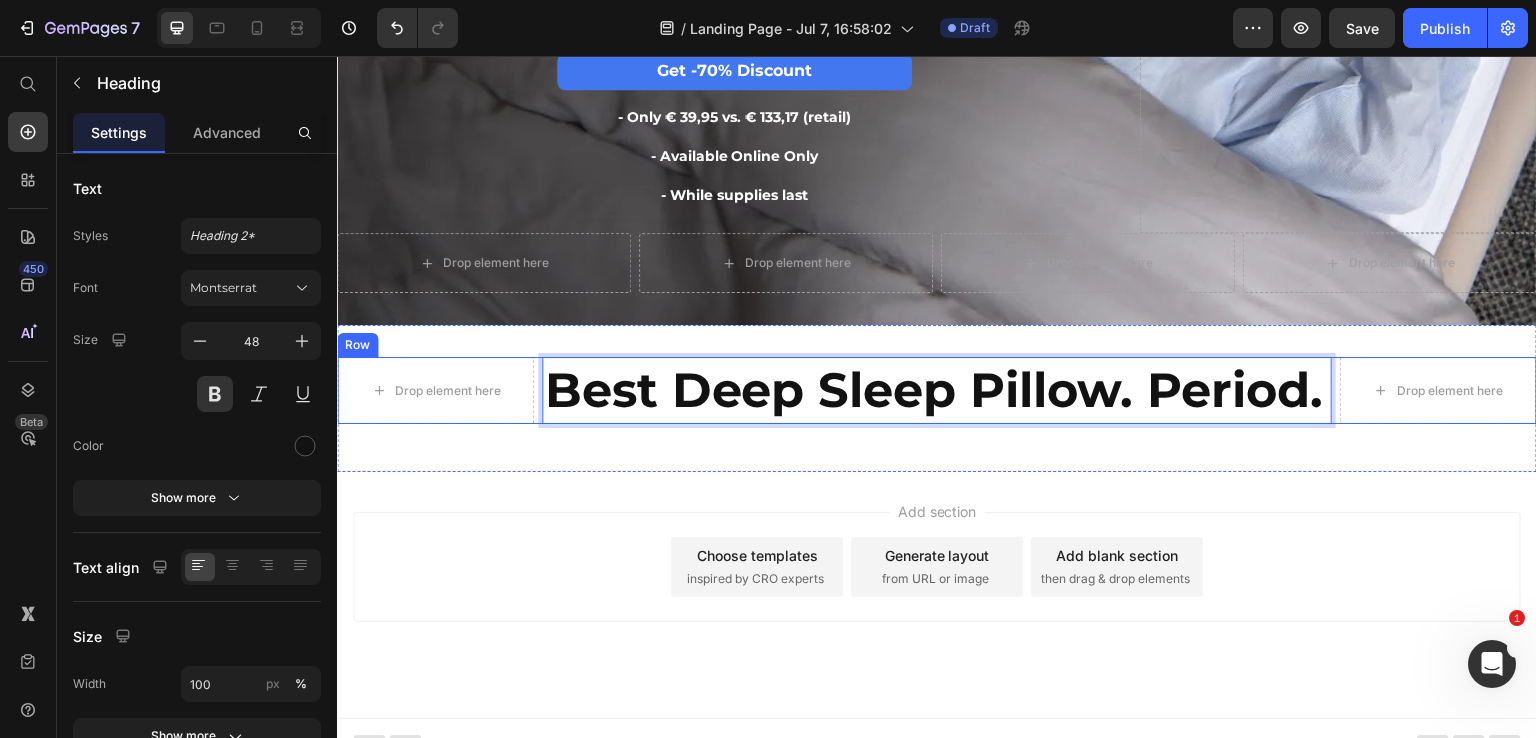 scroll, scrollTop: 477, scrollLeft: 0, axis: vertical 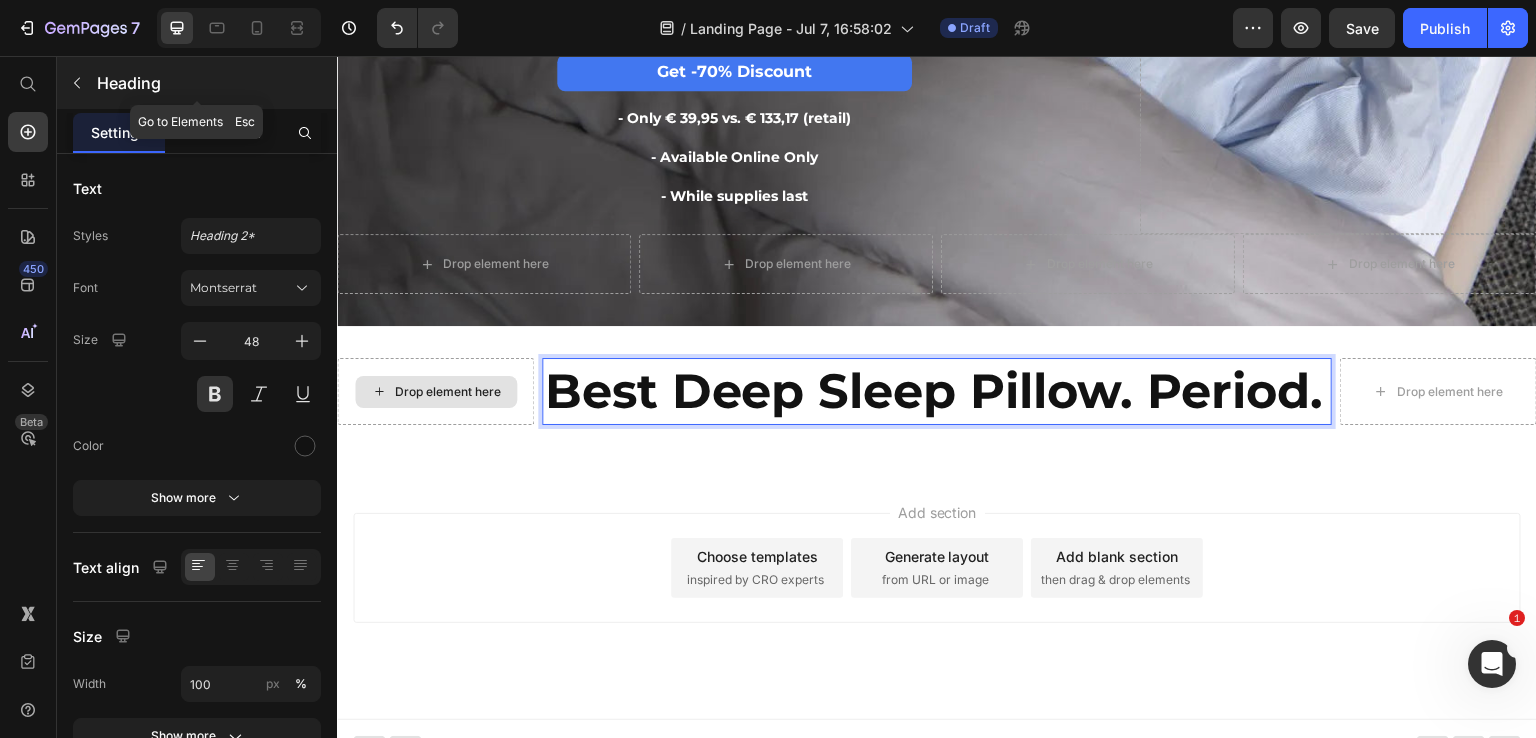 click 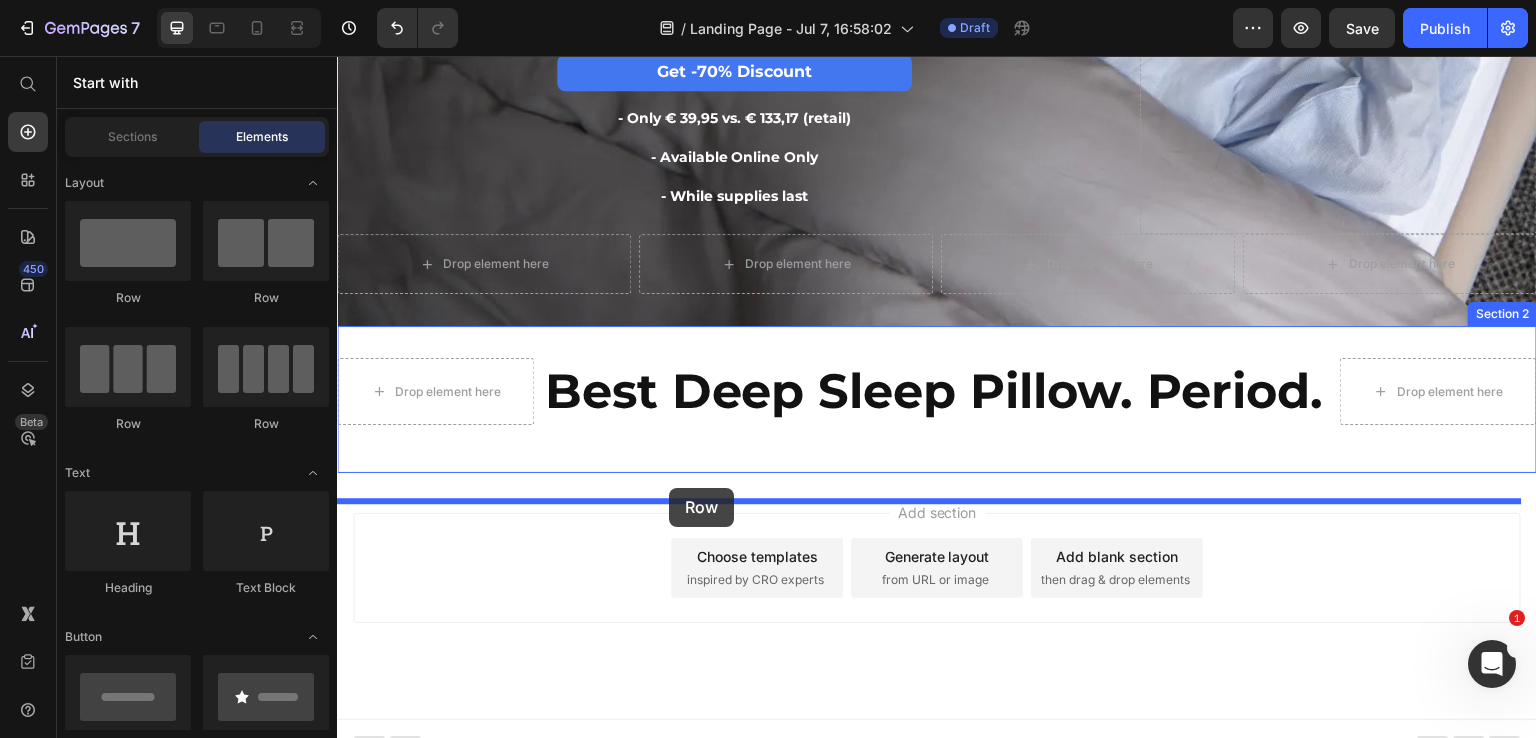 drag, startPoint x: 488, startPoint y: 427, endPoint x: 669, endPoint y: 488, distance: 191.00262 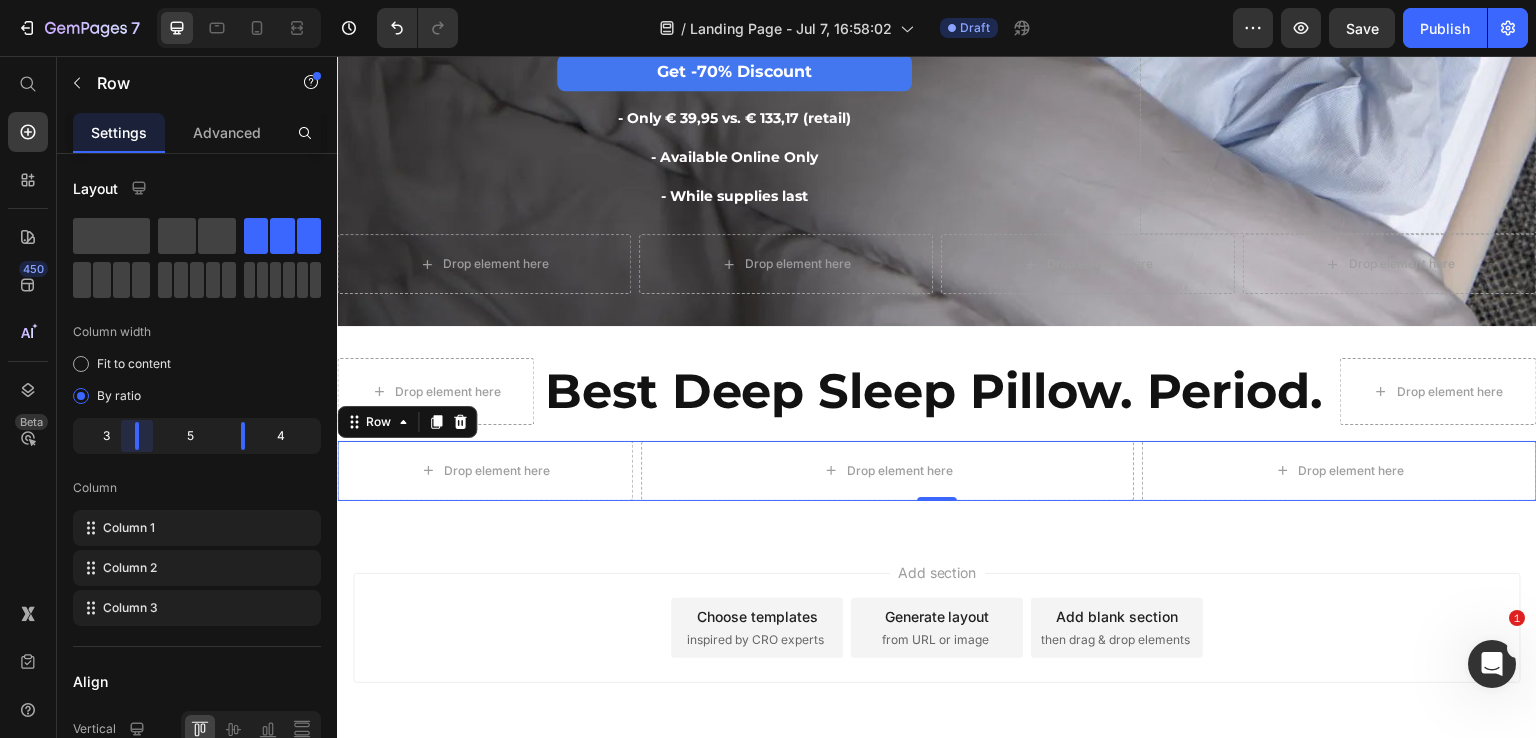 drag, startPoint x: 152, startPoint y: 437, endPoint x: 128, endPoint y: 436, distance: 24.020824 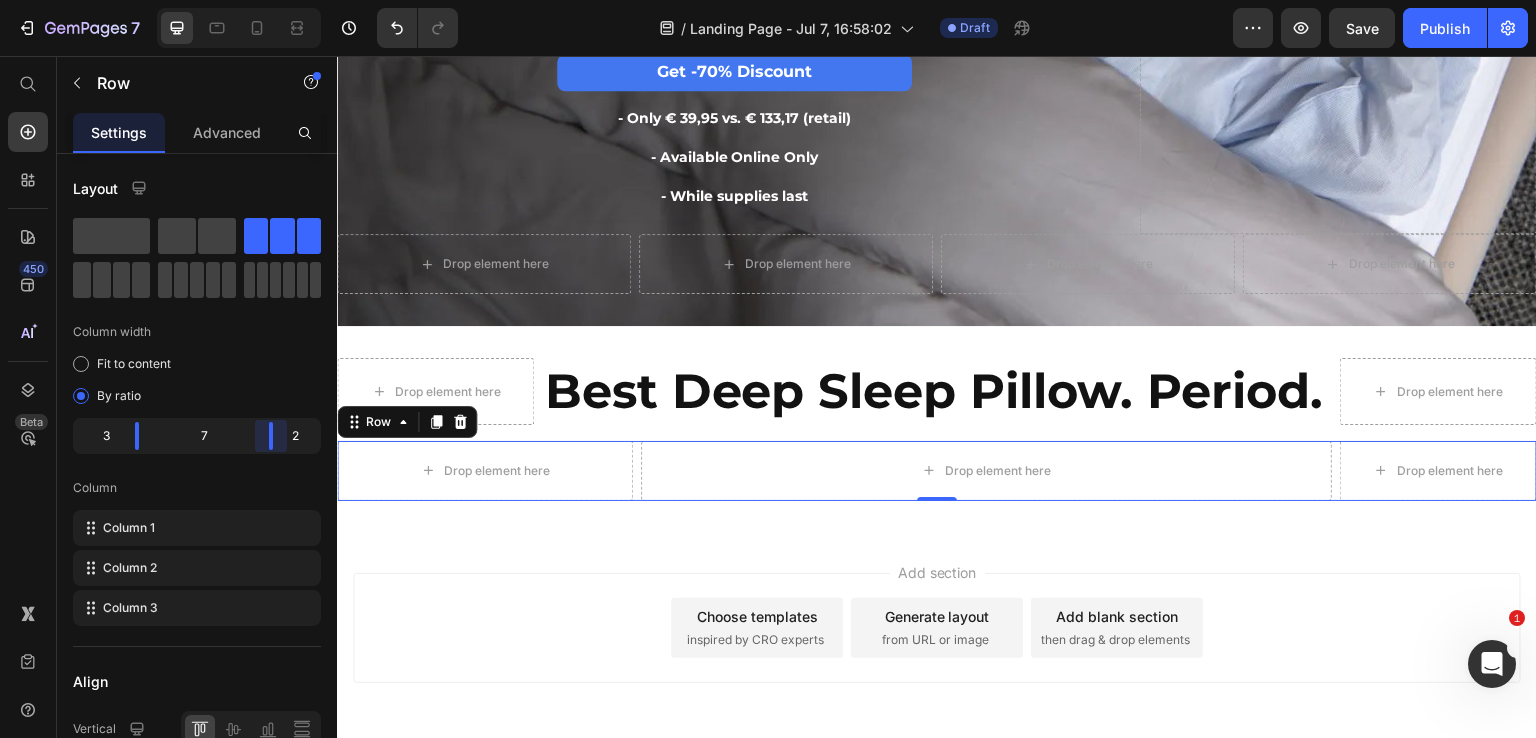 drag, startPoint x: 244, startPoint y: 427, endPoint x: 289, endPoint y: 428, distance: 45.01111 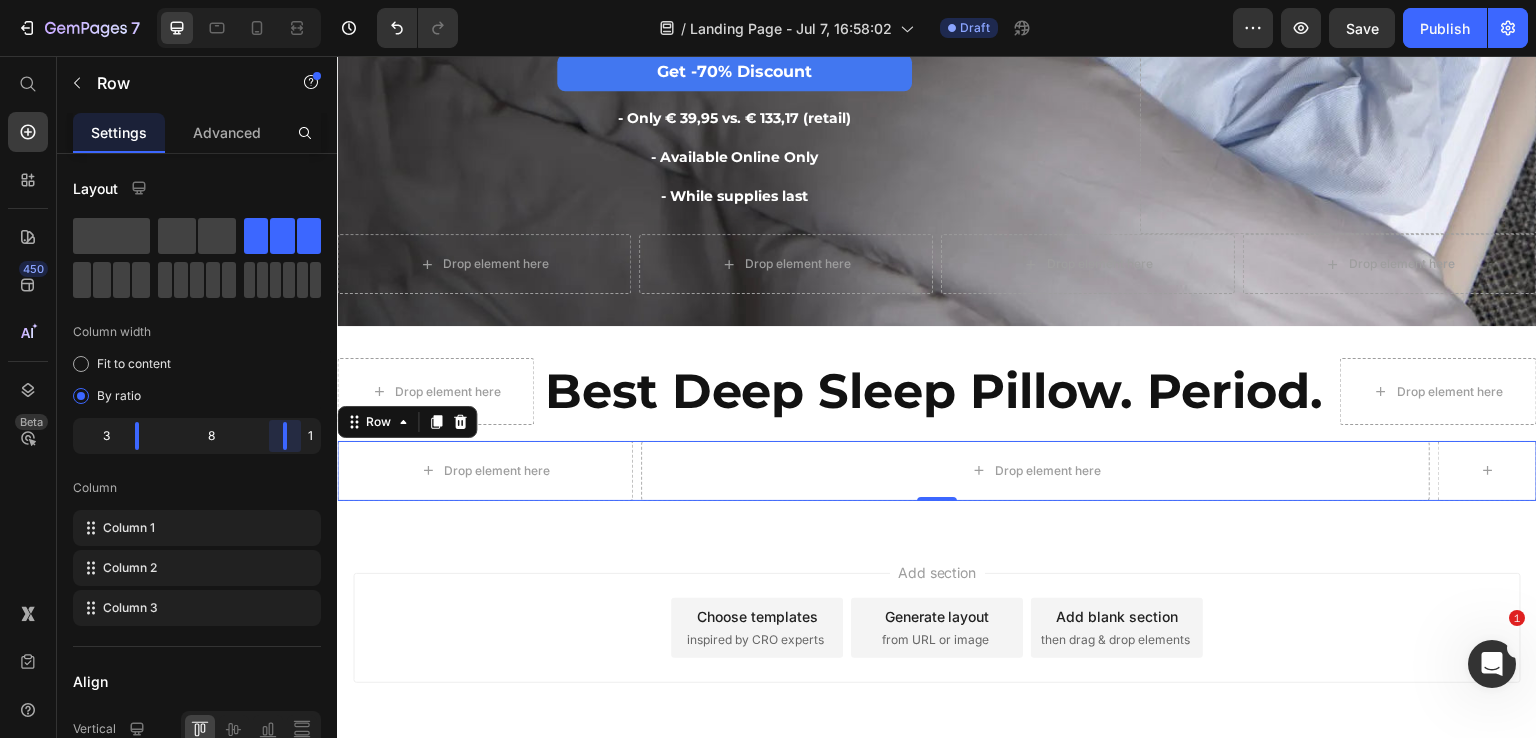 drag, startPoint x: 274, startPoint y: 429, endPoint x: 299, endPoint y: 434, distance: 25.495098 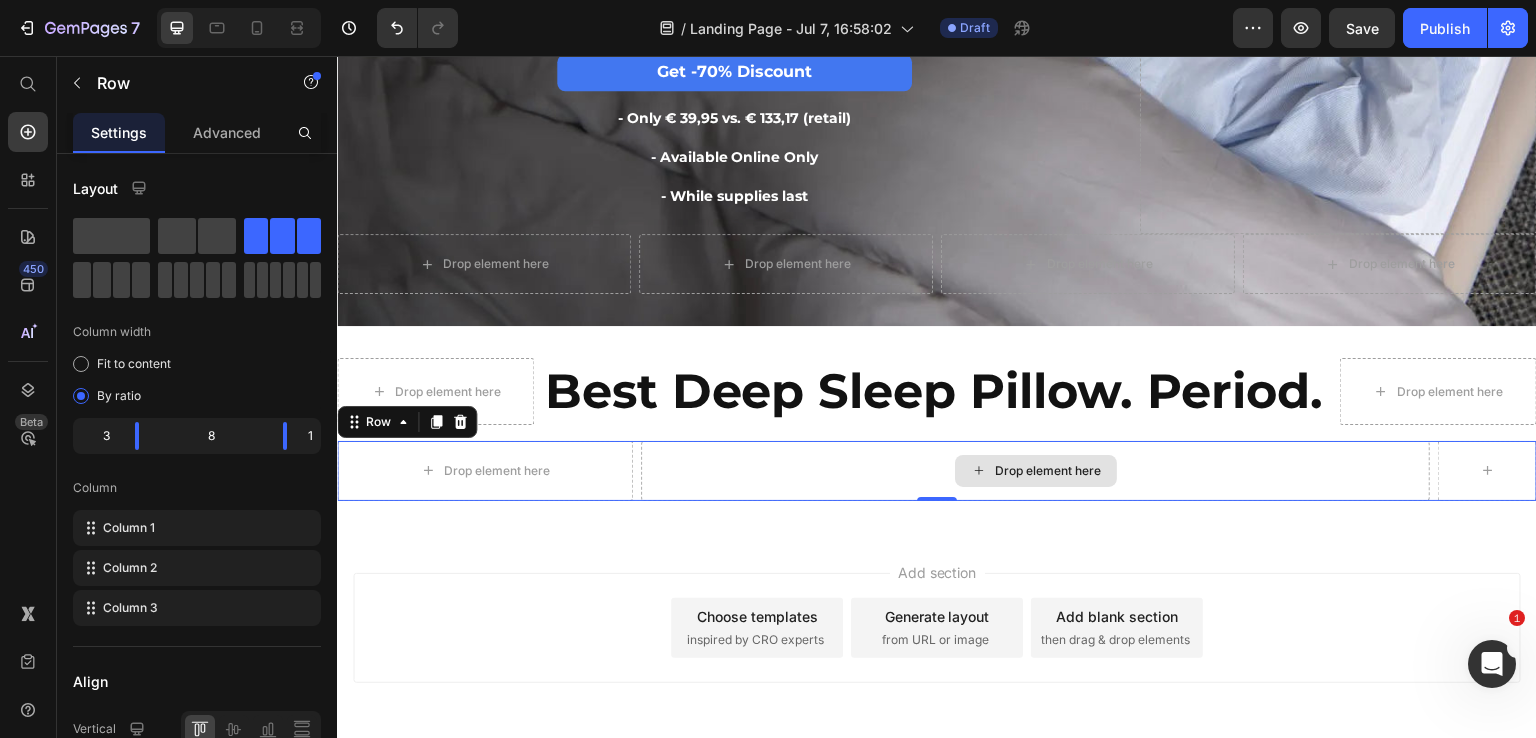 click on "Drop element here" at bounding box center (1035, 471) 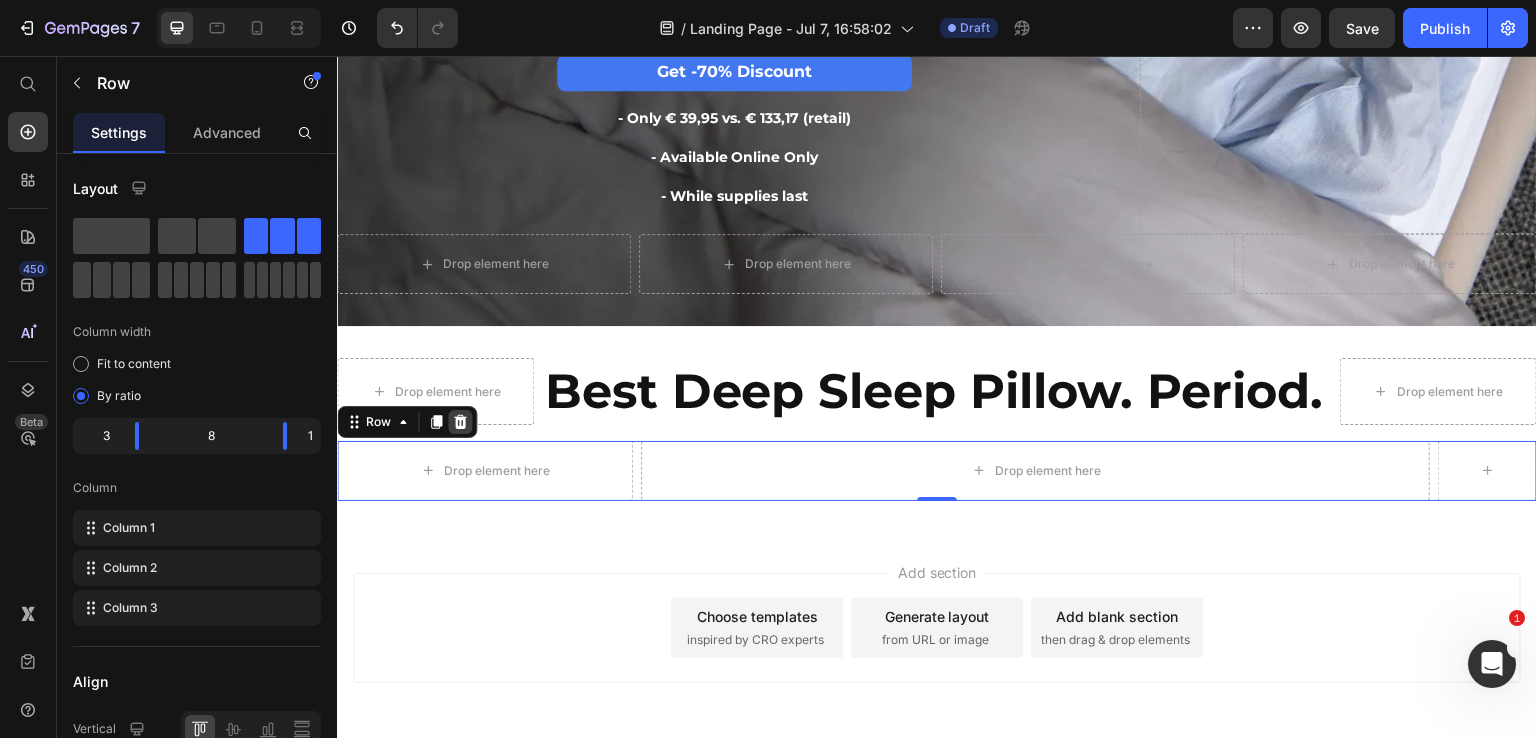 click 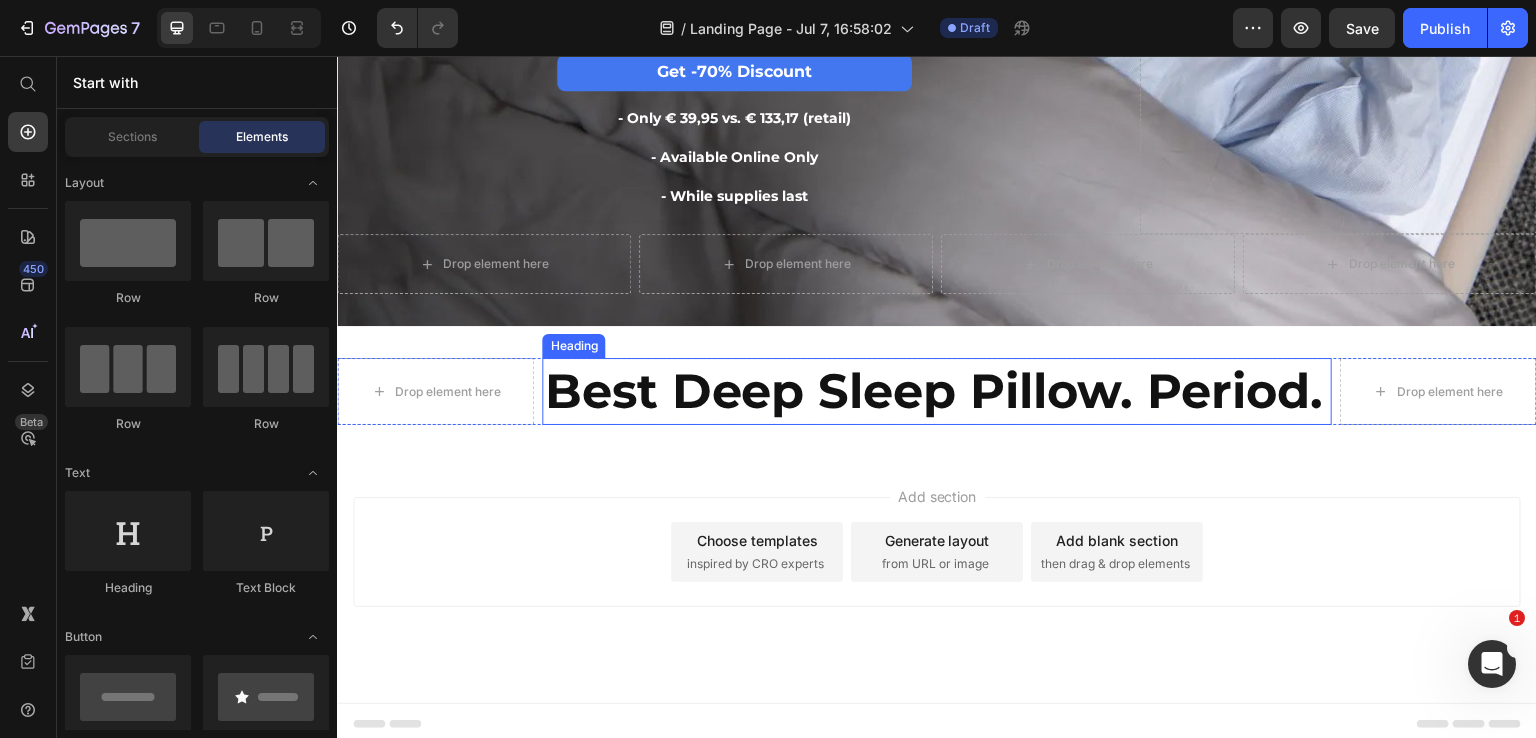 click on "Best Deep Sleep Pillow. Period." at bounding box center [936, 391] 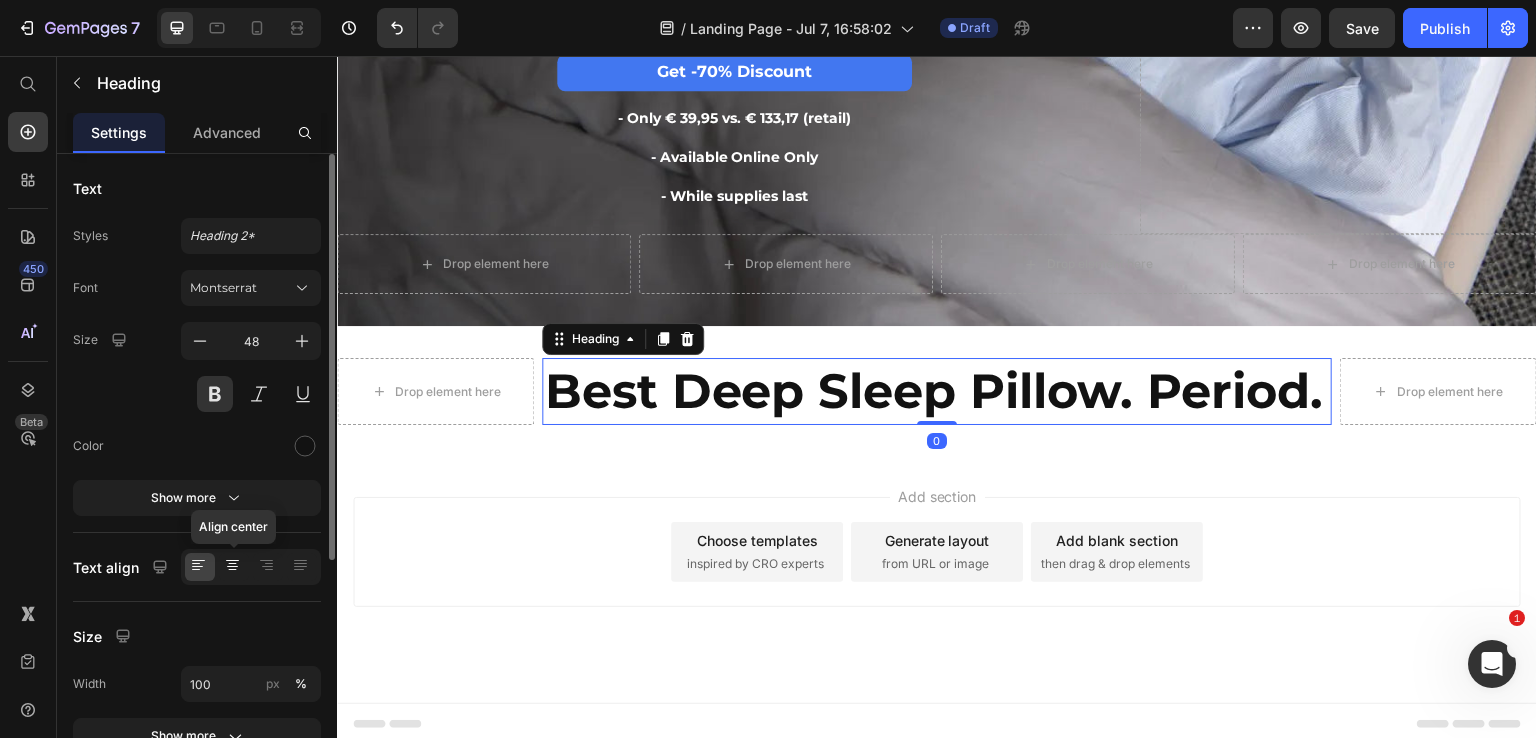 click 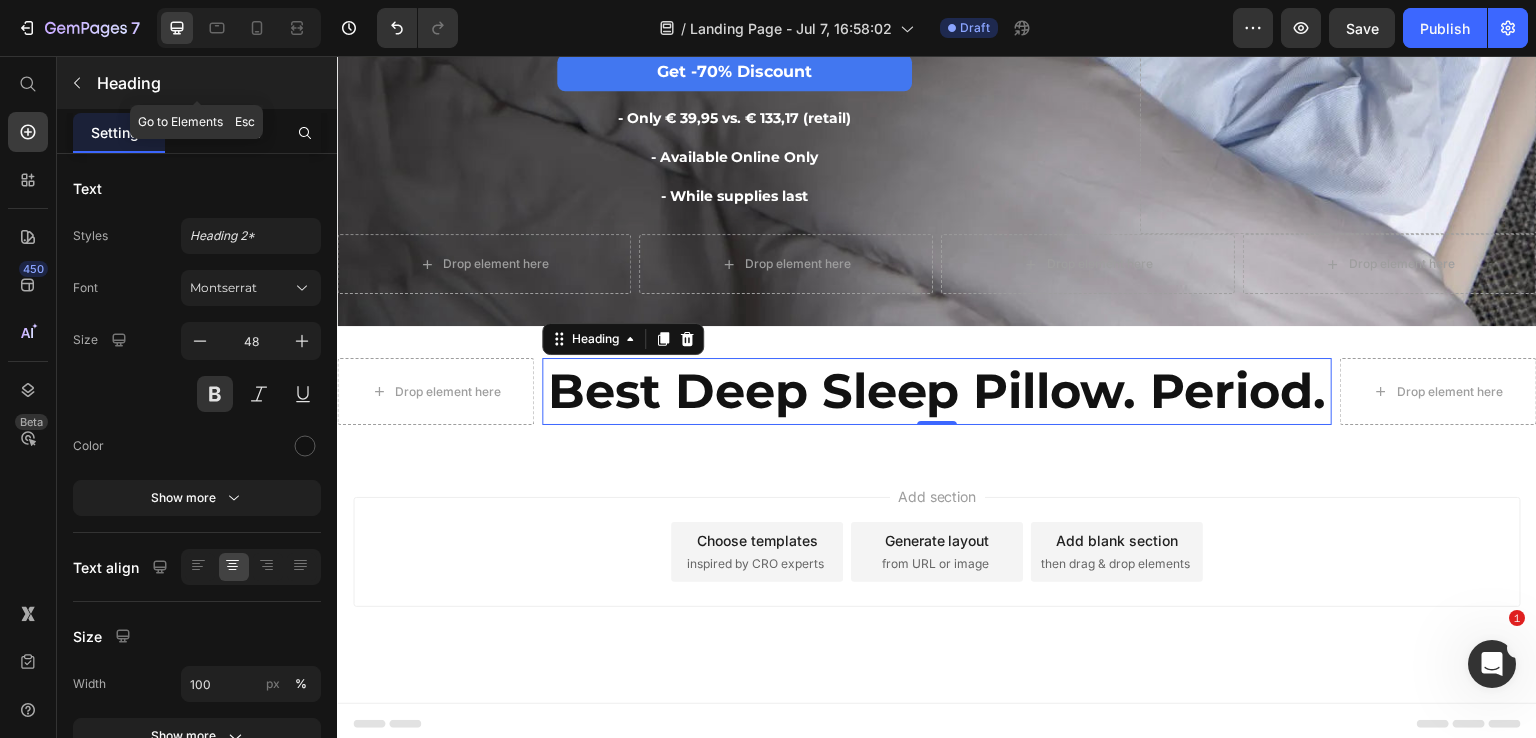 click at bounding box center [77, 83] 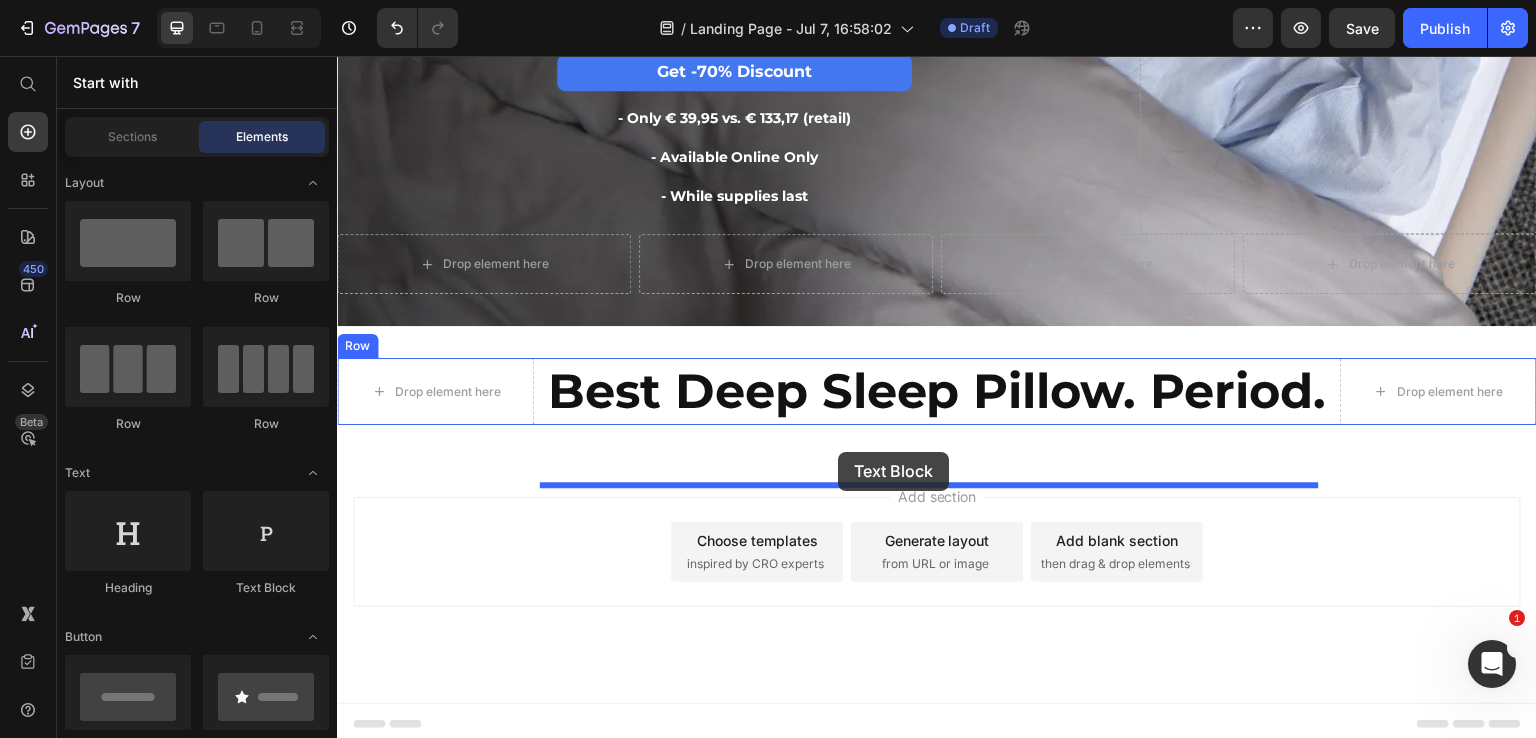 drag, startPoint x: 610, startPoint y: 579, endPoint x: 838, endPoint y: 452, distance: 260.98468 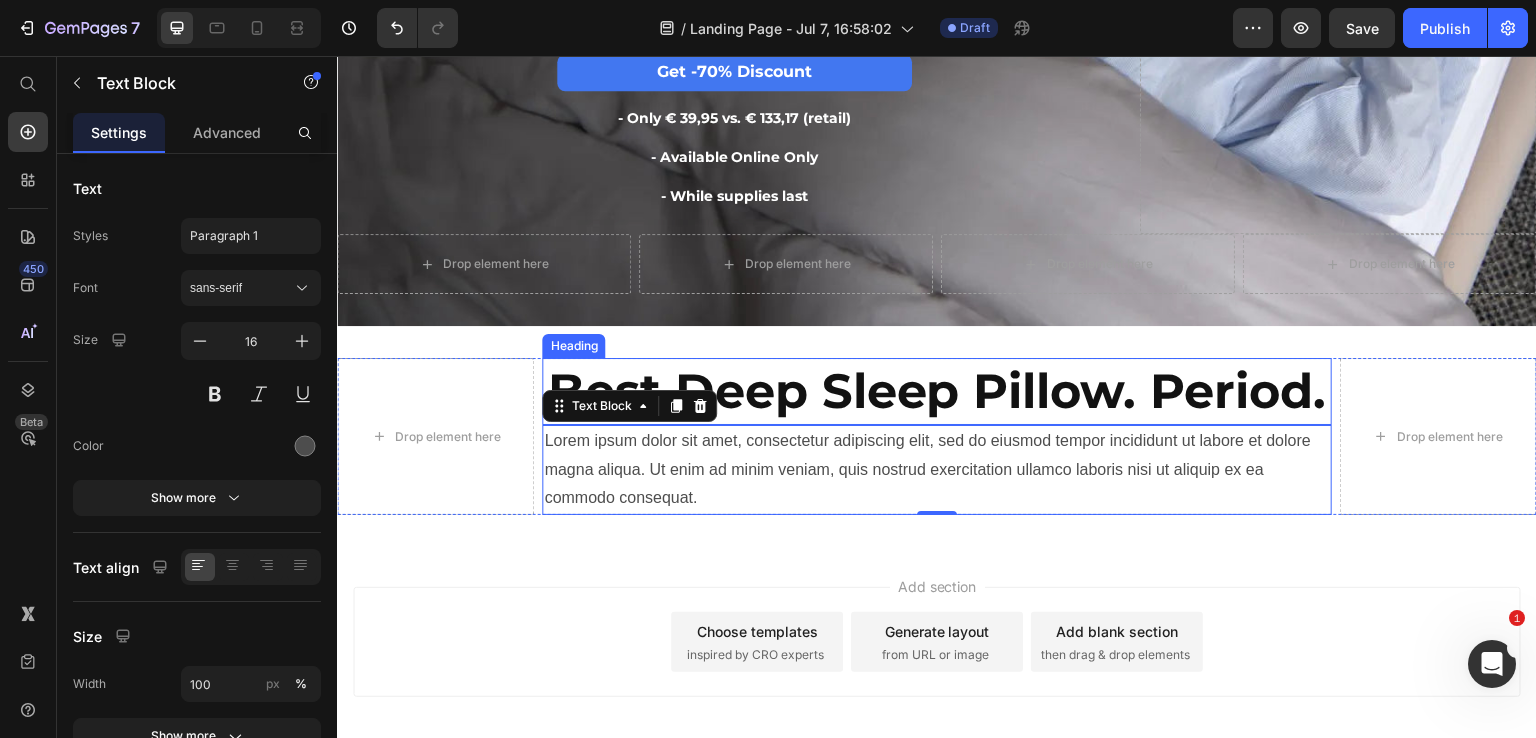 click on "Best Deep Sleep Pillow. Period." at bounding box center [936, 391] 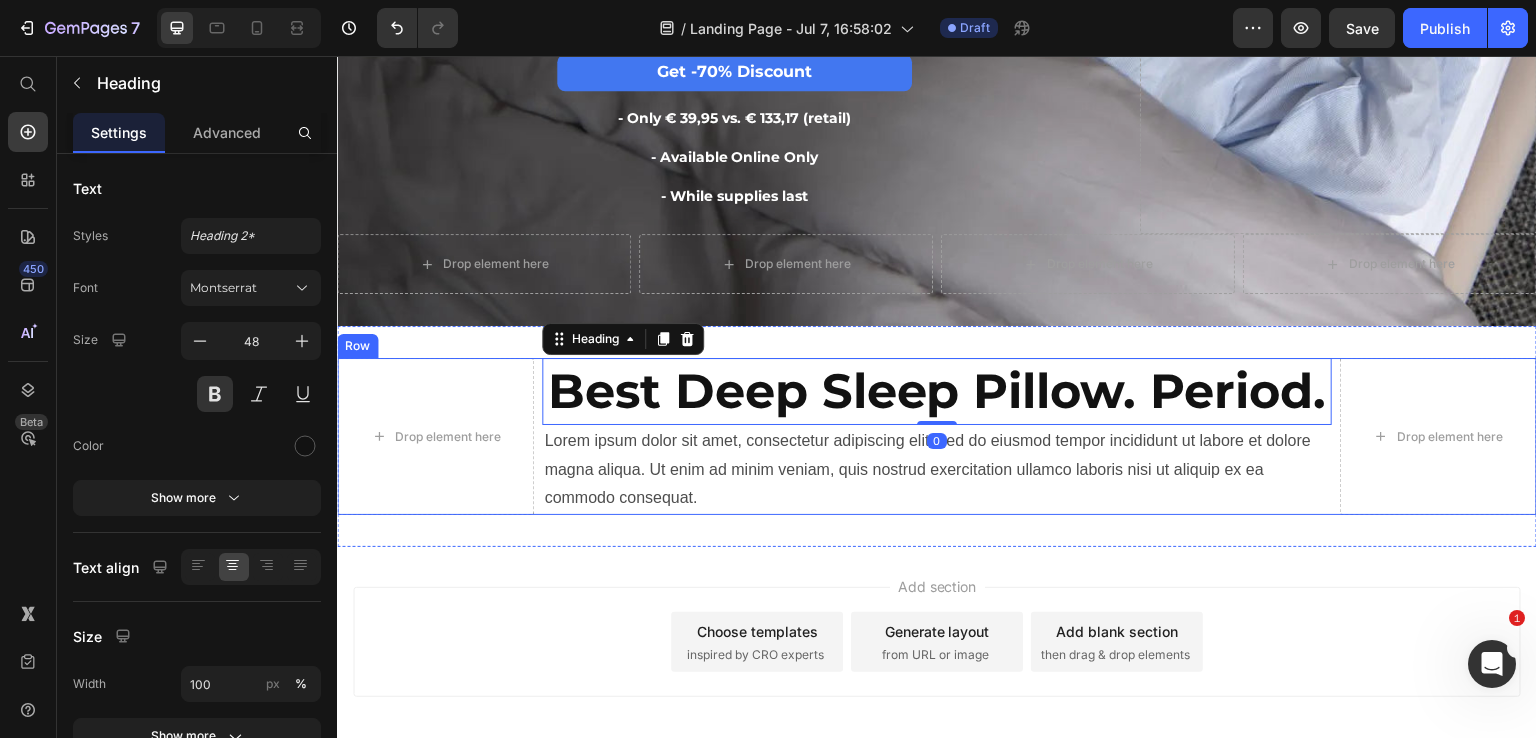 click on "Drop element here" at bounding box center [435, 436] 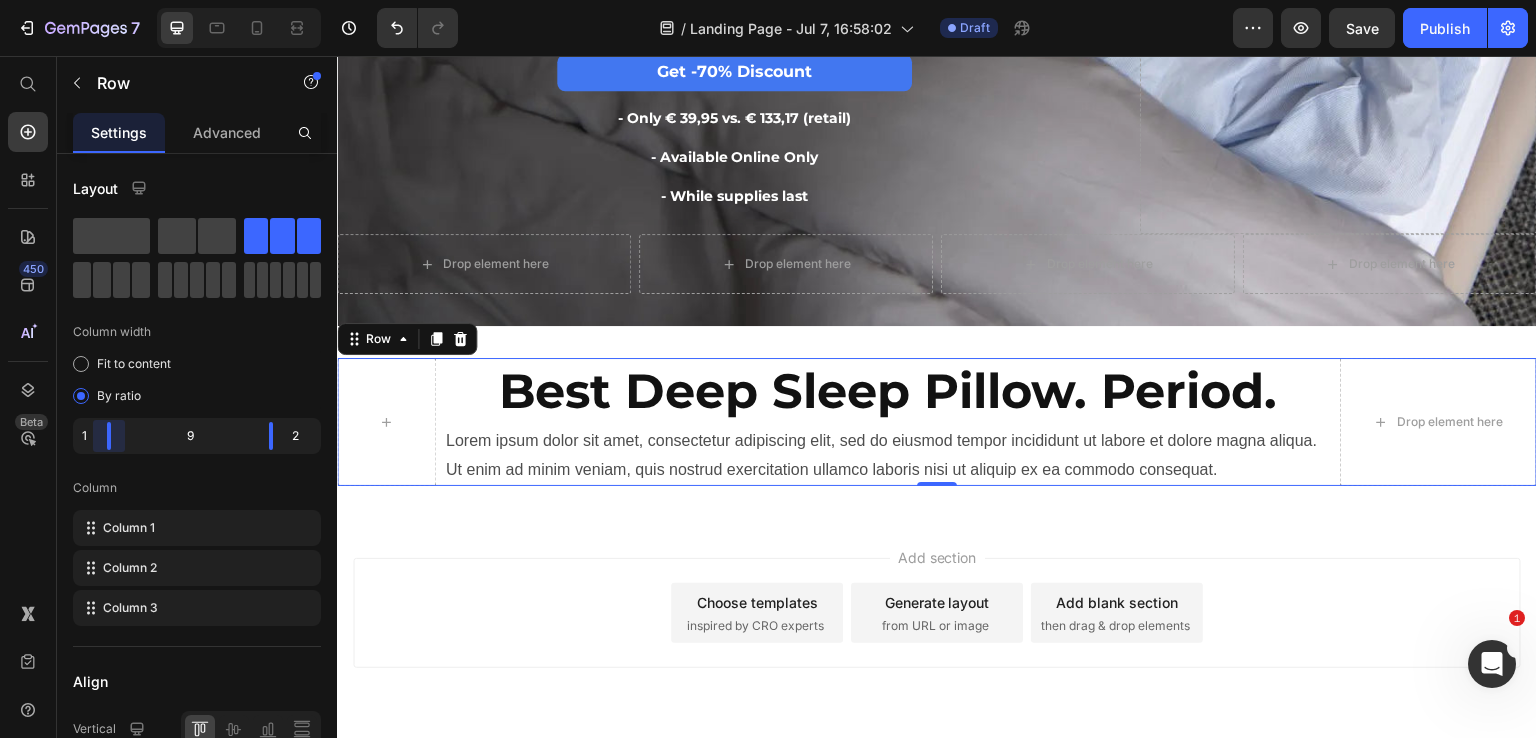 drag, startPoint x: 115, startPoint y: 440, endPoint x: 92, endPoint y: 438, distance: 23.086792 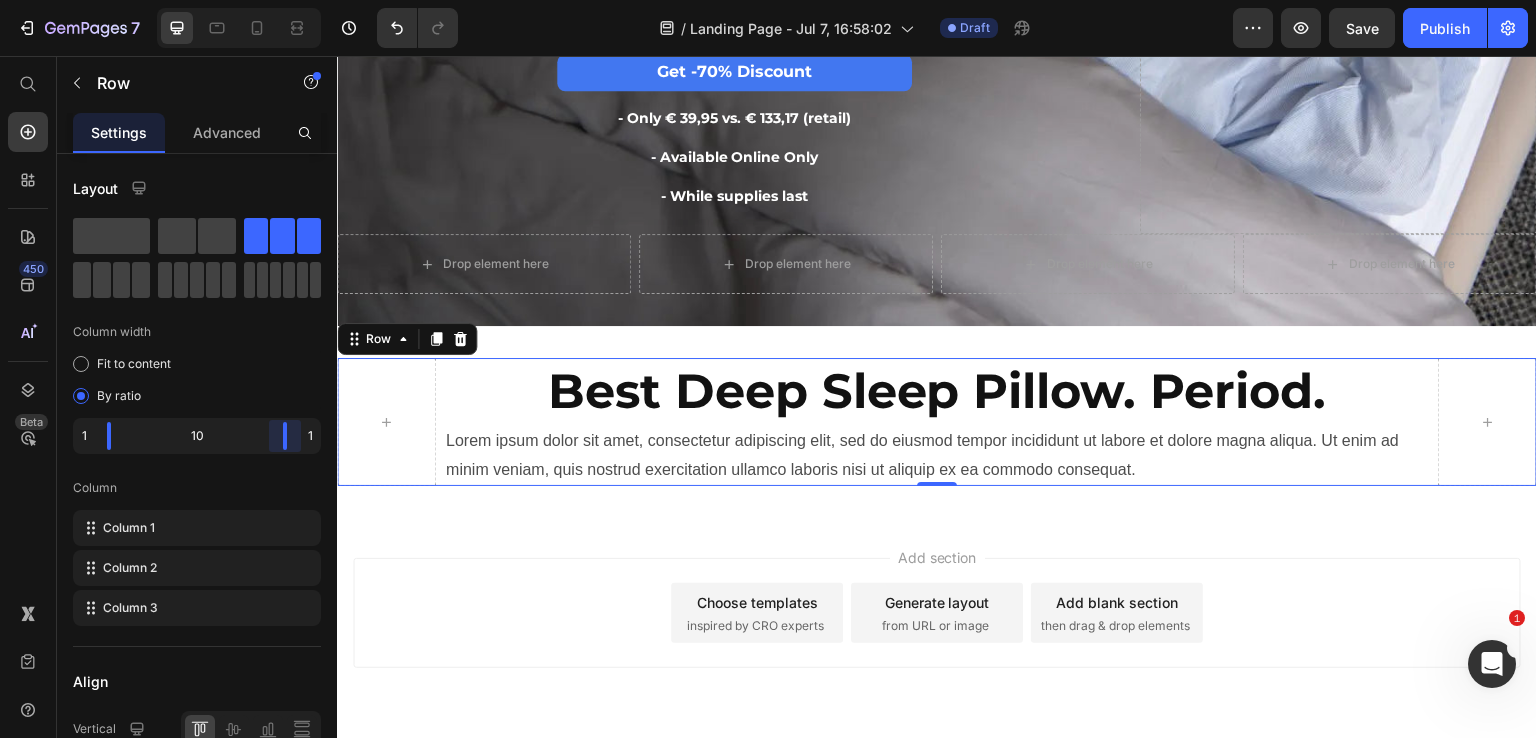 drag, startPoint x: 269, startPoint y: 430, endPoint x: 300, endPoint y: 433, distance: 31.144823 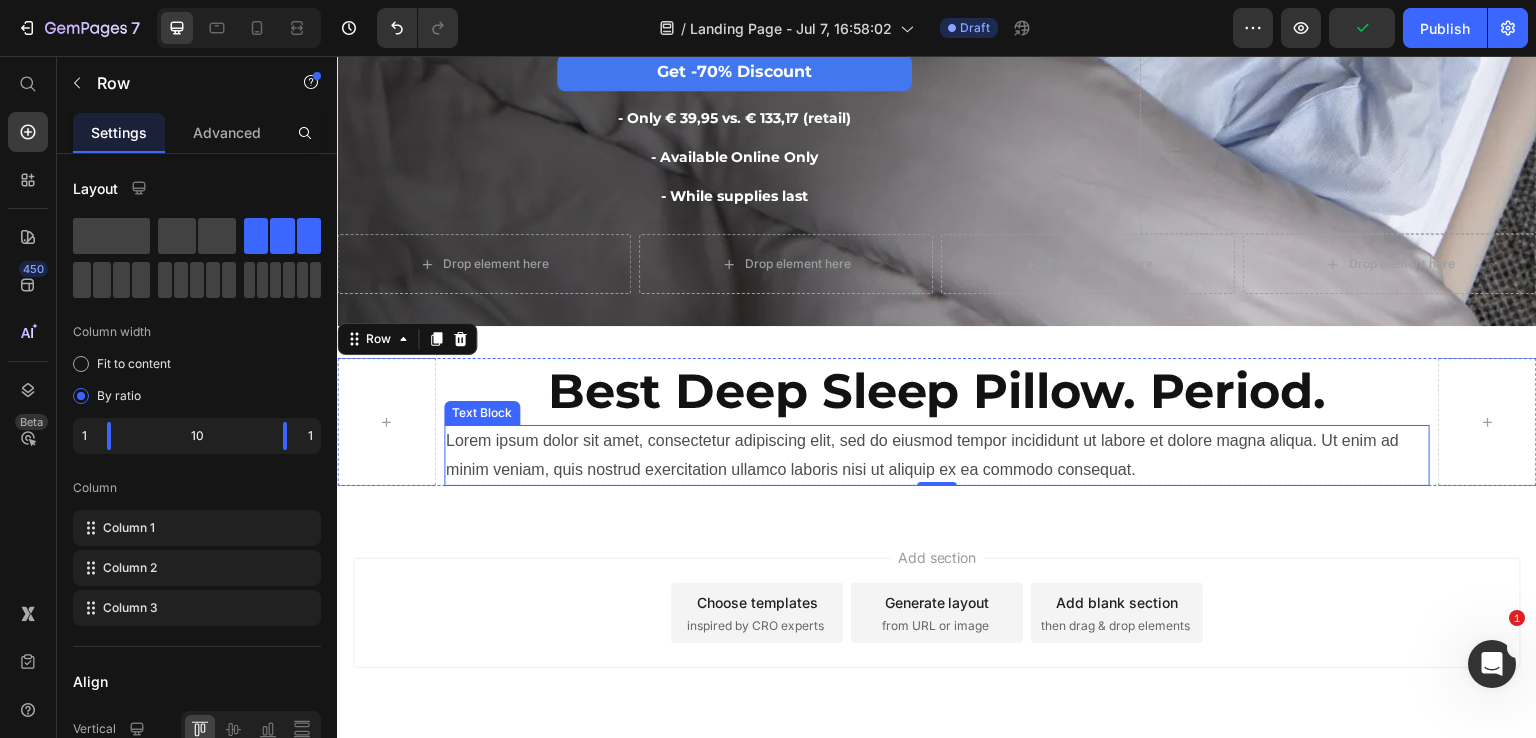 click on "Lorem ipsum dolor sit amet, consectetur adipiscing elit, sed do eiusmod tempor incididunt ut labore et dolore magna aliqua. Ut enim ad minim veniam, quis nostrud exercitation ullamco laboris nisi ut aliquip ex ea commodo consequat." at bounding box center [937, 456] 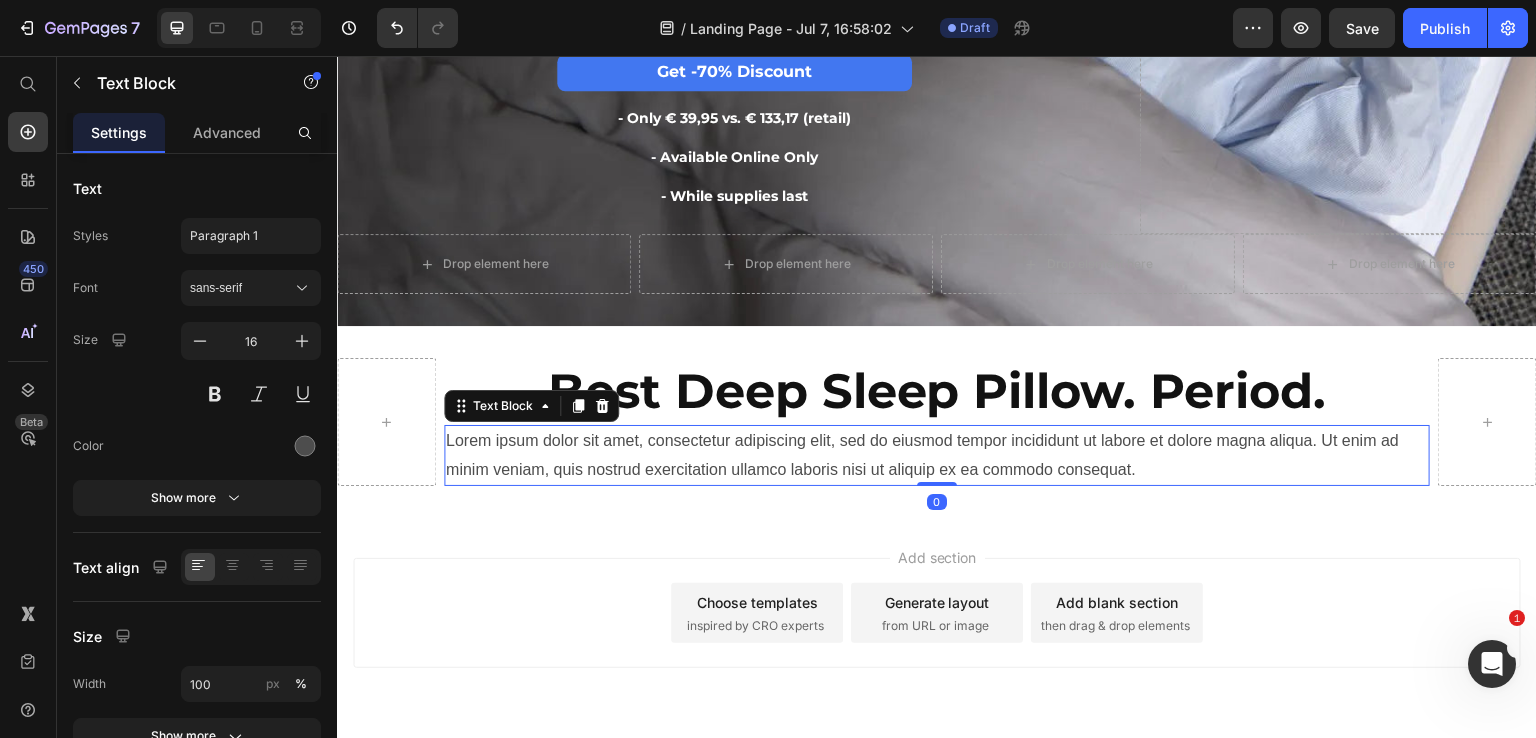 click on "Lorem ipsum dolor sit amet, consectetur adipiscing elit, sed do eiusmod tempor incididunt ut labore et dolore magna aliqua. Ut enim ad minim veniam, quis nostrud exercitation ullamco laboris nisi ut aliquip ex ea commodo consequat." at bounding box center [937, 456] 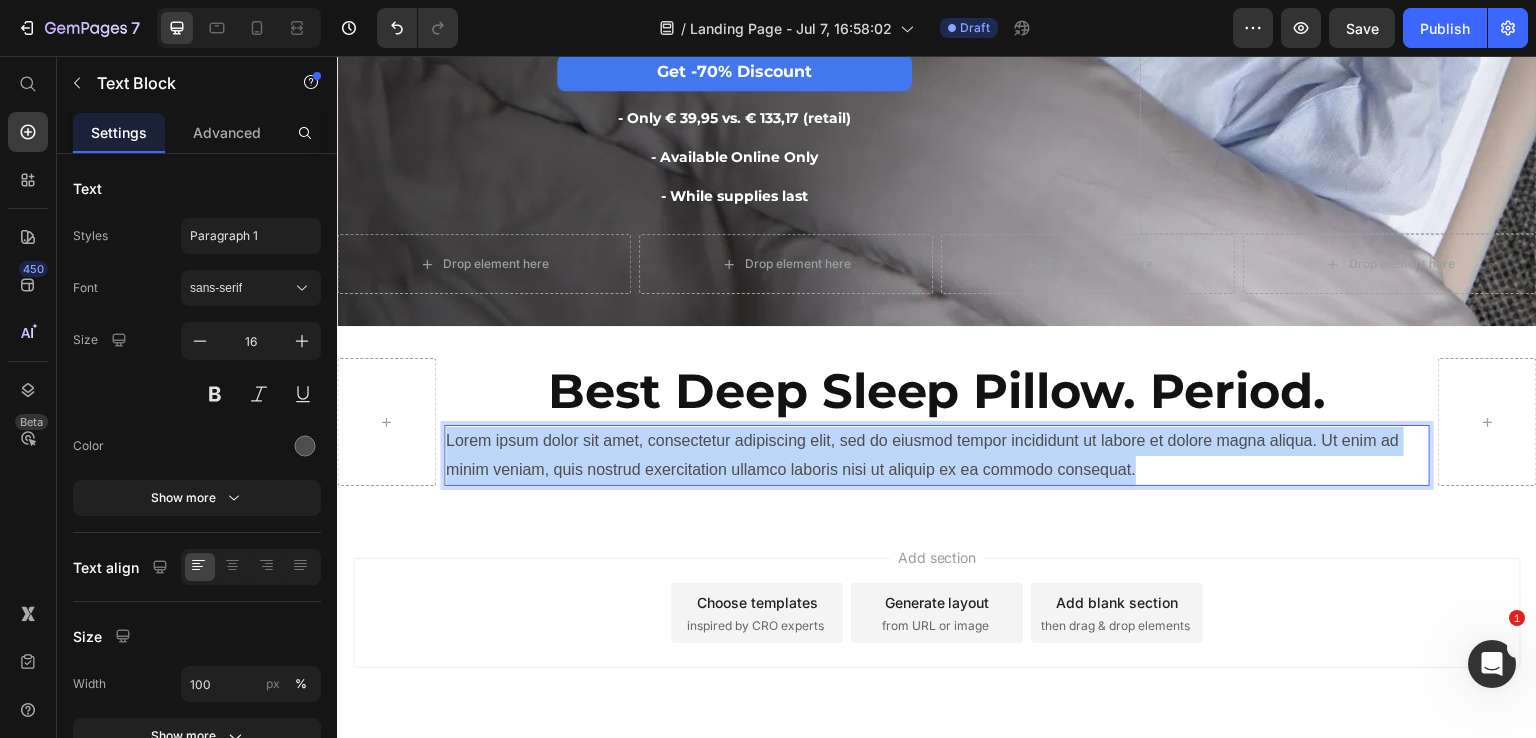 click on "Lorem ipsum dolor sit amet, consectetur adipiscing elit, sed do eiusmod tempor incididunt ut labore et dolore magna aliqua. Ut enim ad minim veniam, quis nostrud exercitation ullamco laboris nisi ut aliquip ex ea commodo consequat." at bounding box center [937, 456] 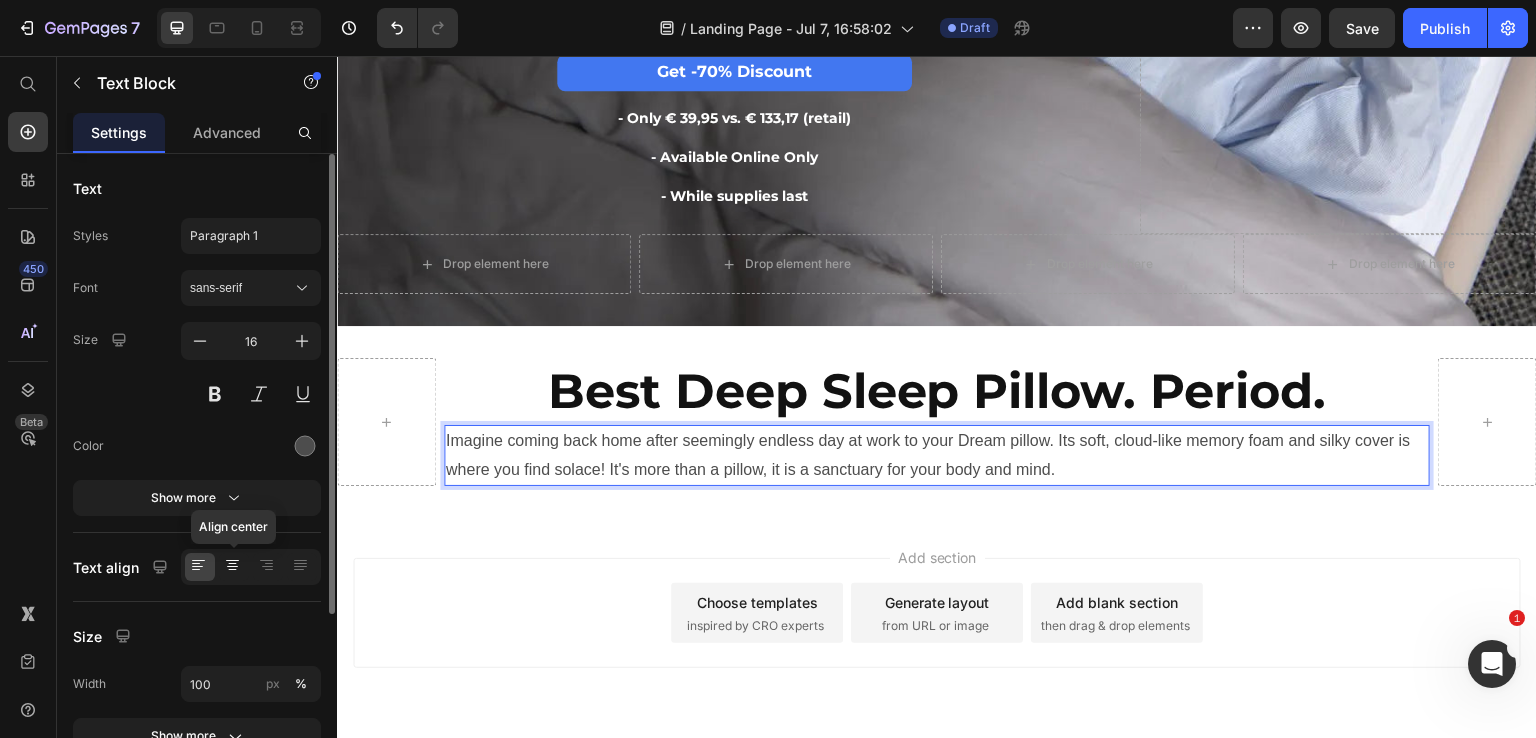 click 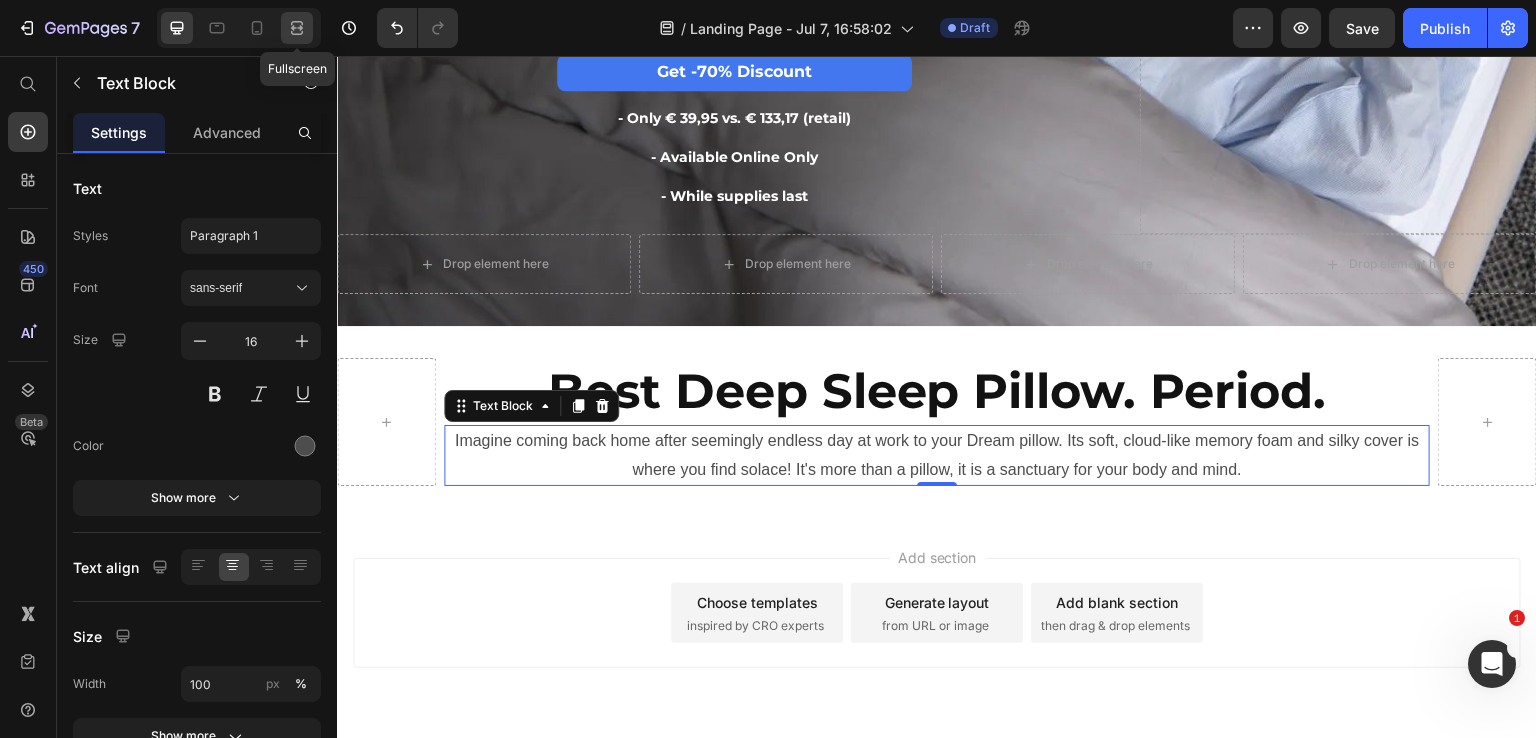click 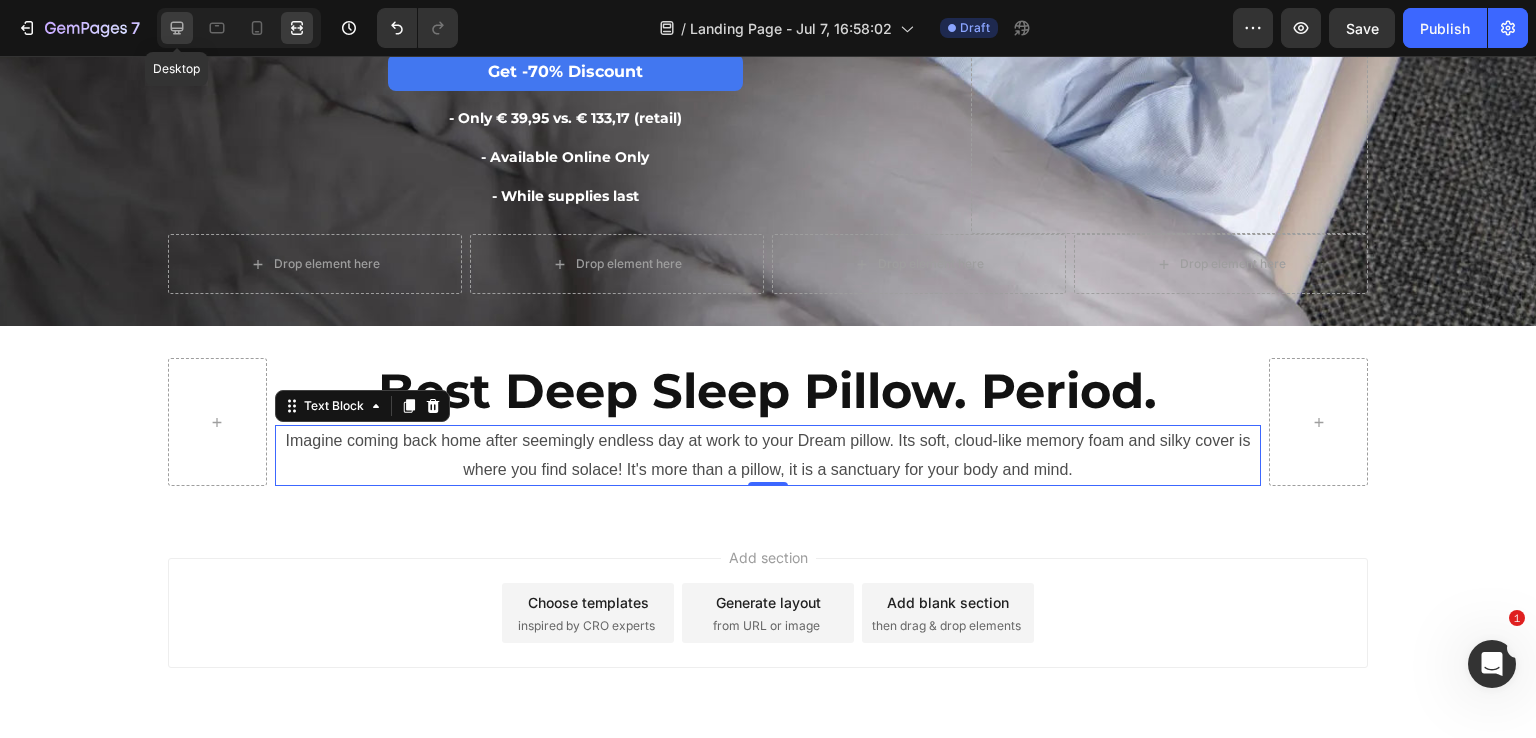 click 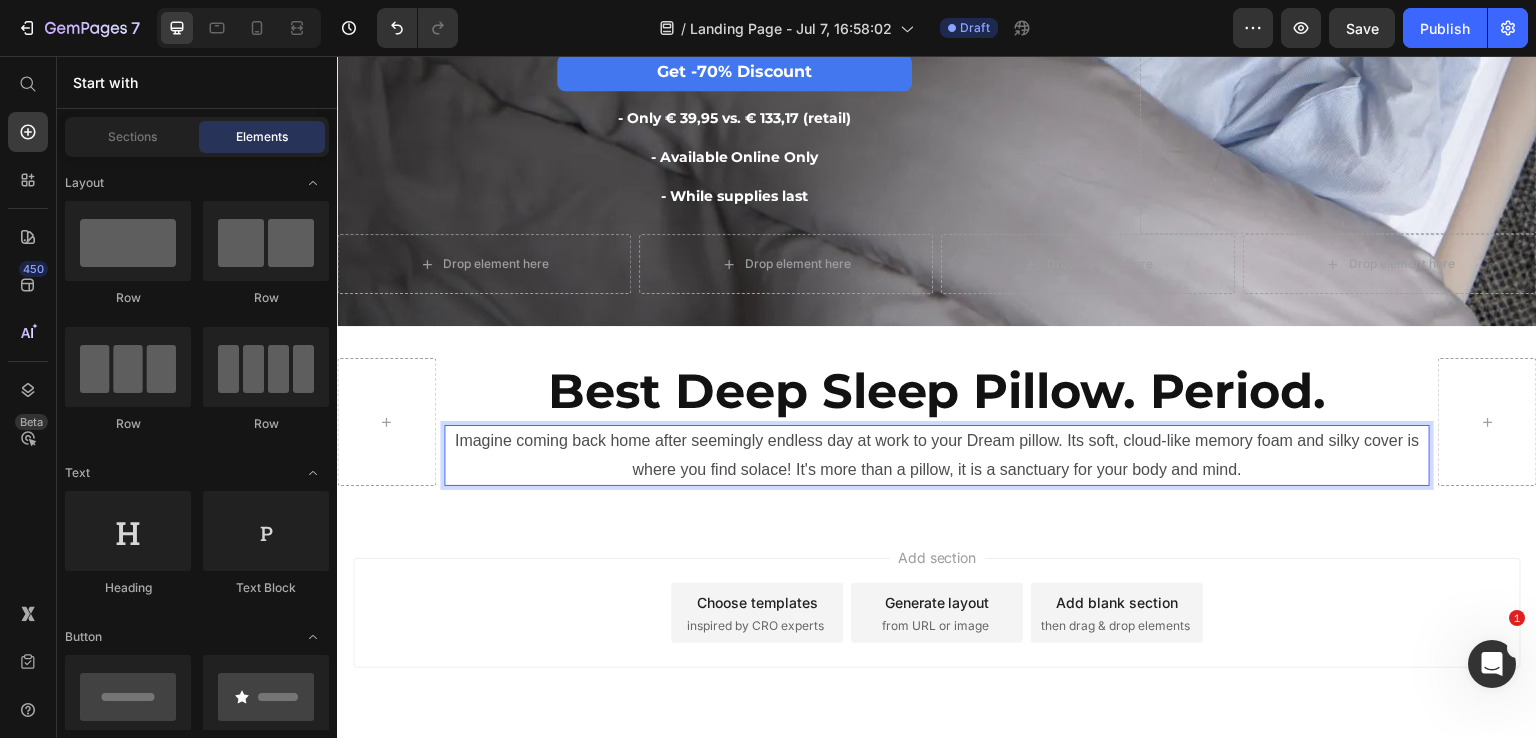click on "Add section Choose templates inspired by CRO experts Generate layout from URL or image Add blank section then drag & drop elements" at bounding box center [937, 641] 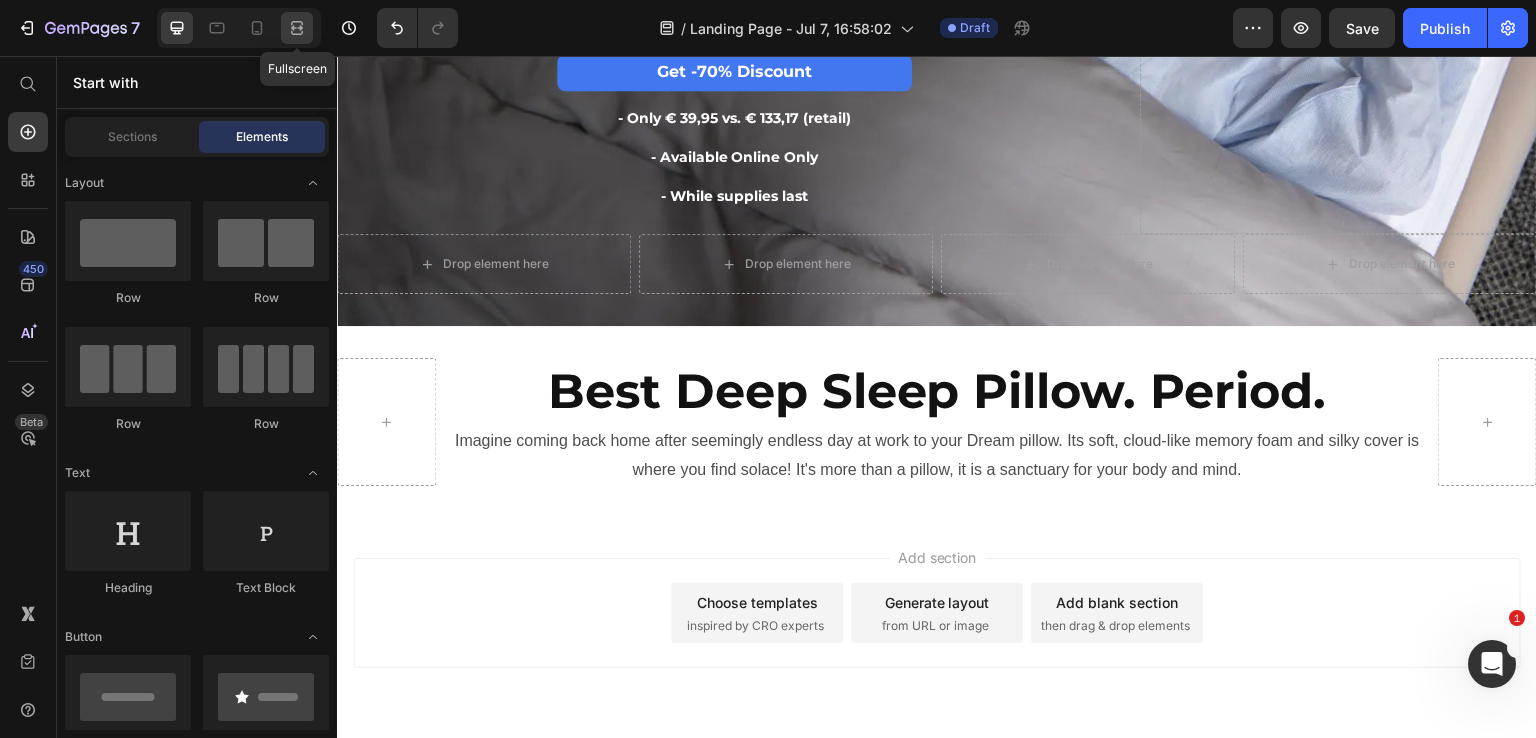 click 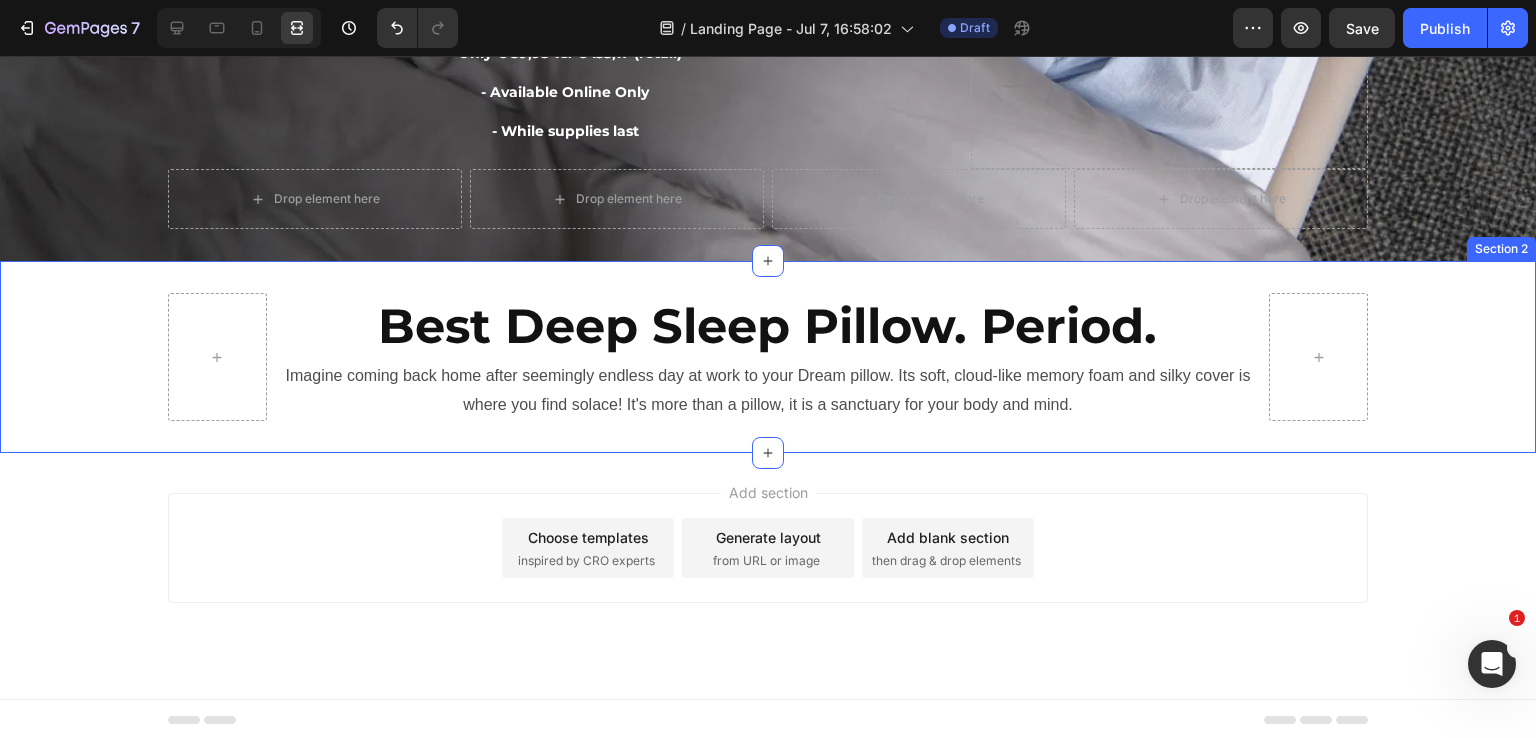 scroll, scrollTop: 541, scrollLeft: 0, axis: vertical 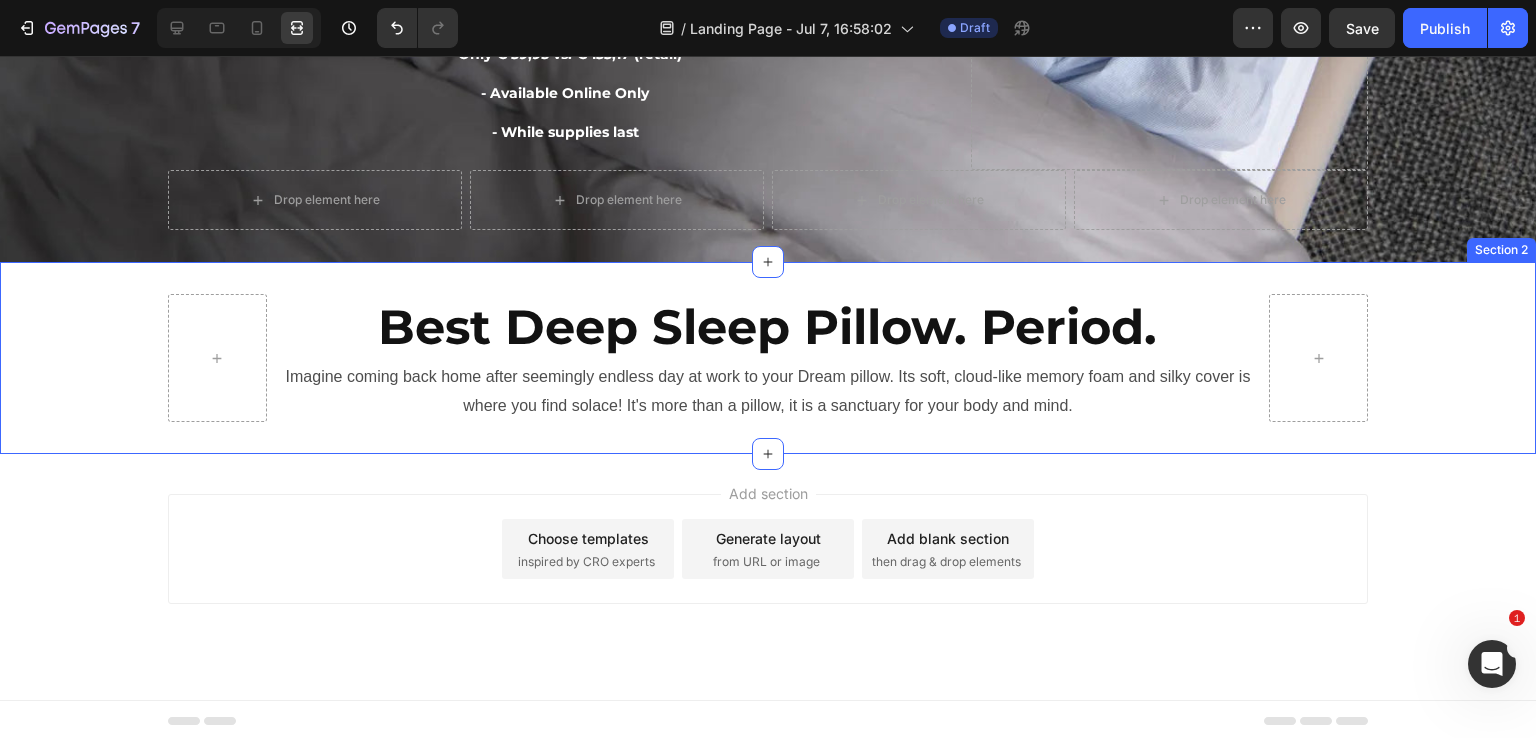 click on "Best Deep Sleep Pillow. Period. Heading Imagine coming back home after seemingly endless day at work to your Dream pillow. Its soft, cloud-like memory foam and silky cover is where you find solace! It's more than a pillow, it is a sanctuary for your body and mind. Text Block
Row Section 2" at bounding box center [768, 358] 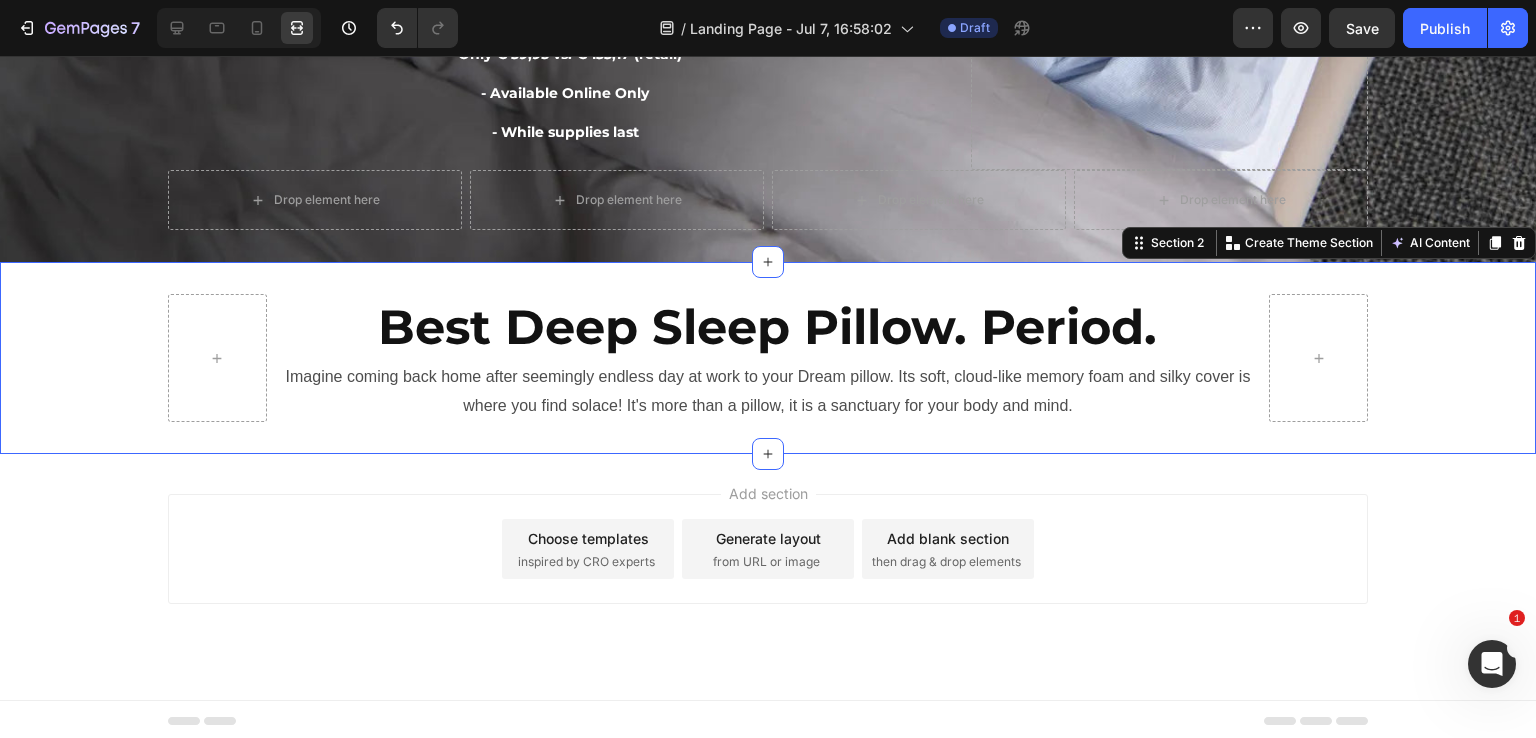 click at bounding box center [239, 28] 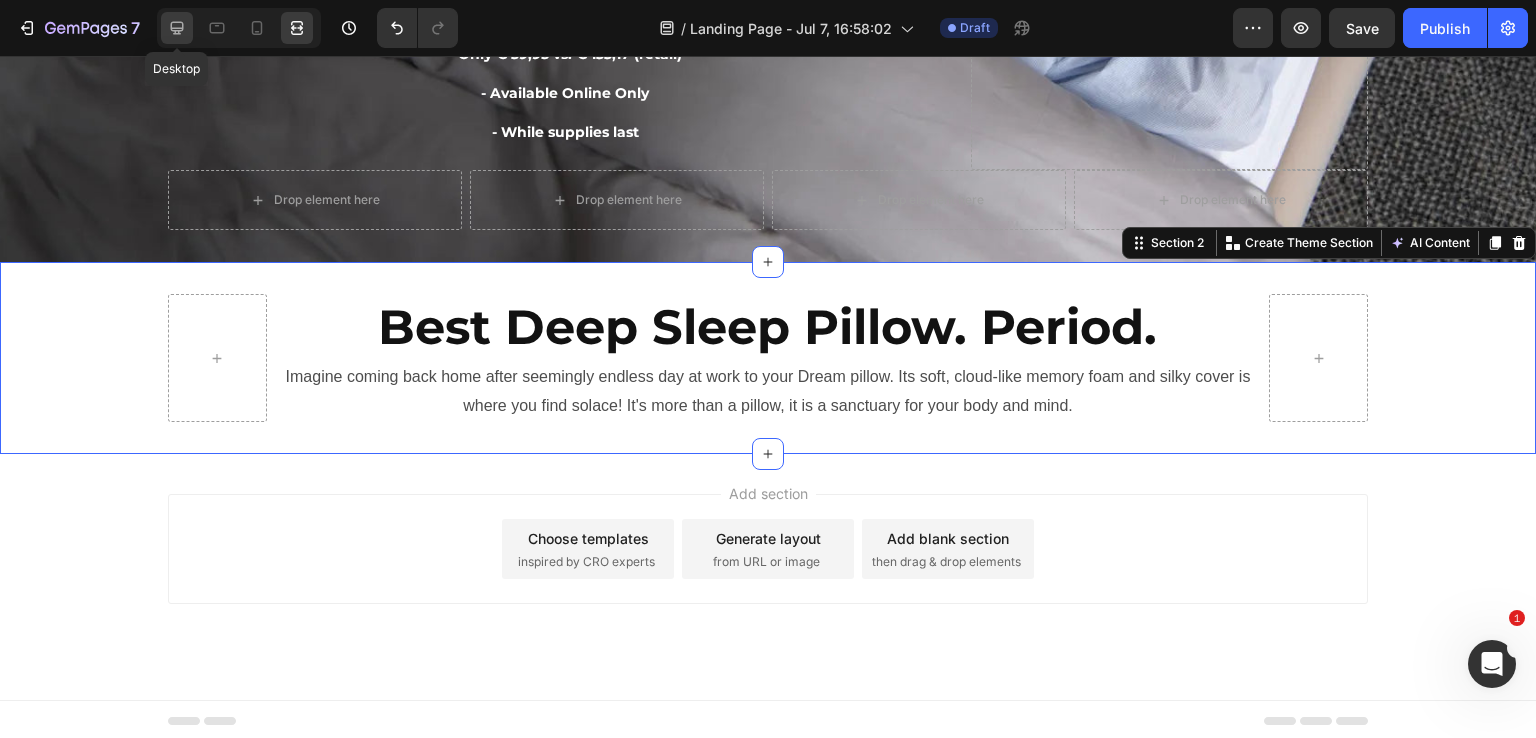 click 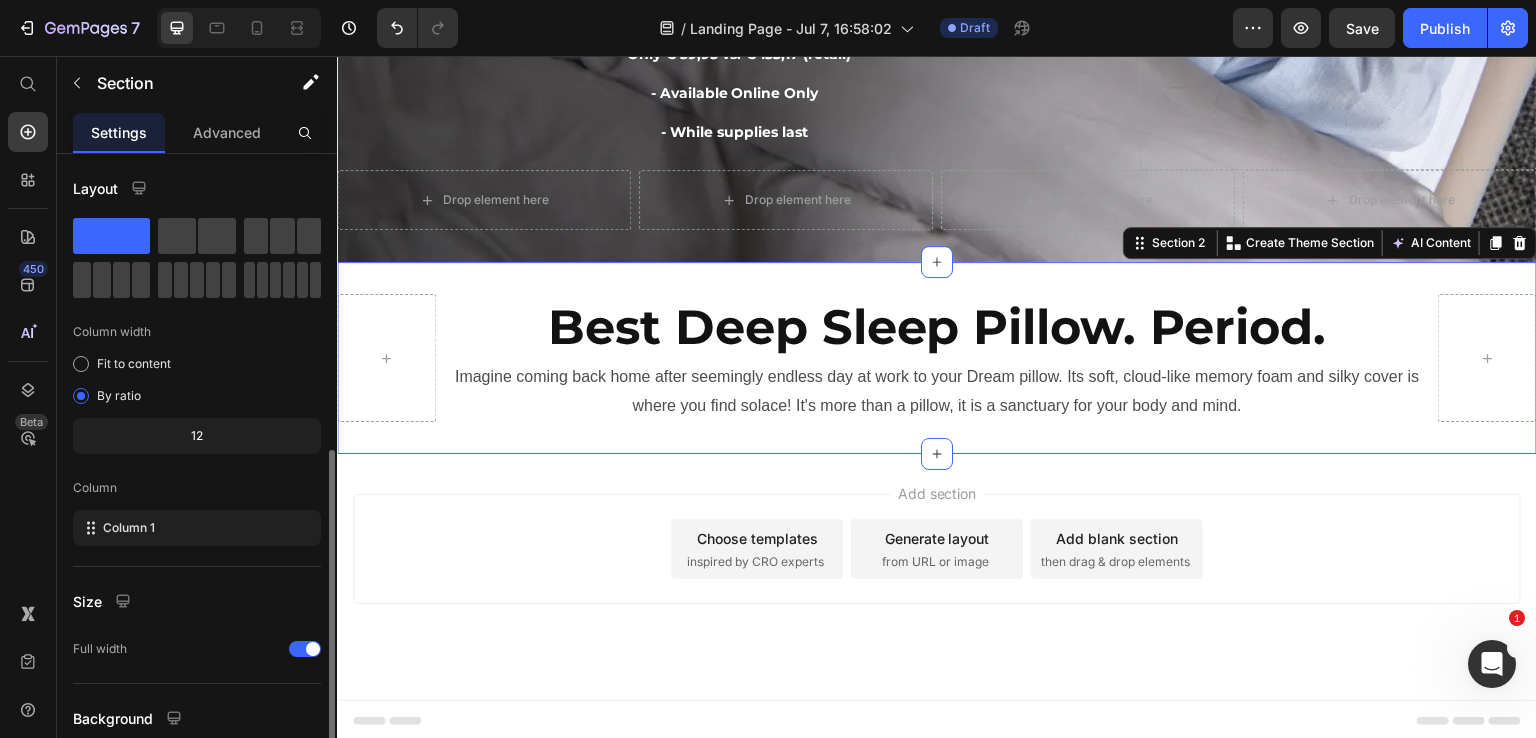 scroll, scrollTop: 165, scrollLeft: 0, axis: vertical 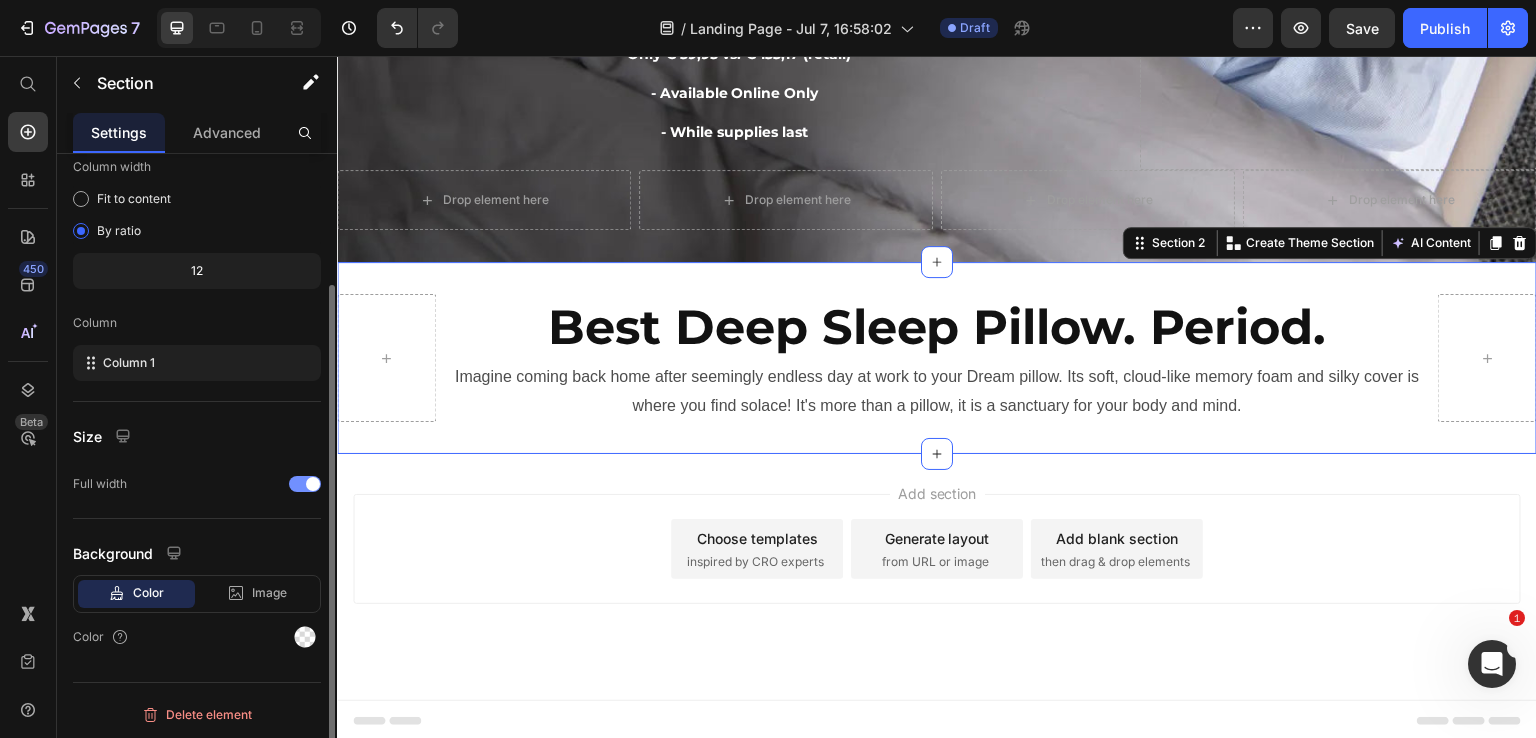 click at bounding box center [305, 484] 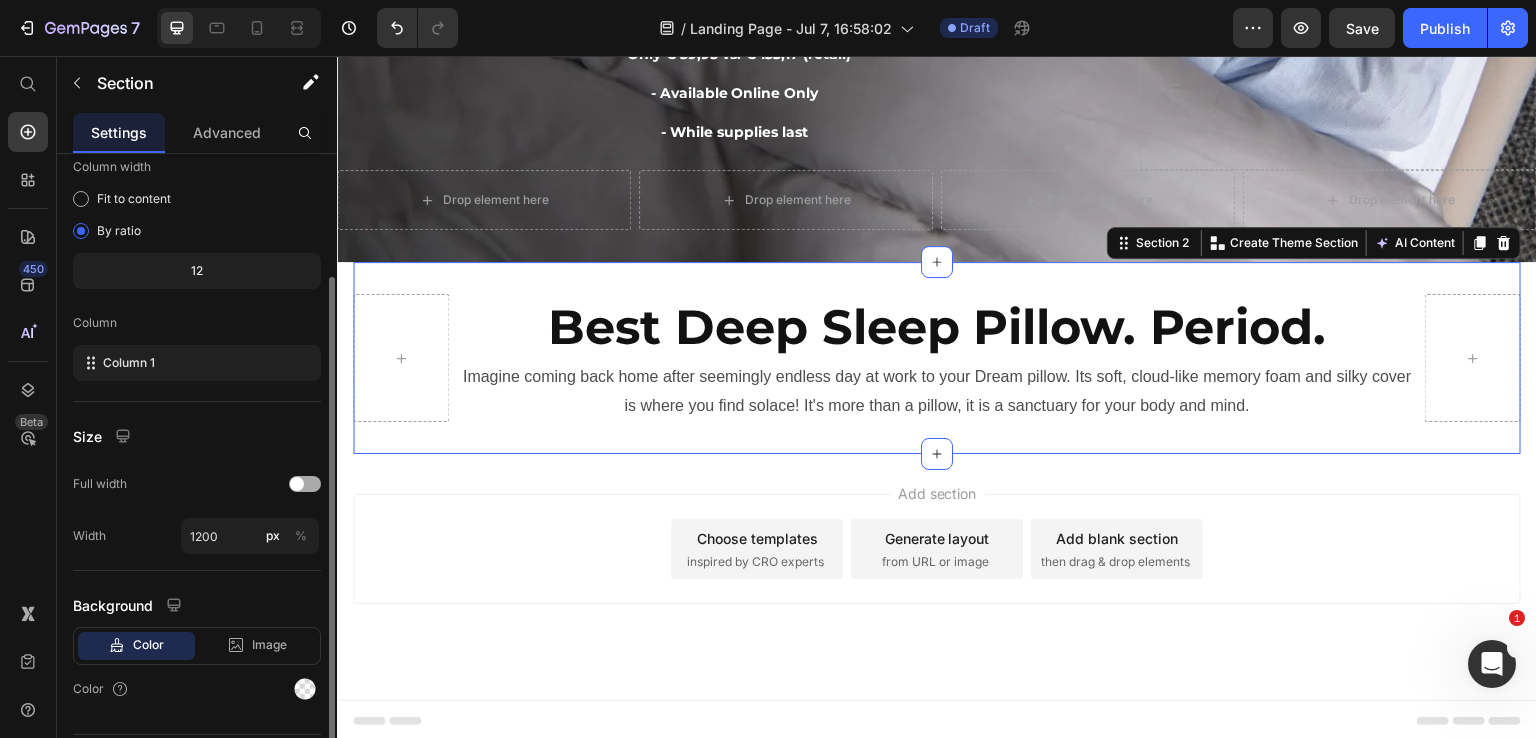 click 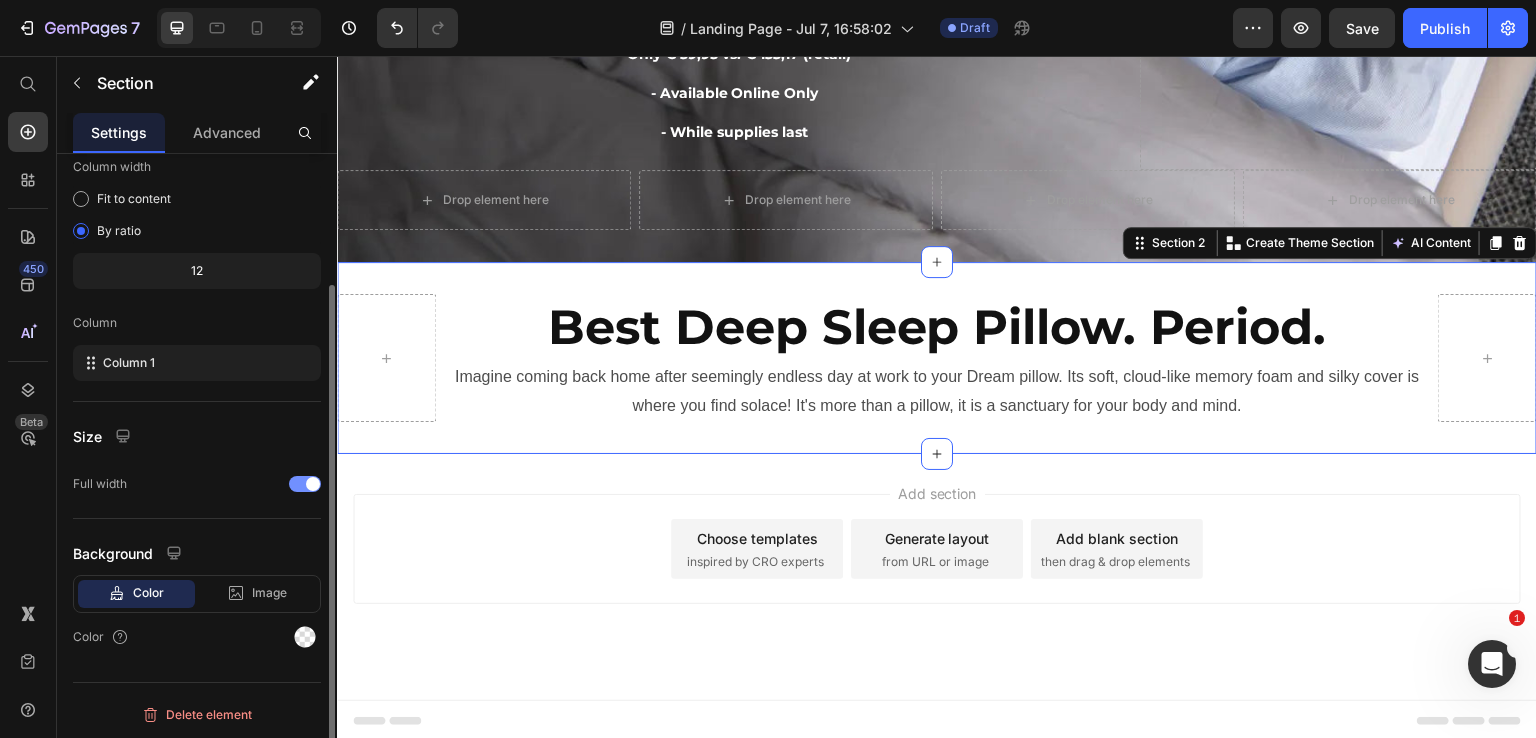 click at bounding box center (305, 484) 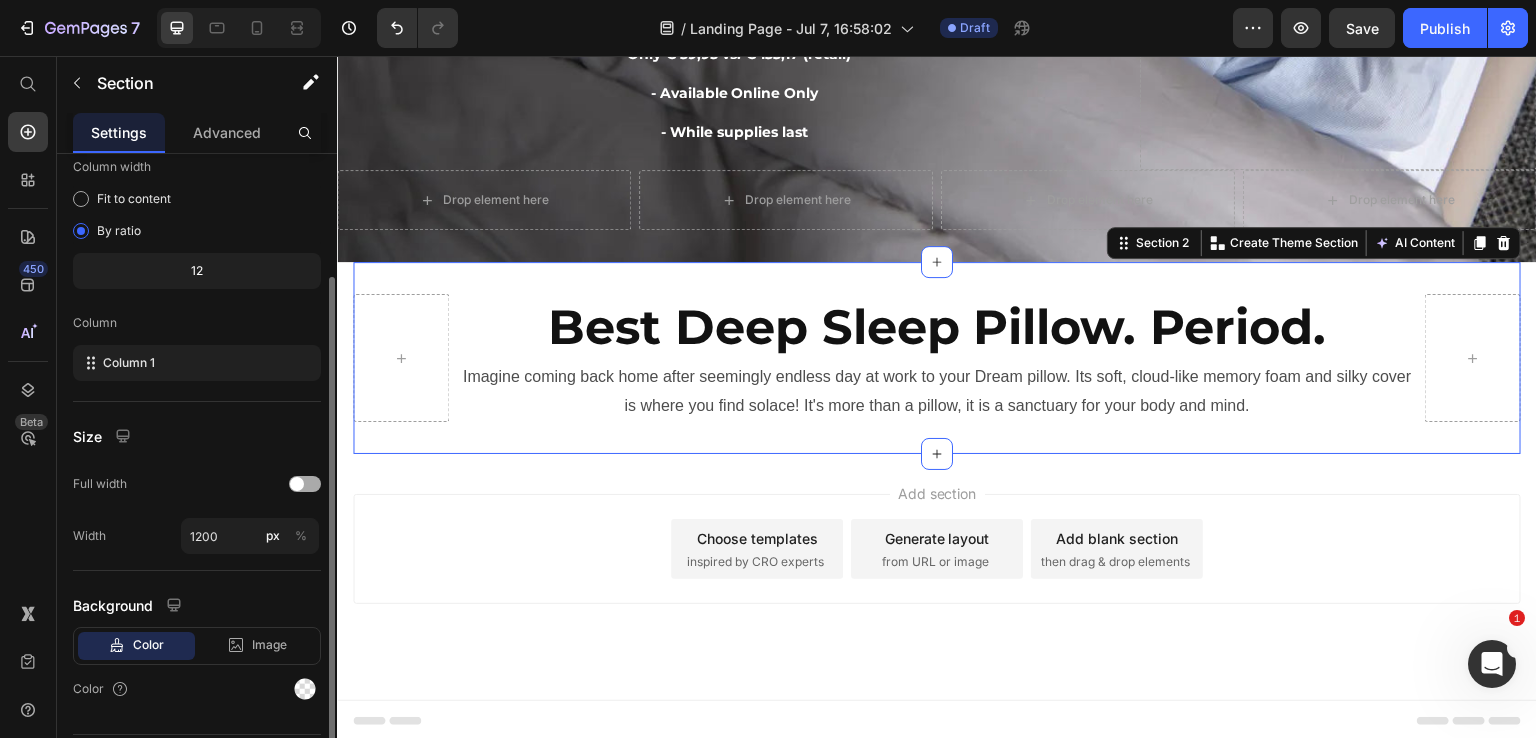 click at bounding box center (305, 484) 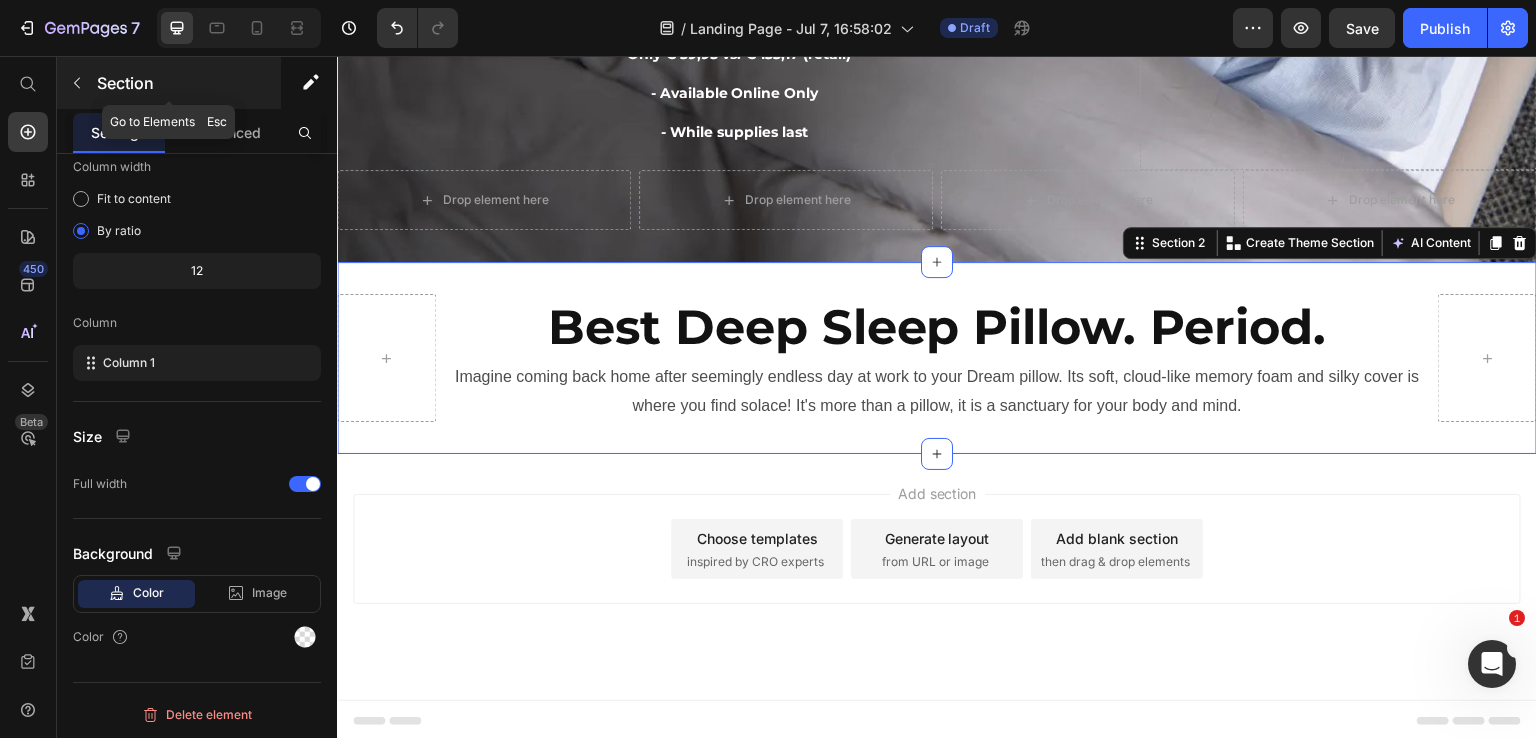 click 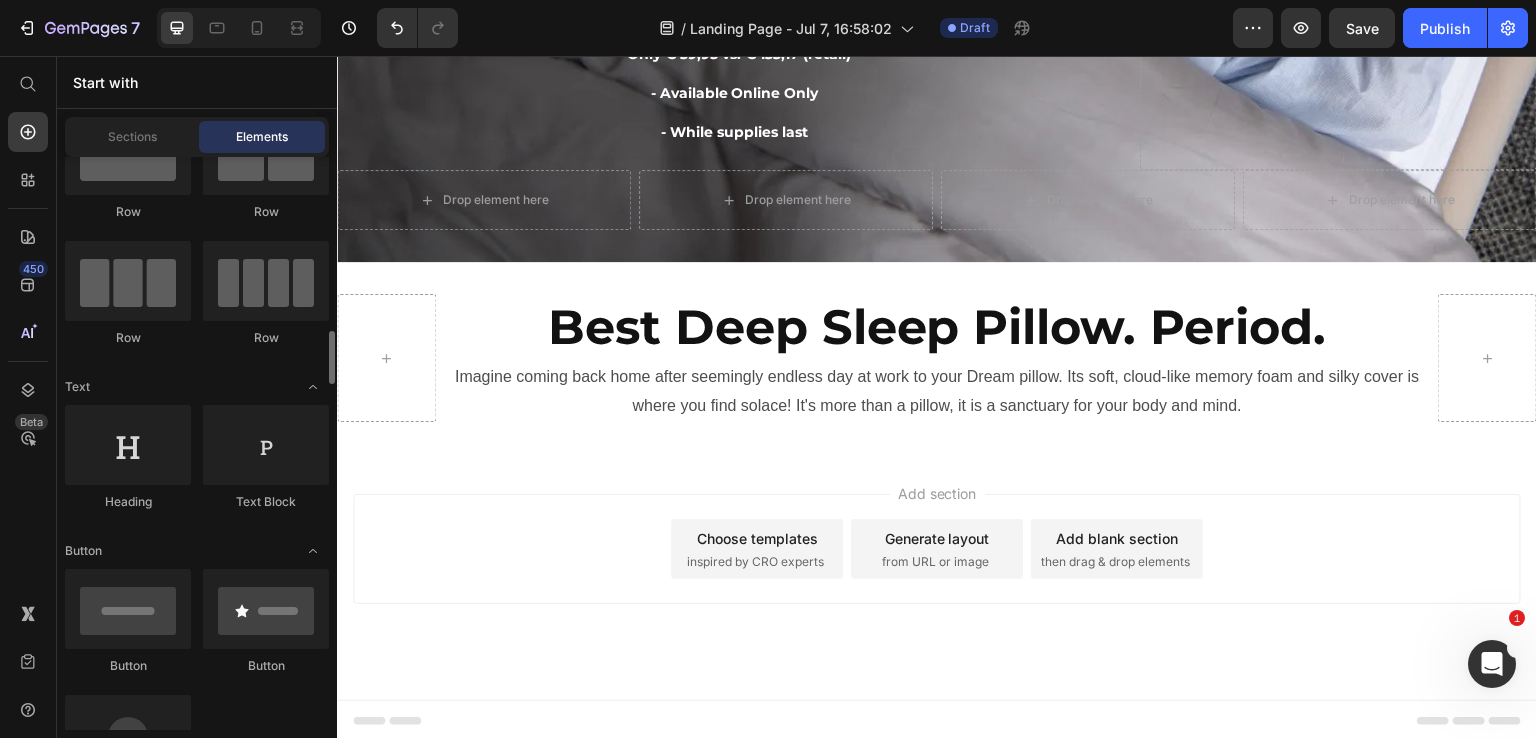 scroll, scrollTop: 0, scrollLeft: 0, axis: both 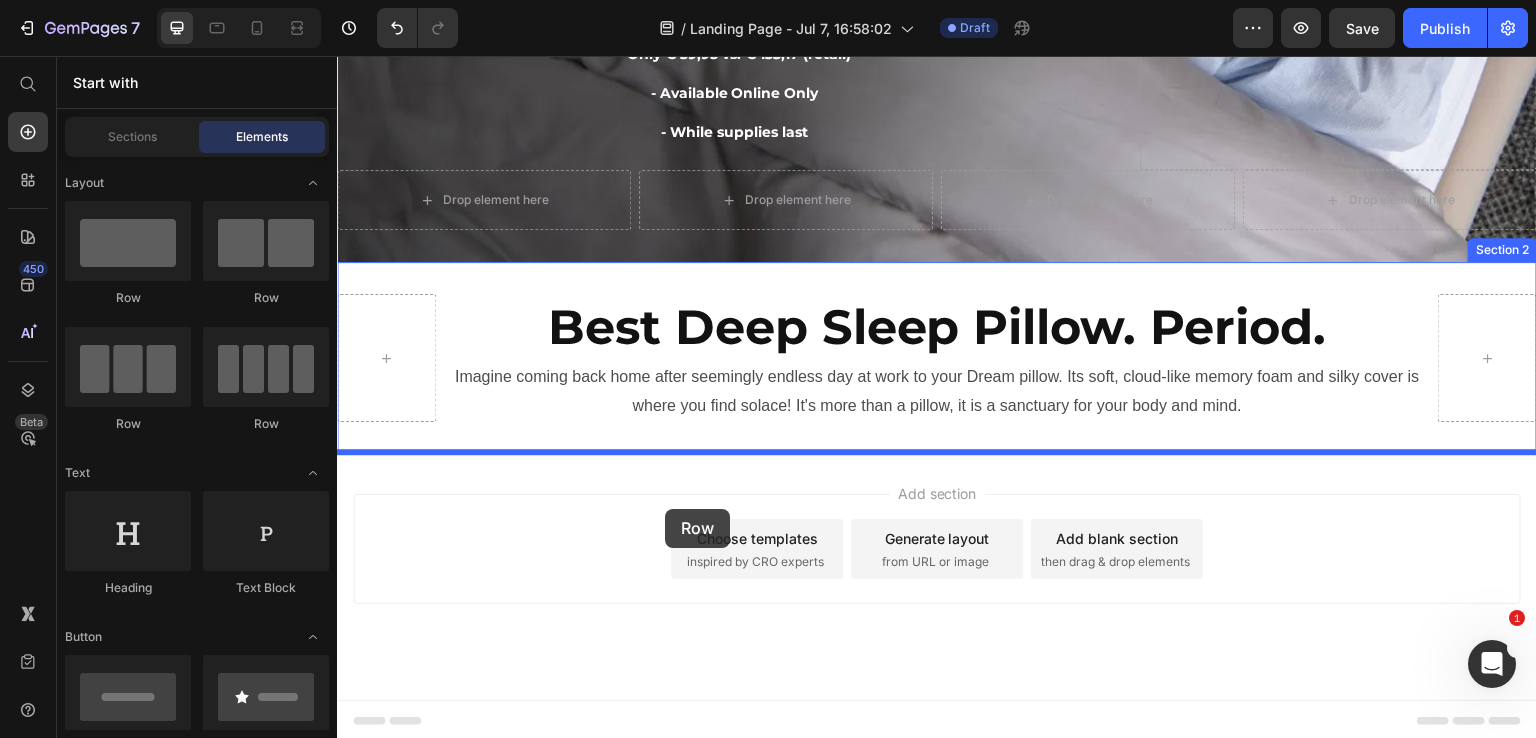 drag, startPoint x: 497, startPoint y: 425, endPoint x: 665, endPoint y: 509, distance: 187.82971 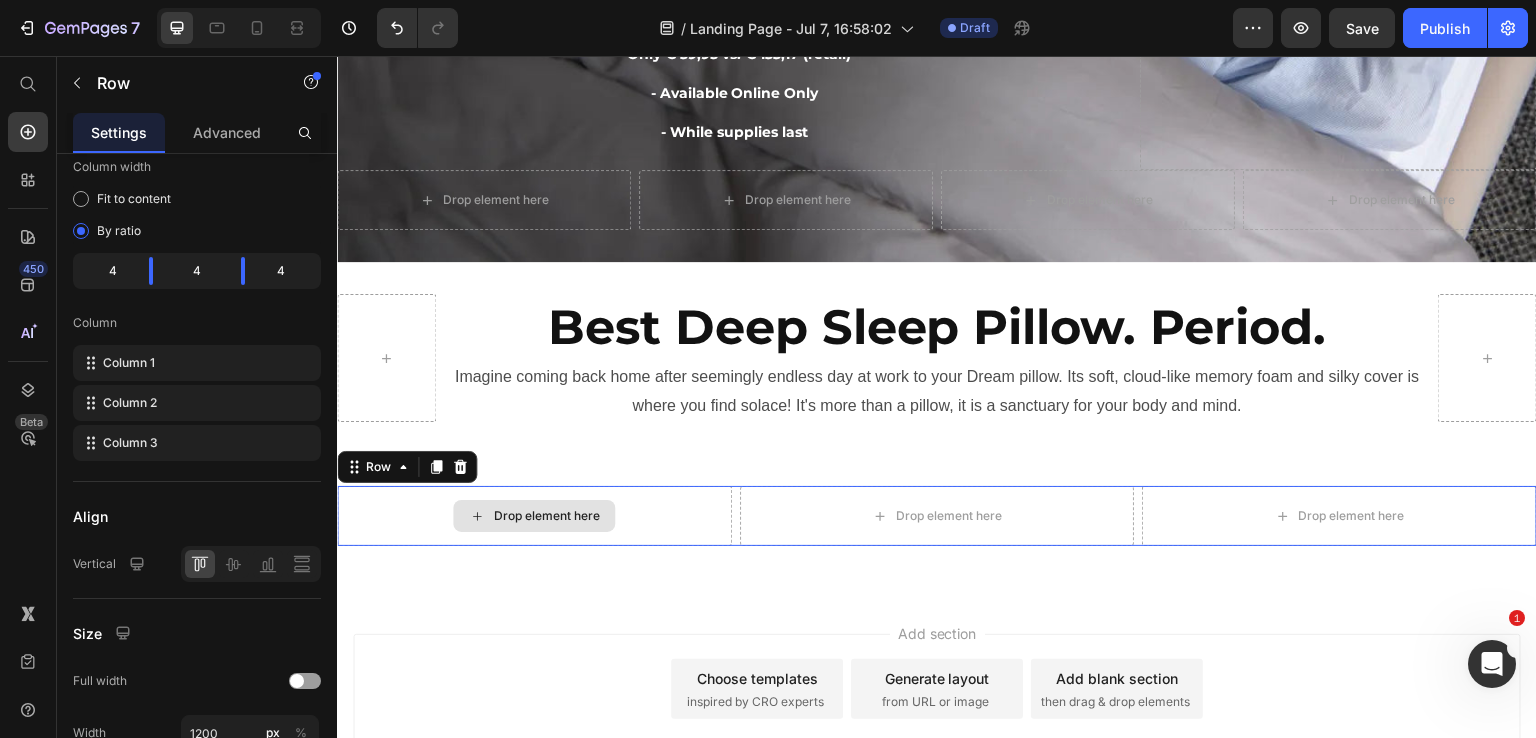 scroll, scrollTop: 0, scrollLeft: 0, axis: both 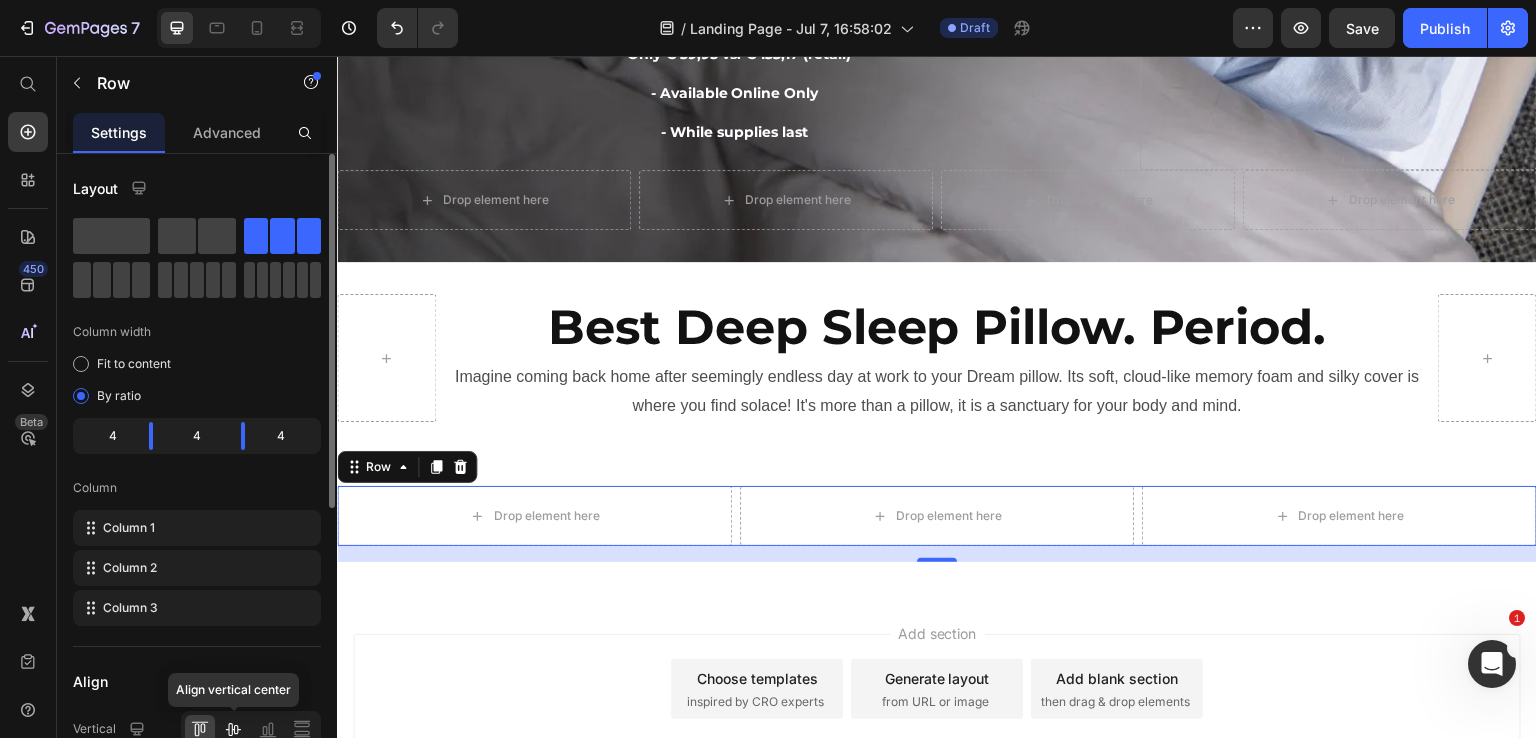 click 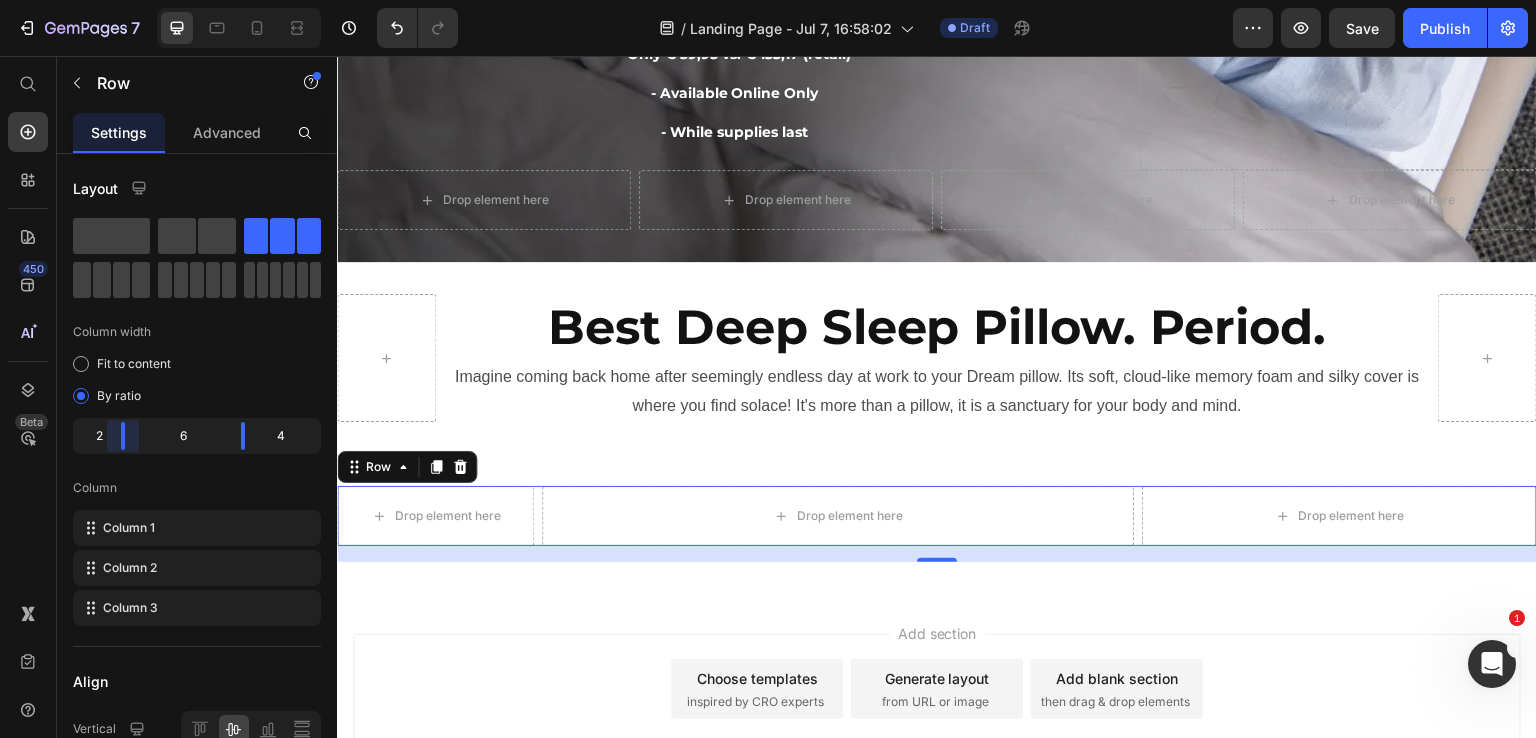 drag, startPoint x: 148, startPoint y: 436, endPoint x: 124, endPoint y: 432, distance: 24.33105 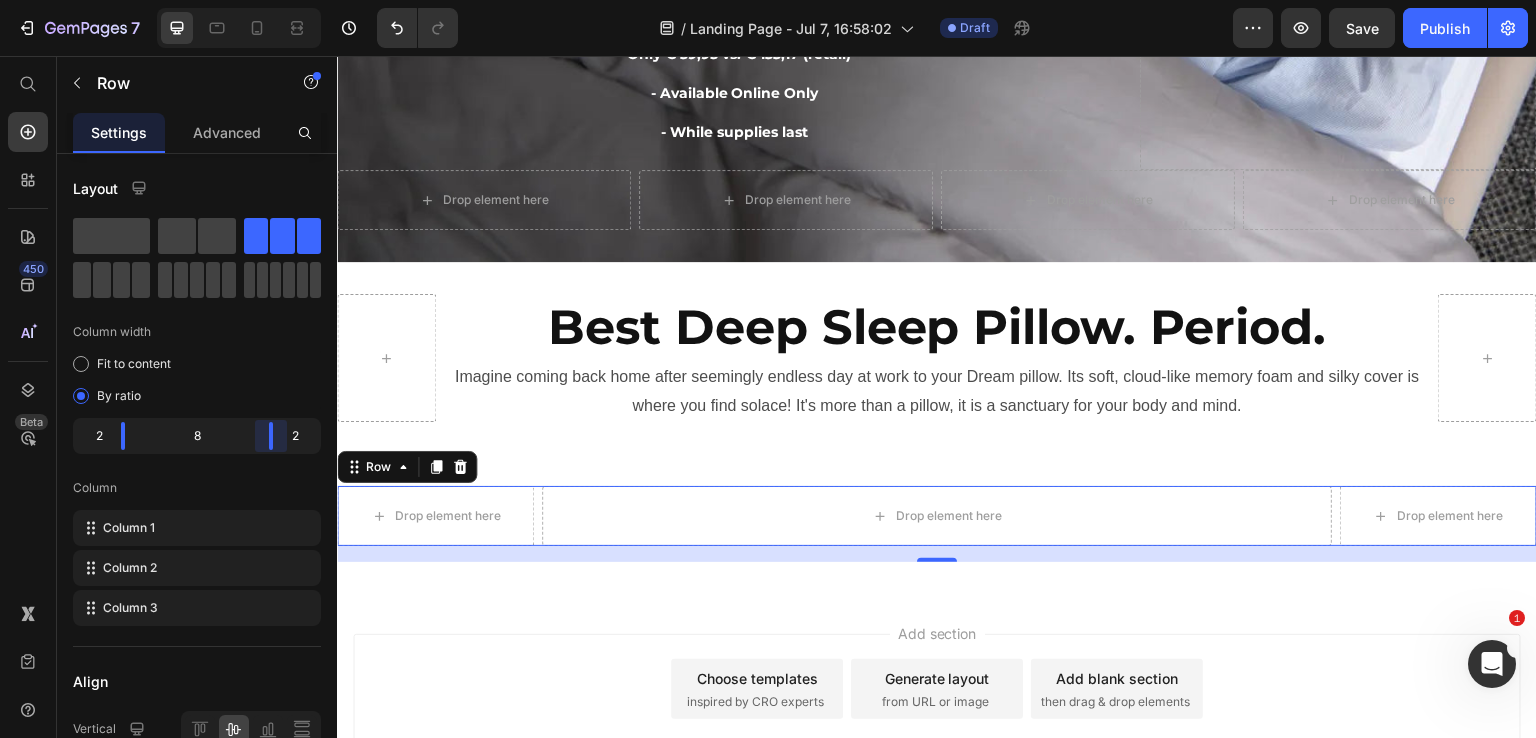 drag, startPoint x: 259, startPoint y: 429, endPoint x: 293, endPoint y: 429, distance: 34 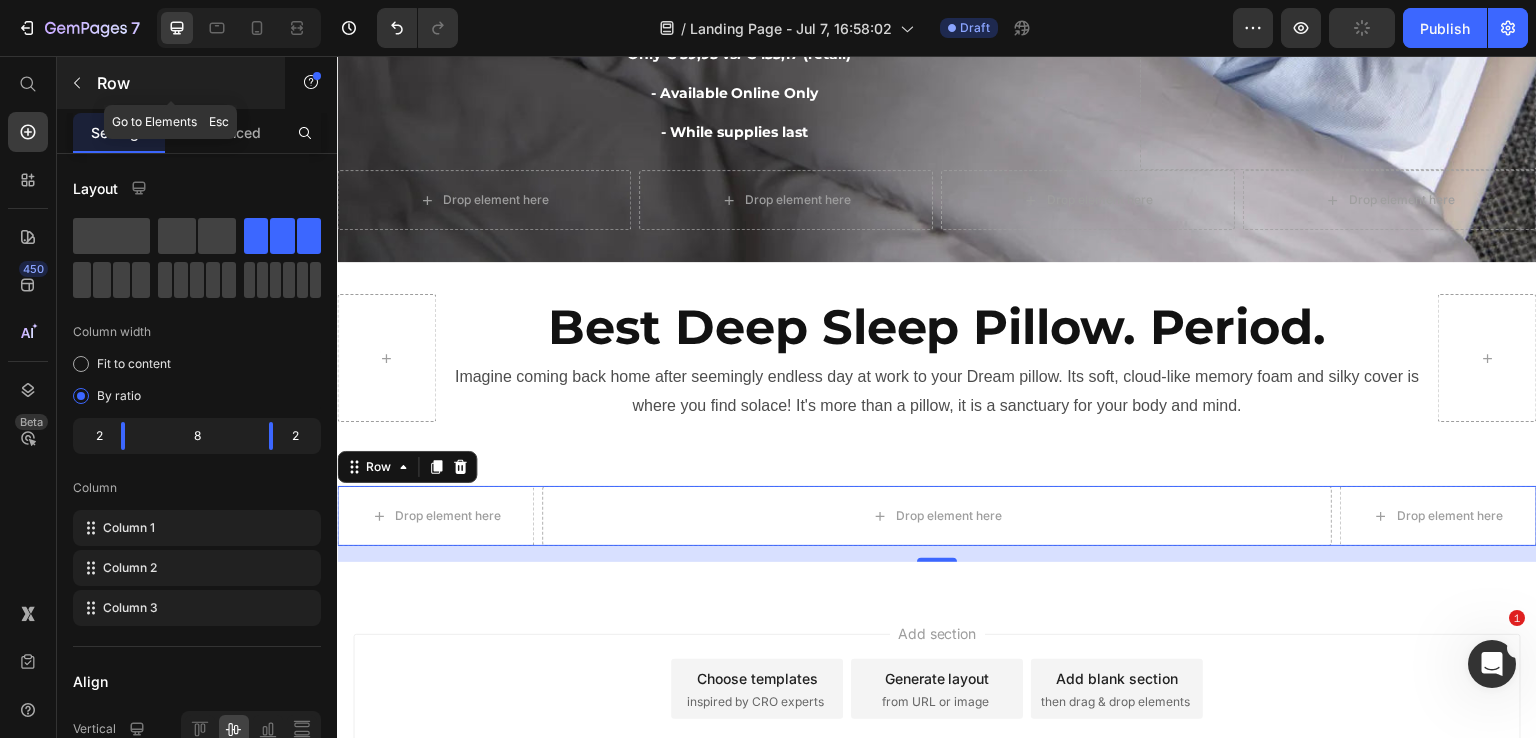 click at bounding box center [77, 83] 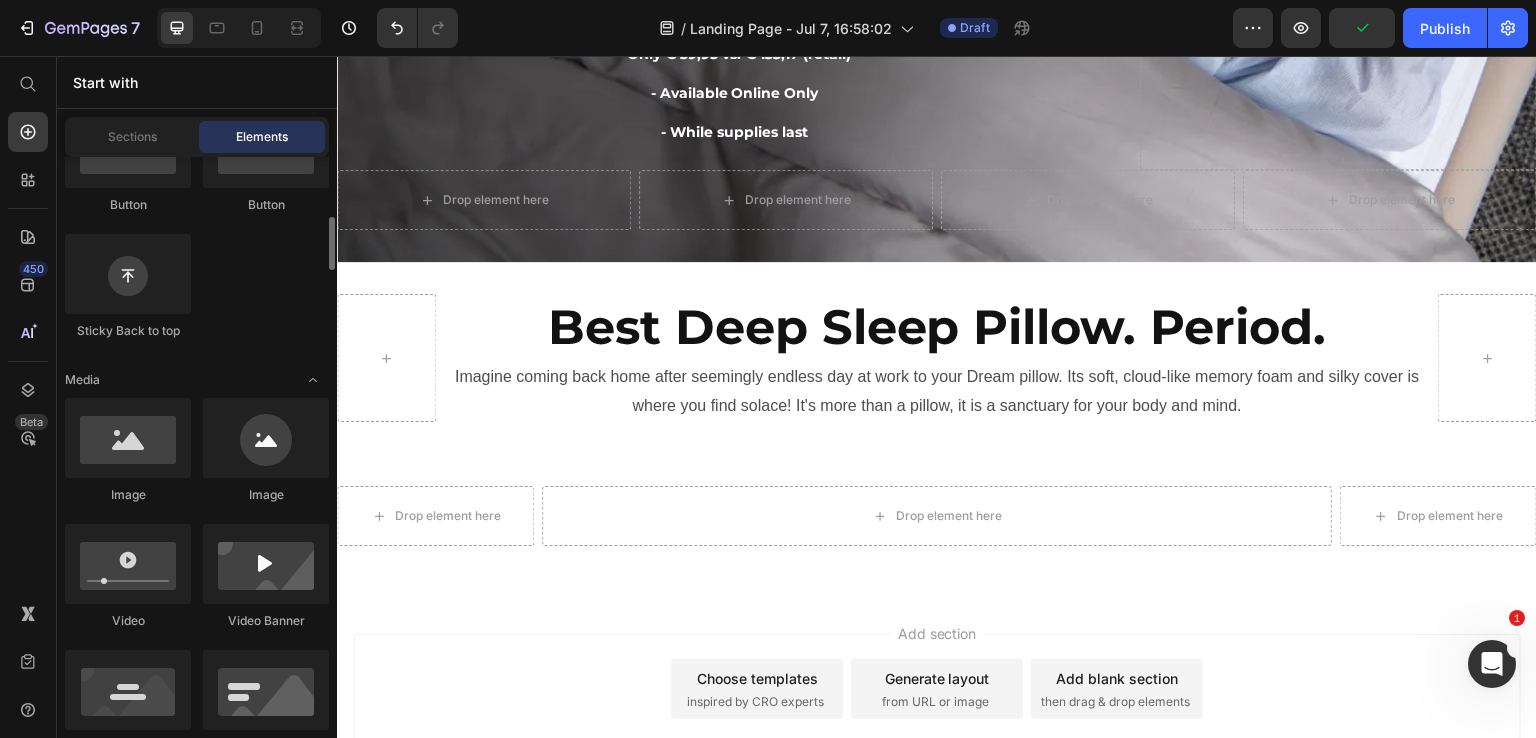 scroll, scrollTop: 557, scrollLeft: 0, axis: vertical 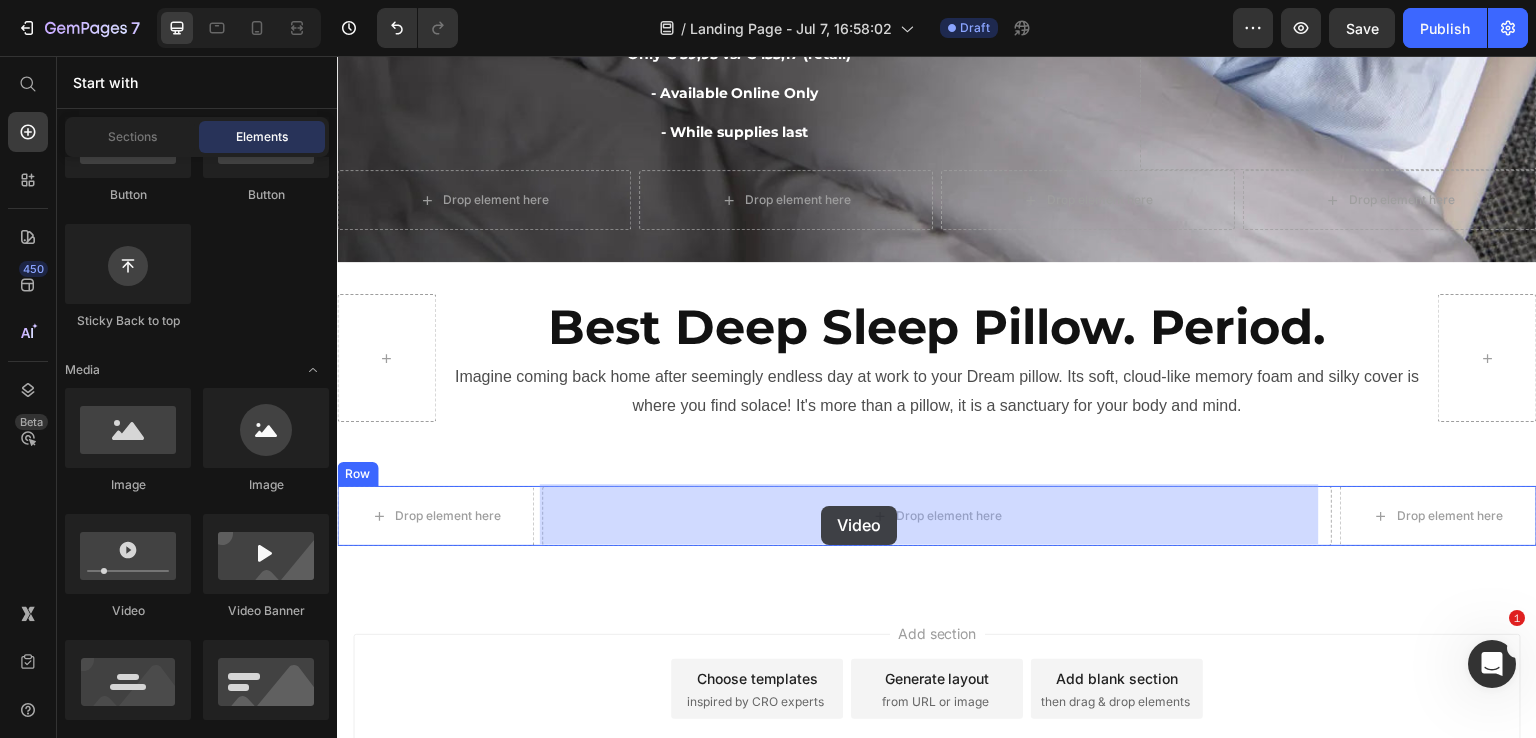 drag, startPoint x: 489, startPoint y: 633, endPoint x: 821, endPoint y: 506, distance: 355.46167 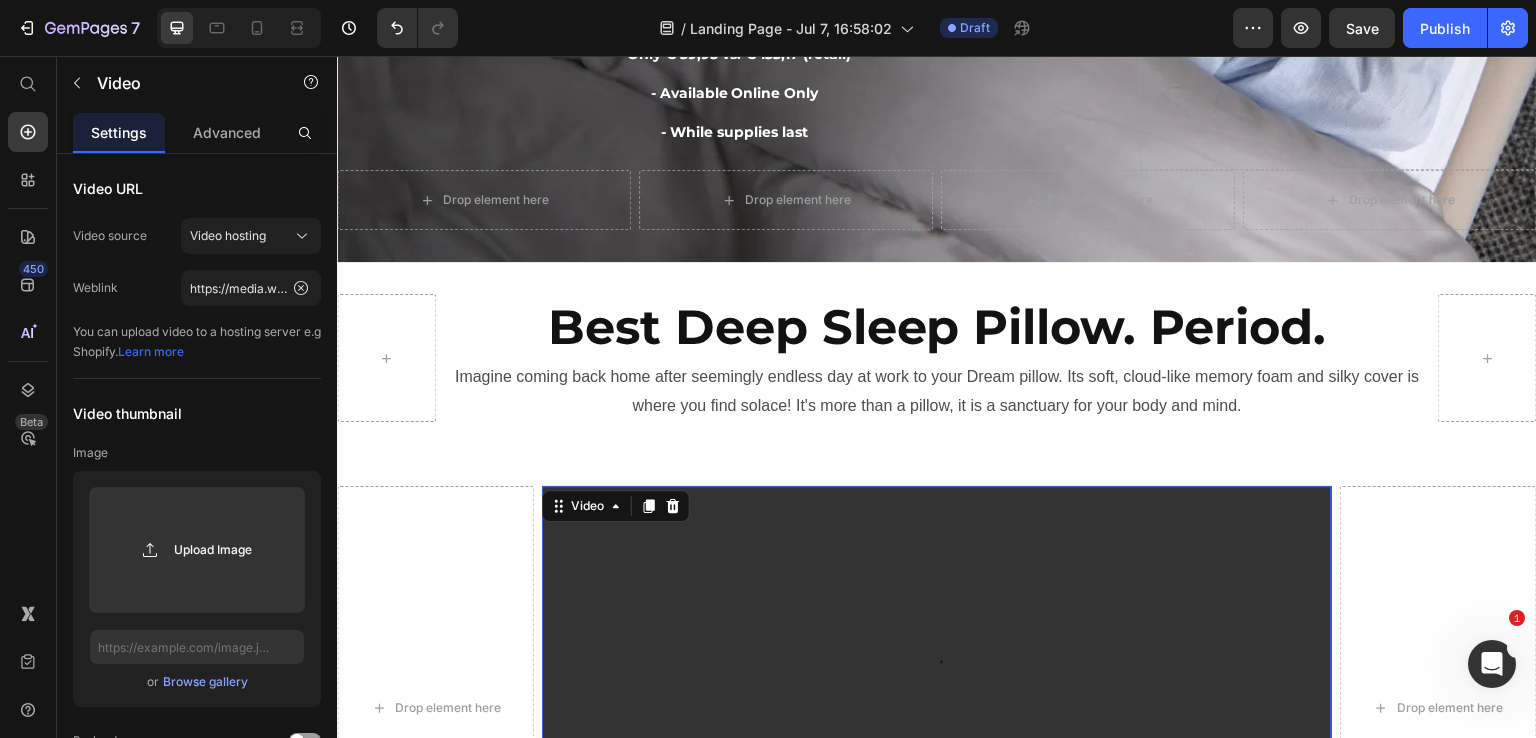 scroll, scrollTop: 985, scrollLeft: 0, axis: vertical 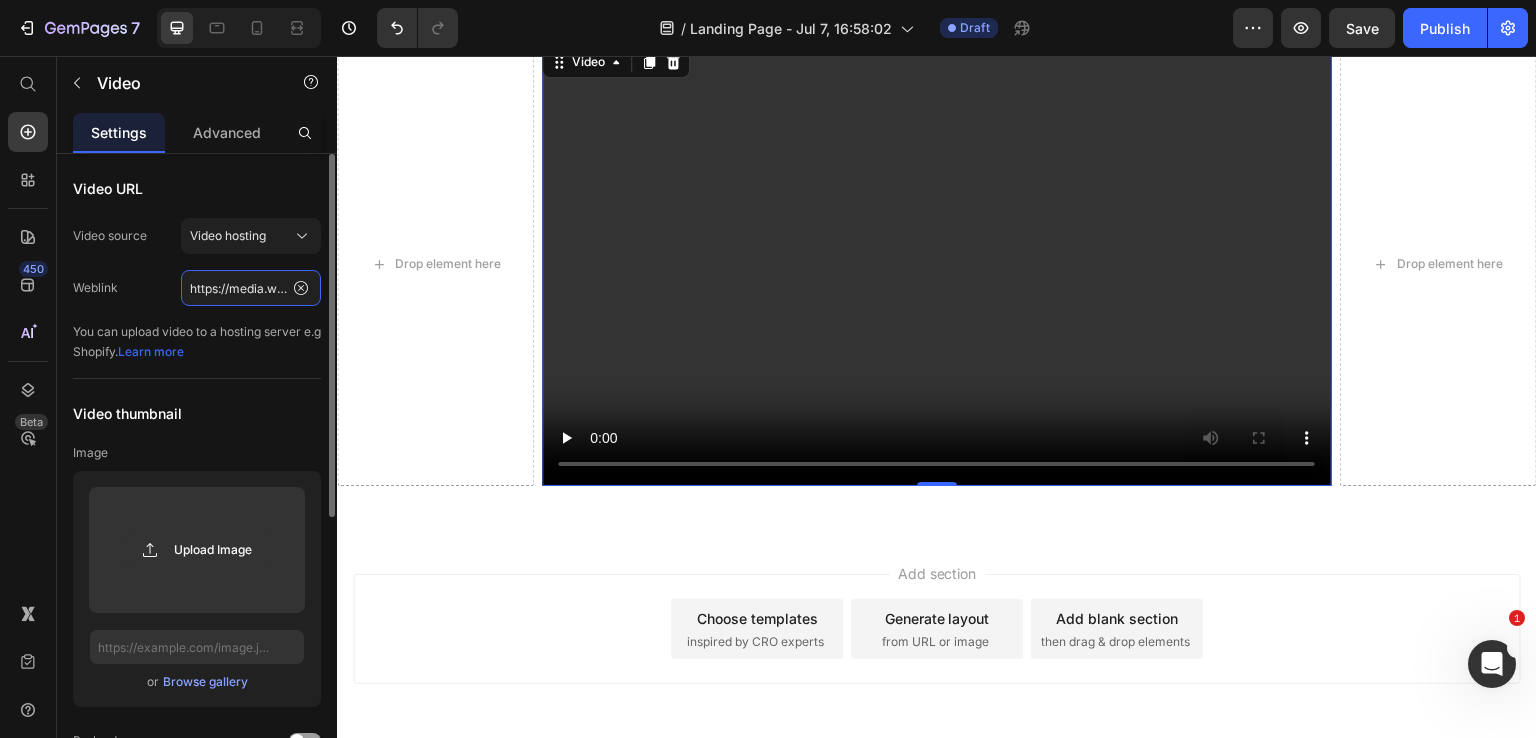 click on "https://media.w3.org/2010/05/sintel/trailer.mp4" 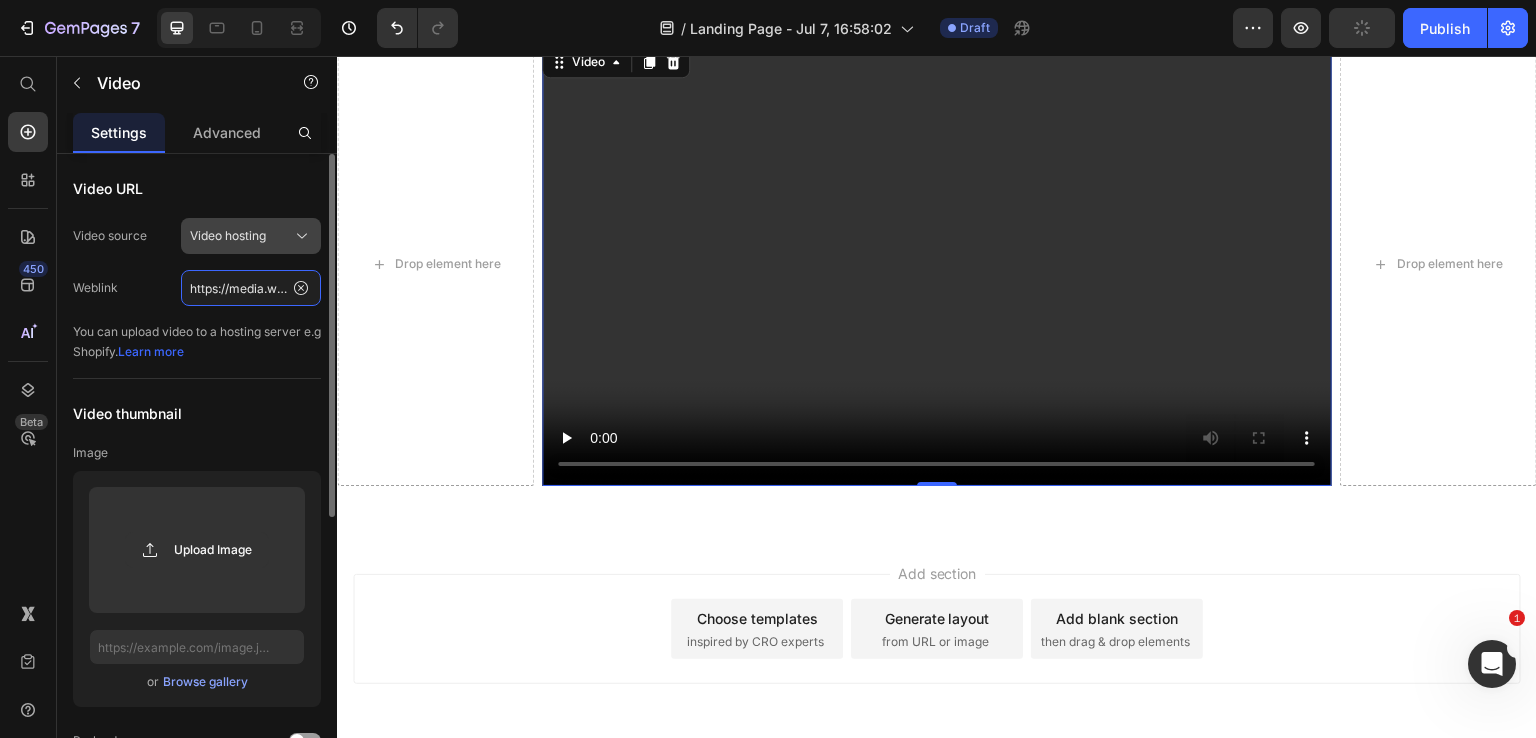 paste on "enence.com/theme/derila/product-9/new-derila-video-desktop" 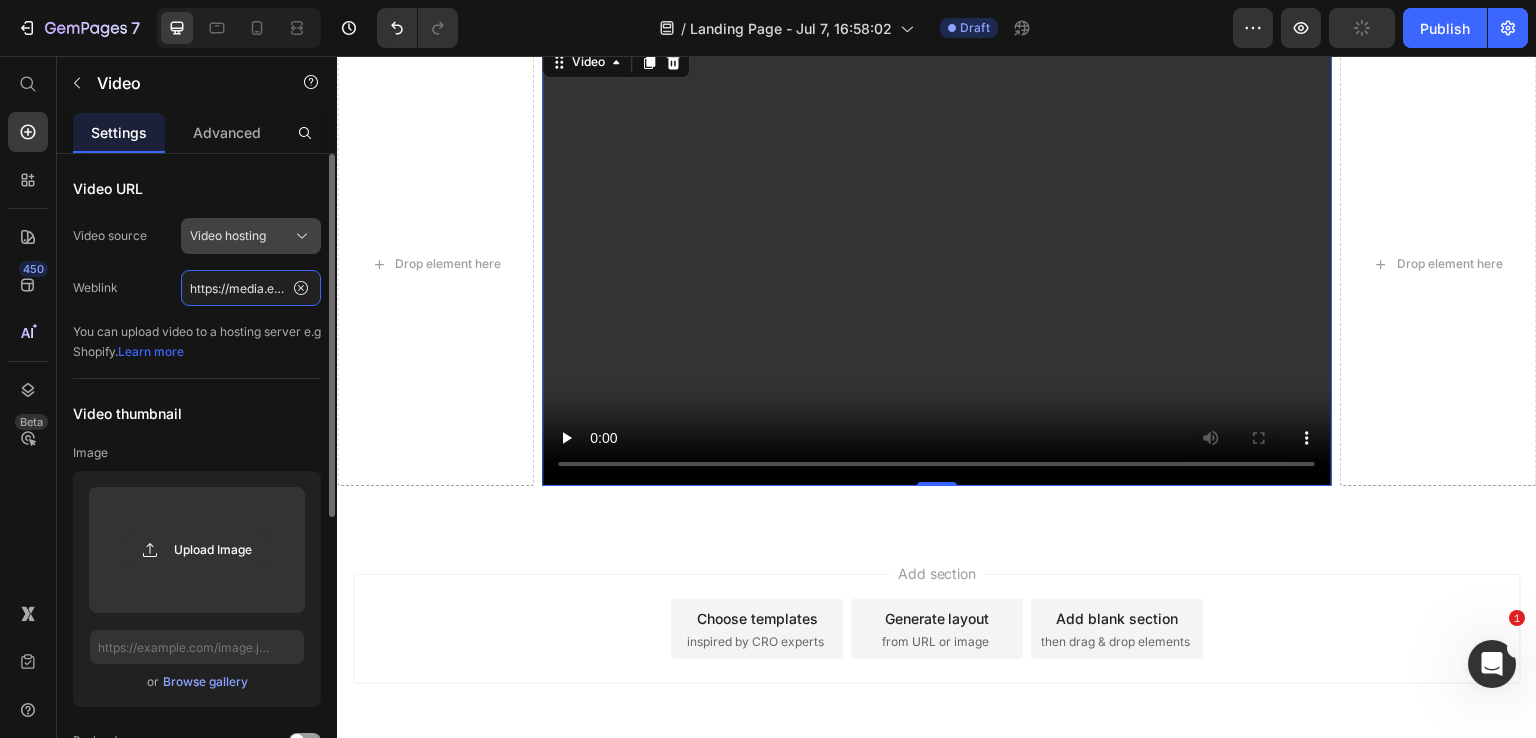 scroll, scrollTop: 0, scrollLeft: 368, axis: horizontal 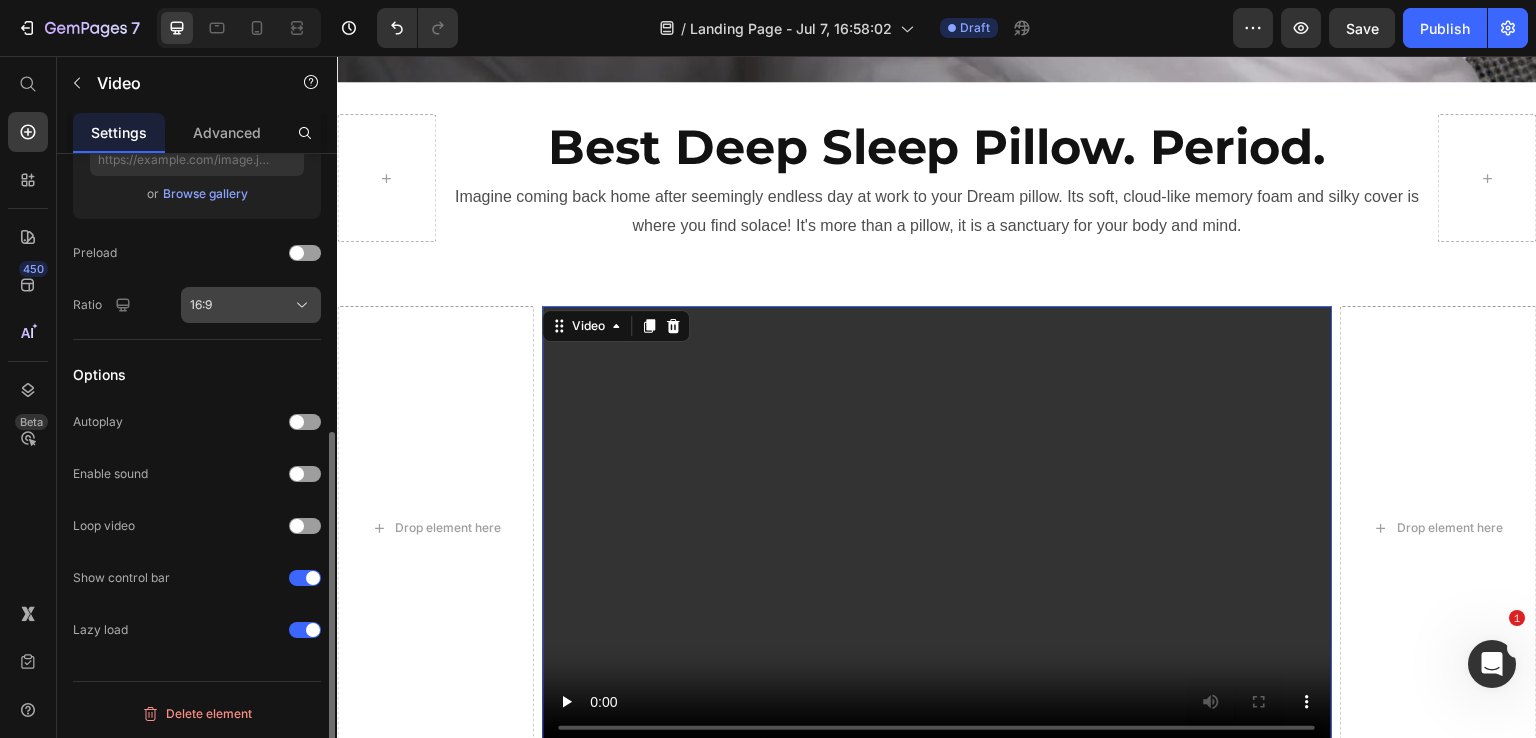 type on "https://media.enence.com/theme/derila/product-9/new-derila-video-desktop.mp4" 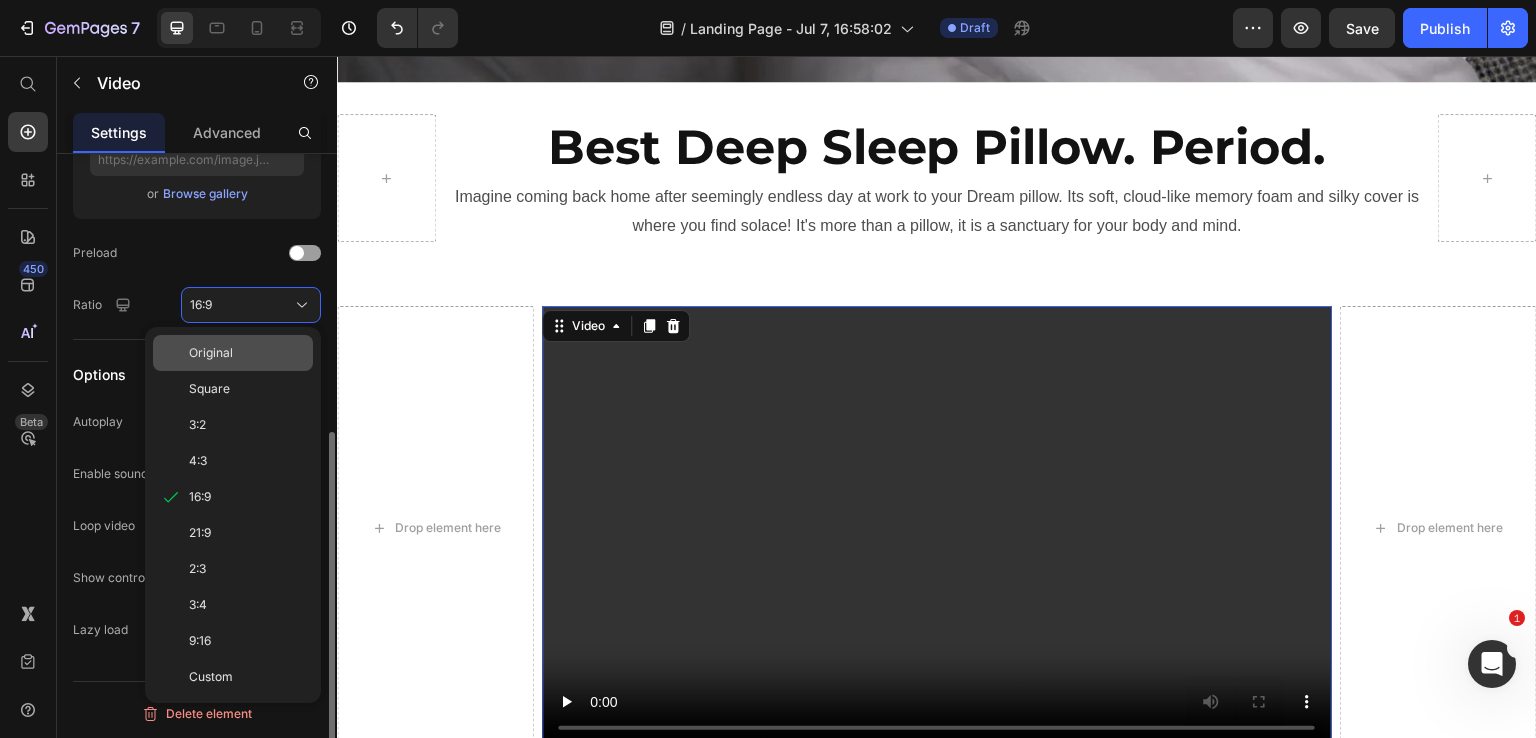 click on "Original" 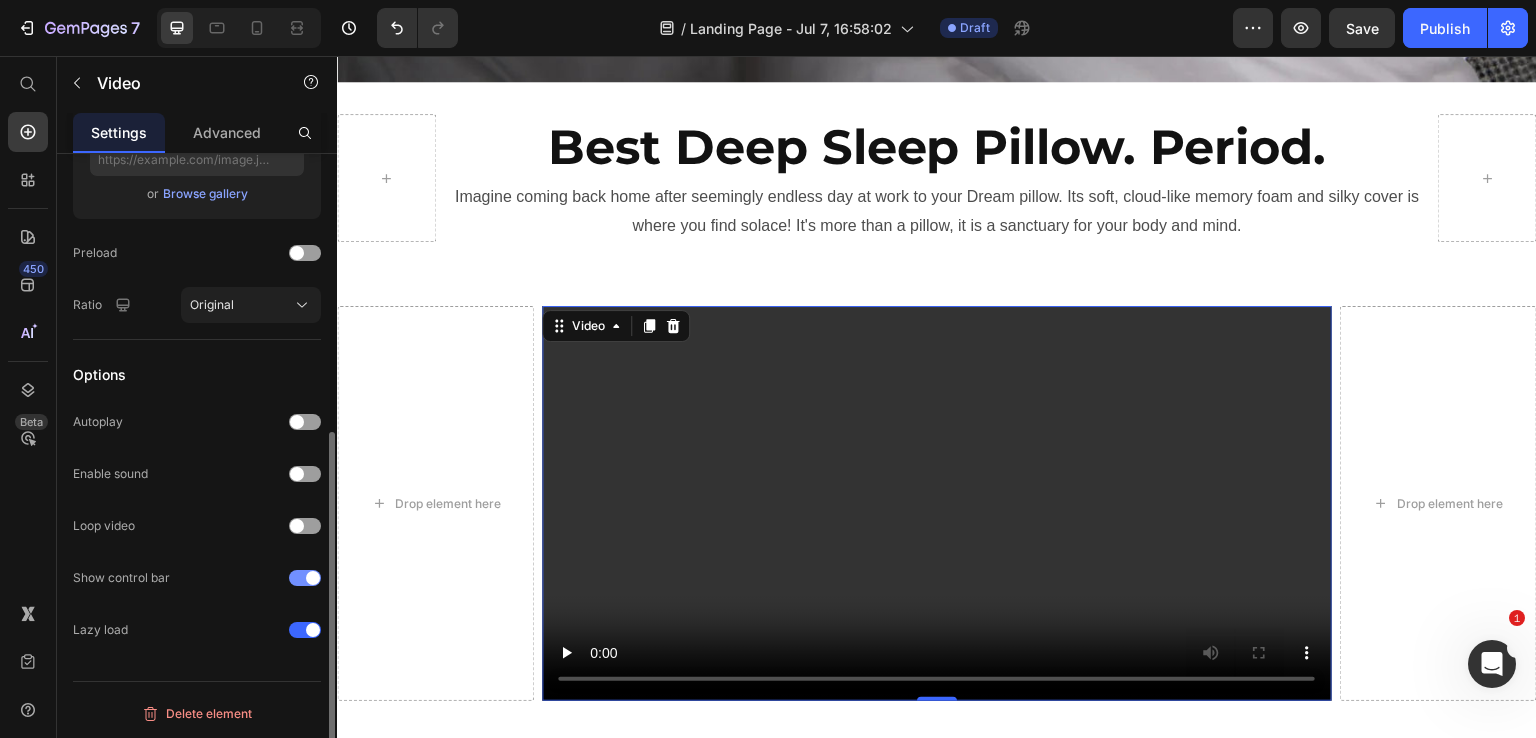 click at bounding box center (305, 578) 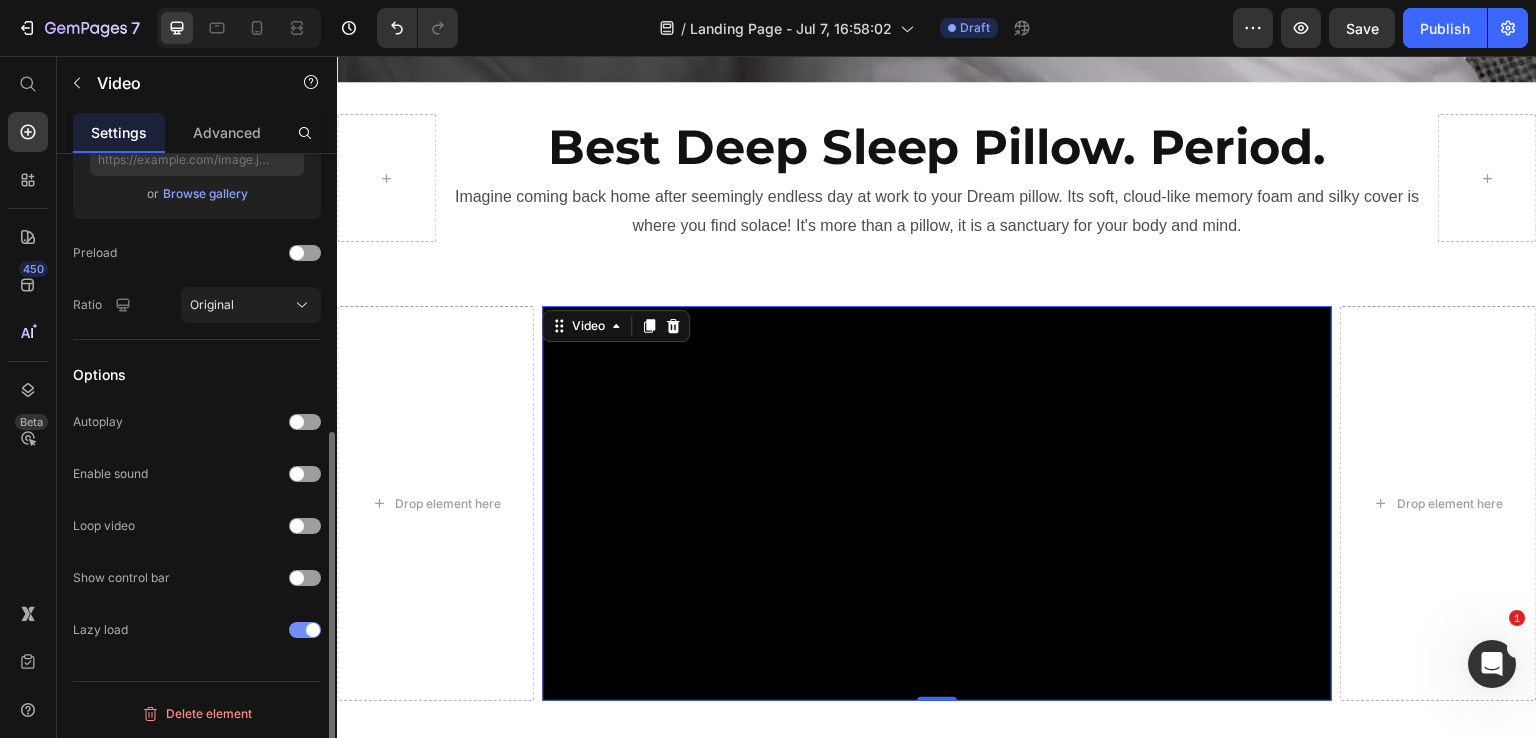 click at bounding box center [313, 630] 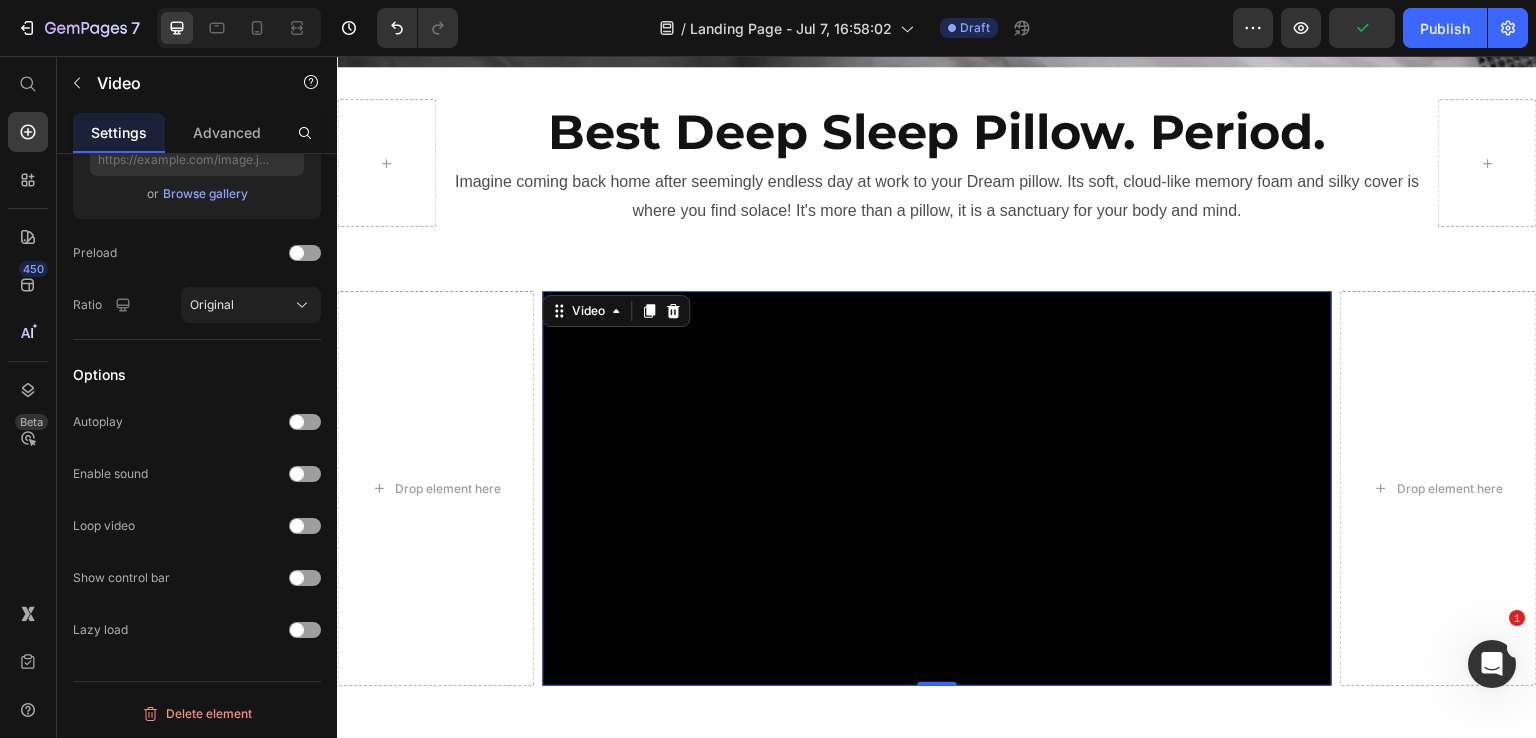 scroll, scrollTop: 737, scrollLeft: 0, axis: vertical 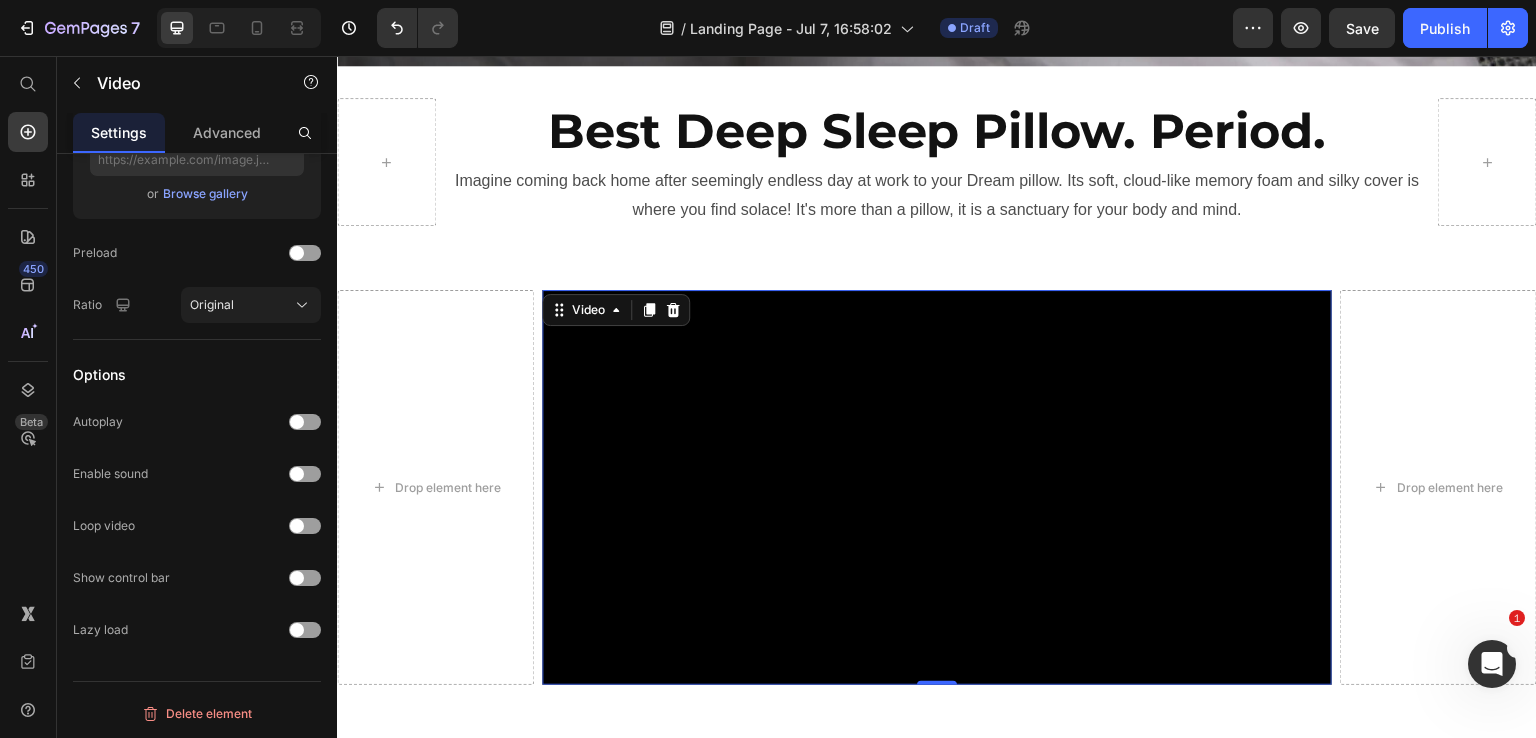 click at bounding box center [239, 28] 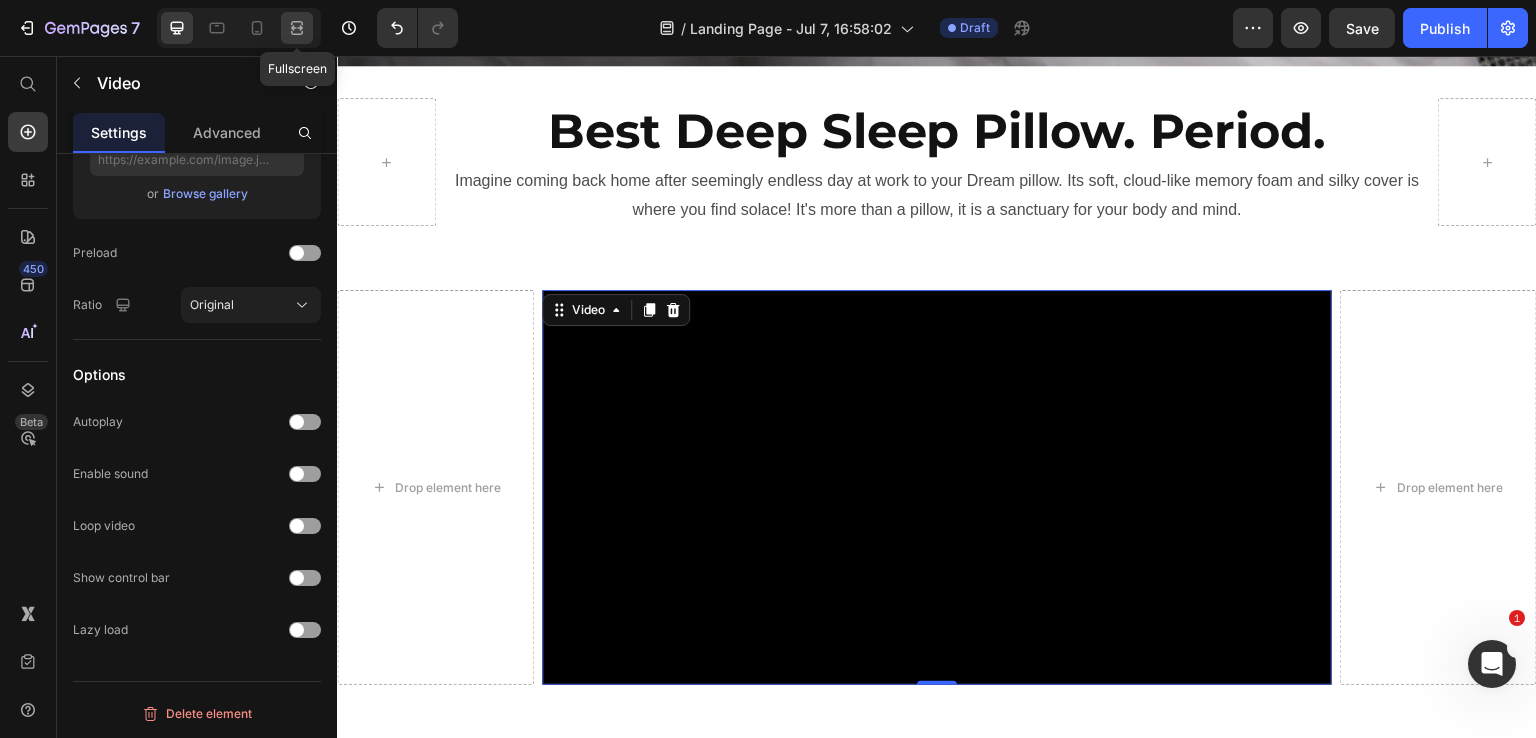 click 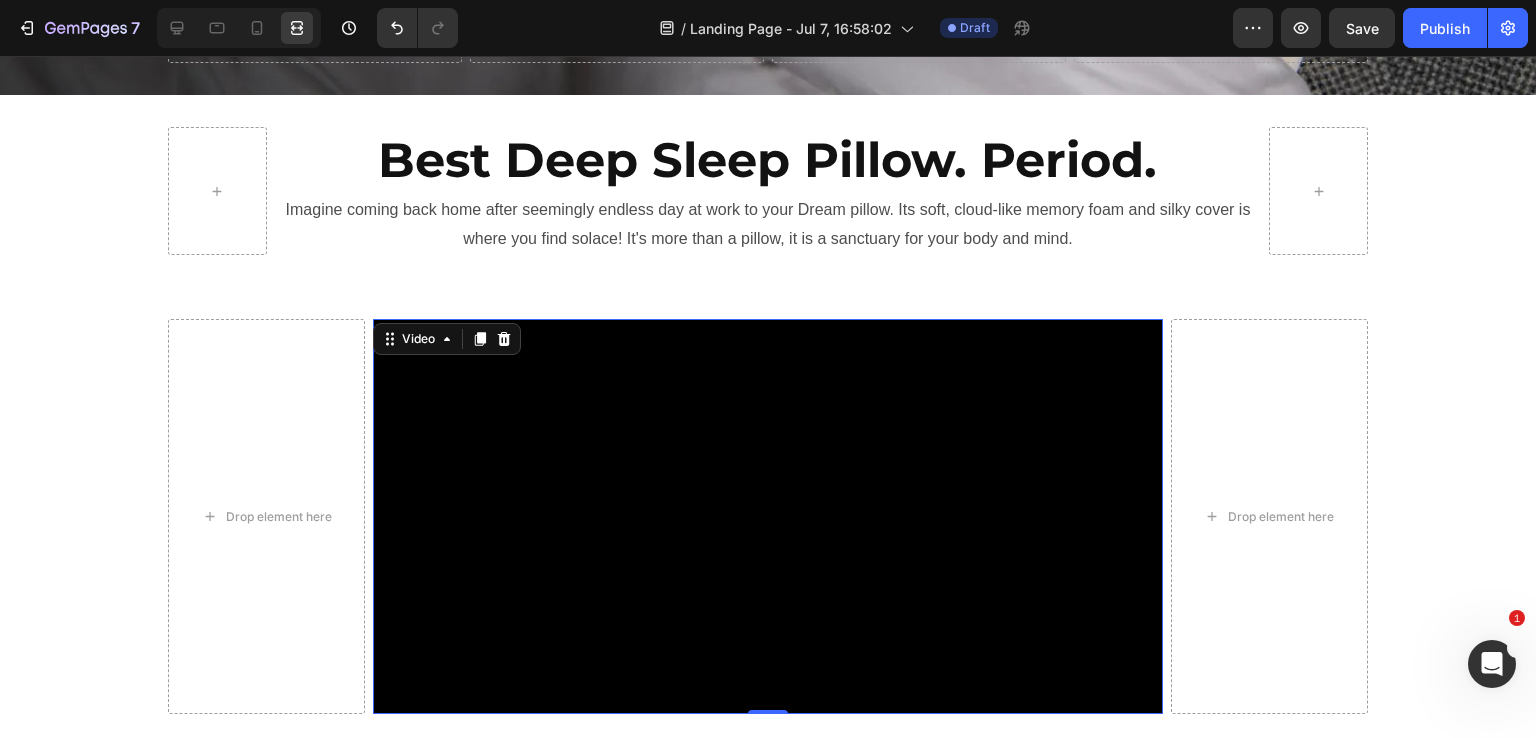 scroll, scrollTop: 688, scrollLeft: 0, axis: vertical 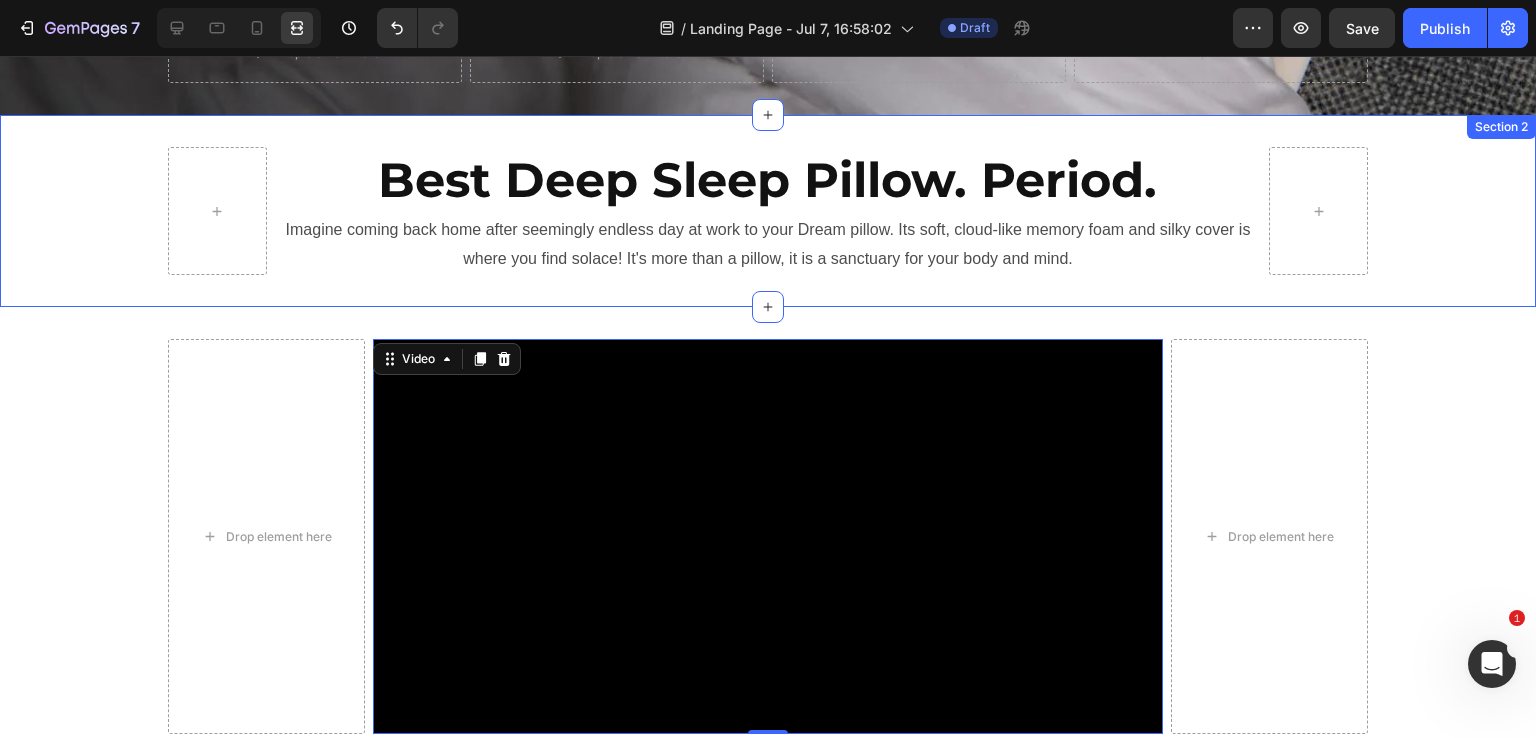 click on "Best Deep Sleep Pillow. Period. Heading Imagine coming back home after seemingly endless day at work to your Dream pillow. Its soft, cloud-like memory foam and silky cover is where you find solace! It's more than a pillow, it is a sanctuary for your body and mind. Text Block
Row" at bounding box center (768, 211) 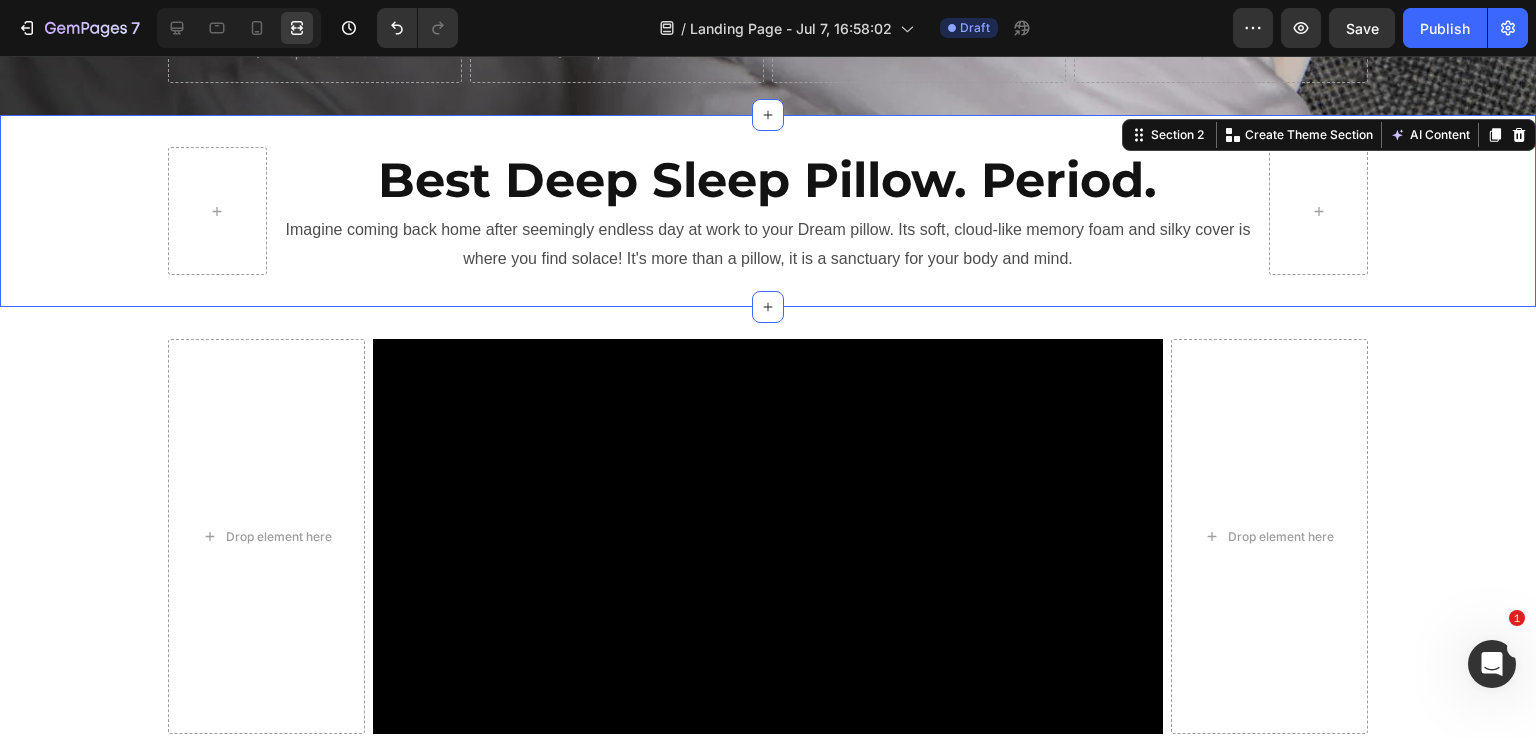 scroll, scrollTop: 0, scrollLeft: 0, axis: both 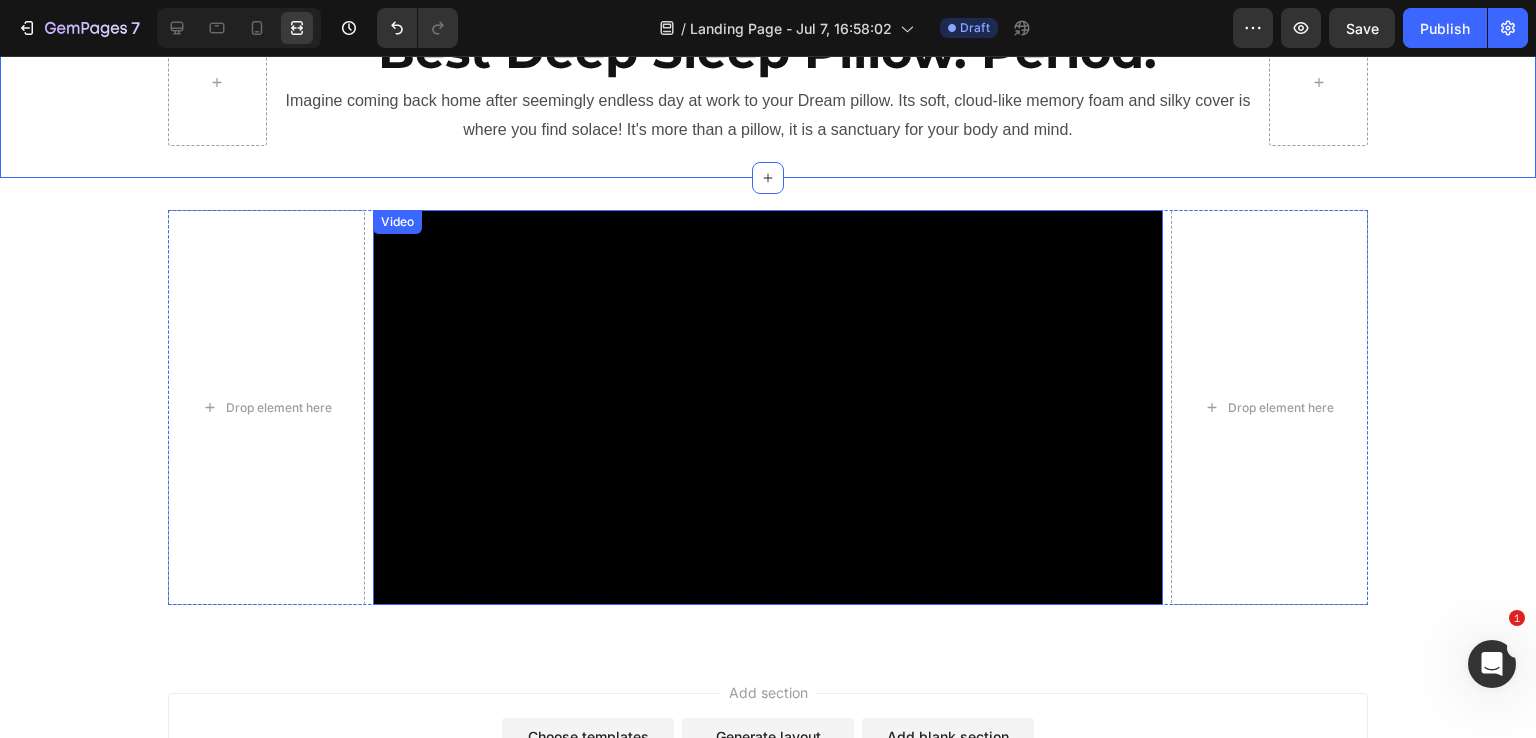 click at bounding box center [767, 407] 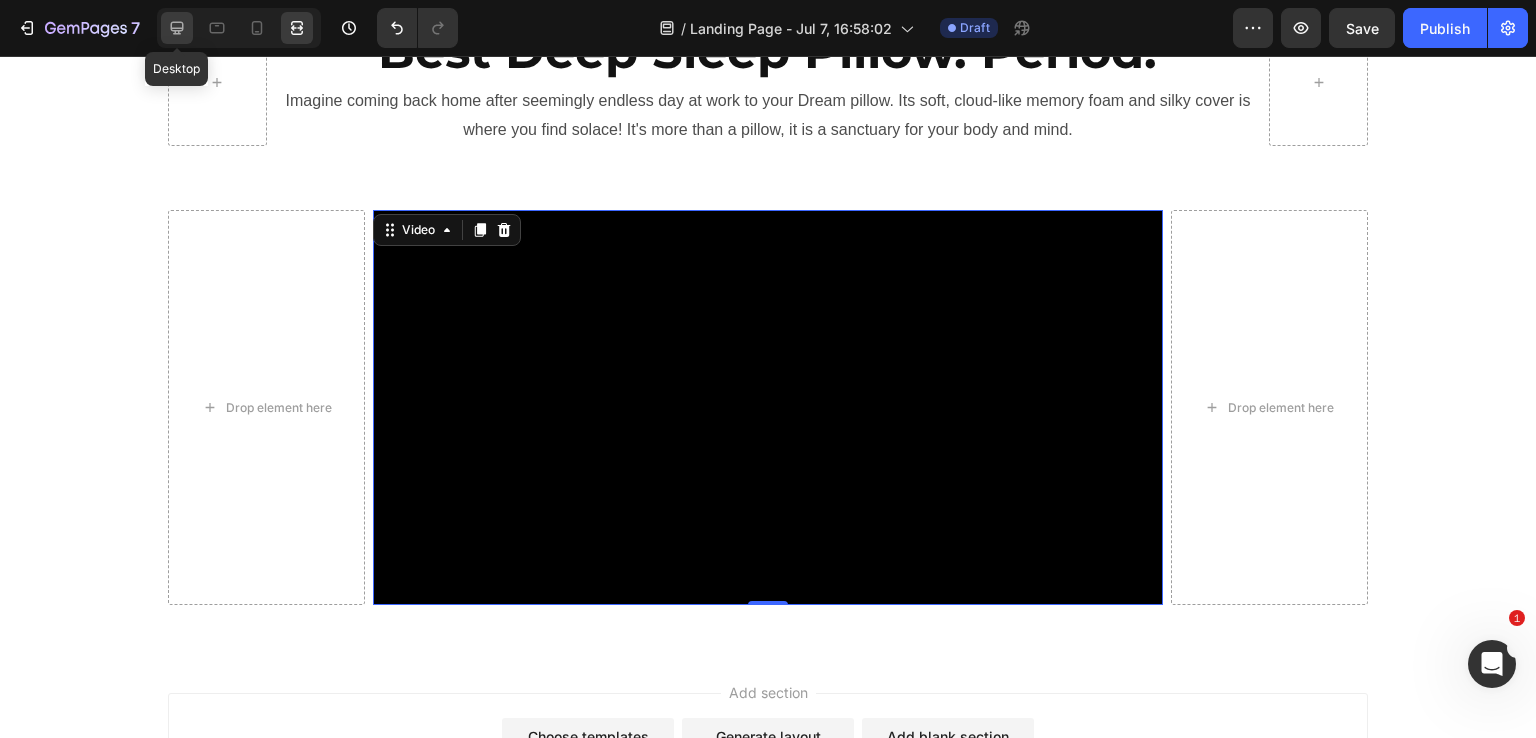 click 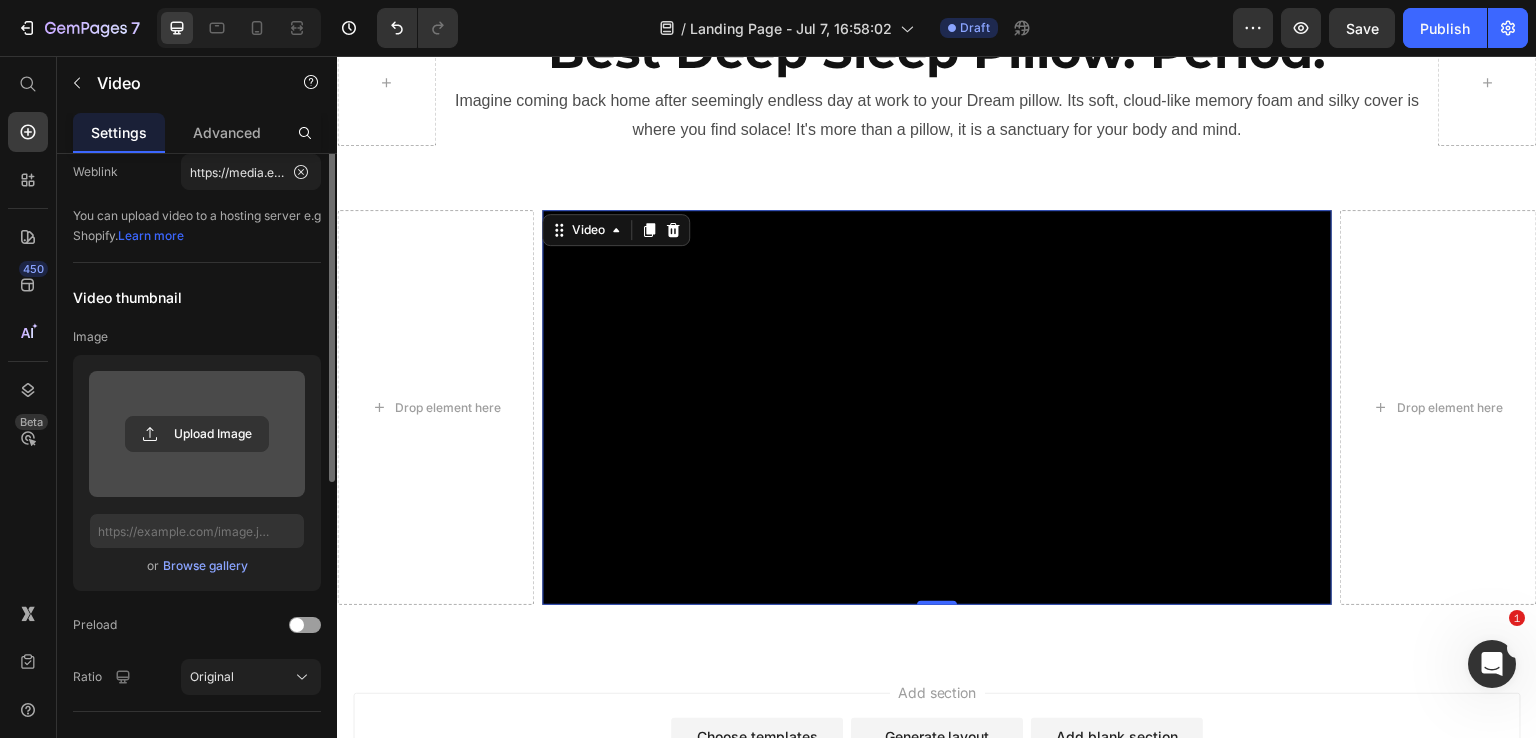 scroll, scrollTop: 0, scrollLeft: 0, axis: both 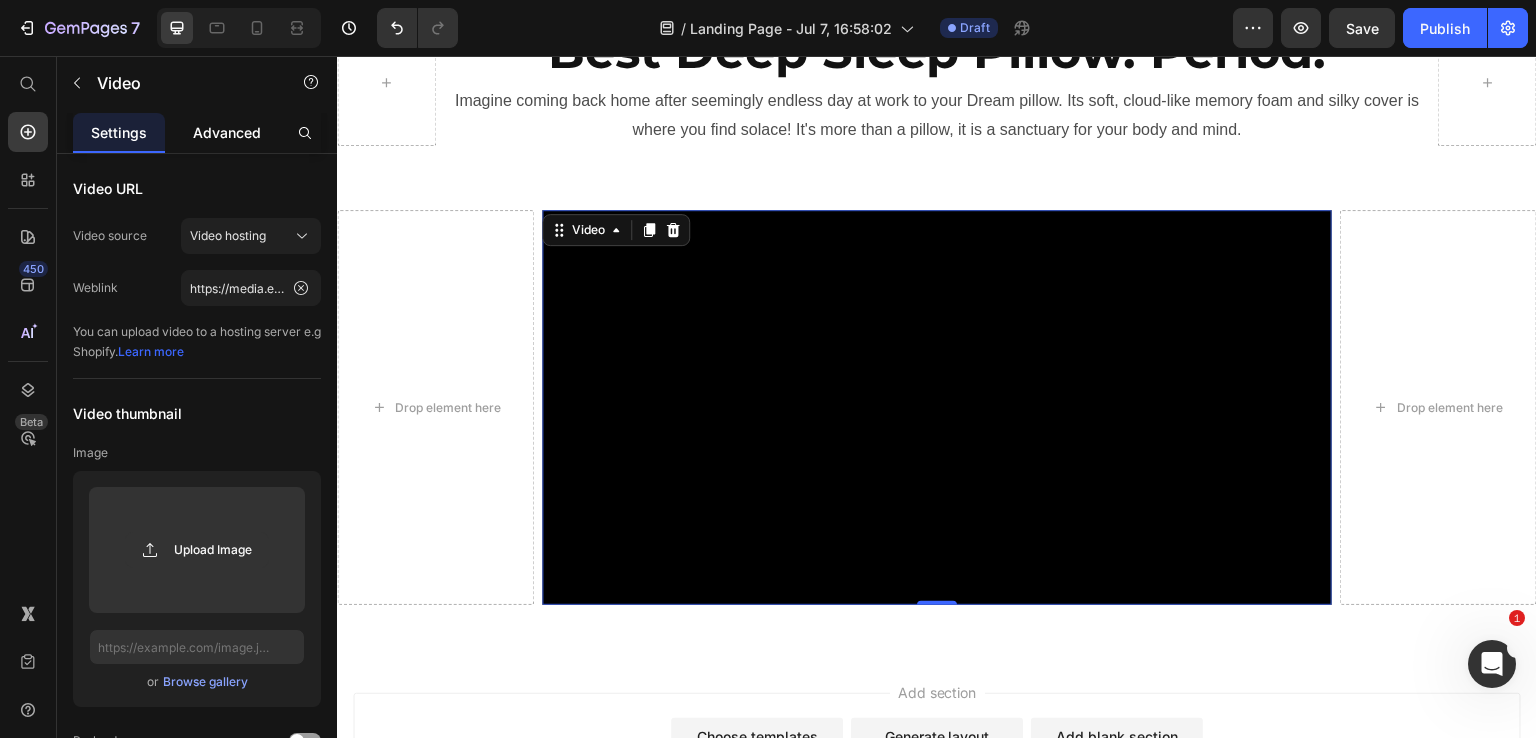 click on "Advanced" at bounding box center [227, 132] 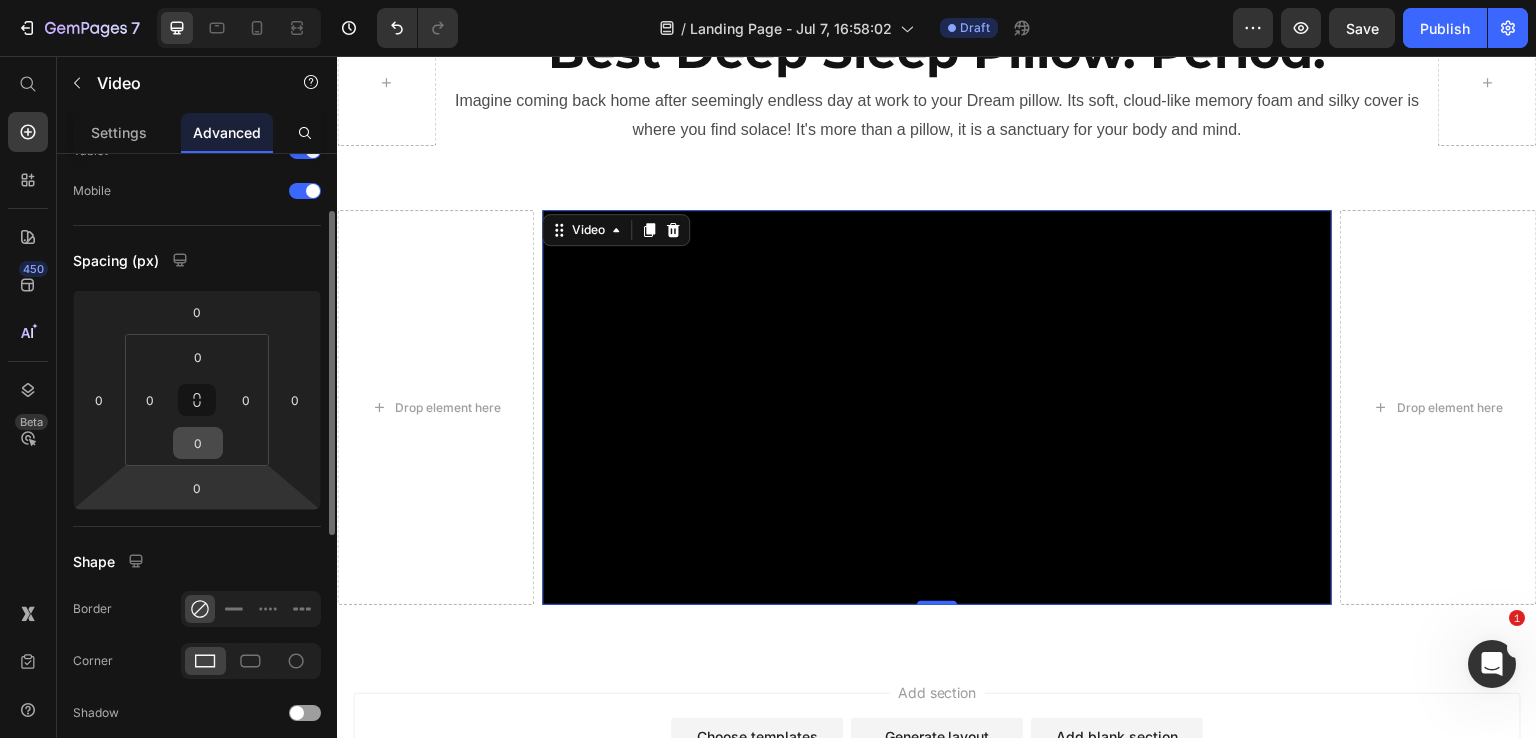 scroll, scrollTop: 0, scrollLeft: 0, axis: both 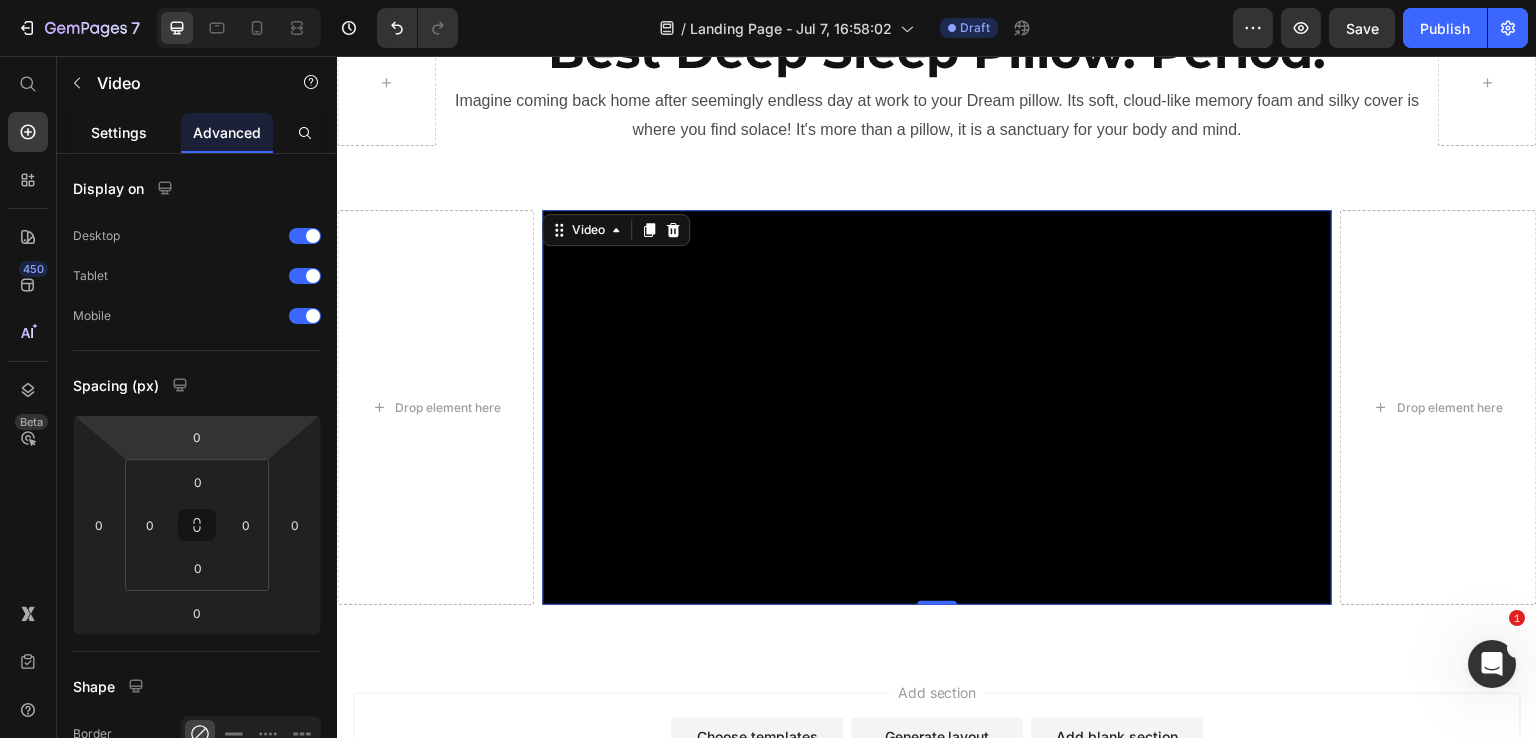 click on "Settings" at bounding box center (119, 132) 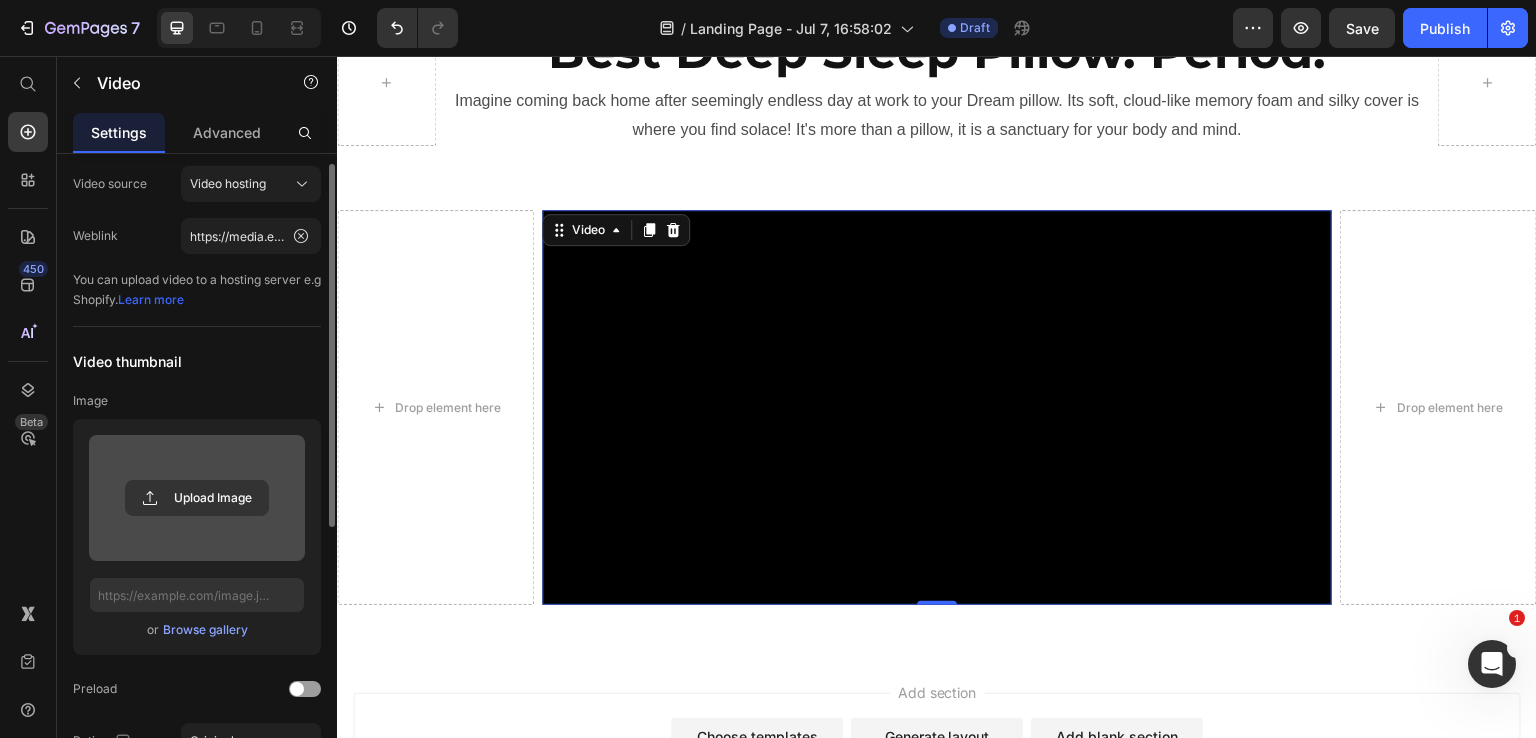 scroll, scrollTop: 2, scrollLeft: 0, axis: vertical 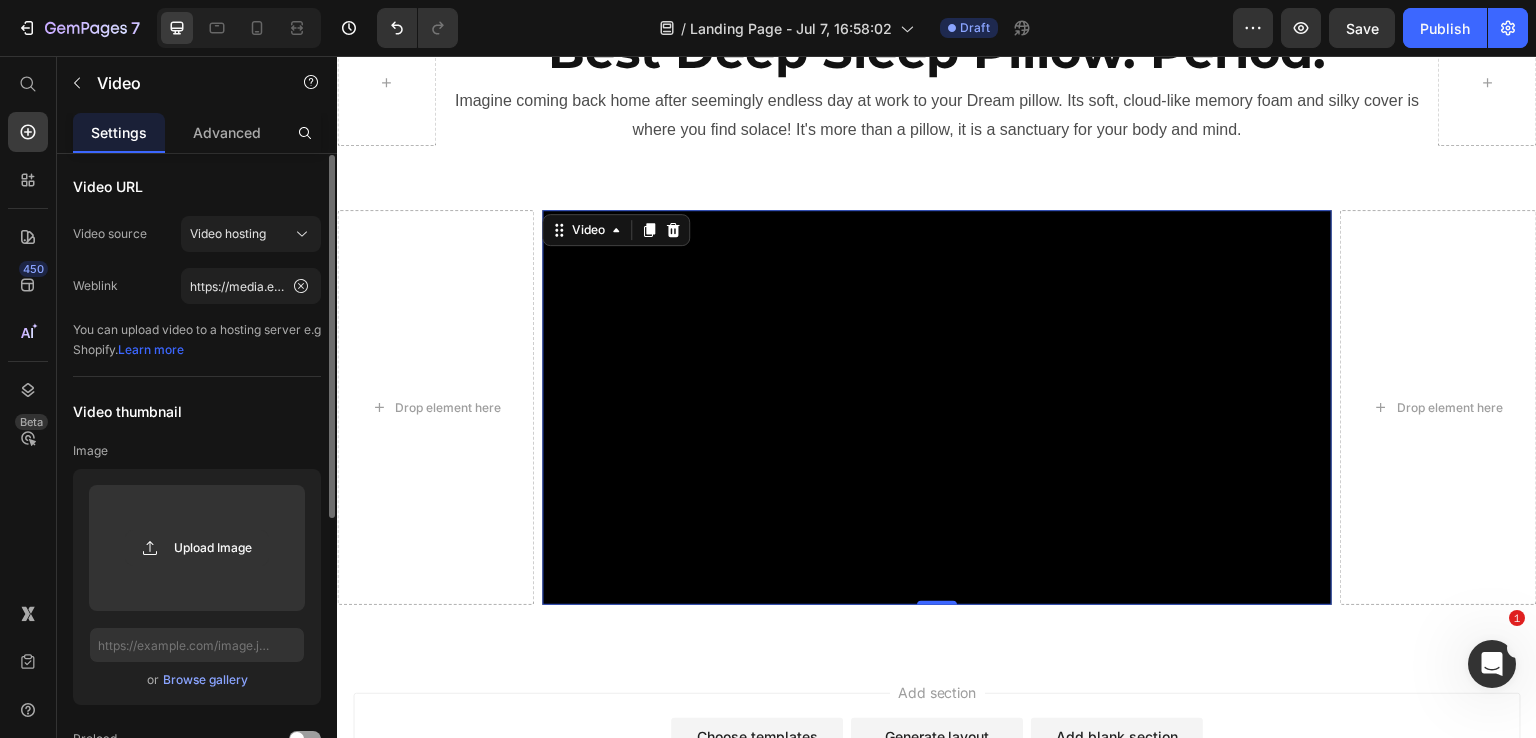 click at bounding box center (936, 407) 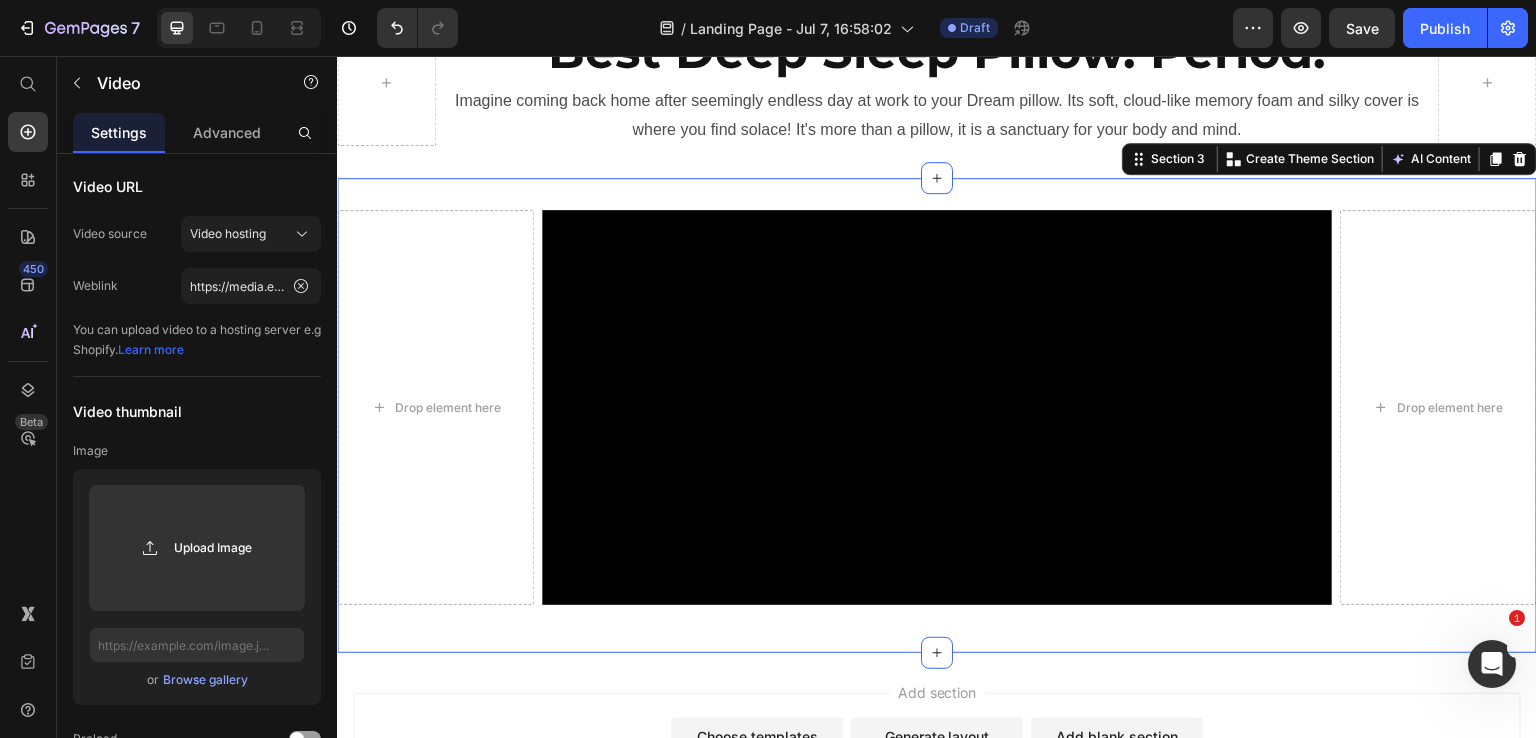 click on "Drop element here Video
Drop element here Row Section 3   You can create reusable sections Create Theme Section AI Content Write with GemAI What would you like to describe here? Tone and Voice Persuasive Product EarthSync Grounding Flat Half Sheet Show more Generate" at bounding box center [937, 415] 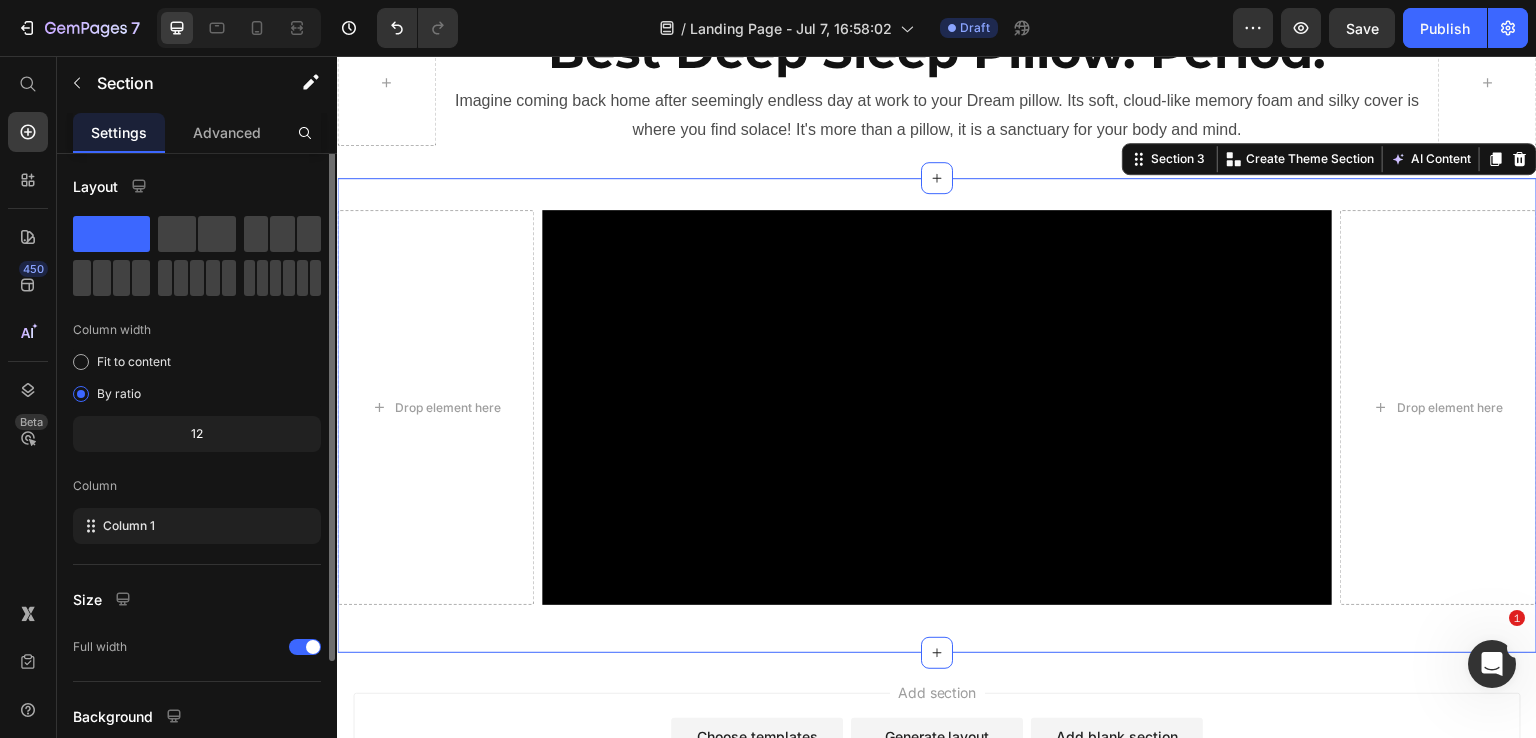 scroll, scrollTop: 0, scrollLeft: 0, axis: both 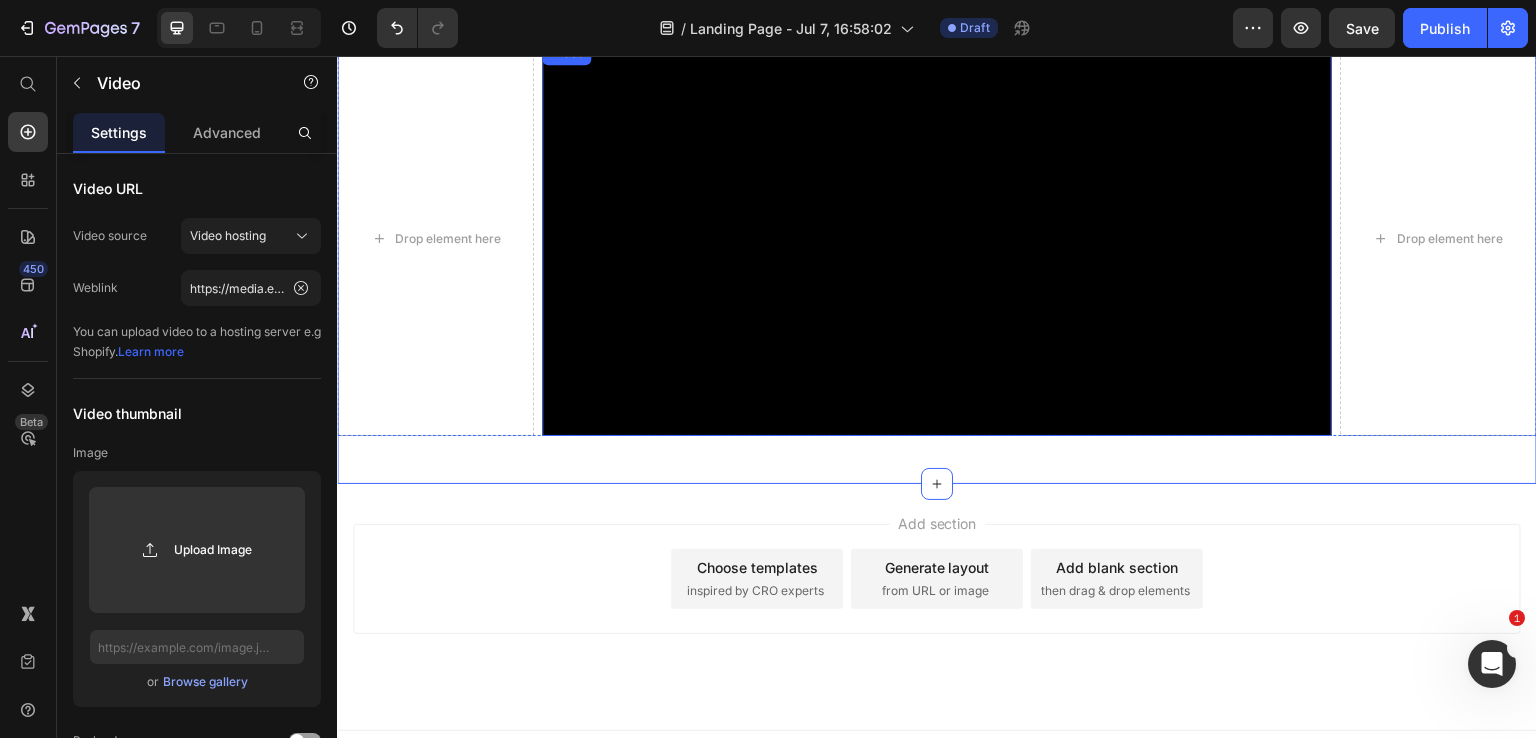 click at bounding box center (936, 238) 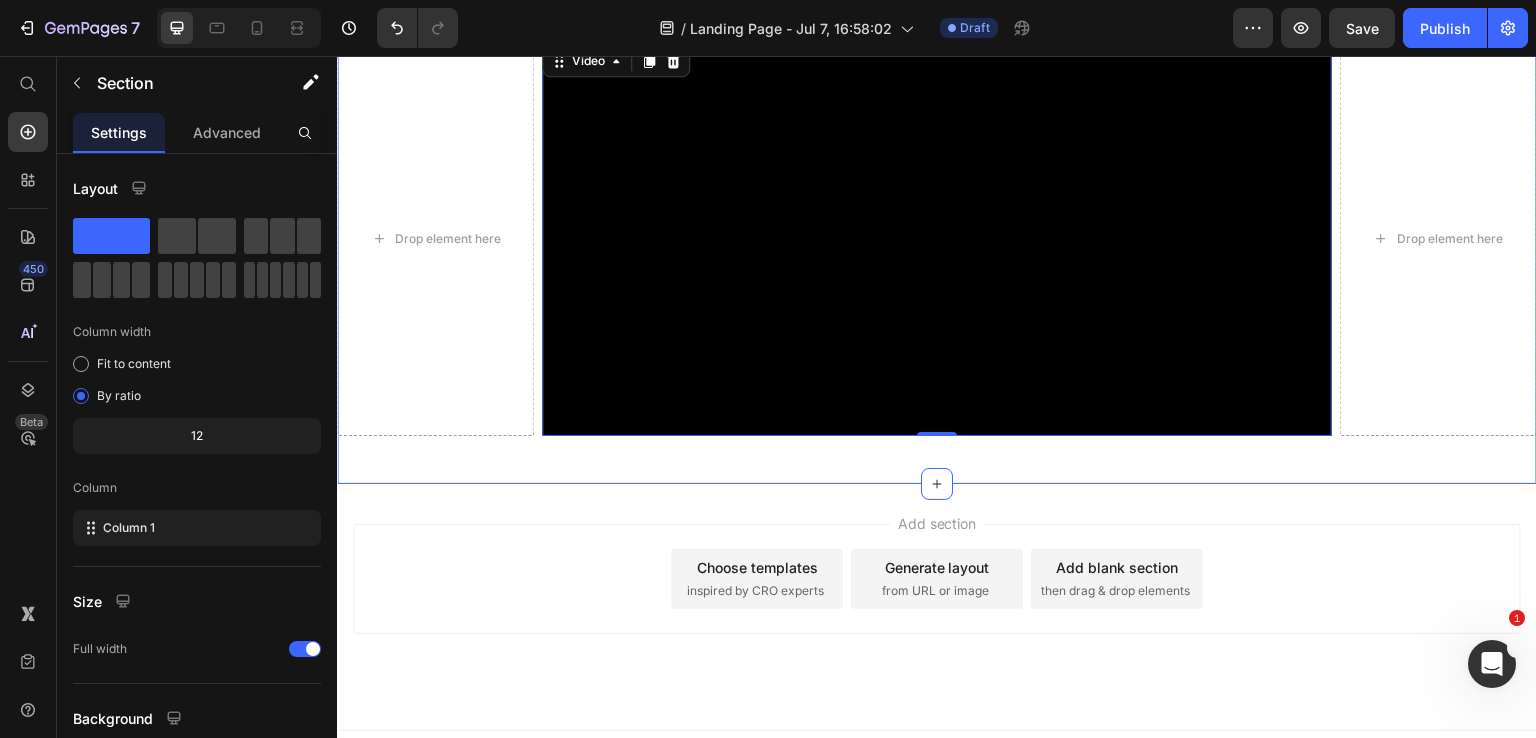 click on "Drop element here Video   0
Drop element here Row Section 3" at bounding box center [937, 246] 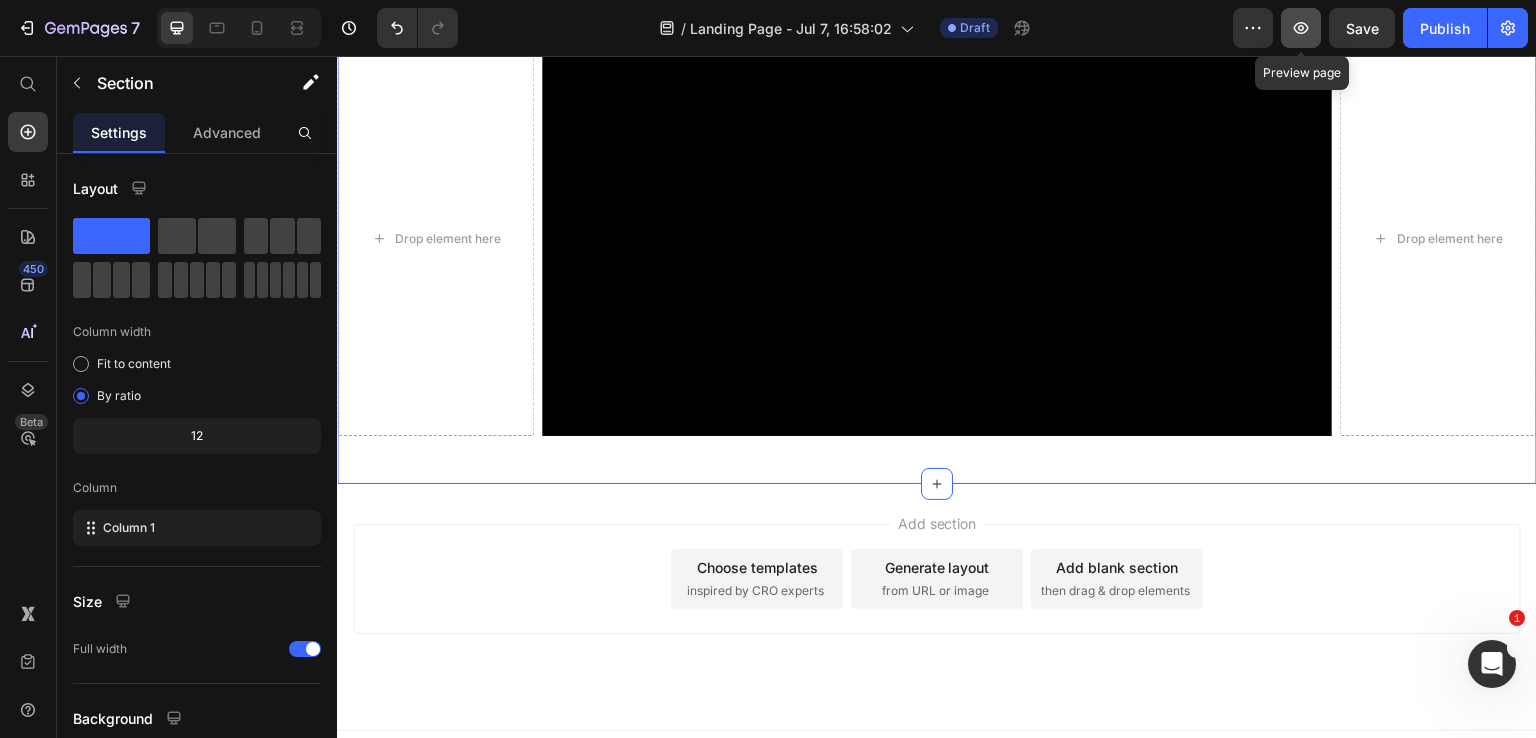 click 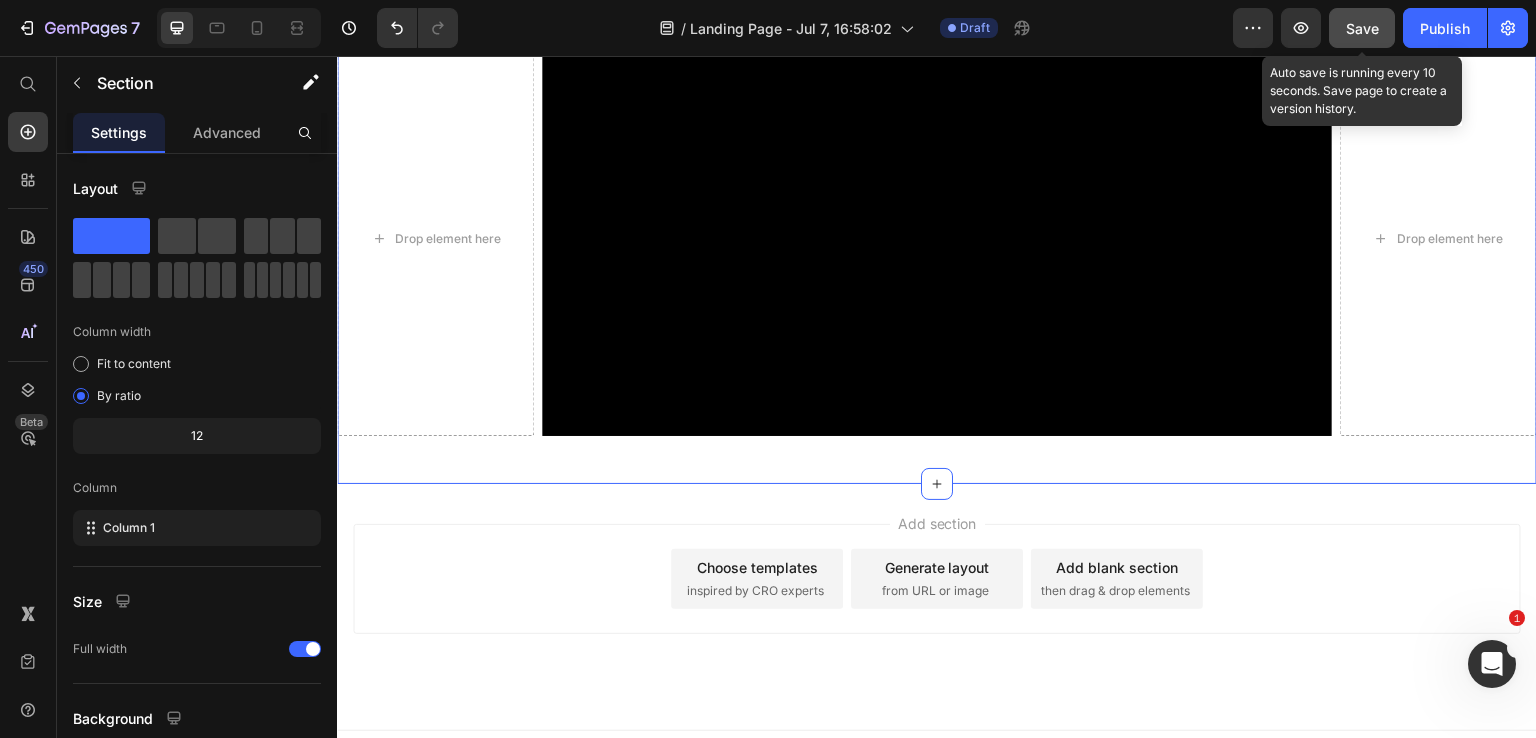 click on "Save" at bounding box center [1362, 28] 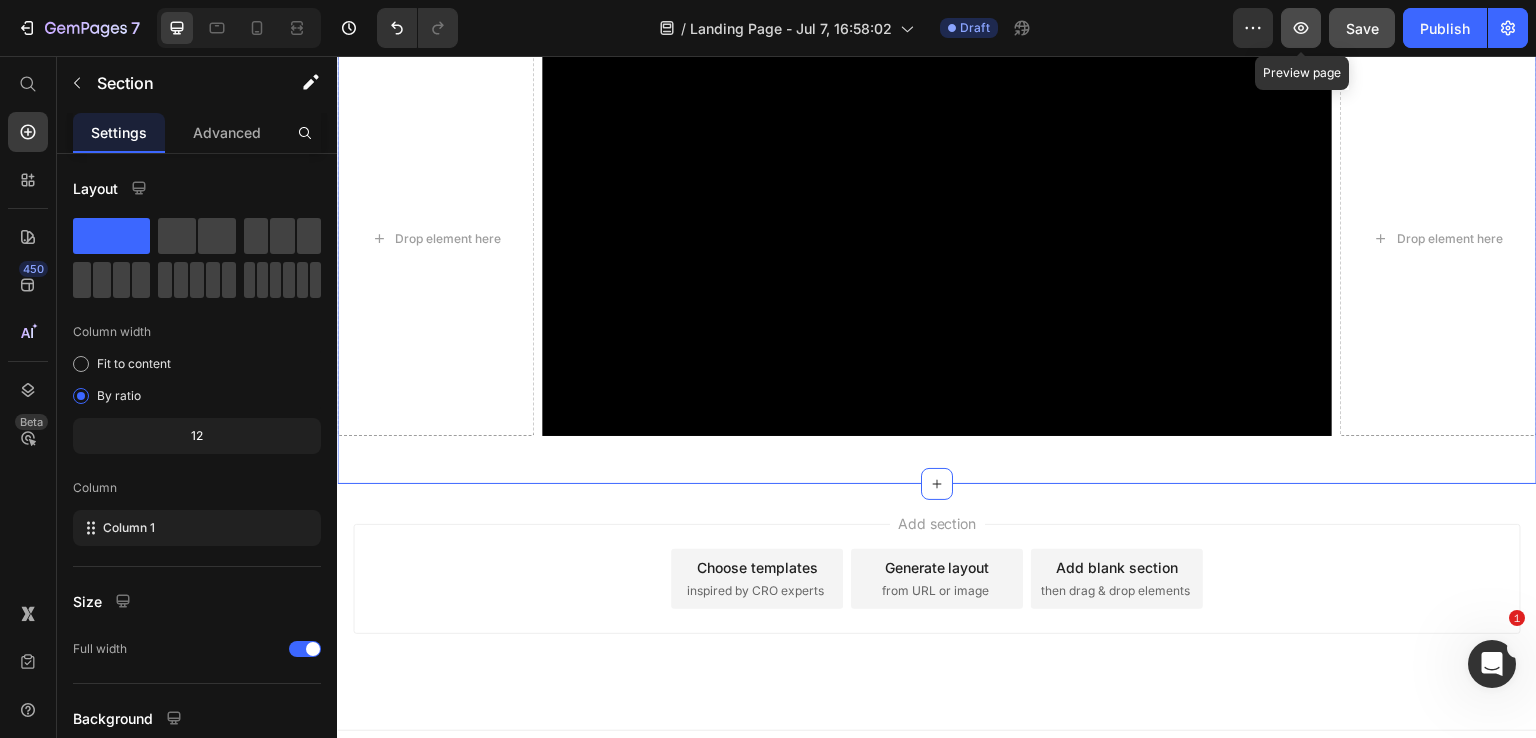 click 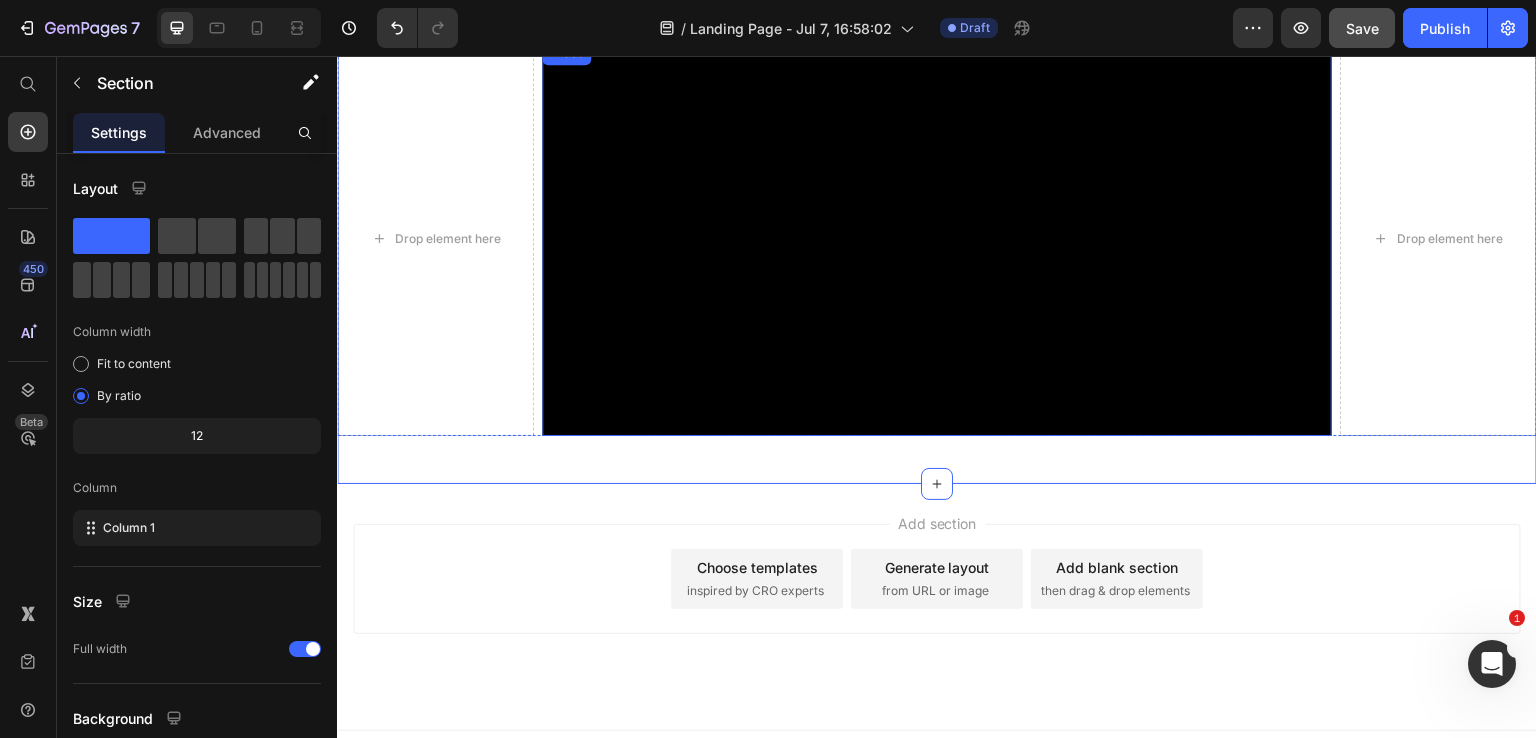 click at bounding box center [936, 238] 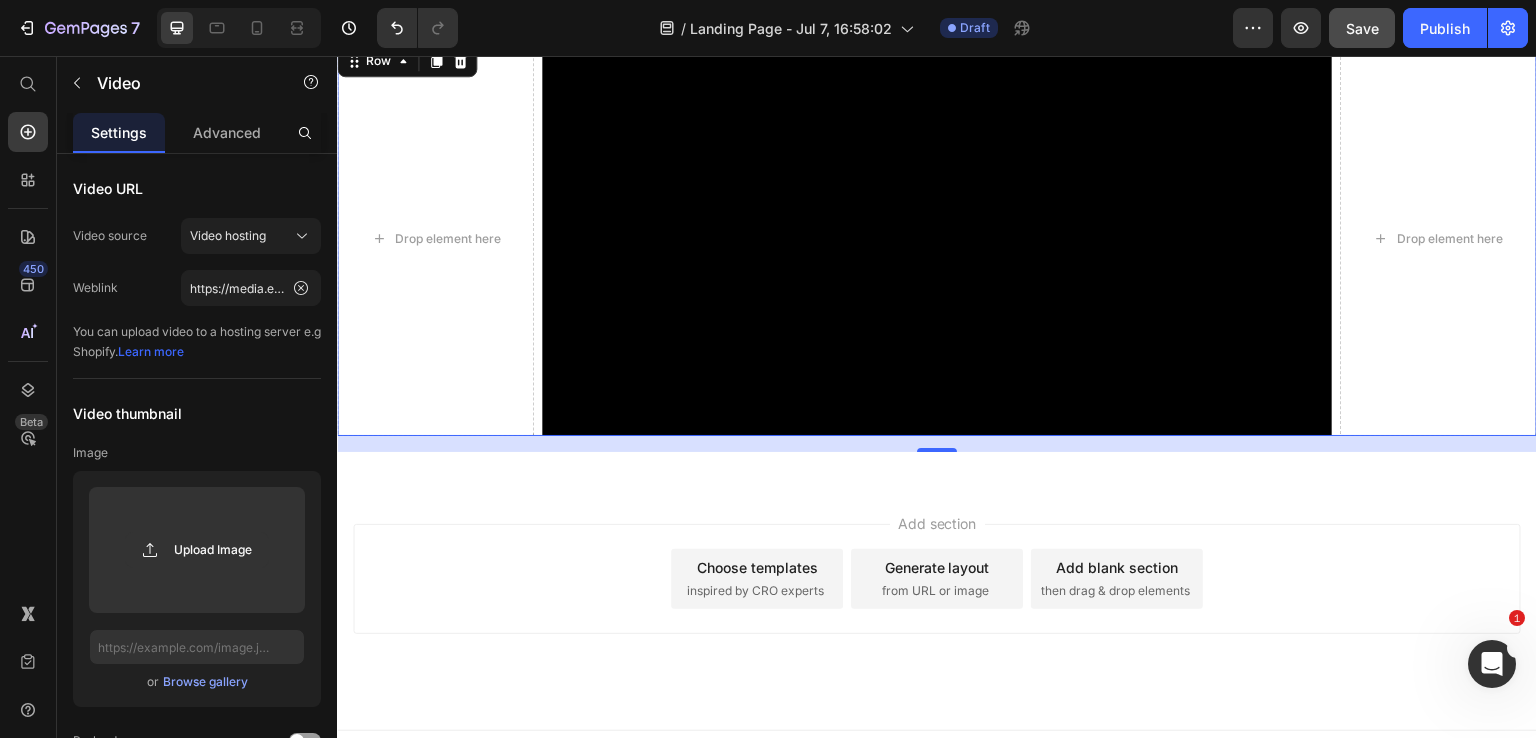 click on "Drop element here Video
Drop element here Row   0" at bounding box center [937, 238] 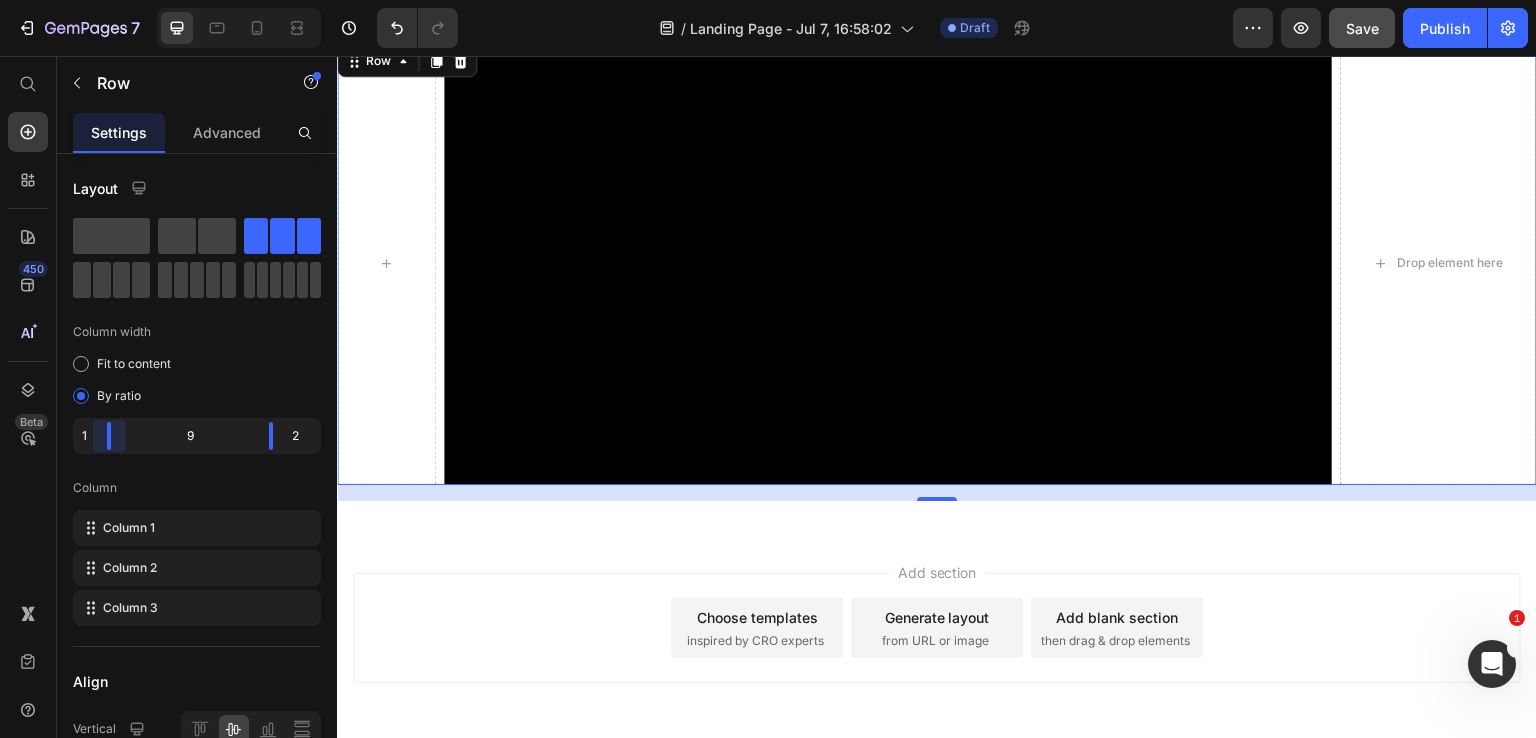 scroll, scrollTop: 1011, scrollLeft: 0, axis: vertical 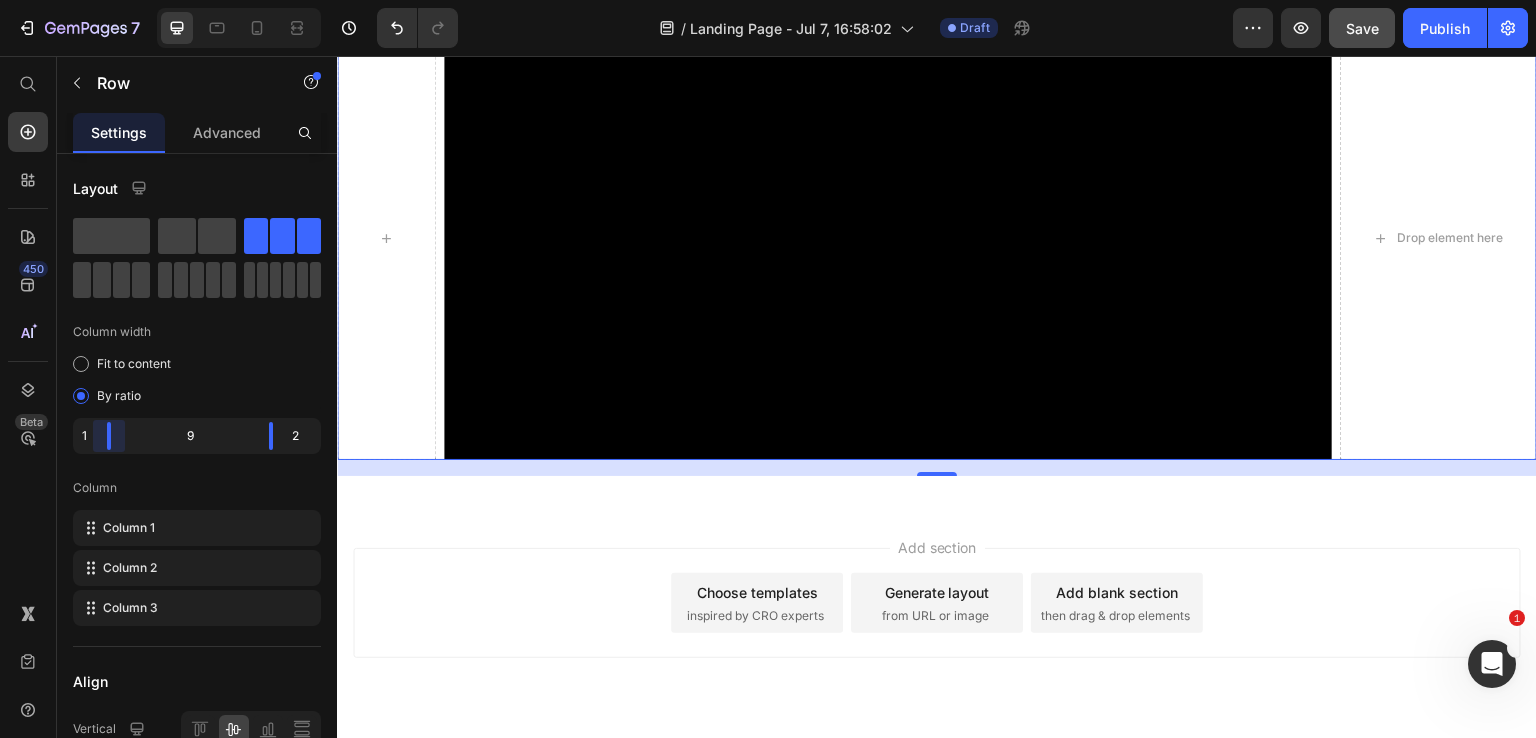drag, startPoint x: 116, startPoint y: 430, endPoint x: 100, endPoint y: 426, distance: 16.492422 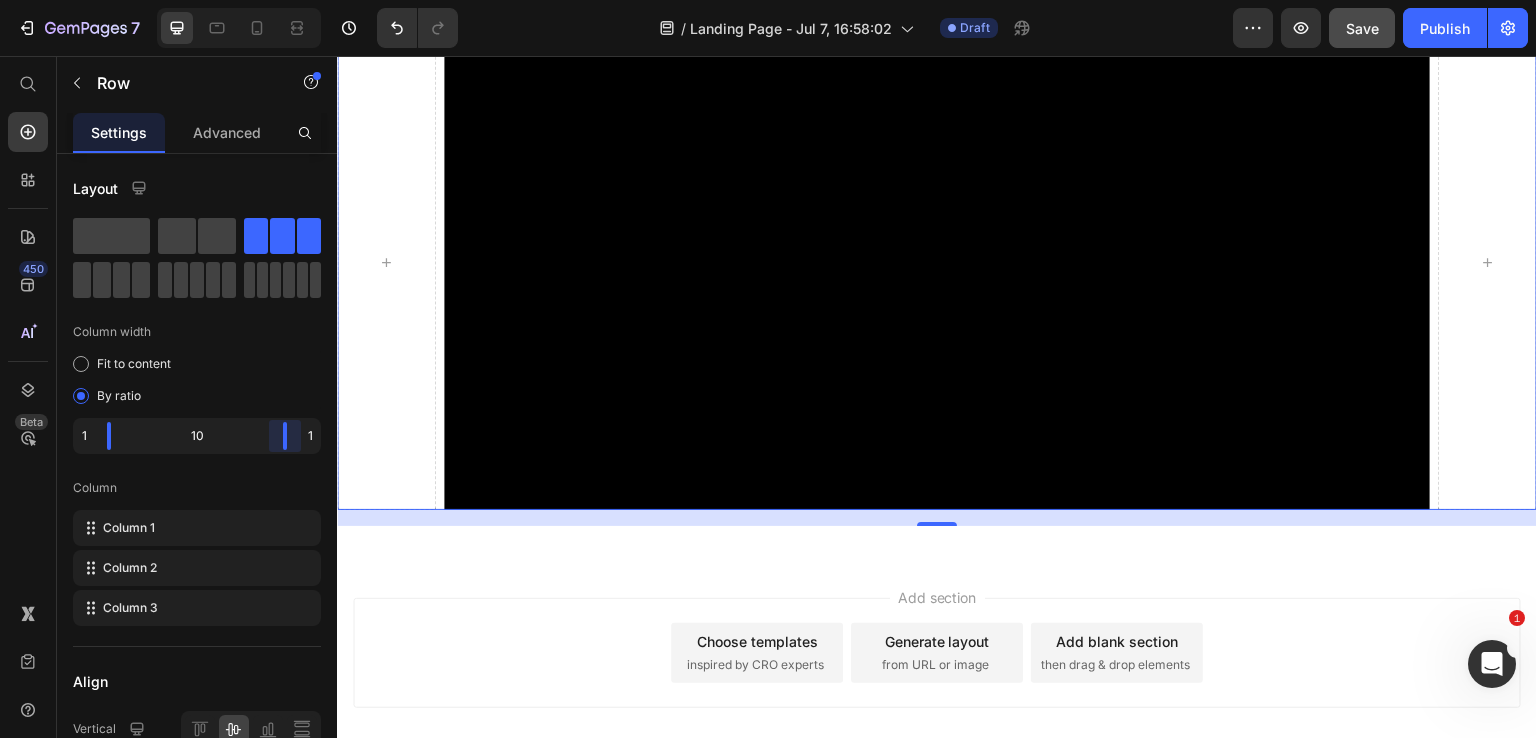 scroll, scrollTop: 1035, scrollLeft: 0, axis: vertical 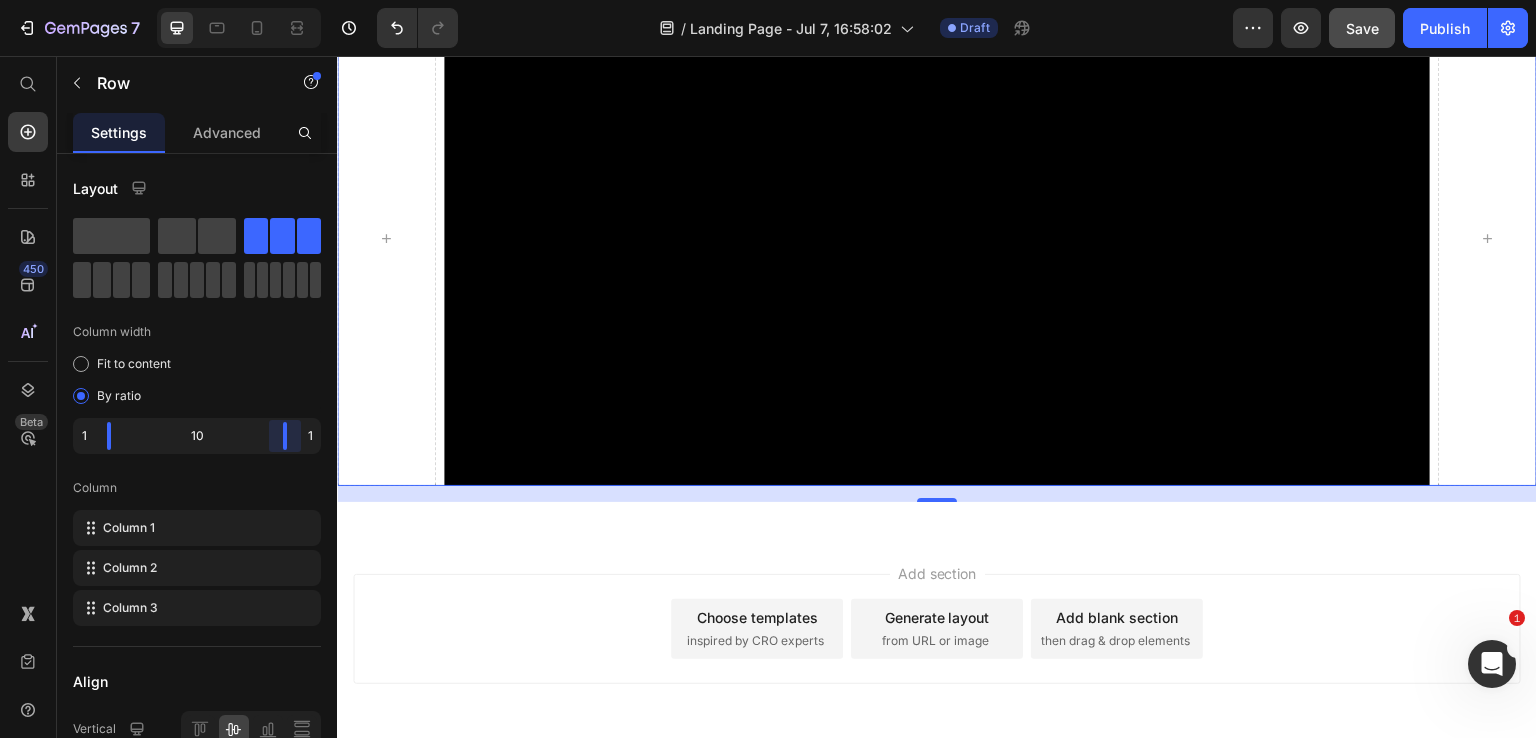 drag, startPoint x: 269, startPoint y: 436, endPoint x: 298, endPoint y: 434, distance: 29.068884 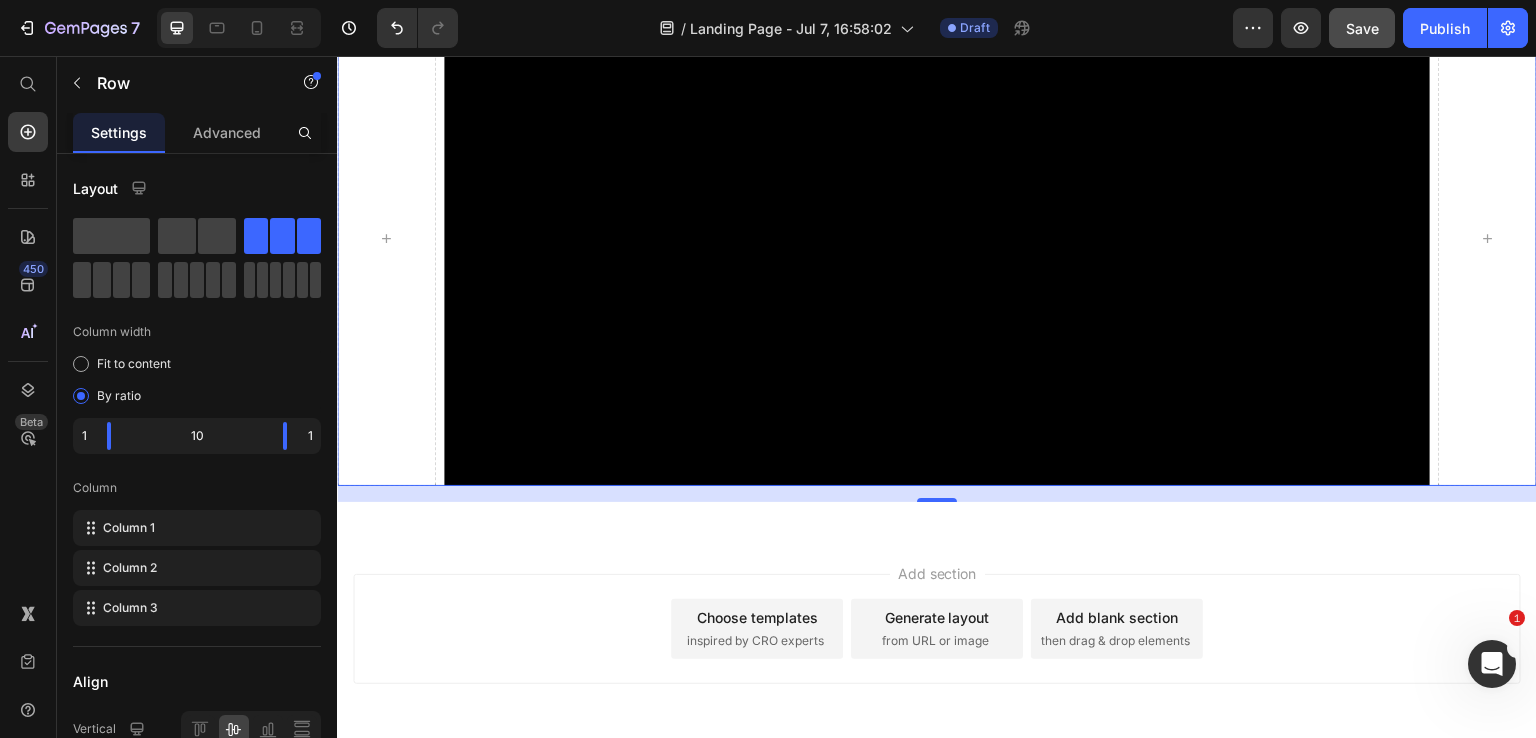 click on "16" at bounding box center (937, 494) 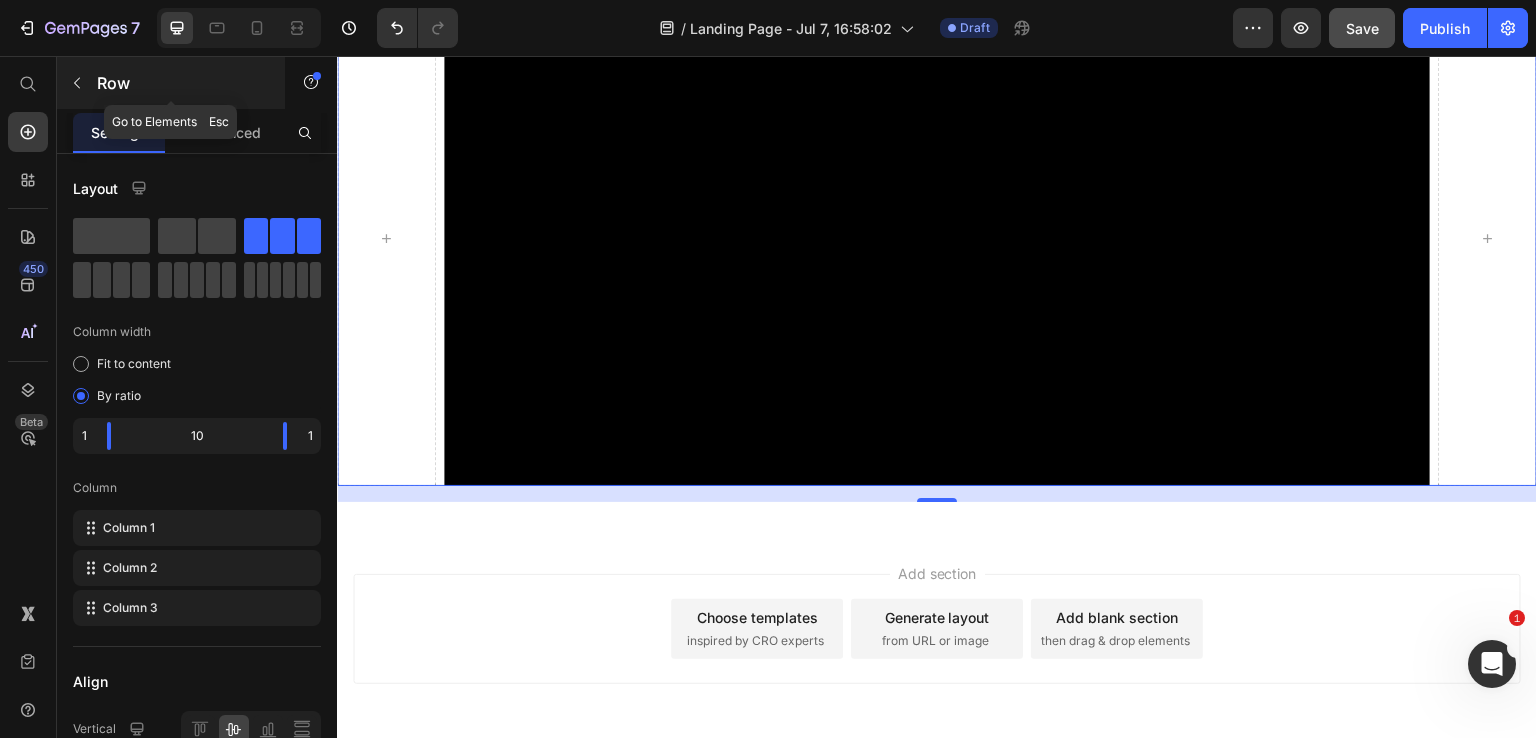 click 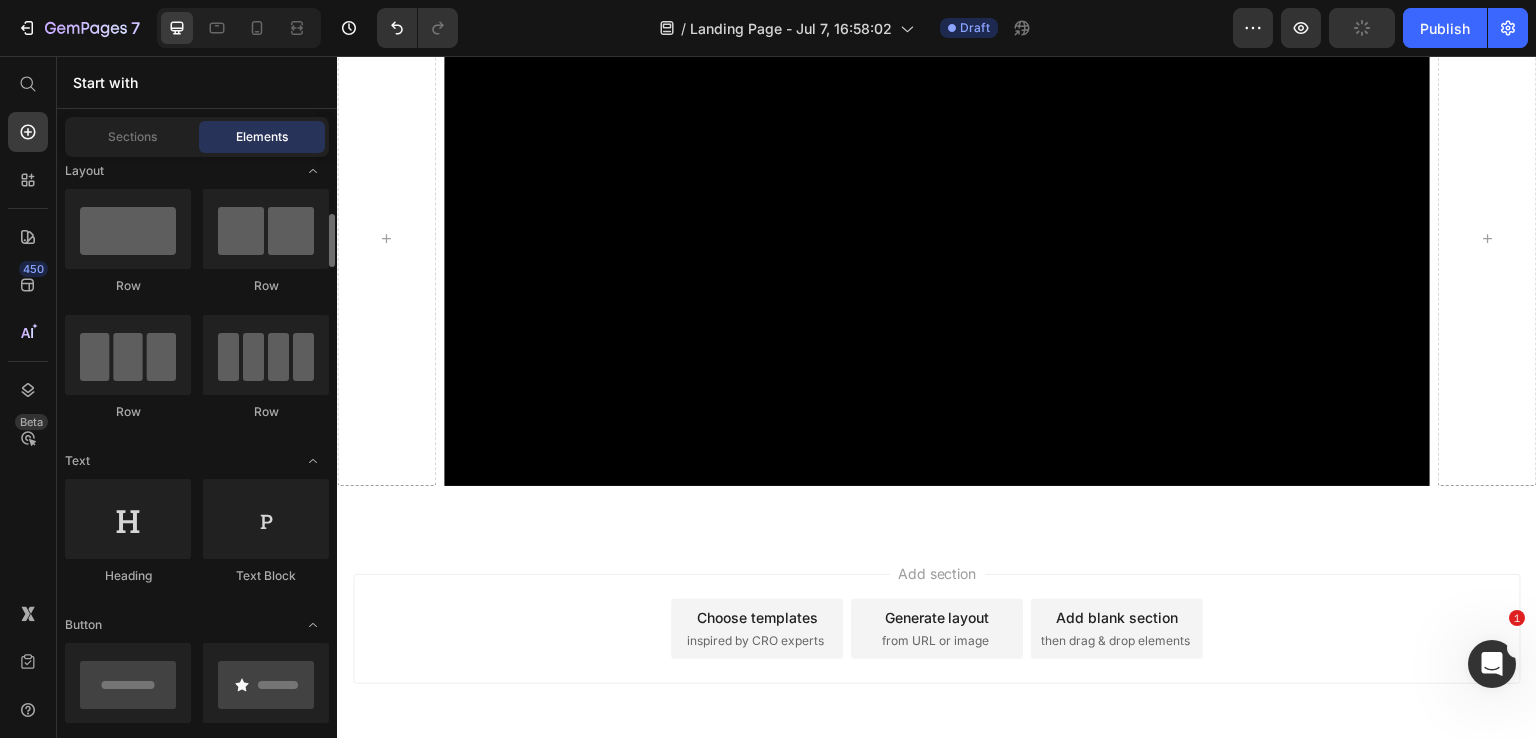 scroll, scrollTop: 0, scrollLeft: 0, axis: both 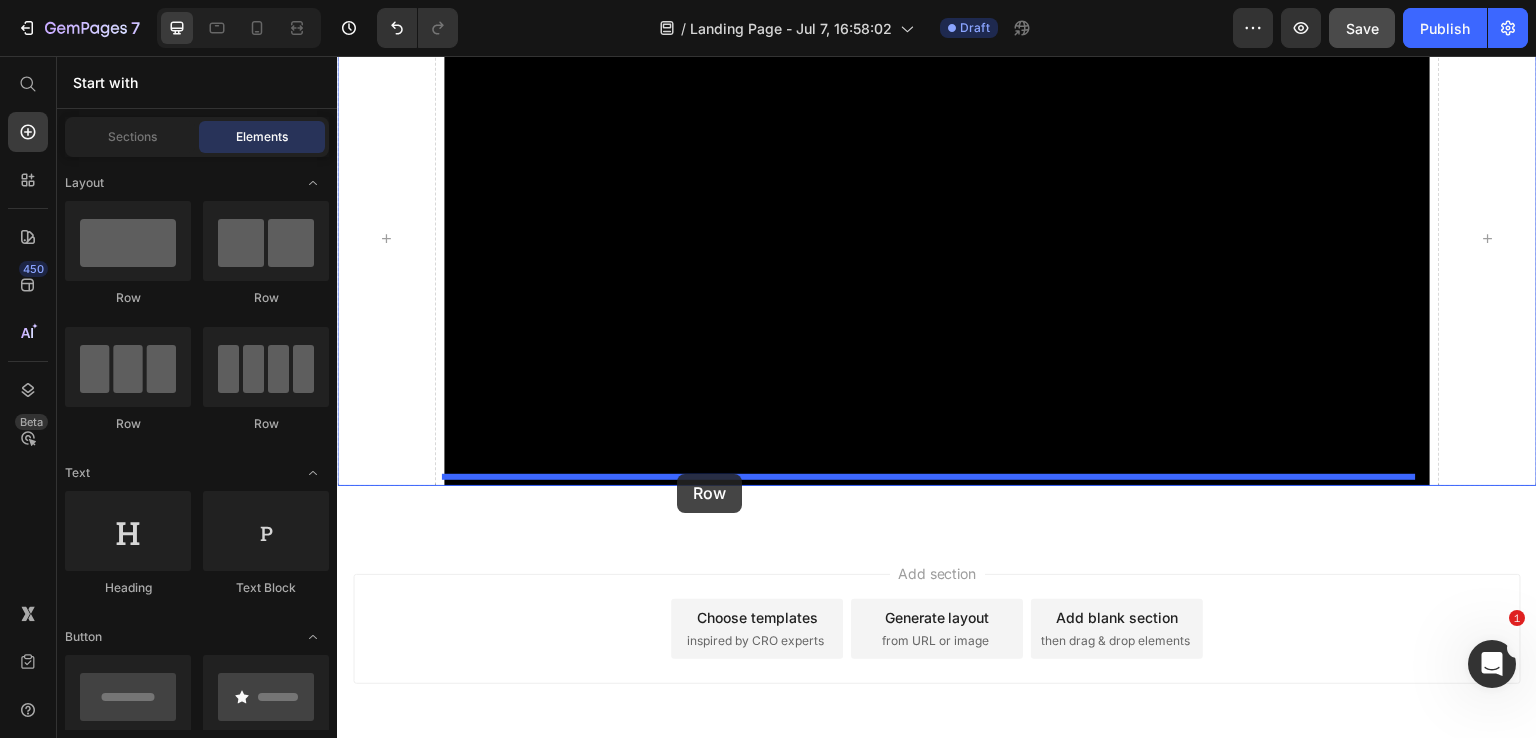 drag, startPoint x: 474, startPoint y: 438, endPoint x: 677, endPoint y: 474, distance: 206.1674 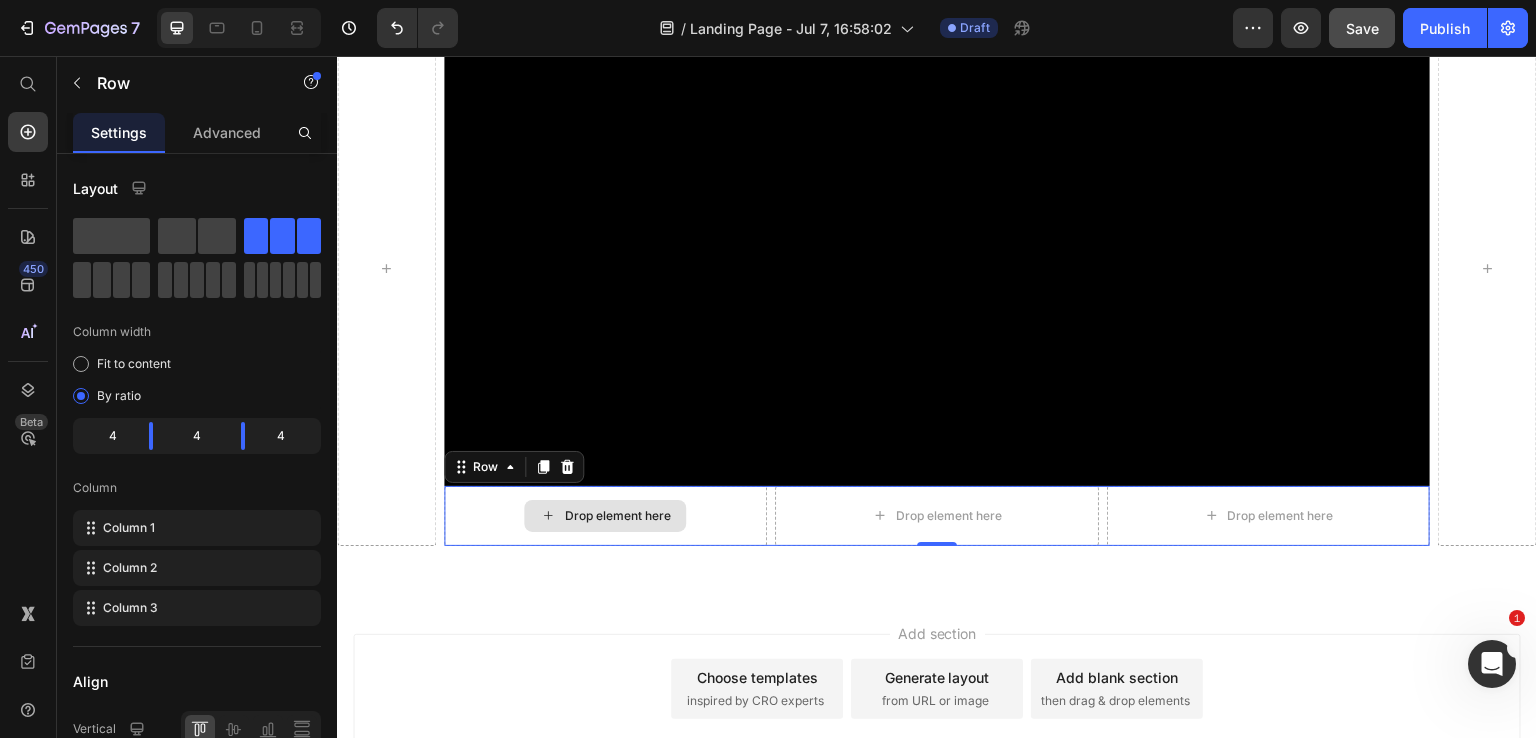 scroll, scrollTop: 1065, scrollLeft: 0, axis: vertical 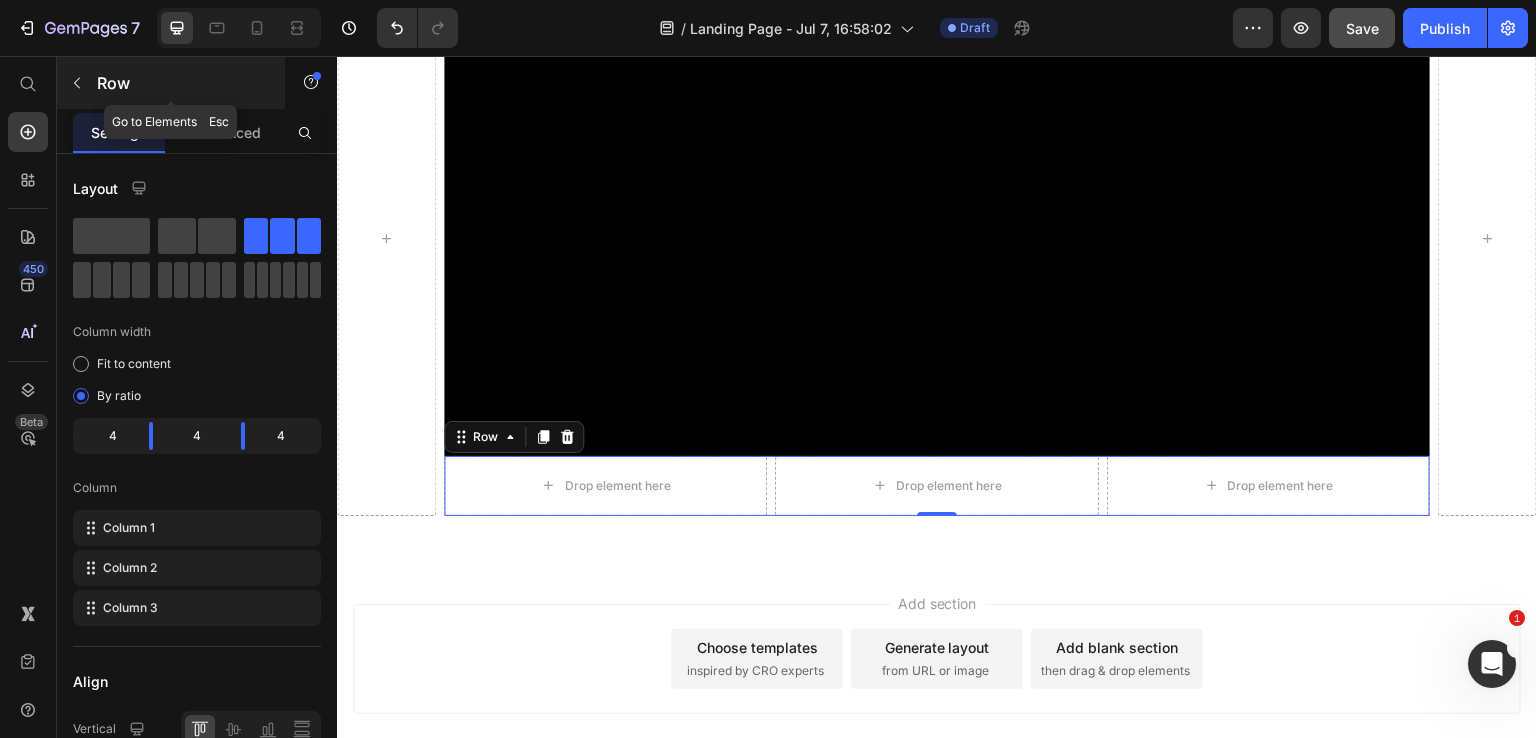 click 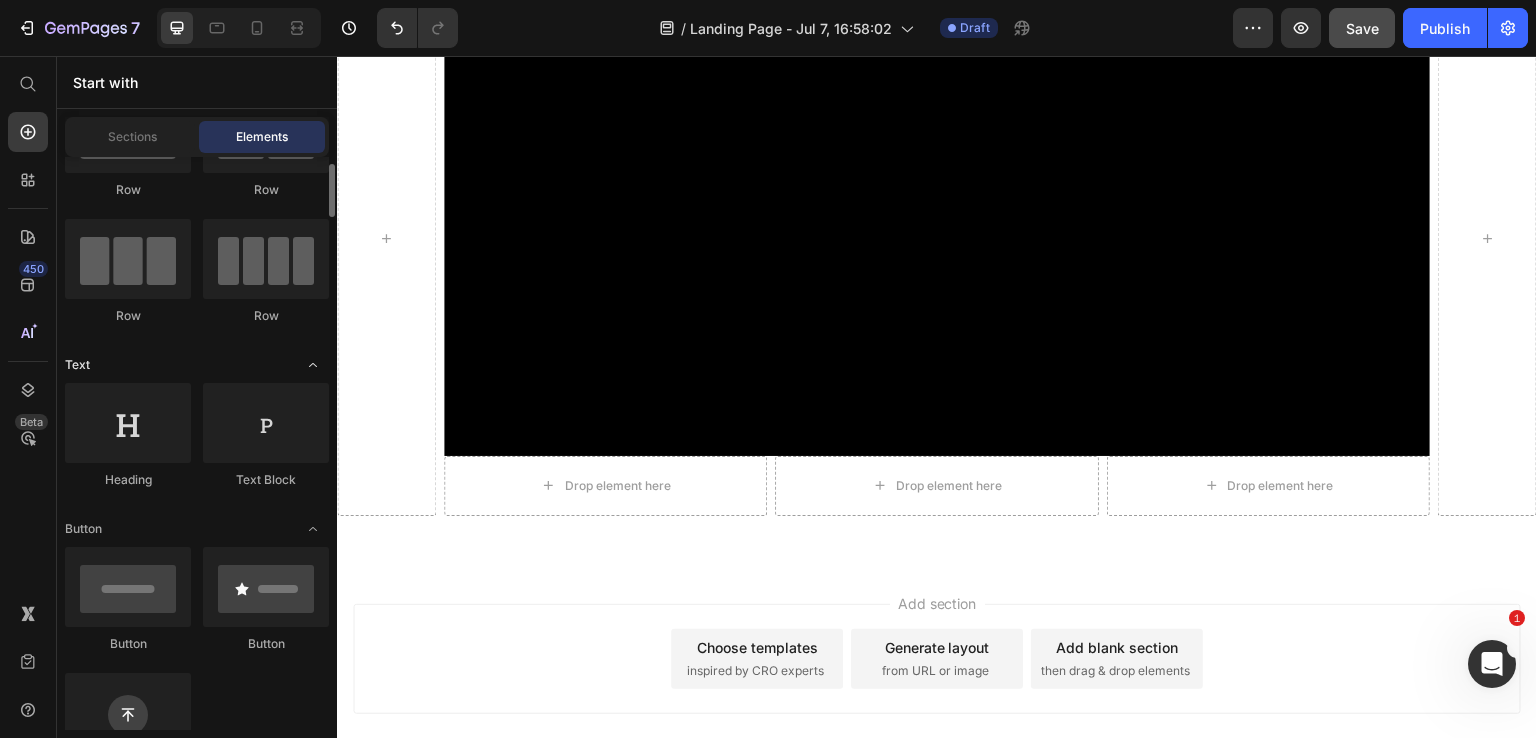 scroll, scrollTop: 106, scrollLeft: 0, axis: vertical 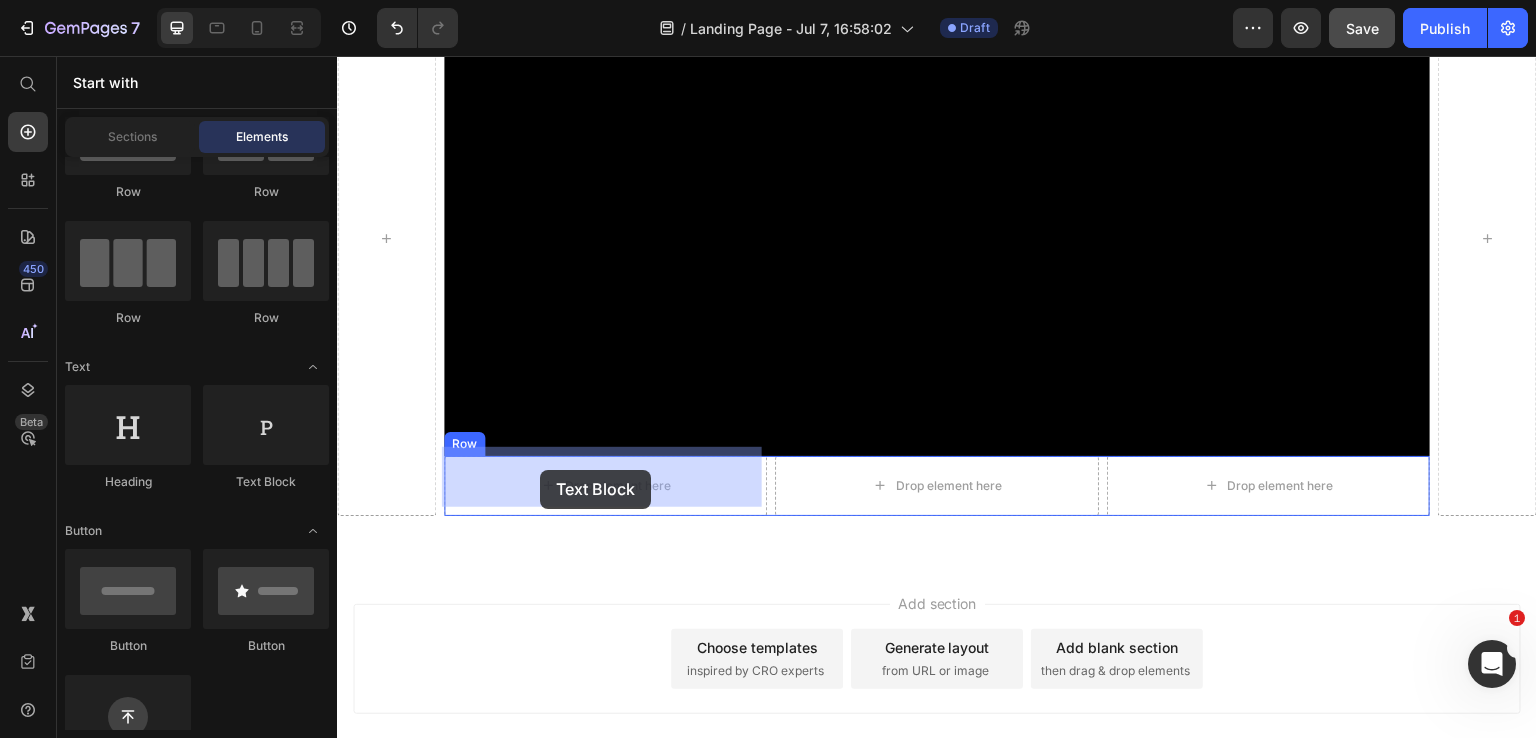 drag, startPoint x: 574, startPoint y: 495, endPoint x: 540, endPoint y: 470, distance: 42.201897 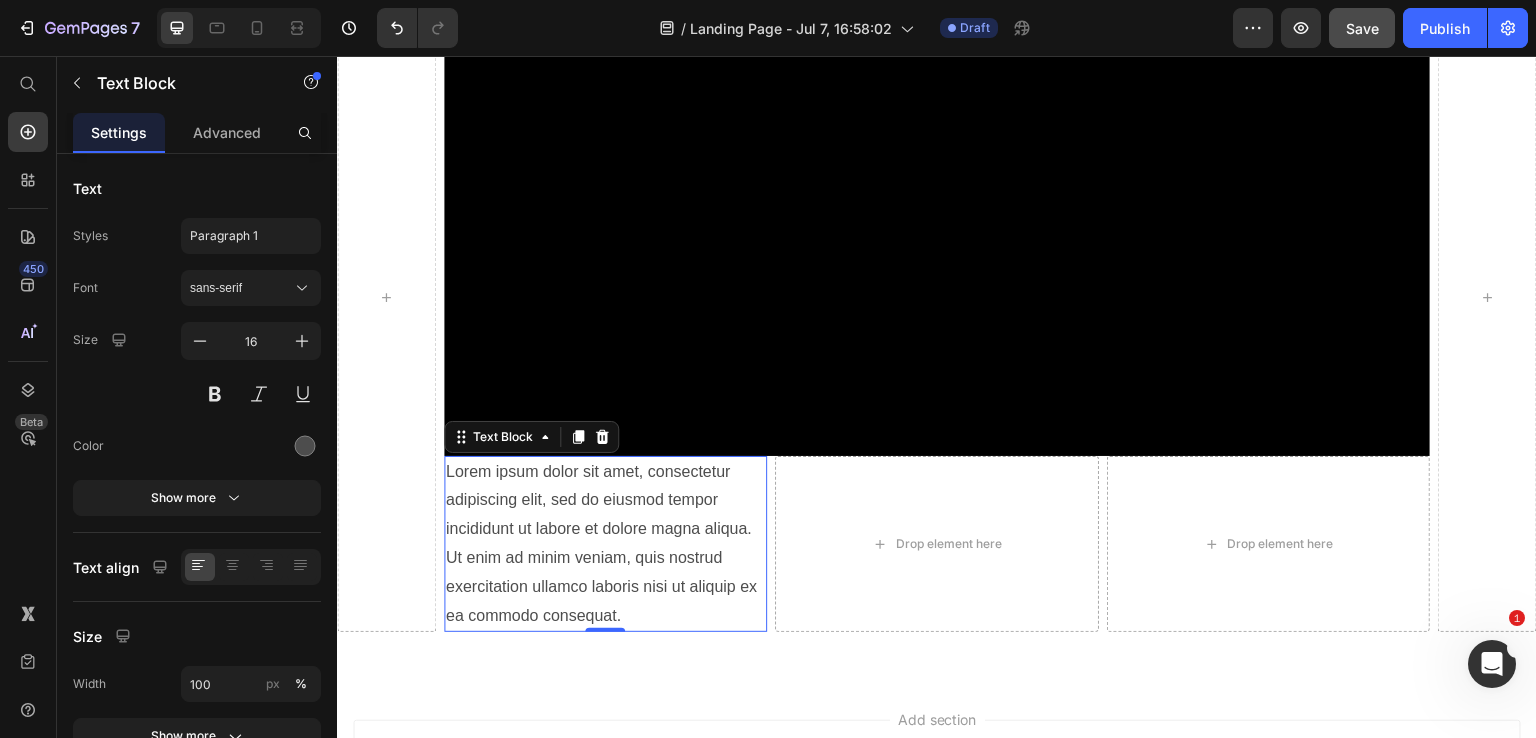 scroll, scrollTop: 1124, scrollLeft: 0, axis: vertical 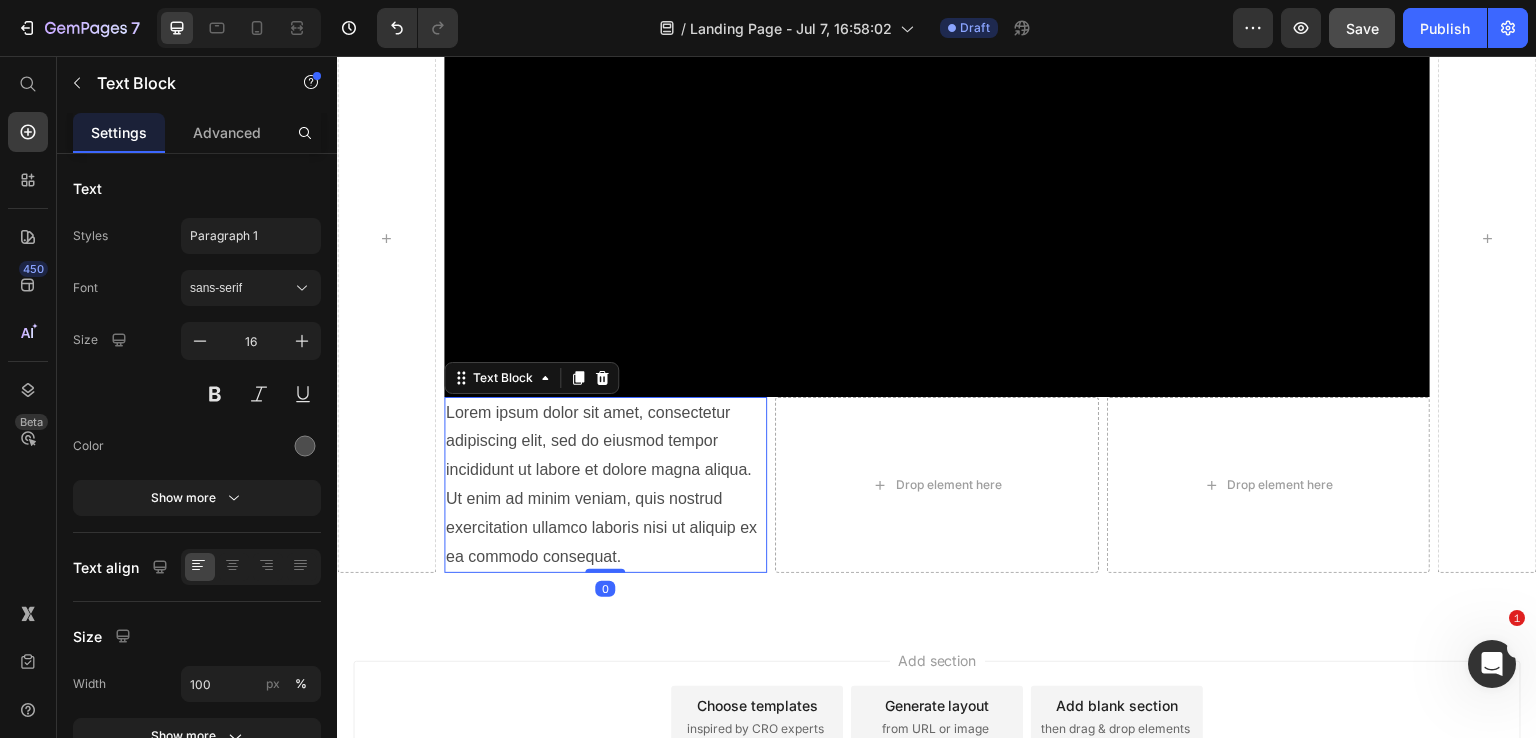 click on "Lorem ipsum dolor sit amet, consectetur adipiscing elit, sed do eiusmod tempor incididunt ut labore et dolore magna aliqua. Ut enim ad minim veniam, quis nostrud exercitation ullamco laboris nisi ut aliquip ex ea commodo consequat." at bounding box center (606, 485) 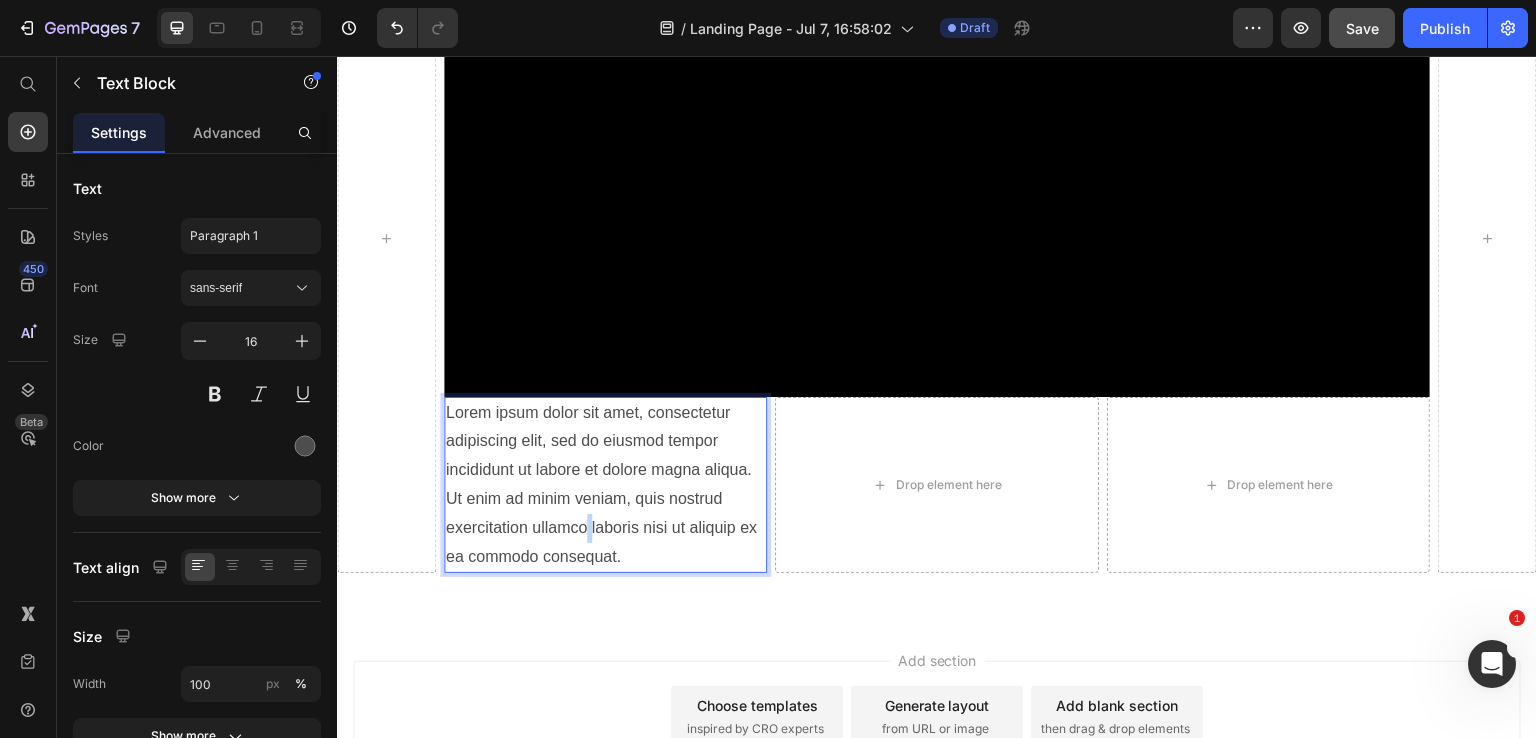 click on "Lorem ipsum dolor sit amet, consectetur adipiscing elit, sed do eiusmod tempor incididunt ut labore et dolore magna aliqua. Ut enim ad minim veniam, quis nostrud exercitation ullamco laboris nisi ut aliquip ex ea commodo consequat." at bounding box center (606, 485) 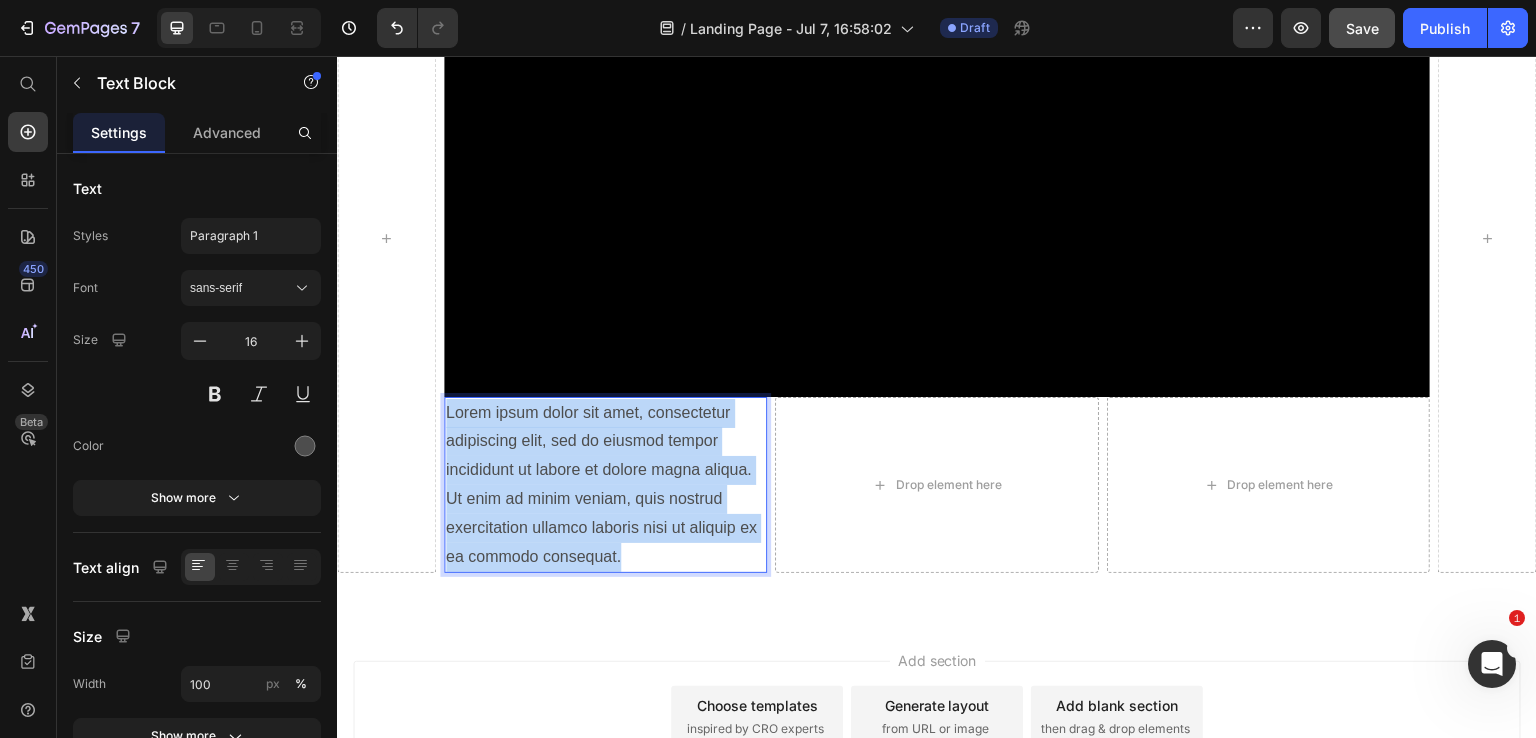 click on "Lorem ipsum dolor sit amet, consectetur adipiscing elit, sed do eiusmod tempor incididunt ut labore et dolore magna aliqua. Ut enim ad minim veniam, quis nostrud exercitation ullamco laboris nisi ut aliquip ex ea commodo consequat." at bounding box center (606, 485) 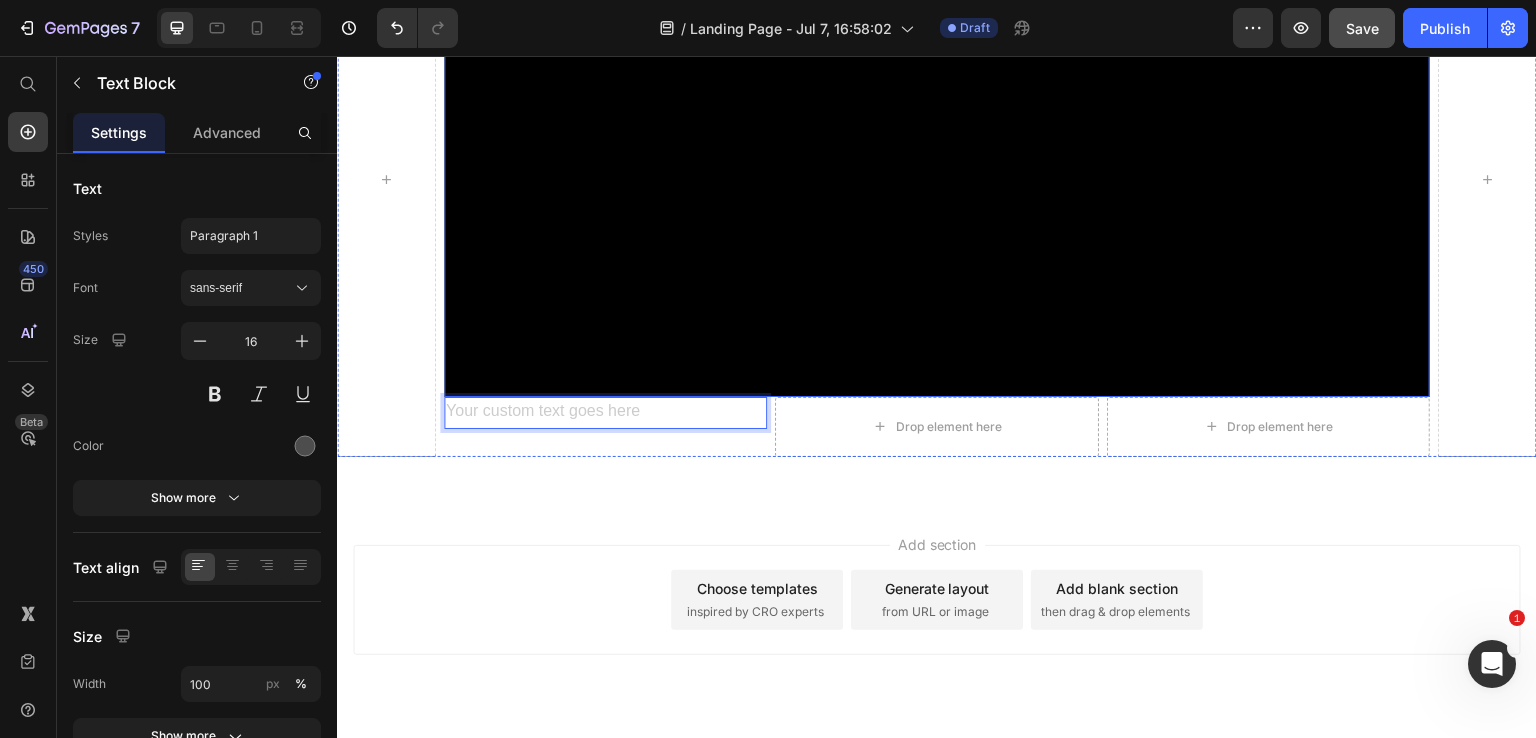 click at bounding box center (937, 149) 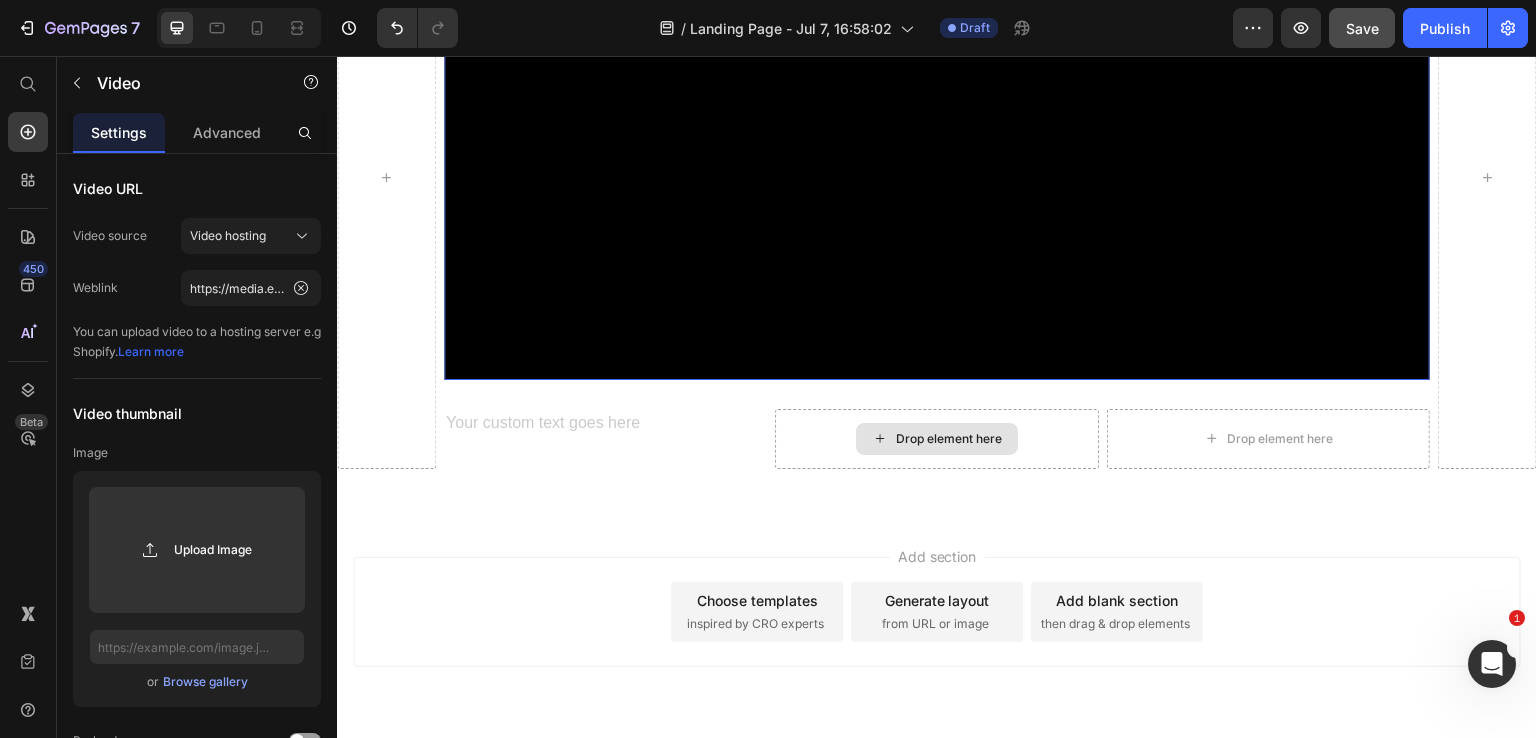 scroll, scrollTop: 1144, scrollLeft: 0, axis: vertical 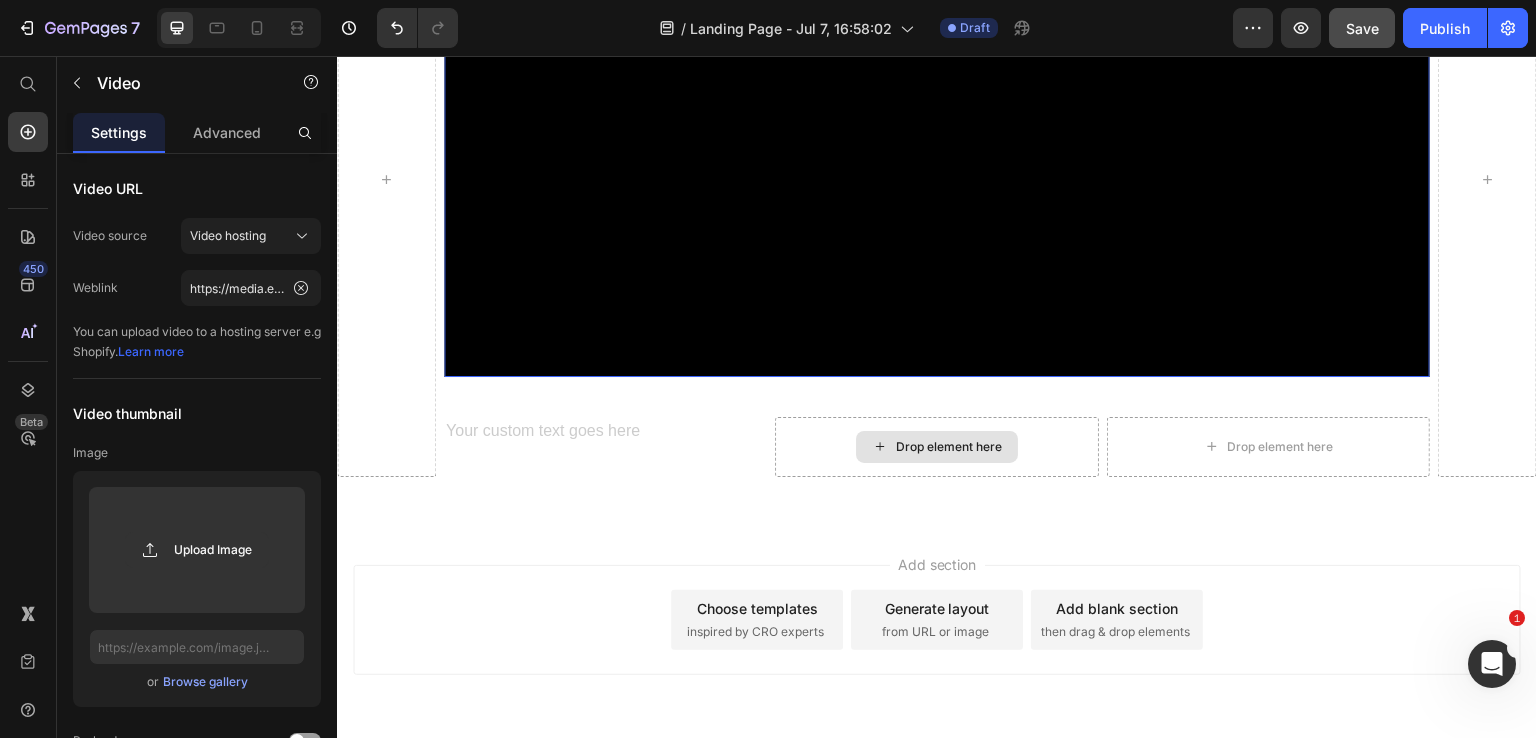 drag, startPoint x: 943, startPoint y: 385, endPoint x: 942, endPoint y: 426, distance: 41.01219 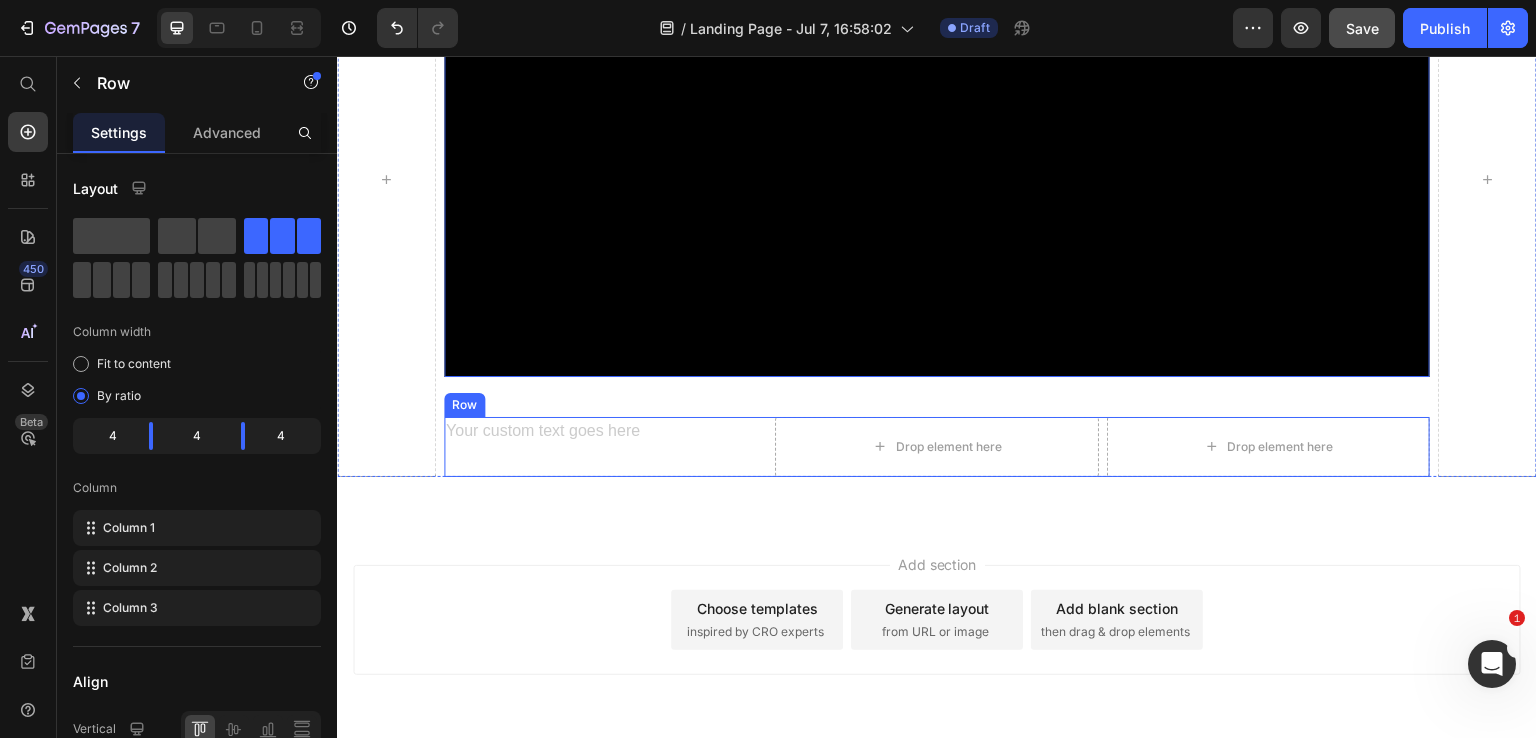 click on "Text Block" at bounding box center [606, 447] 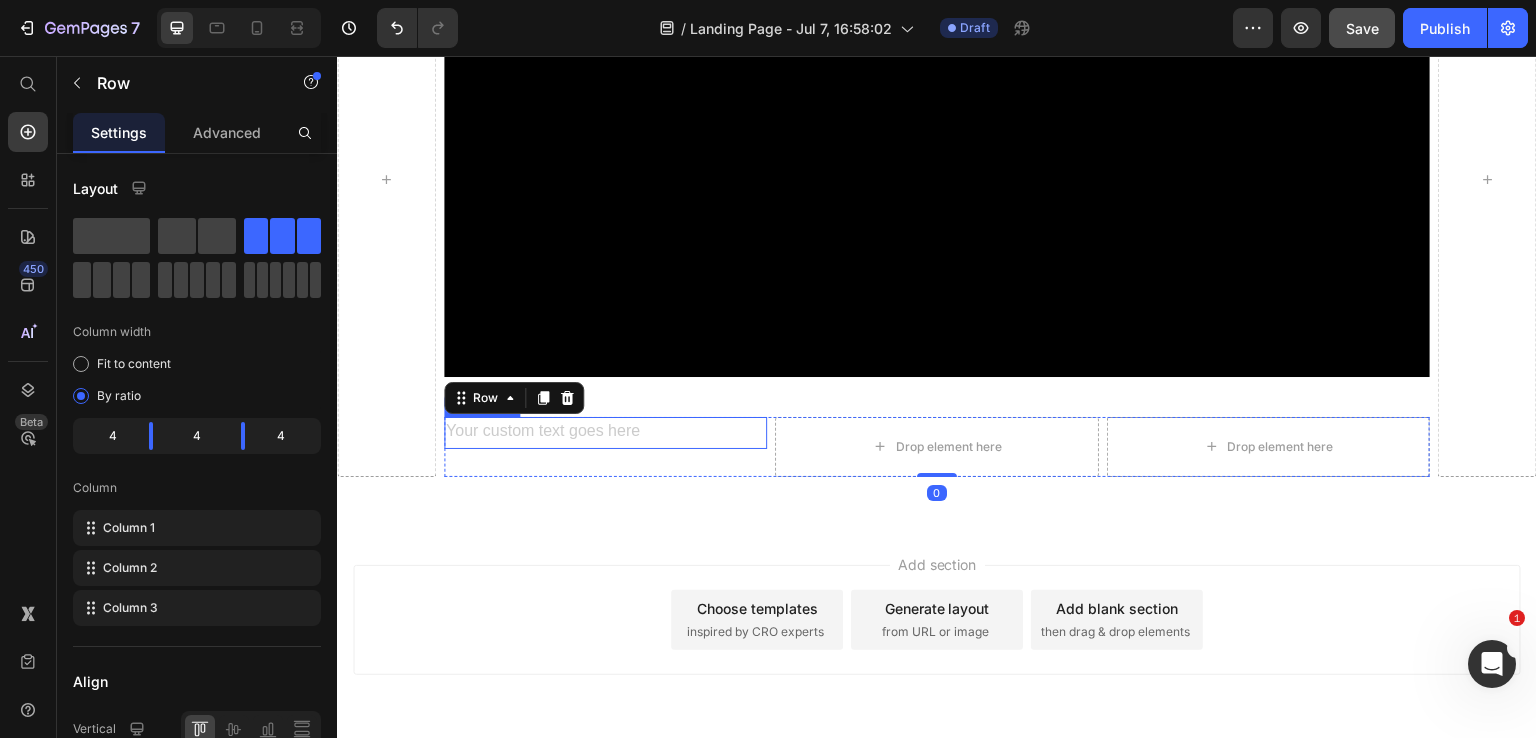 click at bounding box center [606, 433] 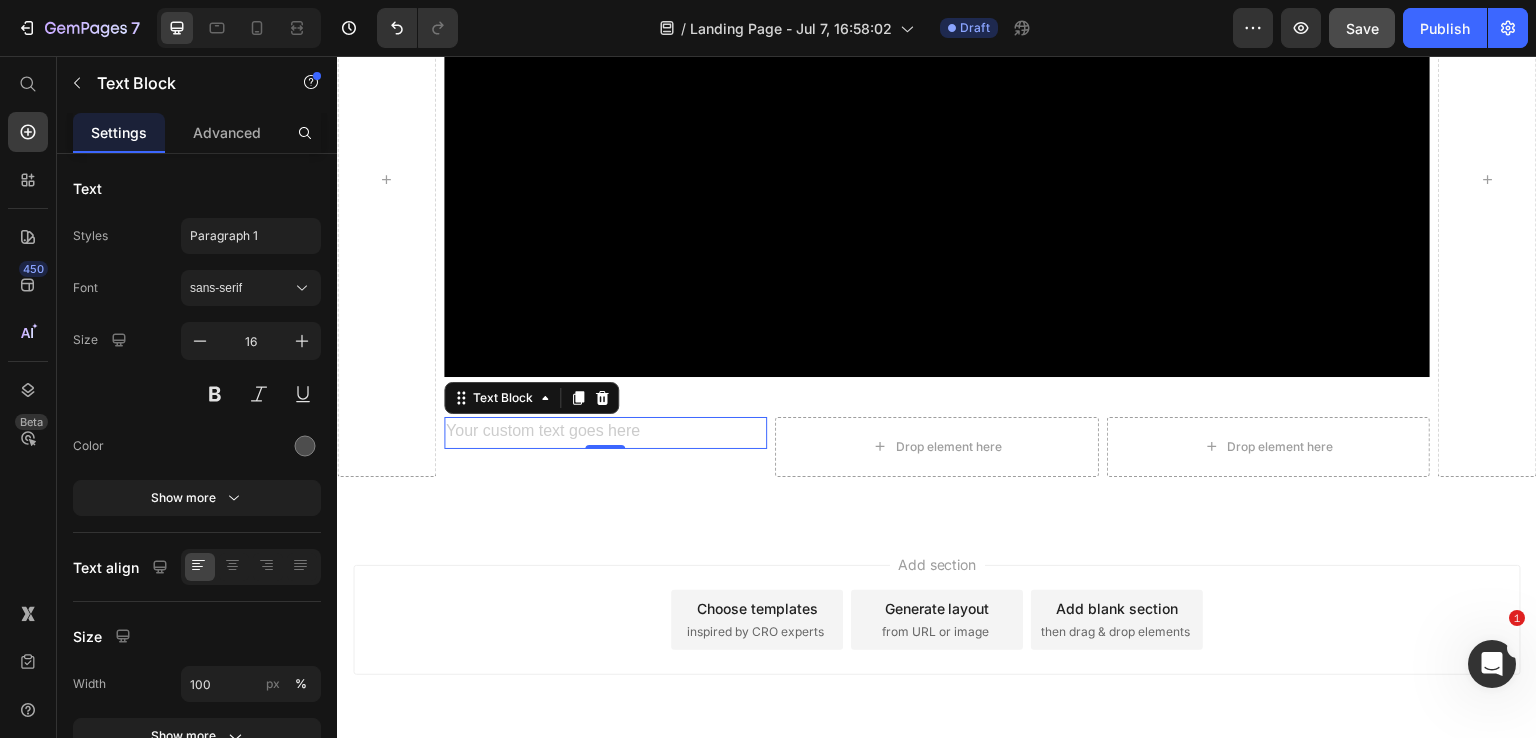 scroll, scrollTop: 1141, scrollLeft: 0, axis: vertical 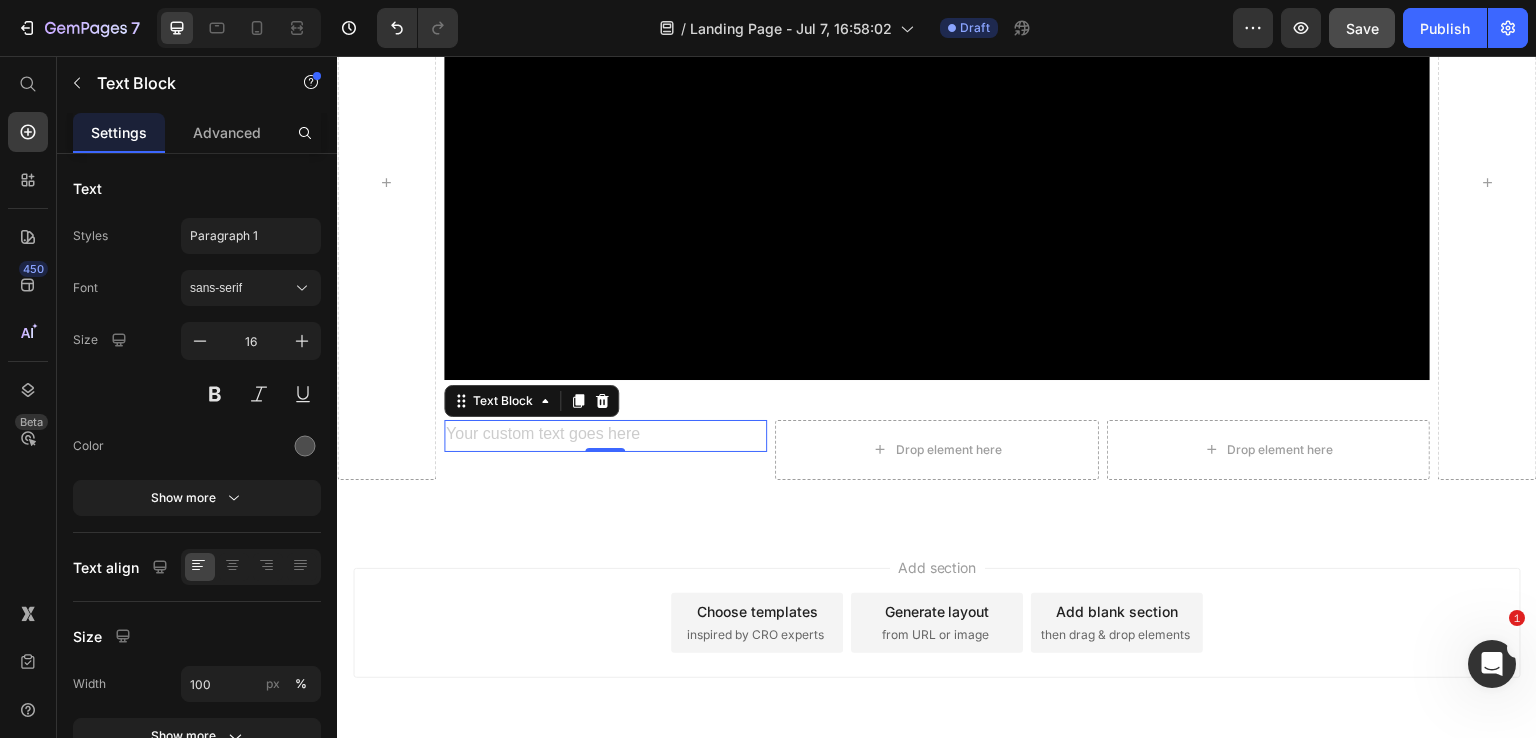 click at bounding box center [606, 436] 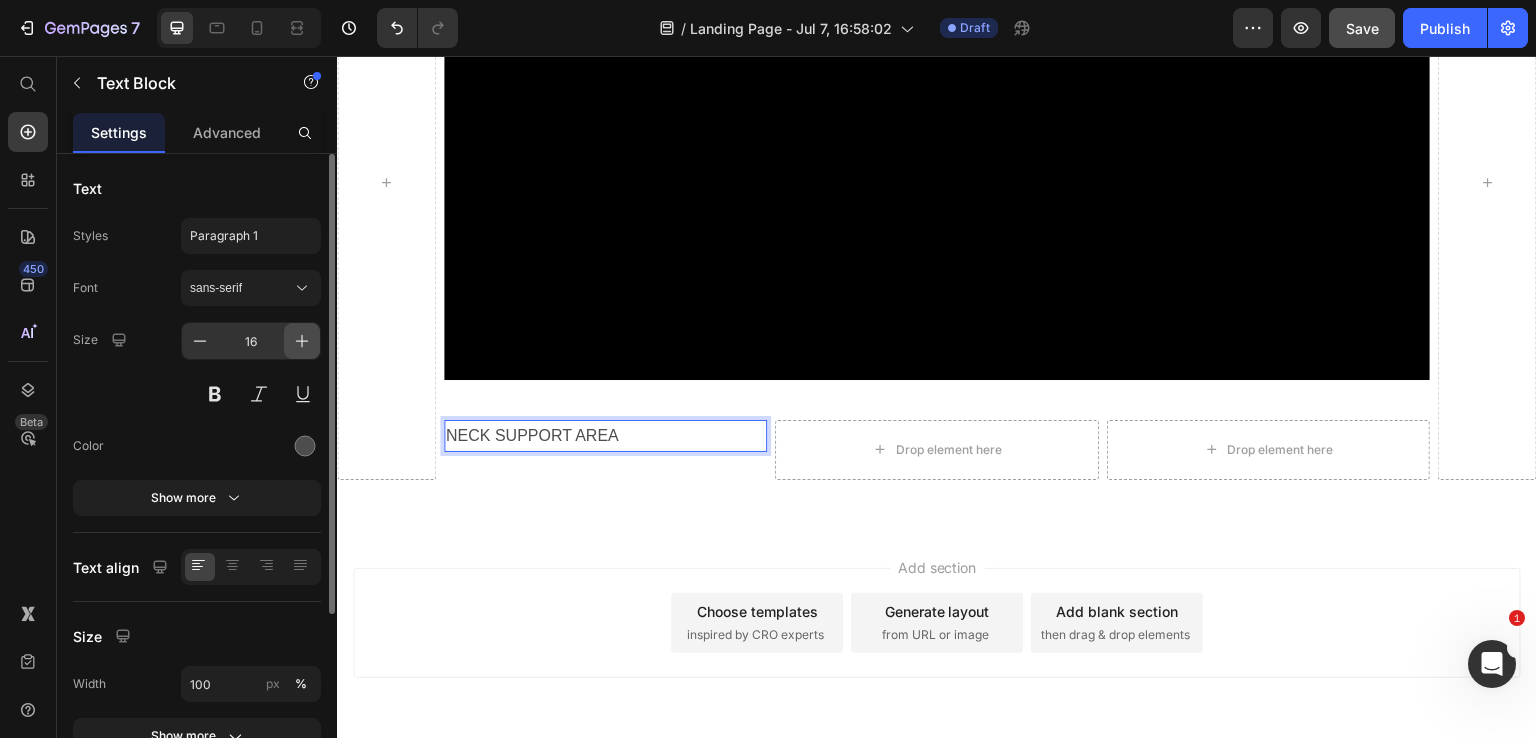 click 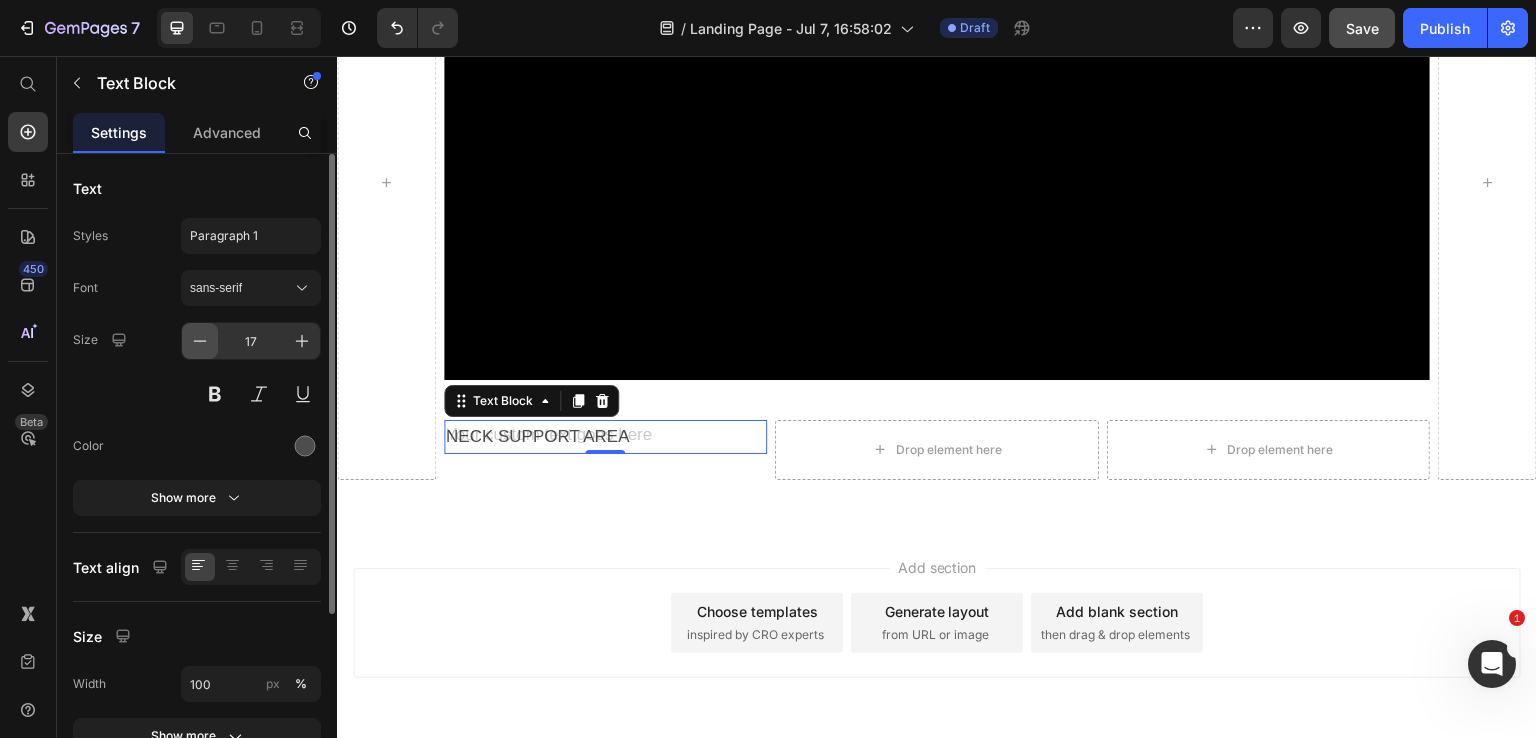 click 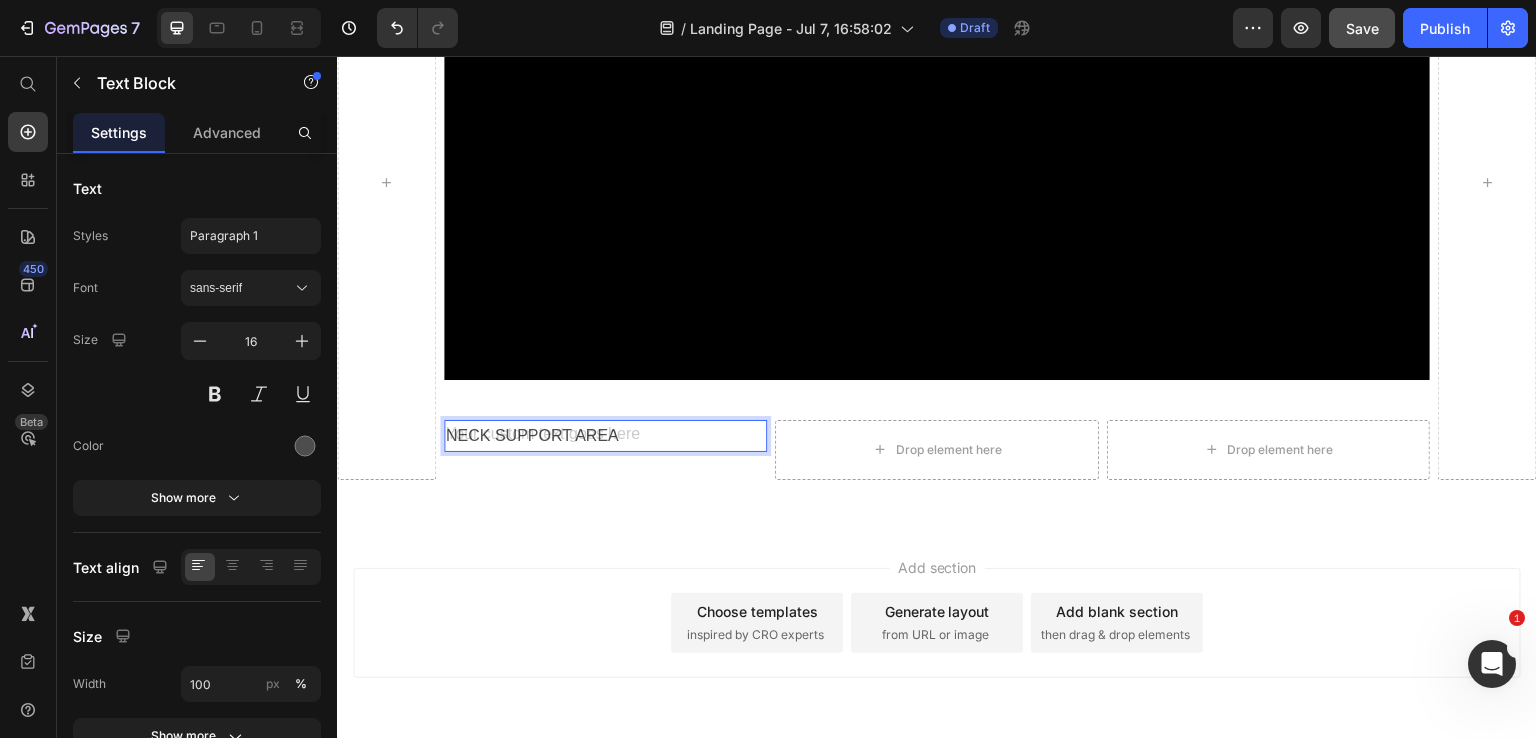 click on "NECK SUPPORT AREA" at bounding box center (606, 436) 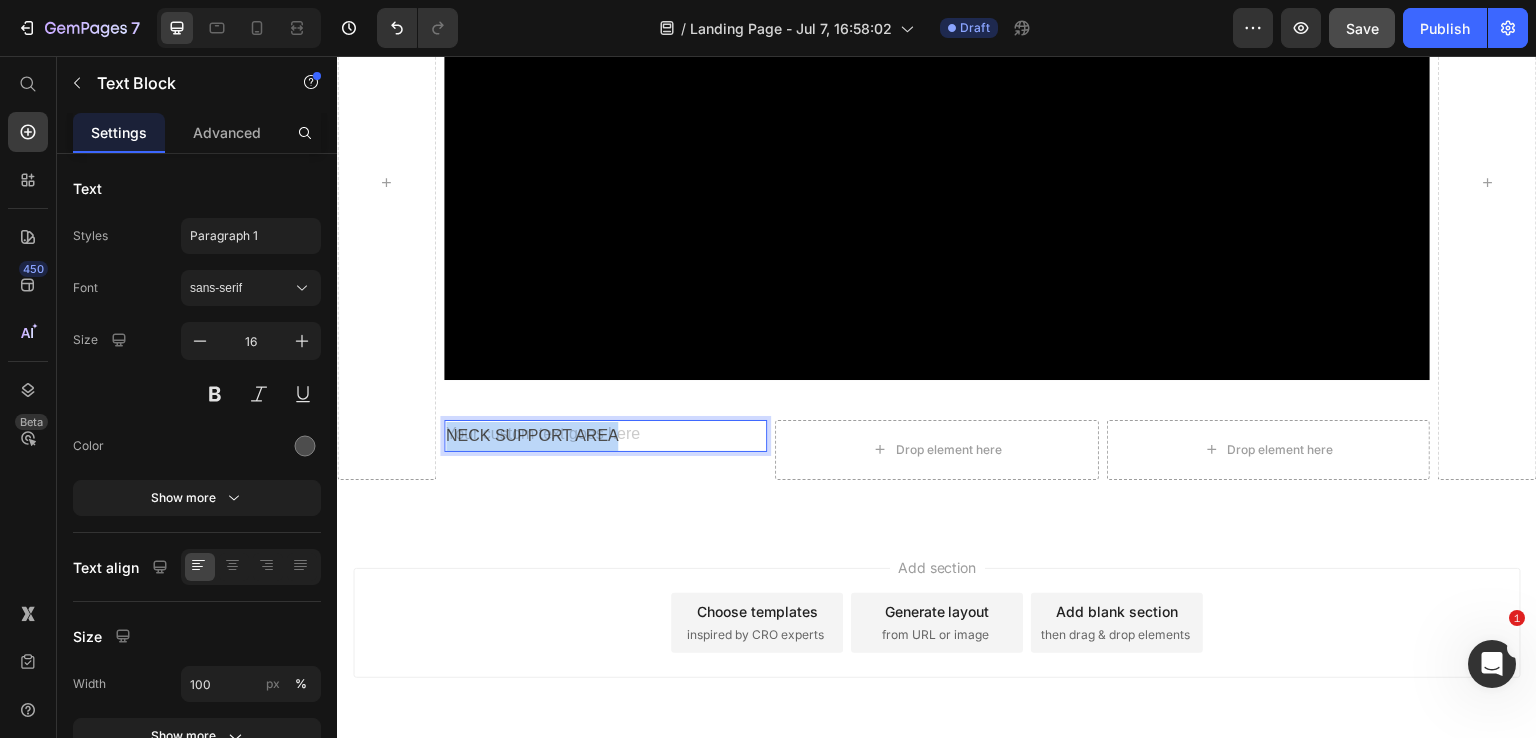 click on "NECK SUPPORT AREA" at bounding box center (606, 436) 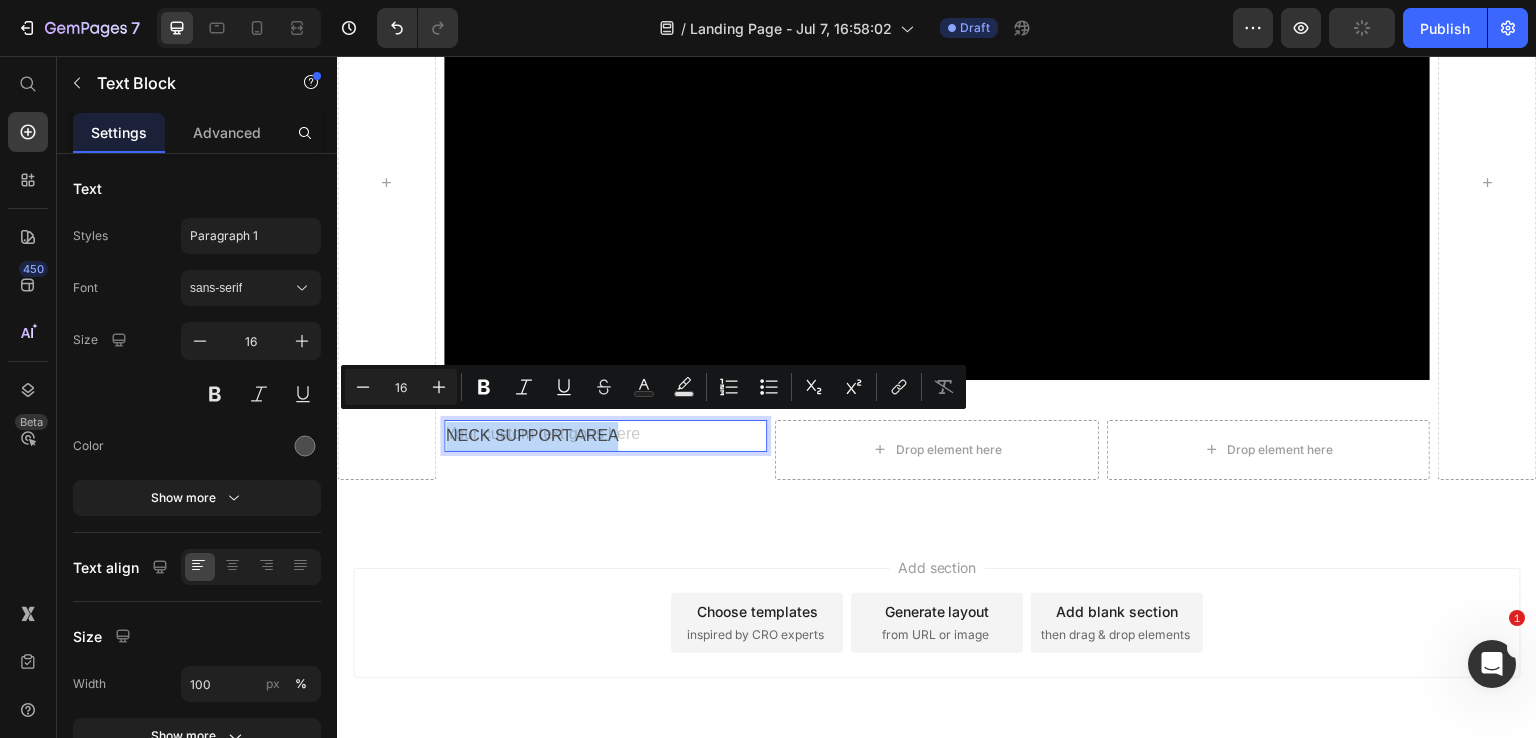 click on "NECK SUPPORT AREA" at bounding box center [606, 436] 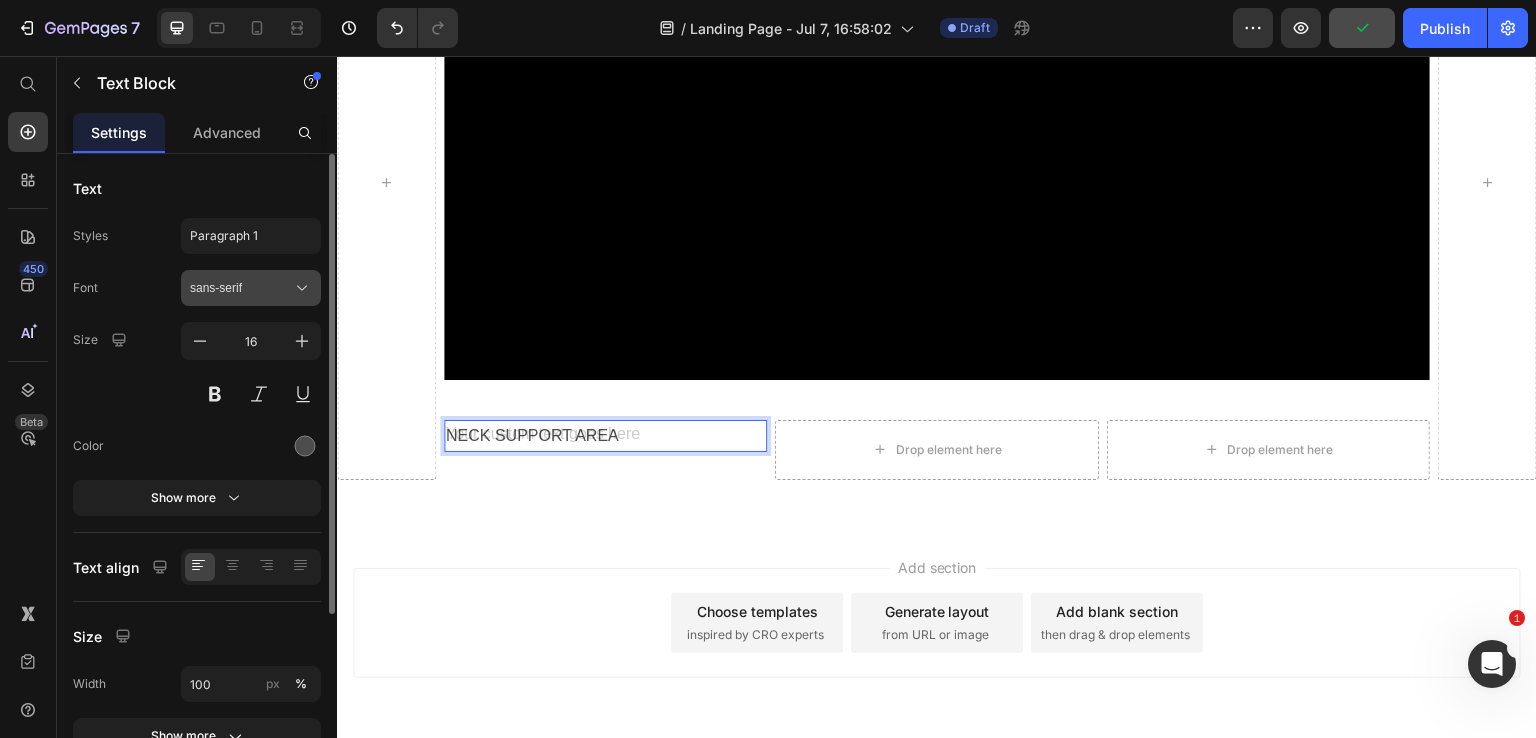 click on "sans-serif" at bounding box center [251, 288] 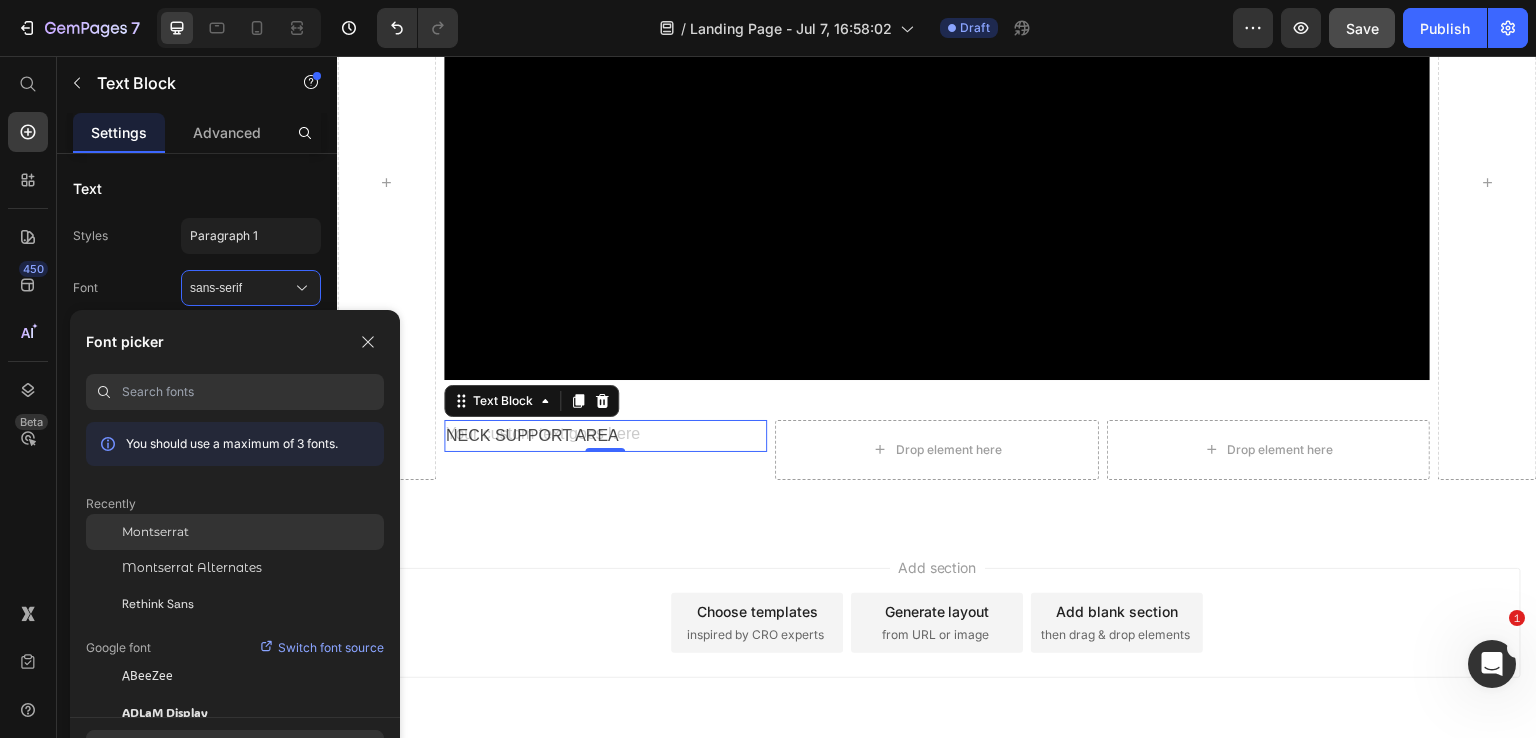 click on "Montserrat" 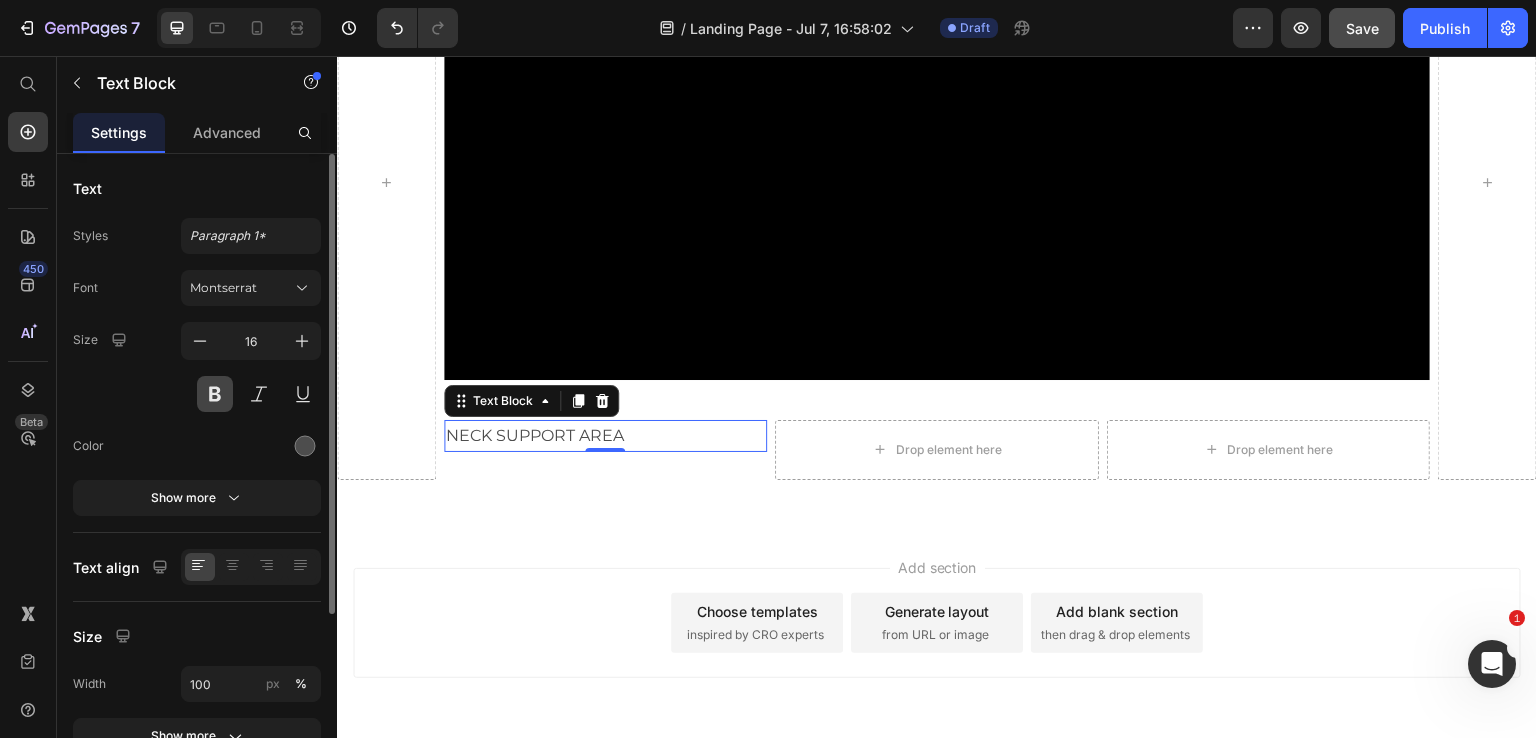 click at bounding box center [215, 394] 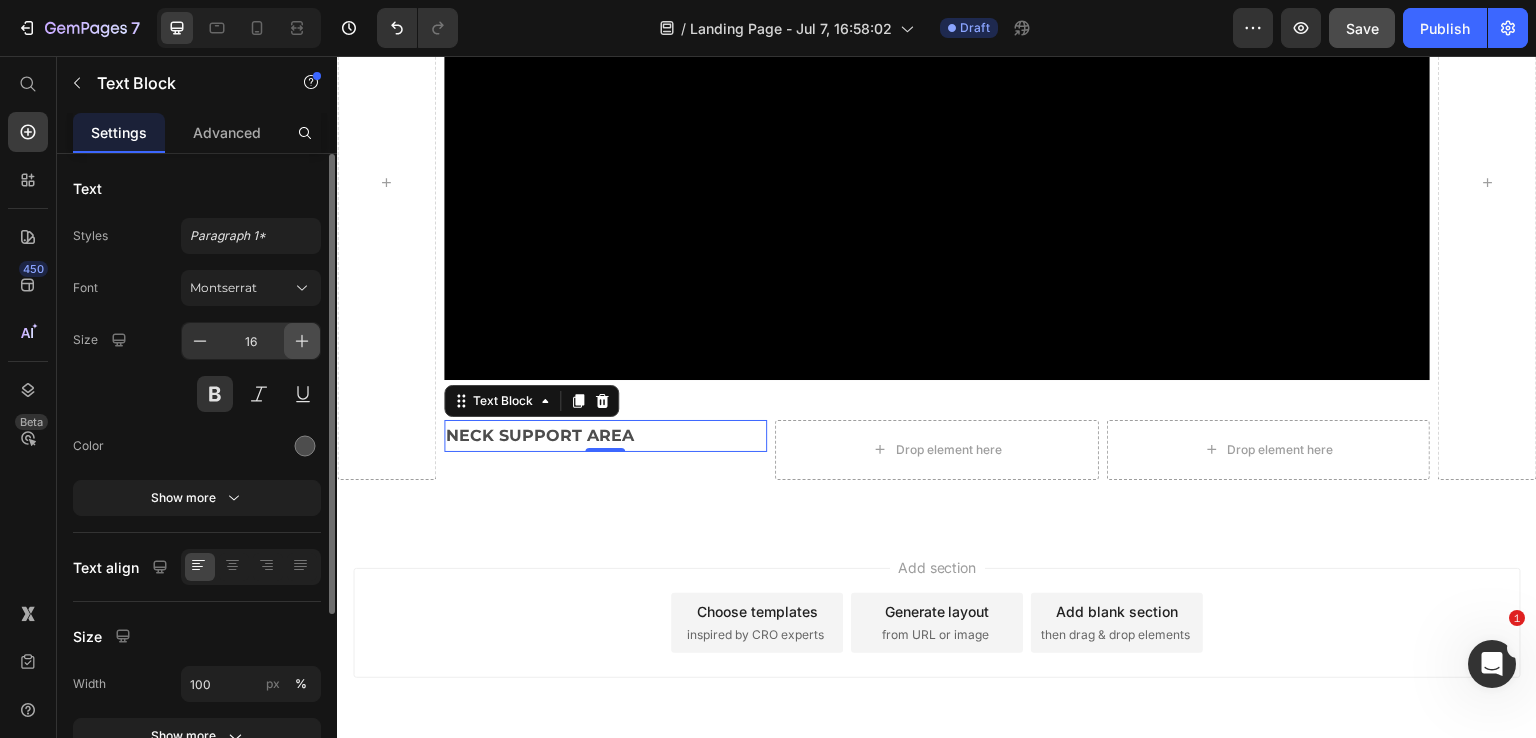 click 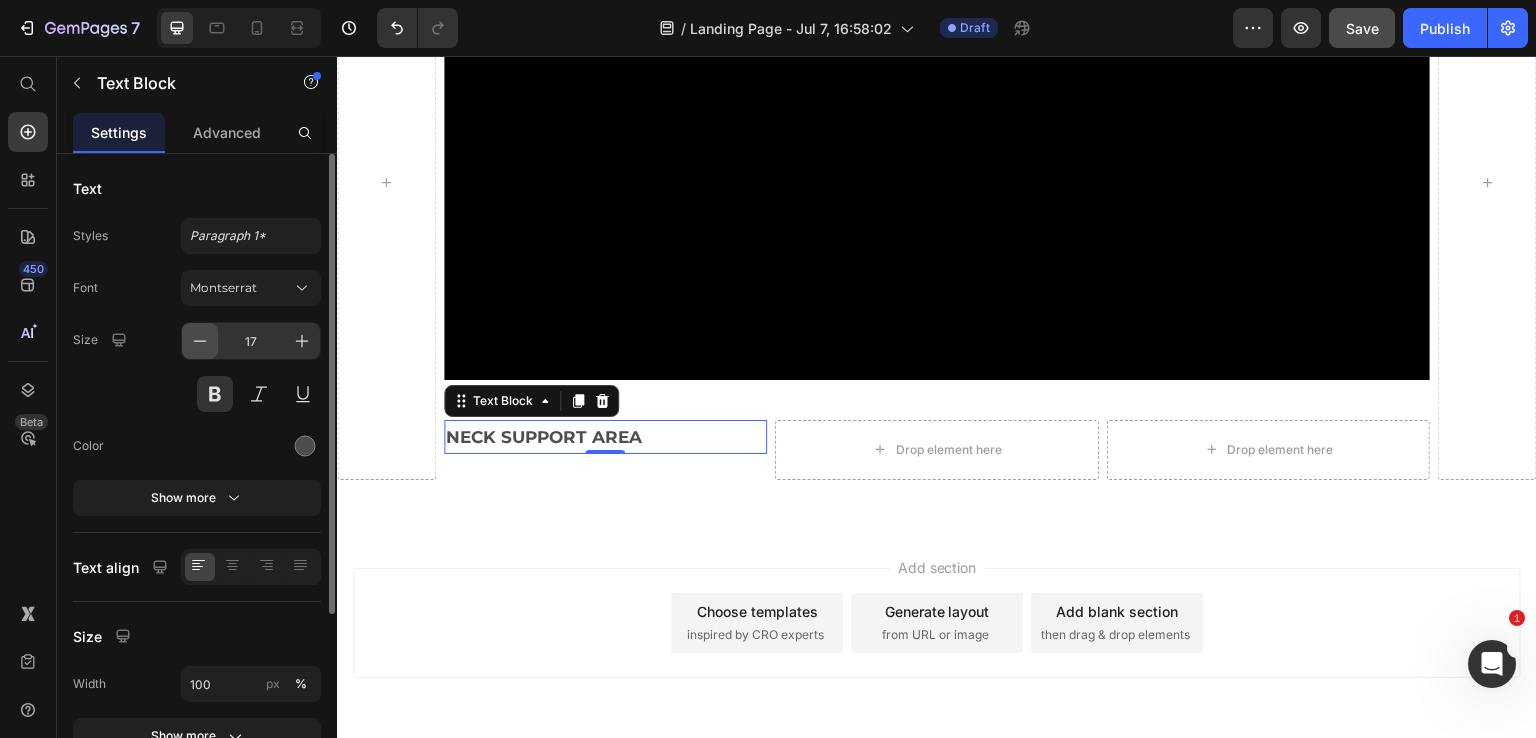 click 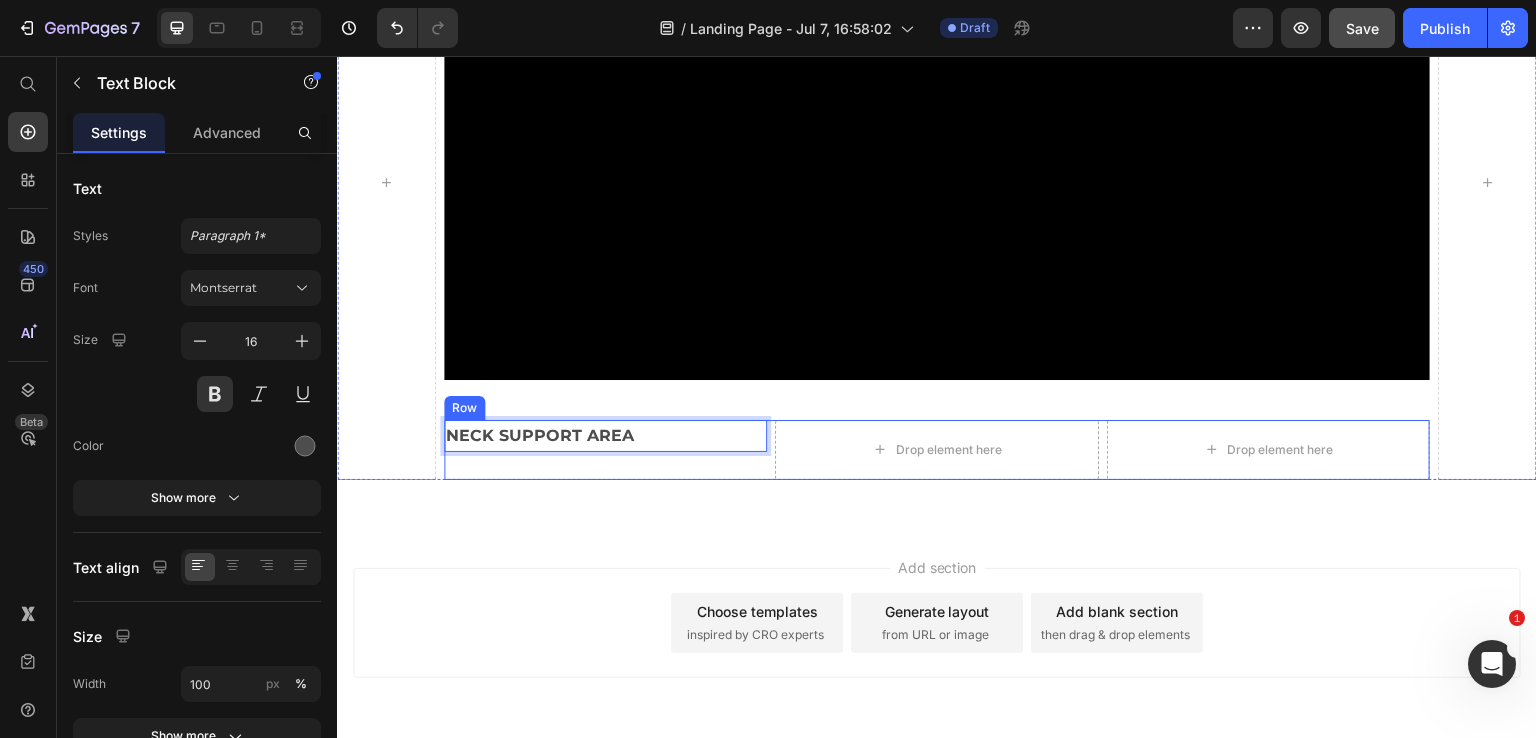 click on "NECK SUPPORT AREA Text Block   0" at bounding box center (606, 450) 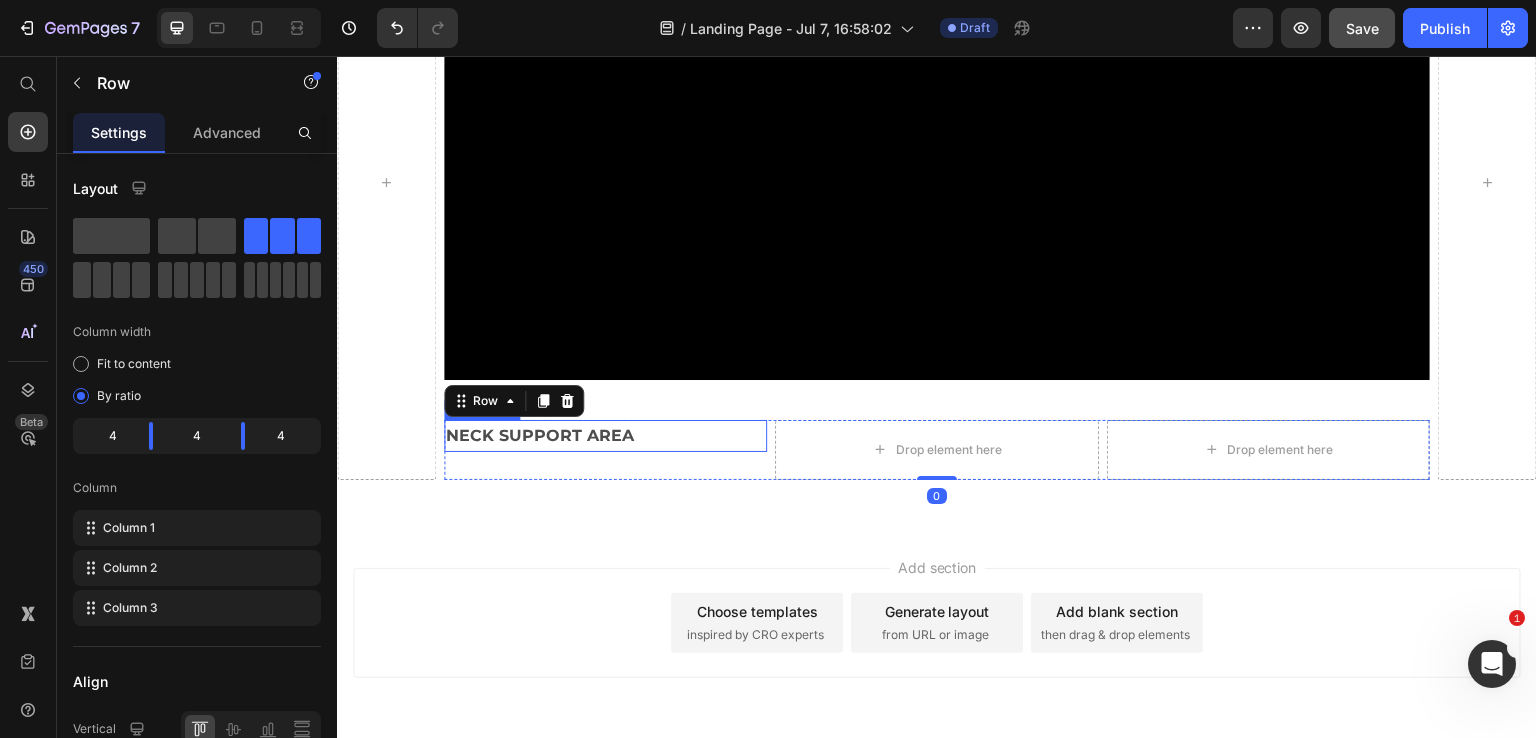 click on "NECK SUPPORT AREA" at bounding box center [606, 436] 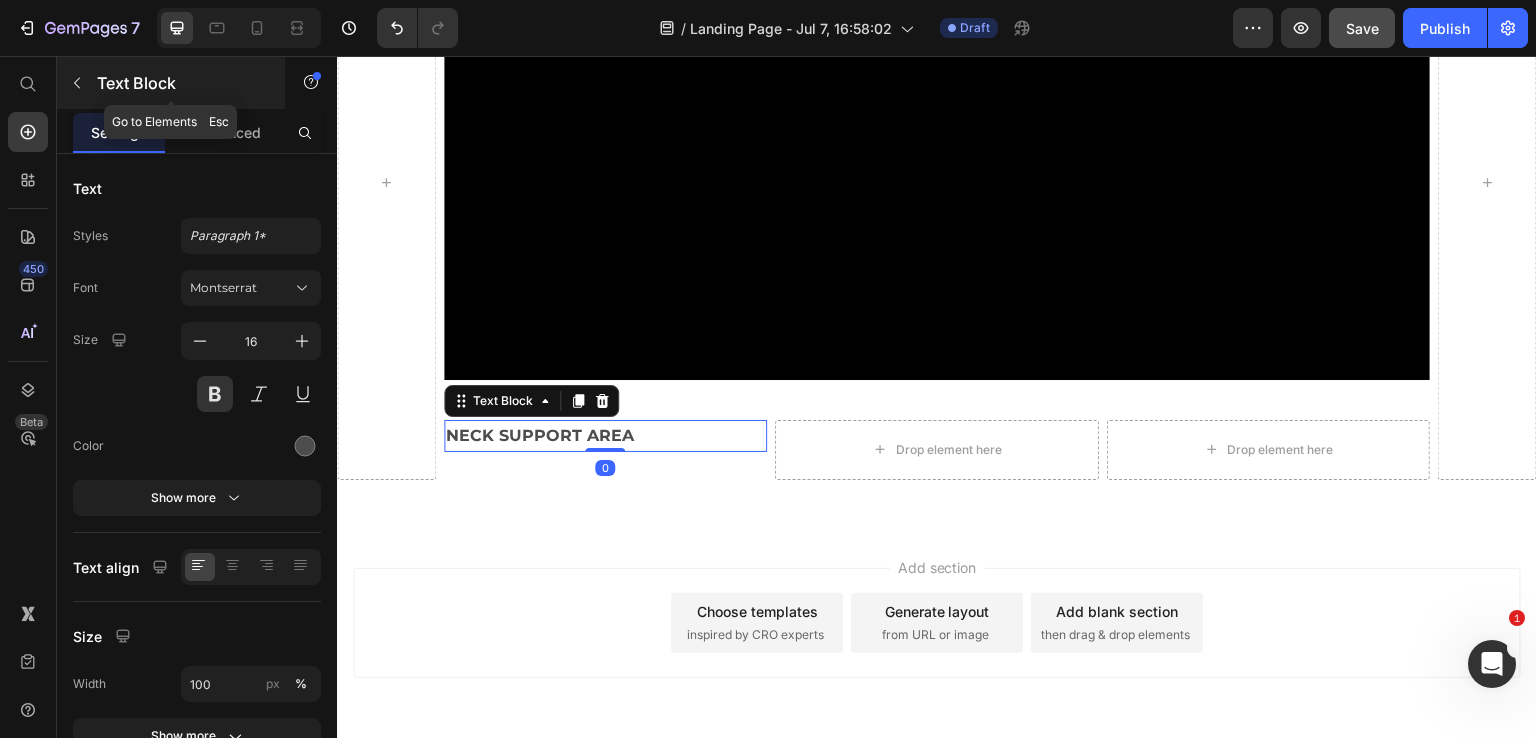 click at bounding box center [77, 83] 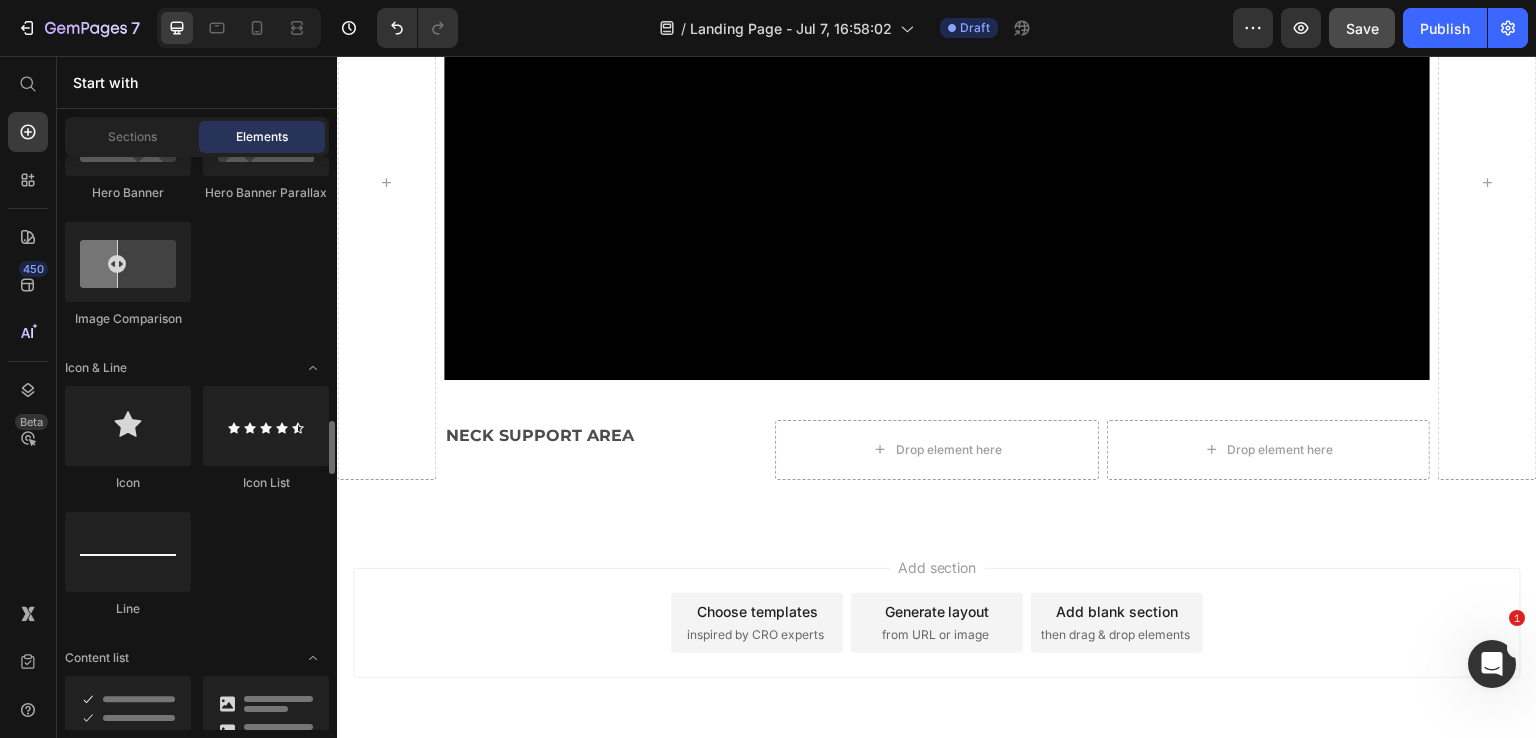 scroll, scrollTop: 1496, scrollLeft: 0, axis: vertical 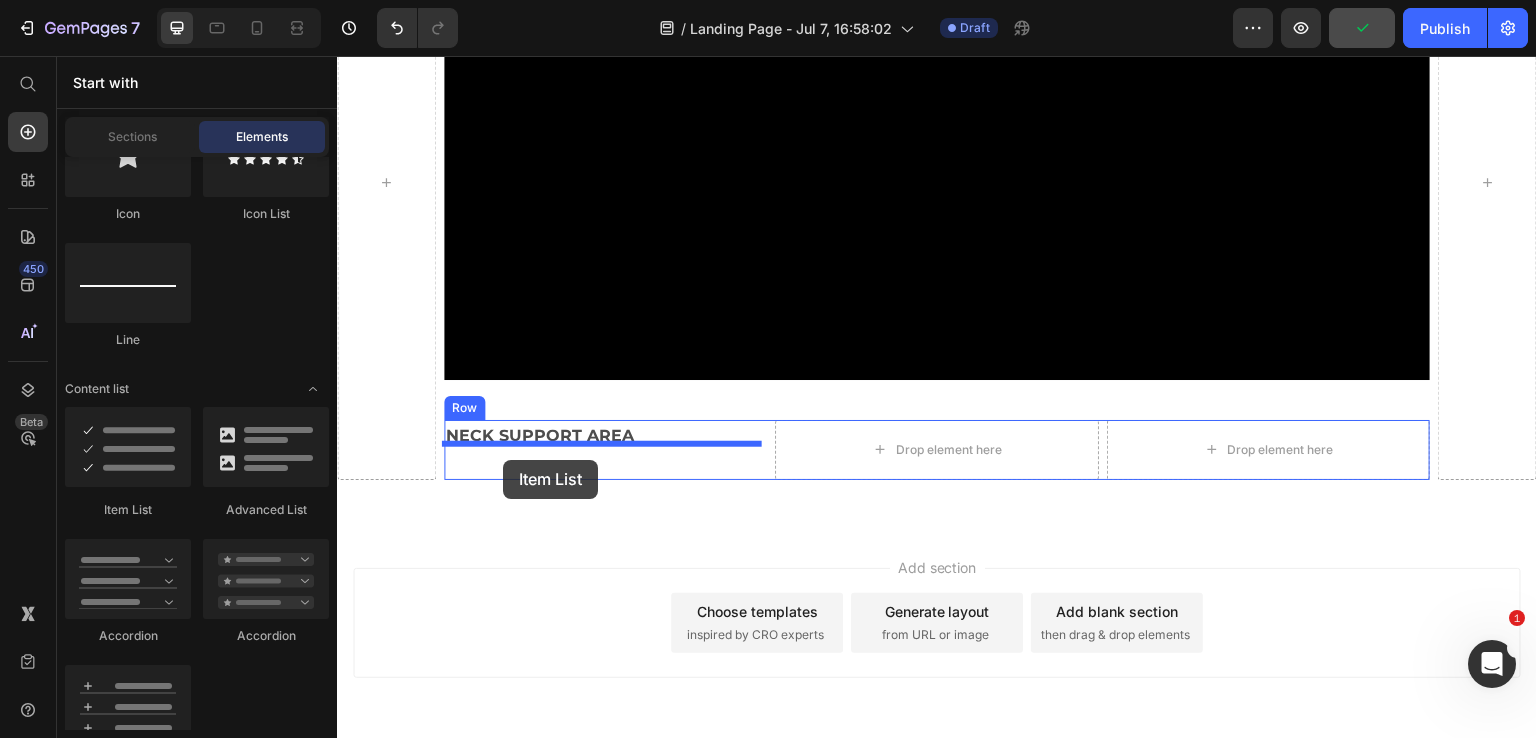 drag, startPoint x: 477, startPoint y: 532, endPoint x: 503, endPoint y: 460, distance: 76.55064 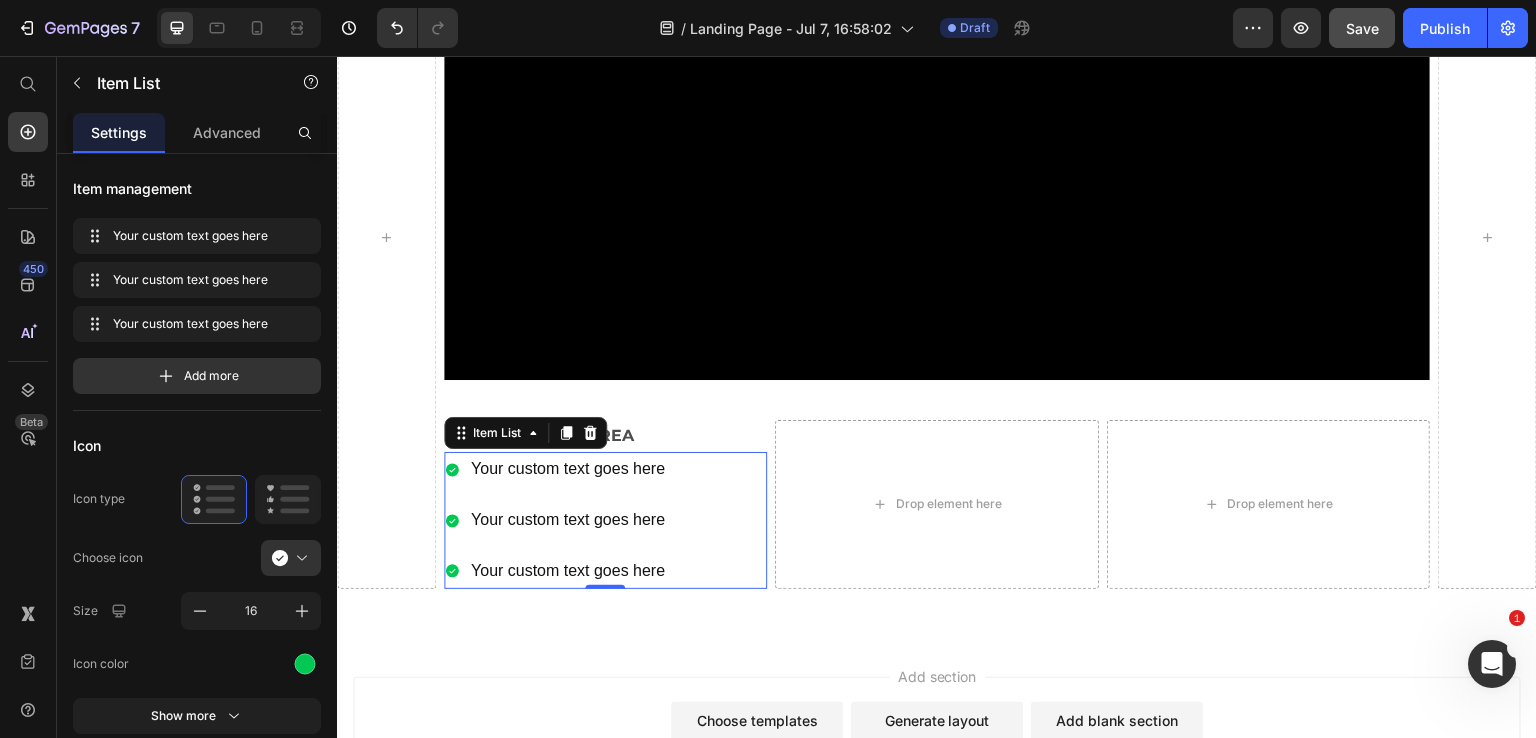 scroll, scrollTop: 1195, scrollLeft: 0, axis: vertical 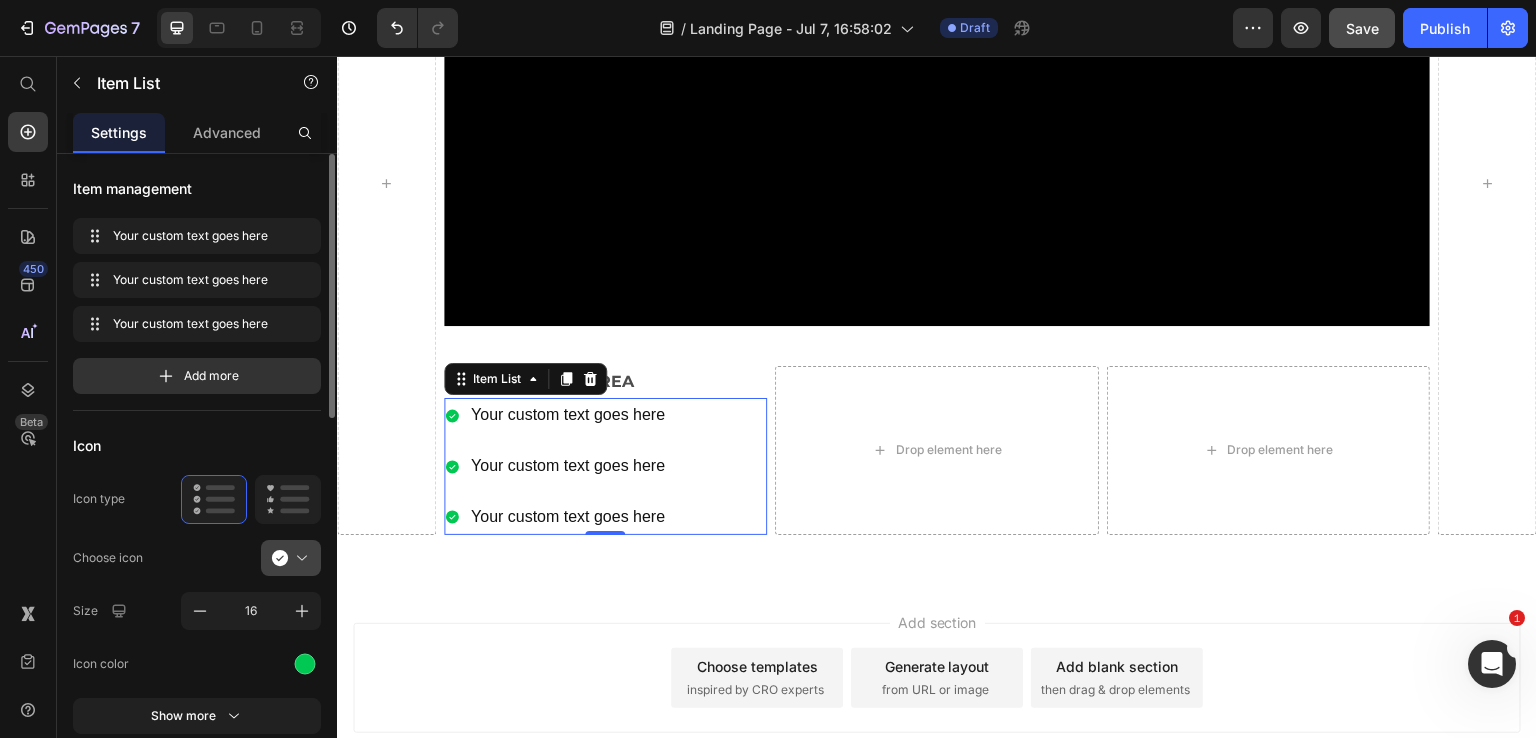 click at bounding box center (299, 558) 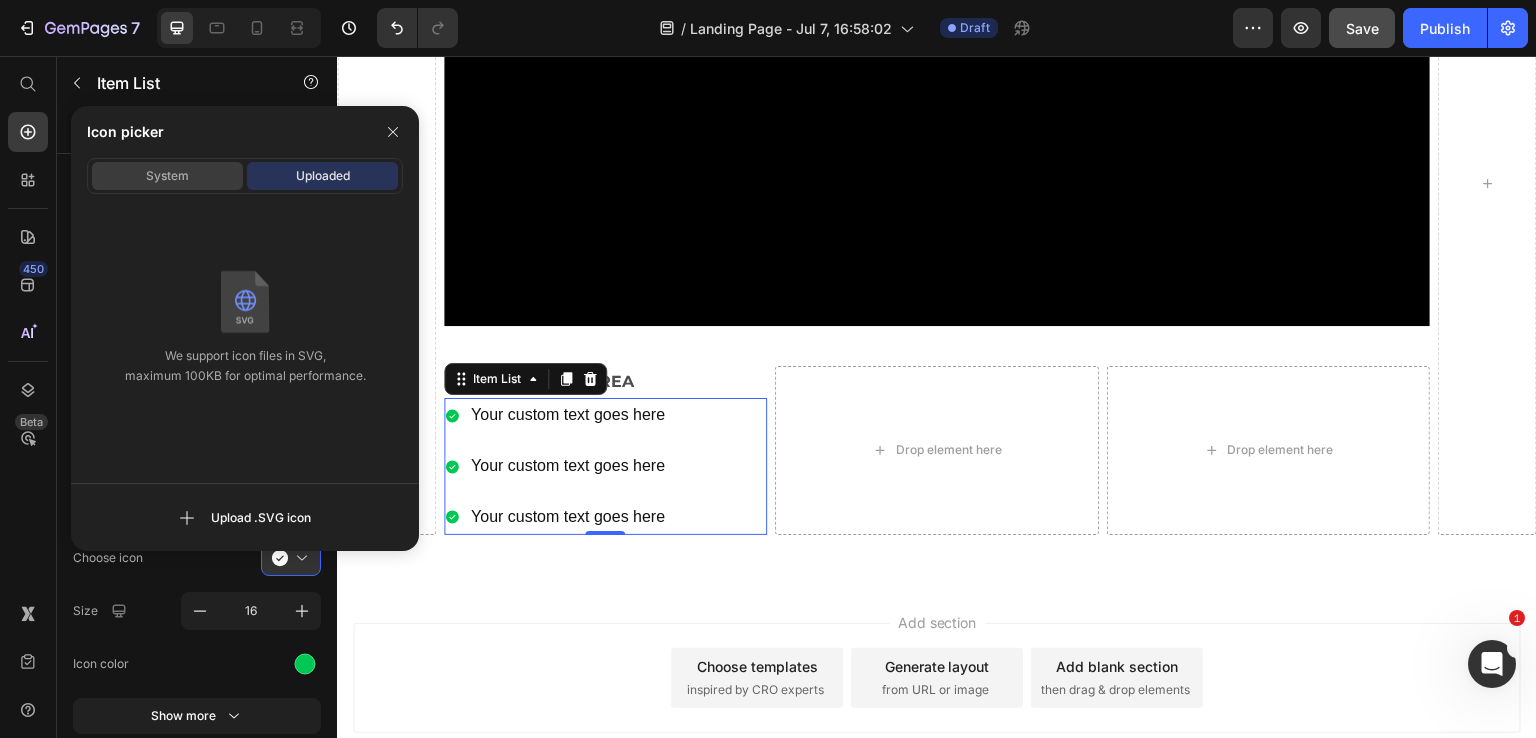 click on "System" at bounding box center [167, 176] 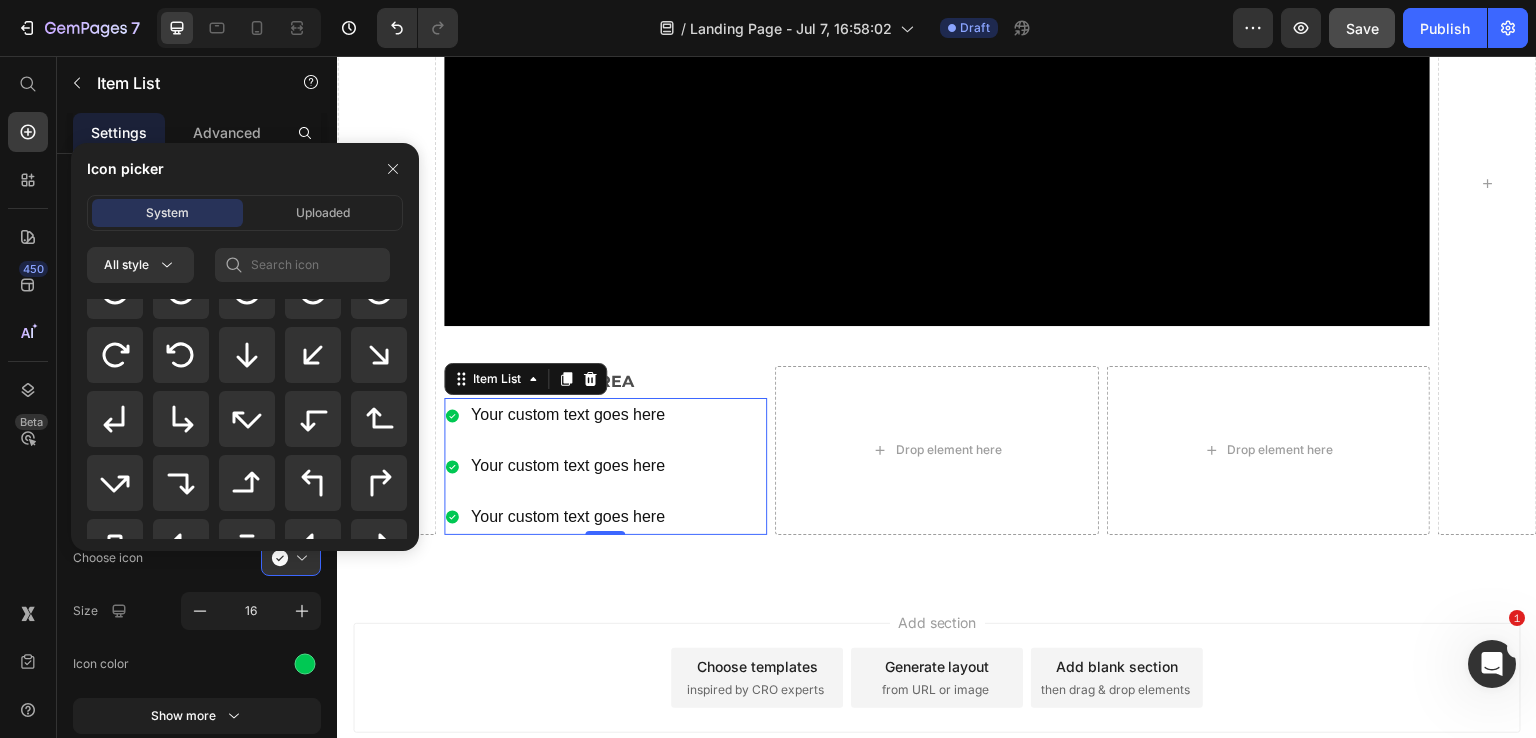 scroll, scrollTop: 928, scrollLeft: 0, axis: vertical 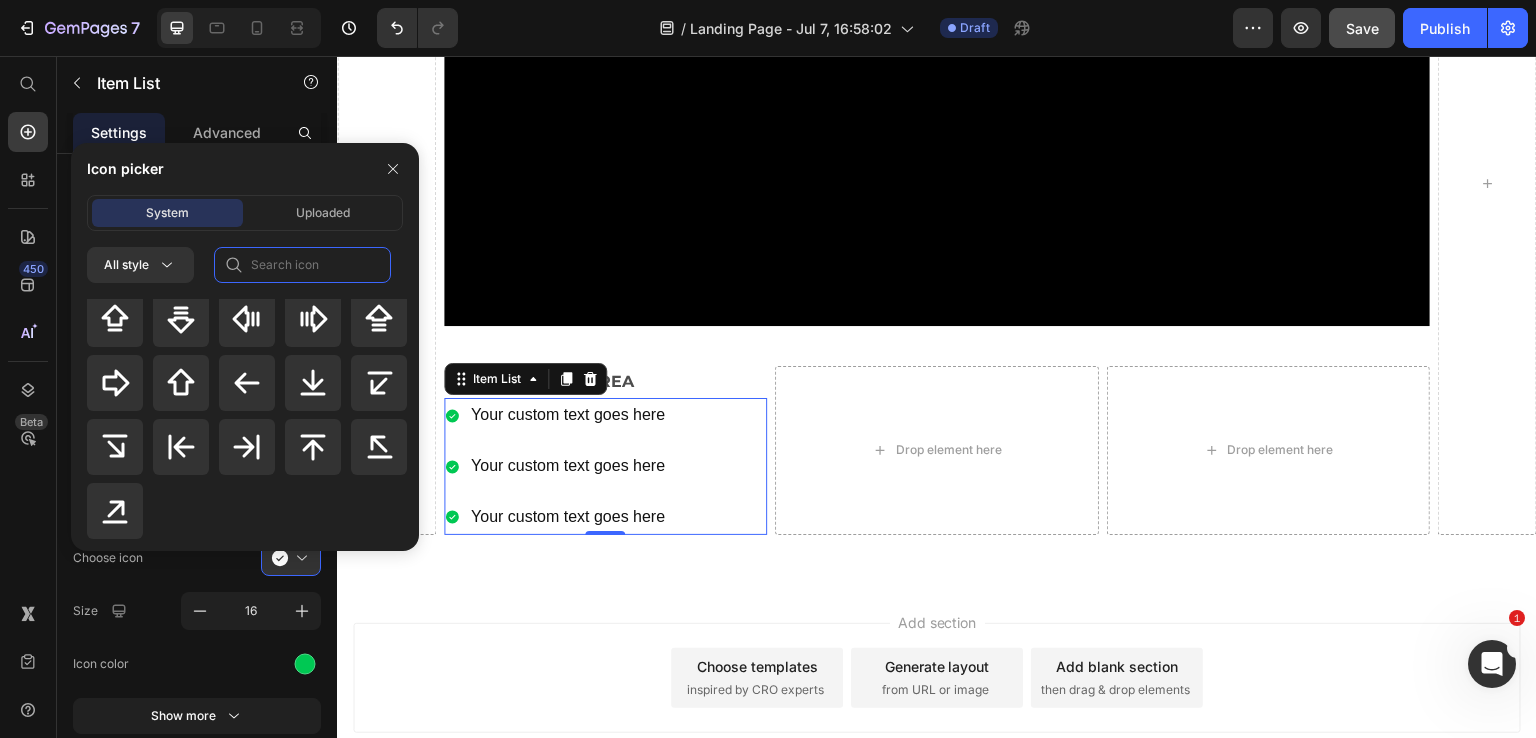 click 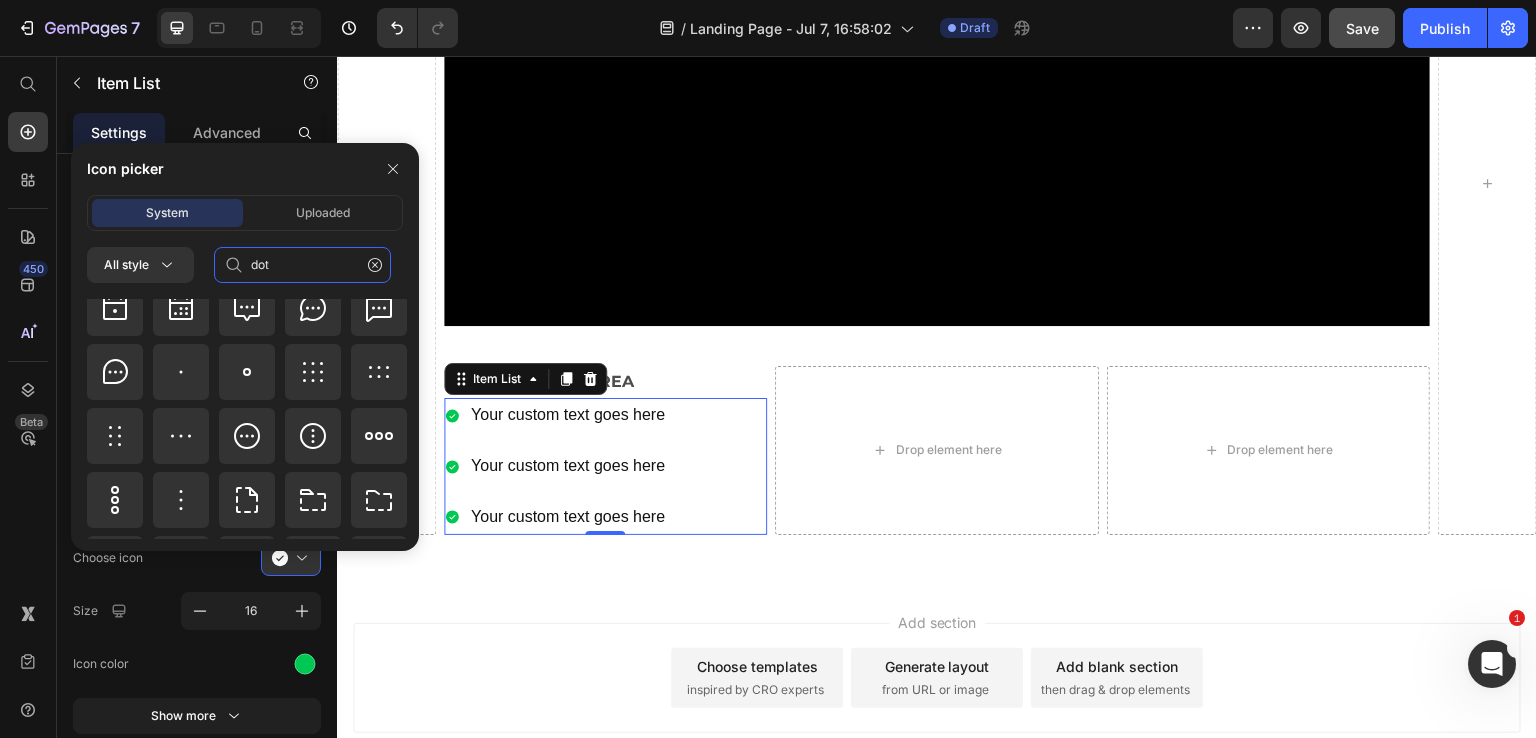 scroll, scrollTop: 704, scrollLeft: 0, axis: vertical 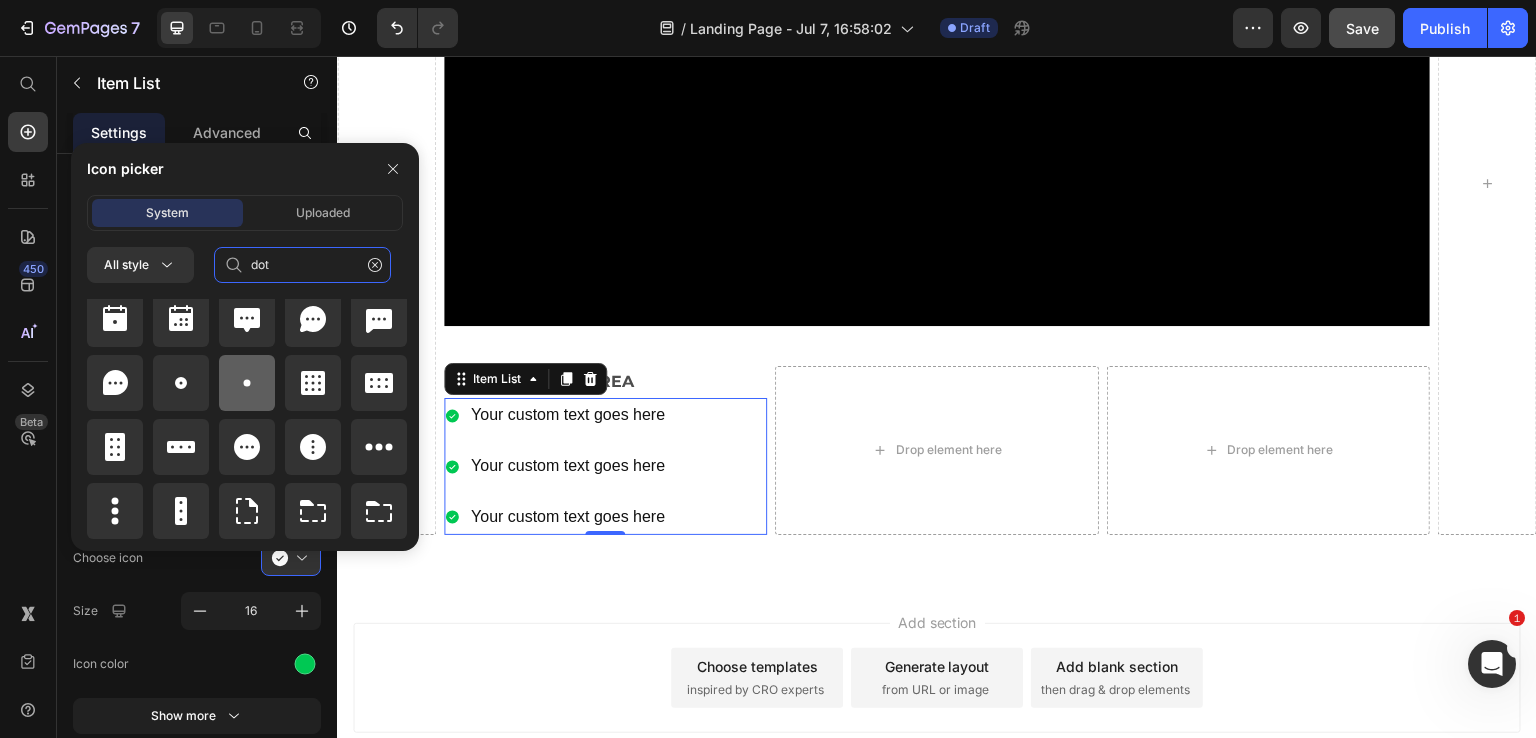 type on "dot" 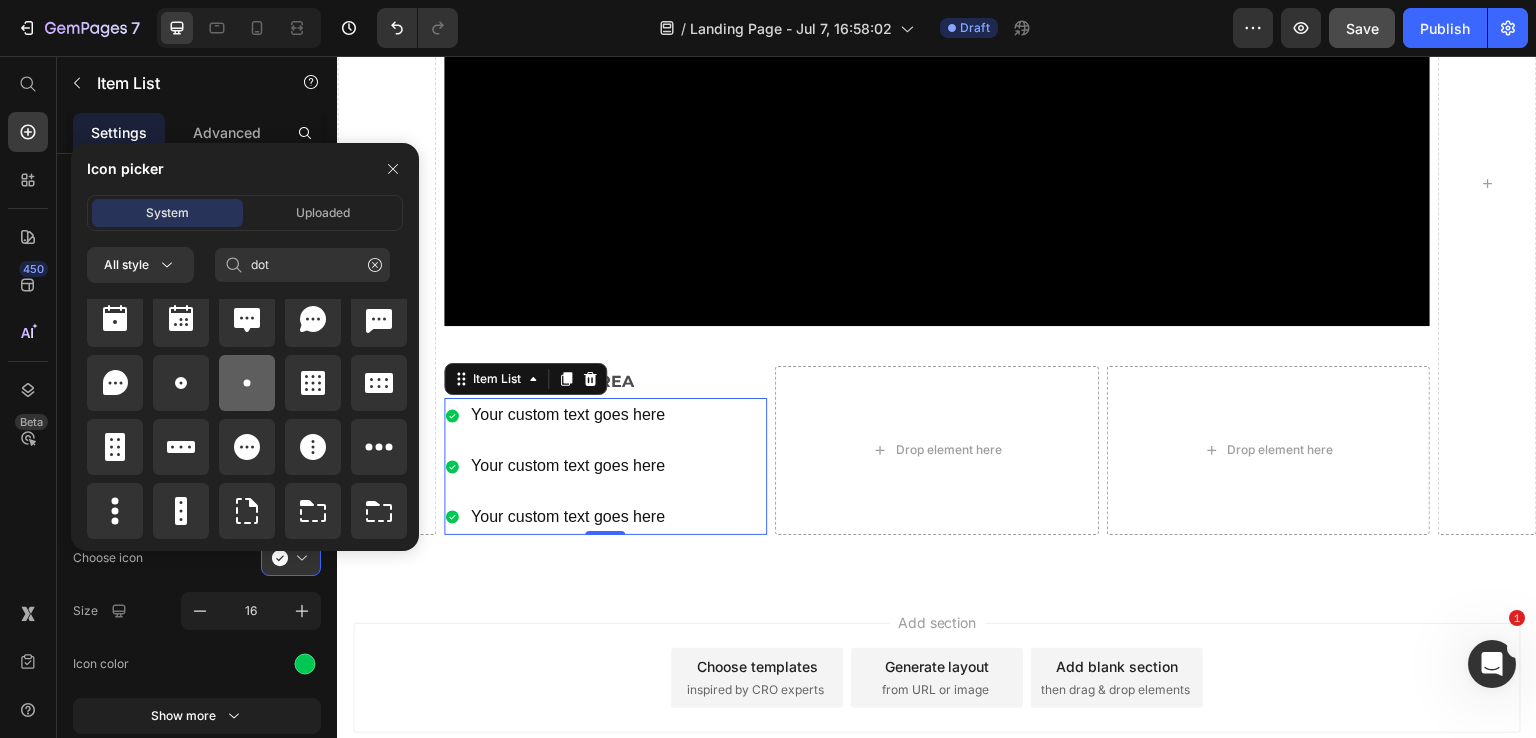 click 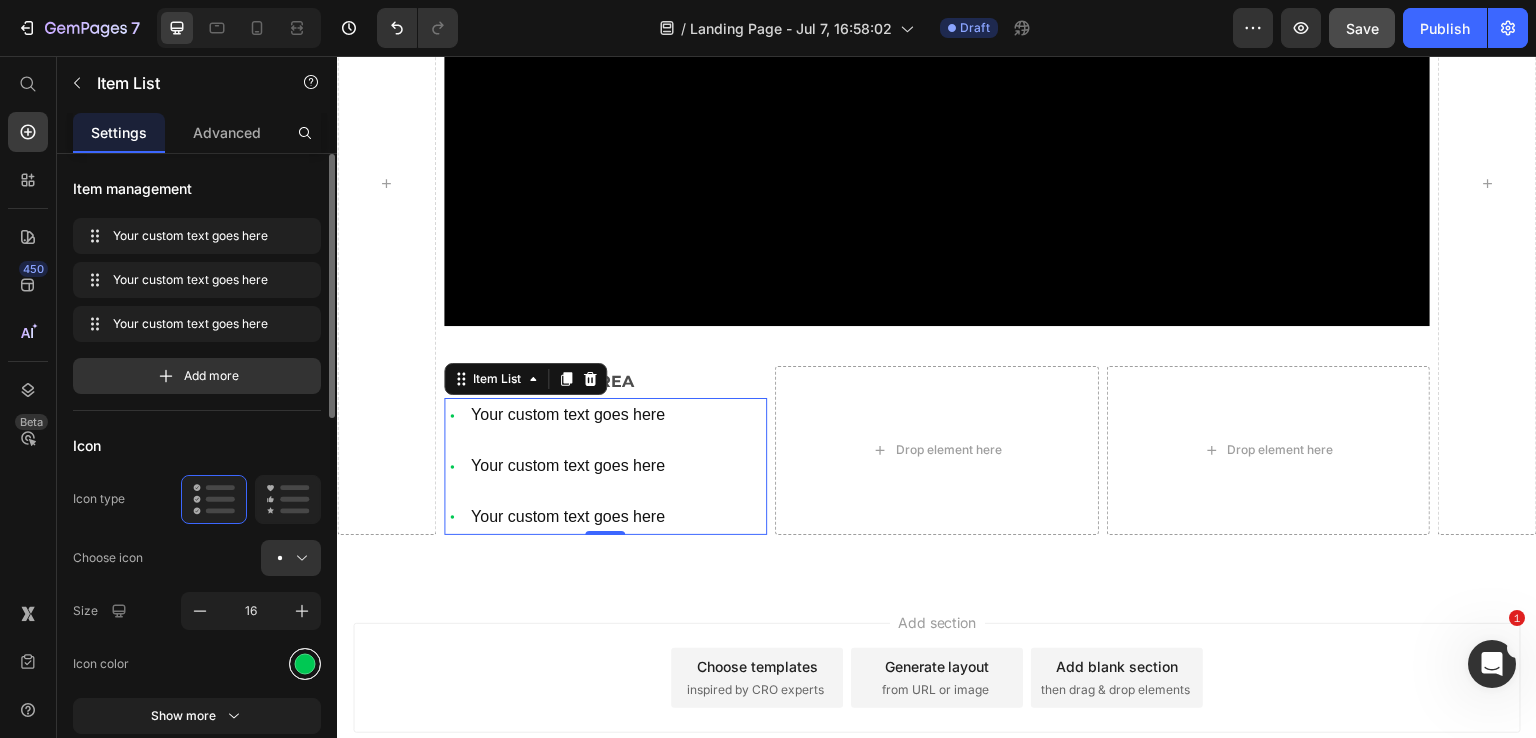click at bounding box center [305, 663] 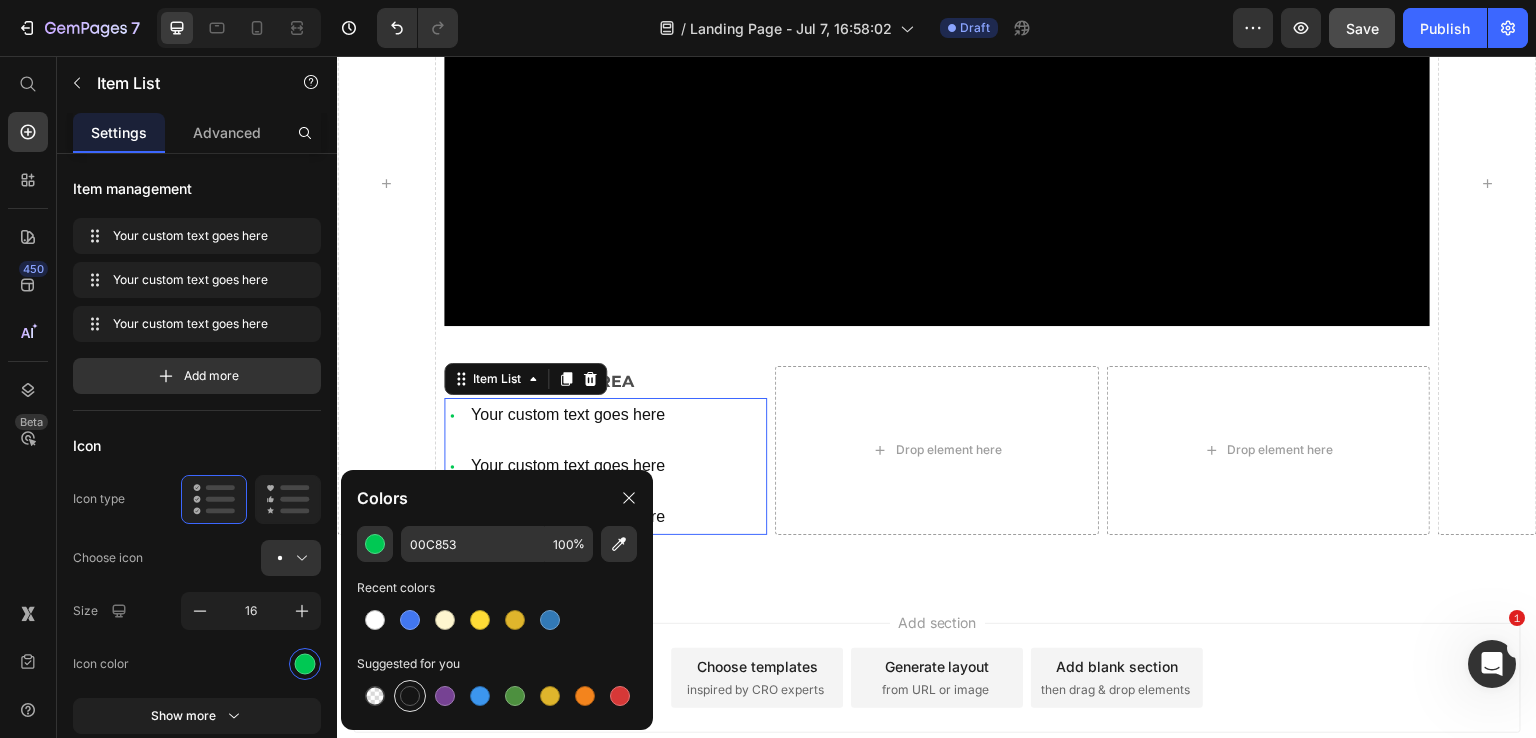 click at bounding box center (410, 696) 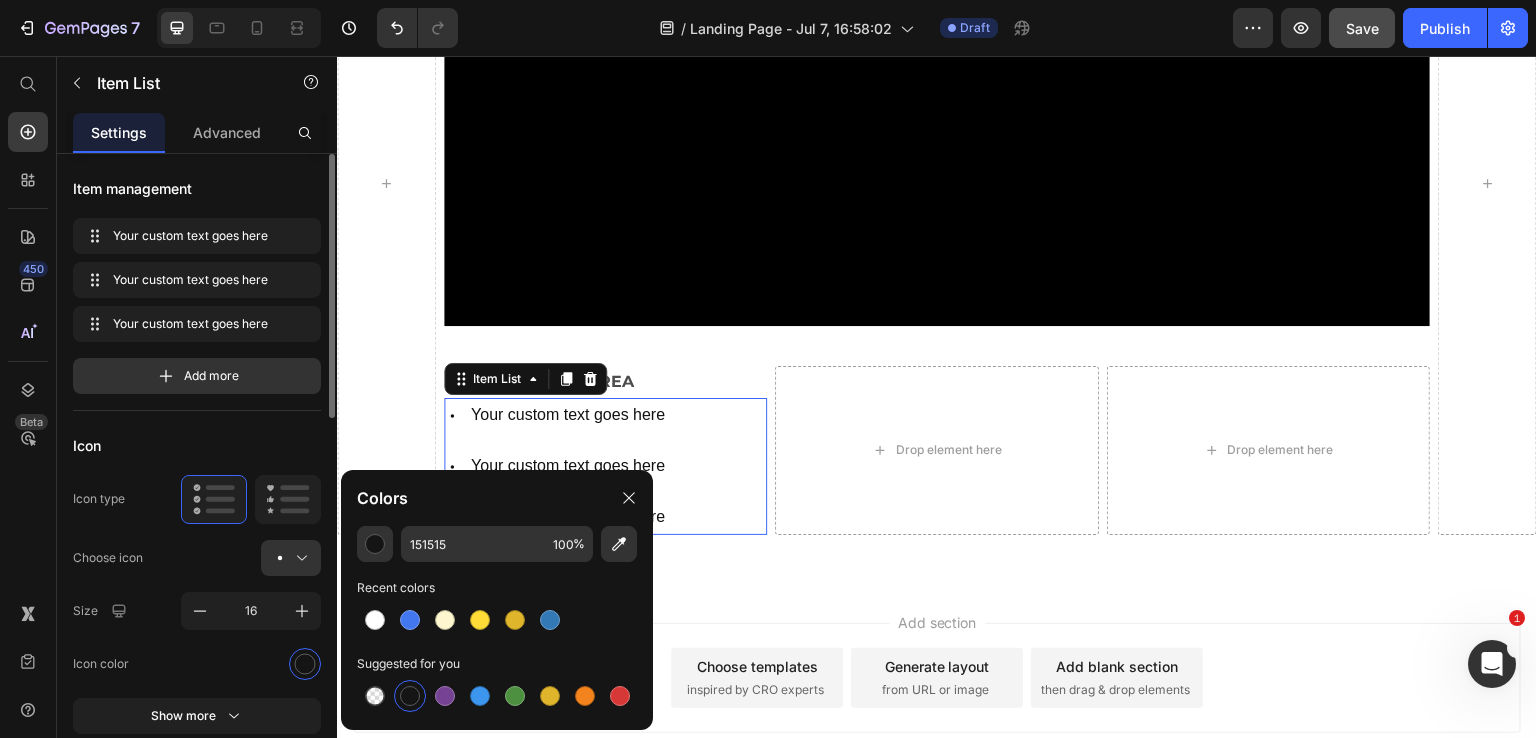 click on "Icon type" 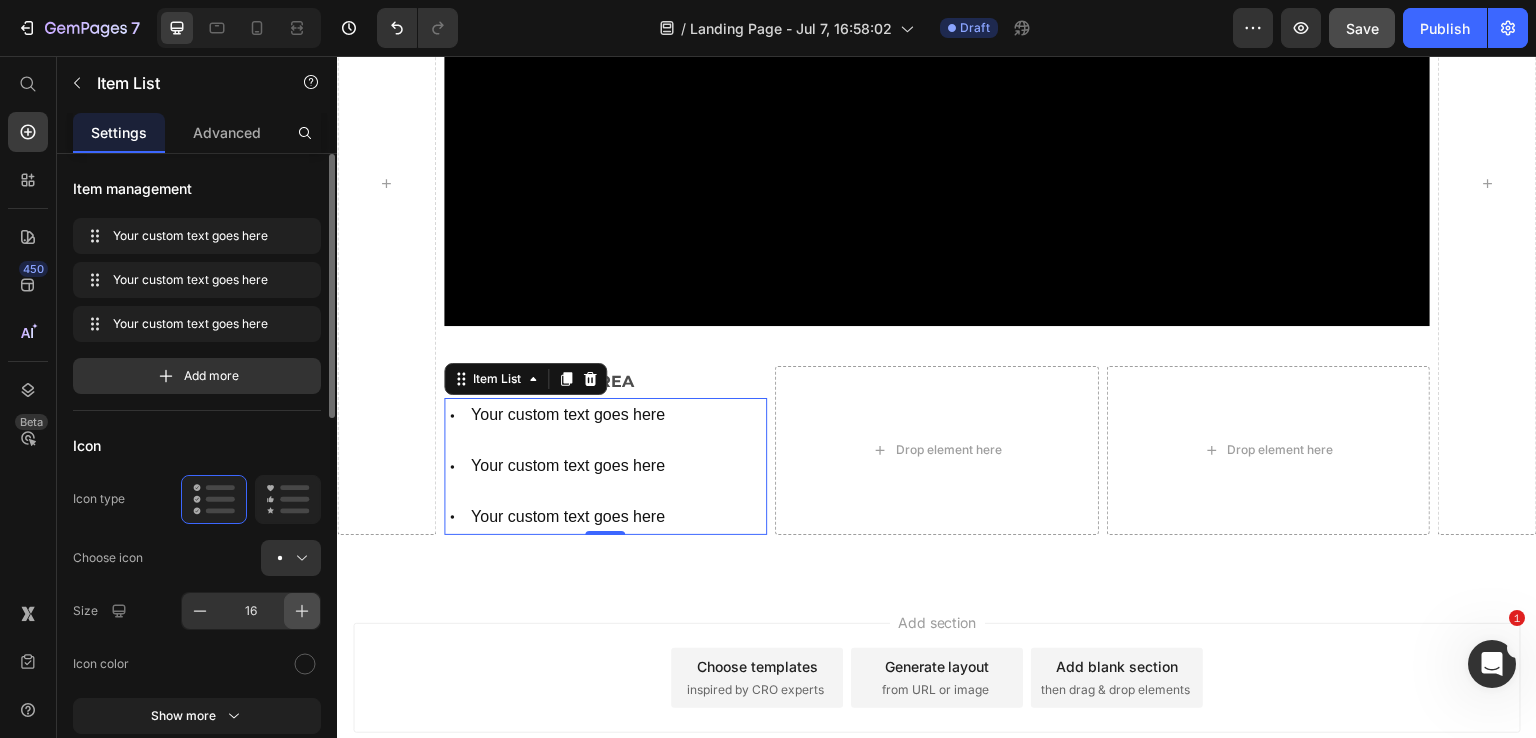 click 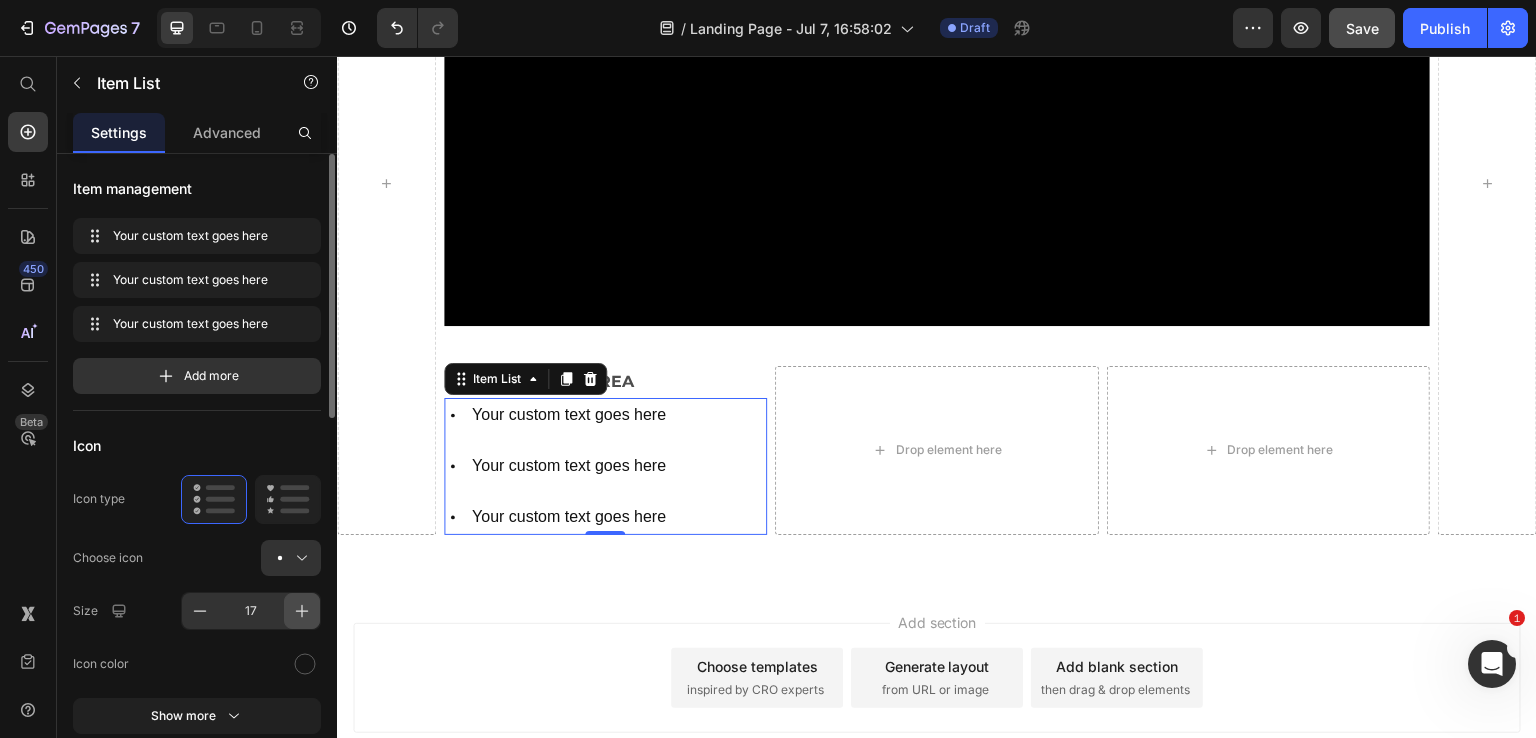click 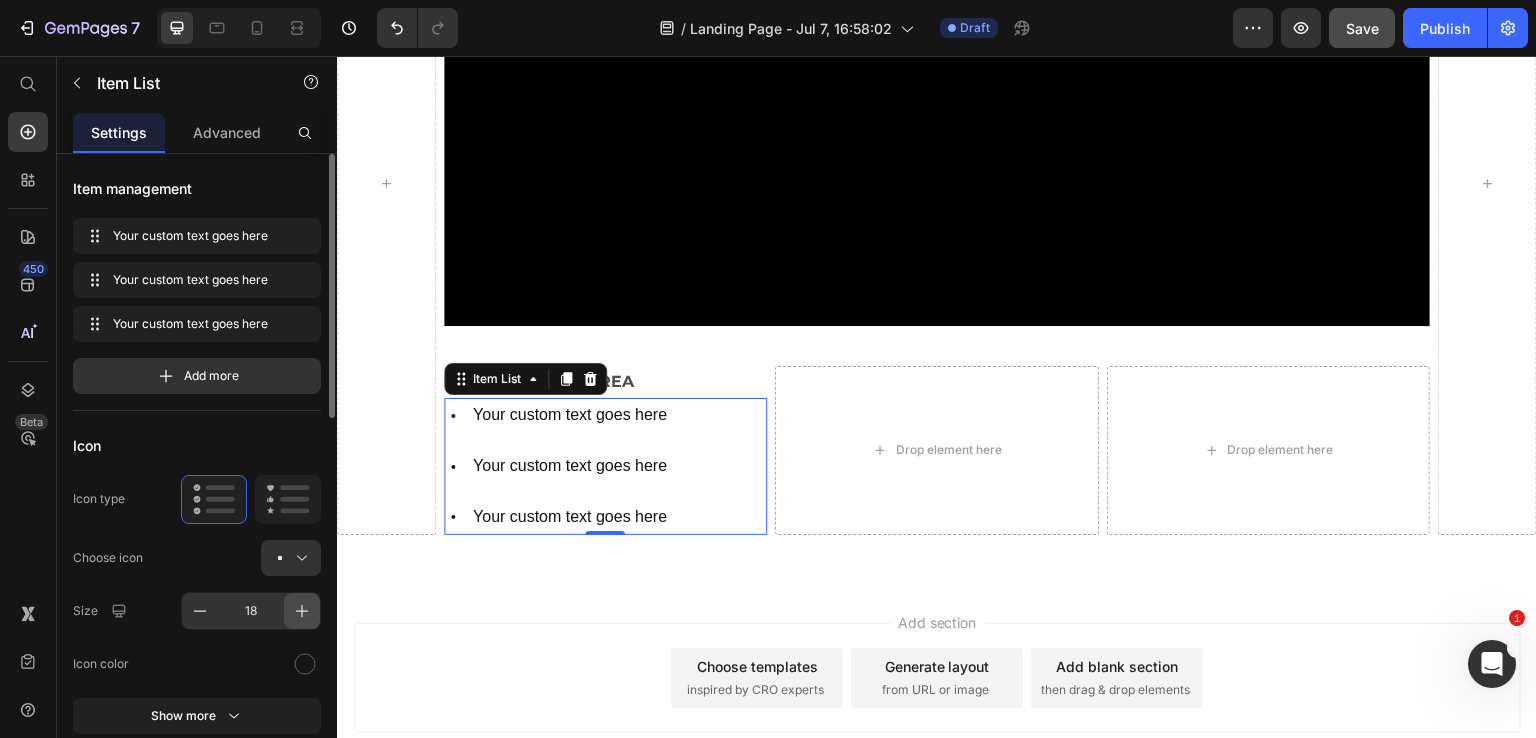 click 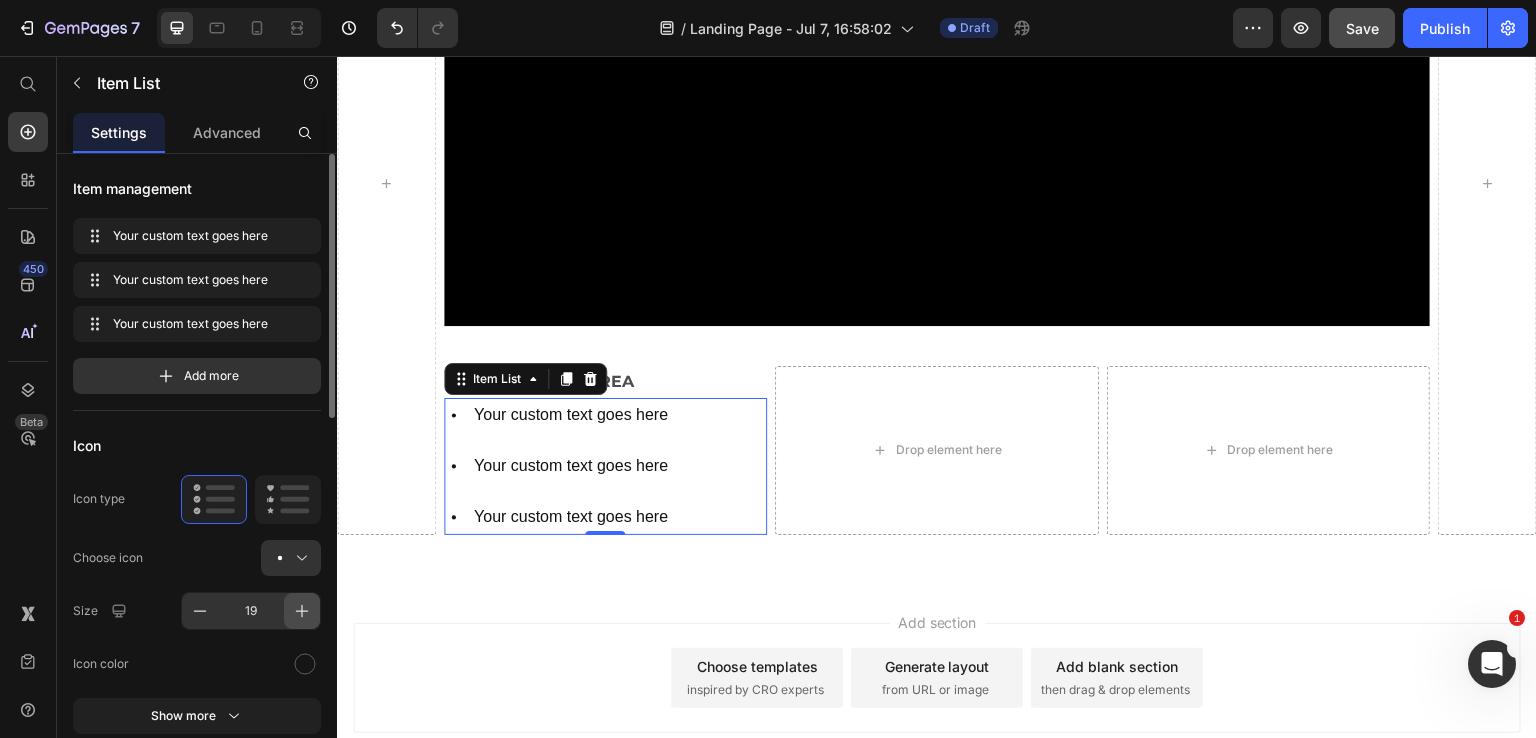 click 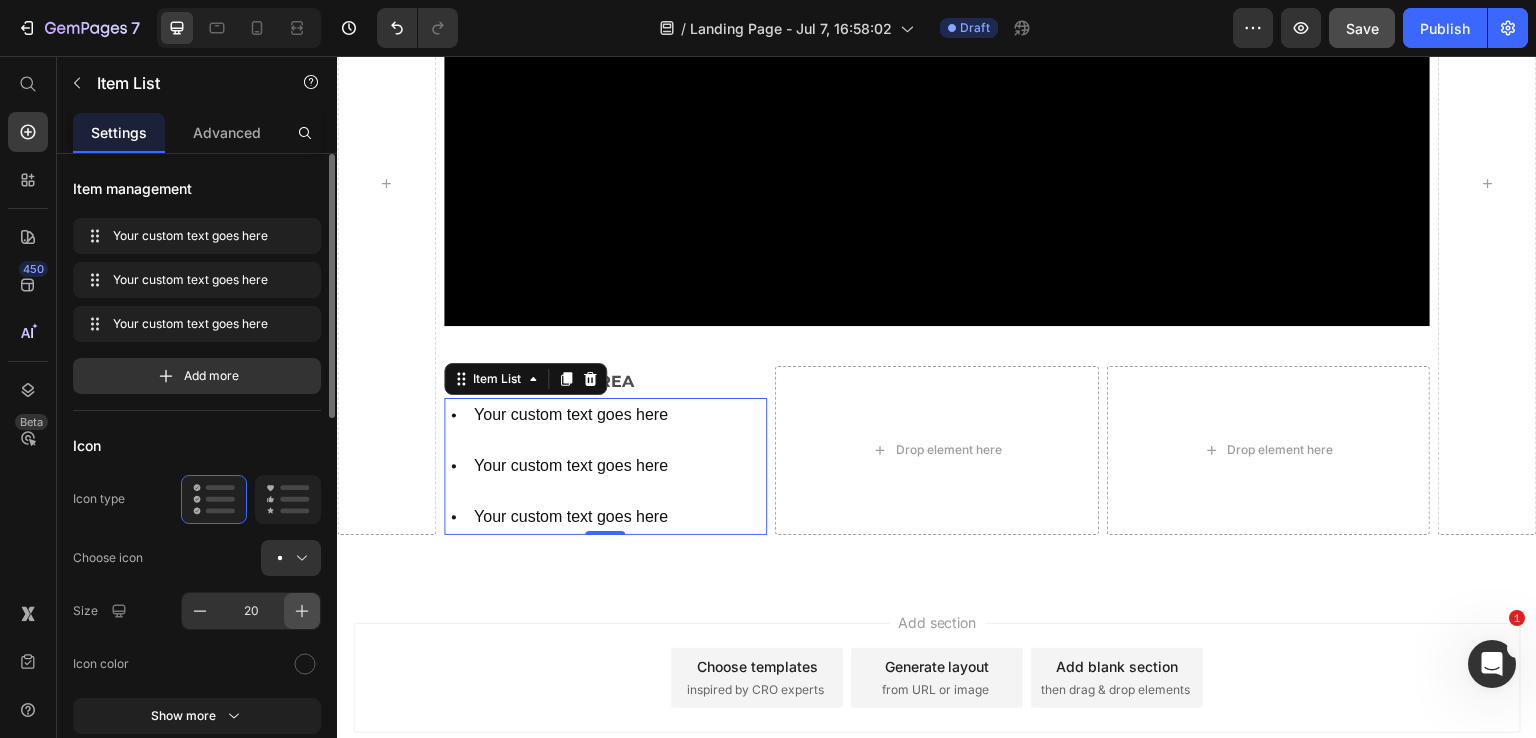 click 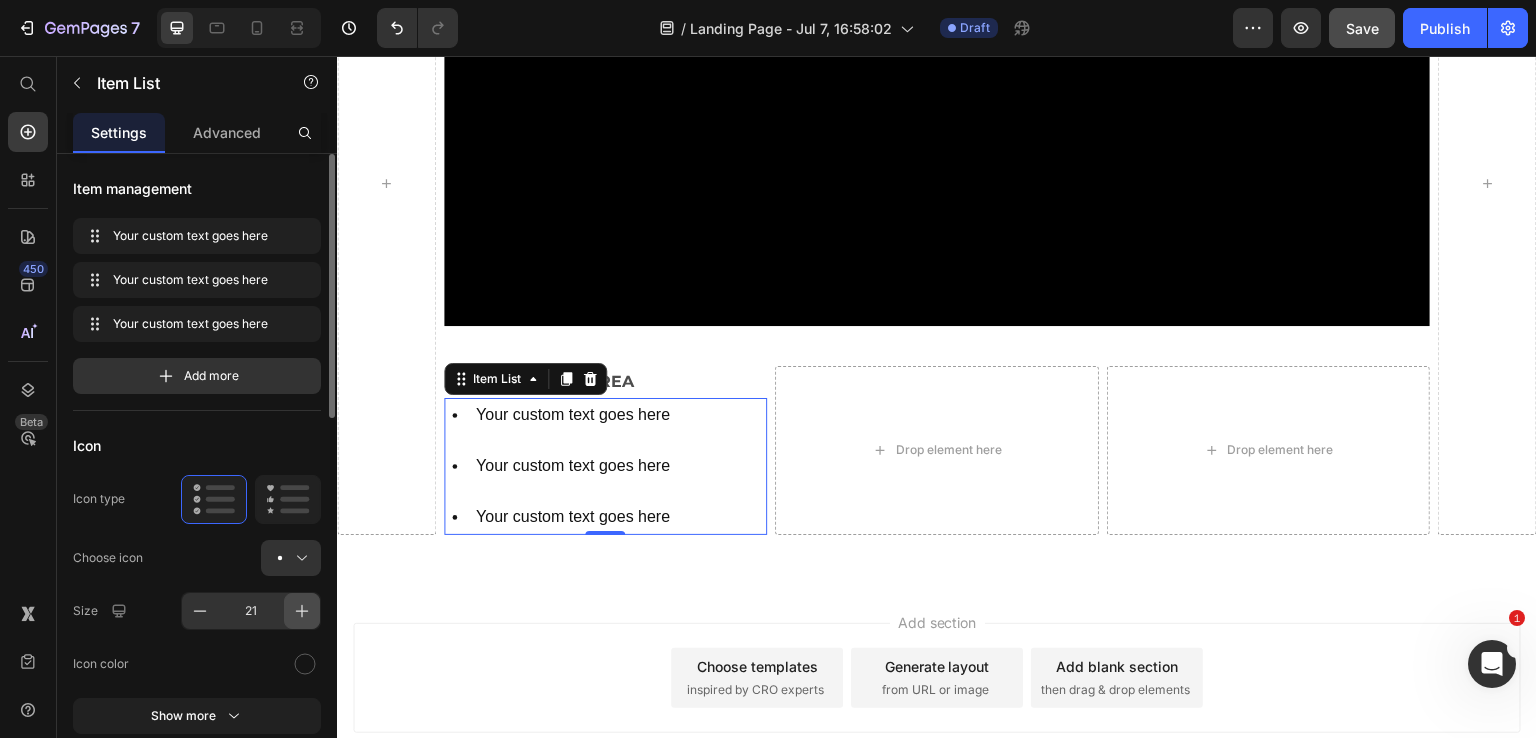 click 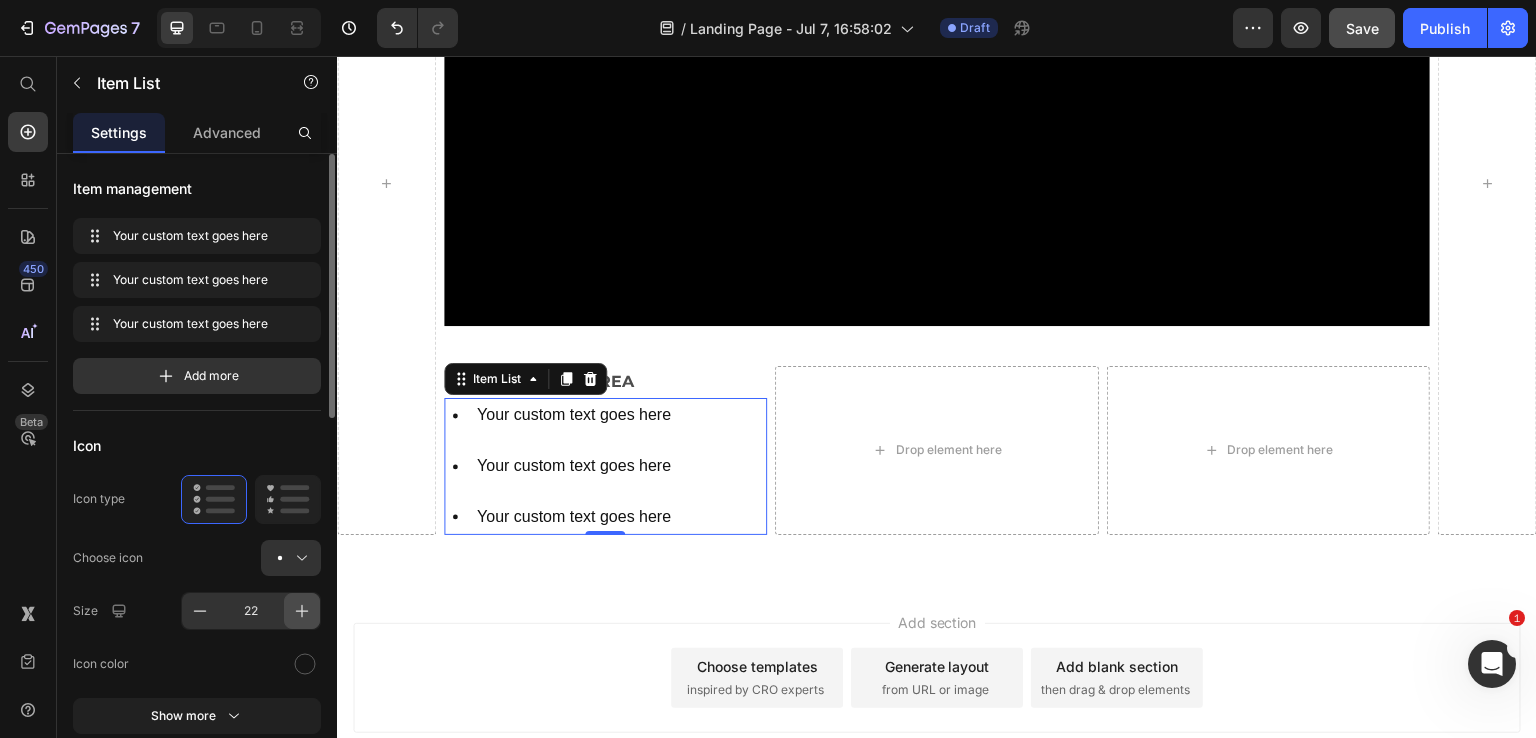 click 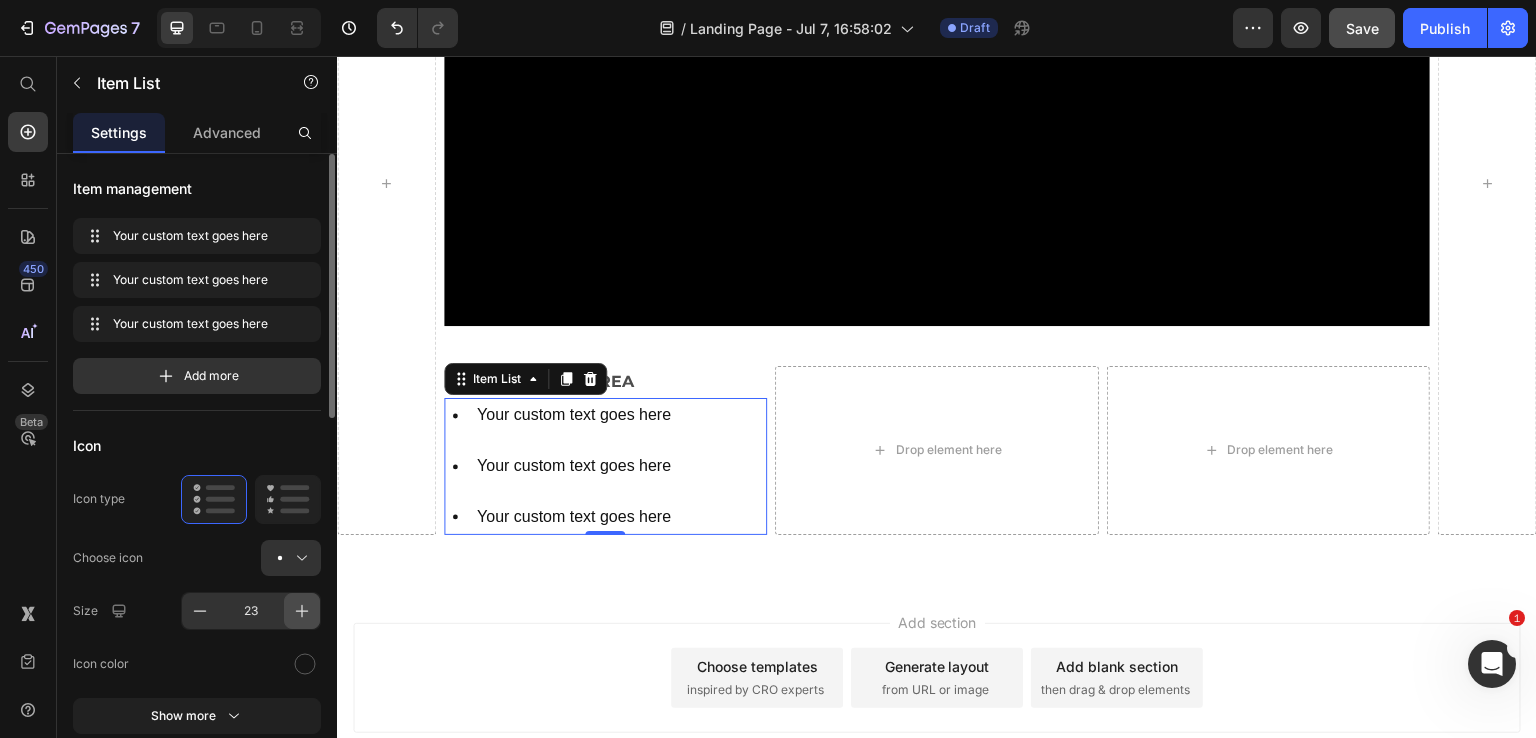 click 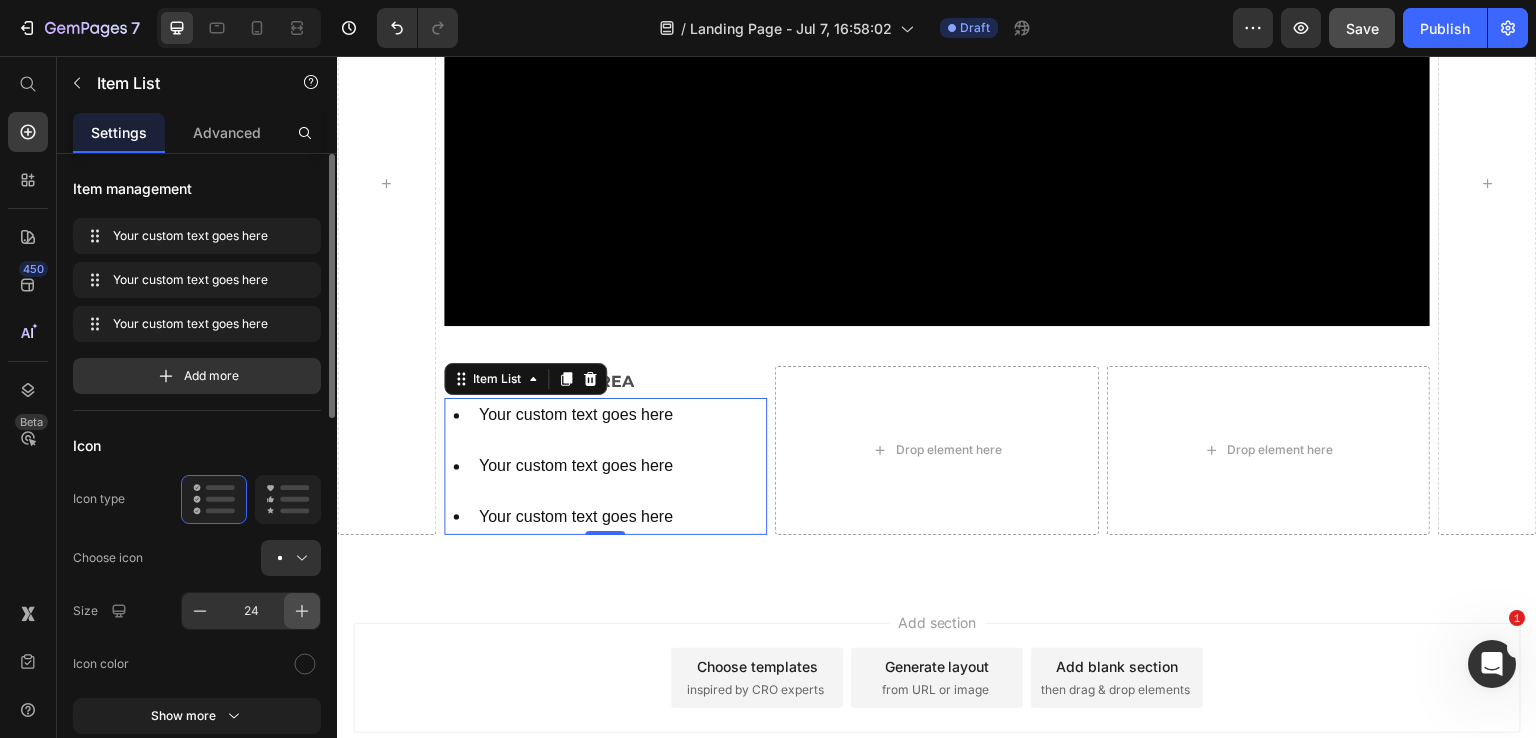 click 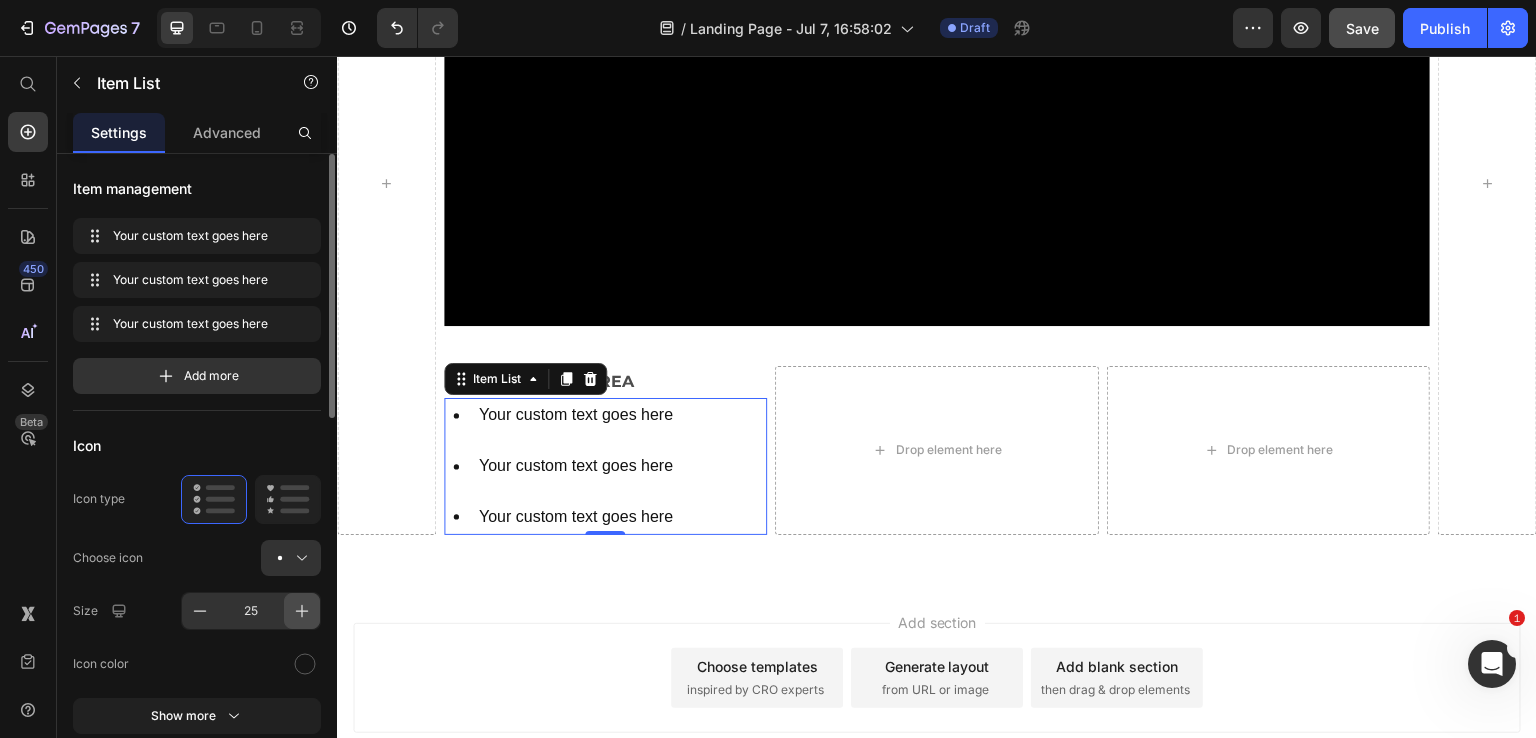 click 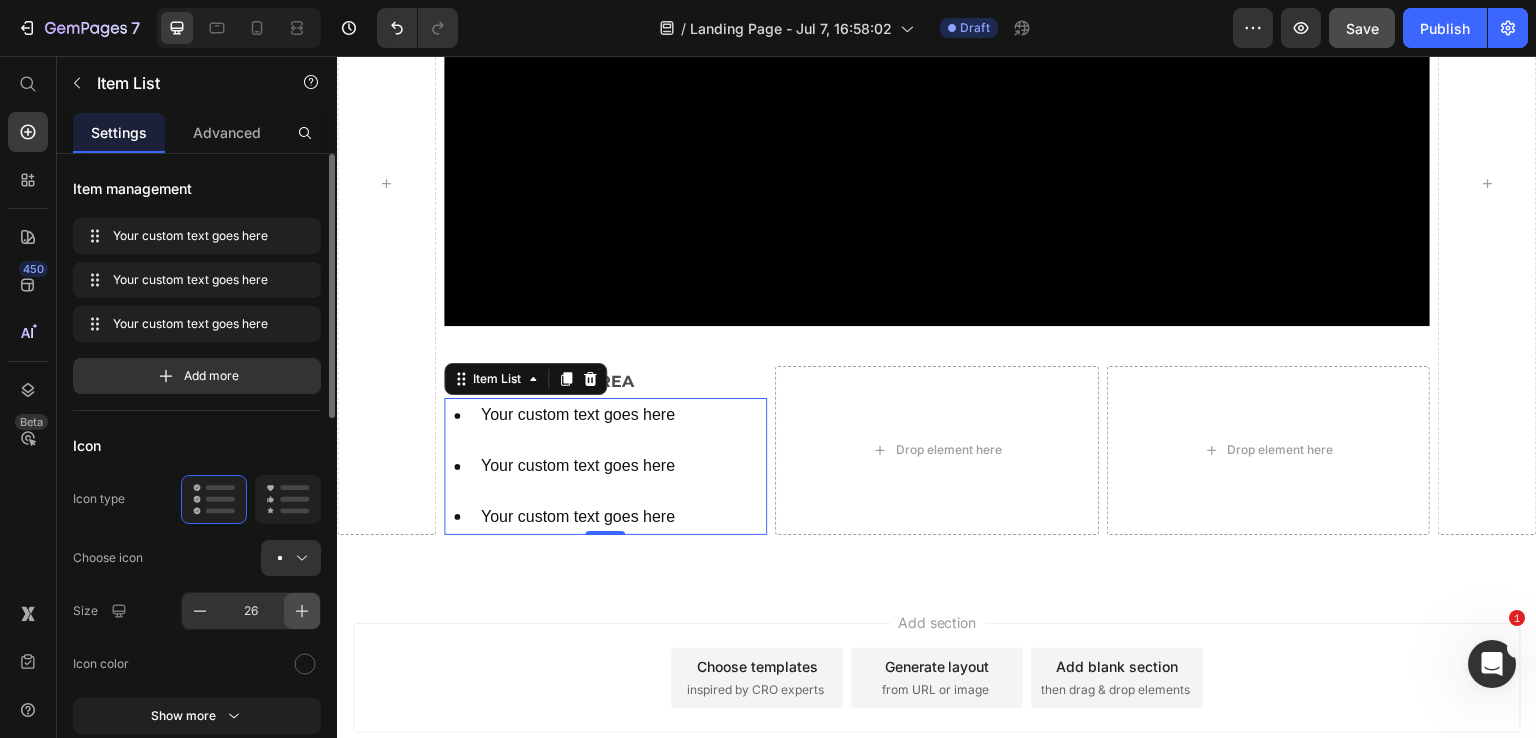 click 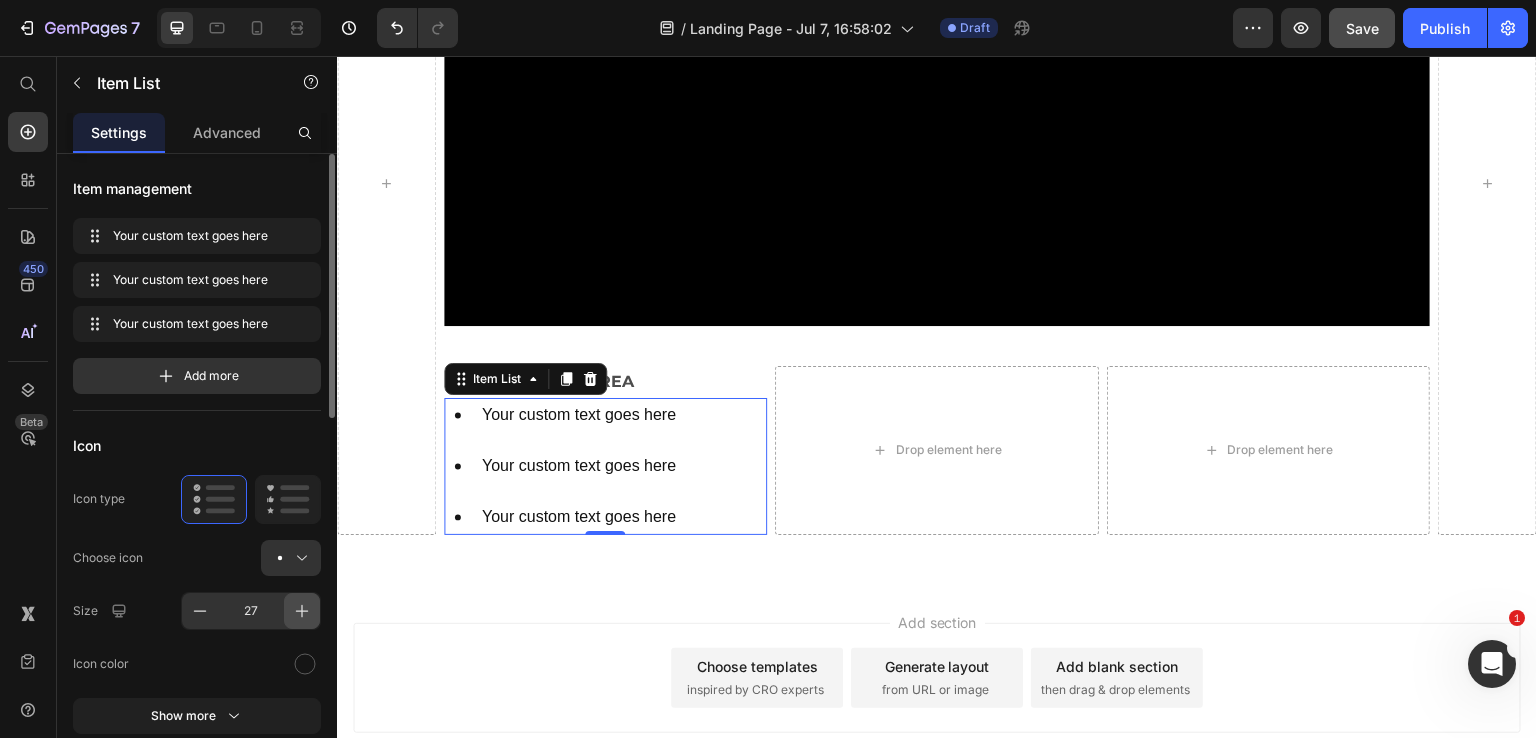 click 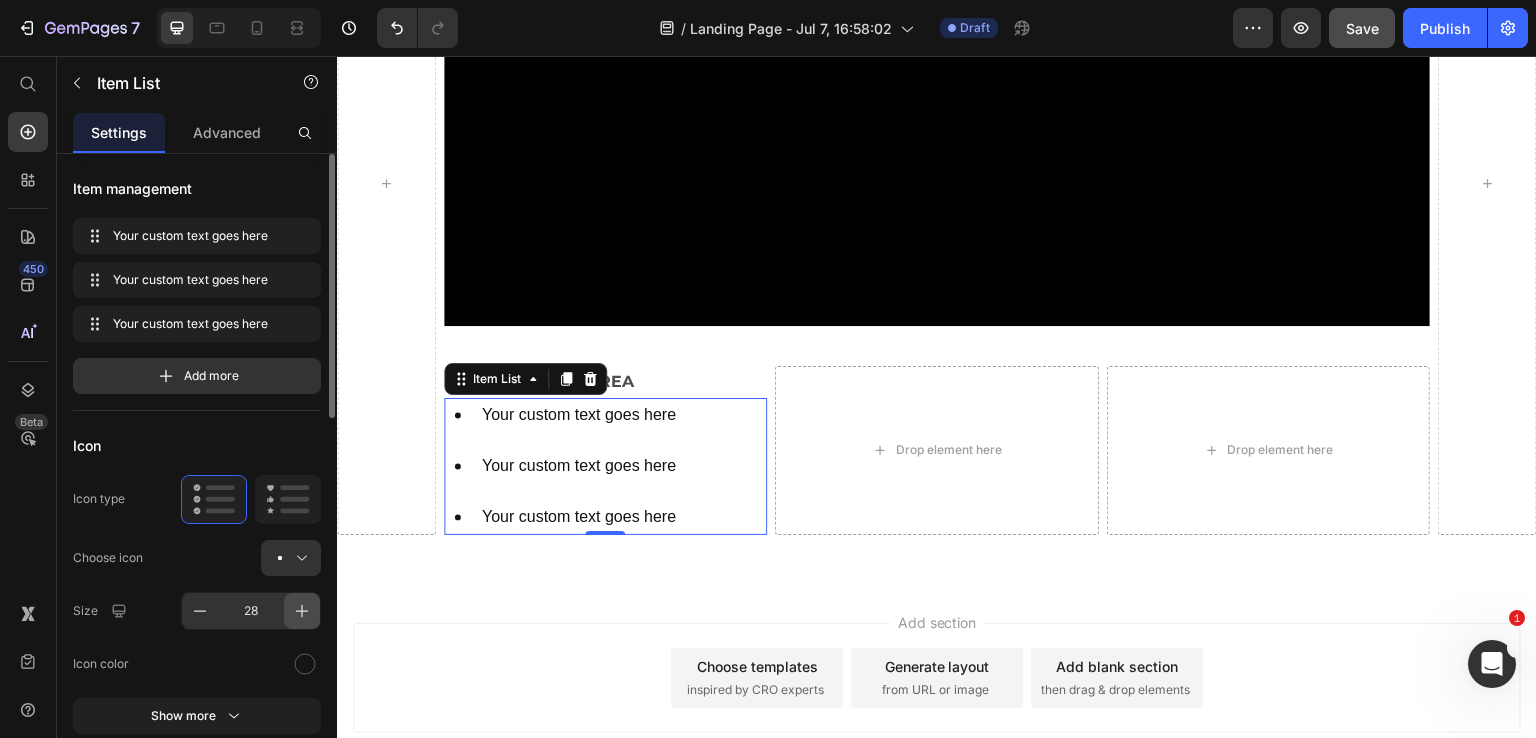 click 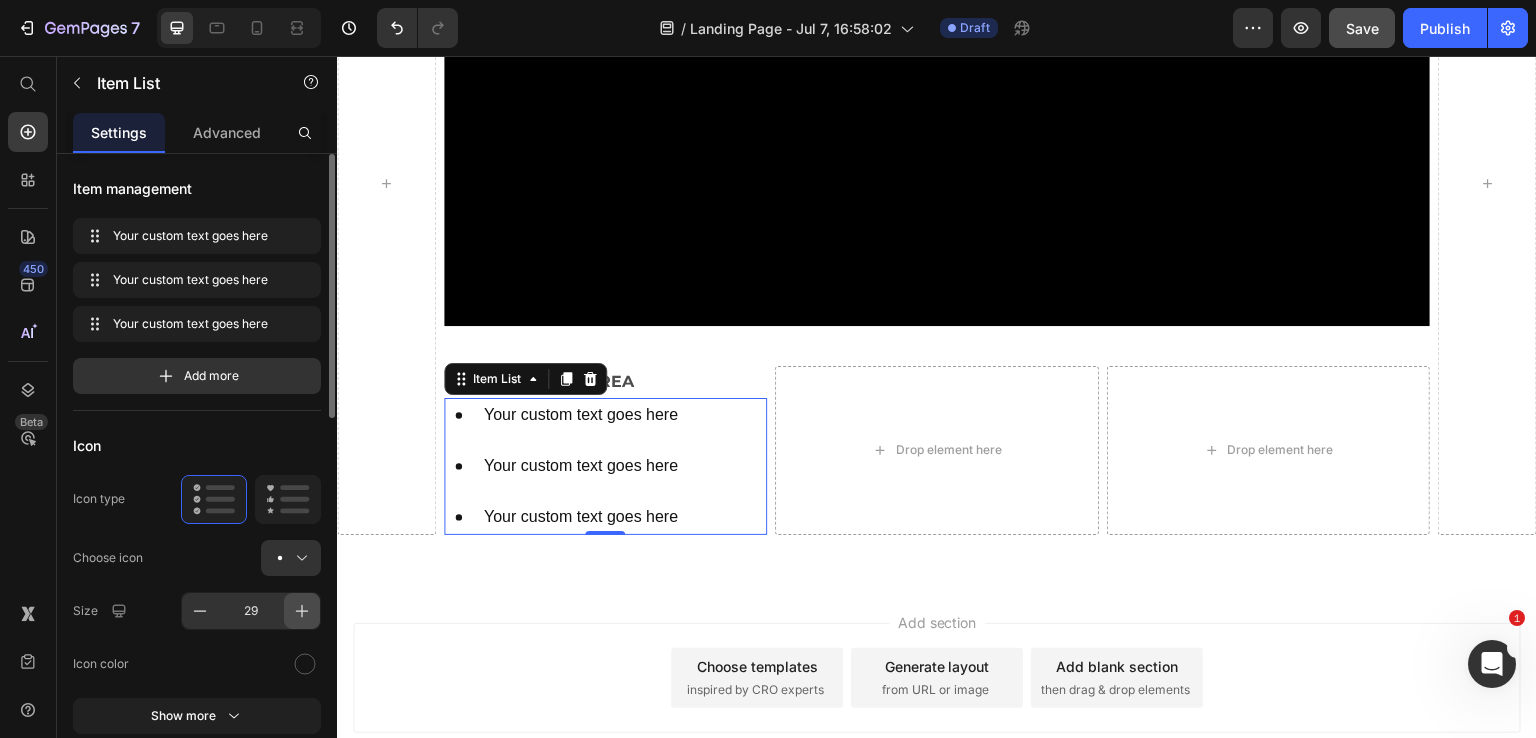 click 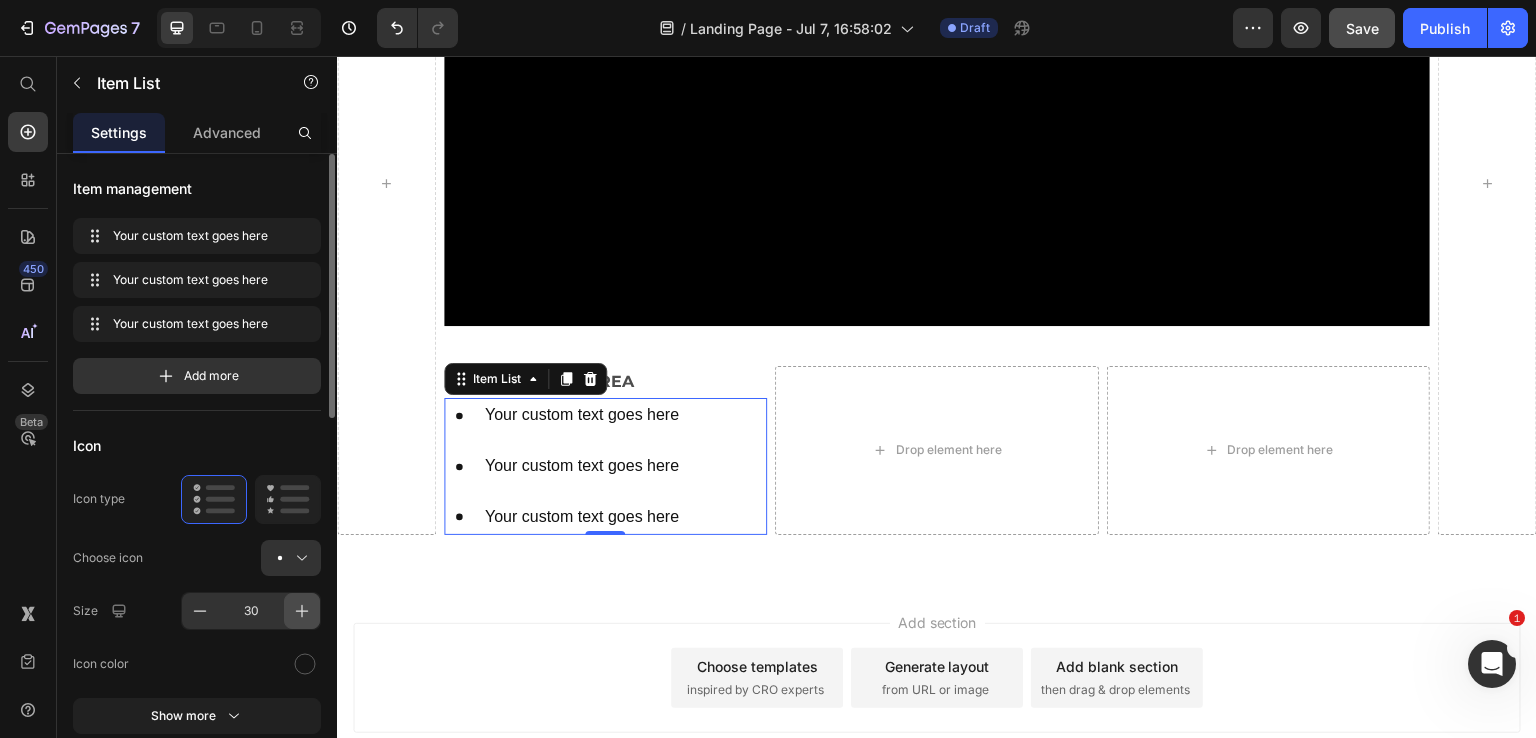 click 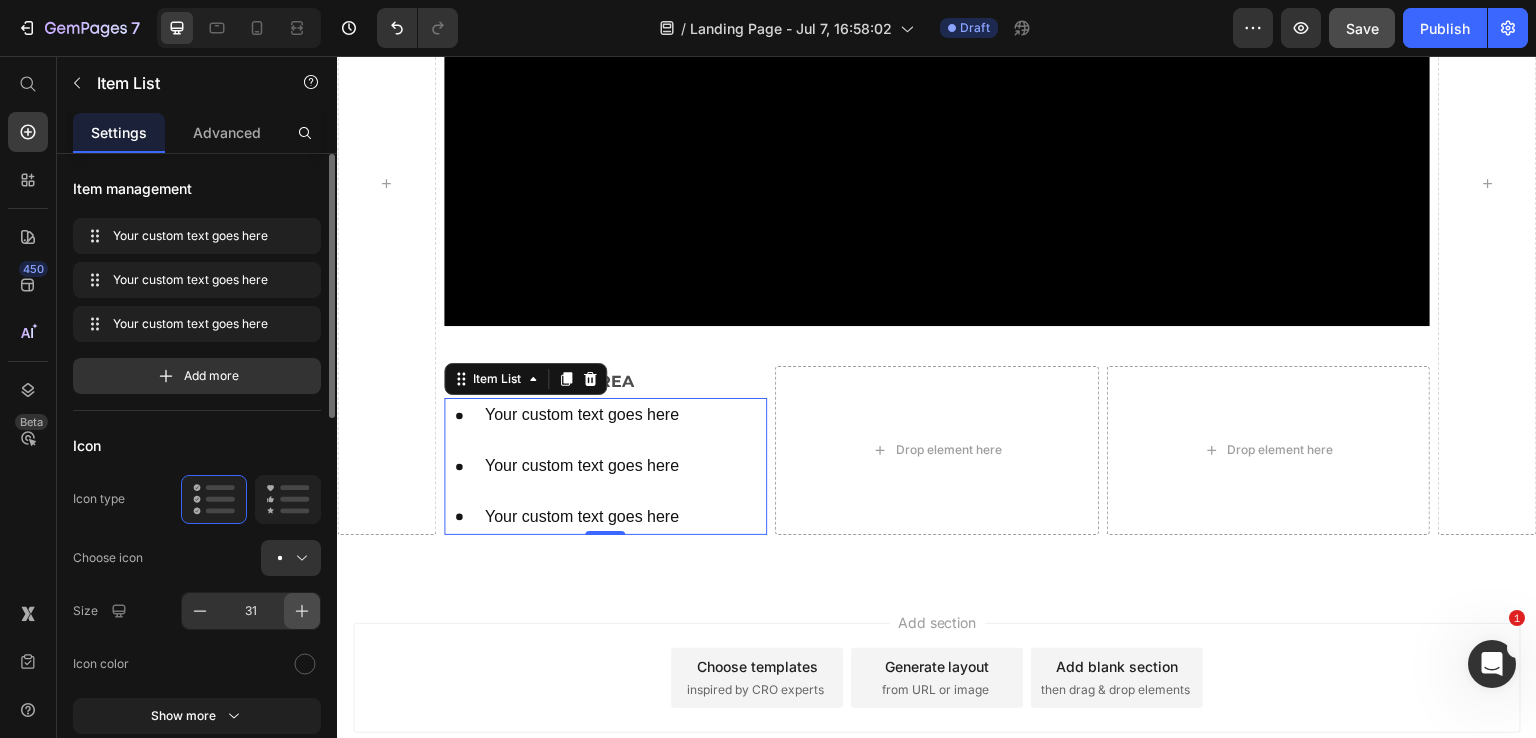 click 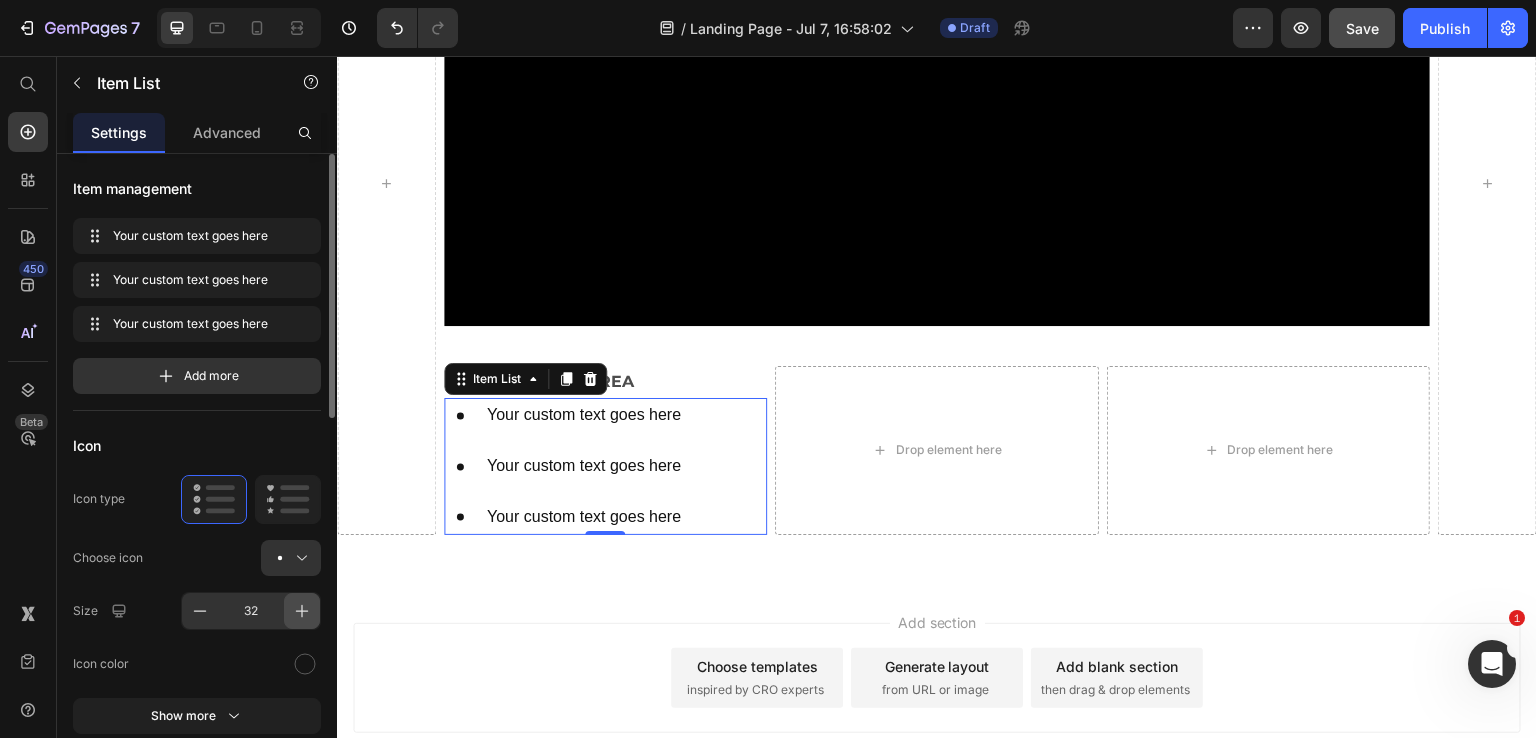 click 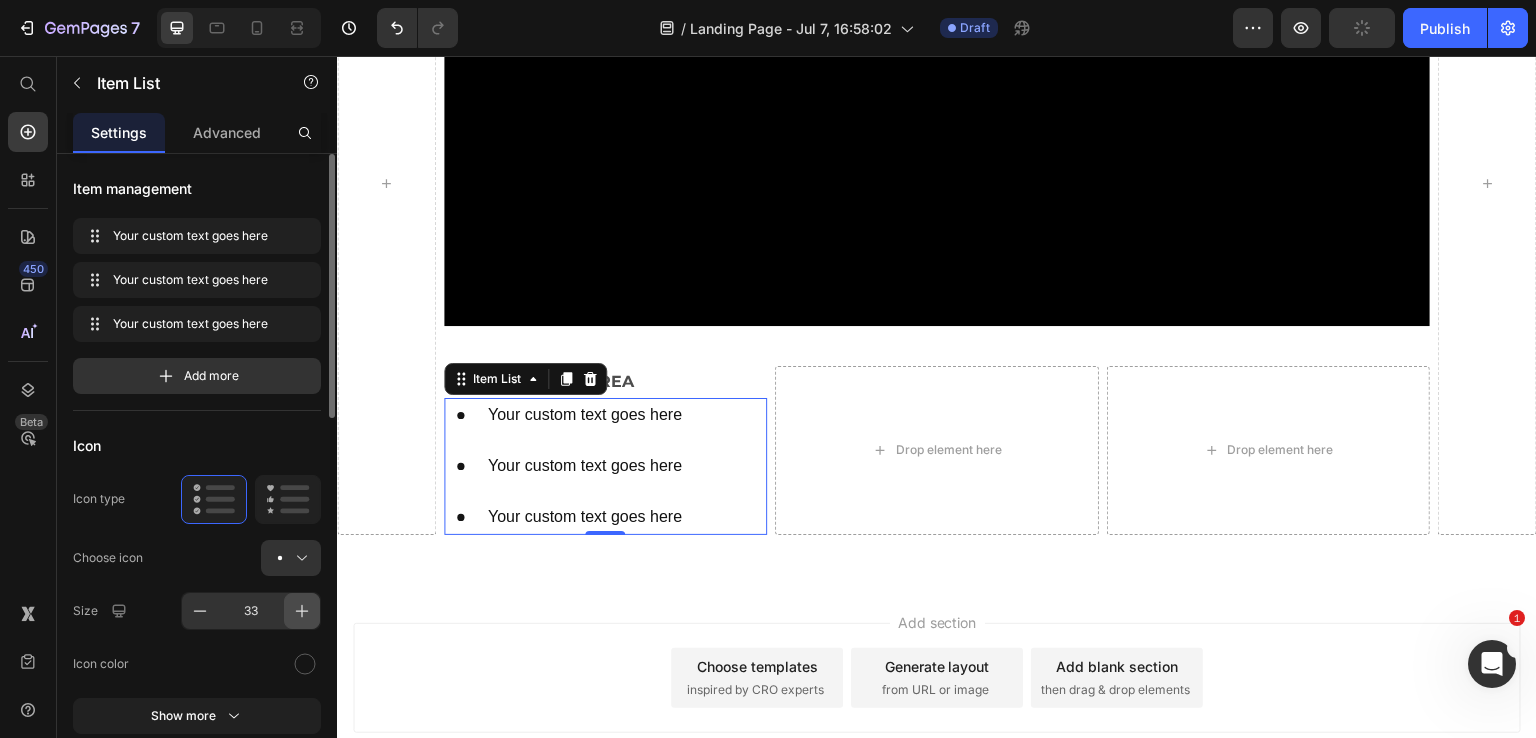 click 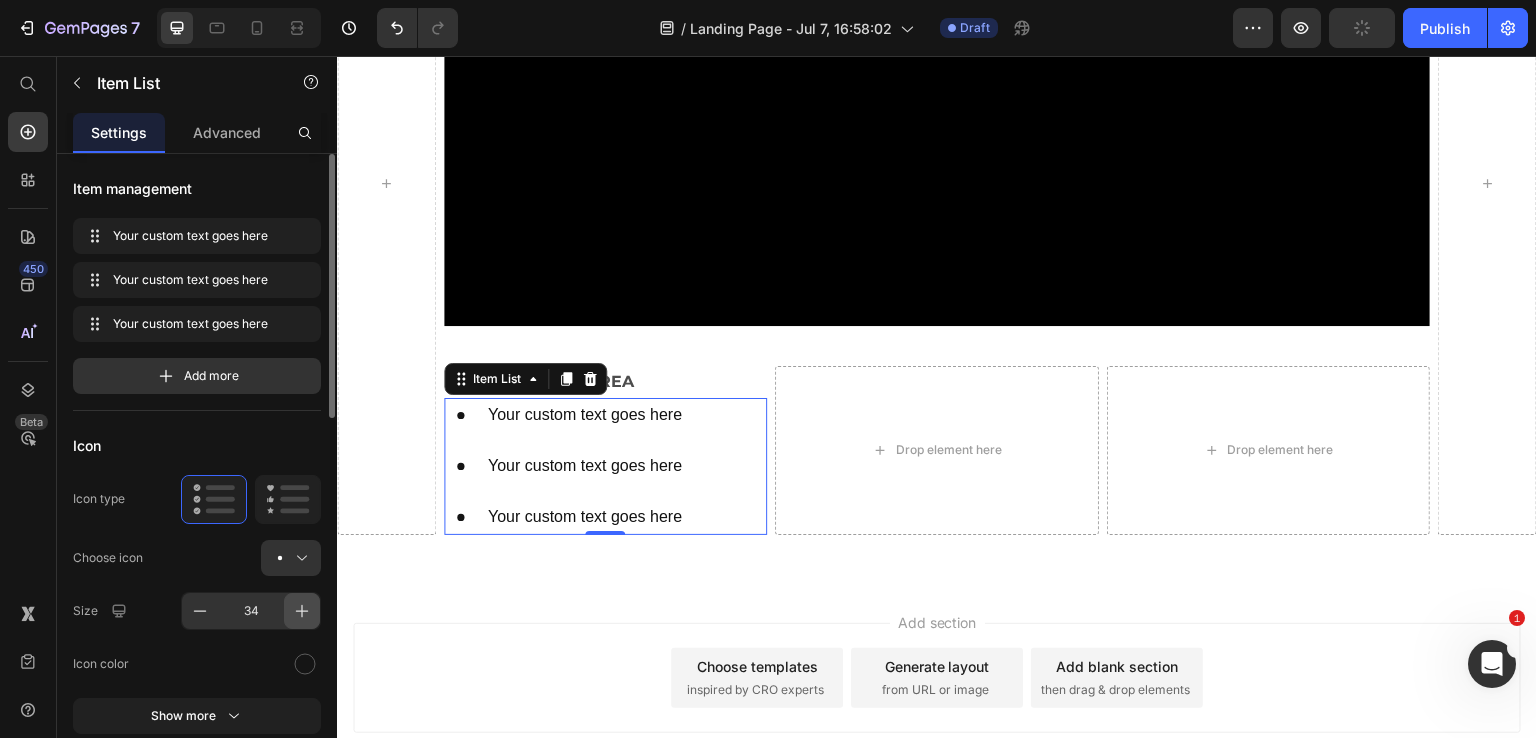 click 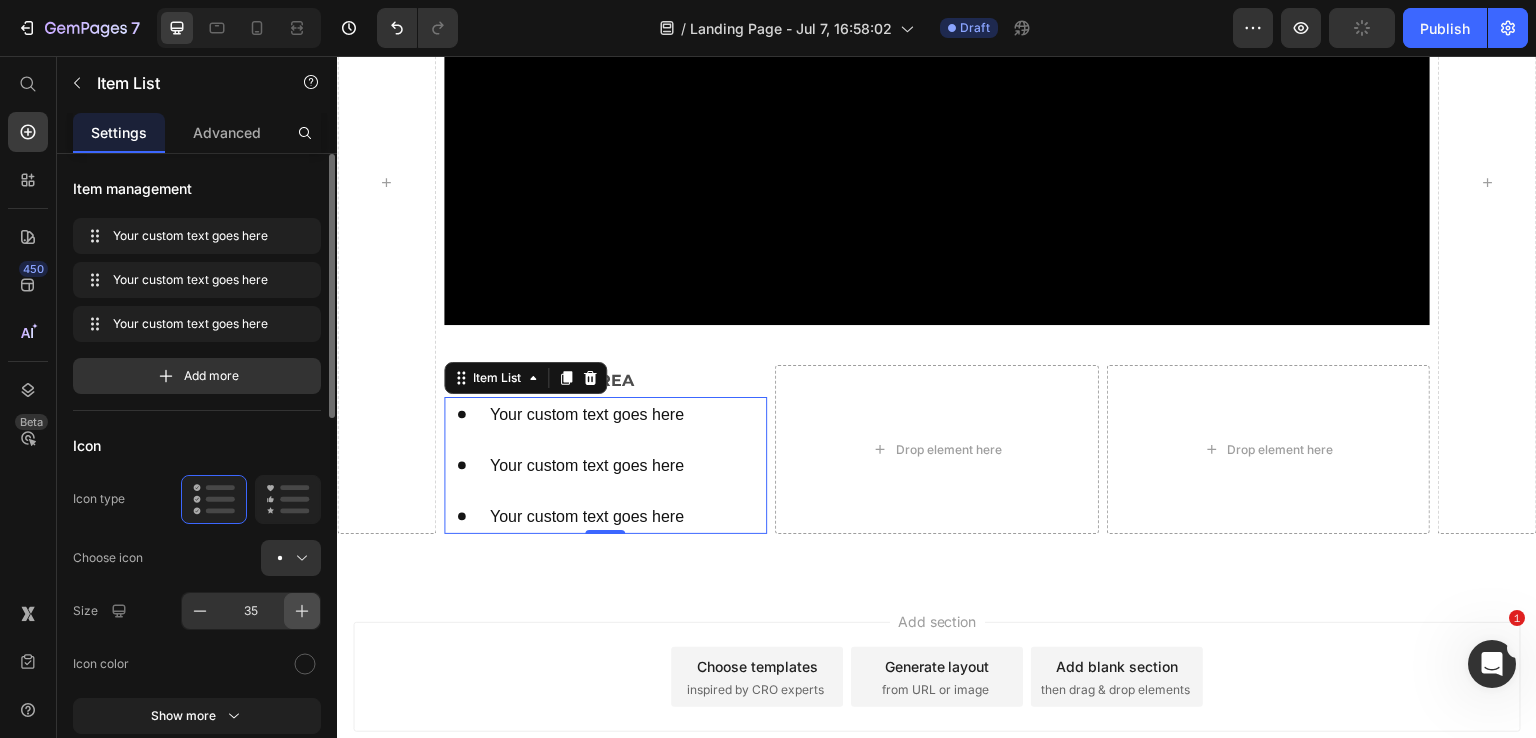 click 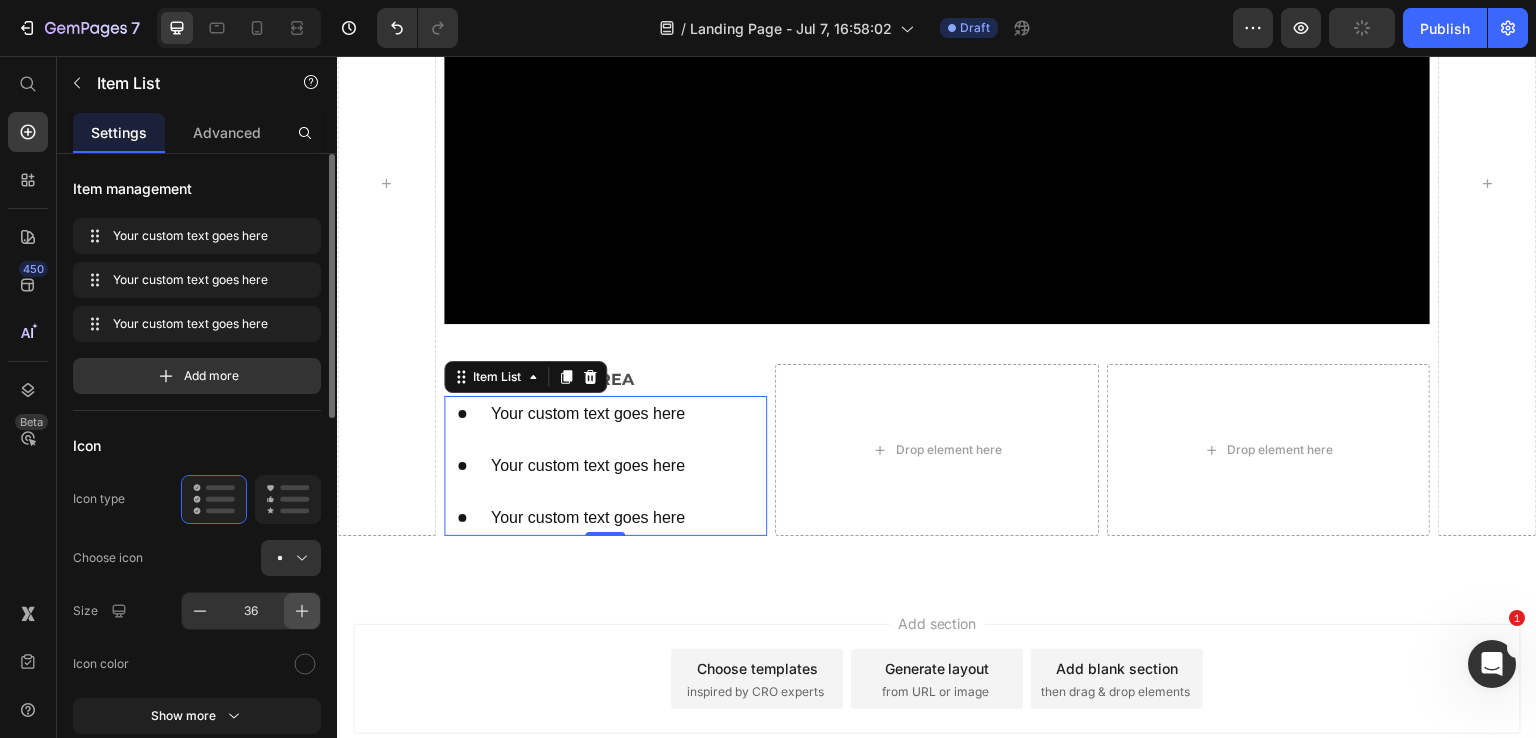 click 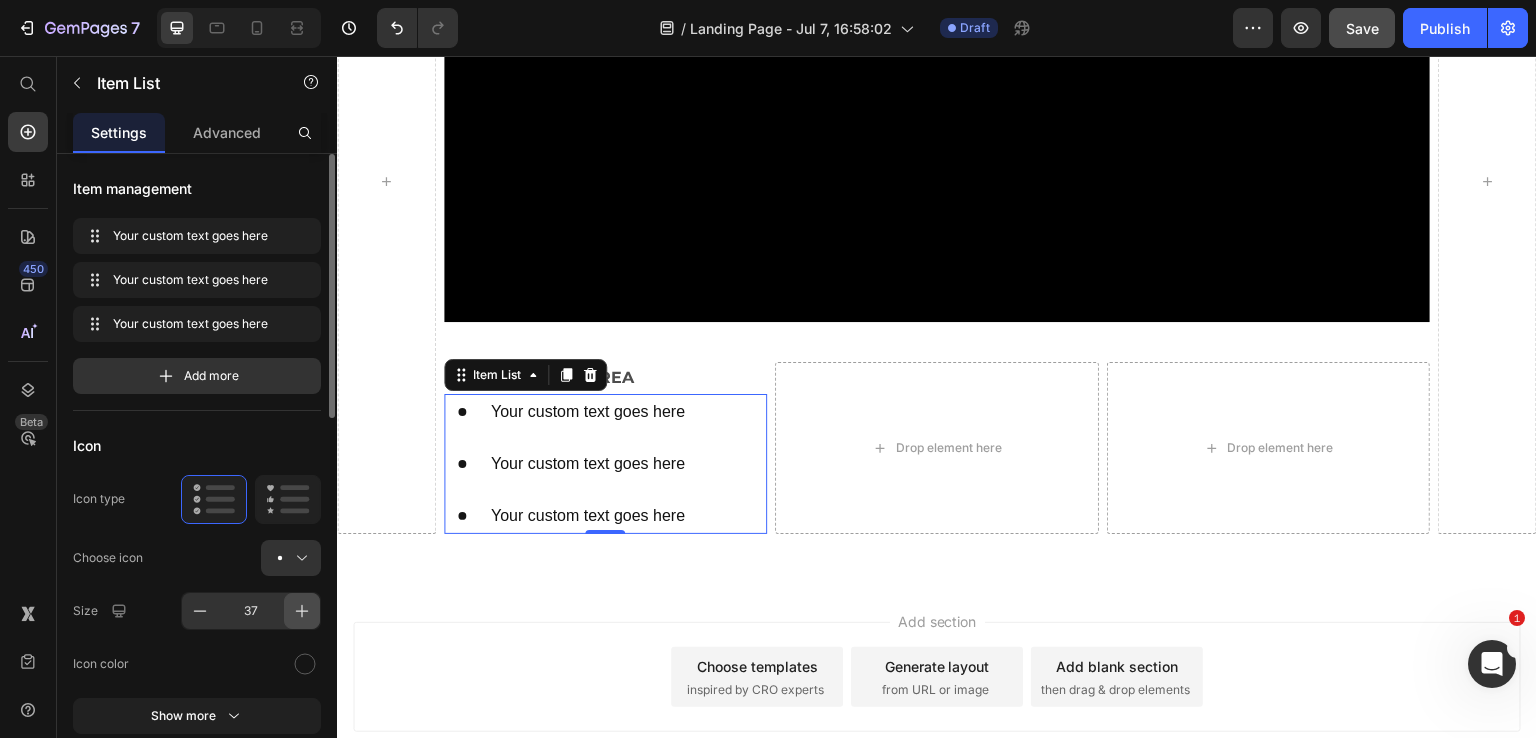 click 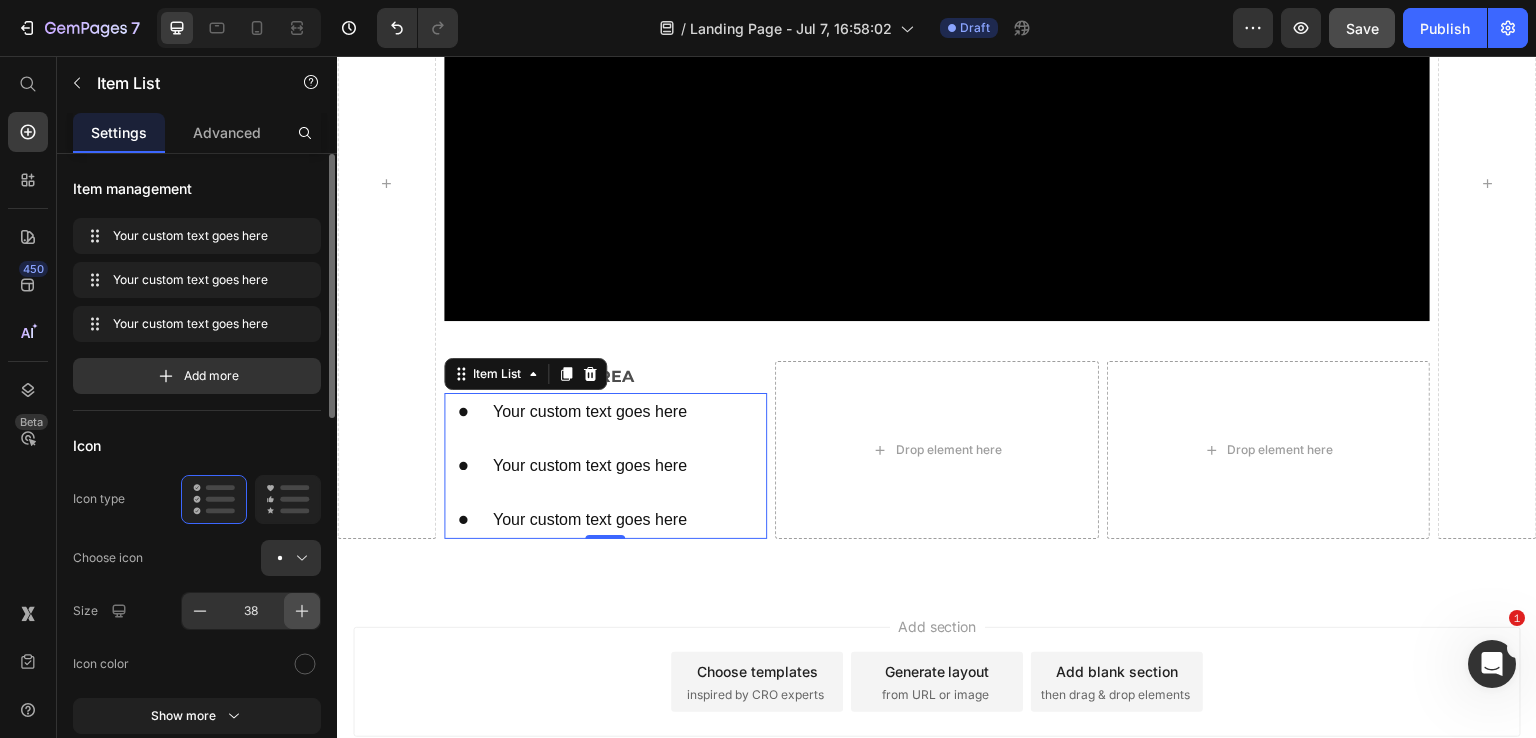 click 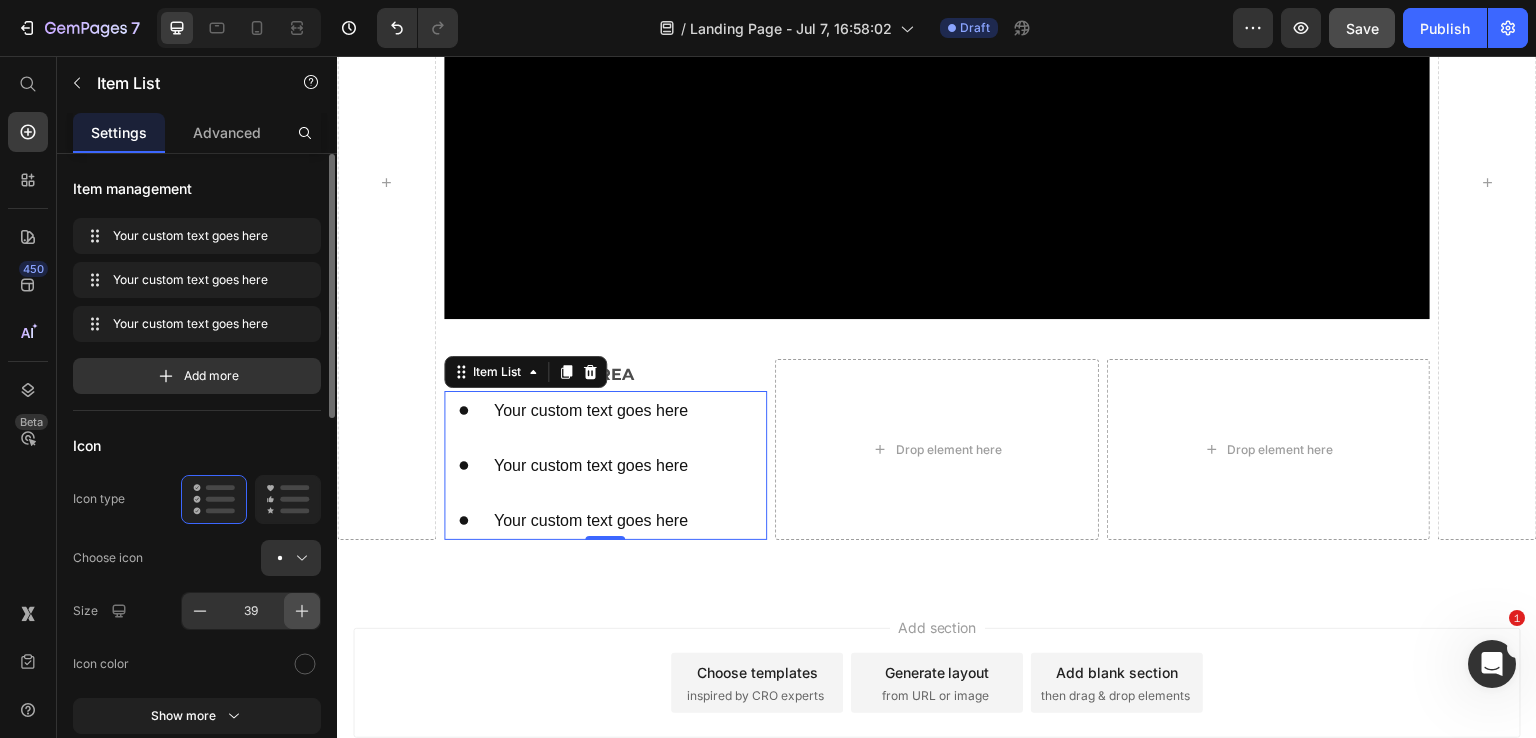 click 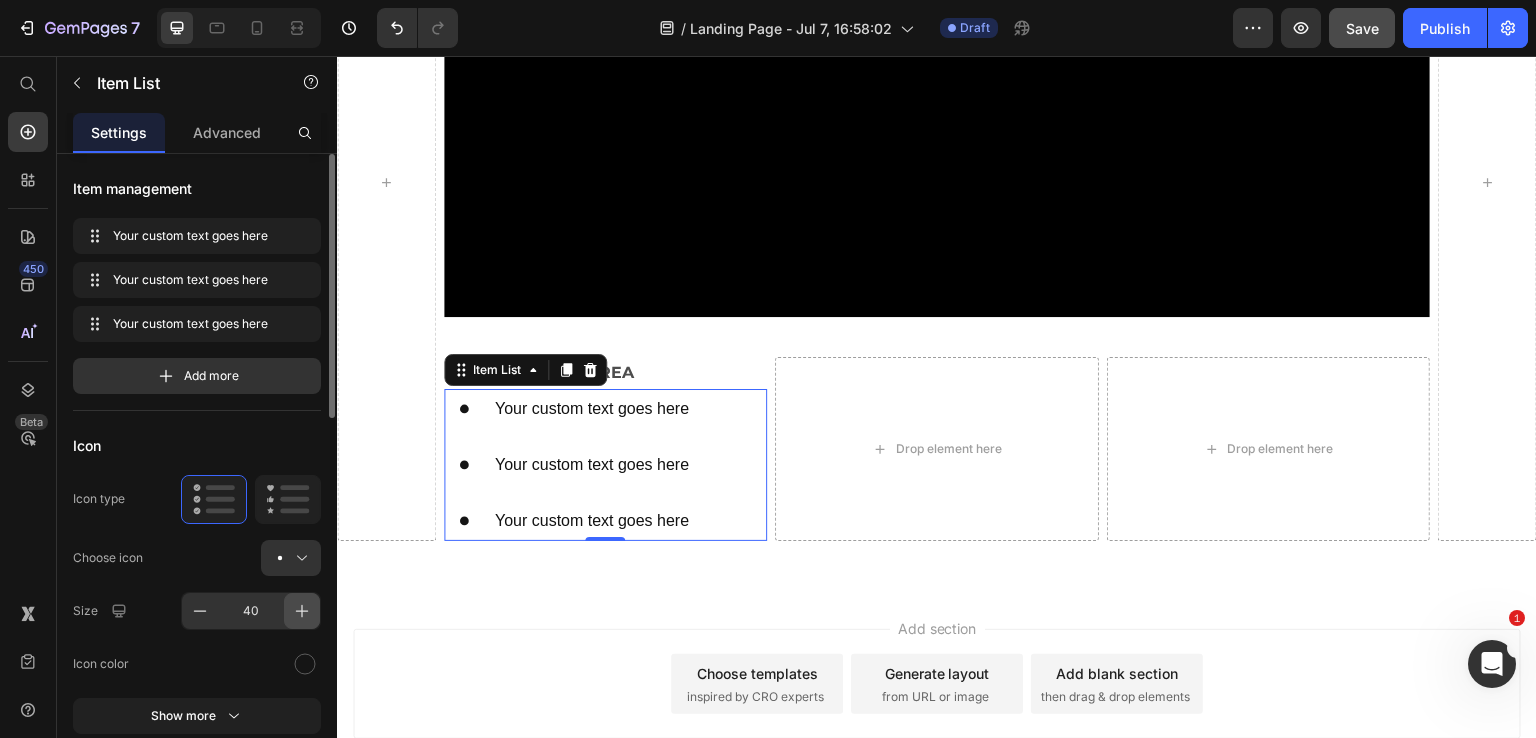 click 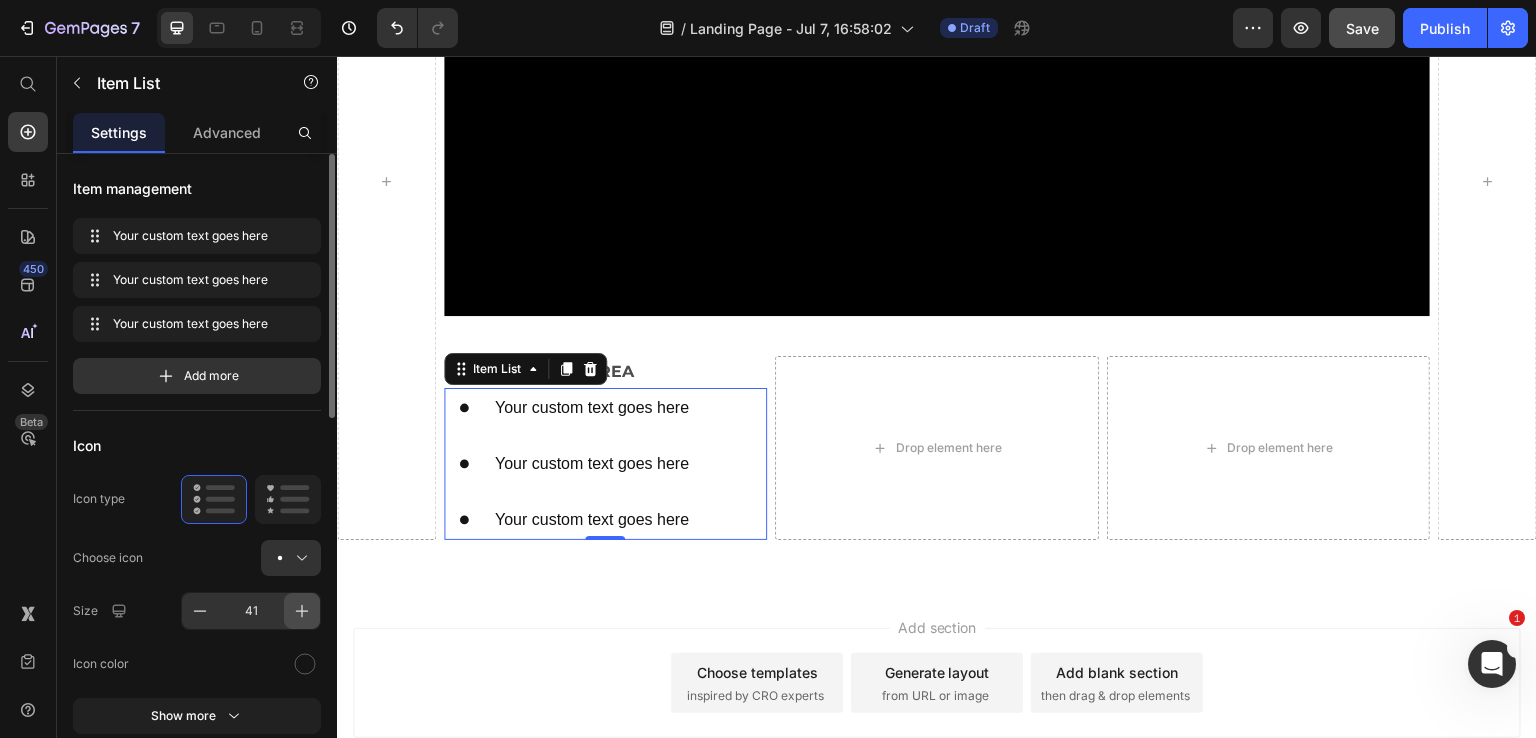 click 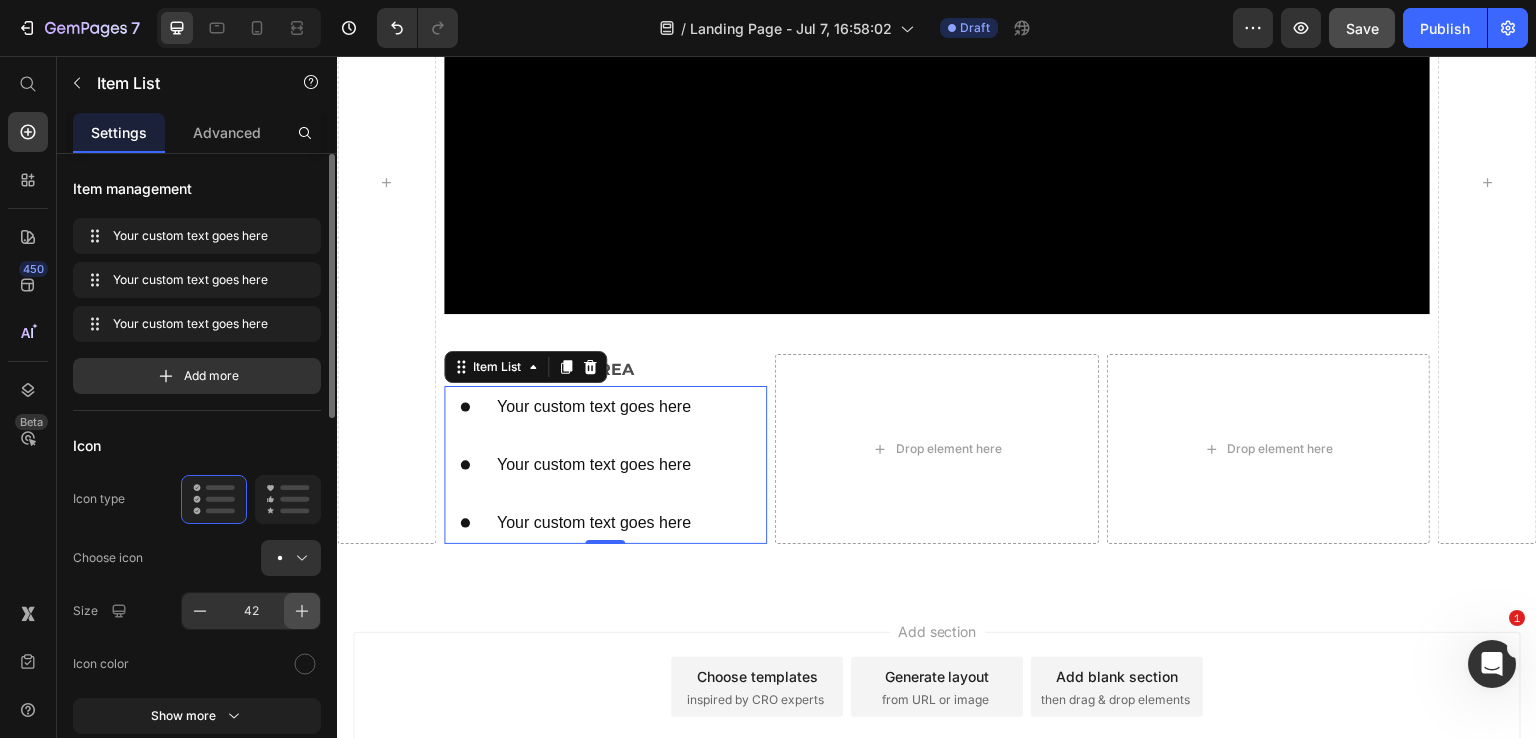 click 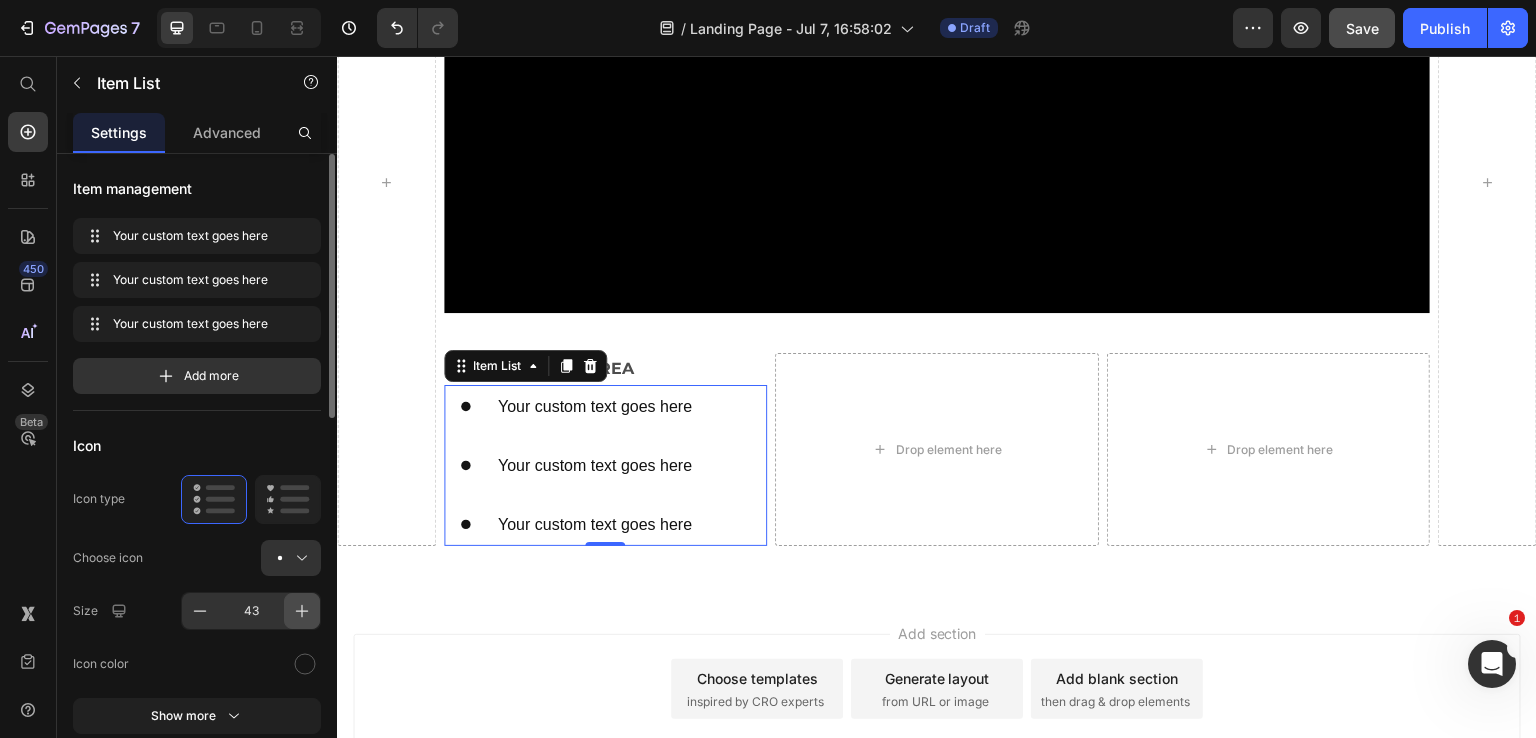 click 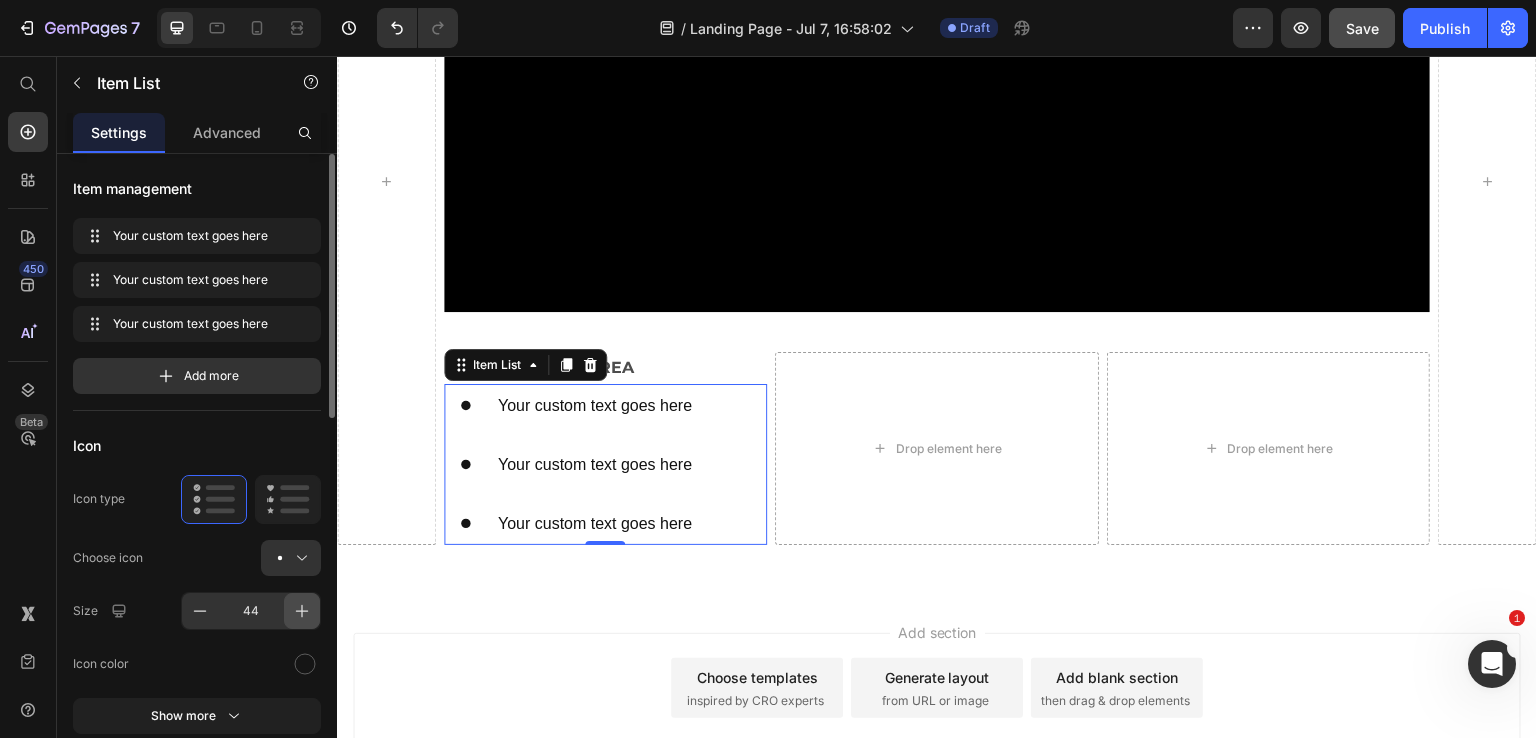 click 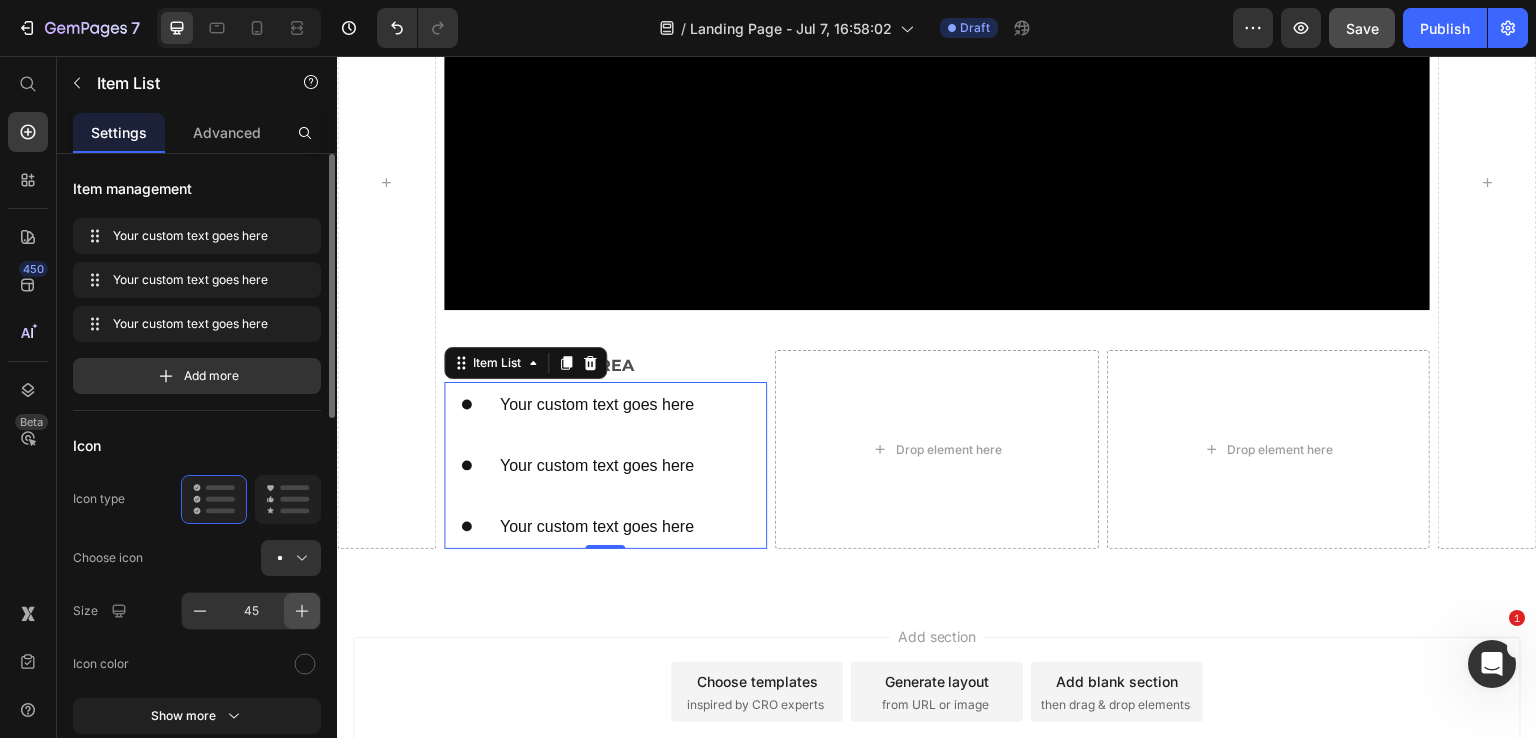 click 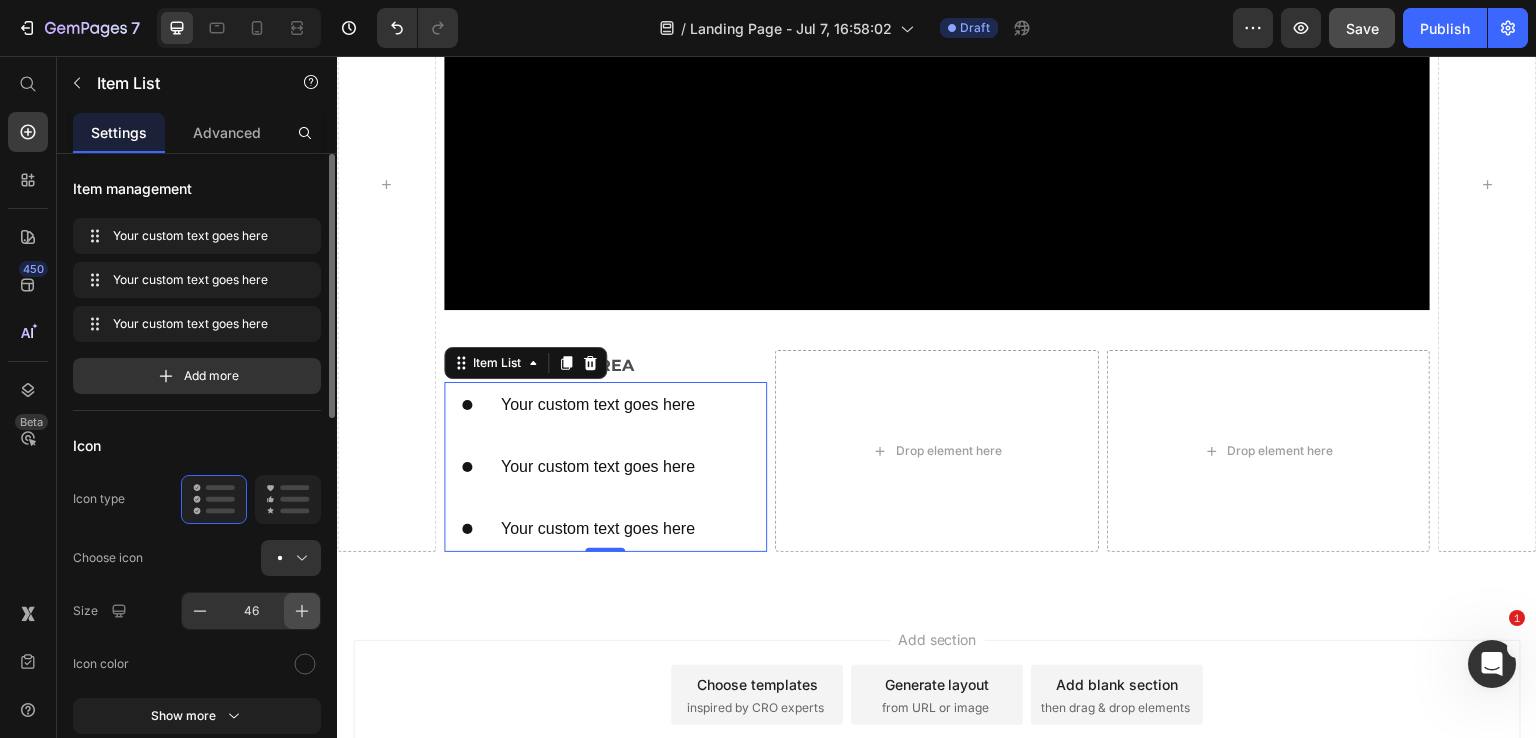 scroll, scrollTop: 1212, scrollLeft: 0, axis: vertical 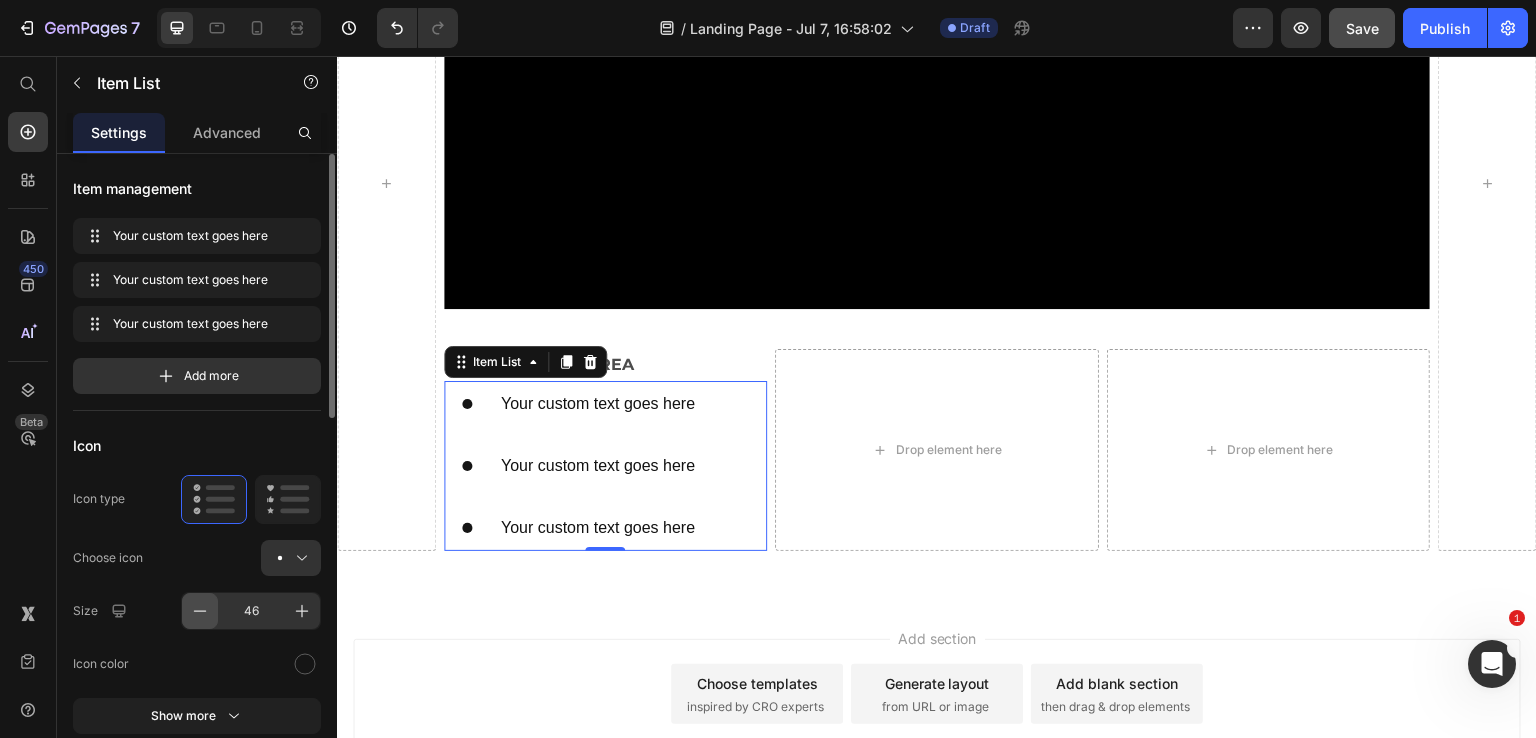 click 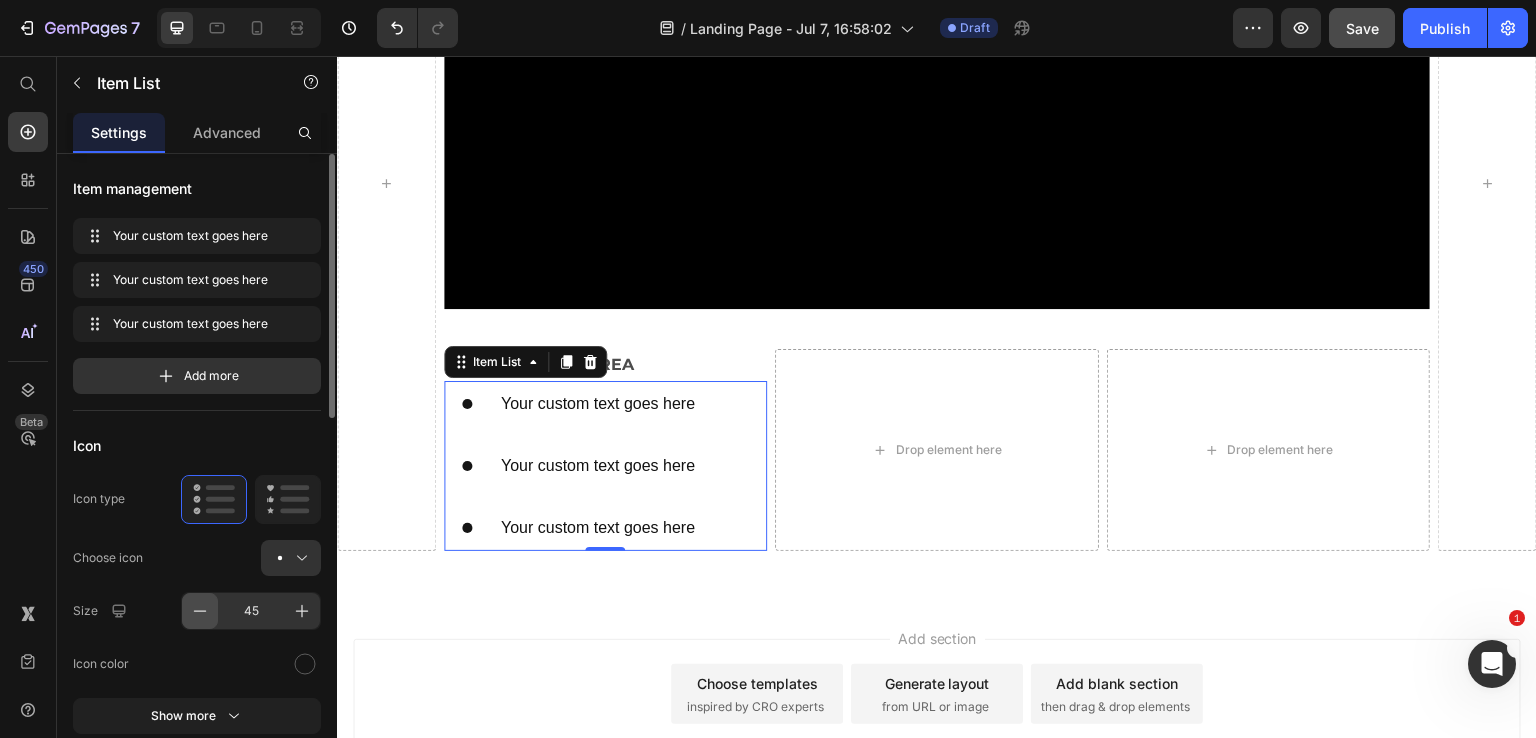 click 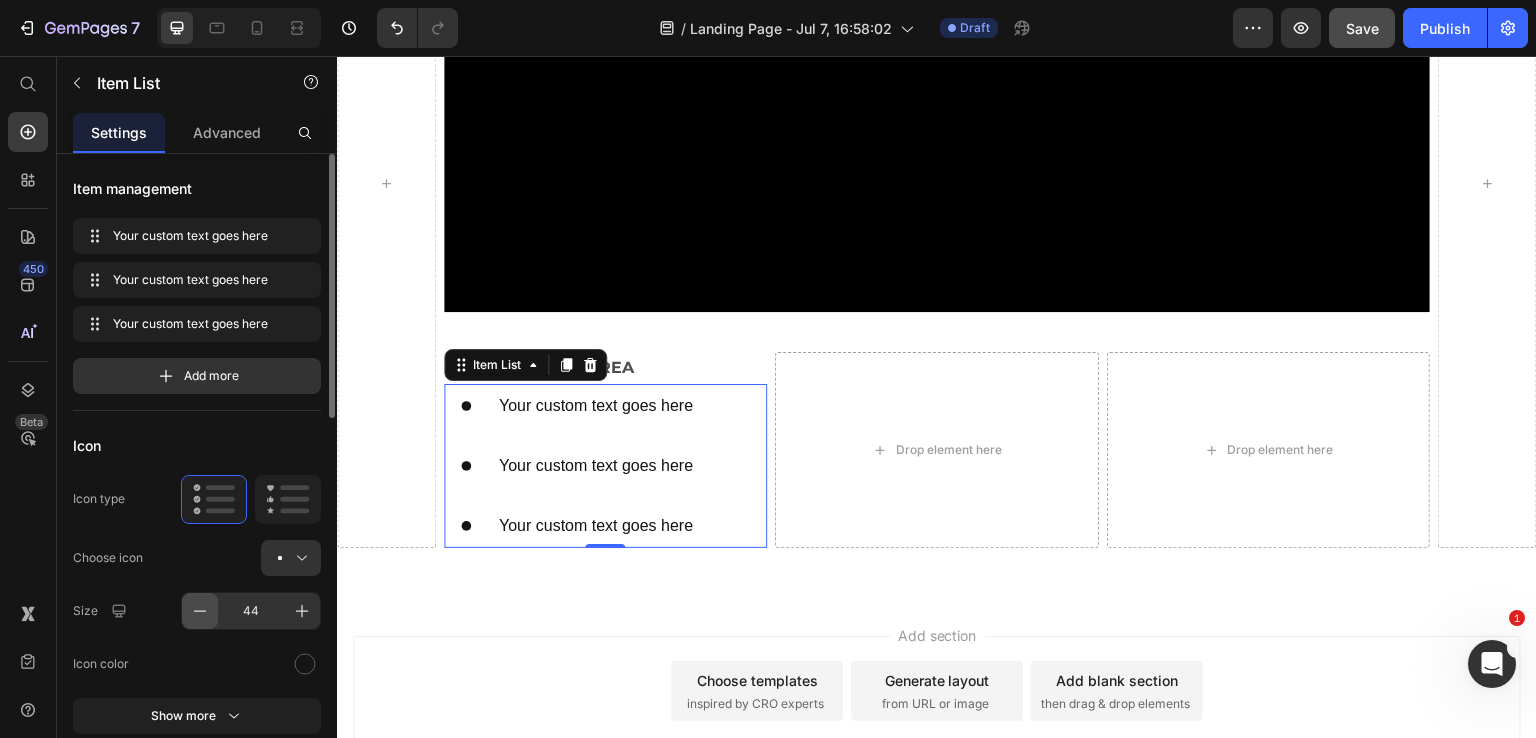 click 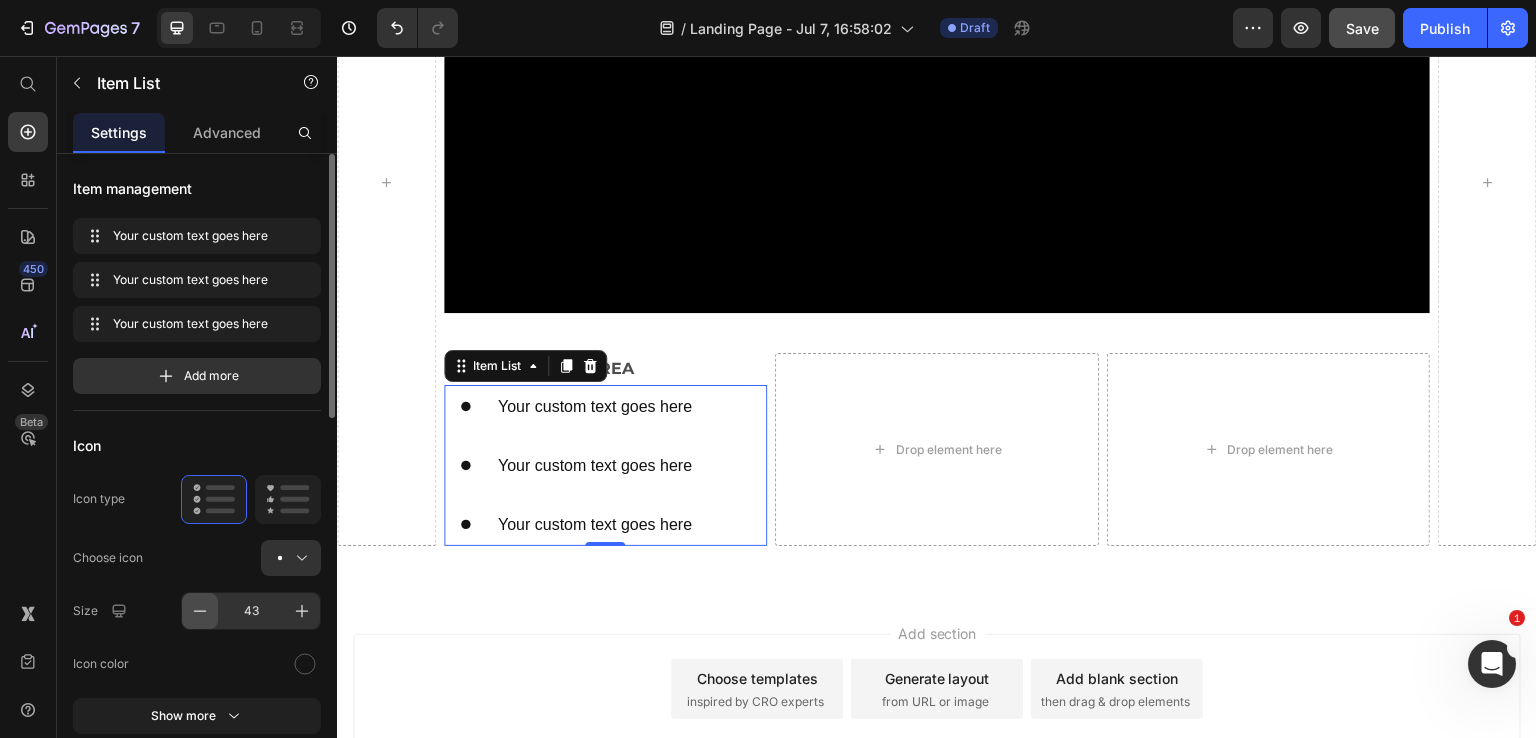 click 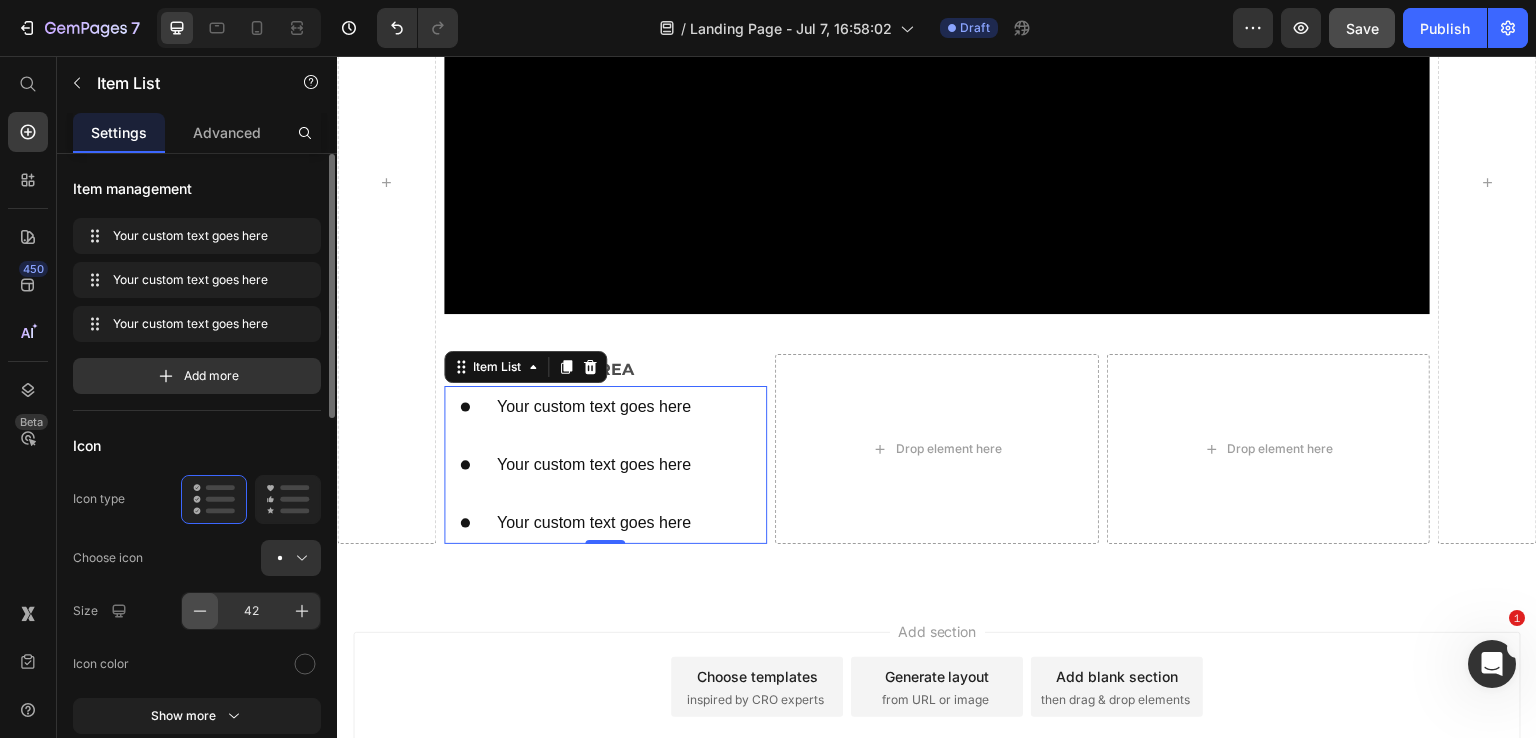 click 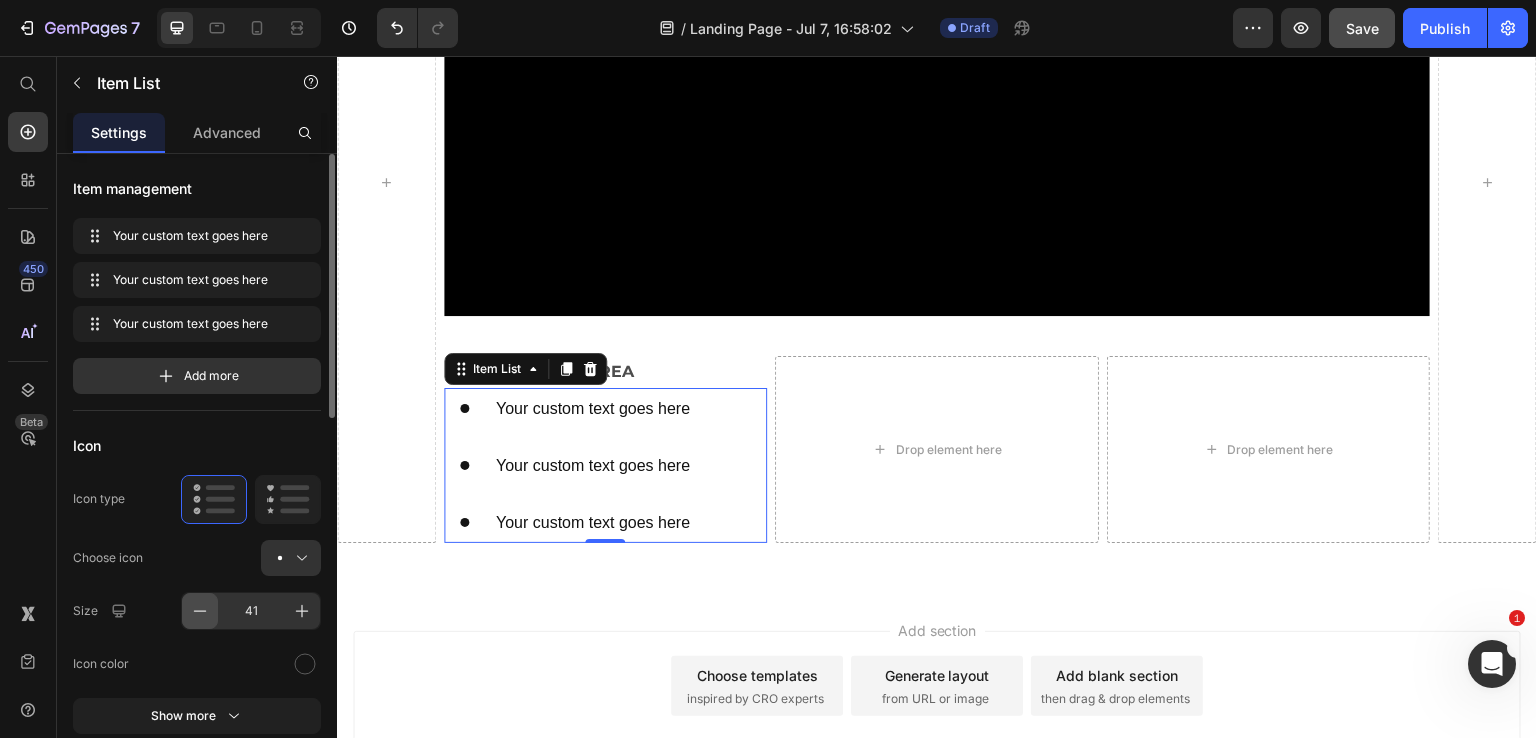 click 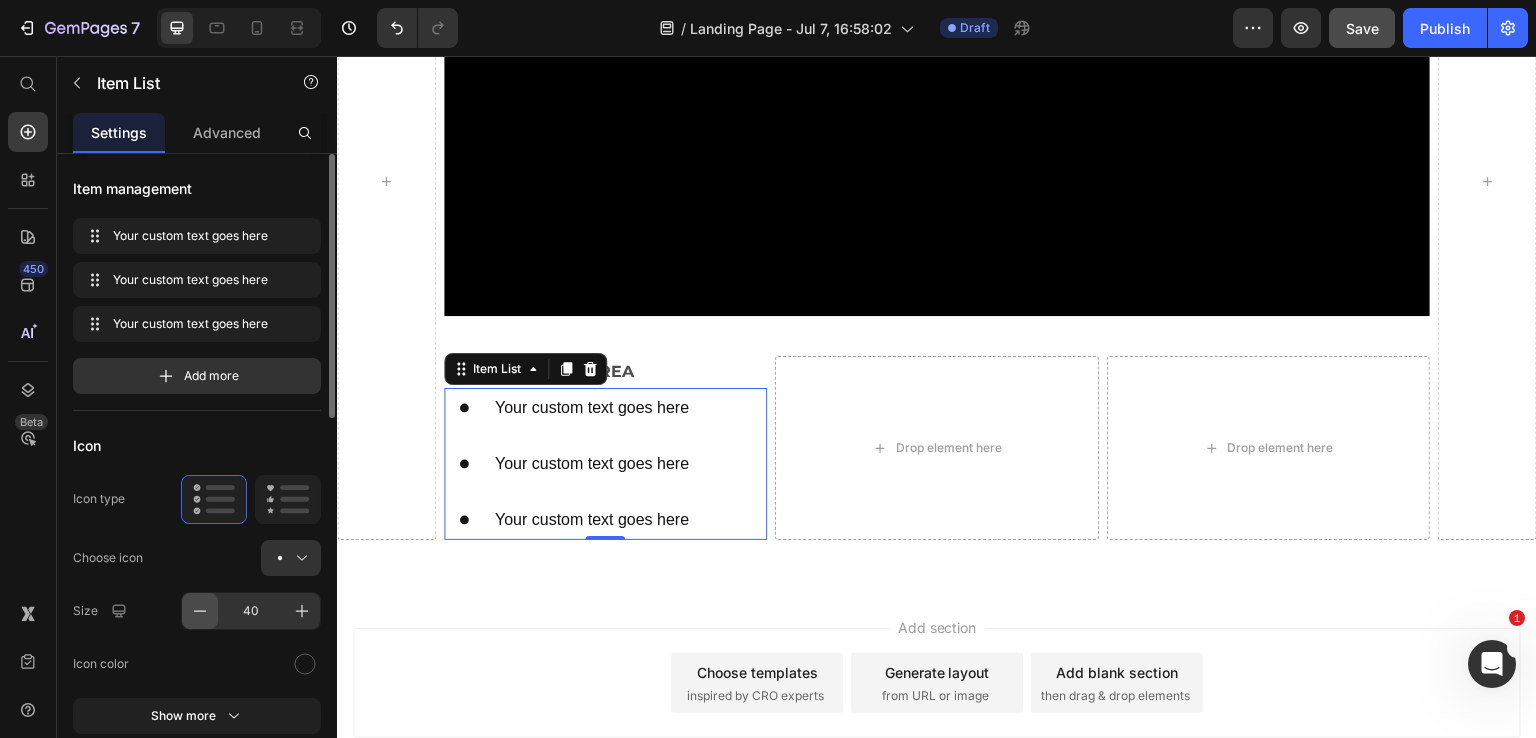 click 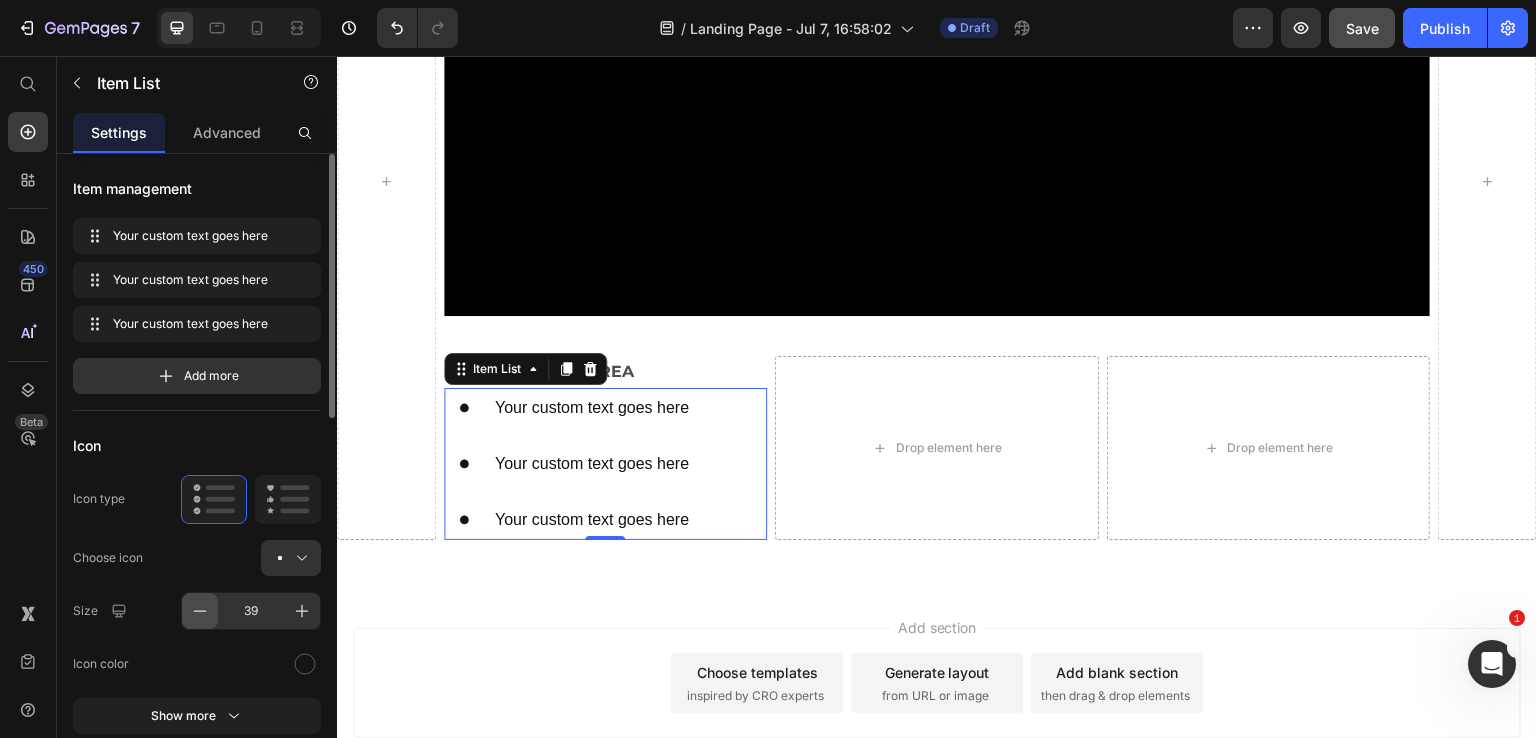 scroll, scrollTop: 1202, scrollLeft: 0, axis: vertical 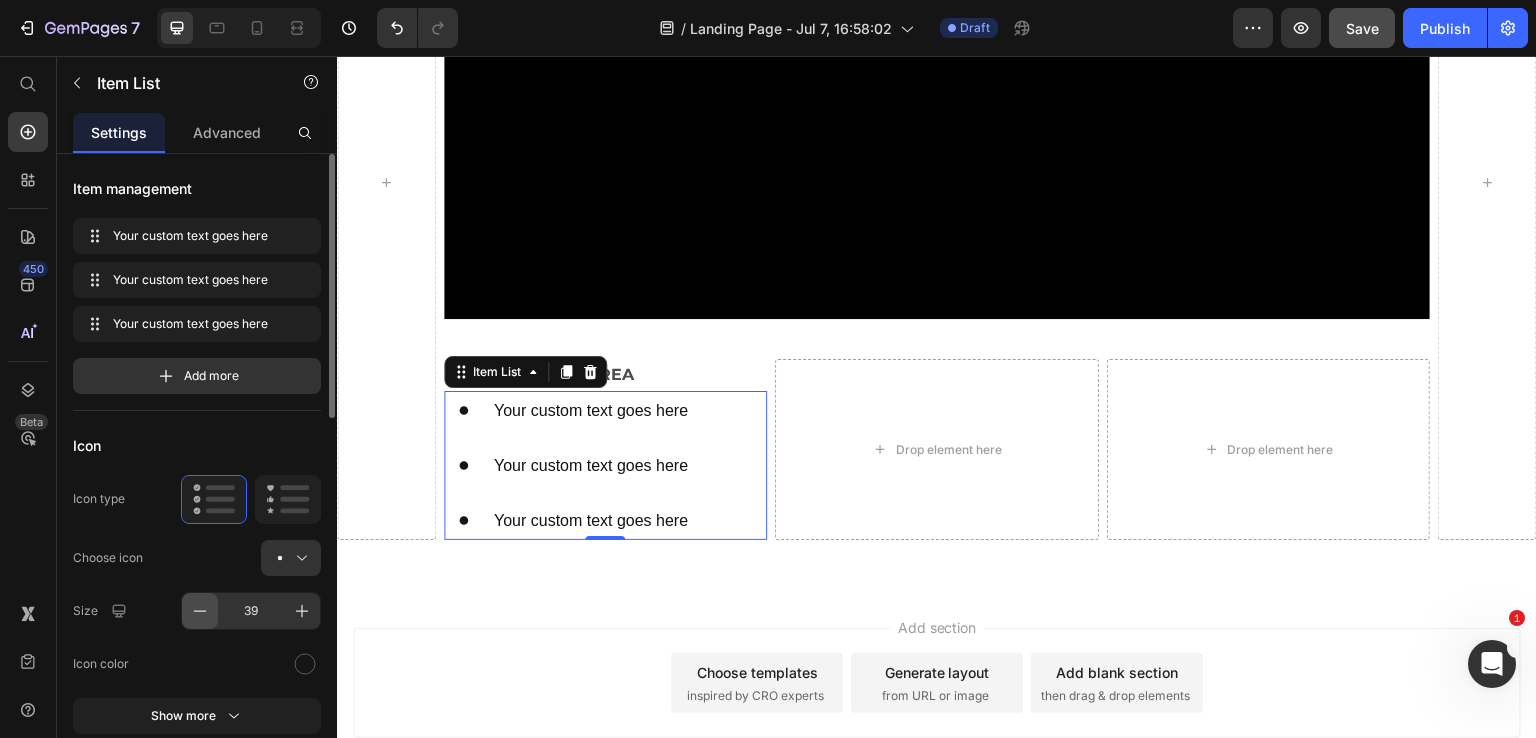 type 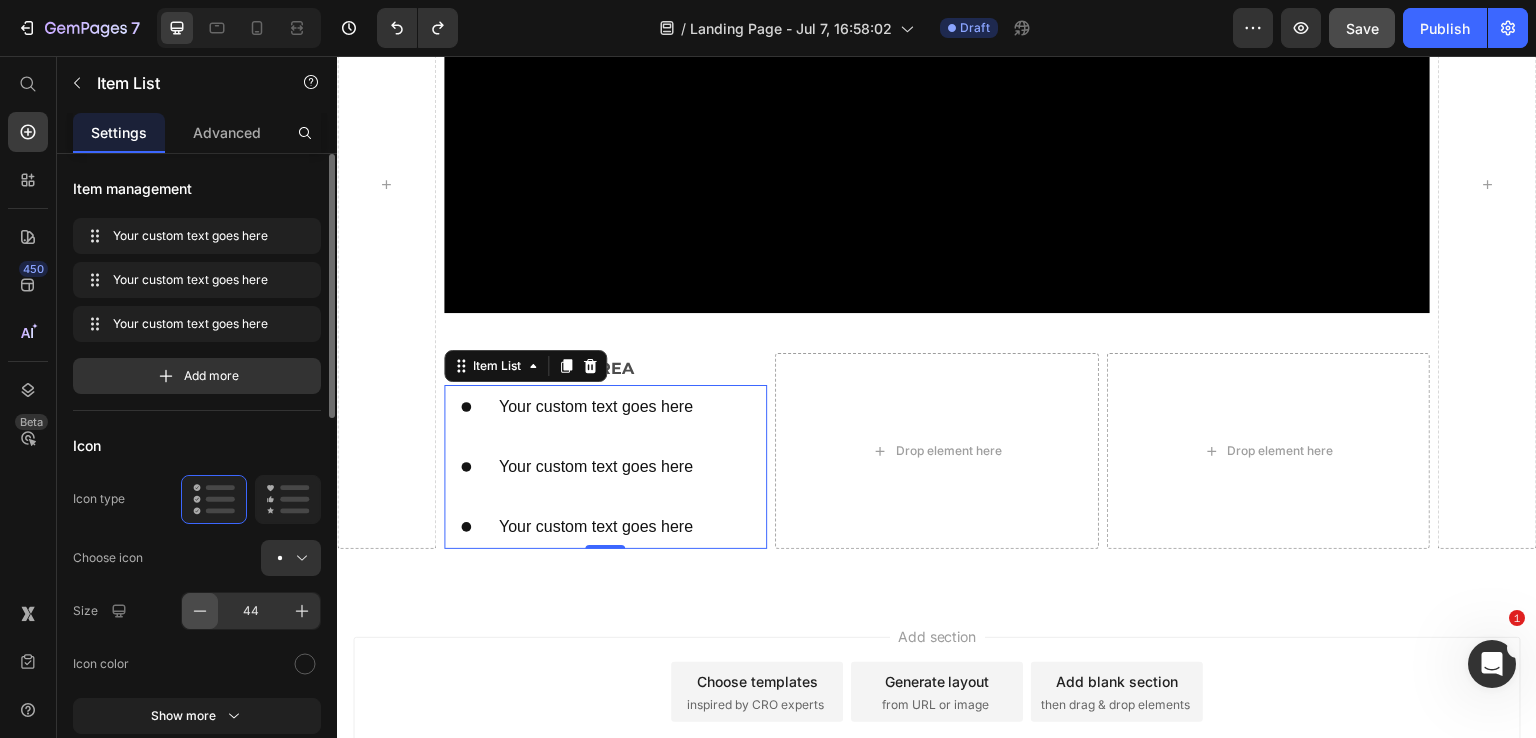scroll, scrollTop: 1211, scrollLeft: 0, axis: vertical 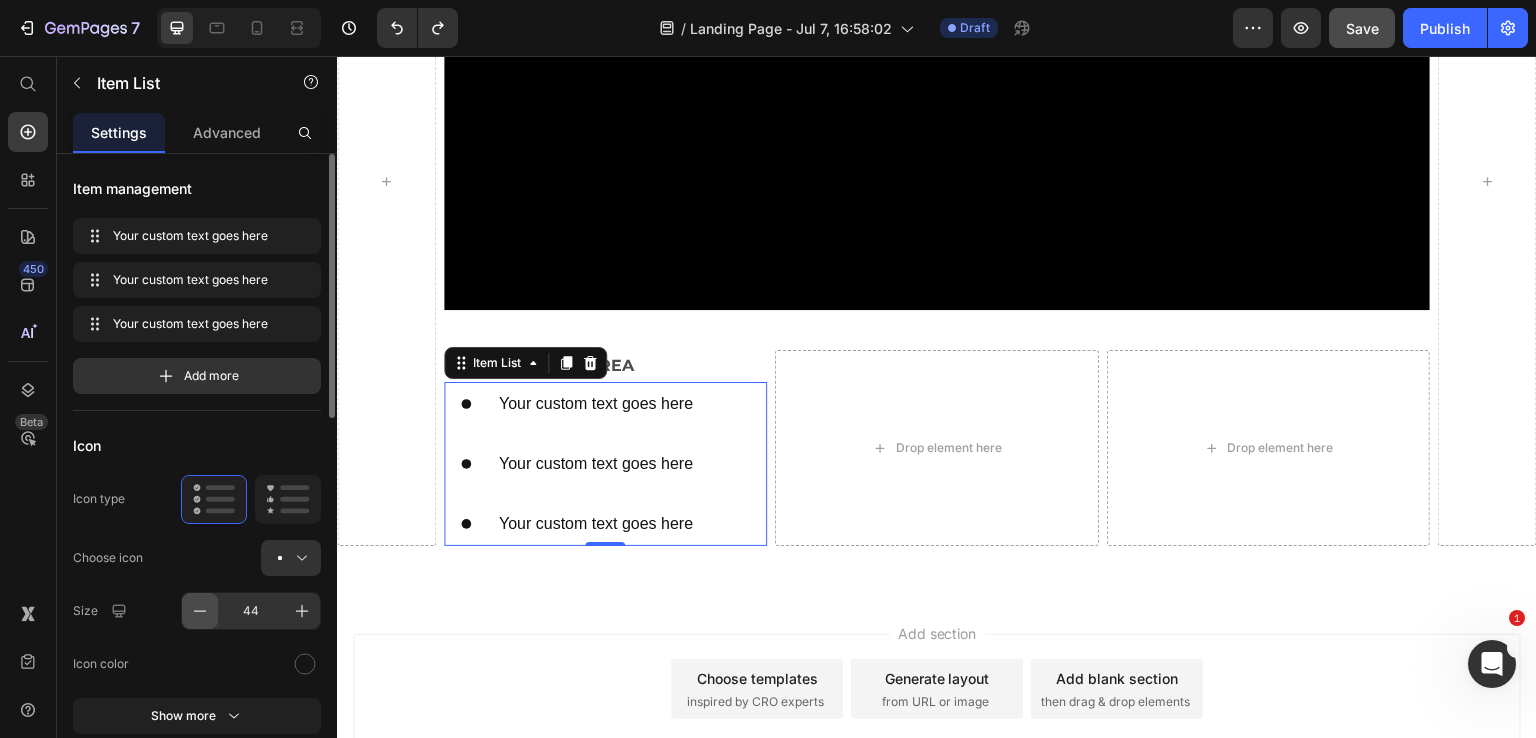 type on "45" 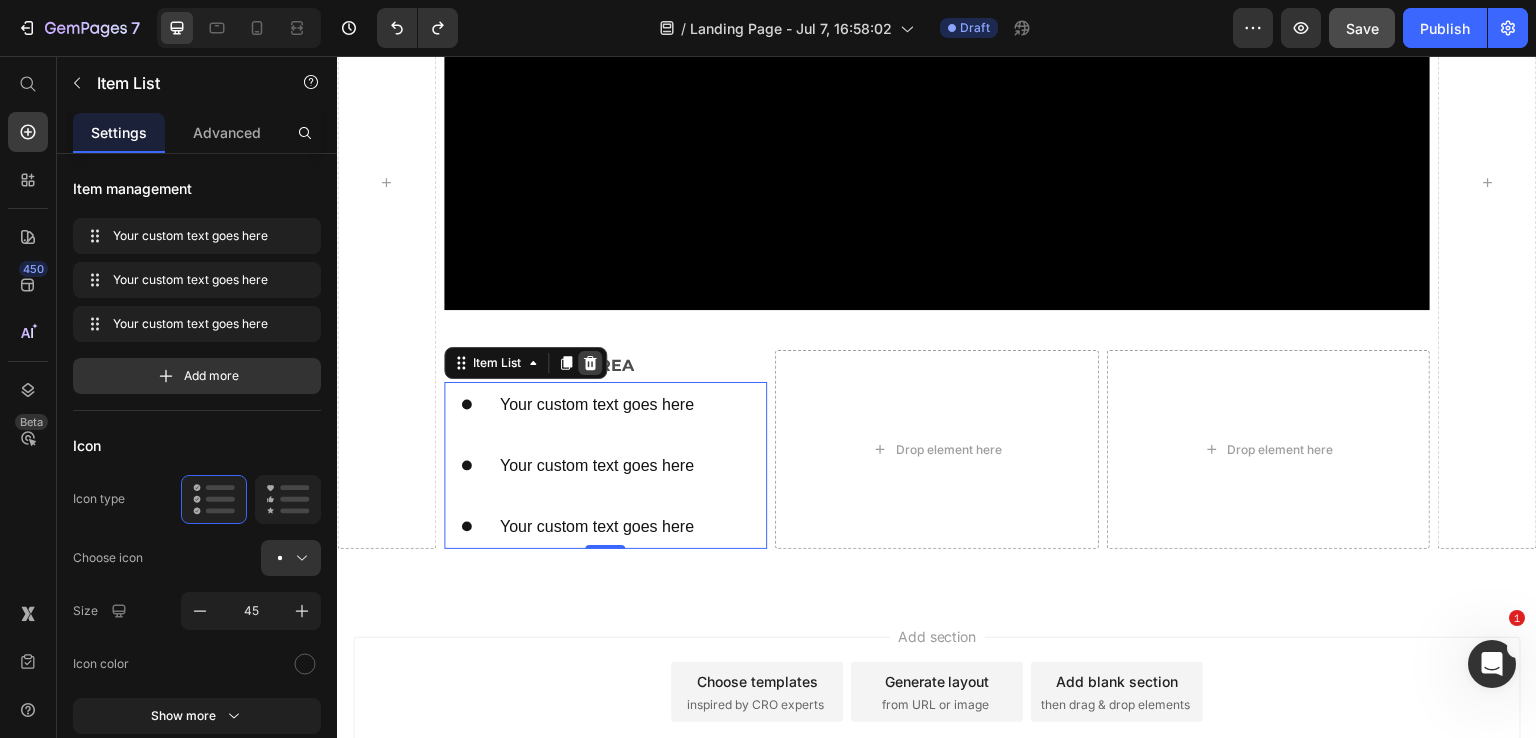 click at bounding box center (590, 363) 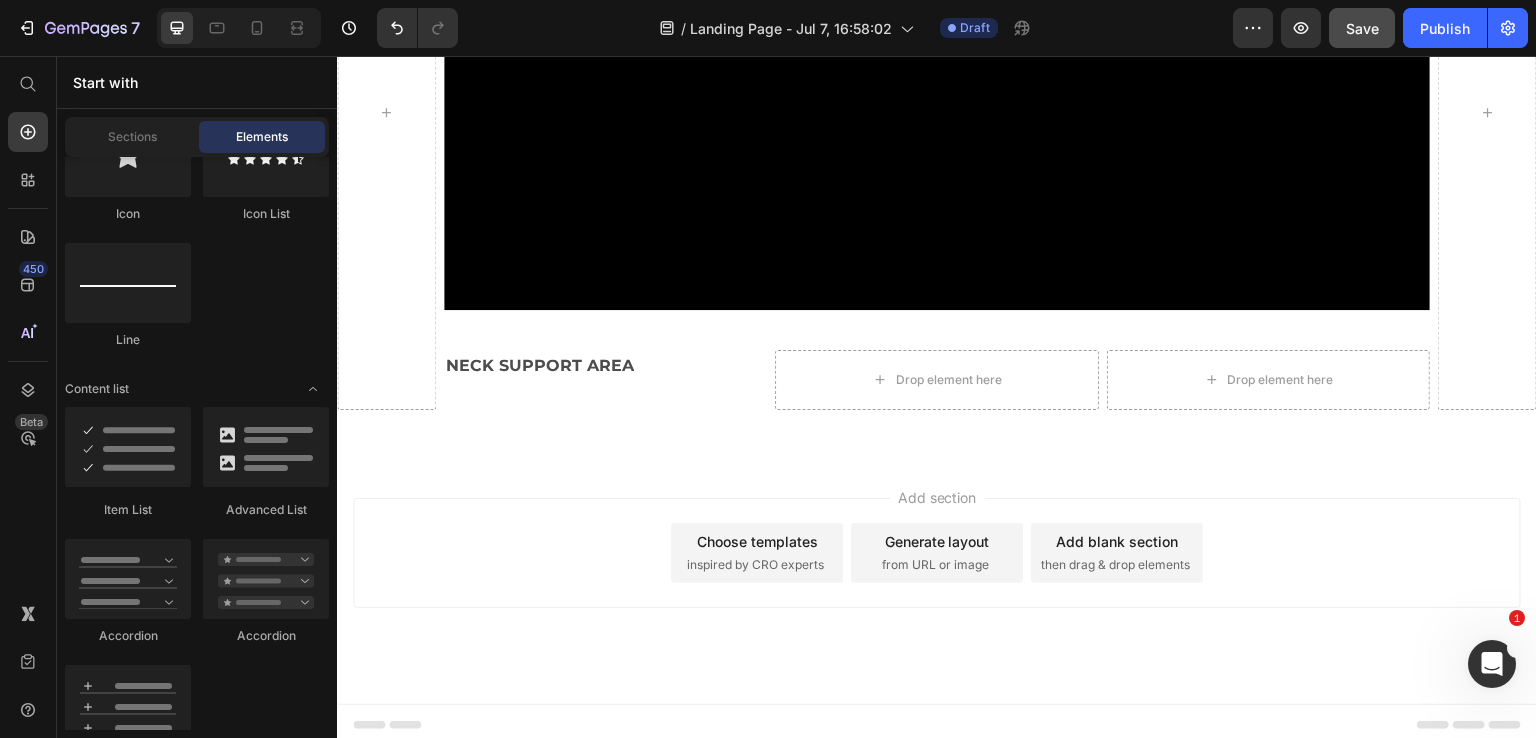 scroll, scrollTop: 1141, scrollLeft: 0, axis: vertical 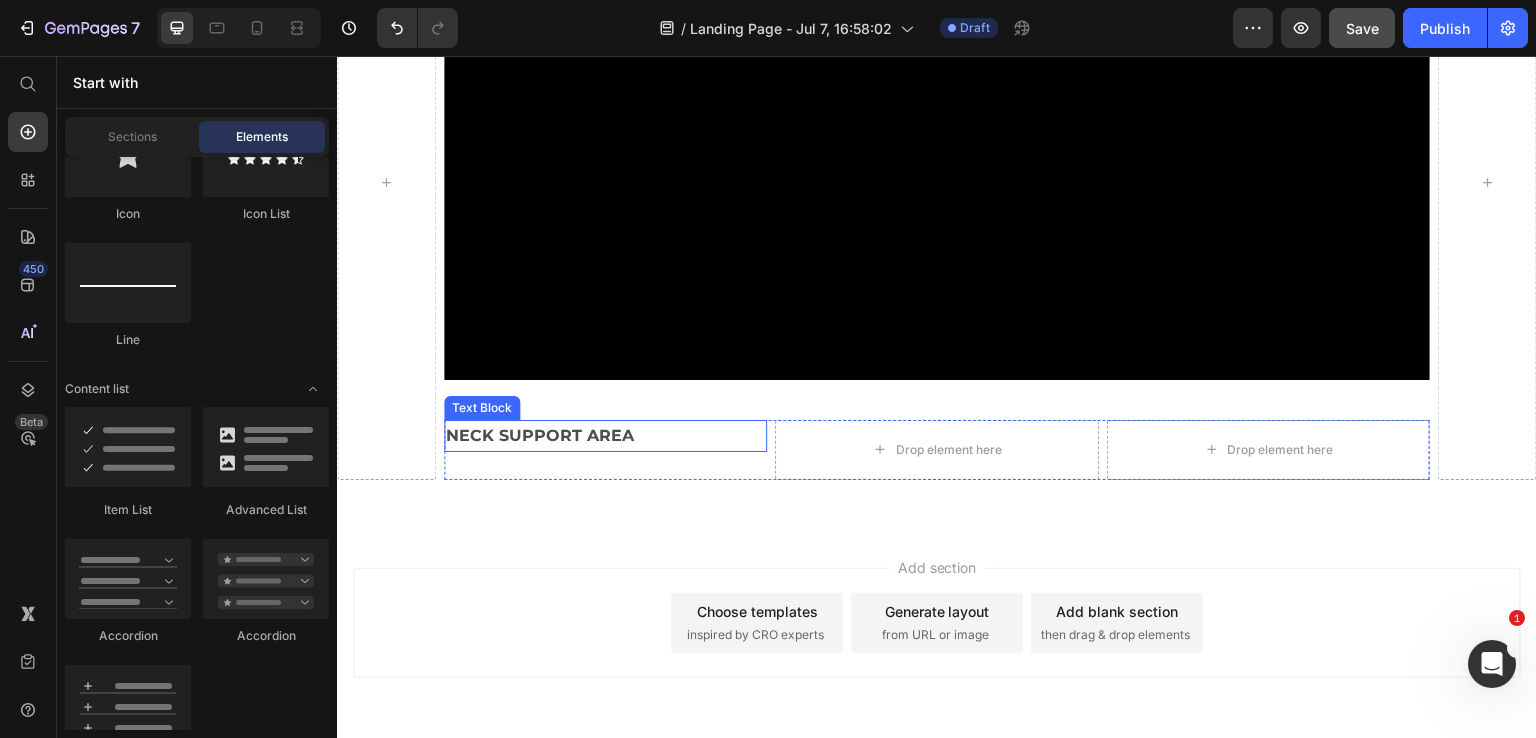 click on "NECK SUPPORT AREA" at bounding box center (606, 436) 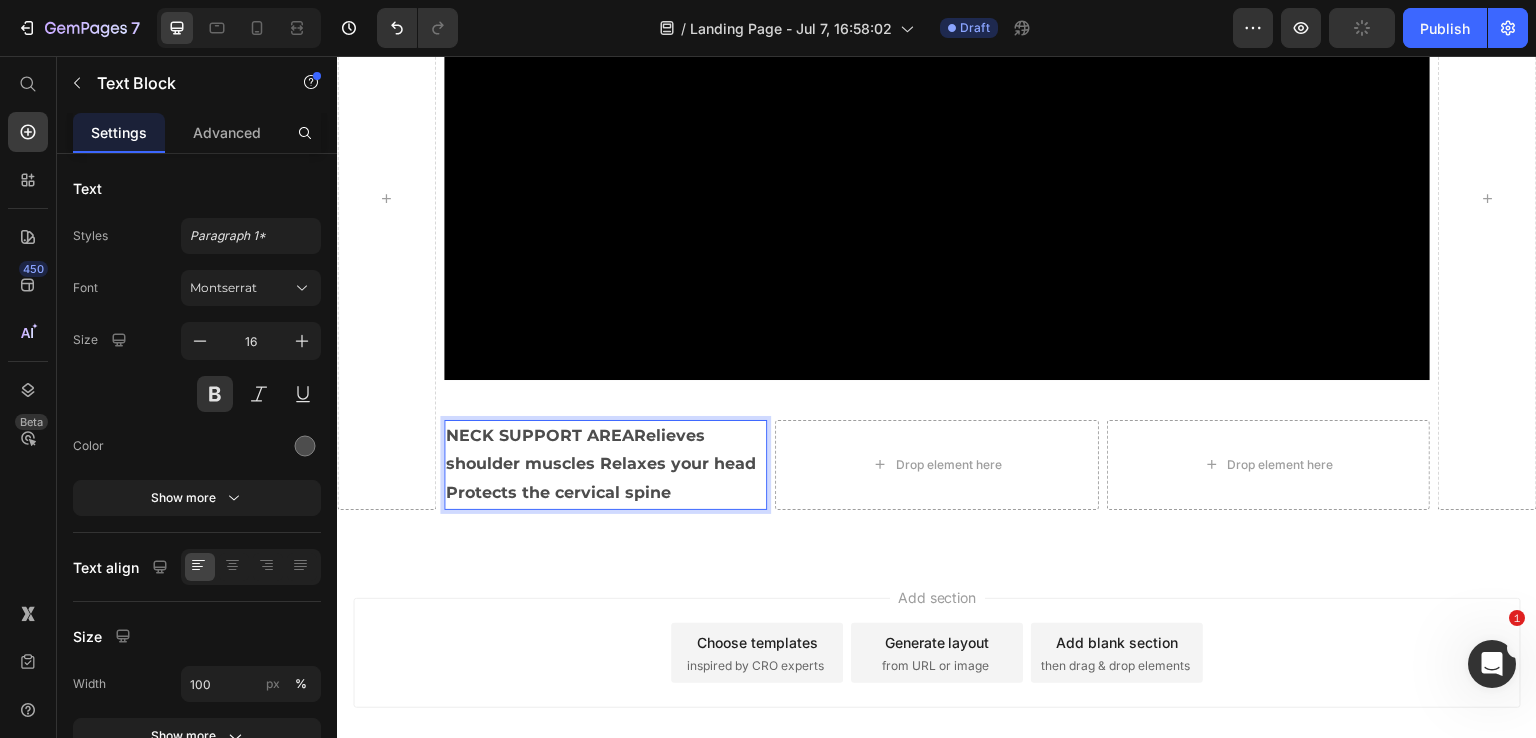 click on "NECK SUPPORT AREARelieves shoulder muscles Relaxes your head Protects the cervical spine" at bounding box center (606, 465) 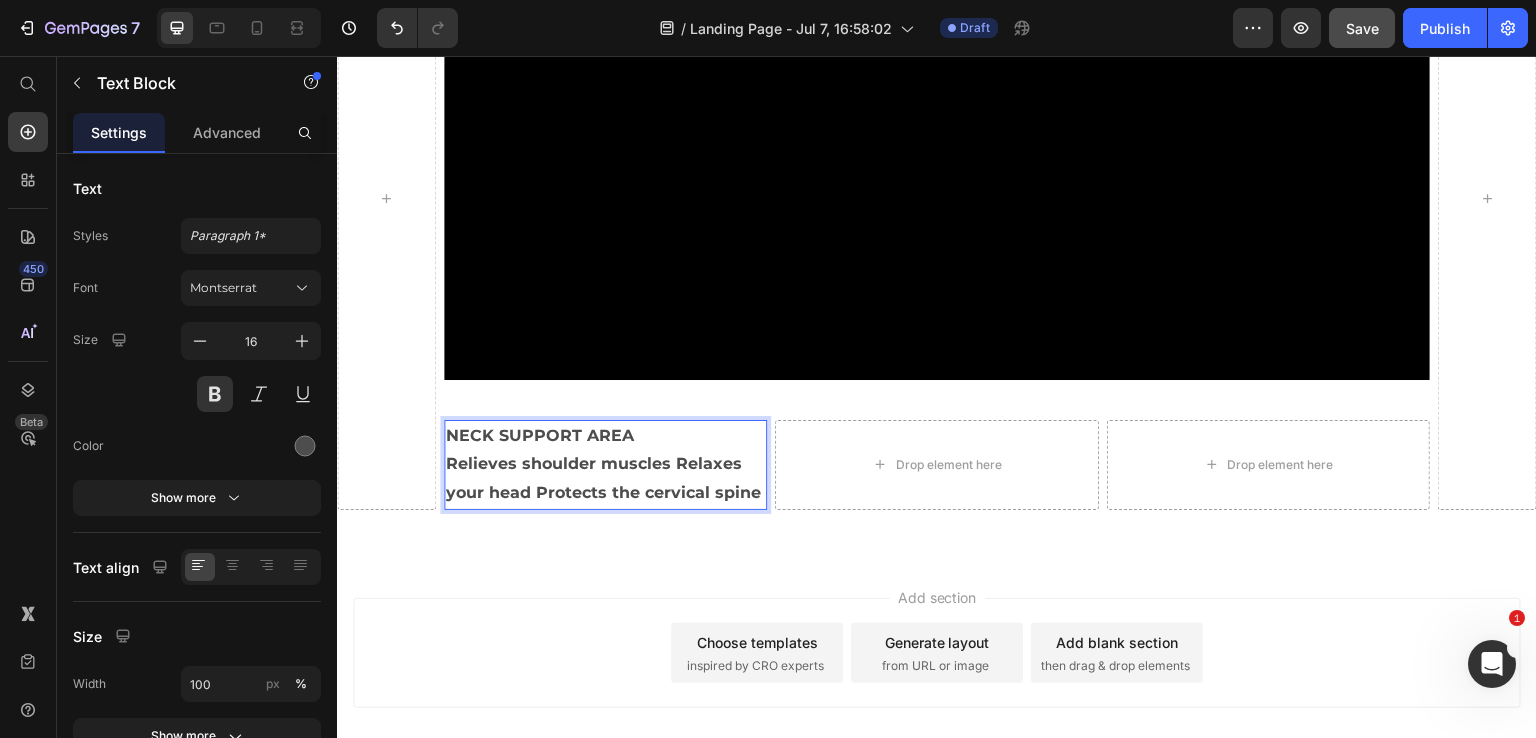 click on "Relieves shoulder muscles Relaxes your head Protects the cervical spine" at bounding box center (606, 479) 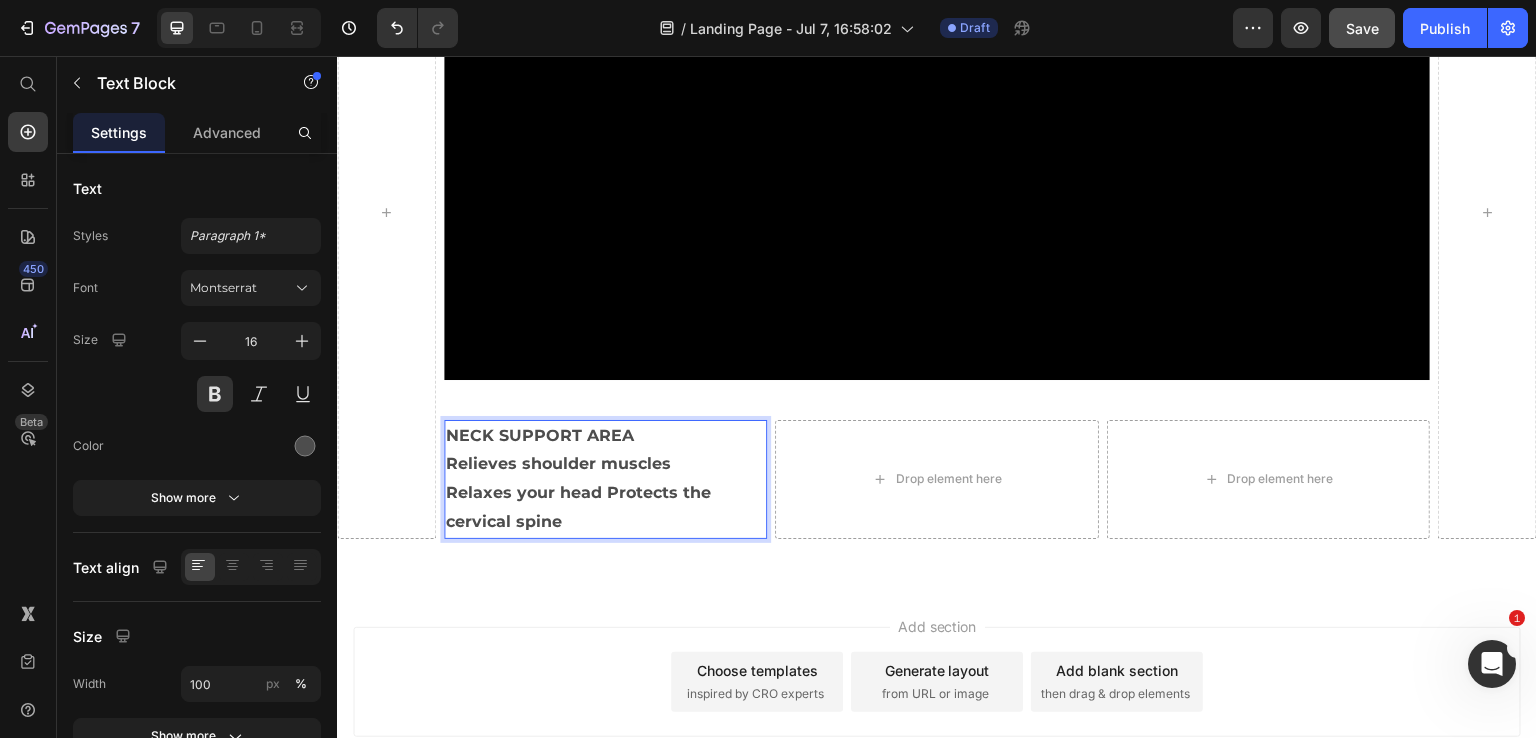 click on "Relaxes your head Protects the cervical spine" at bounding box center (606, 508) 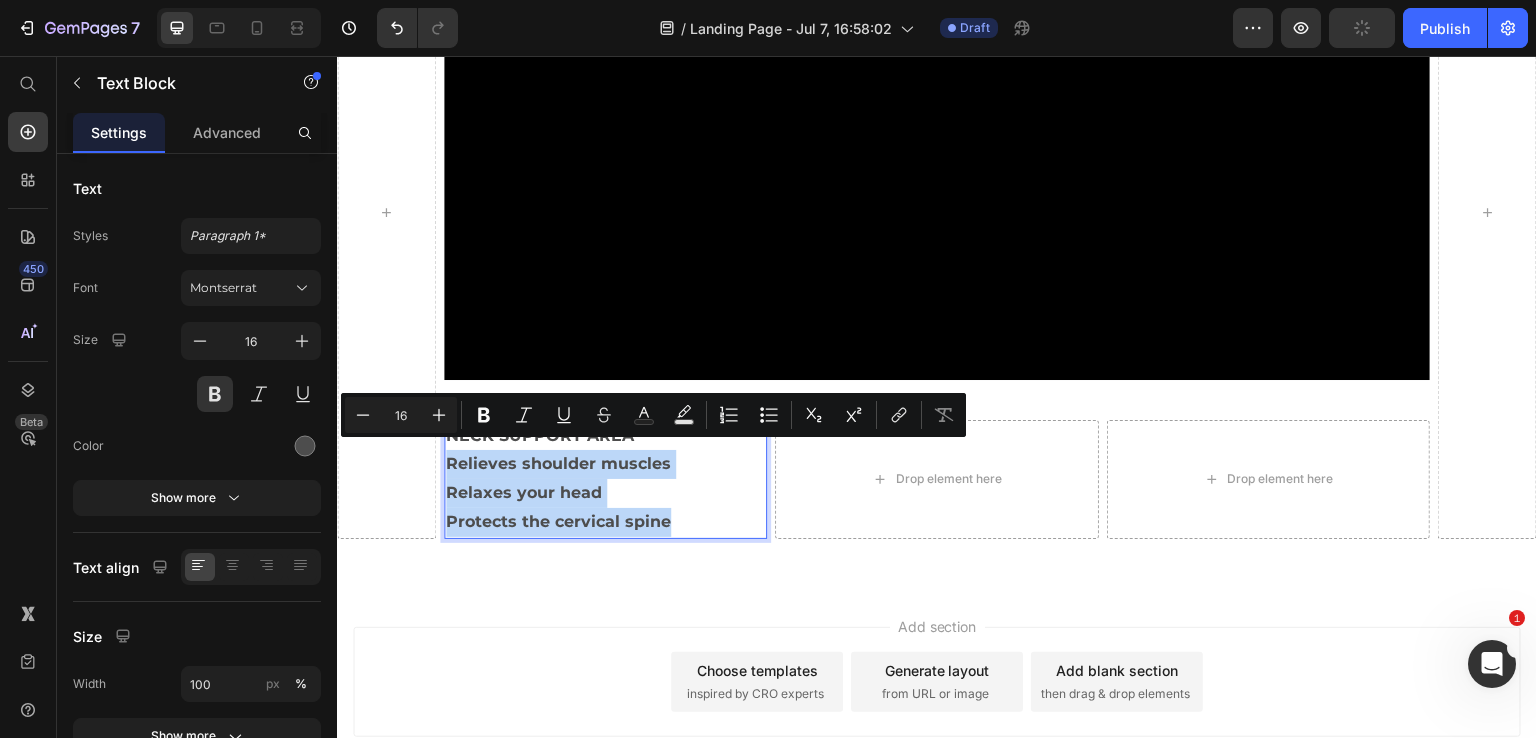 drag, startPoint x: 681, startPoint y: 509, endPoint x: 448, endPoint y: 455, distance: 239.17567 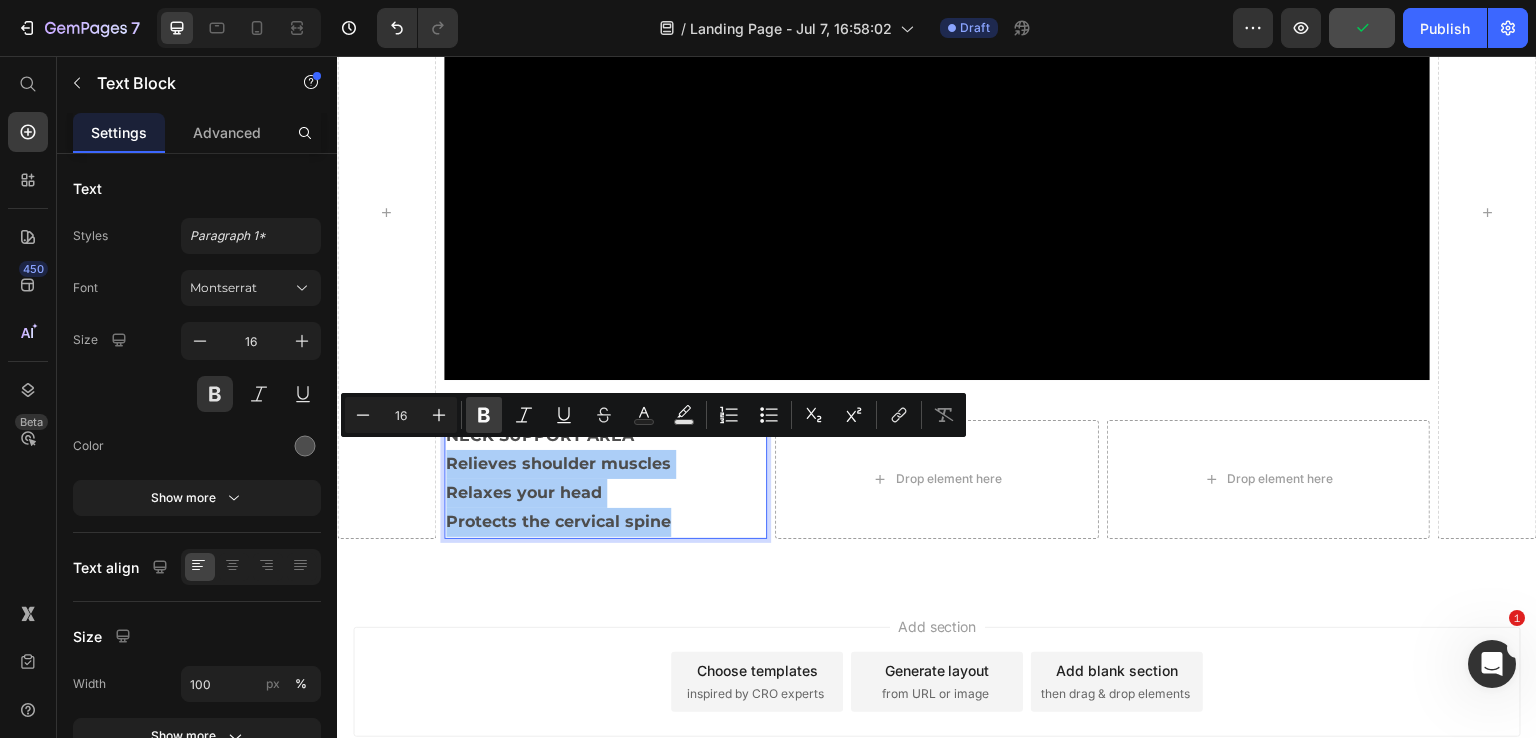 click 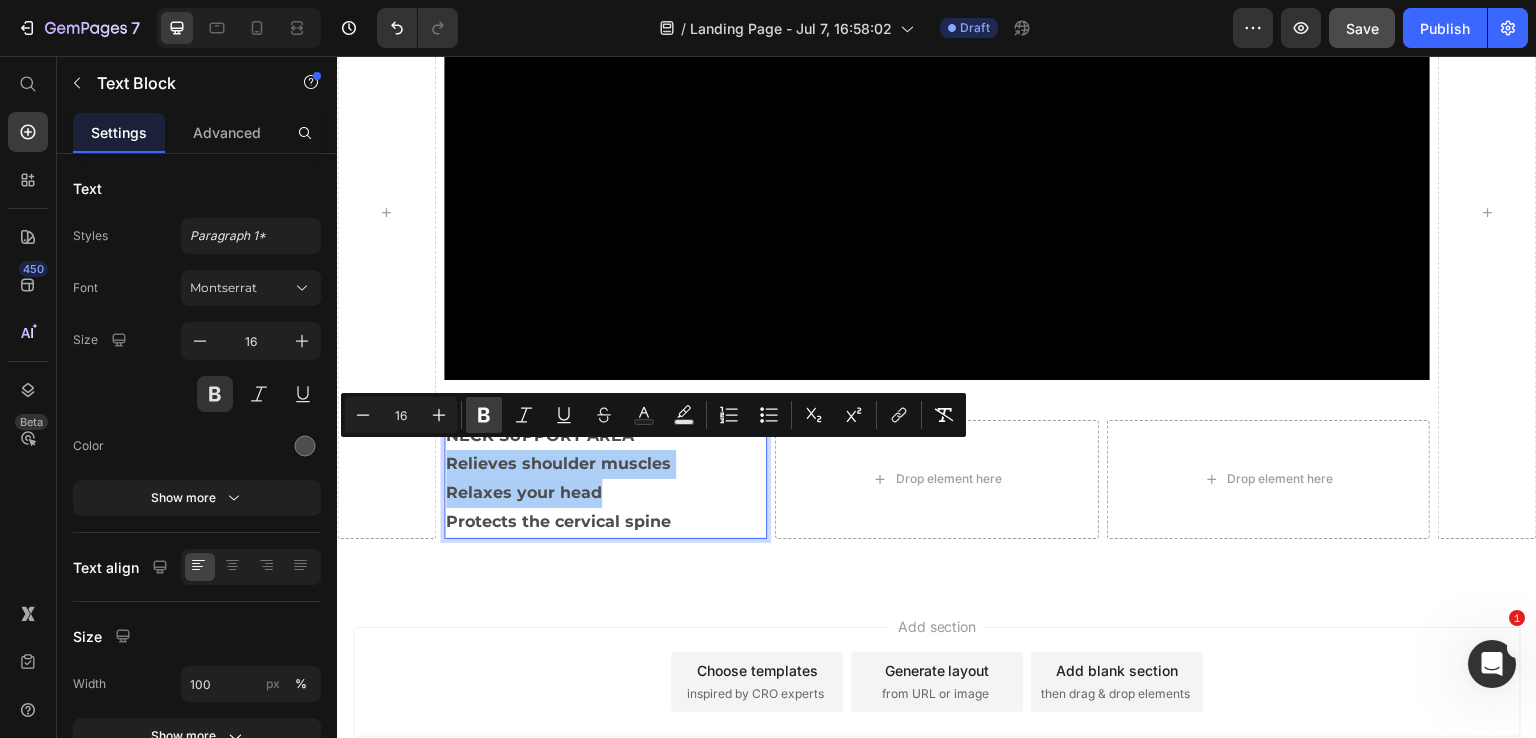 click 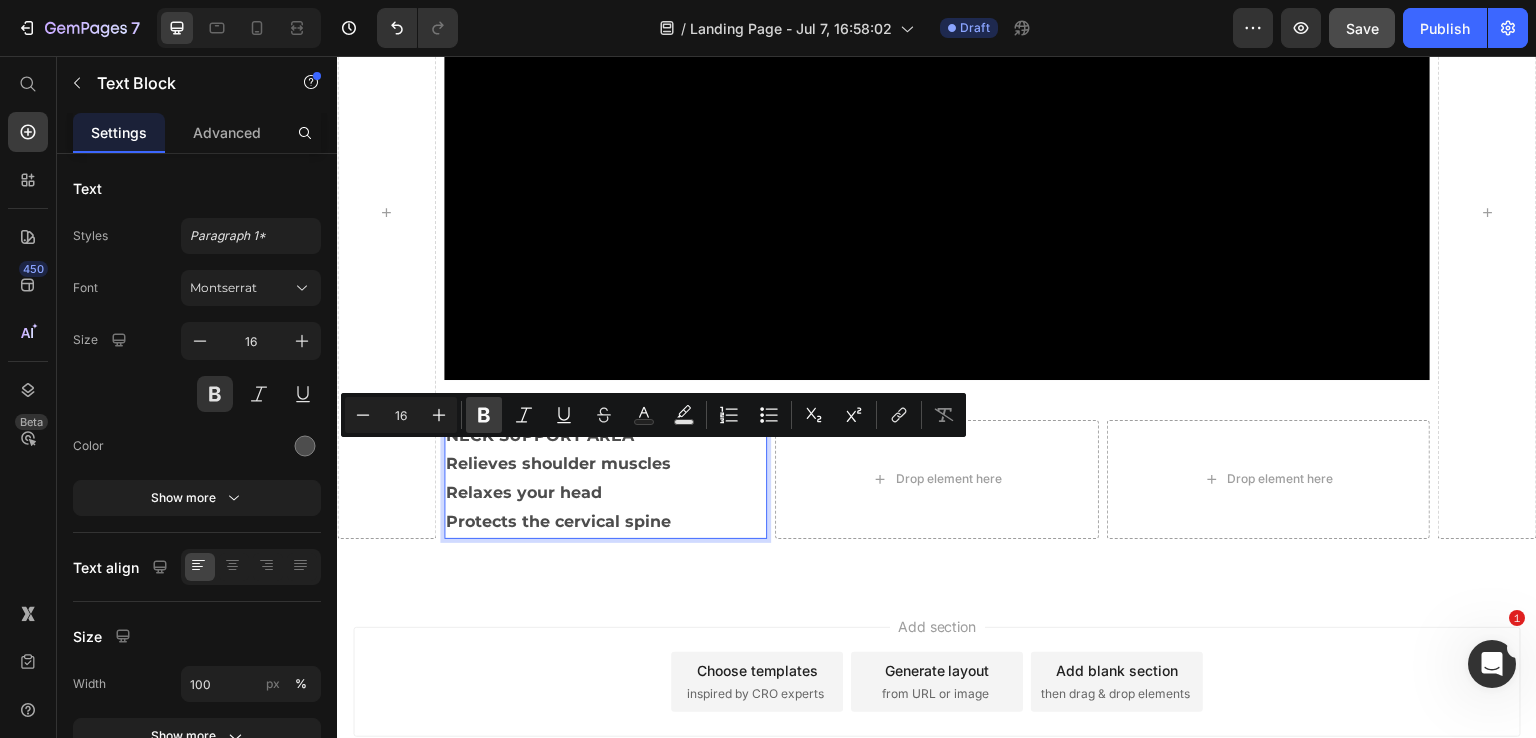 click 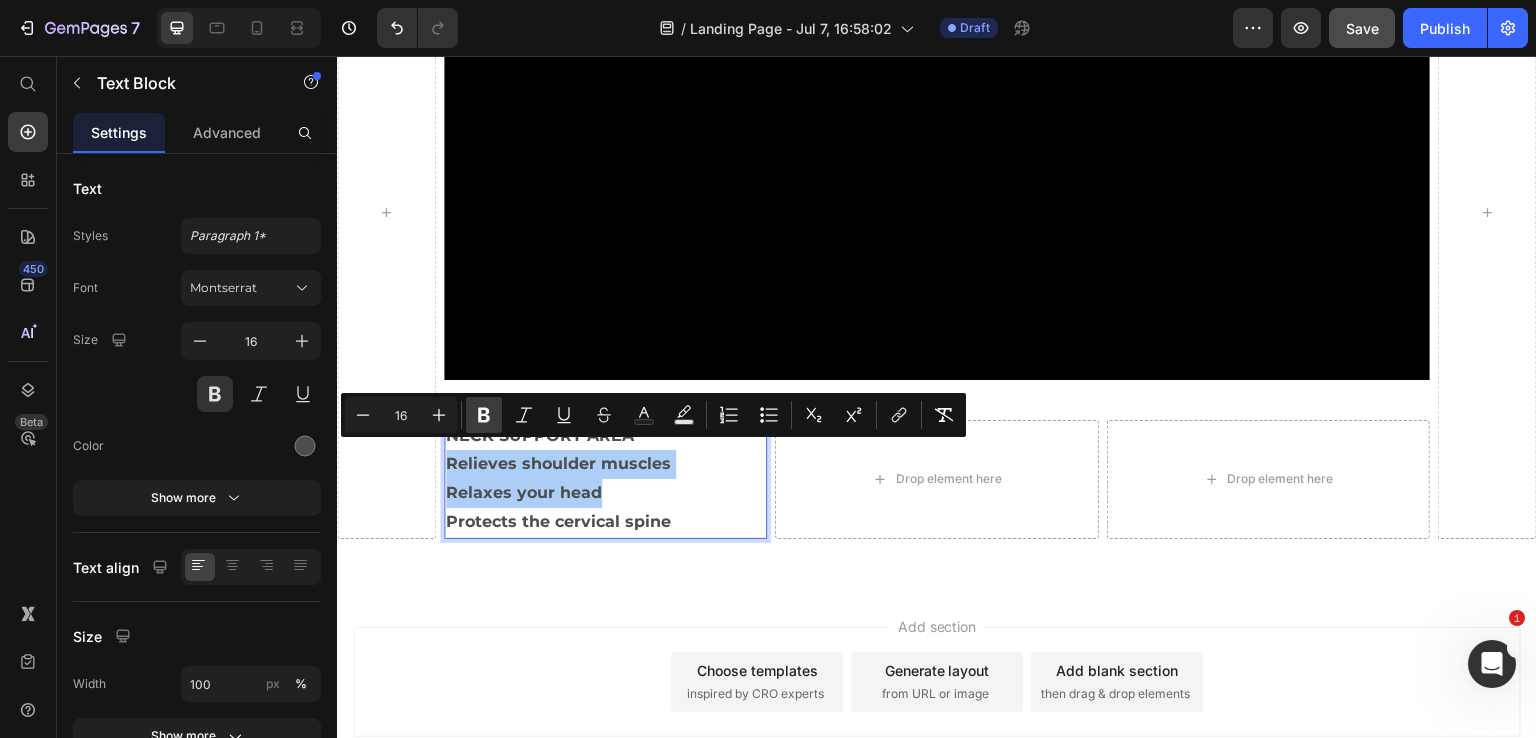 click 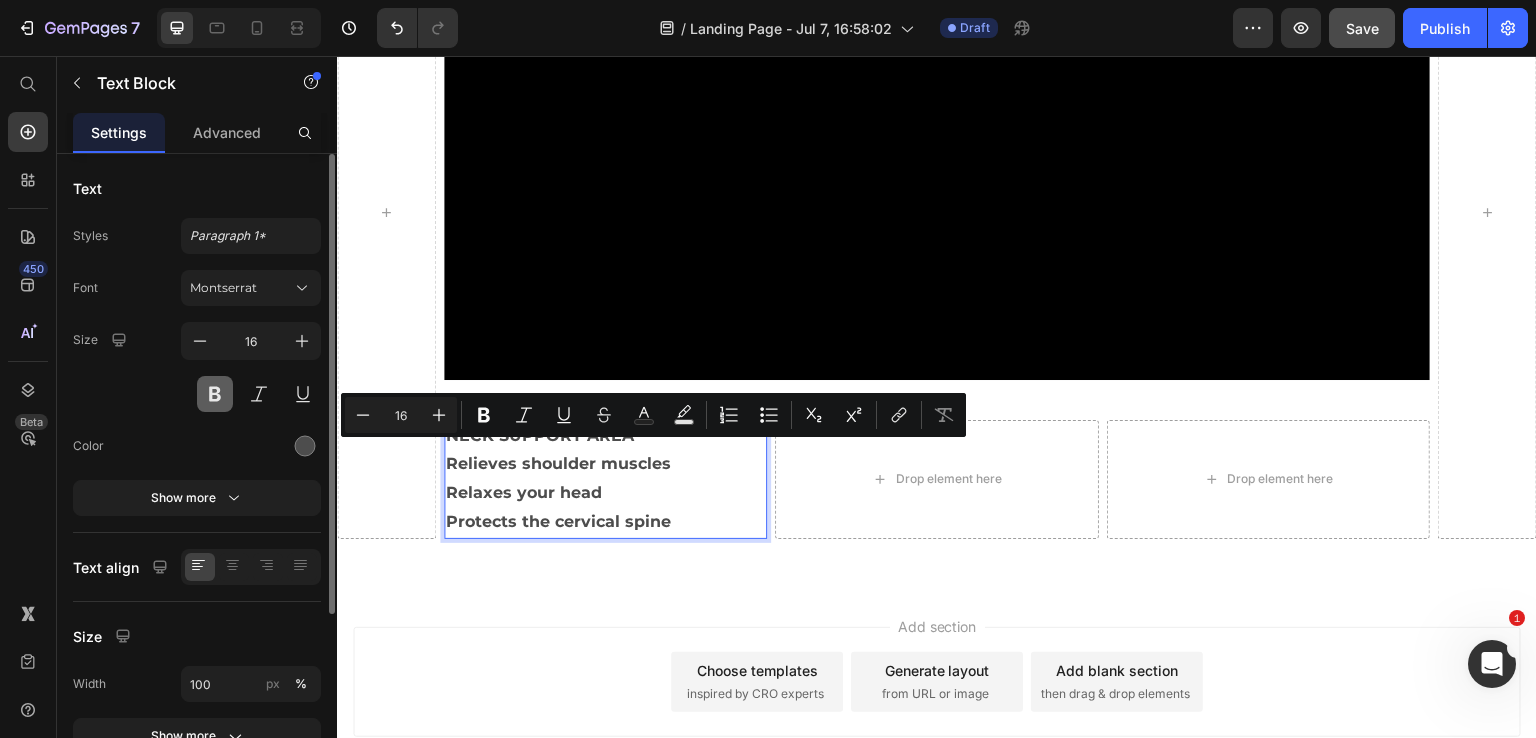 click at bounding box center (215, 394) 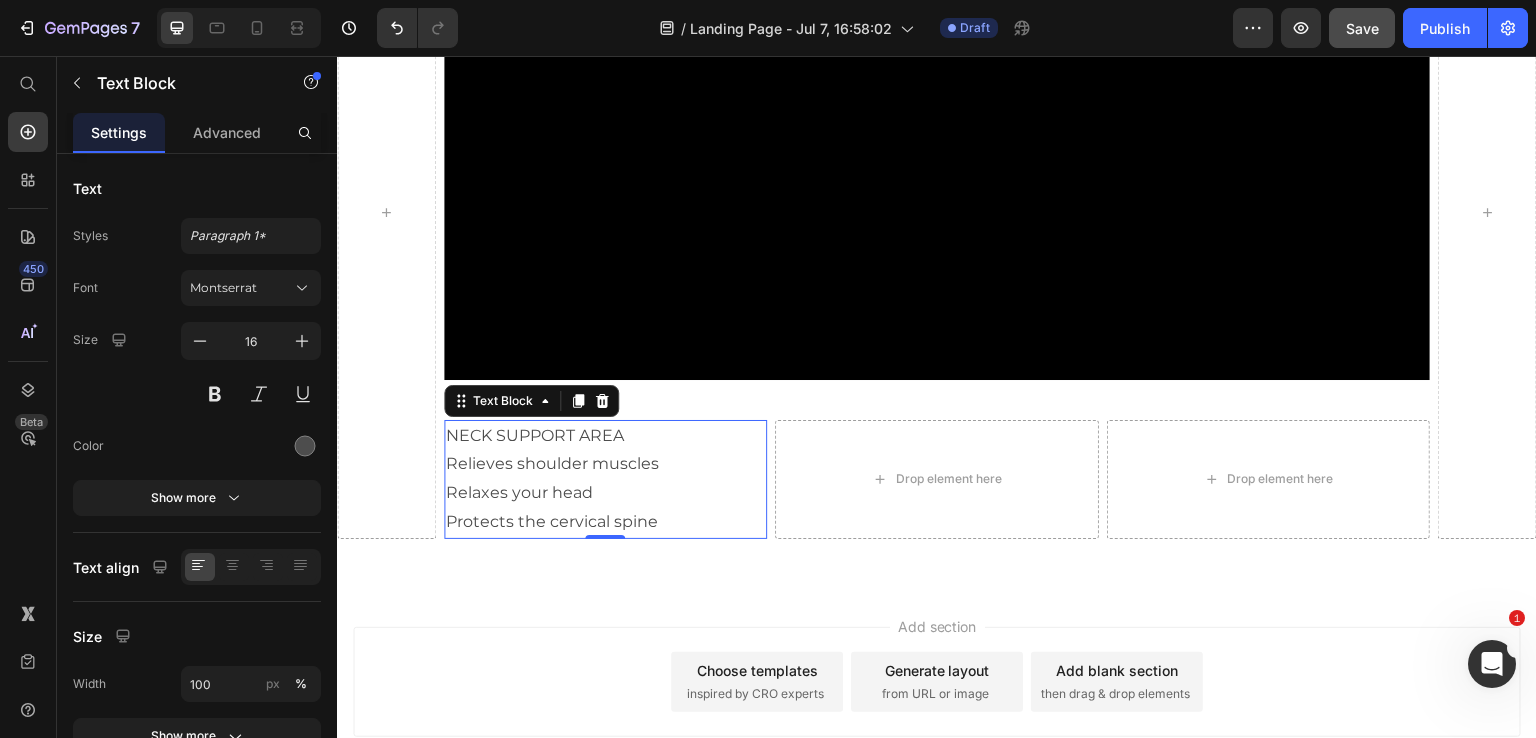 click on "Protects the cervical spine" at bounding box center [606, 522] 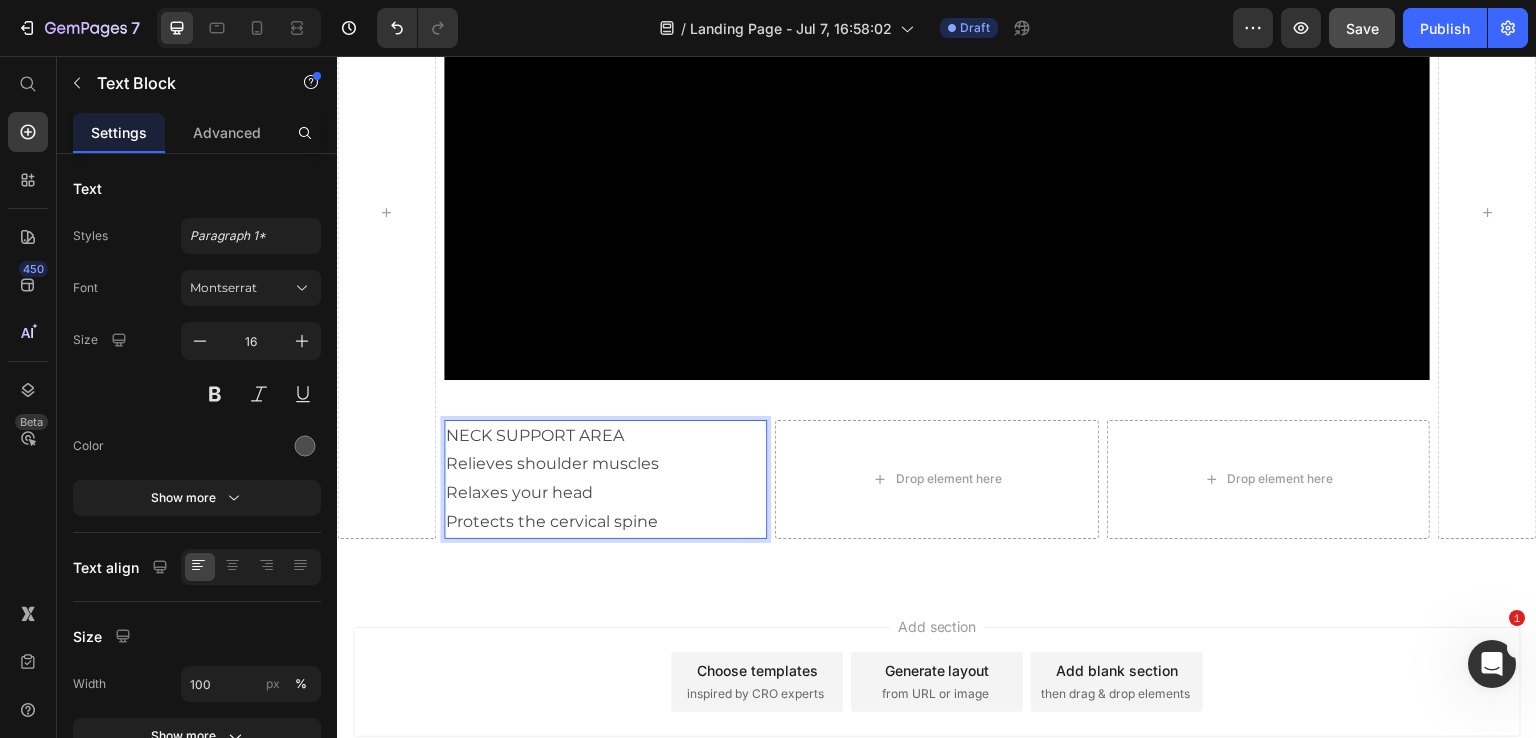 click on "NECK SUPPORT AREA" at bounding box center (606, 436) 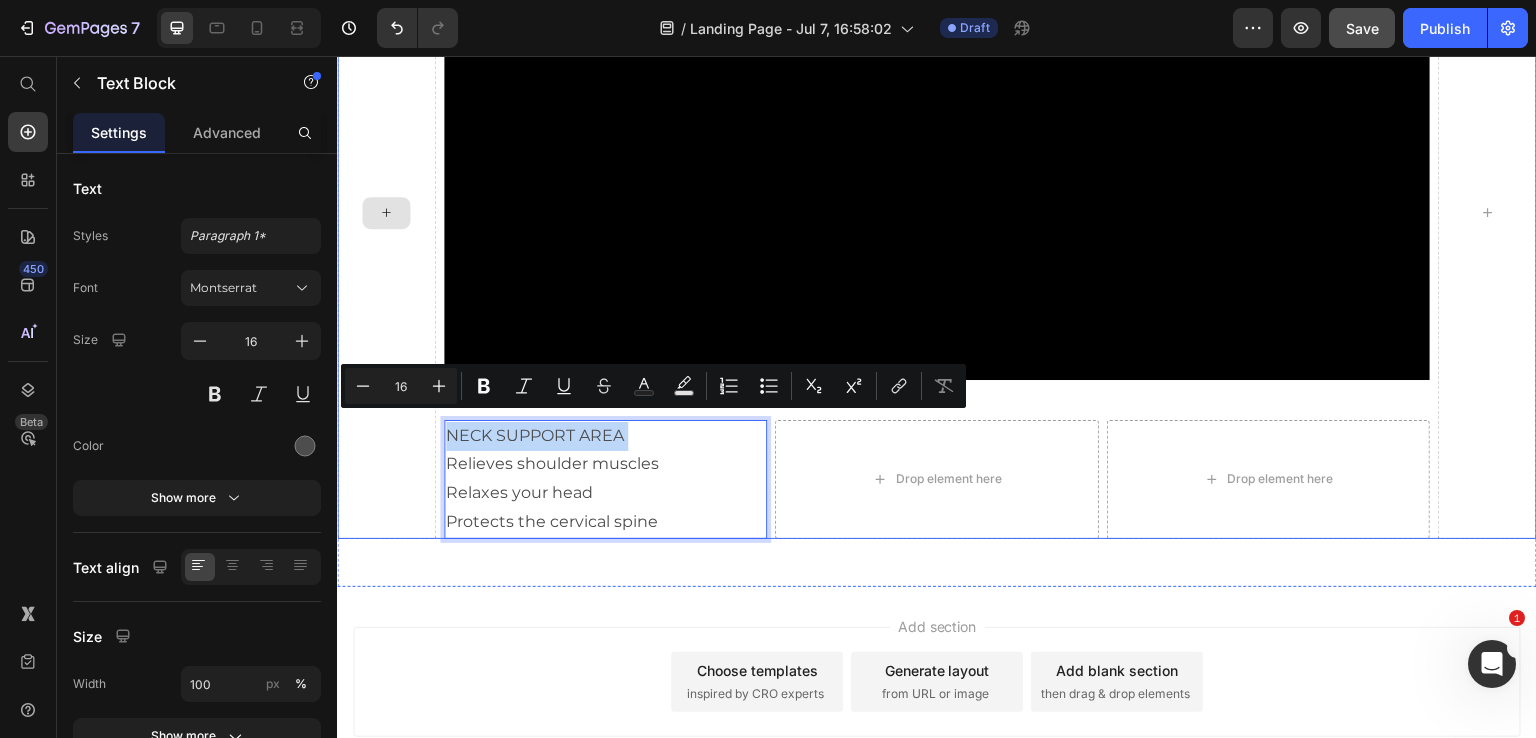 drag, startPoint x: 637, startPoint y: 428, endPoint x: 427, endPoint y: 411, distance: 210.68697 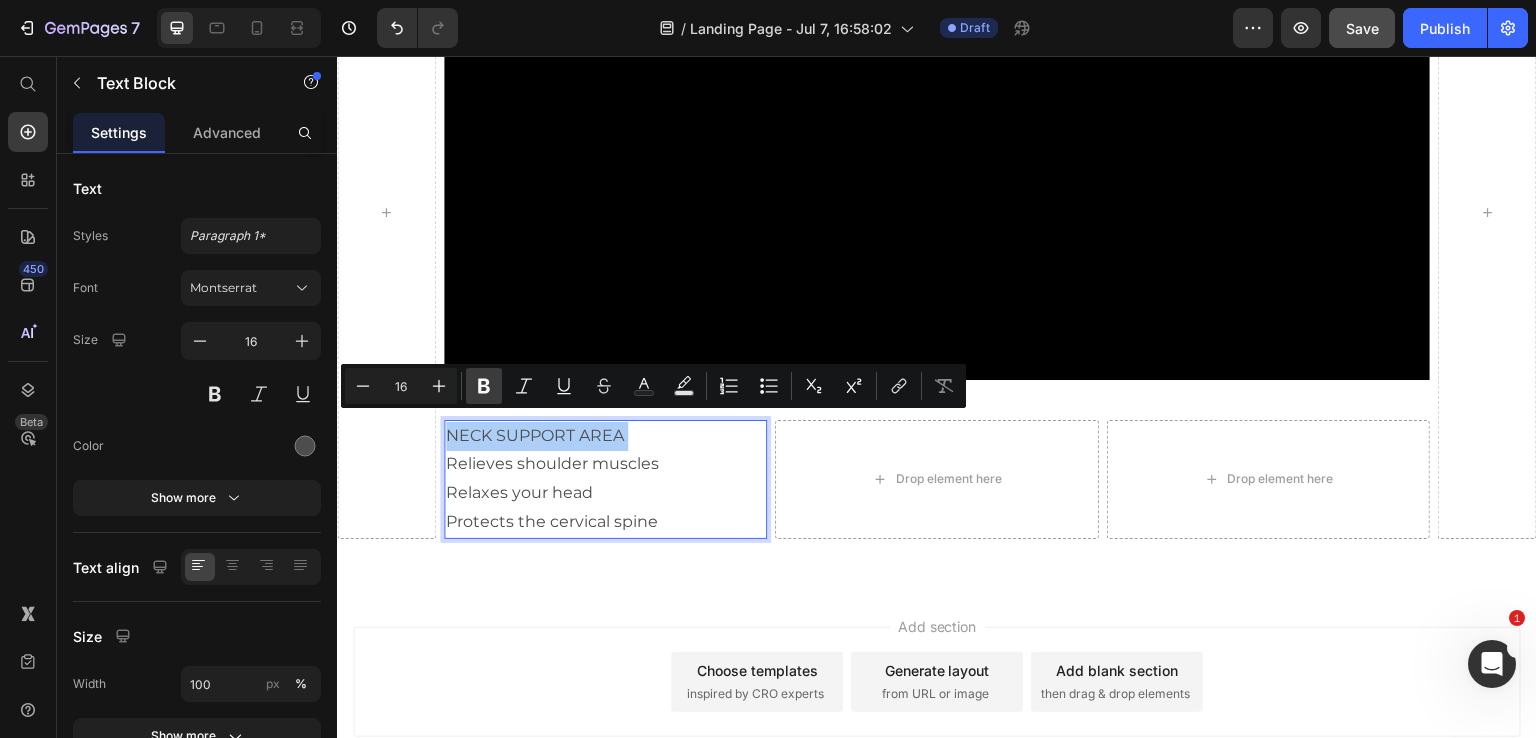 click 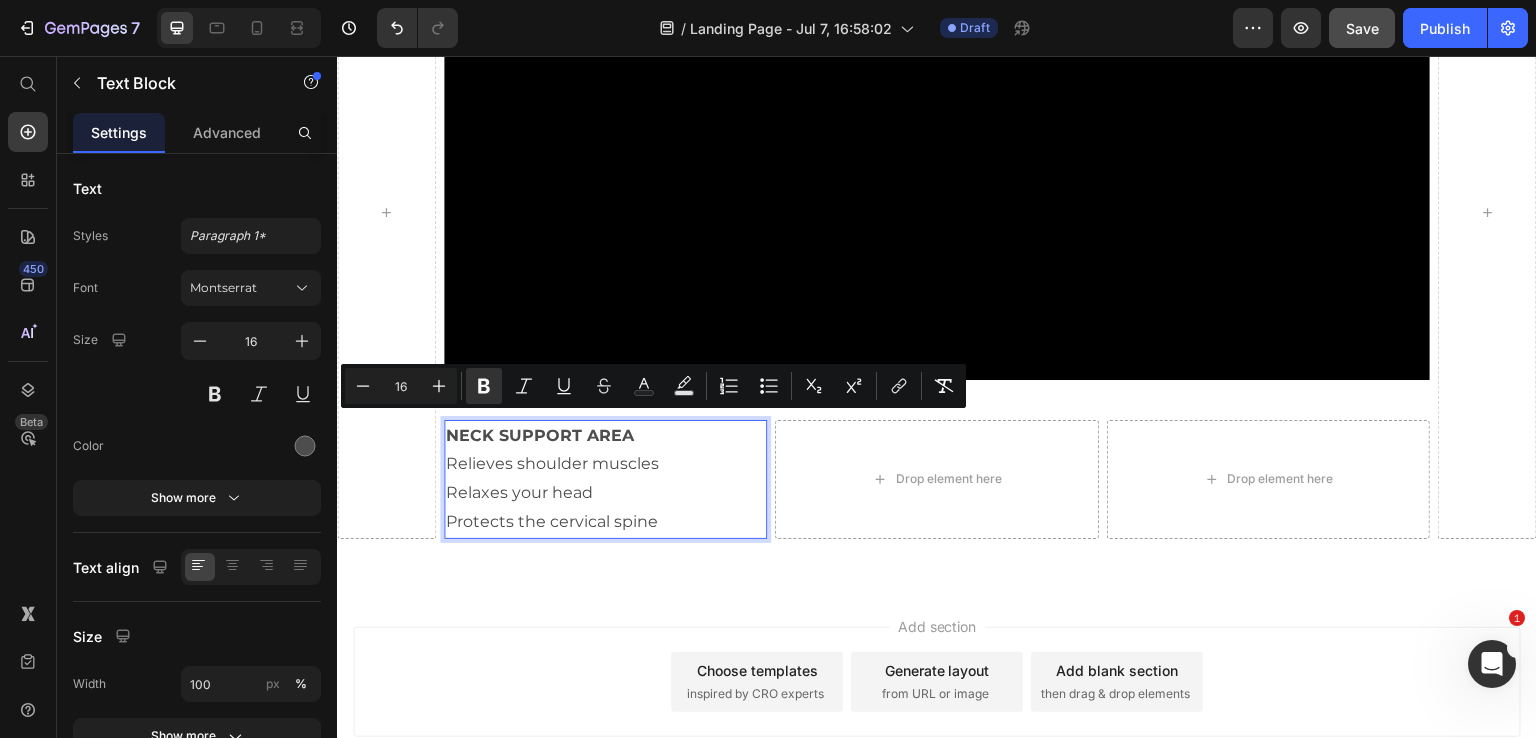 click on "Protects the cervical spine" at bounding box center (606, 522) 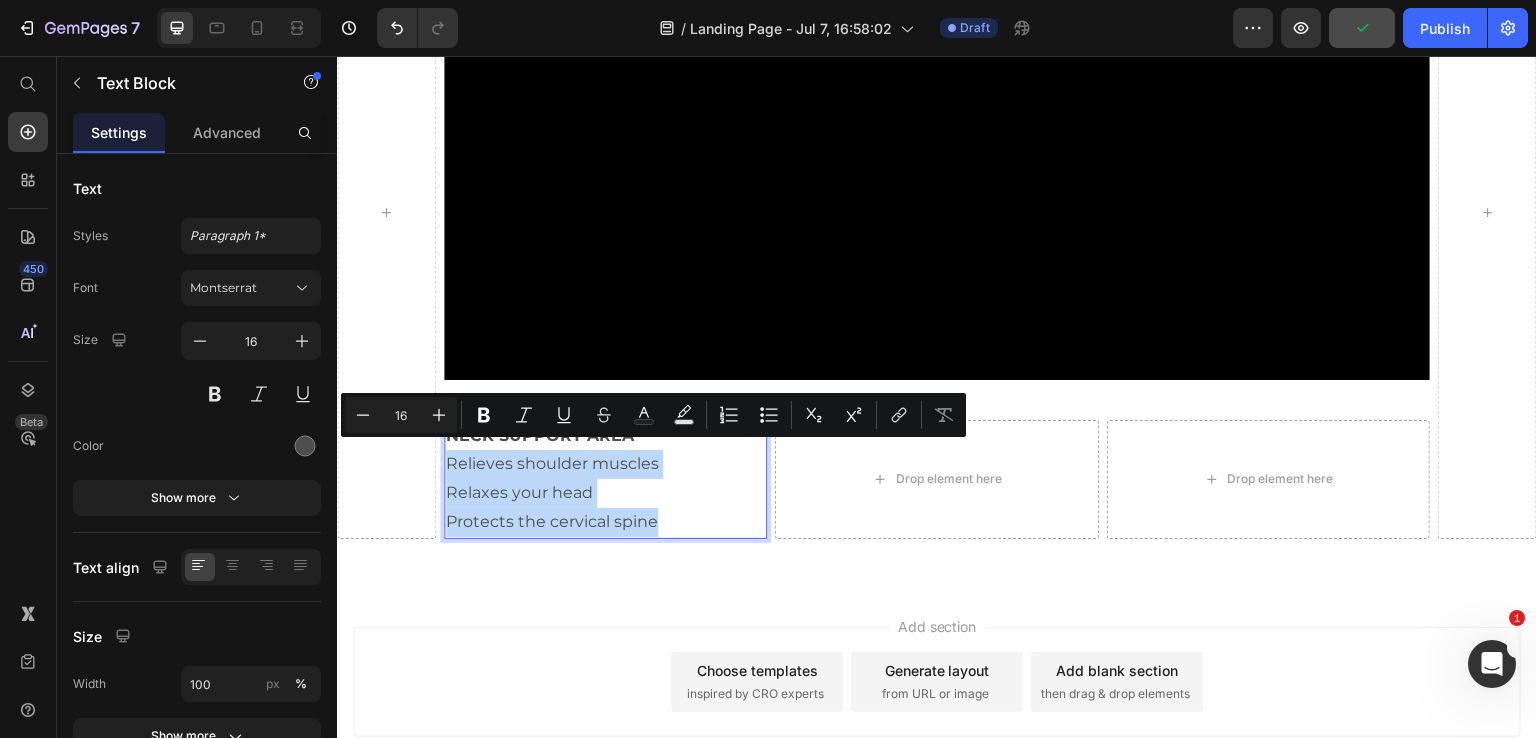drag, startPoint x: 663, startPoint y: 516, endPoint x: 448, endPoint y: 460, distance: 222.17336 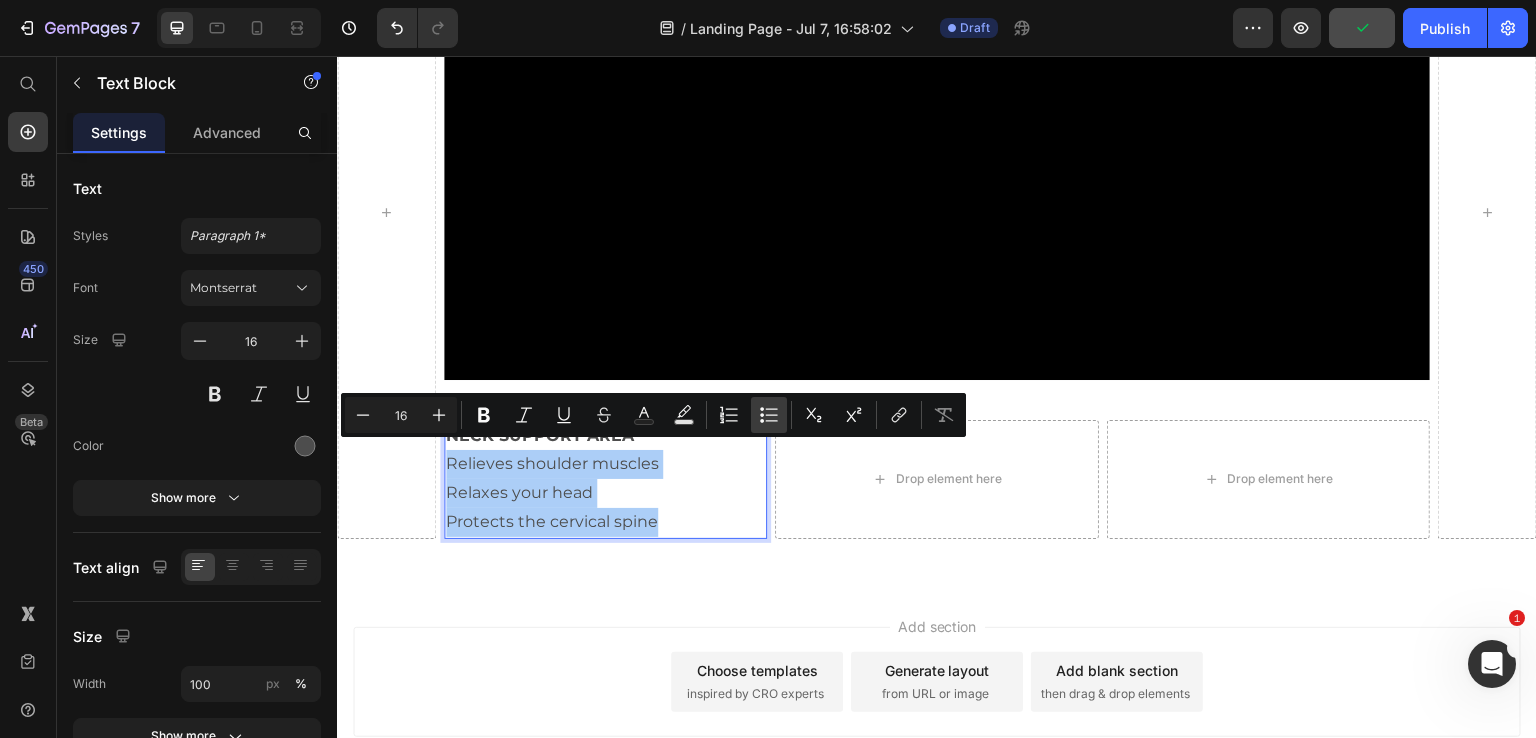 click 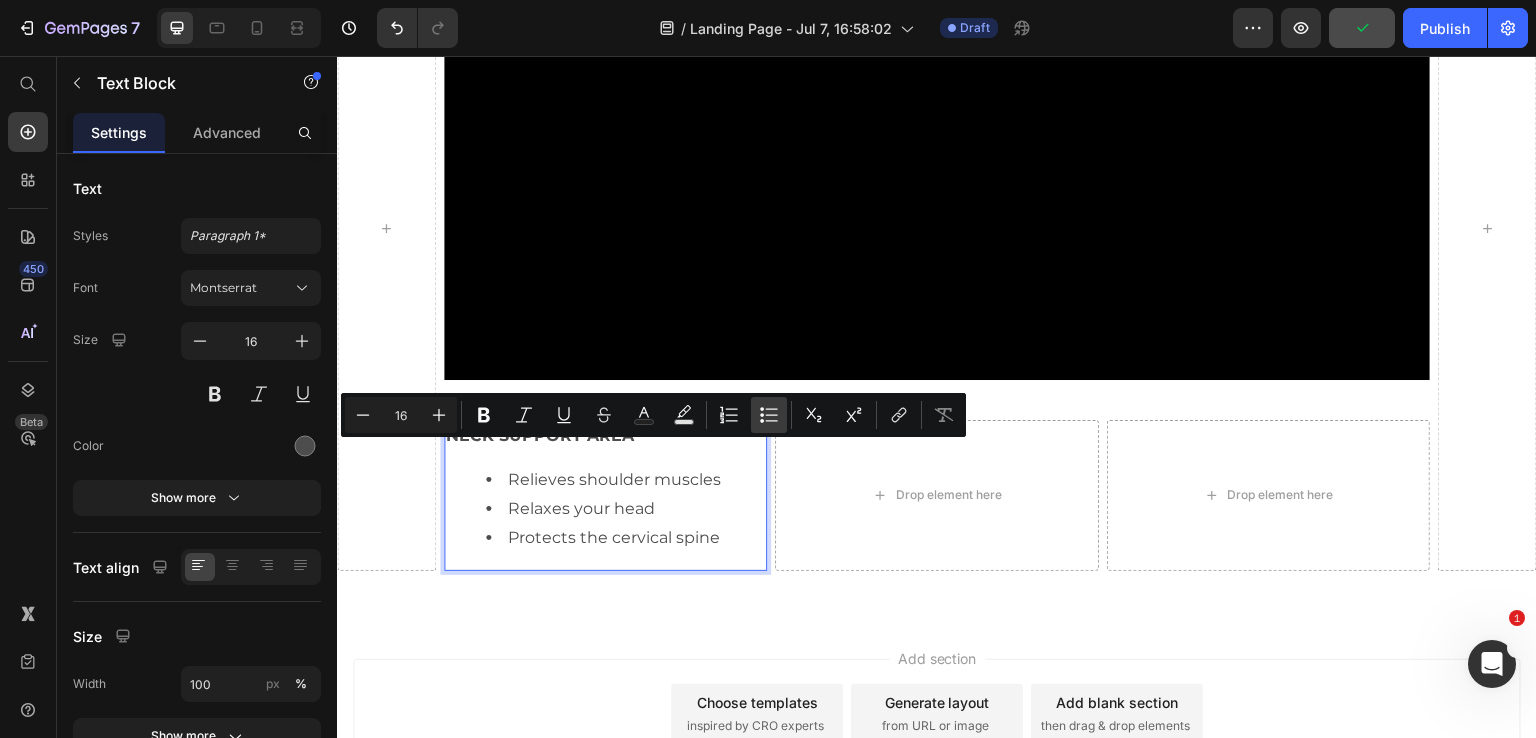 scroll, scrollTop: 1157, scrollLeft: 0, axis: vertical 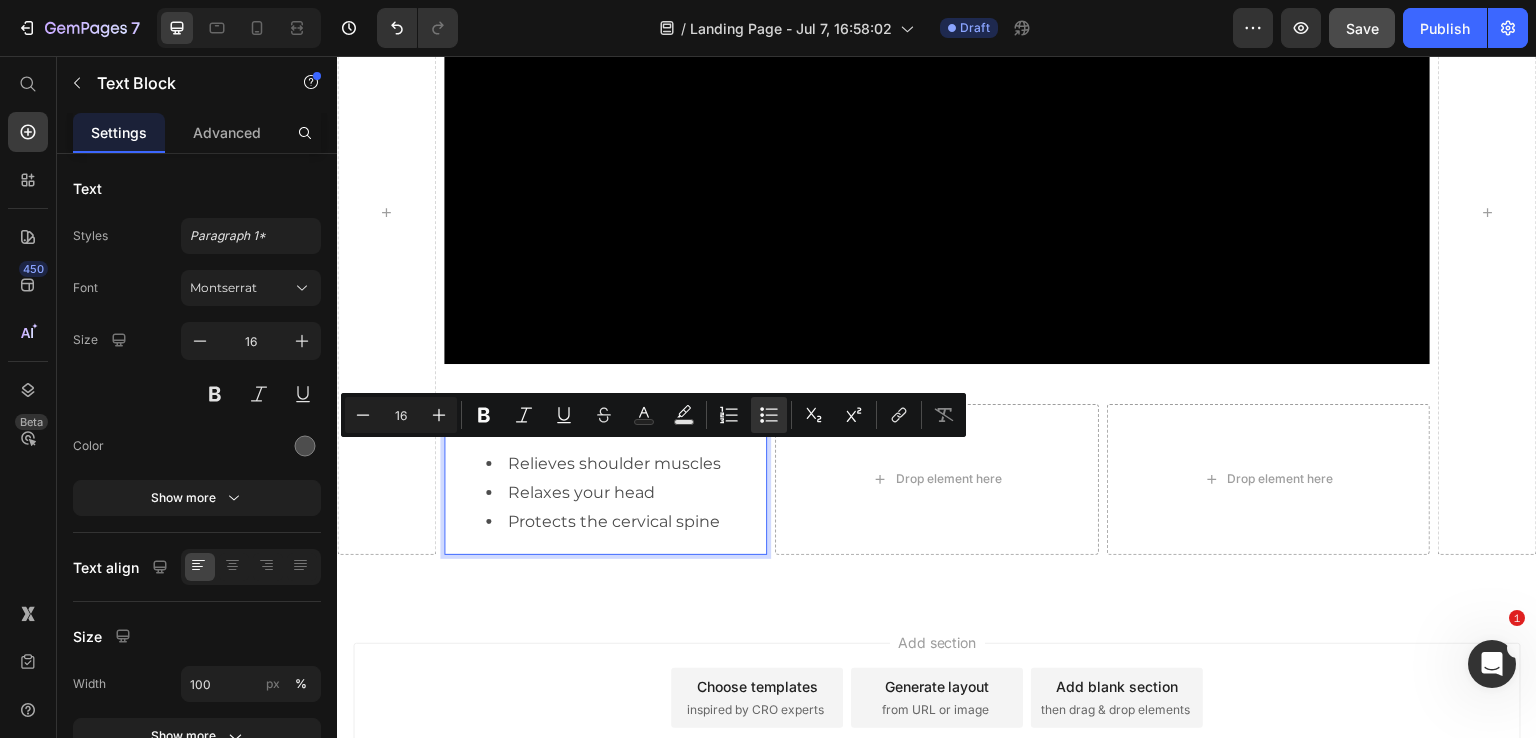 click on "Relaxes your head" at bounding box center (626, 493) 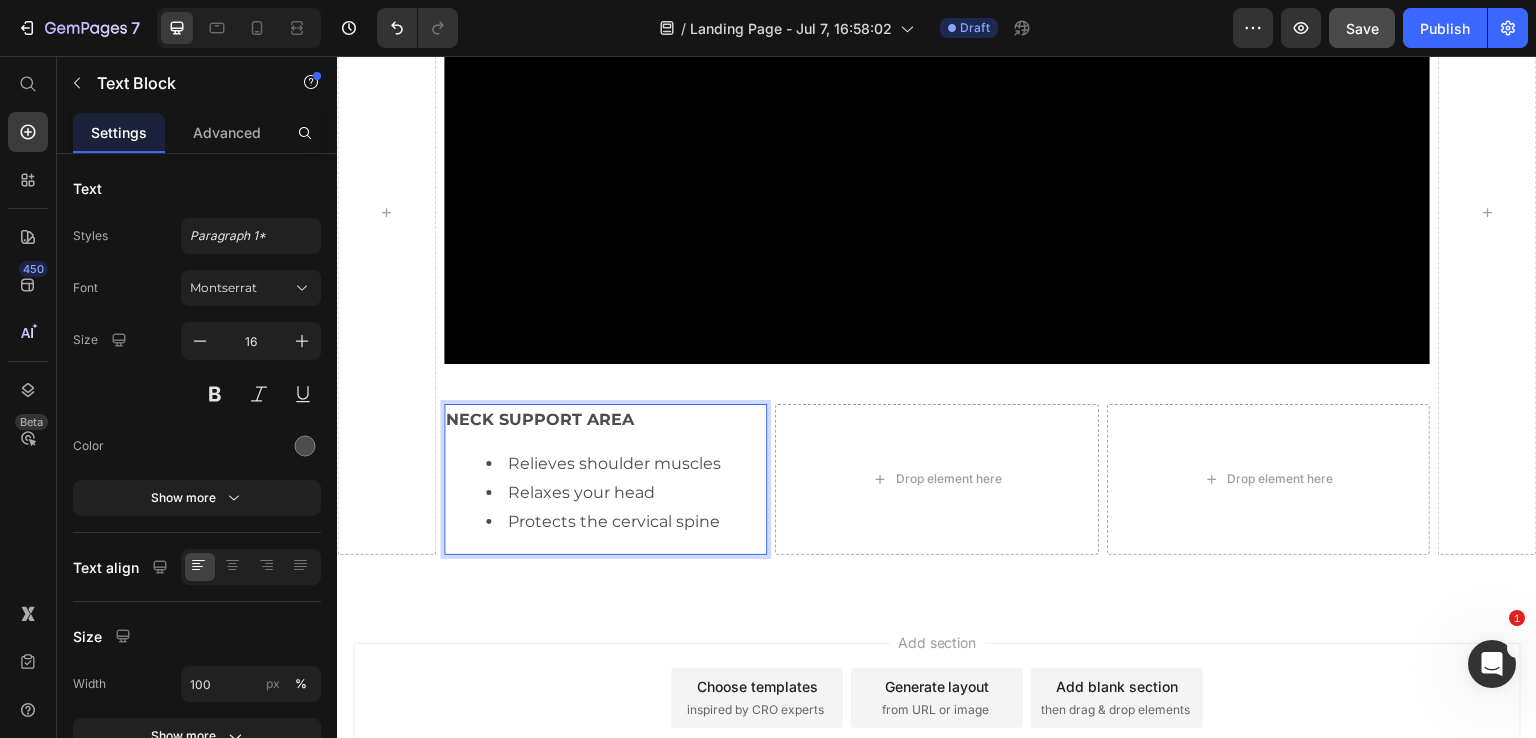click on "Relieves shoulder muscles  Relaxes your head Protects the cervical spine" at bounding box center (606, 493) 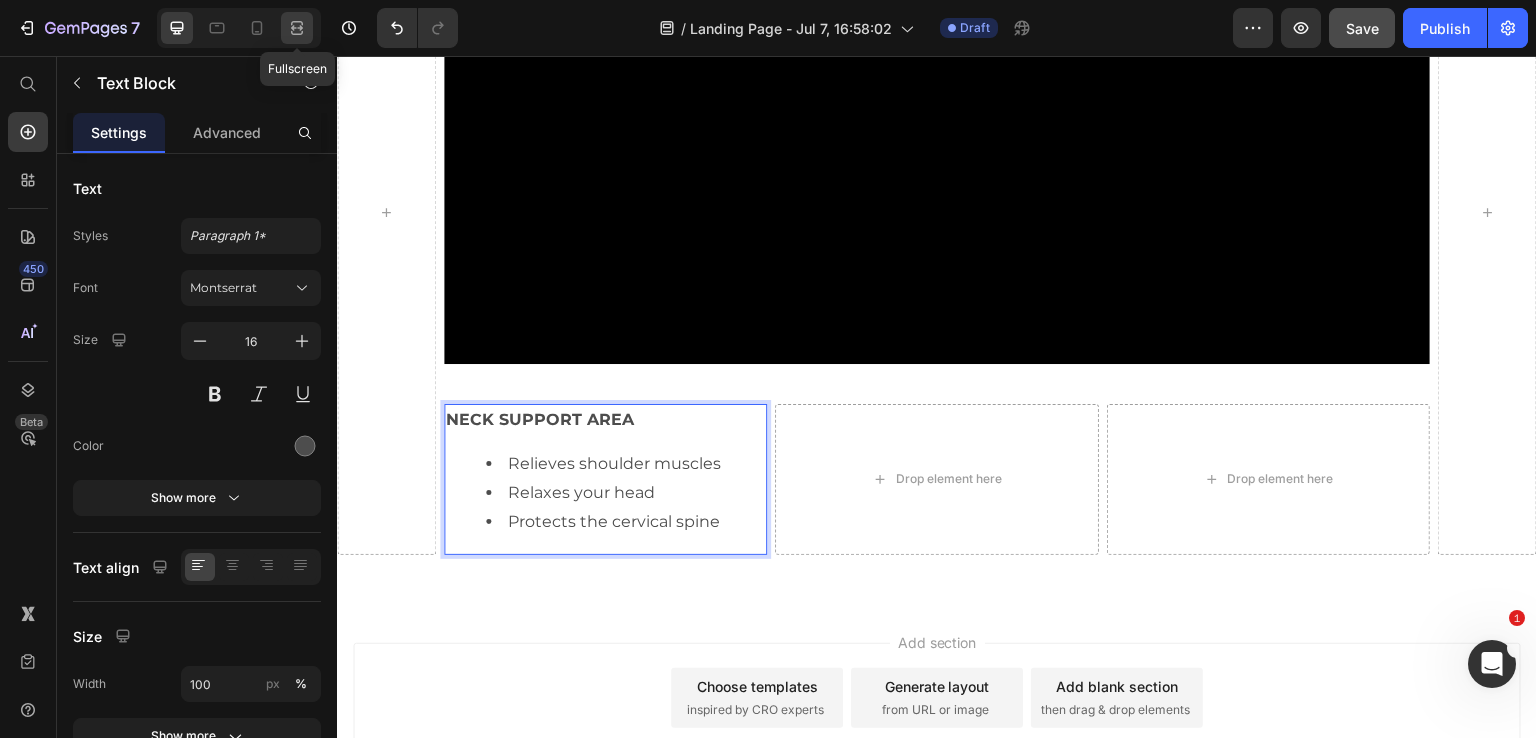 click 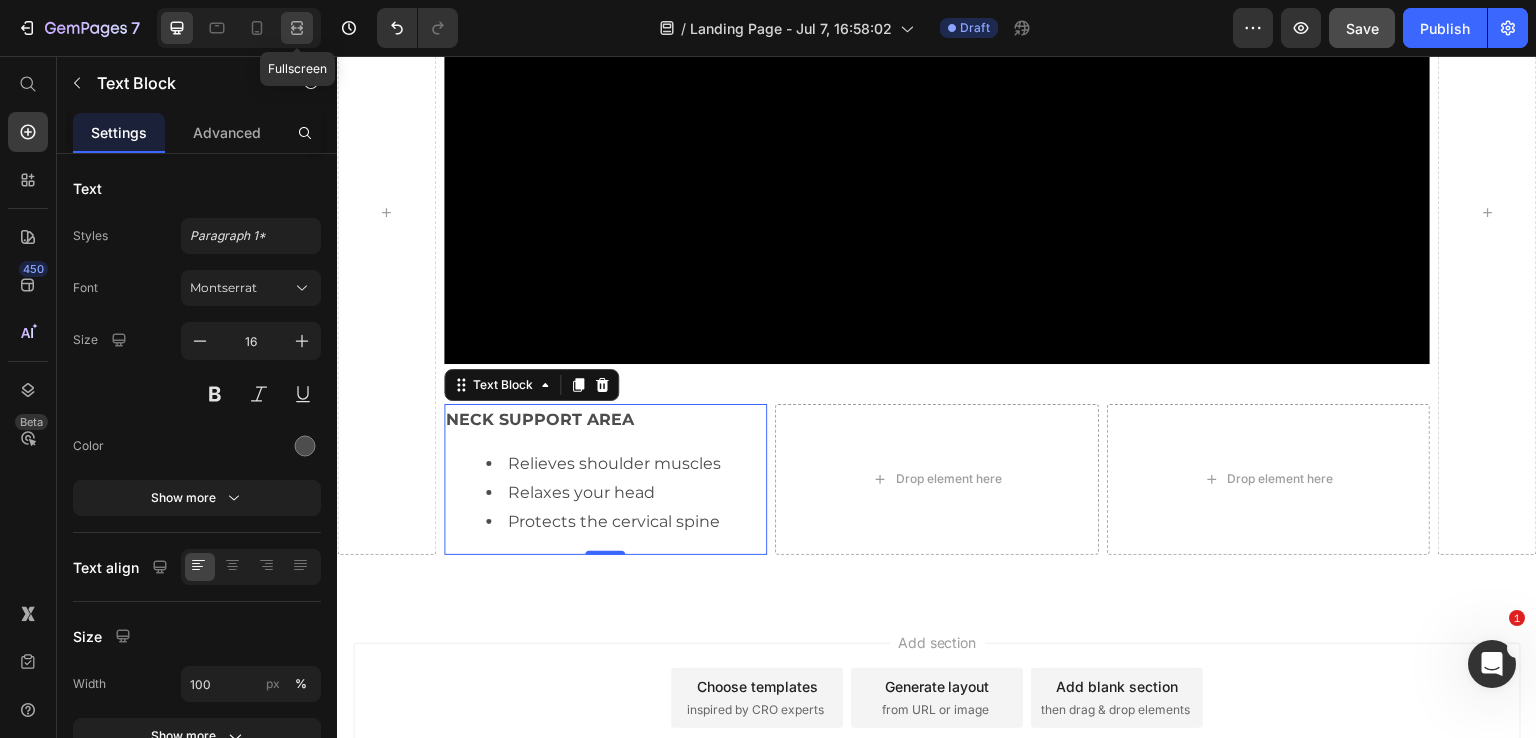 scroll, scrollTop: 1160, scrollLeft: 0, axis: vertical 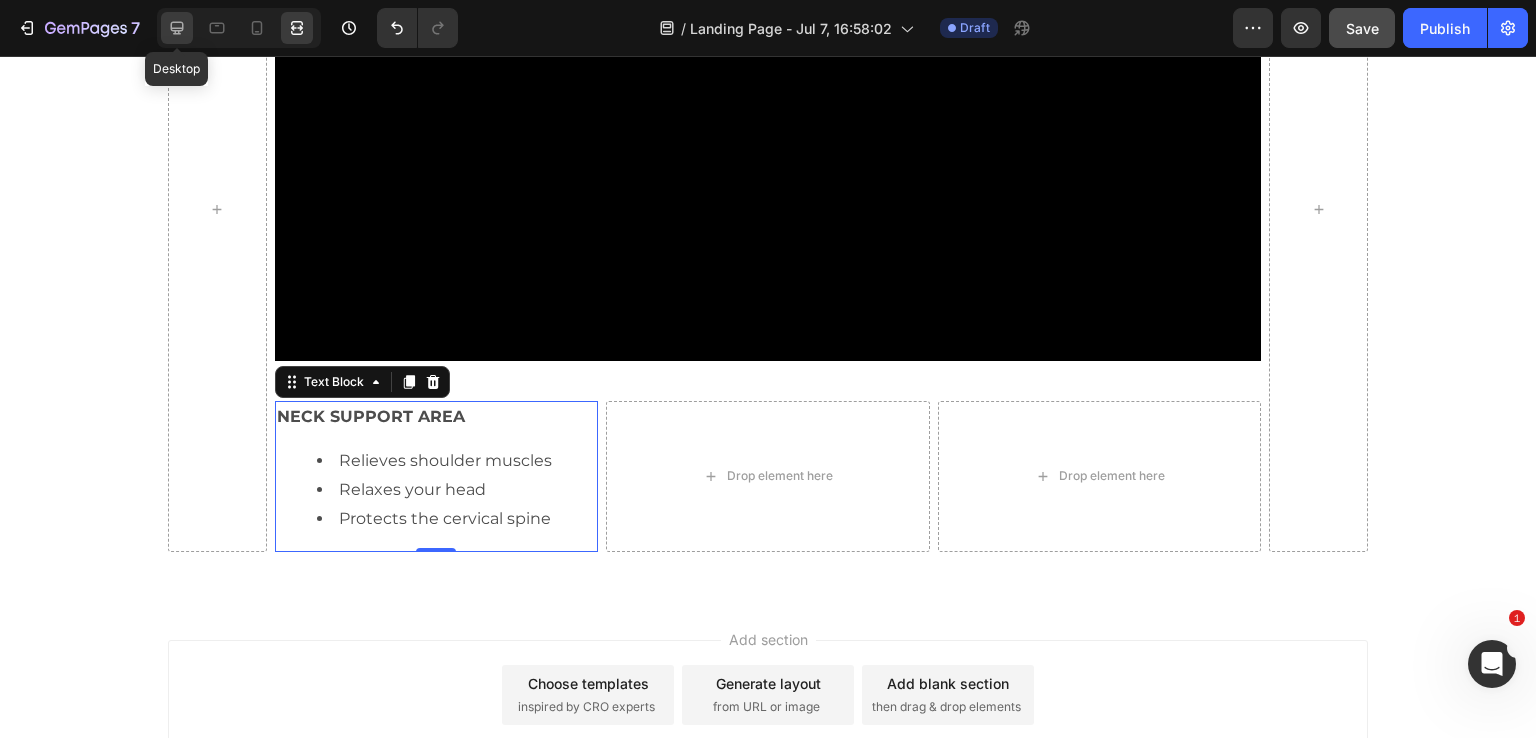 click 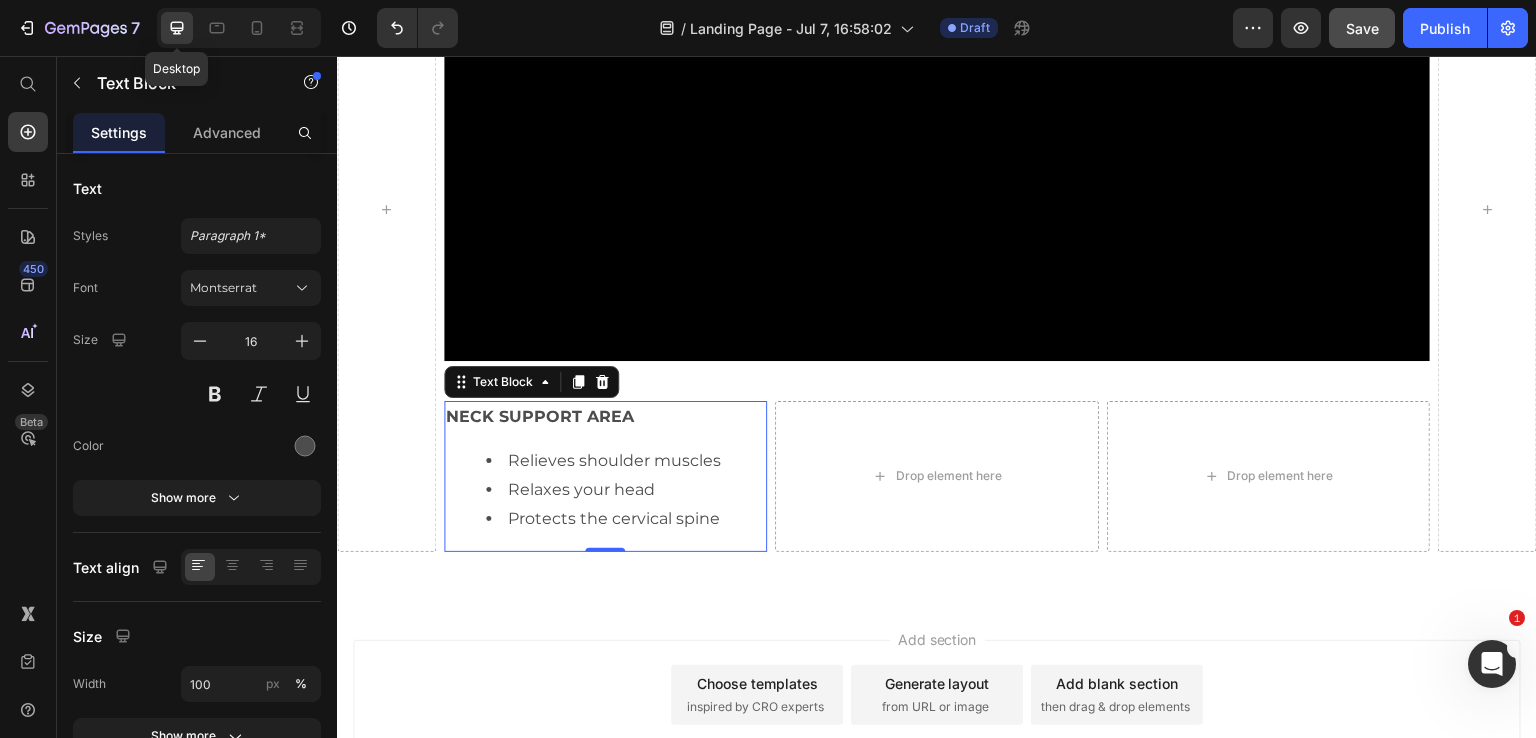 scroll, scrollTop: 1157, scrollLeft: 0, axis: vertical 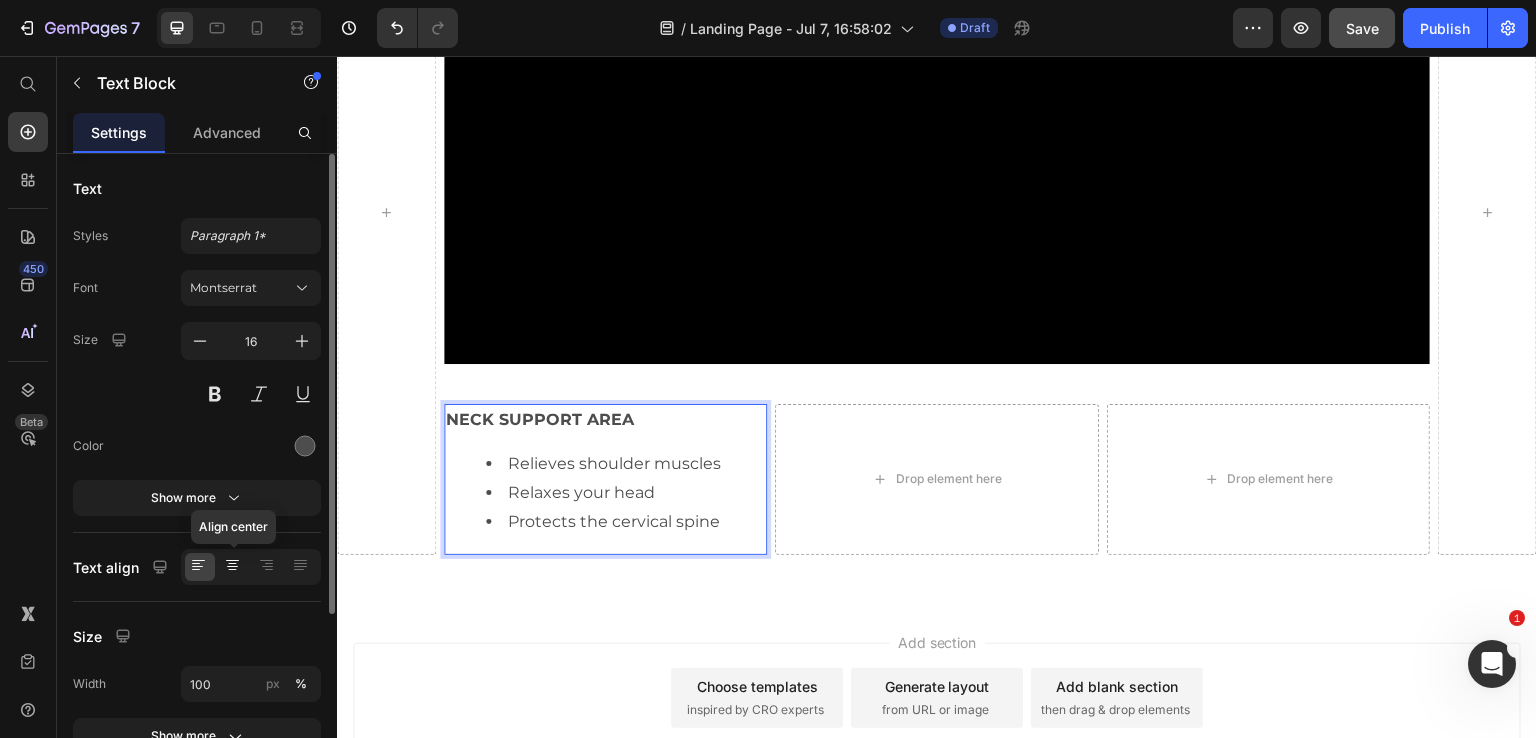 click 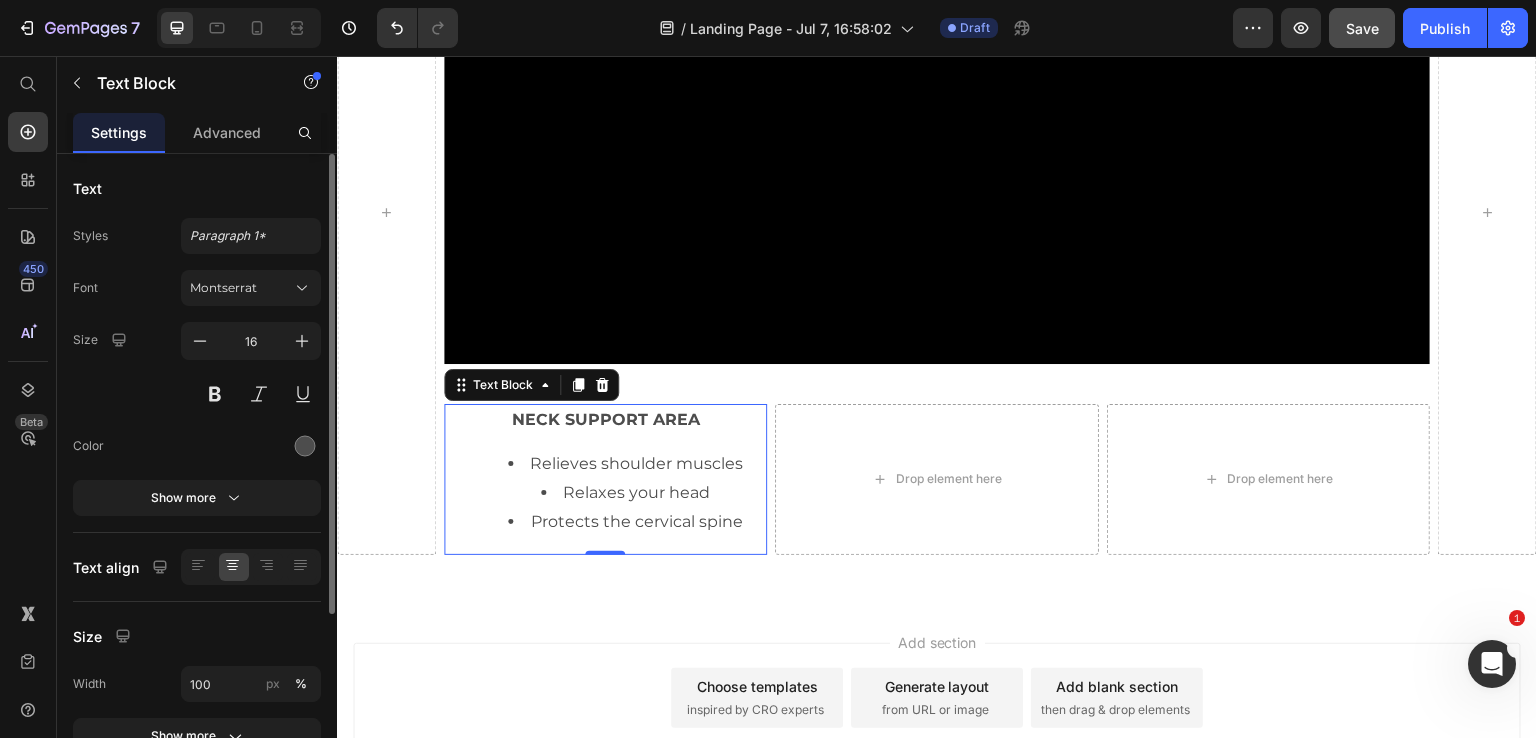 click on "Text align" 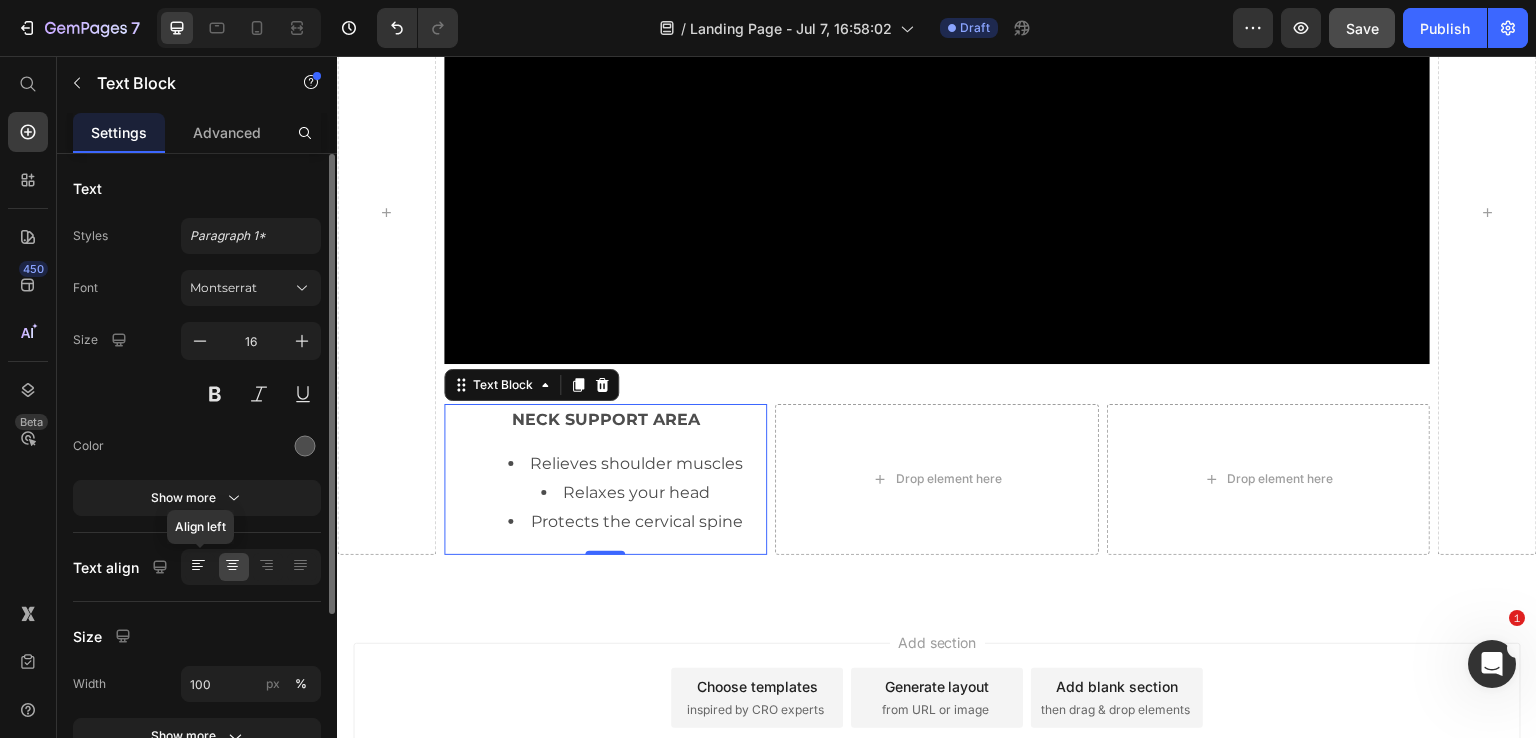 click 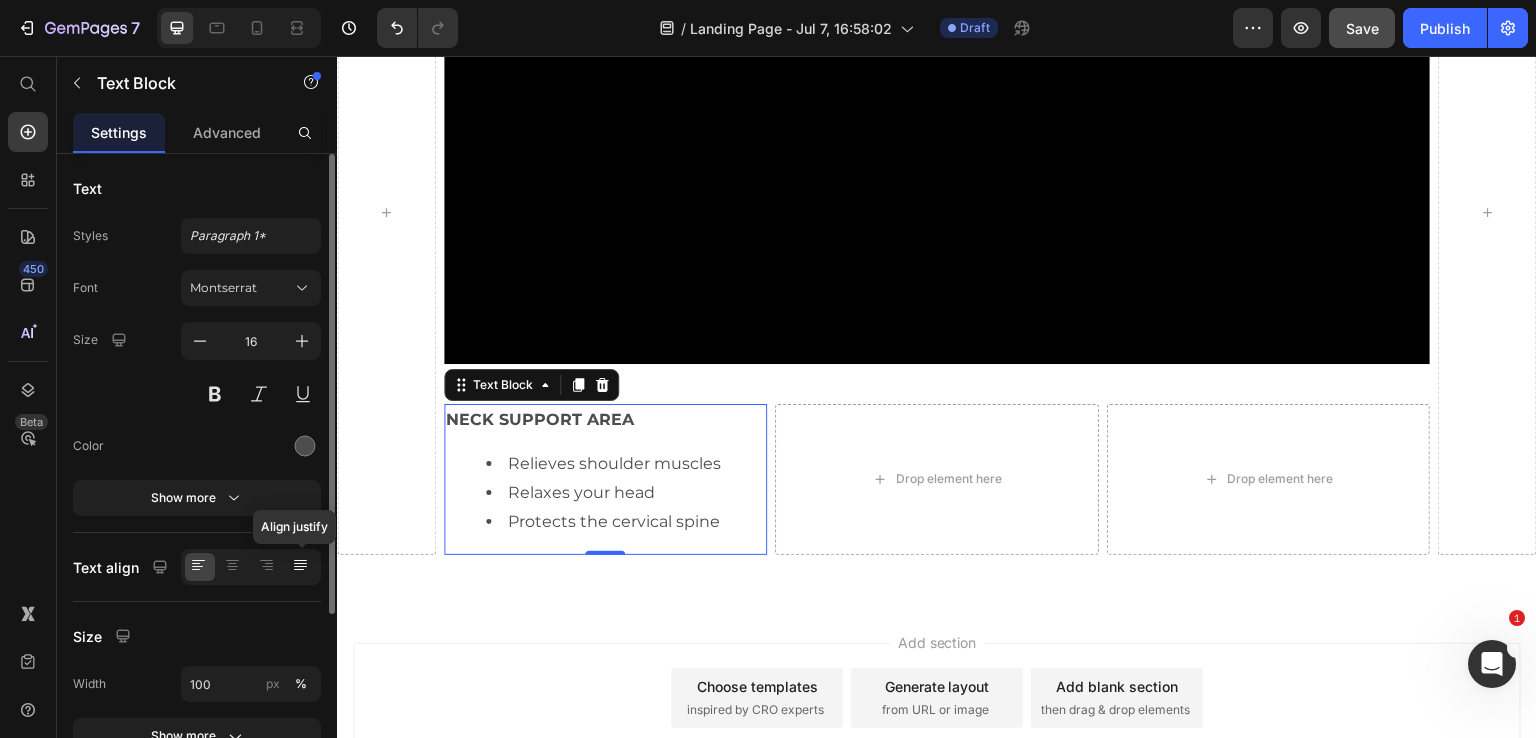 click 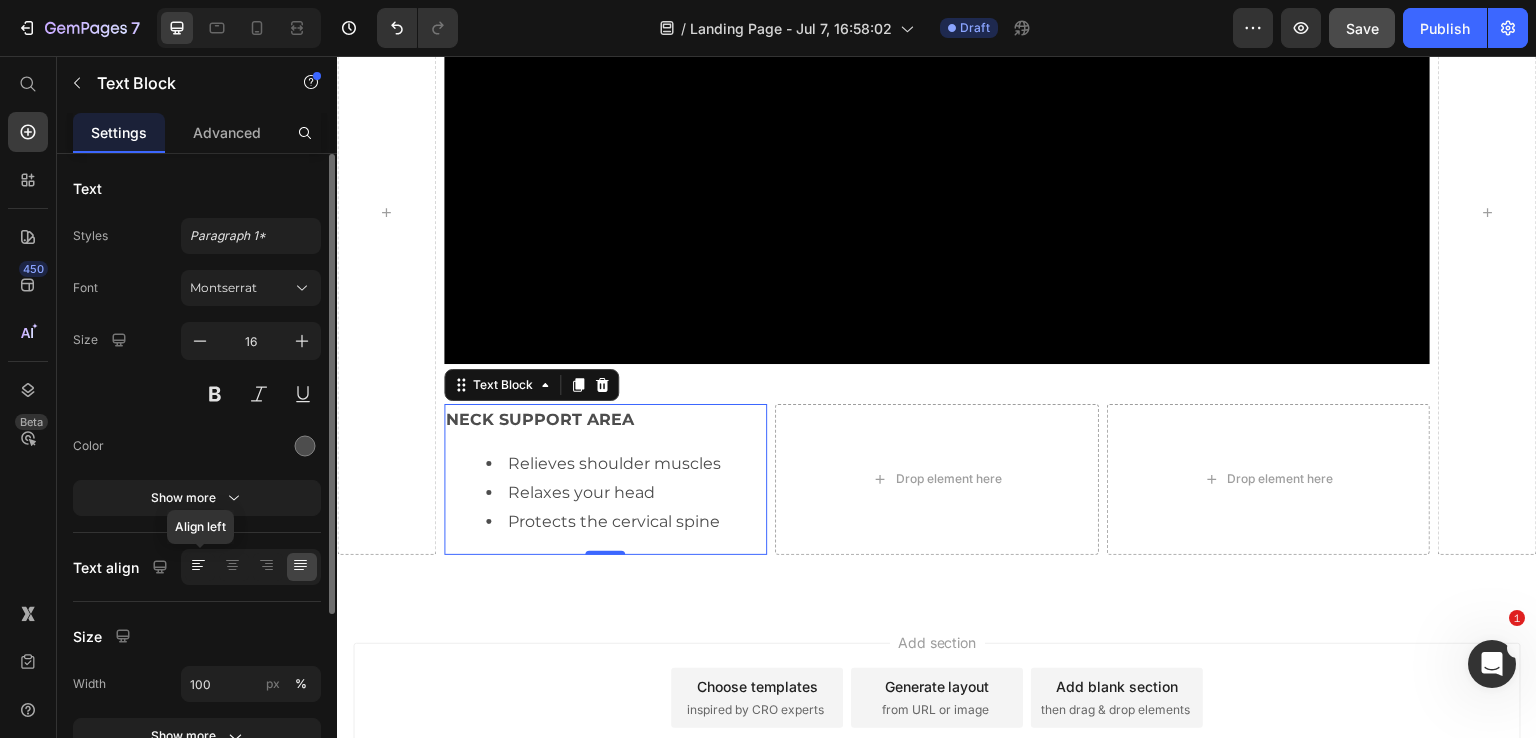 click 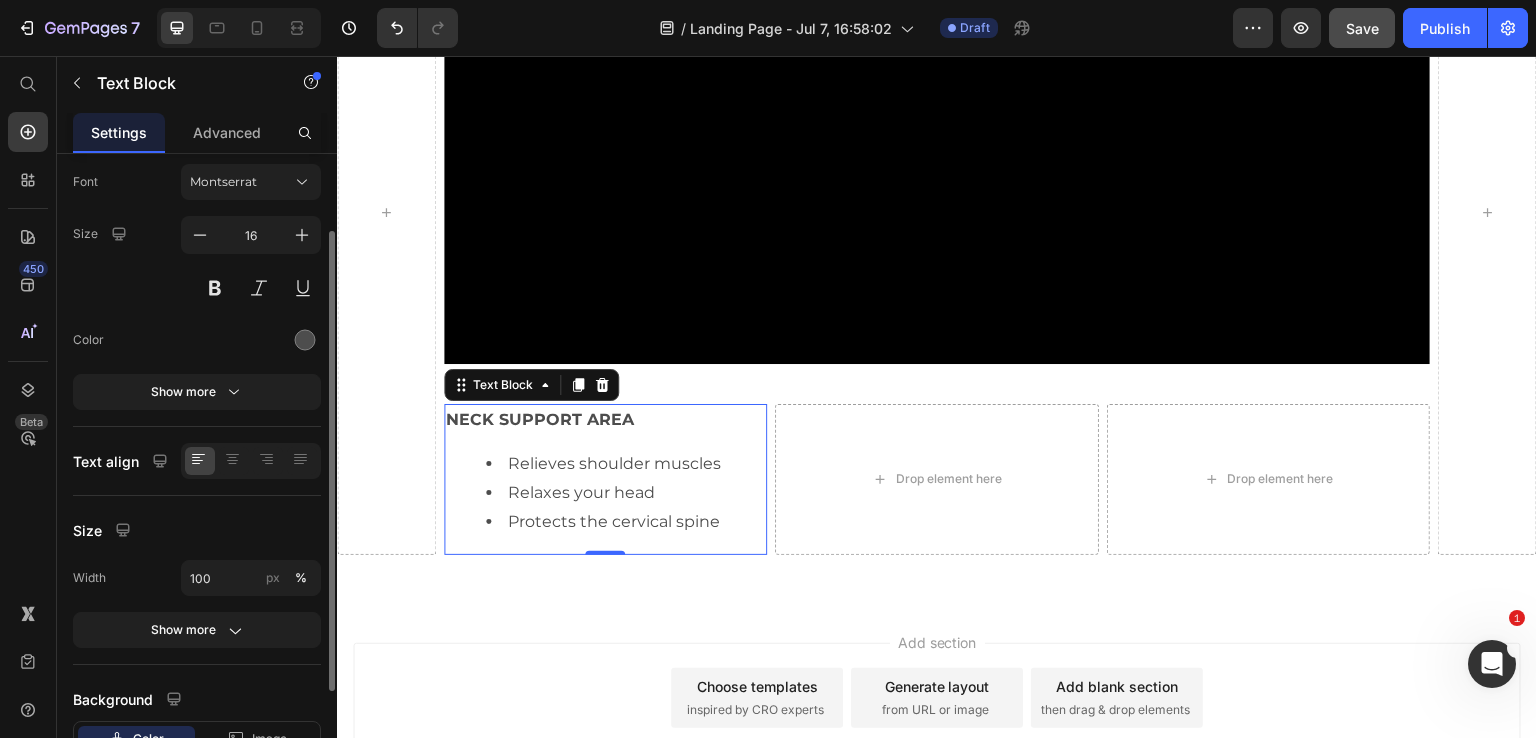 scroll, scrollTop: 107, scrollLeft: 0, axis: vertical 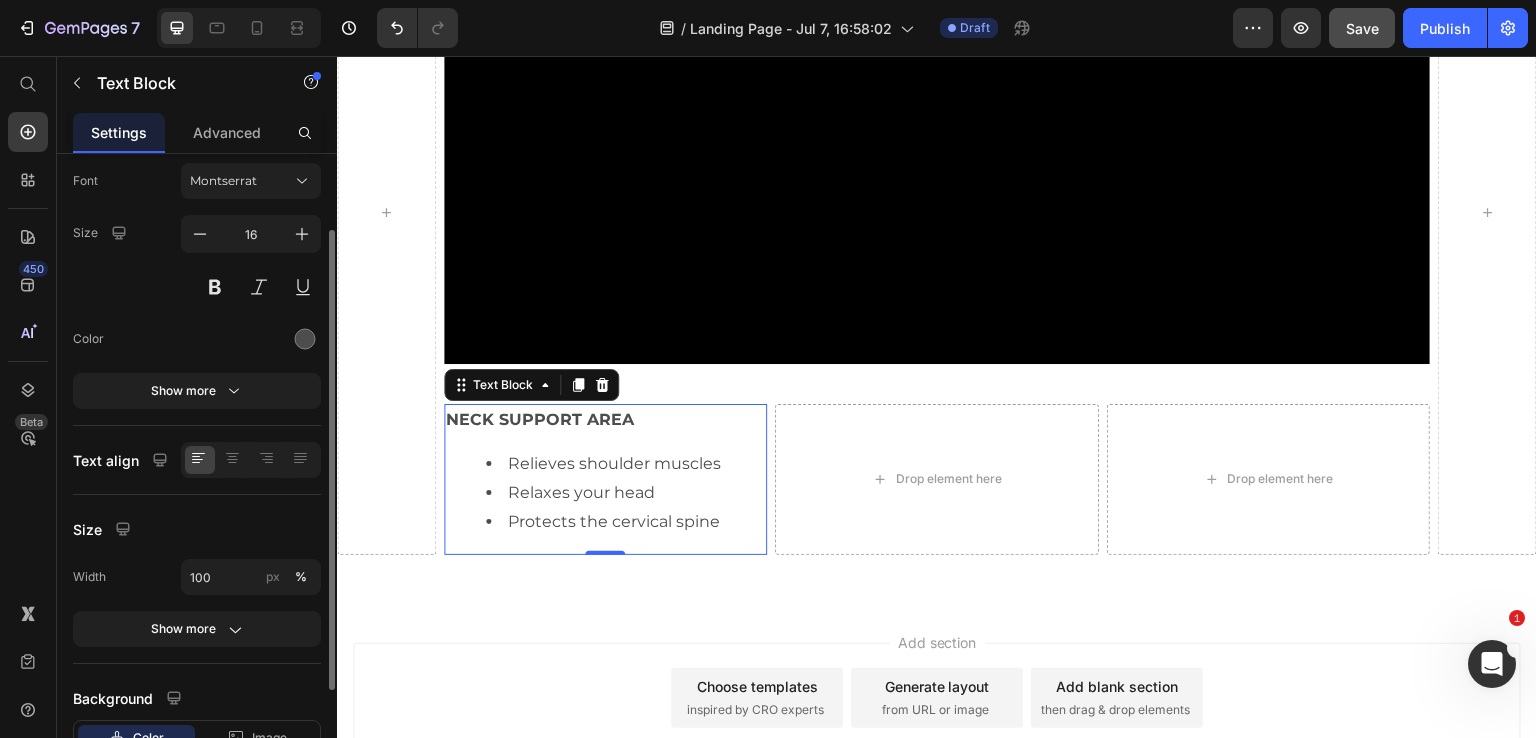 click on "Show more" 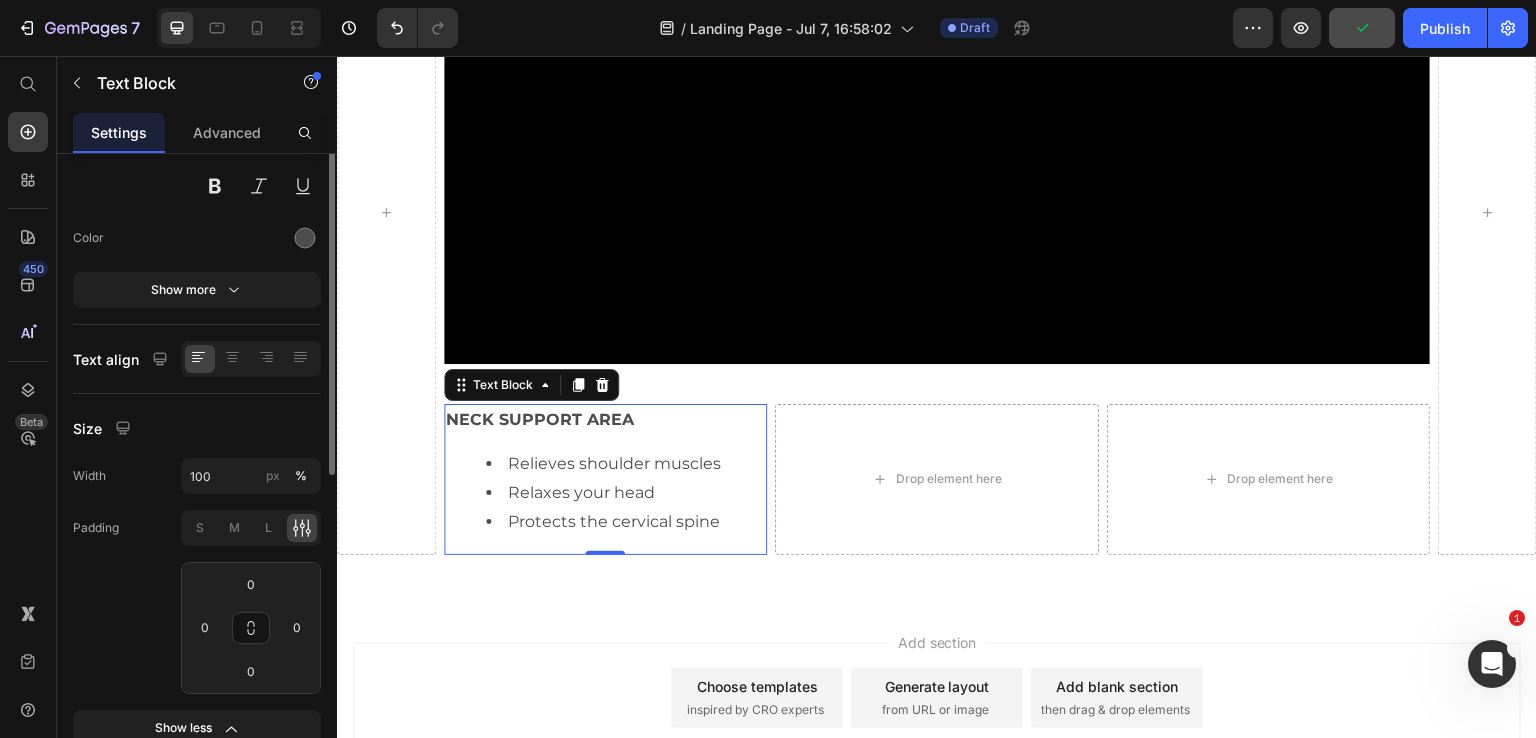 scroll, scrollTop: 0, scrollLeft: 0, axis: both 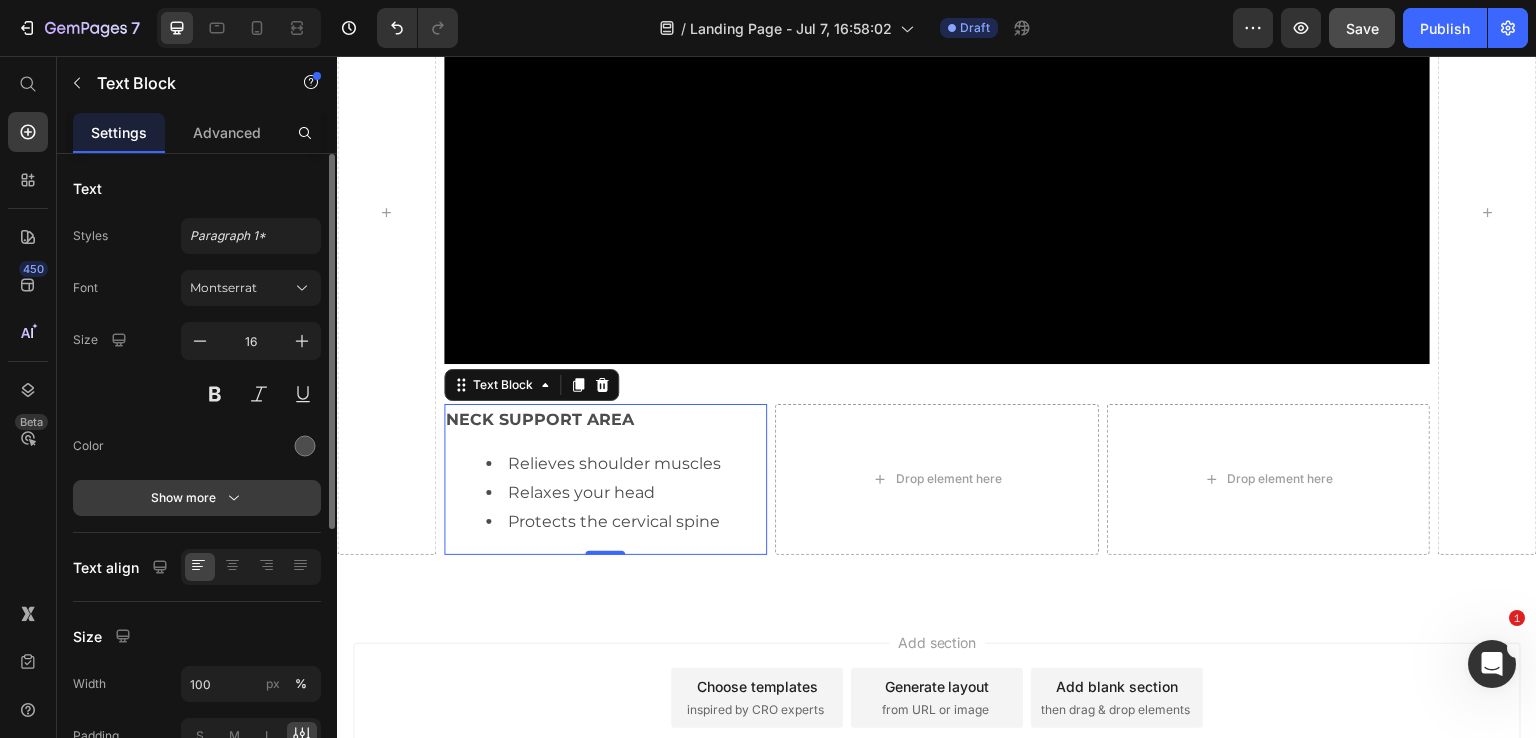 click on "Show more" at bounding box center [197, 498] 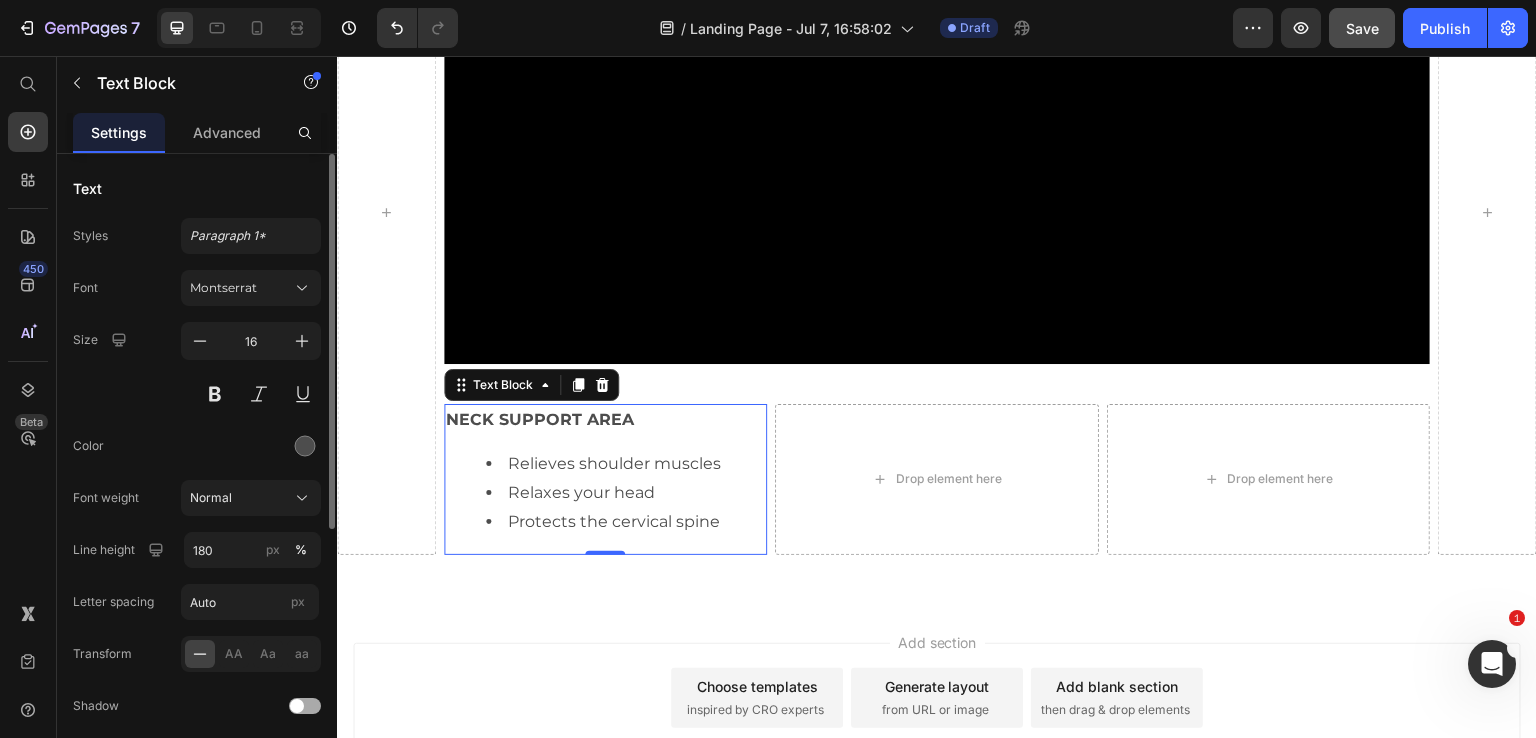 click on "Color" at bounding box center [197, 446] 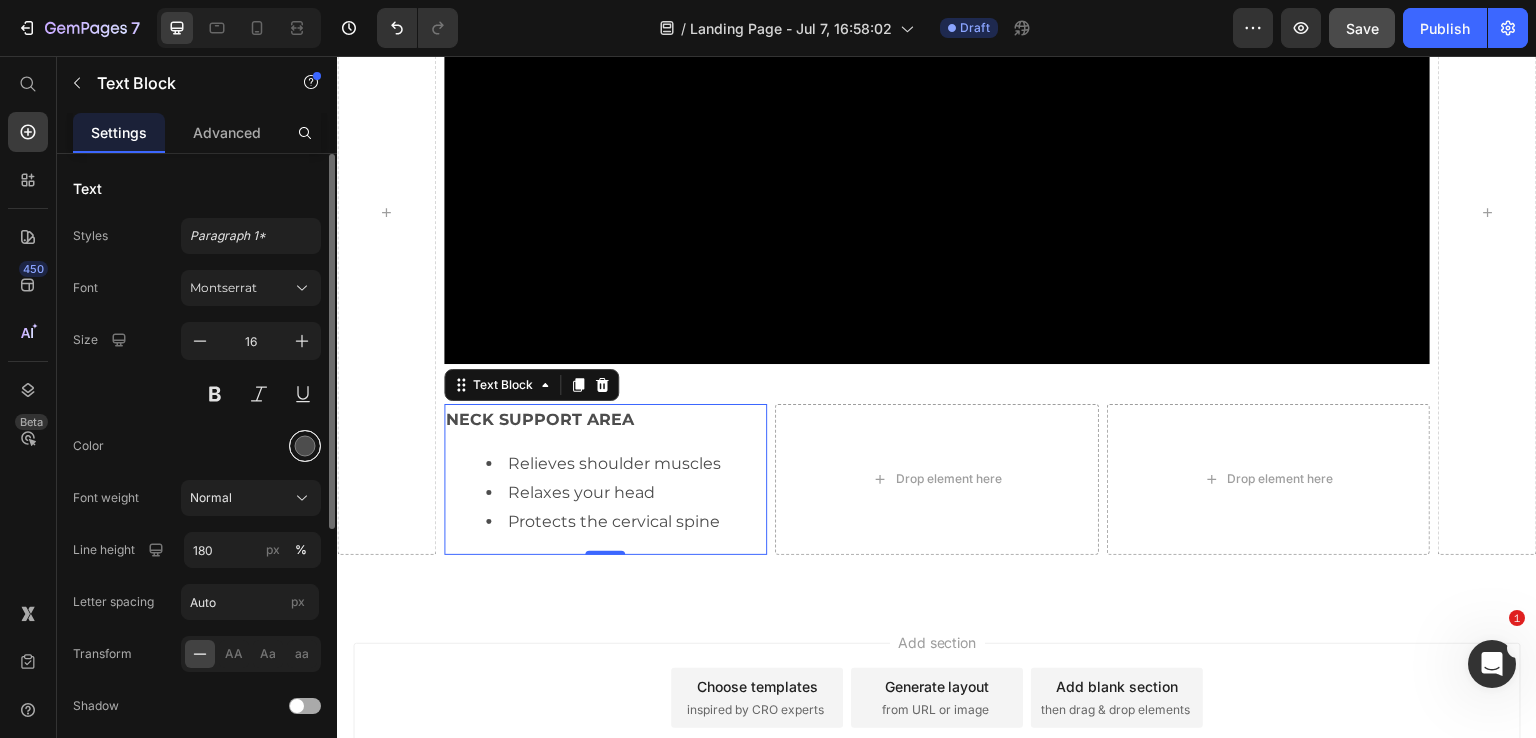 click at bounding box center (305, 446) 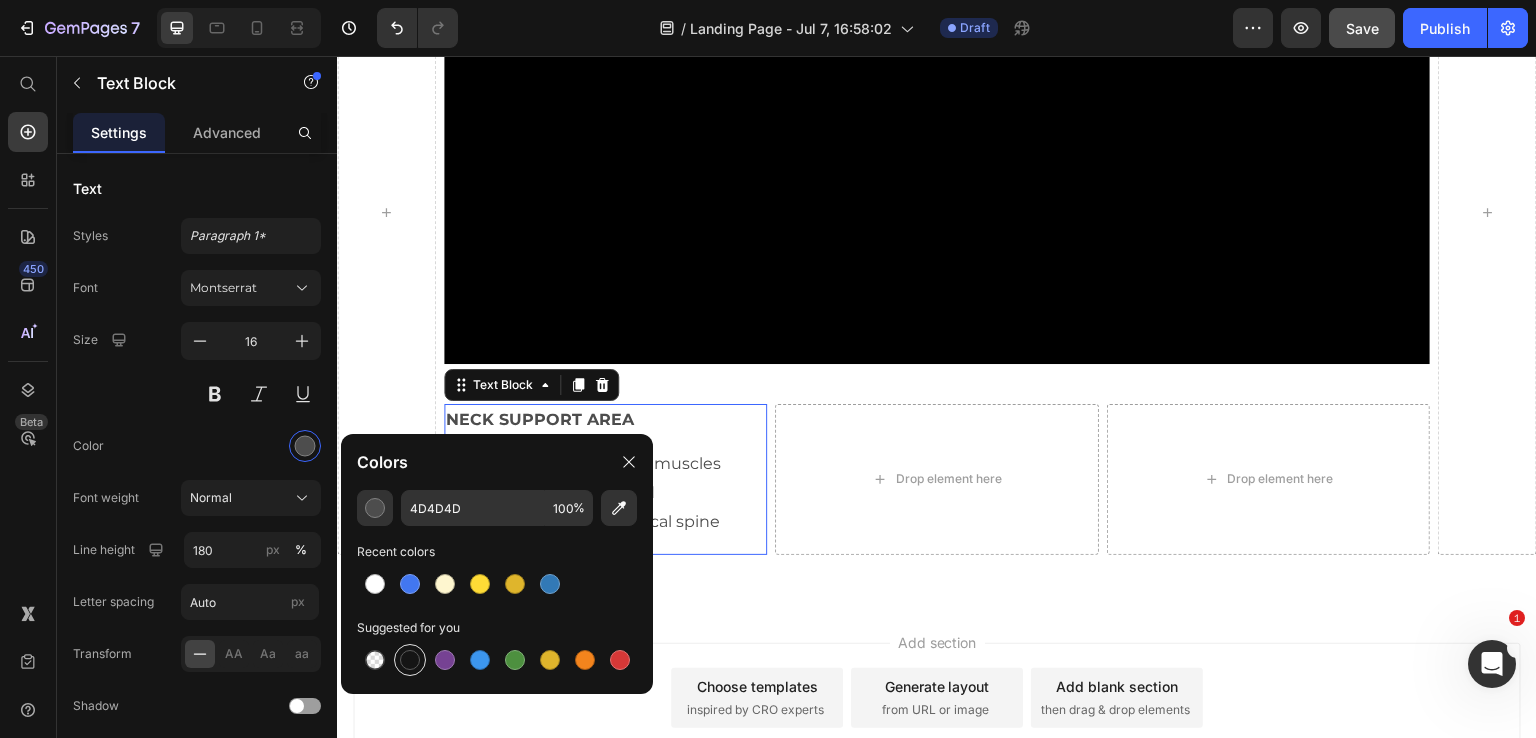 click at bounding box center [410, 660] 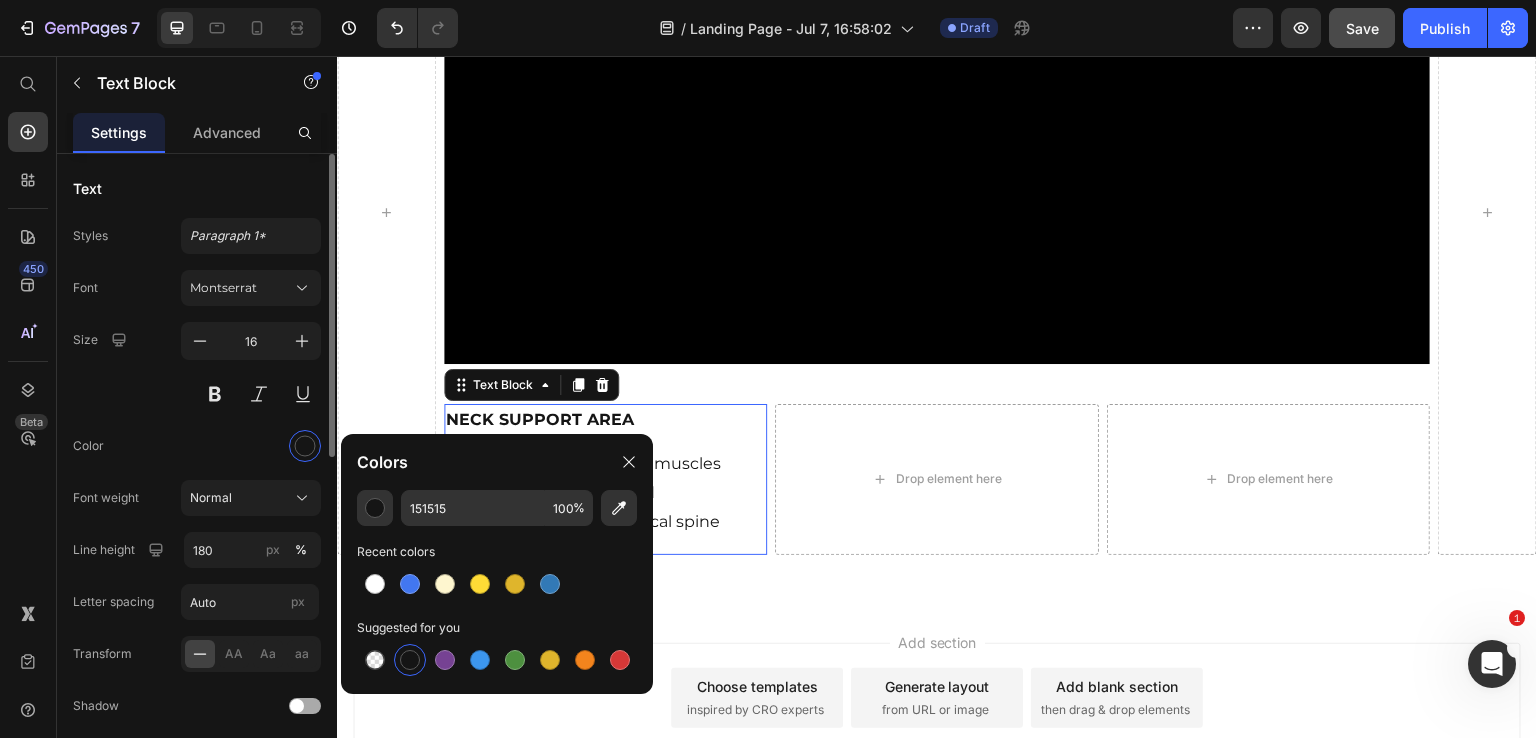 click on "Font Montserrat Size 16 Color Font weight Normal Line height 180 px % Letter spacing Auto px Transform
AA Aa aa Shadow Show less" at bounding box center (197, 523) 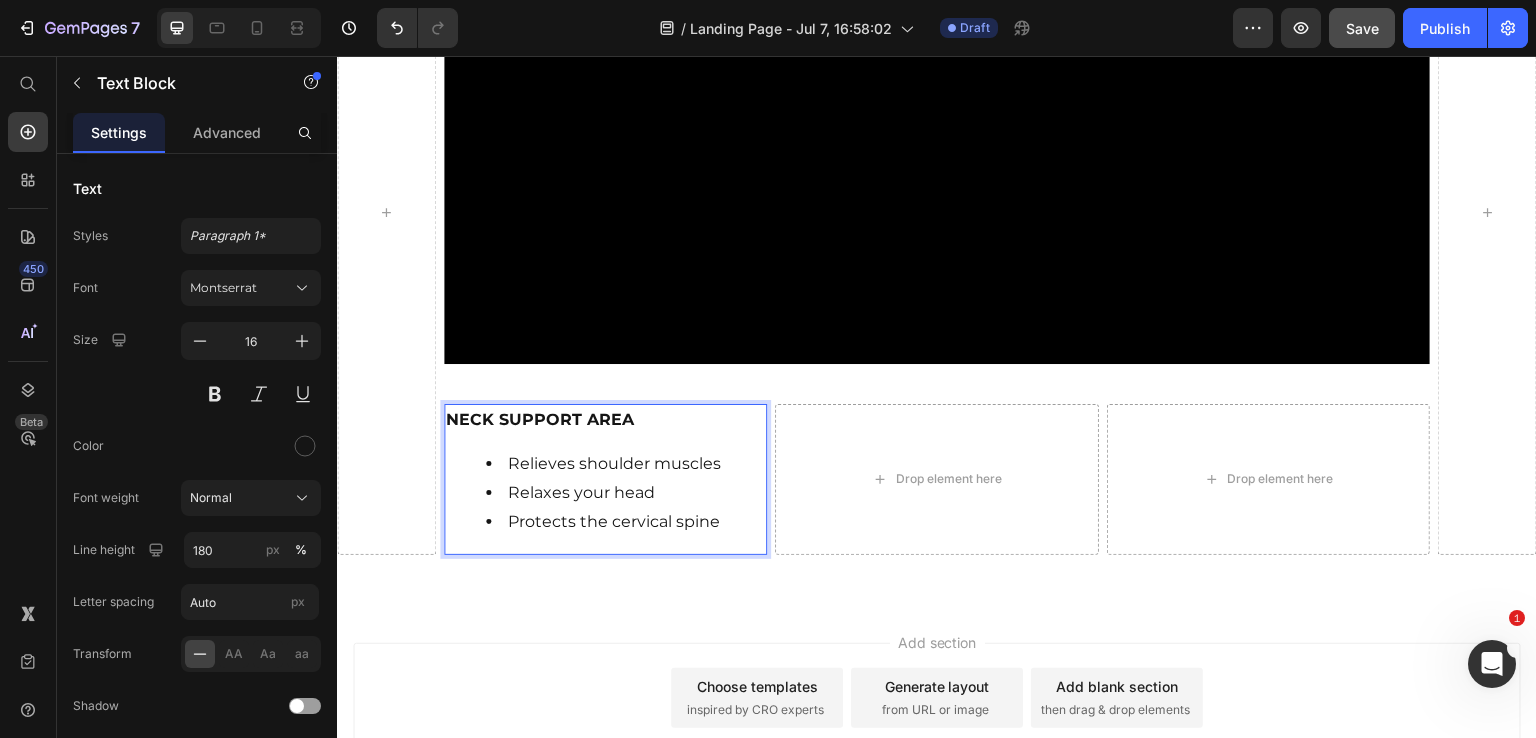 click on "NECK SUPPORT AREA Relieves shoulder muscles  Relaxes your head Protects the cervical spine" at bounding box center [606, 479] 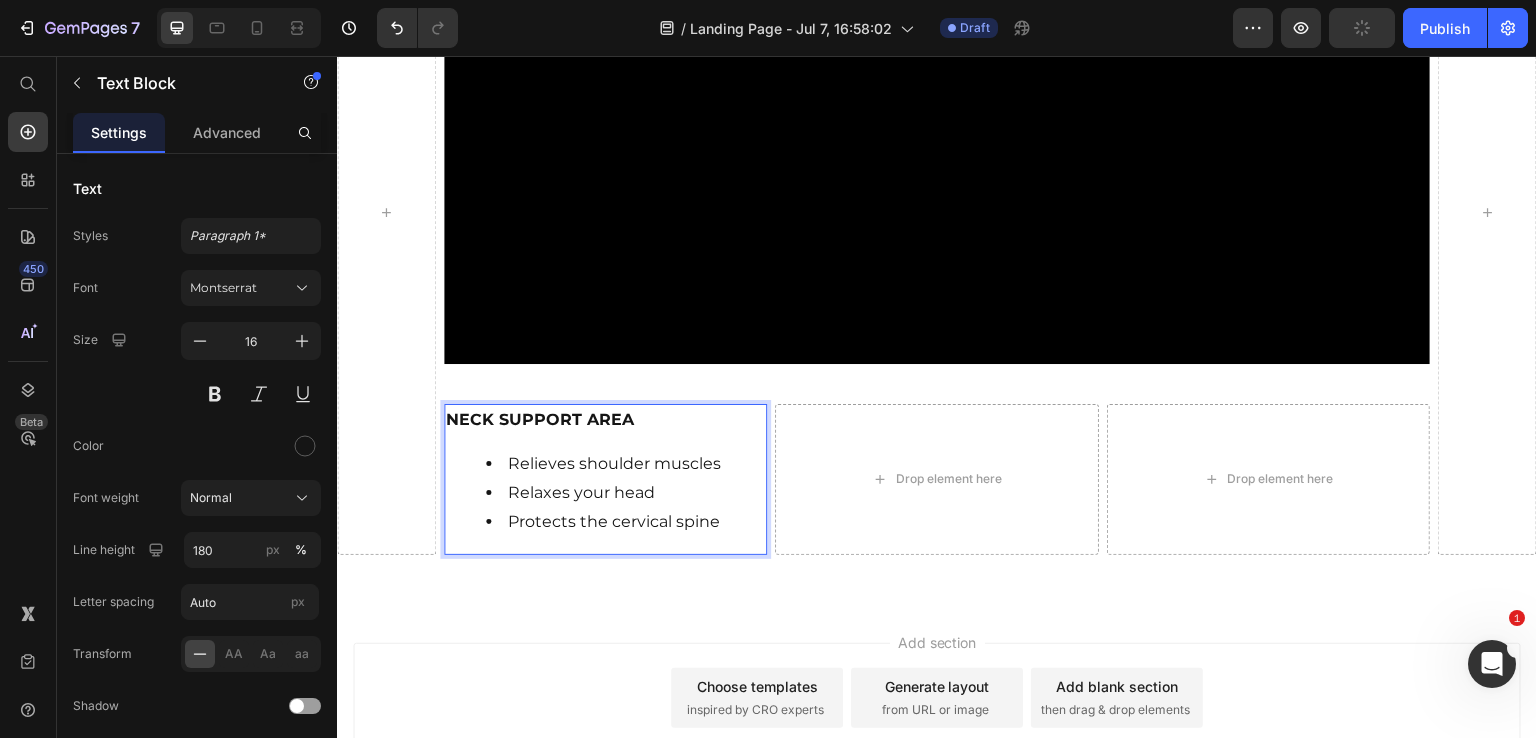 click on "NECK SUPPORT AREA Relieves shoulder muscles  Relaxes your head Protects the cervical spine" at bounding box center (606, 479) 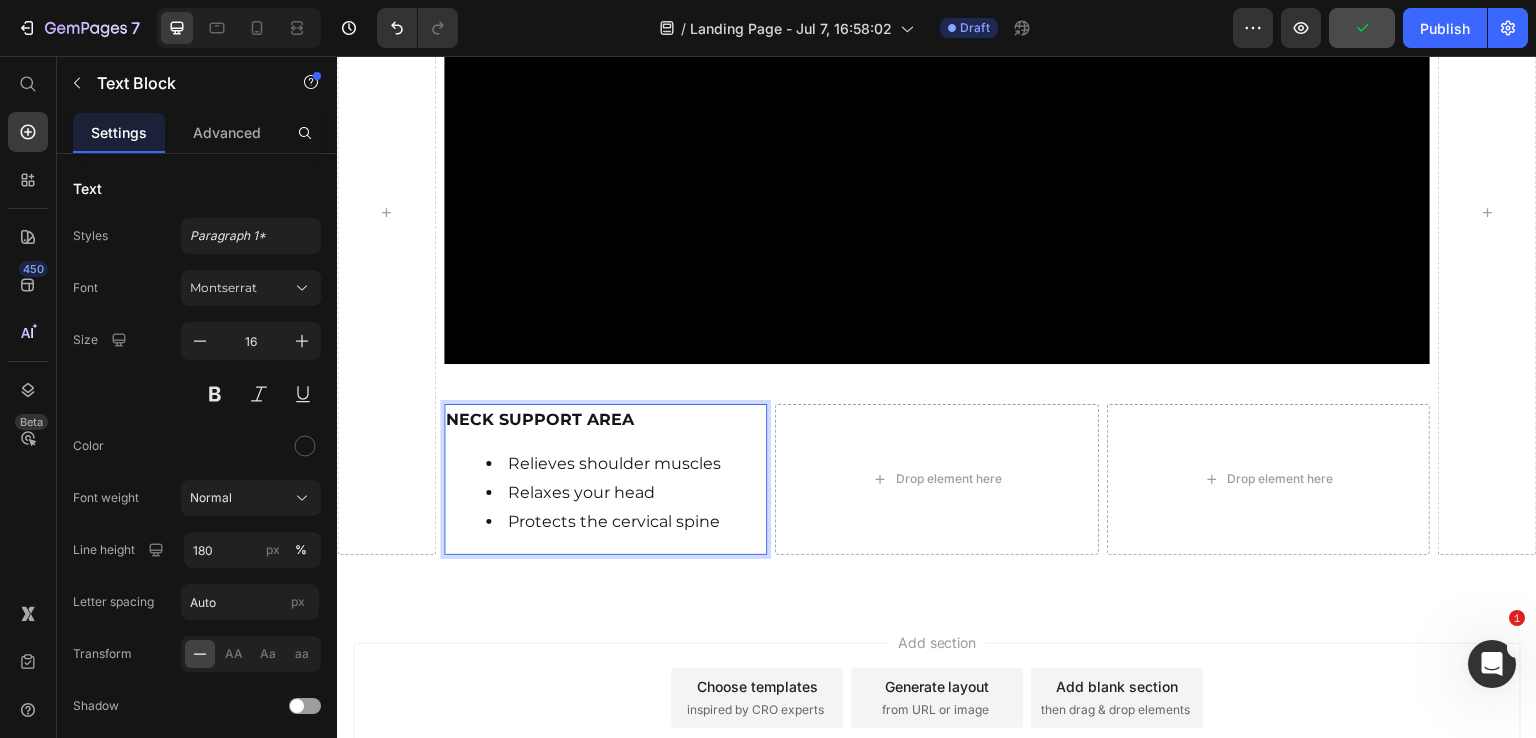 click on "Relieves shoulder muscles  Relaxes your head Protects the cervical spine" at bounding box center [606, 493] 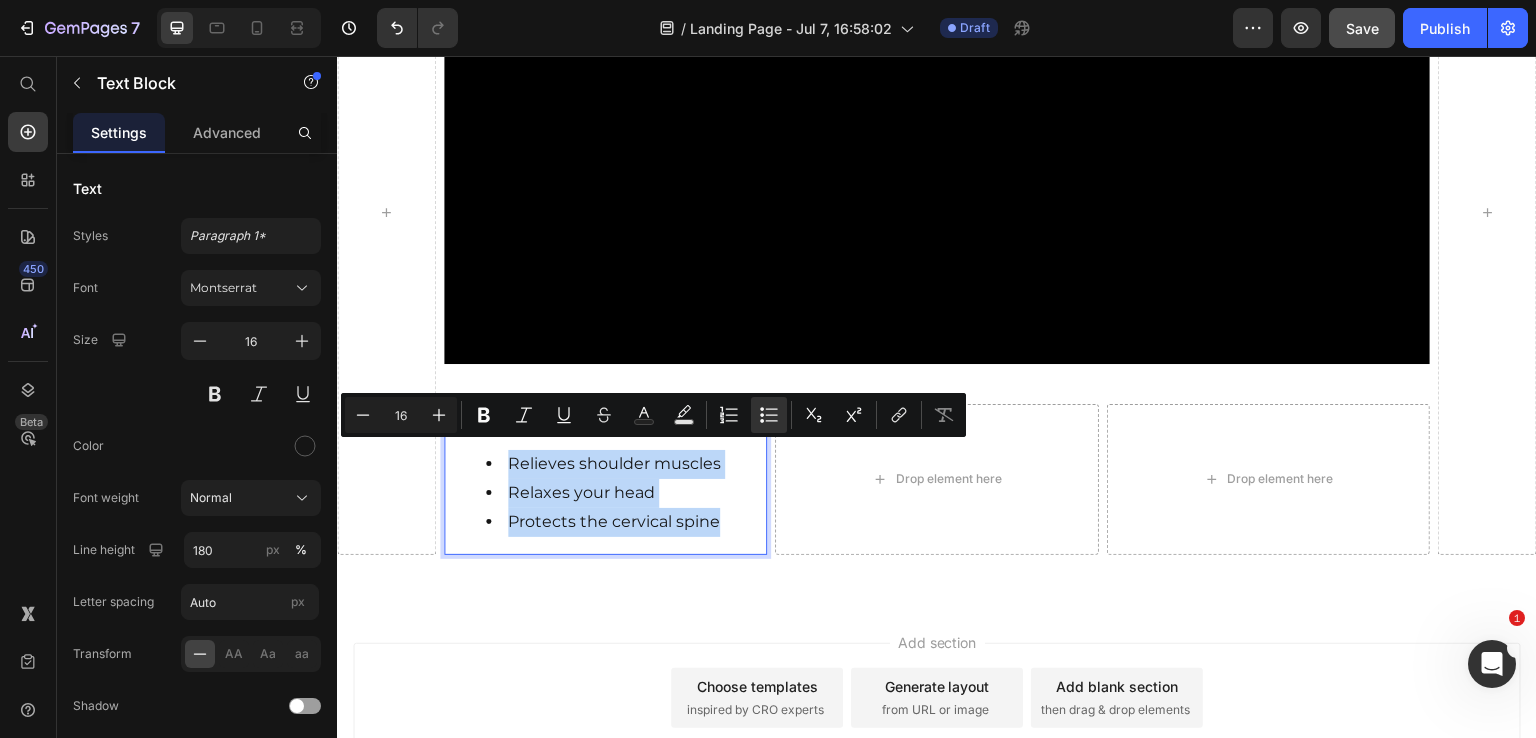 drag, startPoint x: 729, startPoint y: 517, endPoint x: 506, endPoint y: 450, distance: 232.8476 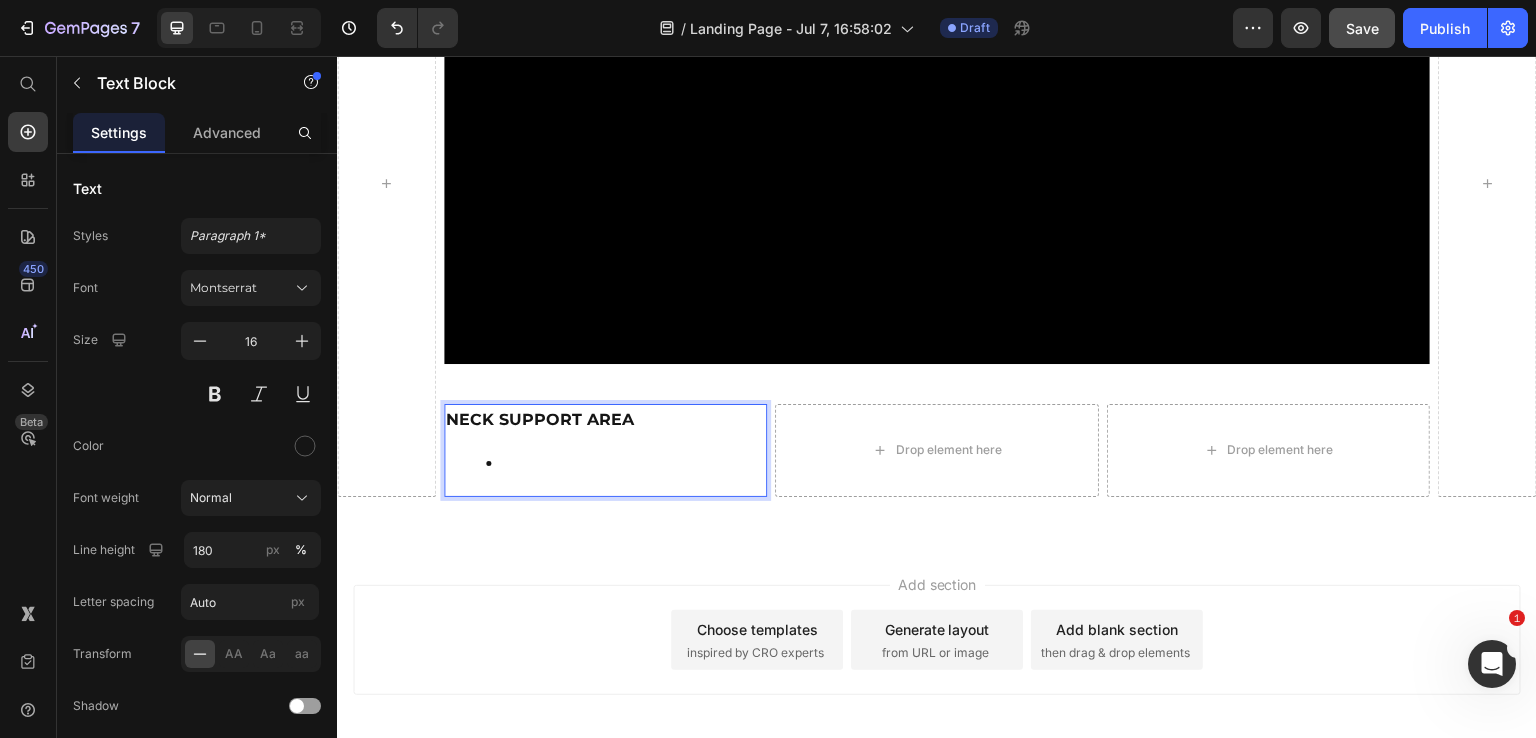 click at bounding box center [626, 464] 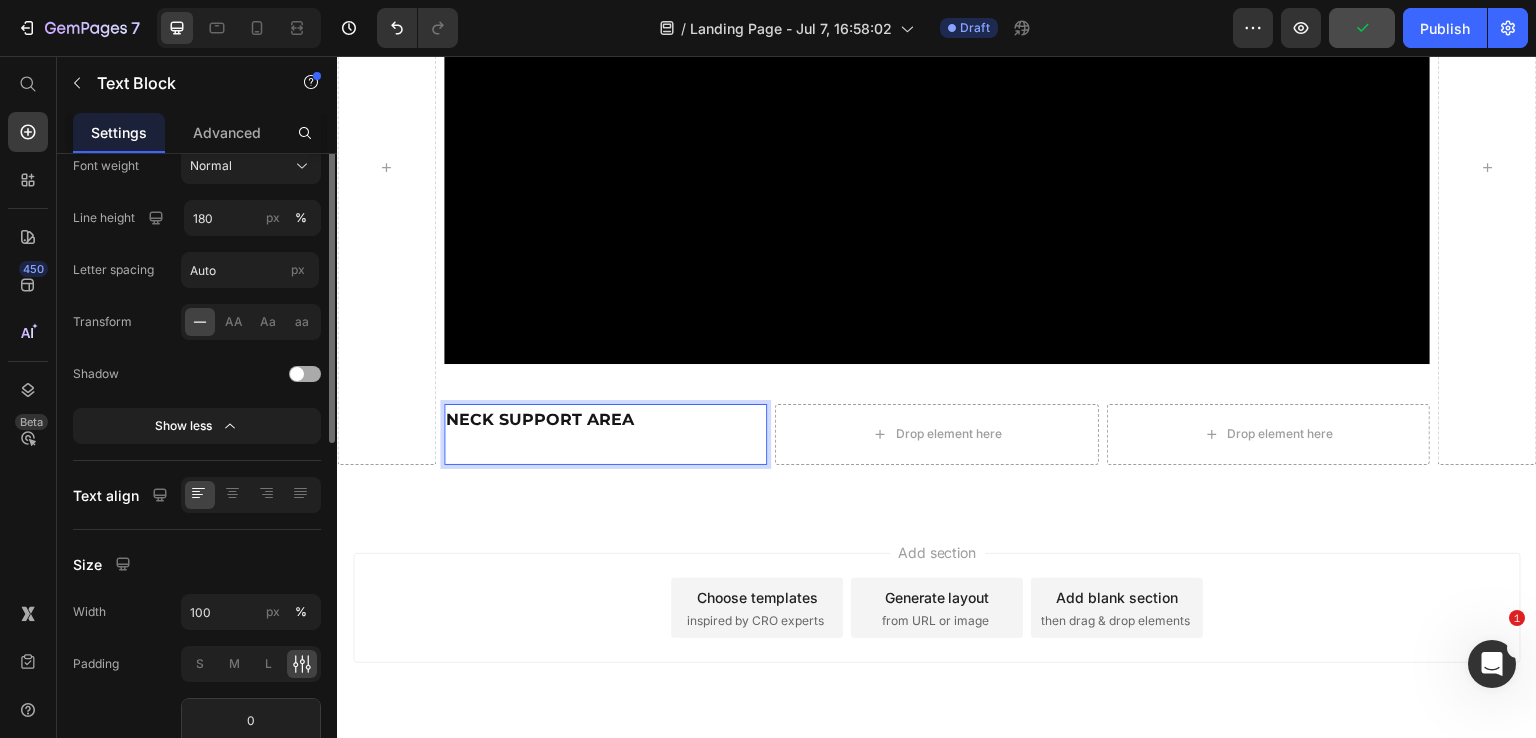scroll, scrollTop: 148, scrollLeft: 0, axis: vertical 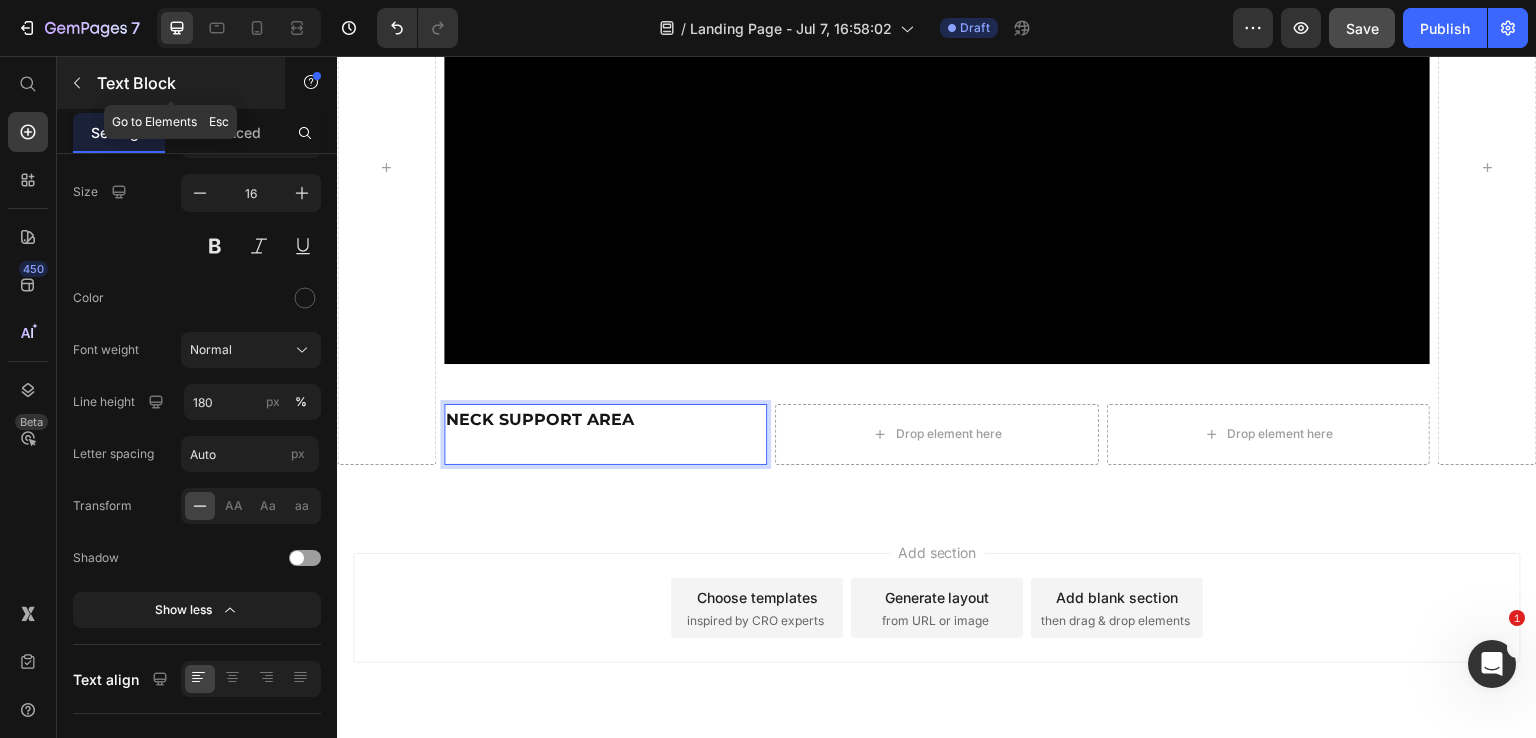 click 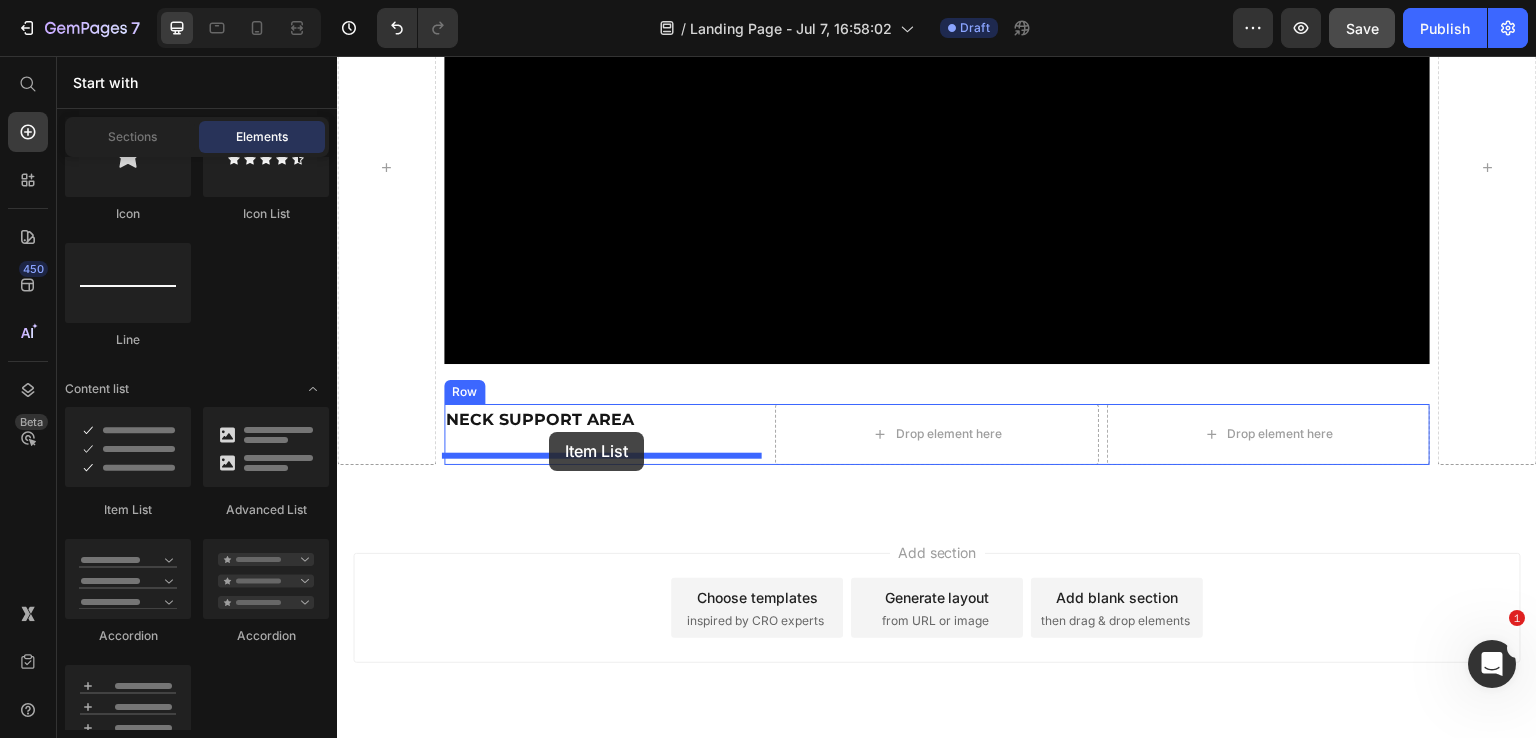 drag, startPoint x: 467, startPoint y: 511, endPoint x: 549, endPoint y: 432, distance: 113.86395 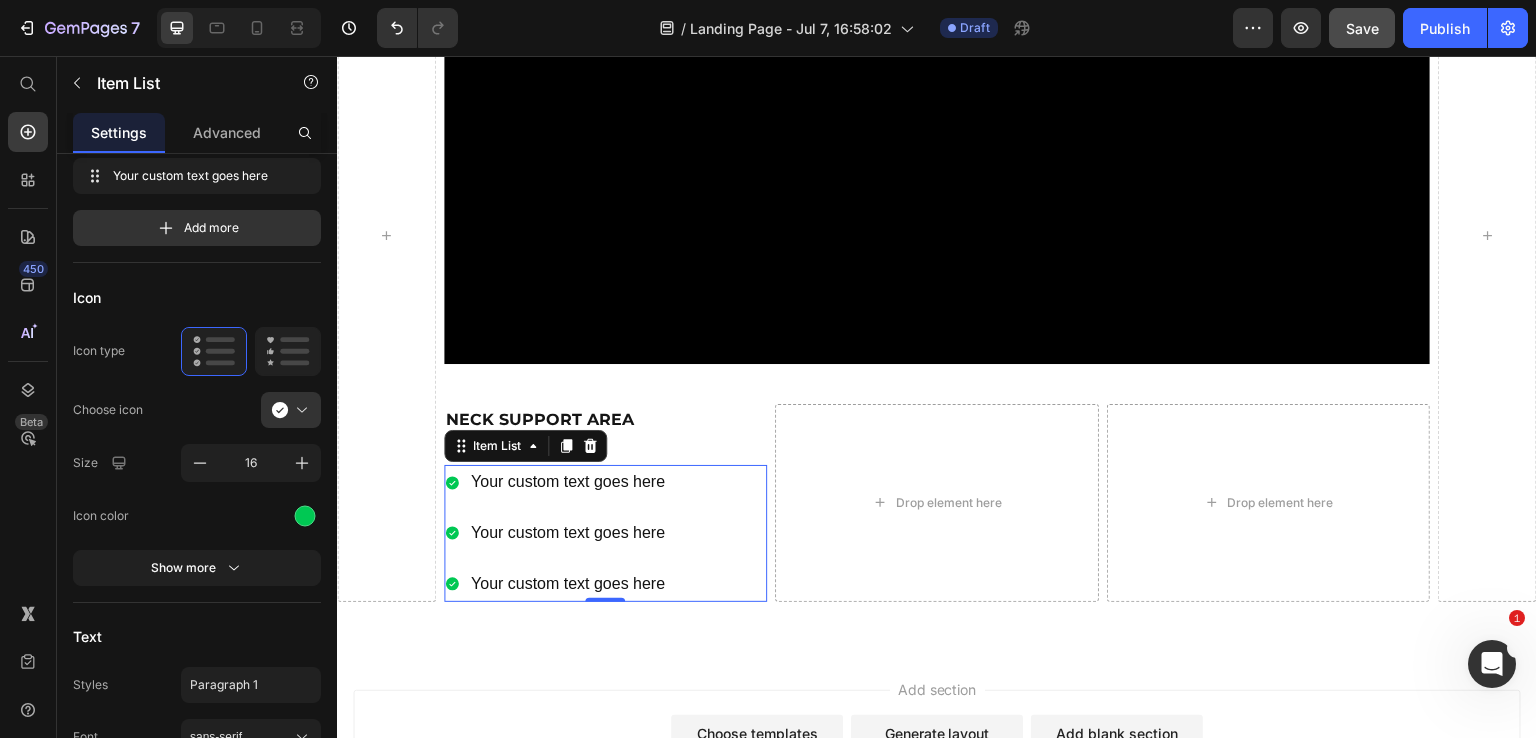 scroll, scrollTop: 1224, scrollLeft: 0, axis: vertical 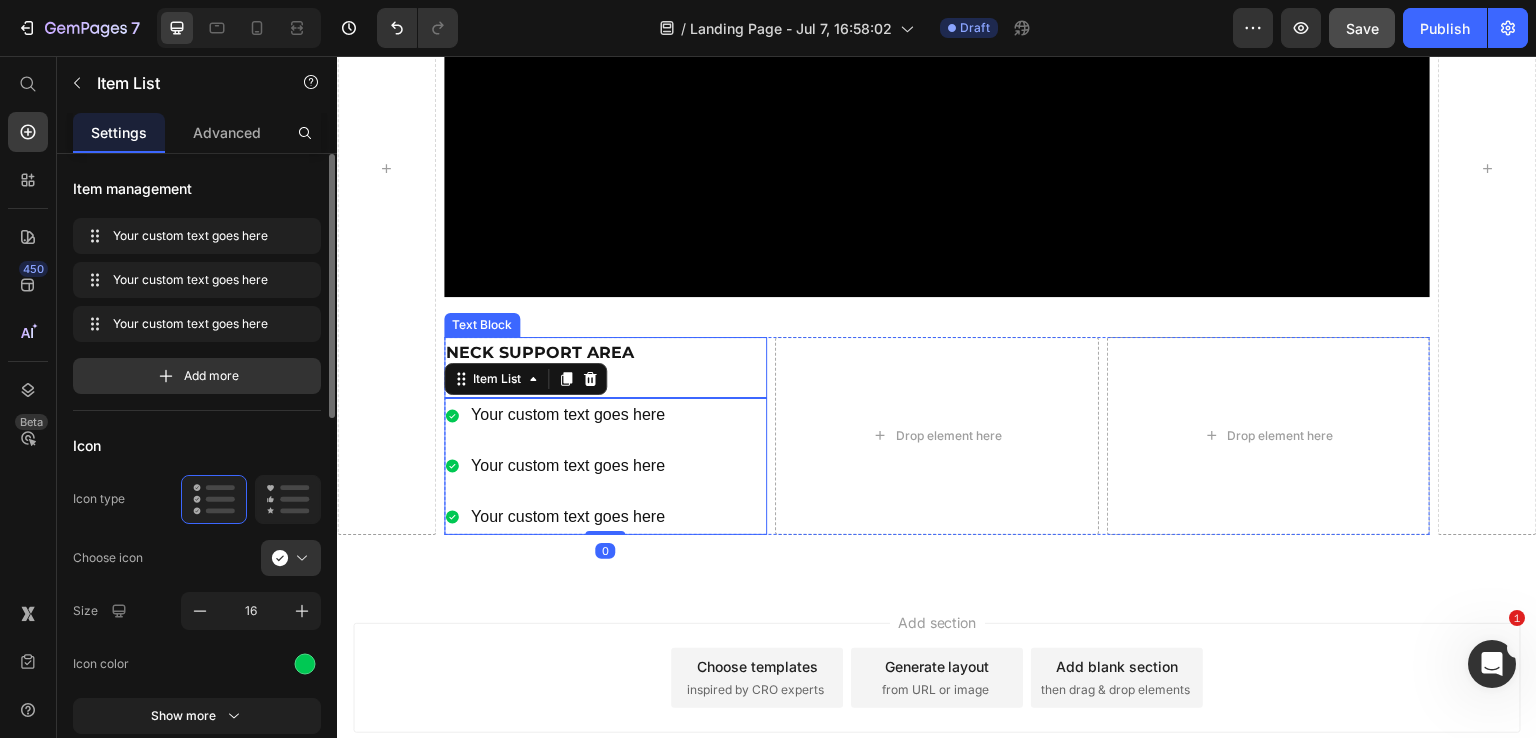 click at bounding box center [606, 381] 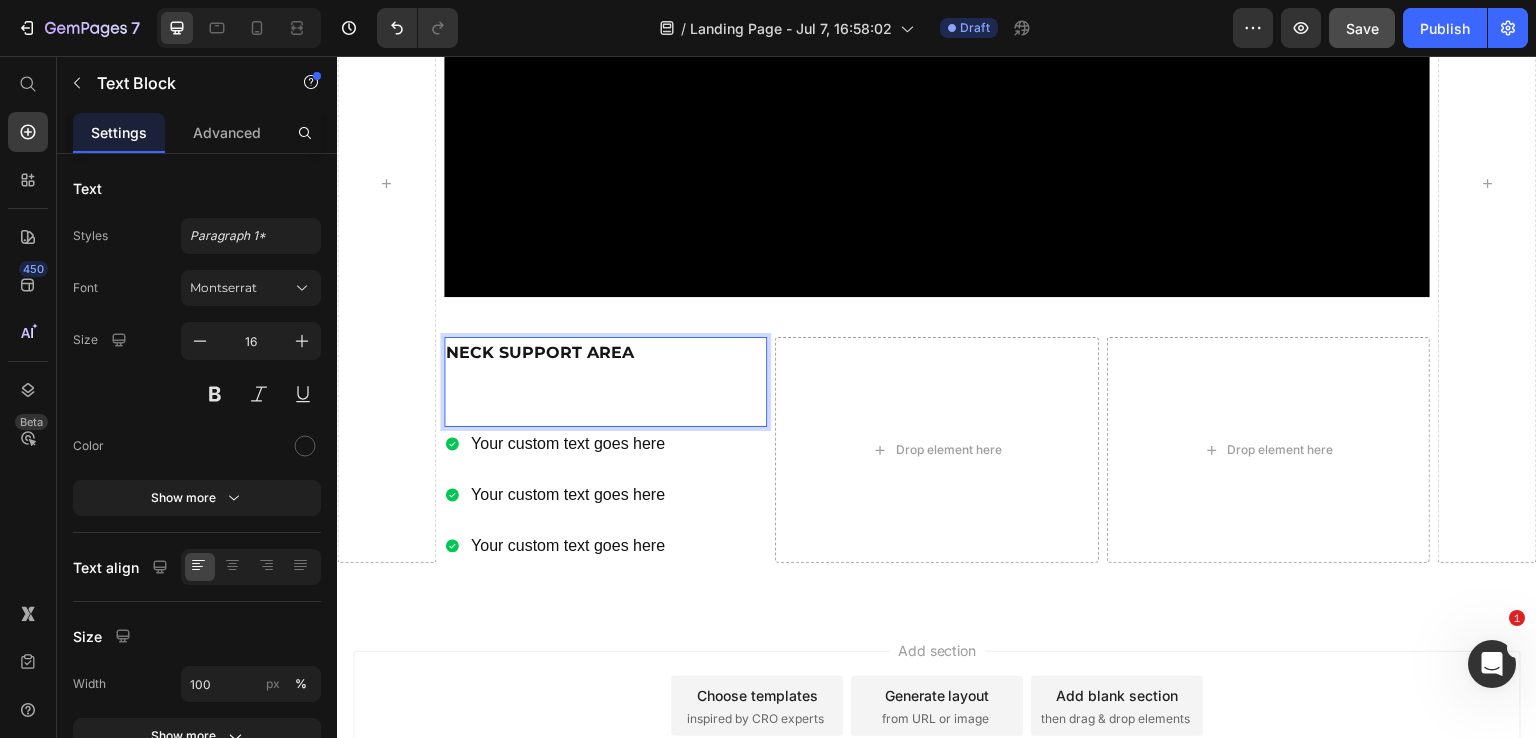 scroll, scrollTop: 1239, scrollLeft: 0, axis: vertical 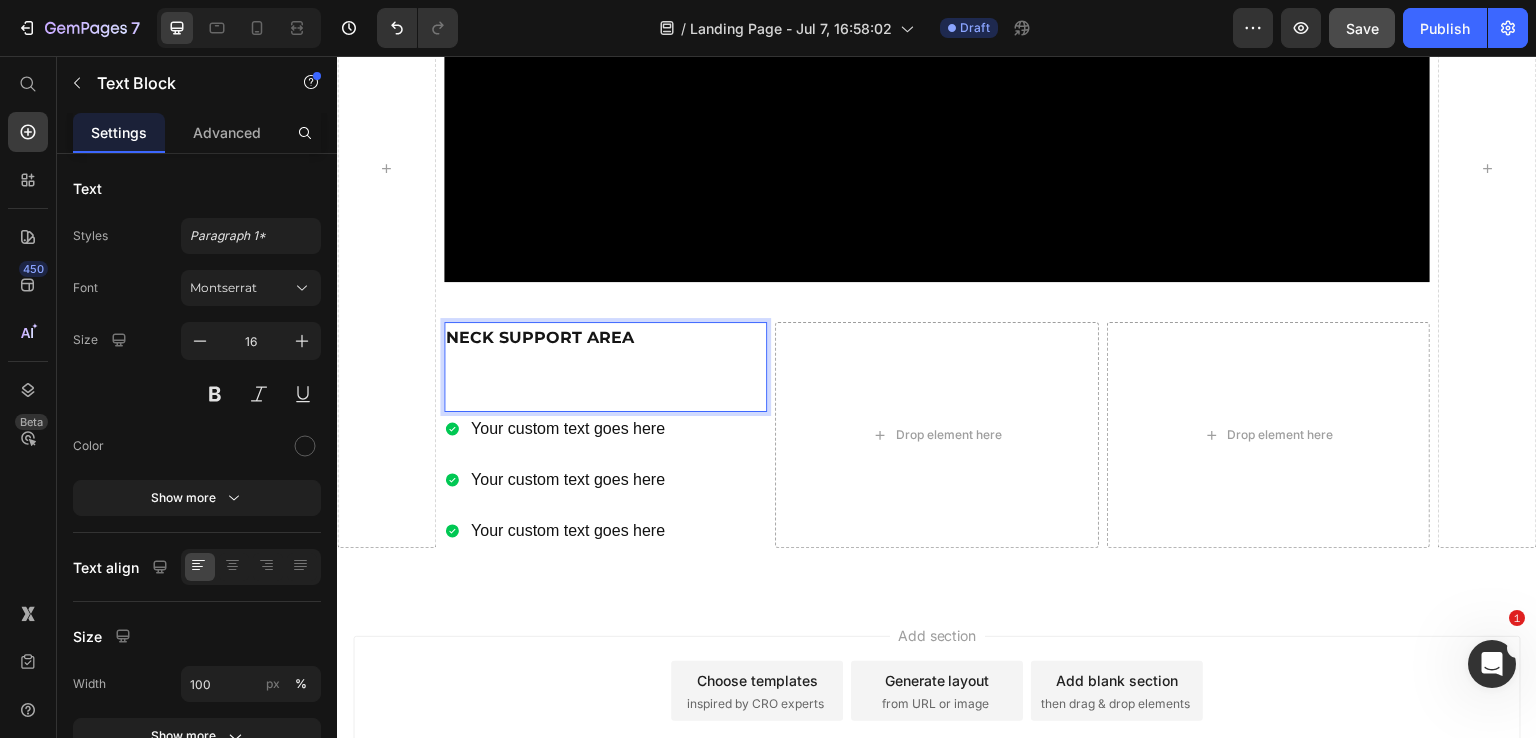 click on "⁠⁠⁠⁠⁠⁠⁠" at bounding box center (606, 381) 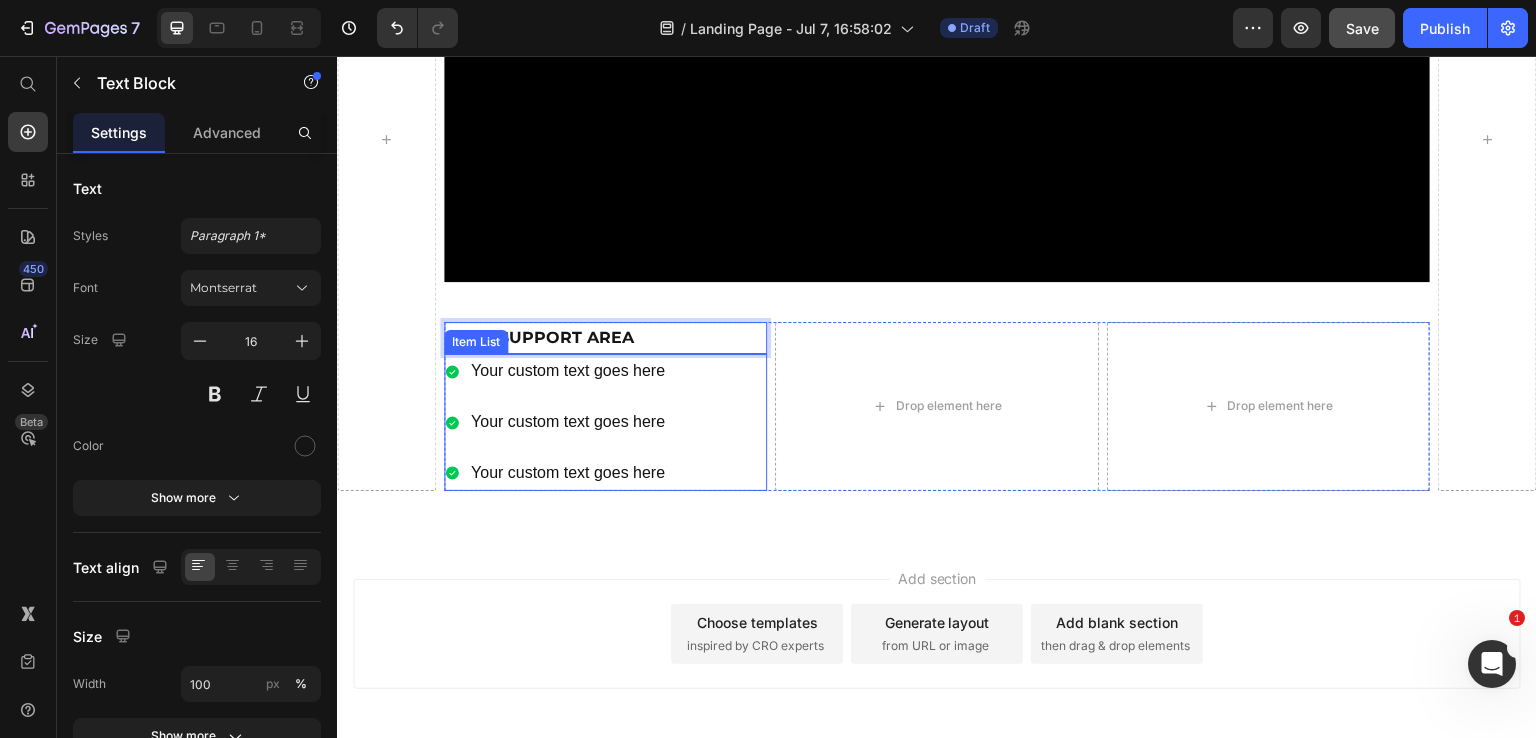 click on "Your custom text goes here Your custom text goes here Your custom text goes here" at bounding box center (606, 422) 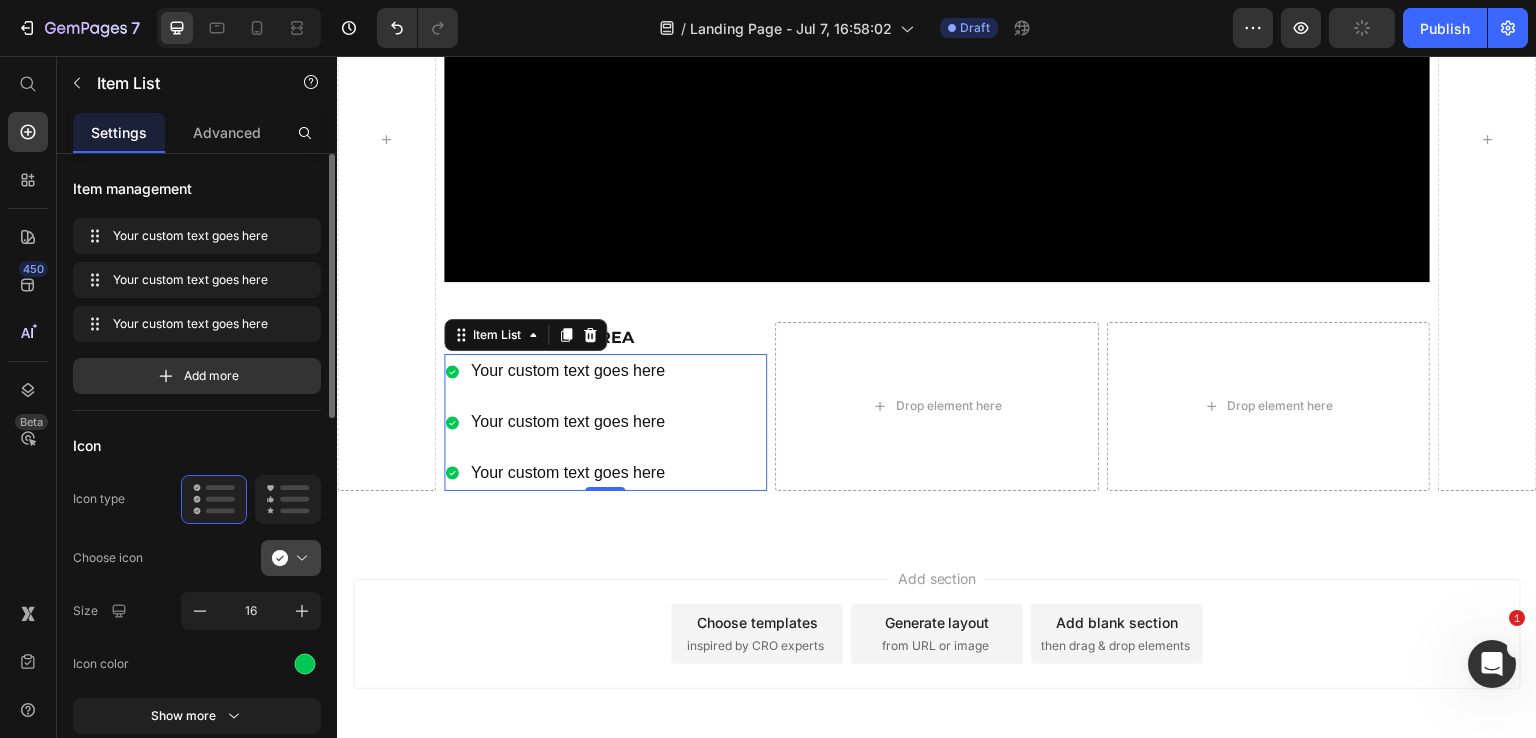 click at bounding box center (299, 558) 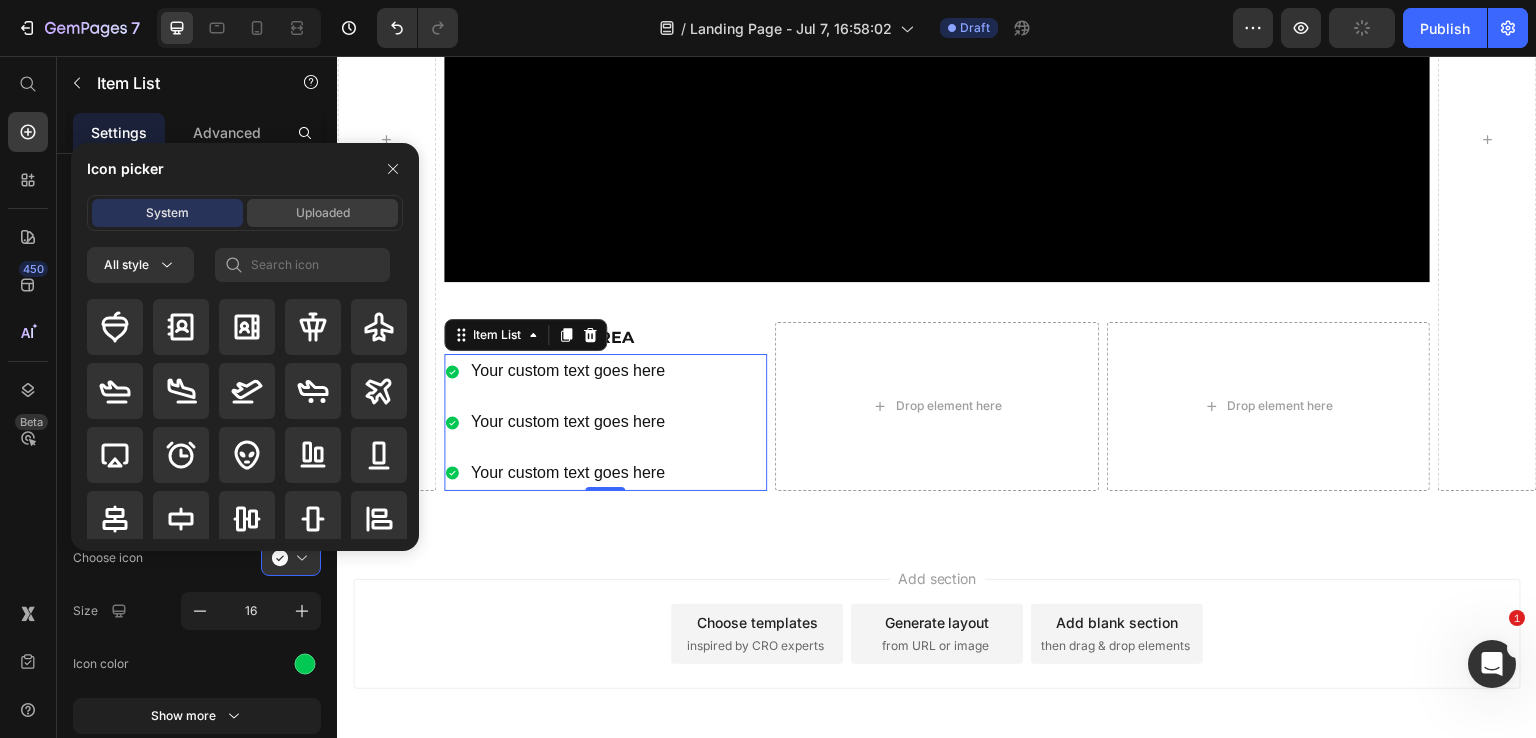 click on "Uploaded" at bounding box center (323, 213) 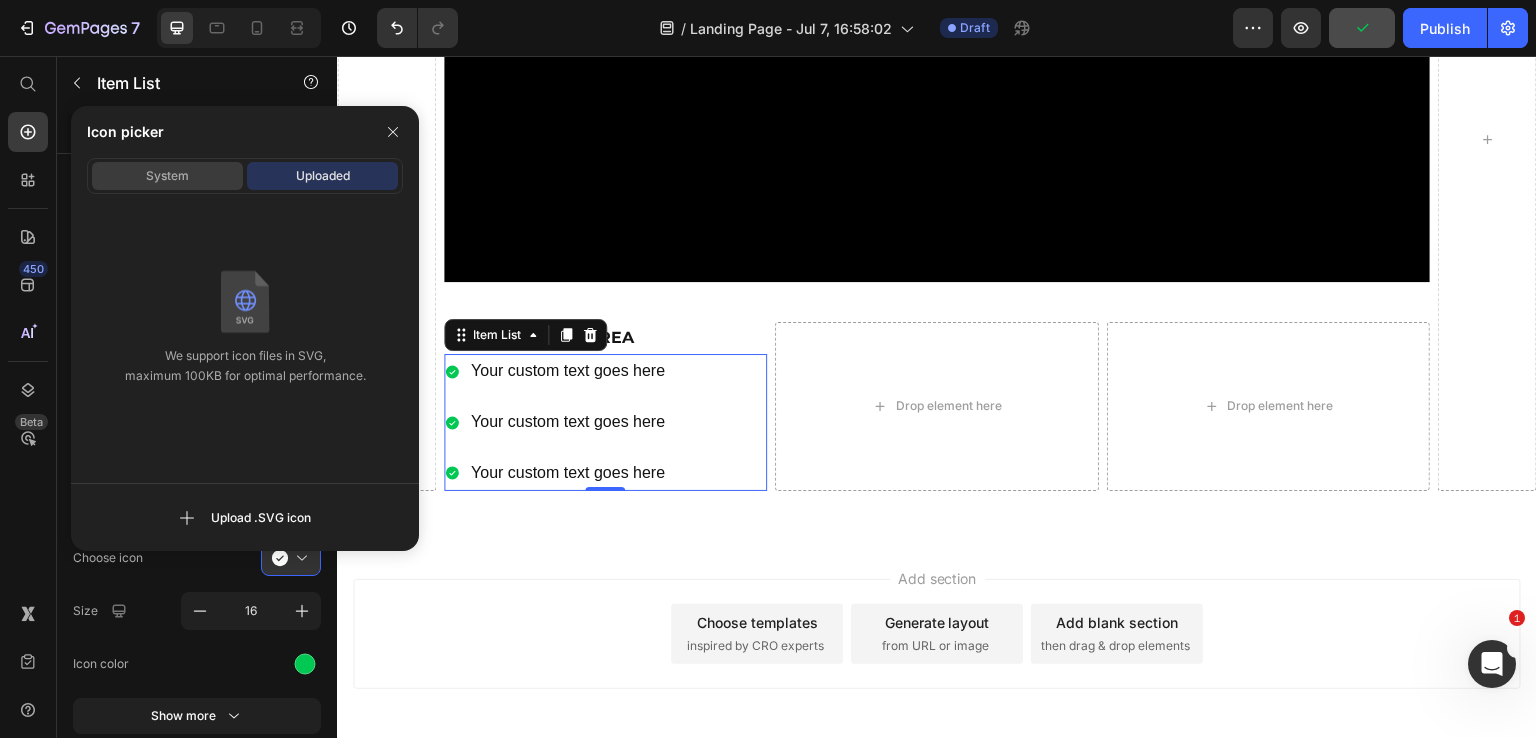 click on "System" at bounding box center [167, 176] 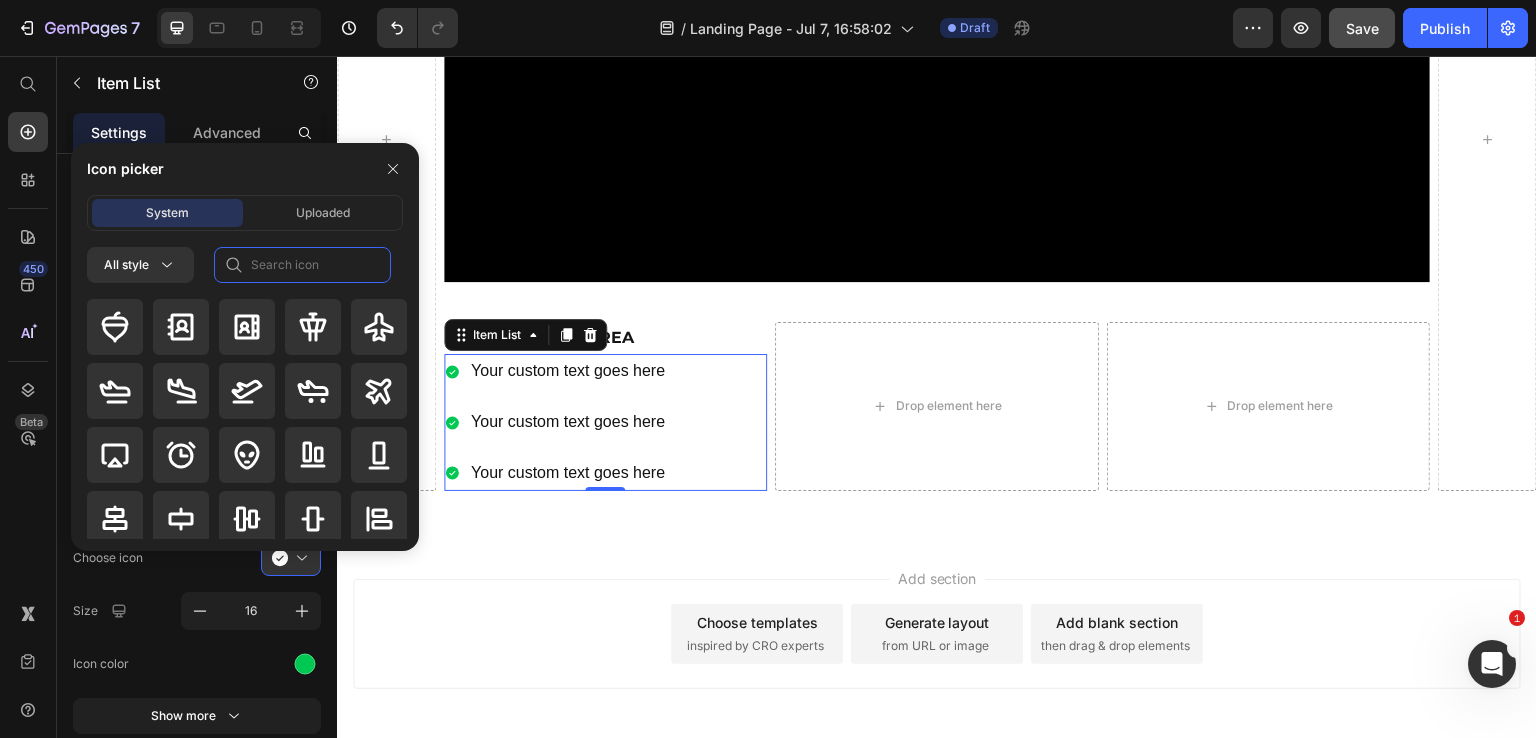 click 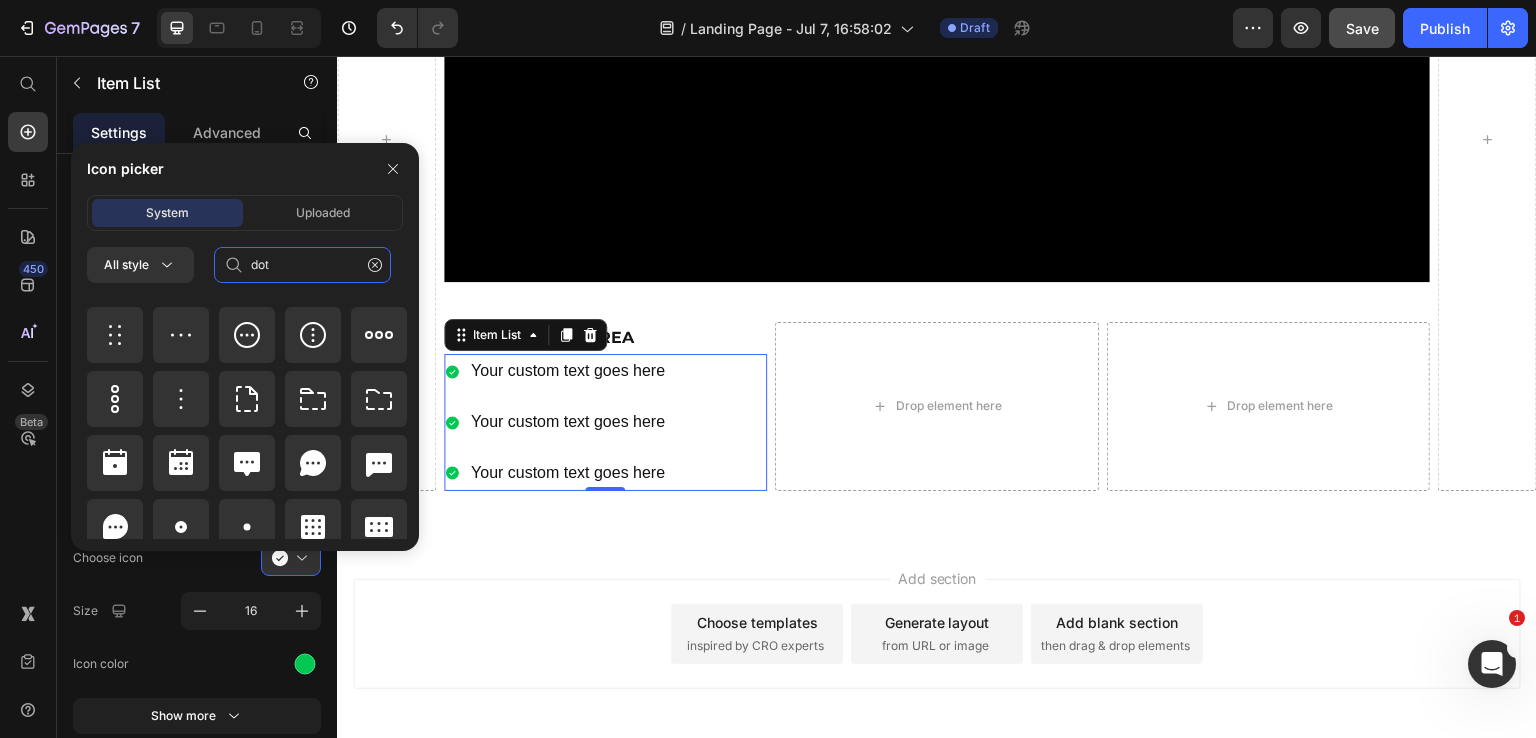 scroll, scrollTop: 704, scrollLeft: 0, axis: vertical 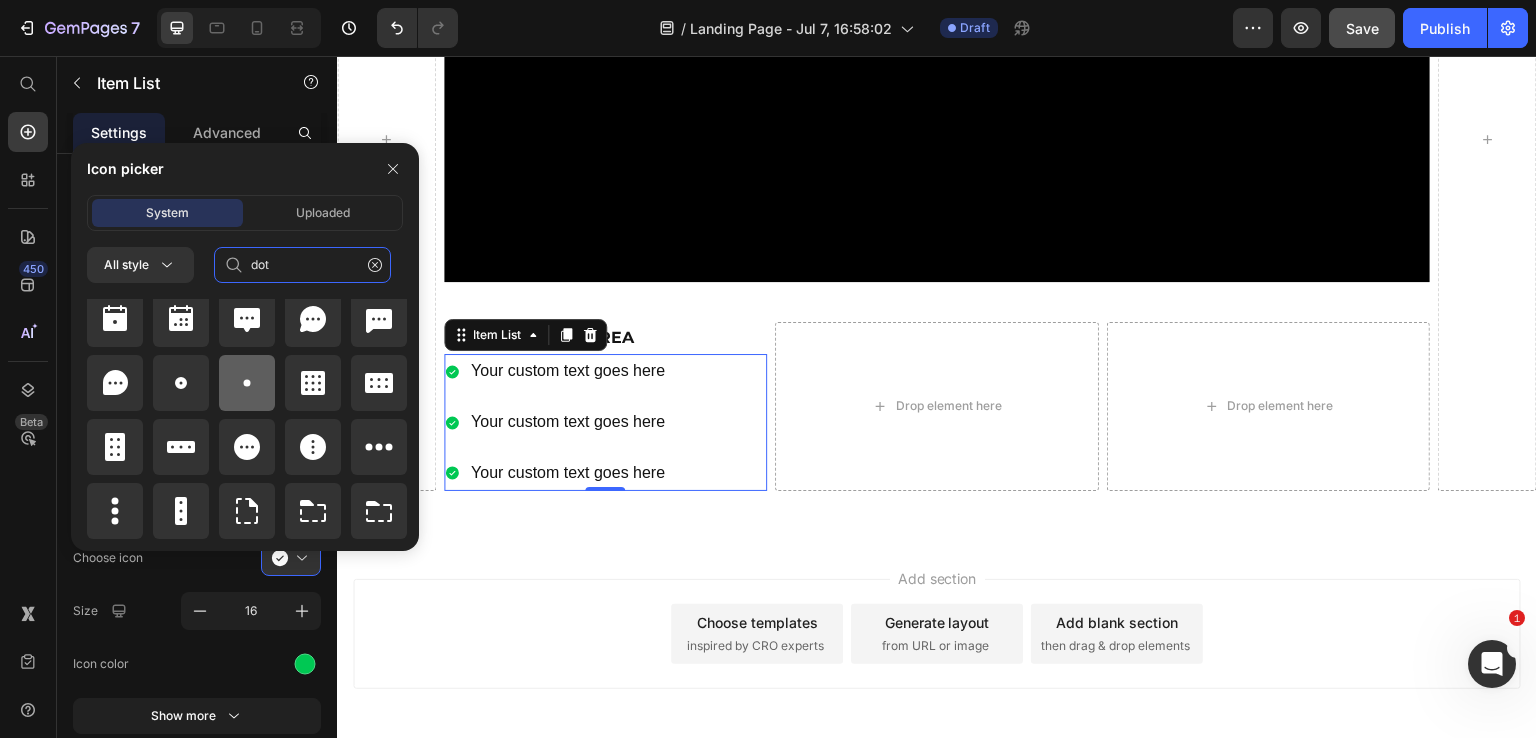 type on "dot" 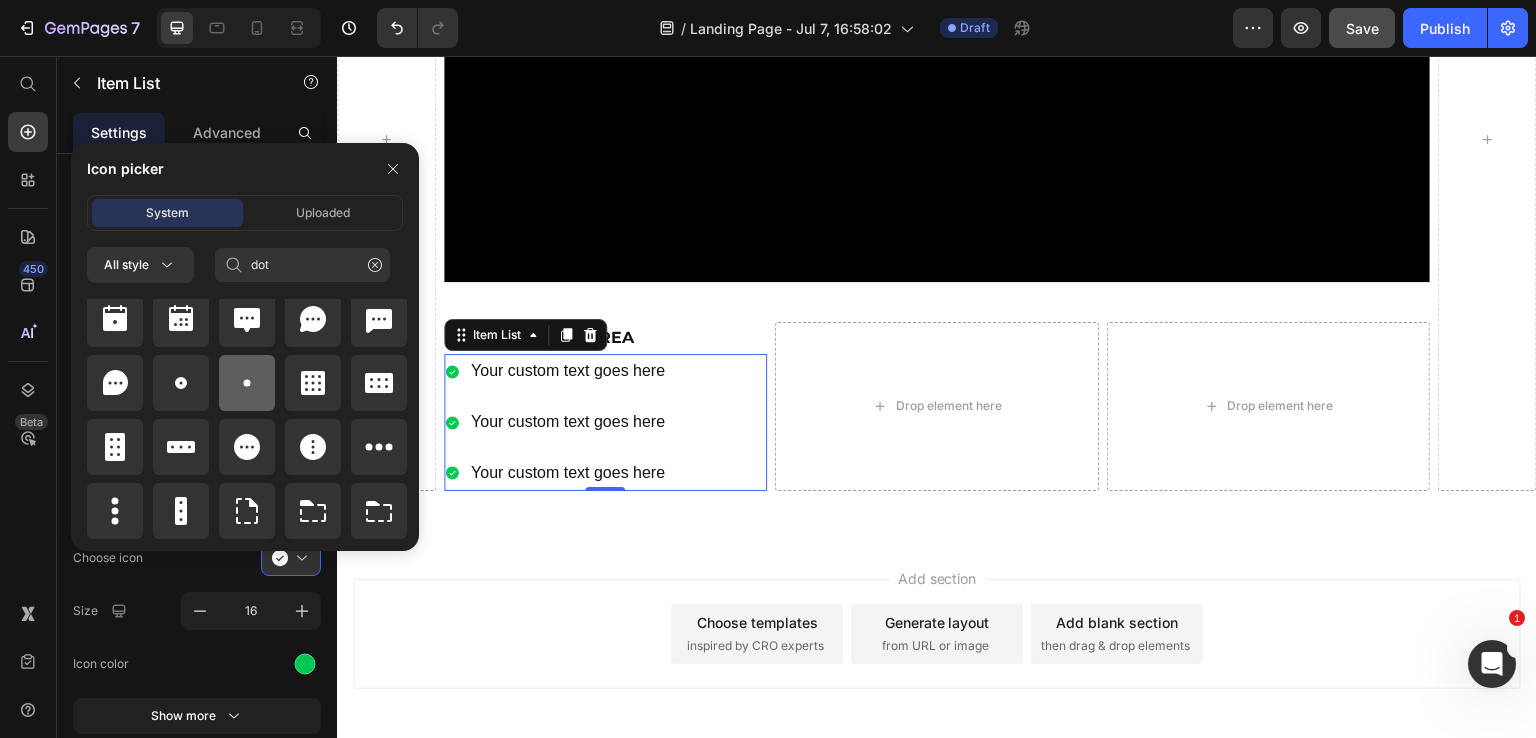 click 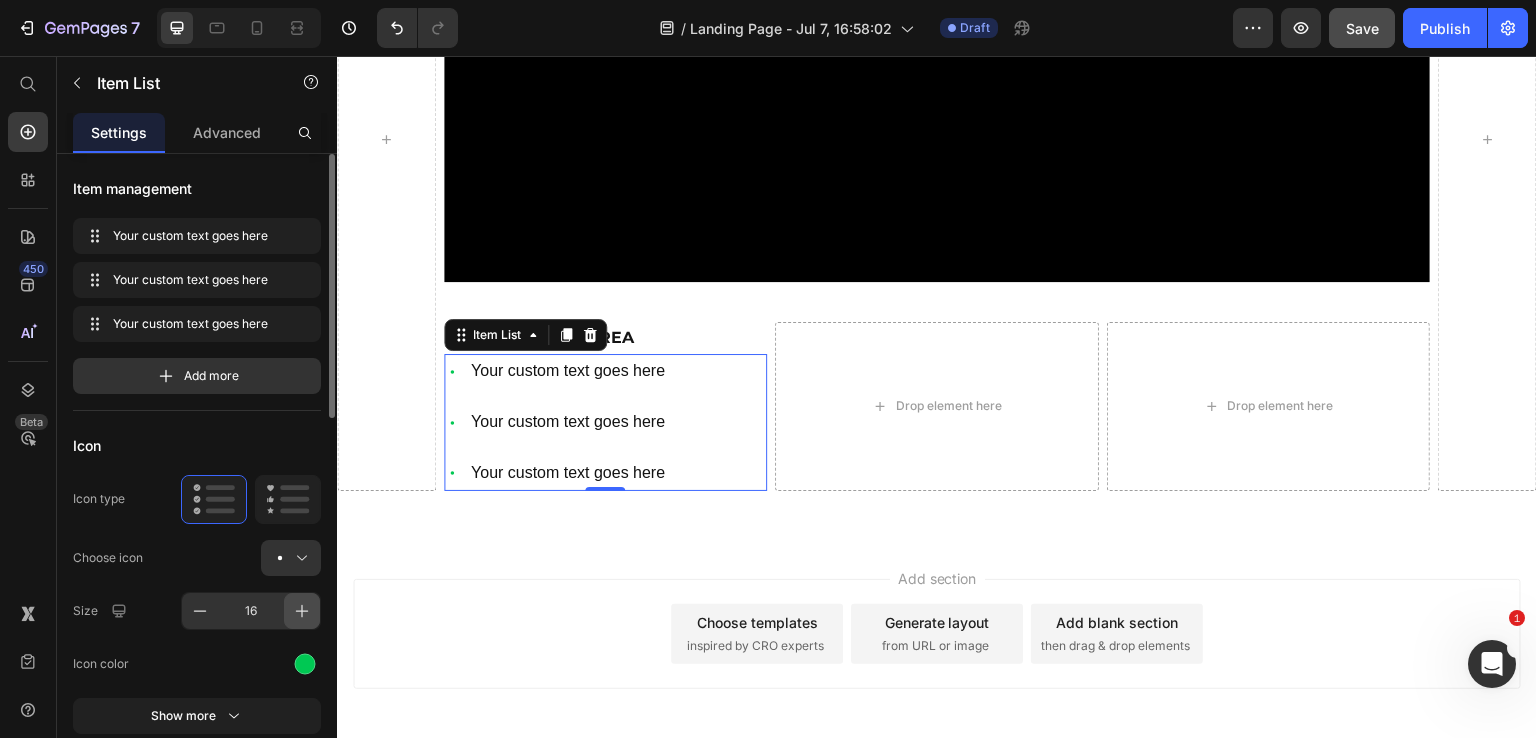 click 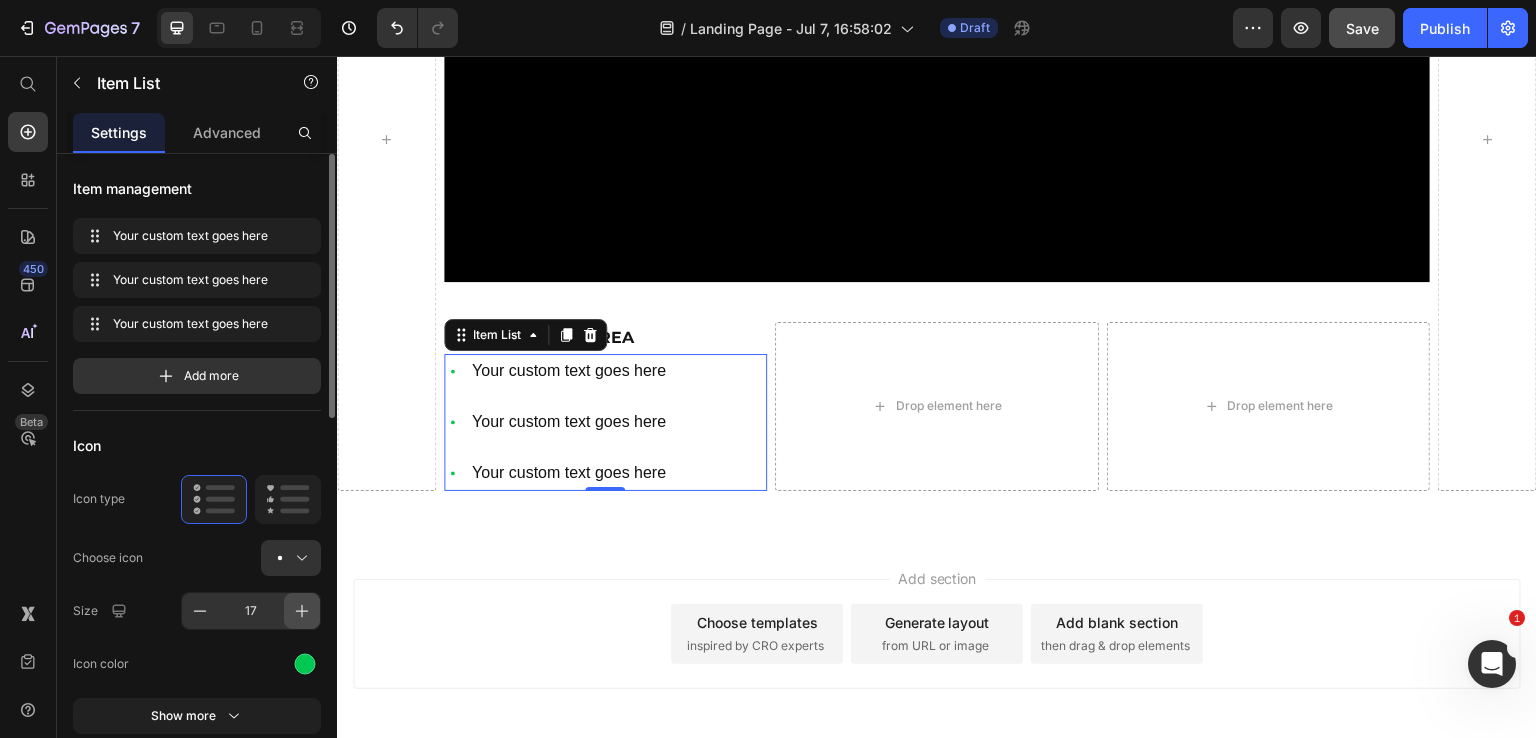 click 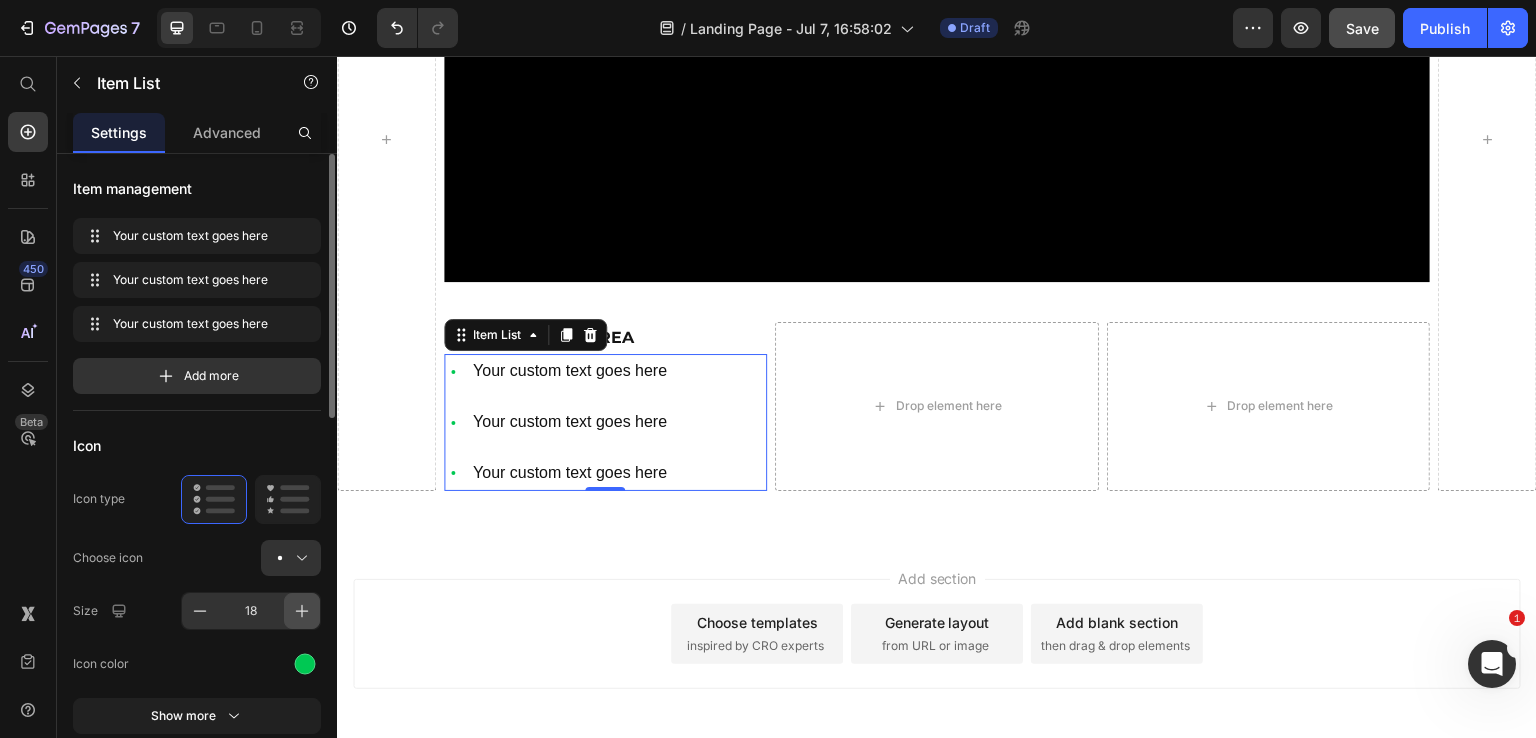 click 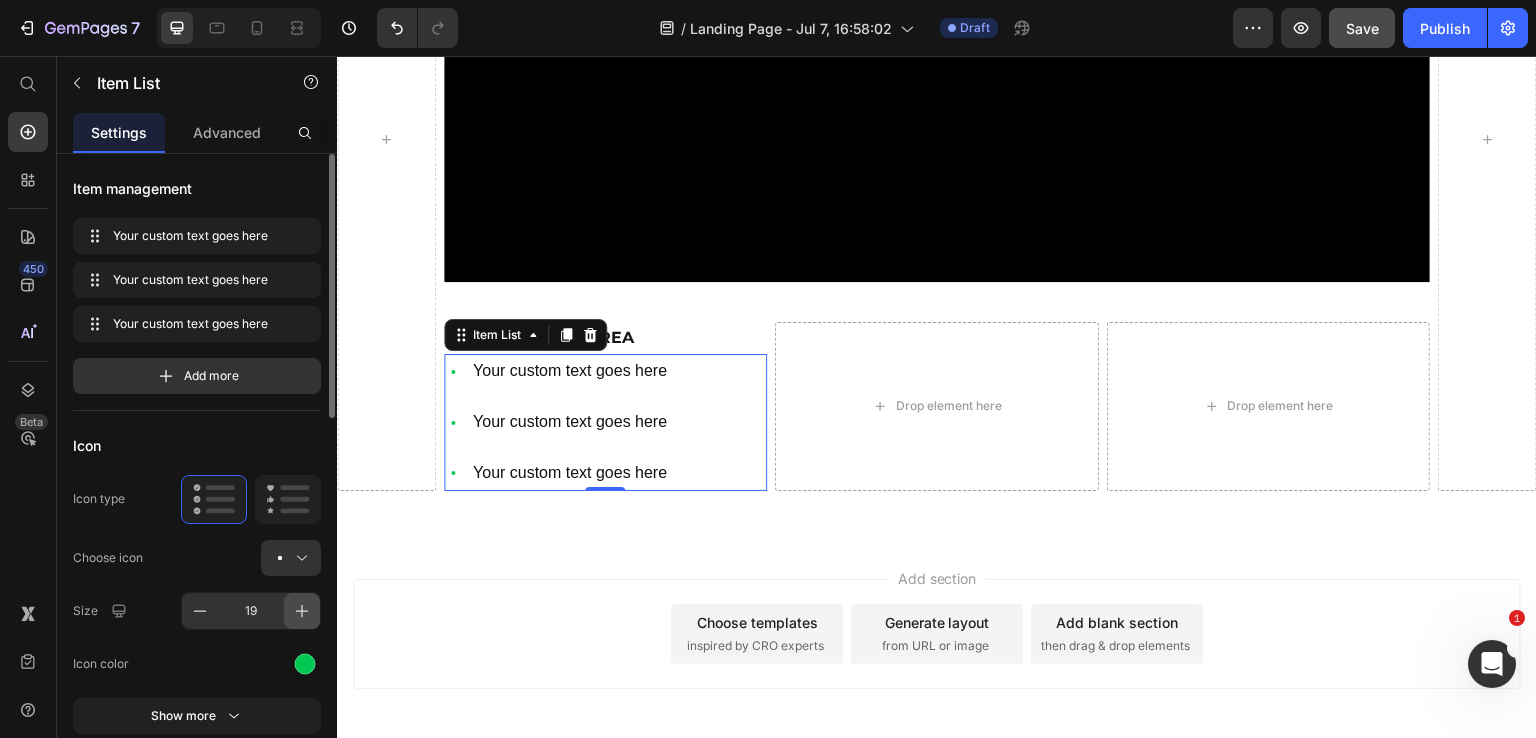 click 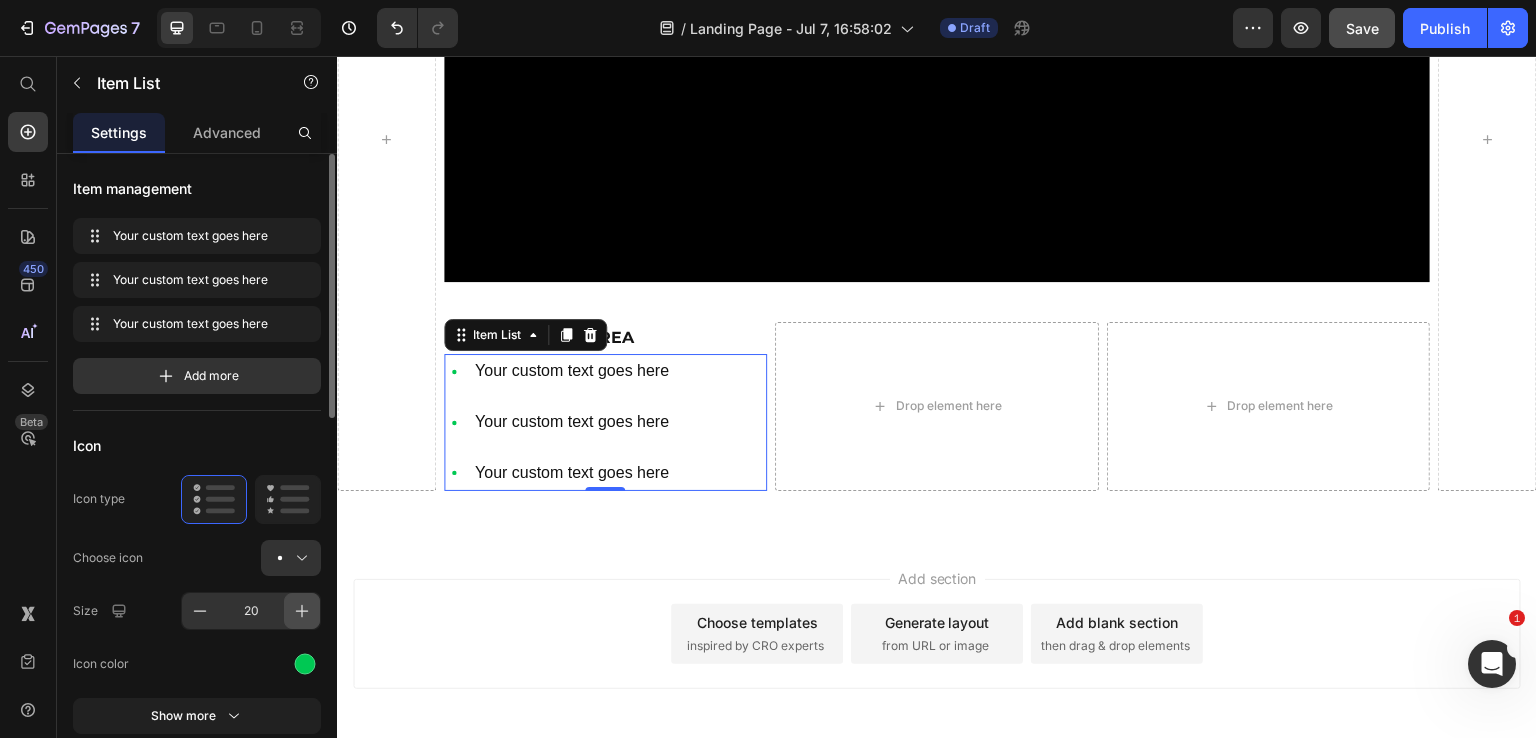 click 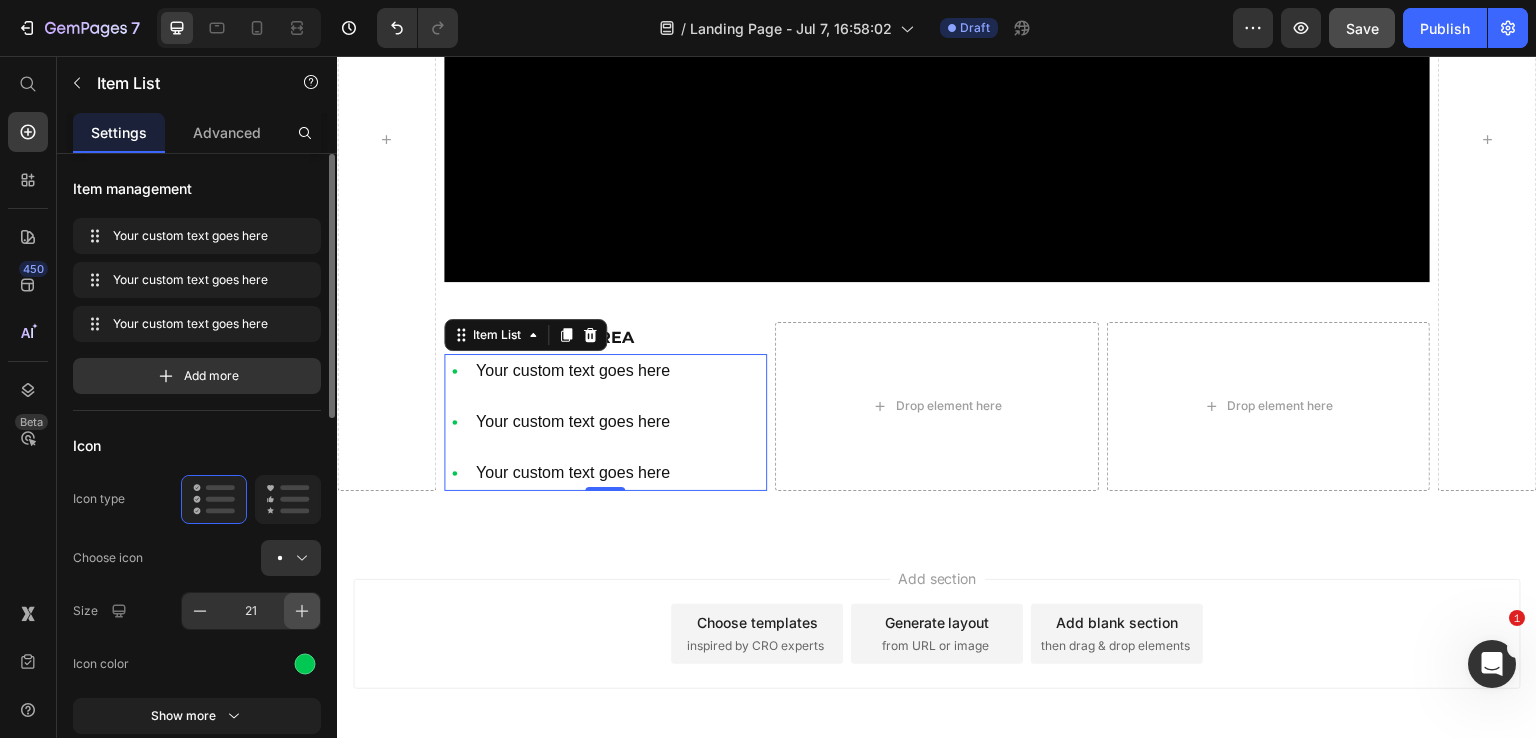 click 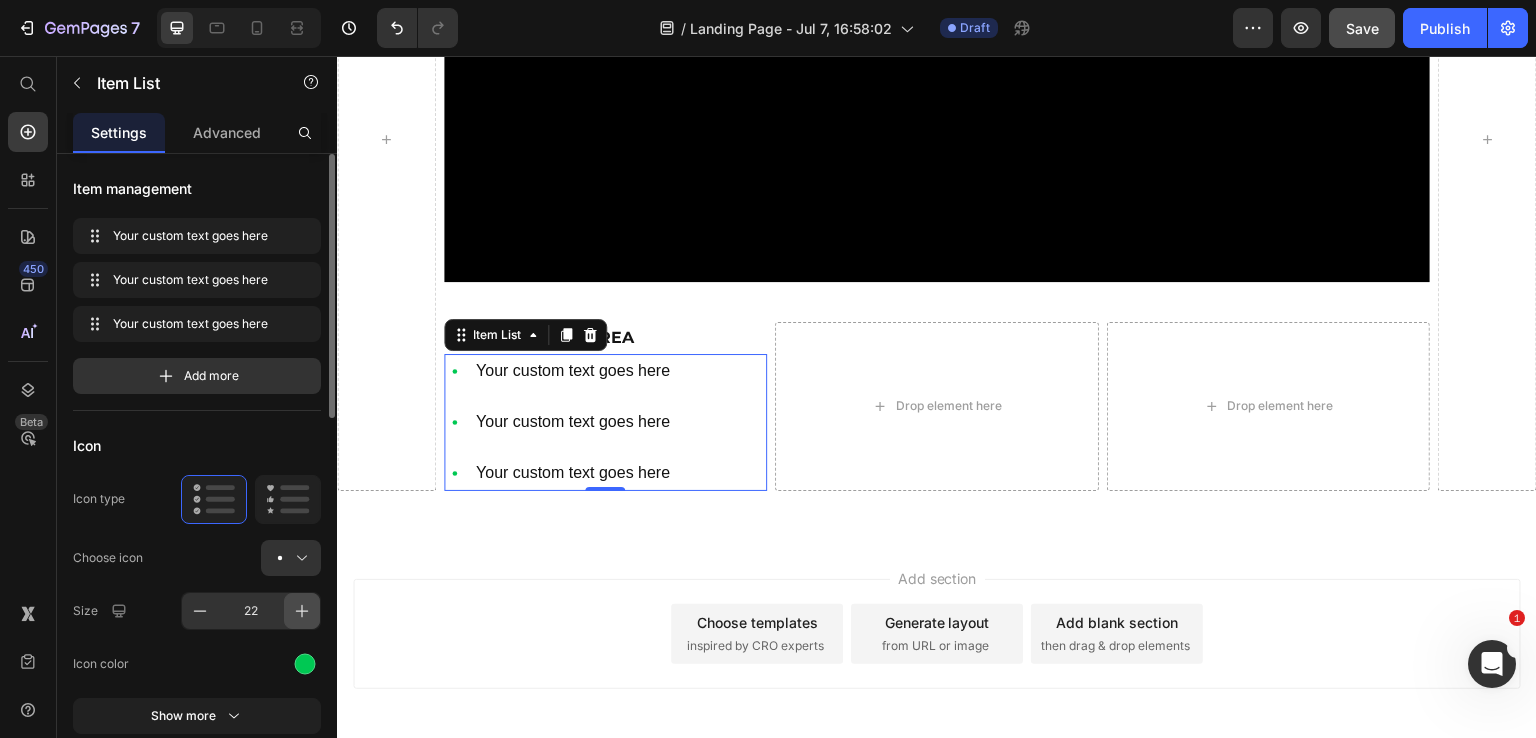 click 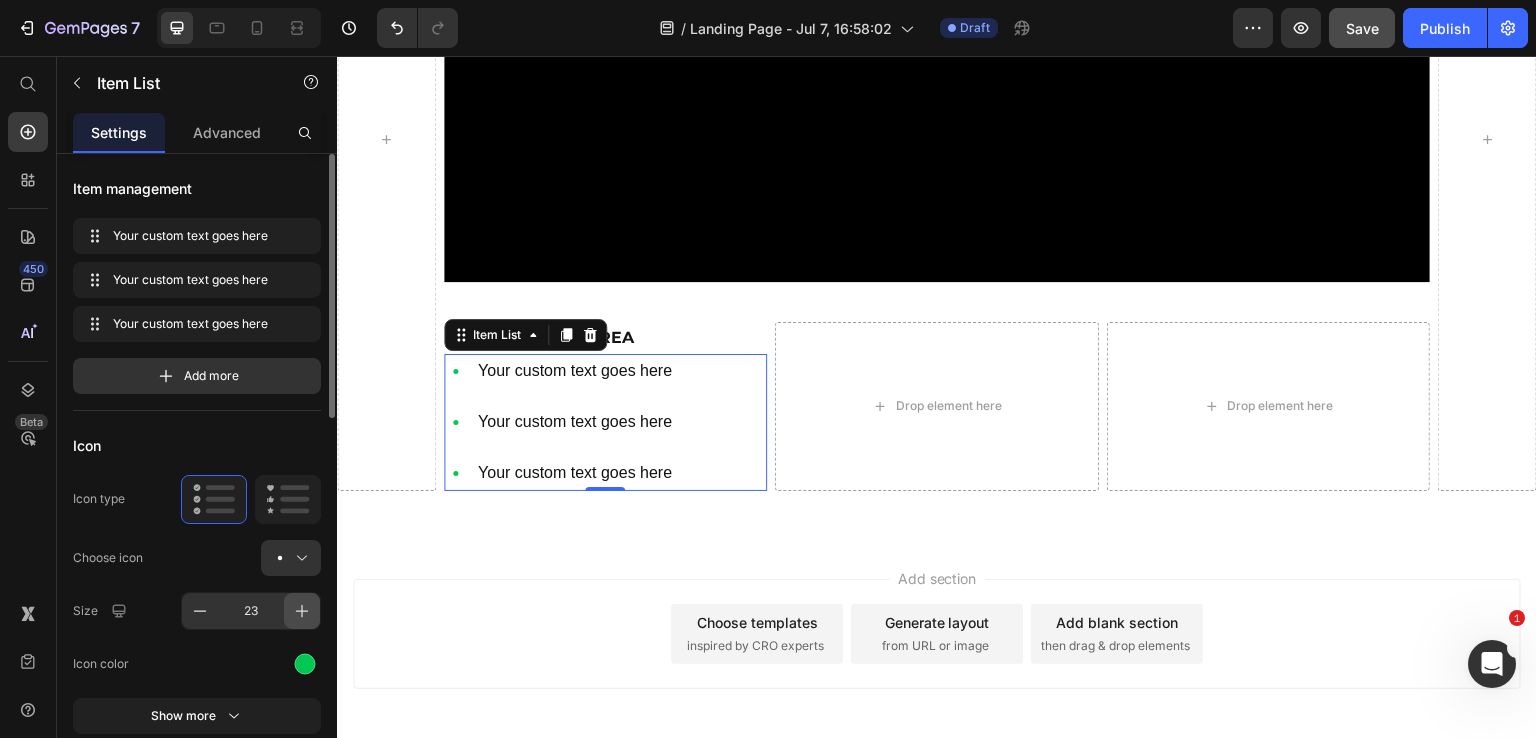 click 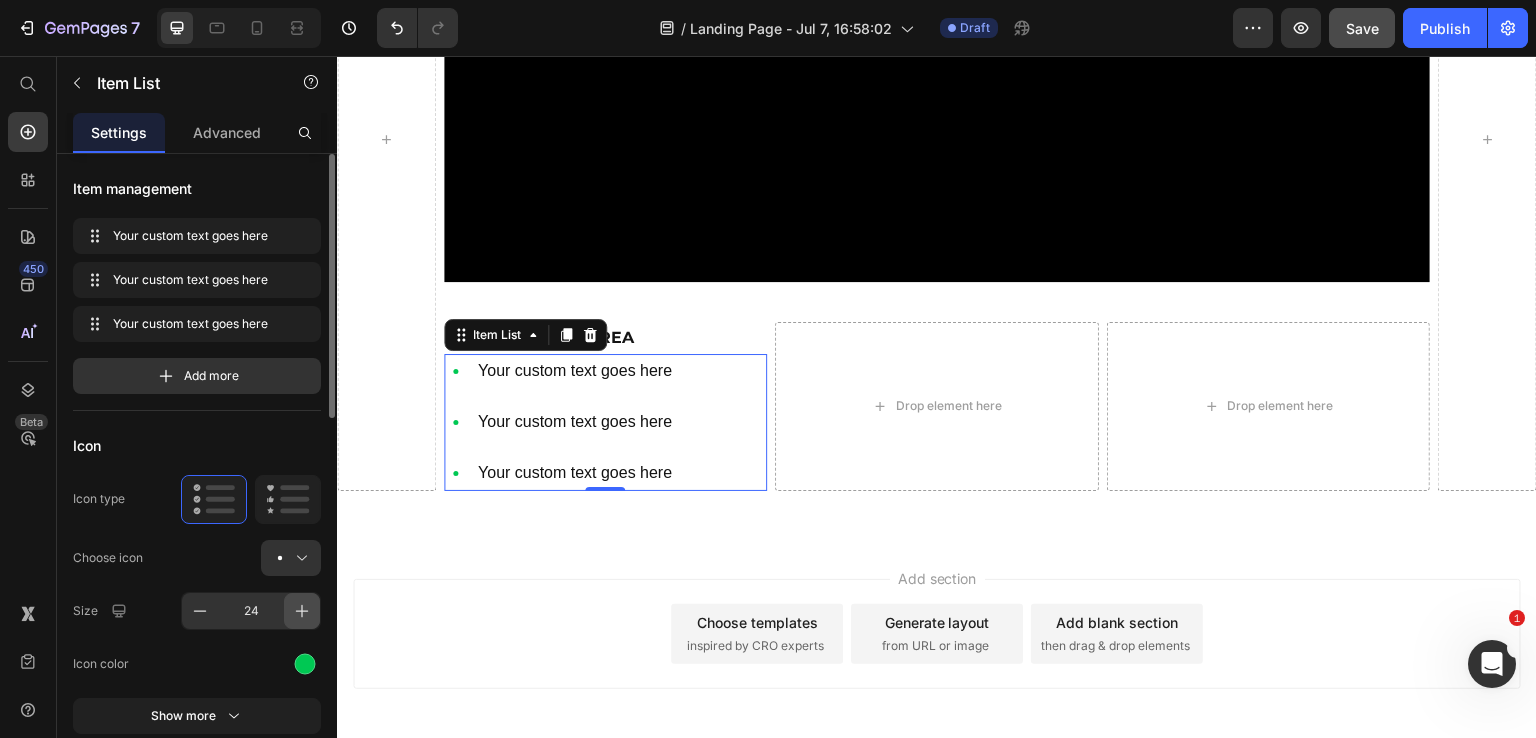 click 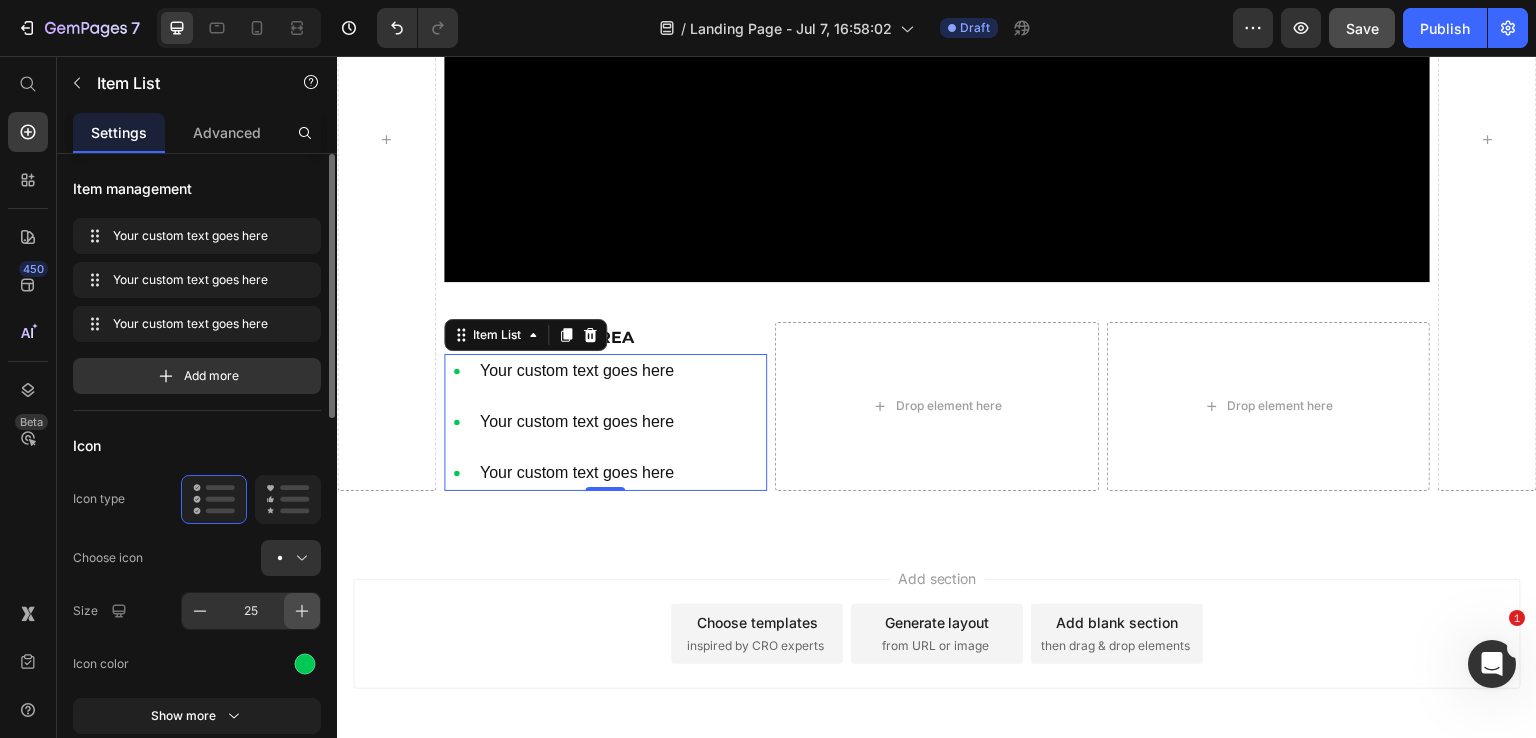 click 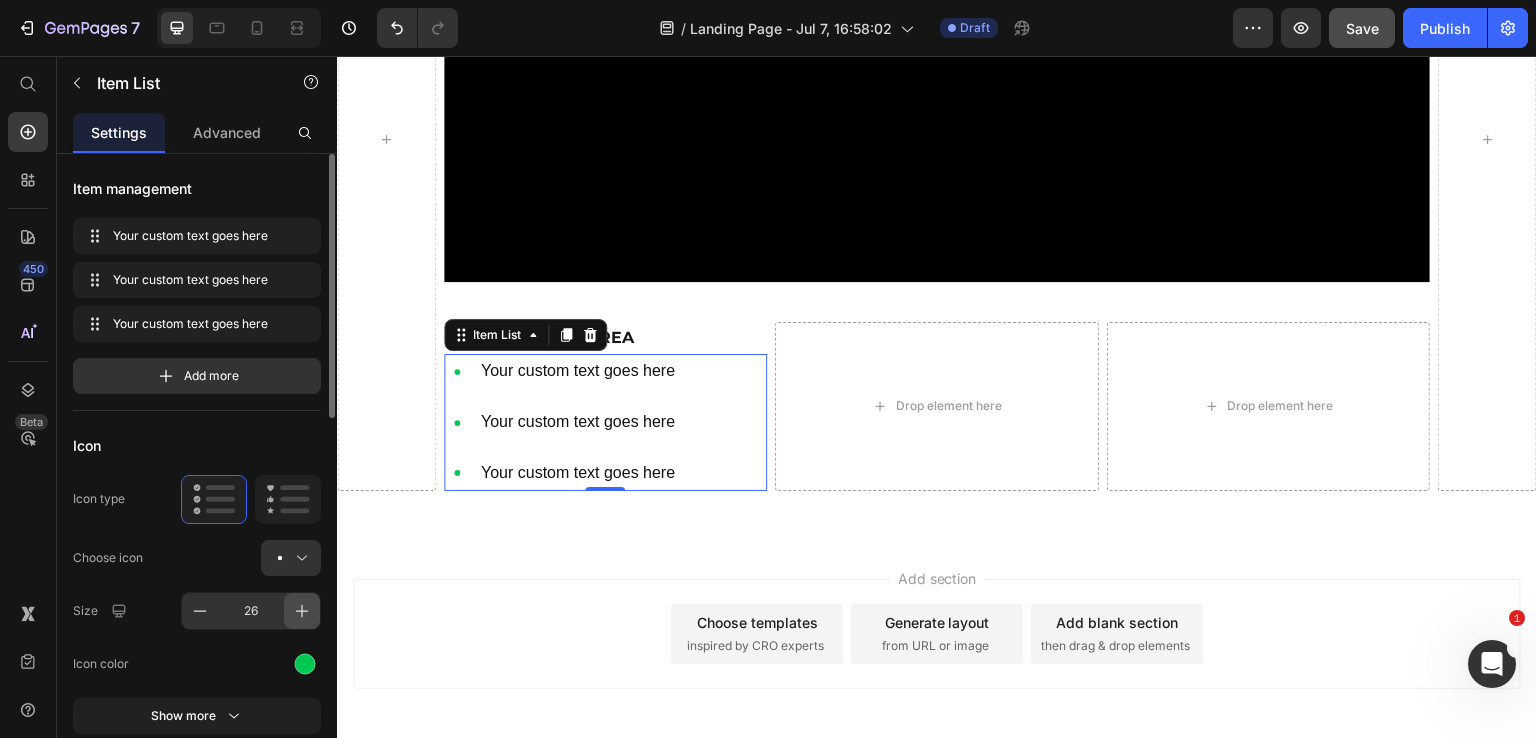 click 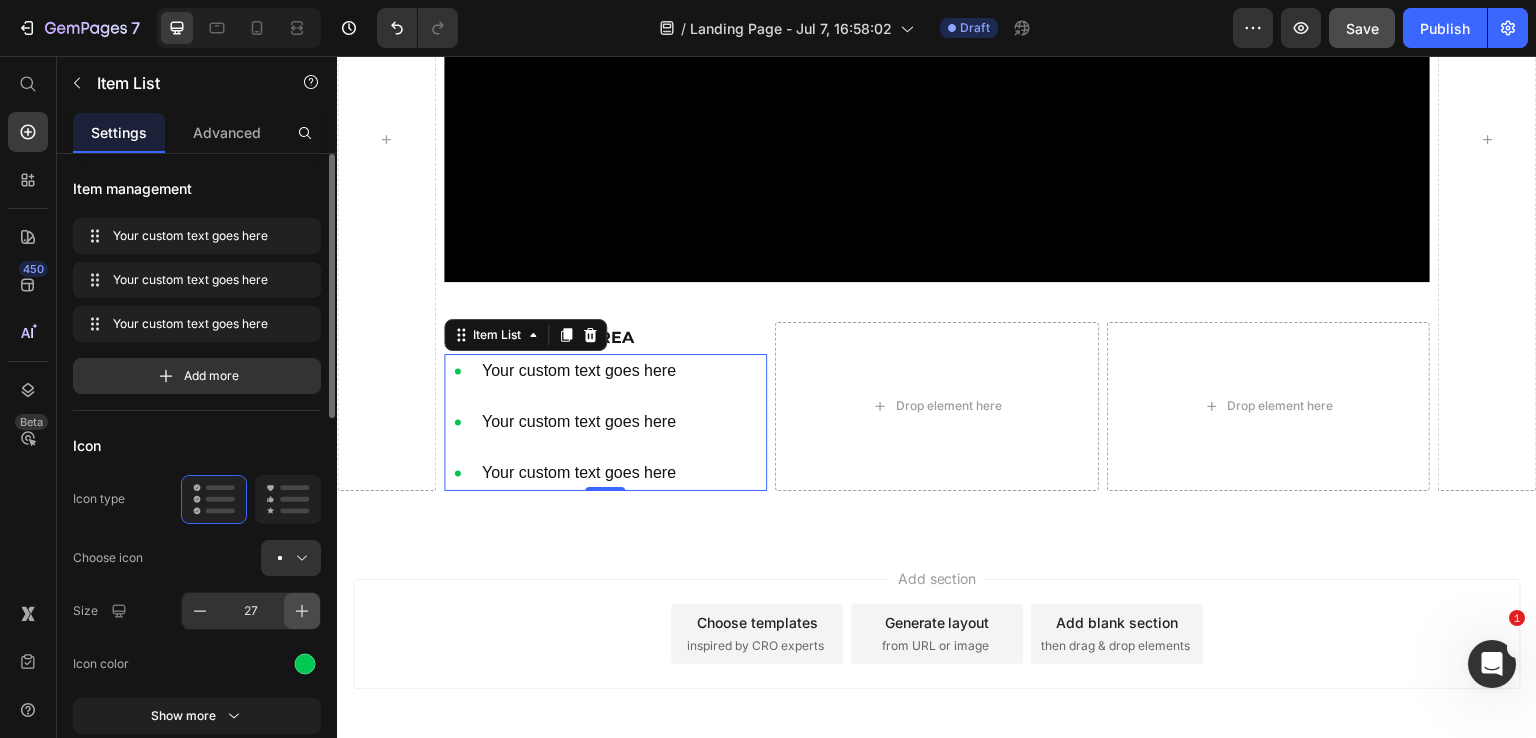 click 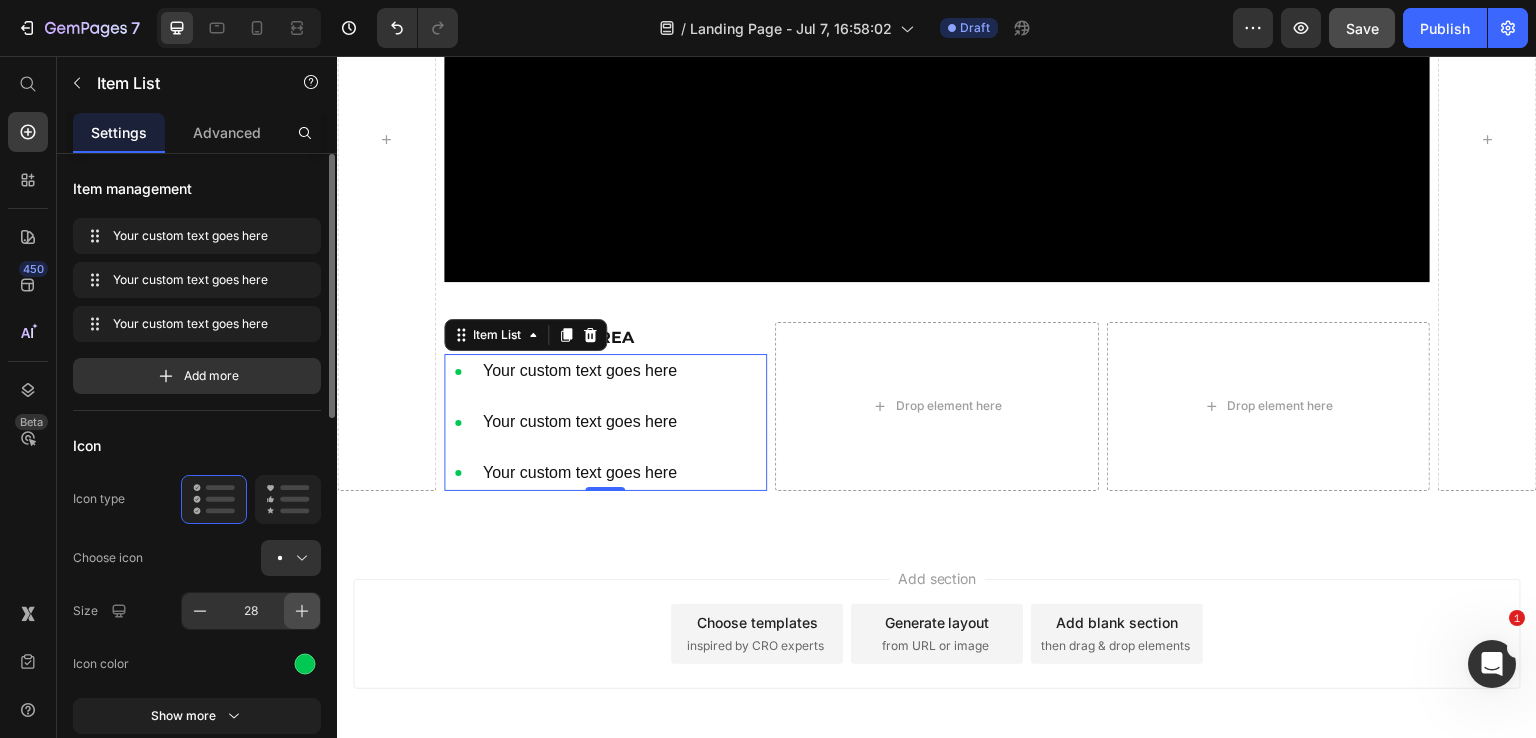 click 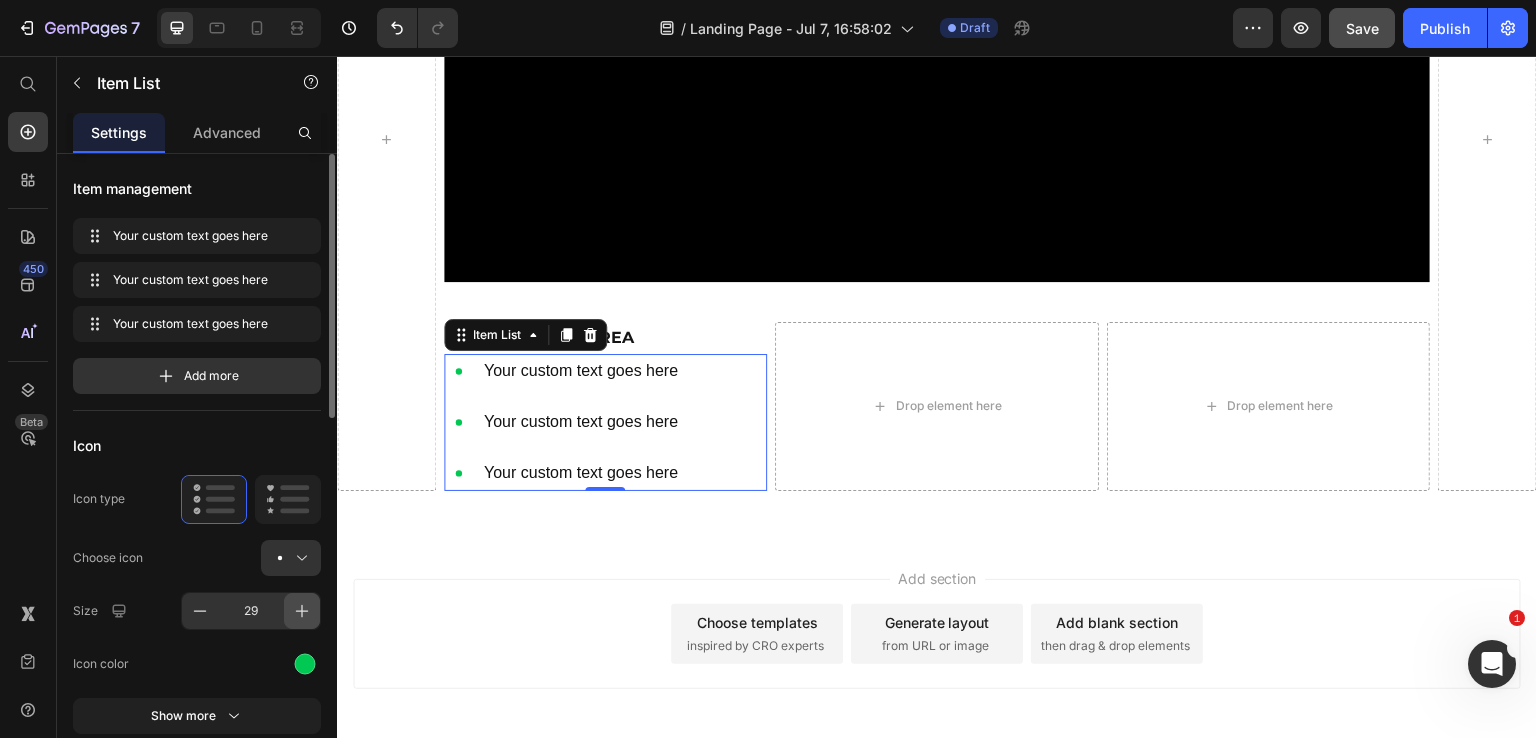 click 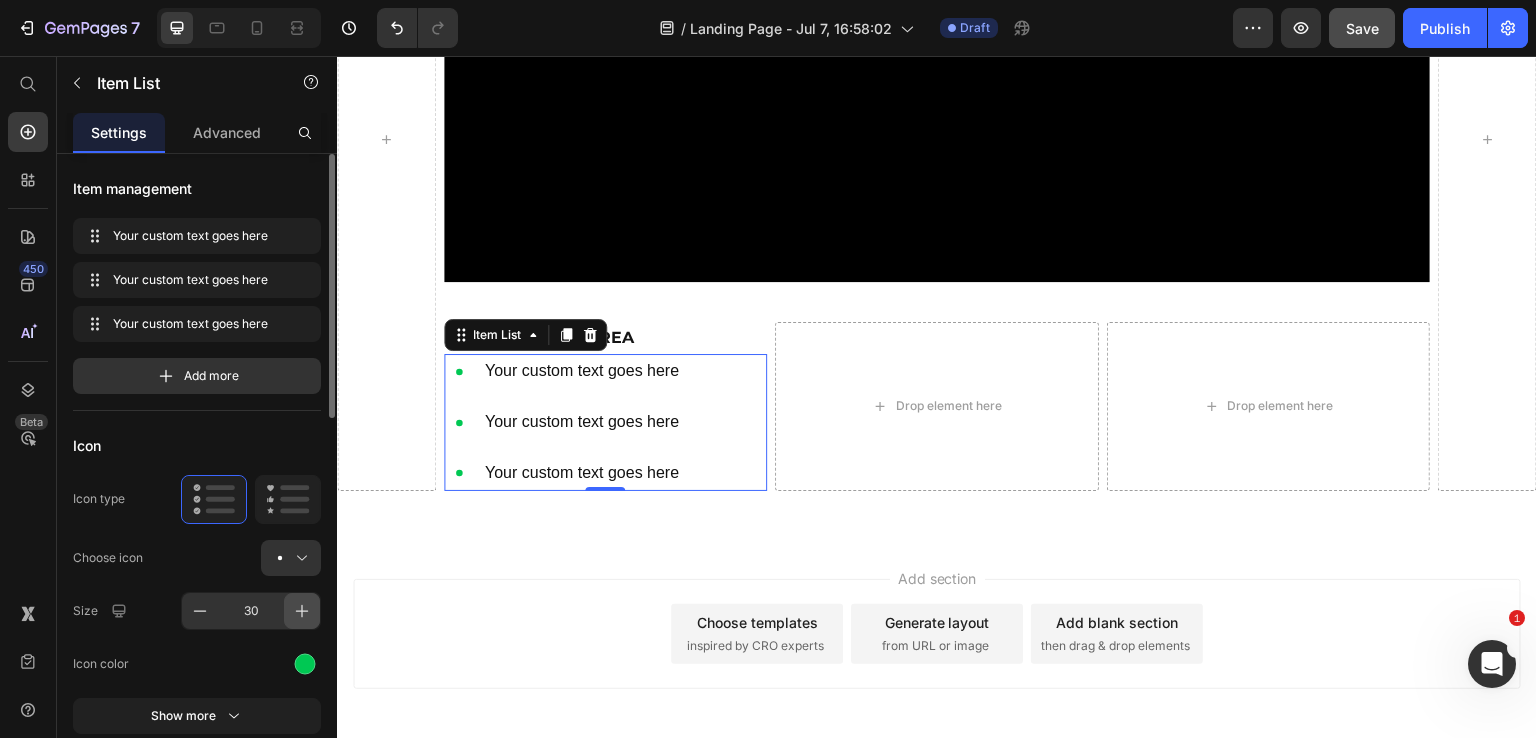 click 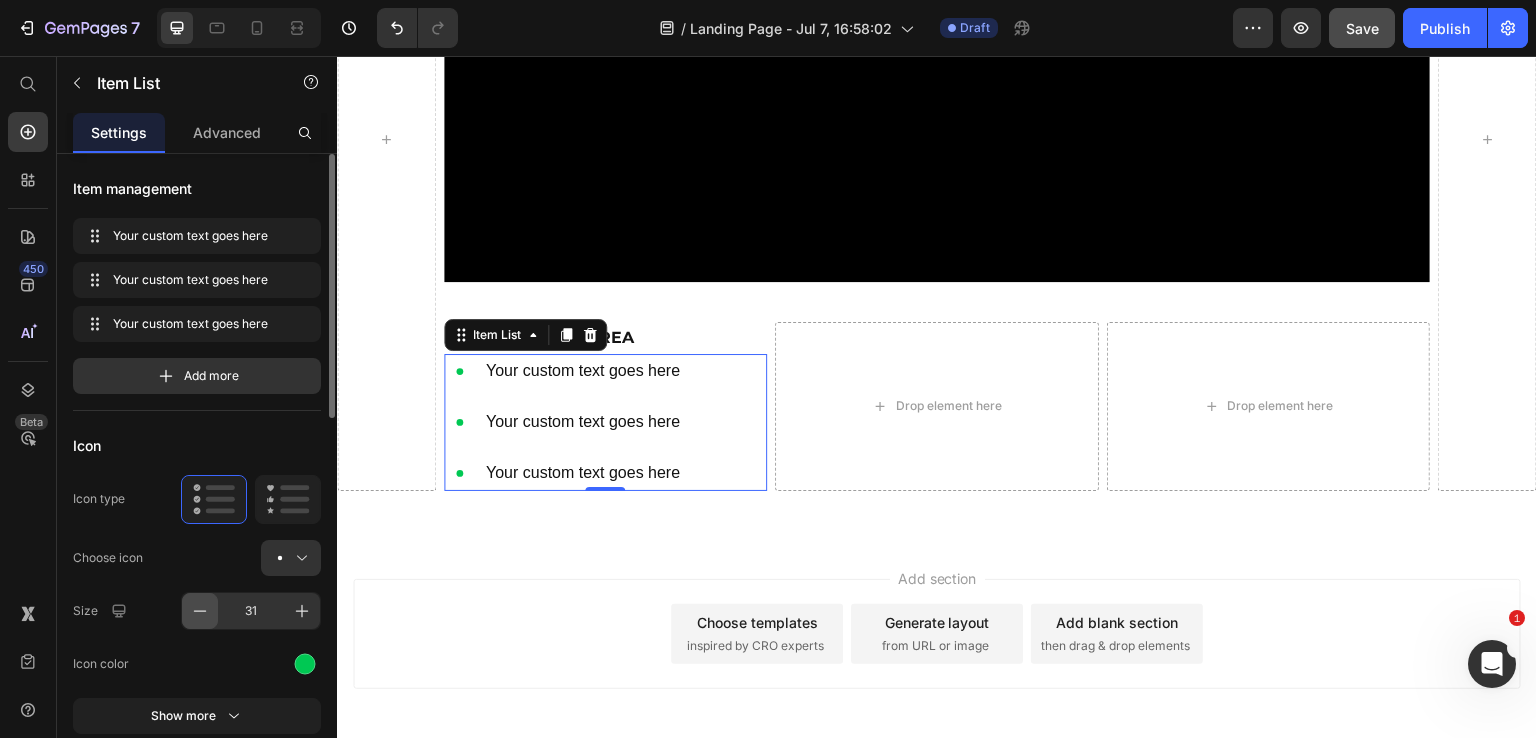click at bounding box center (200, 611) 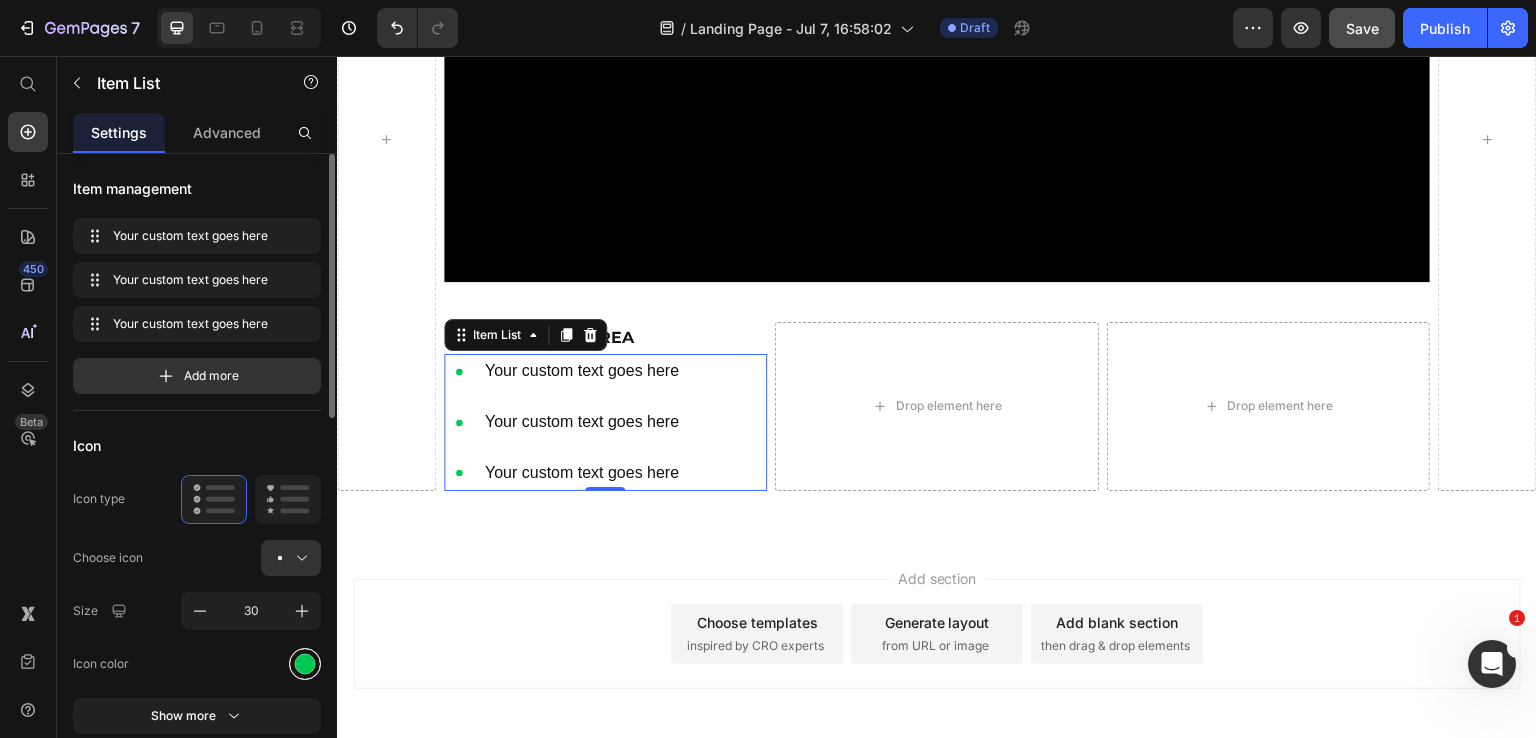 click at bounding box center [305, 664] 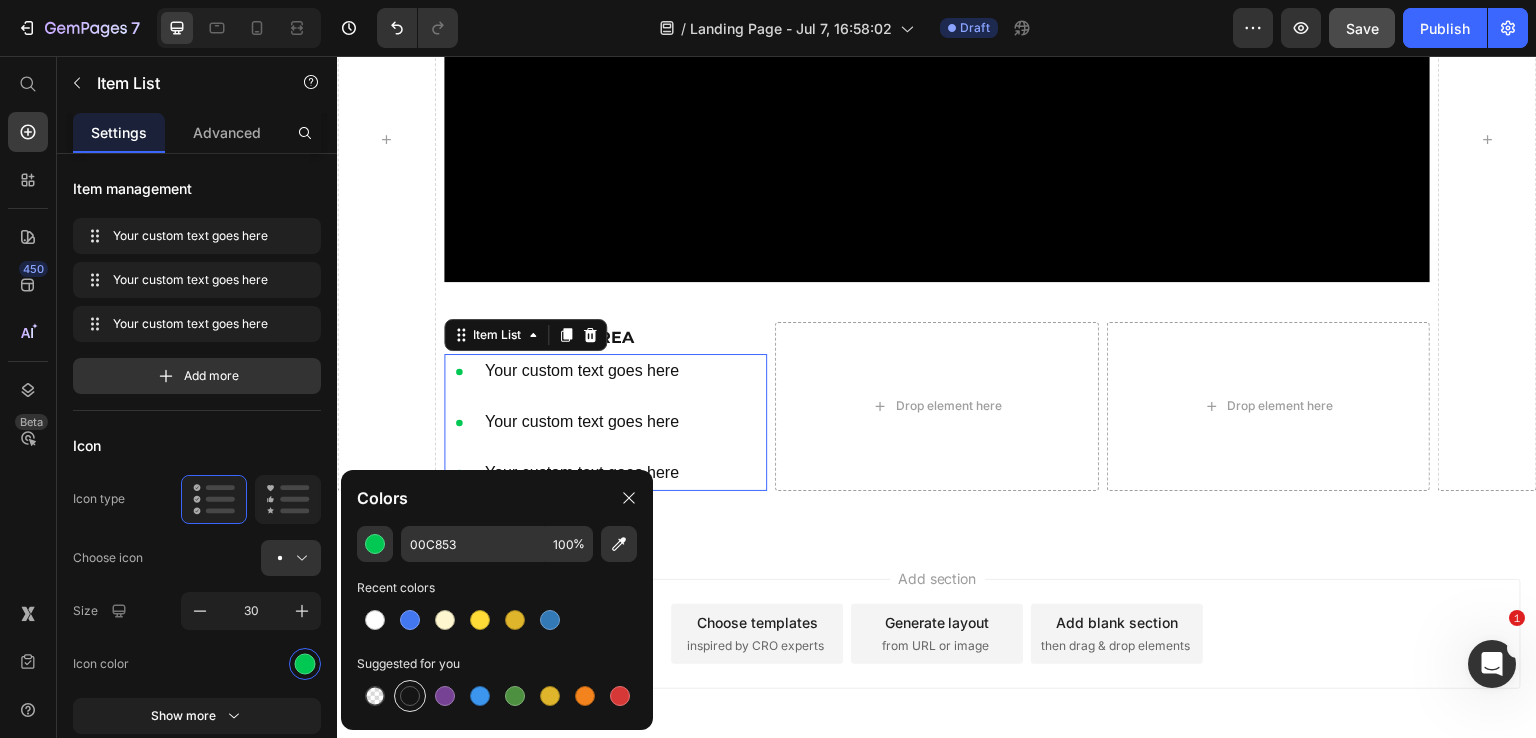 click at bounding box center (410, 696) 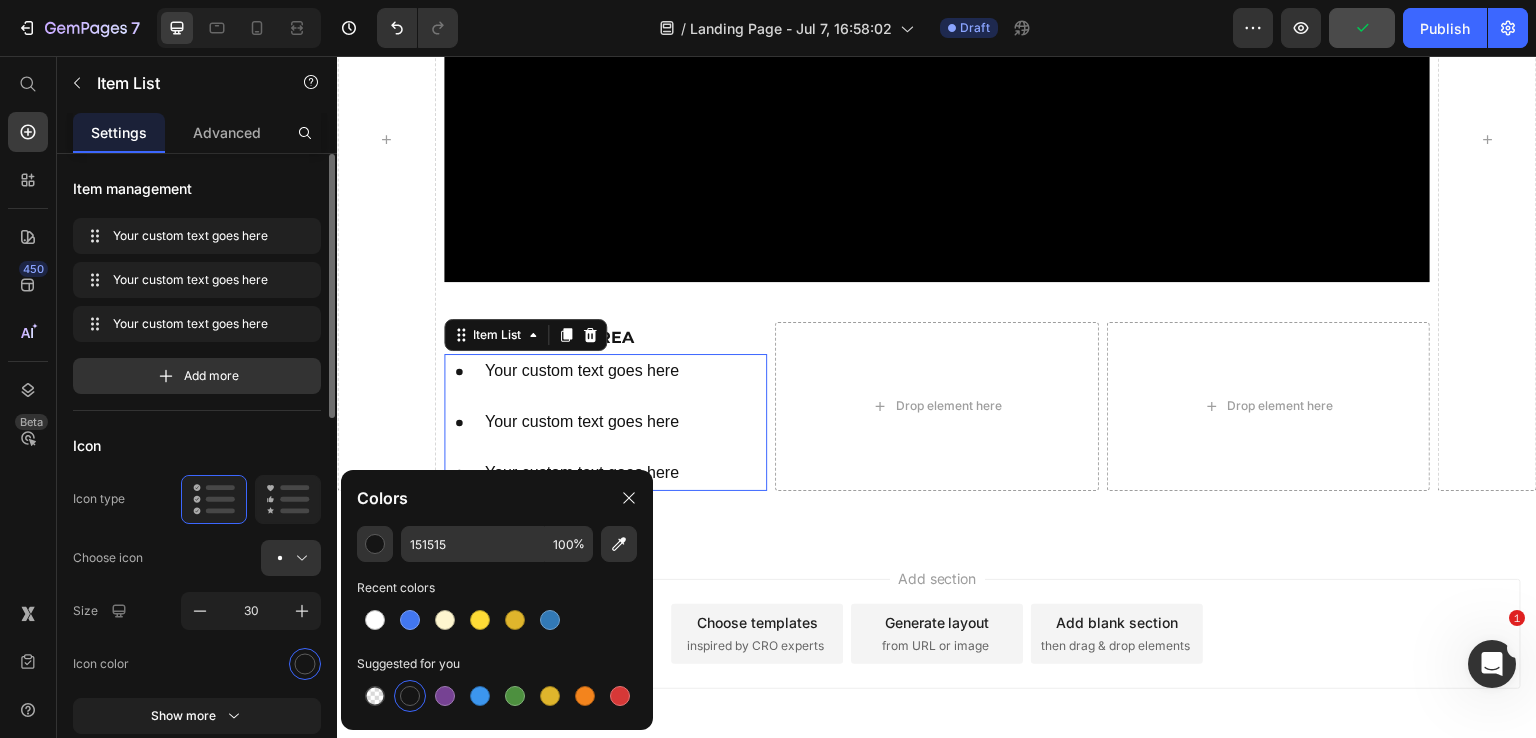 click on "Icon type" 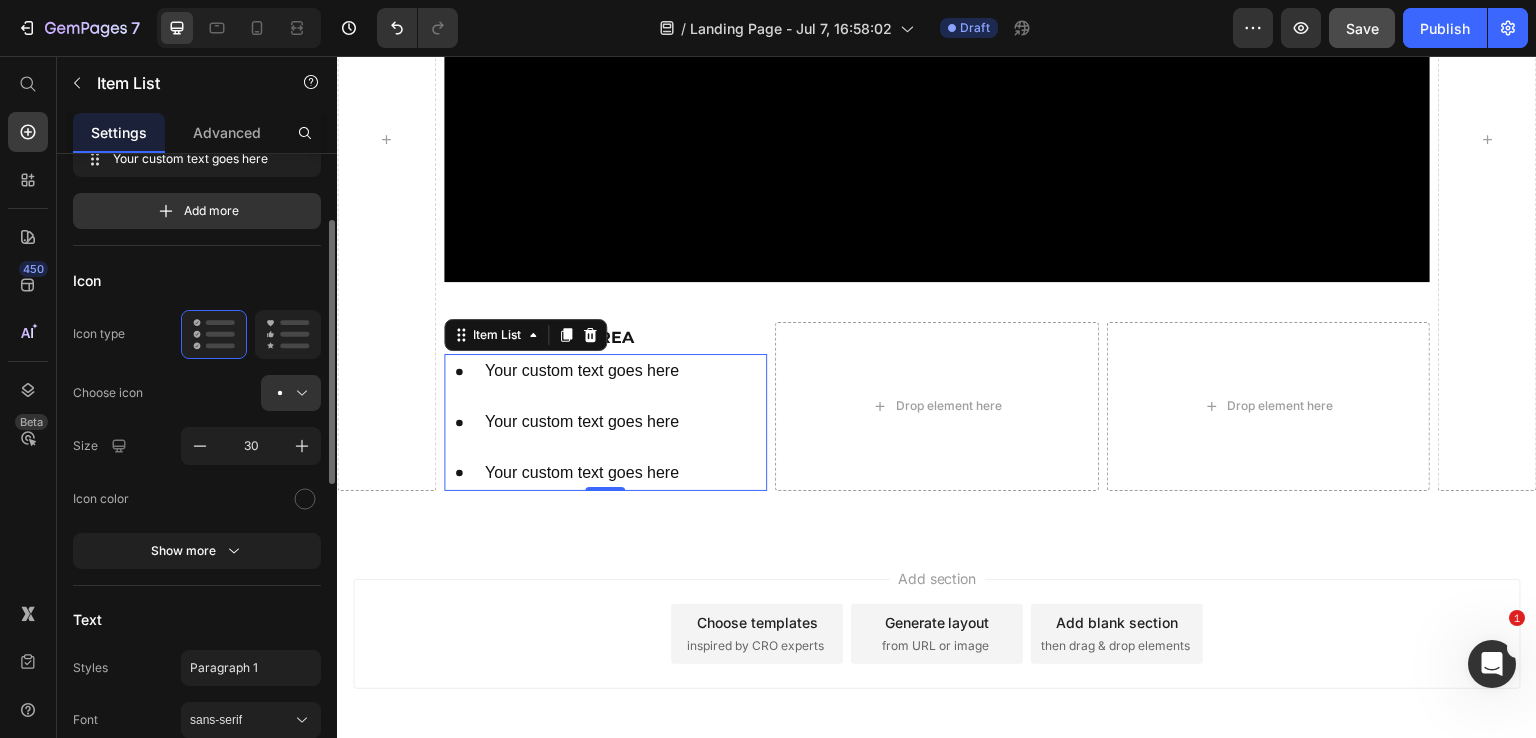 scroll, scrollTop: 166, scrollLeft: 0, axis: vertical 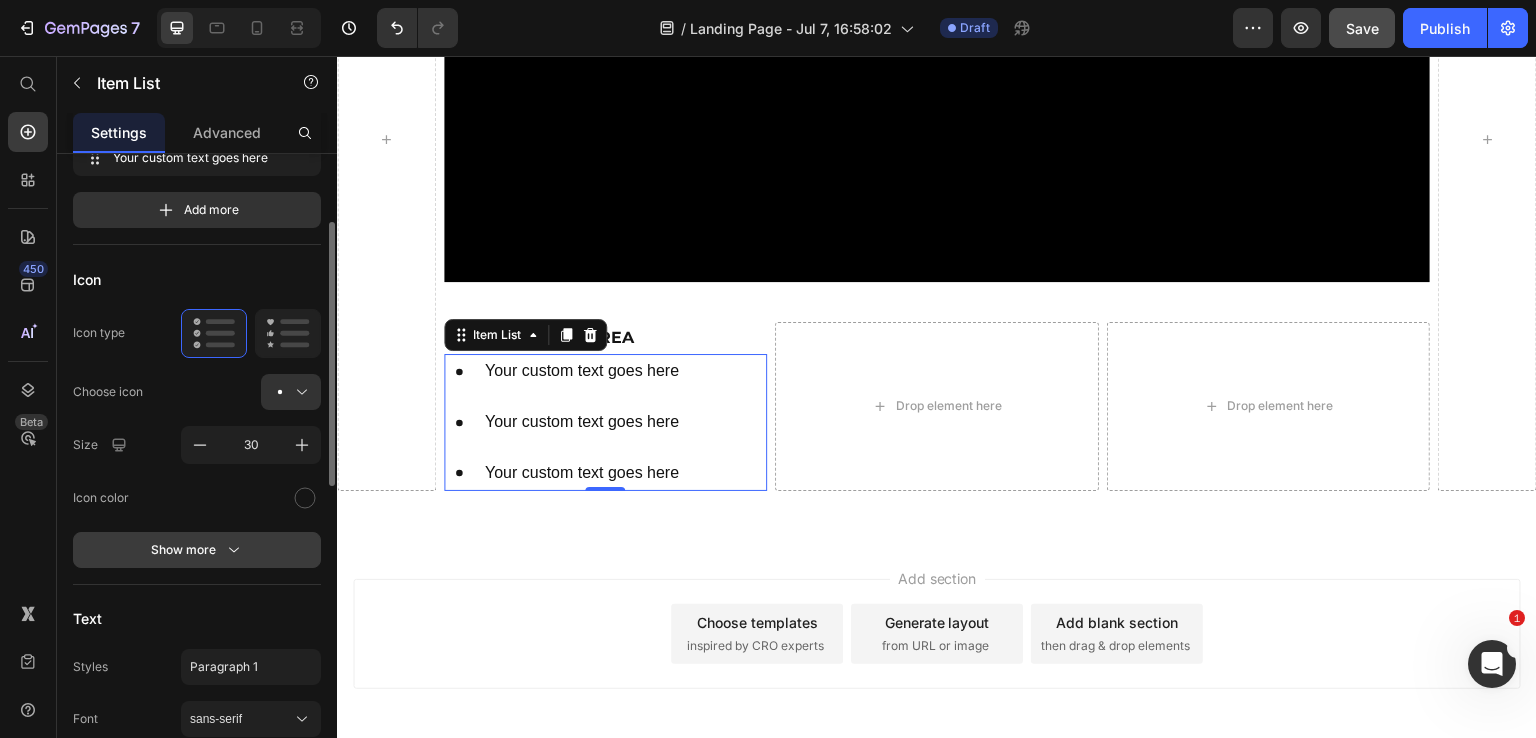 click on "Show more" at bounding box center [197, 550] 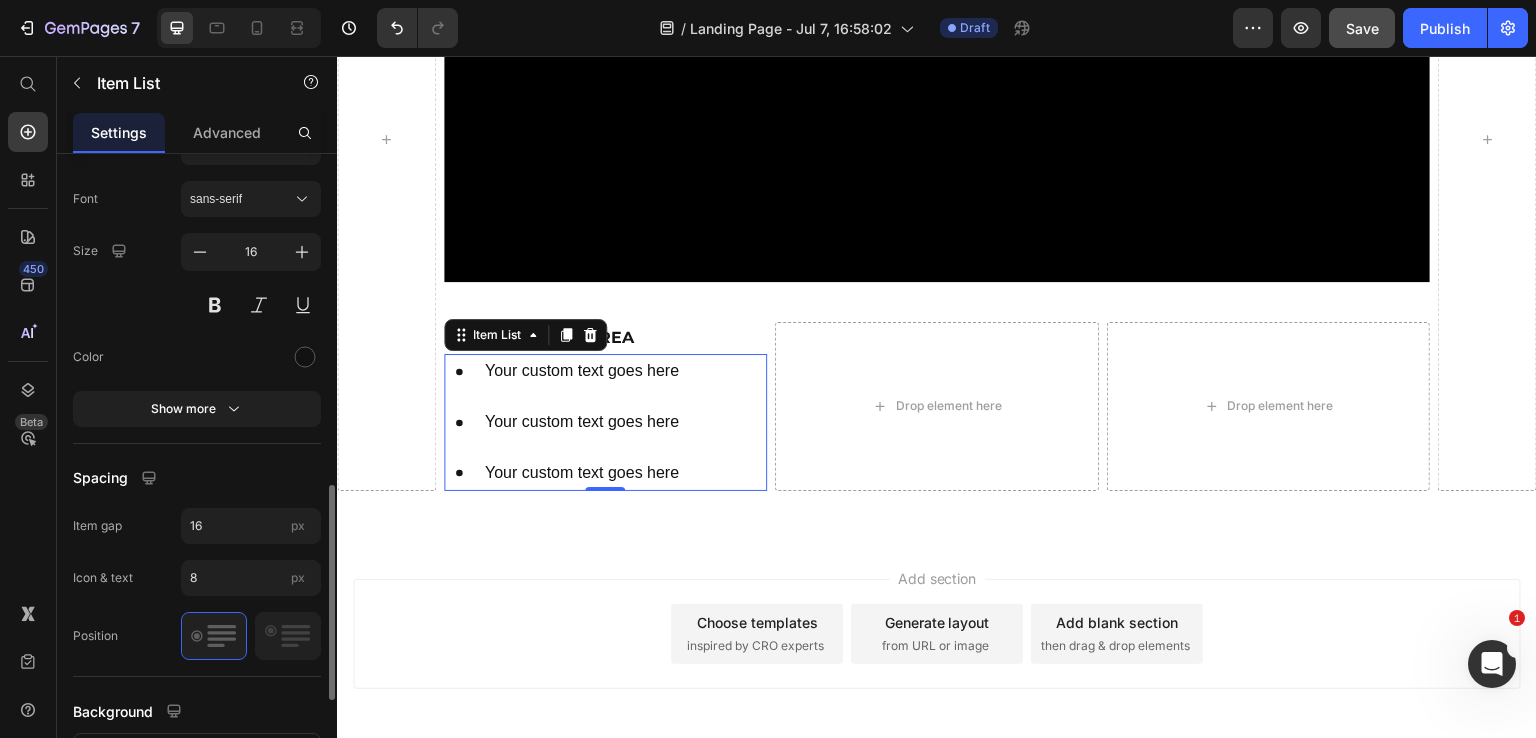 scroll, scrollTop: 1046, scrollLeft: 0, axis: vertical 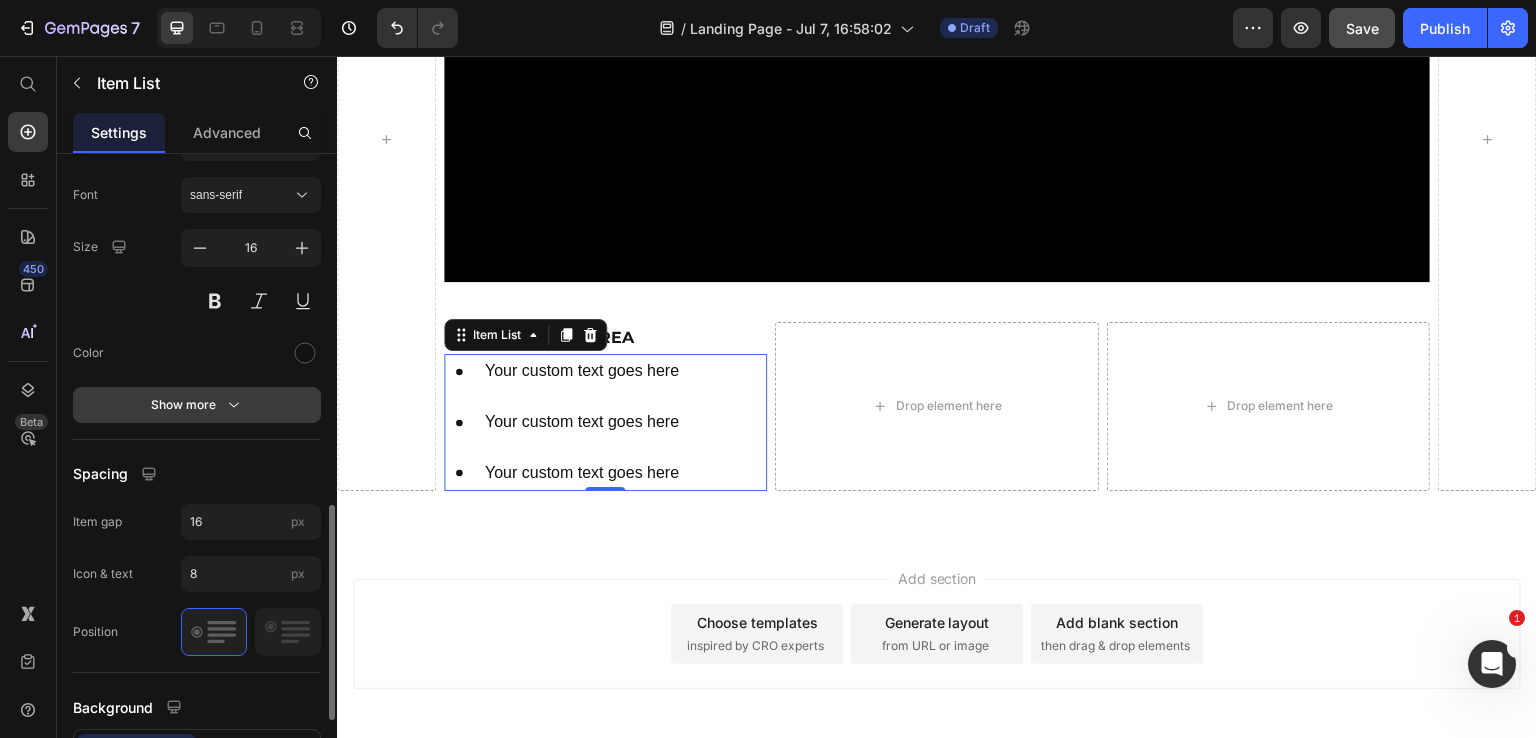 click on "Show more" at bounding box center [197, 405] 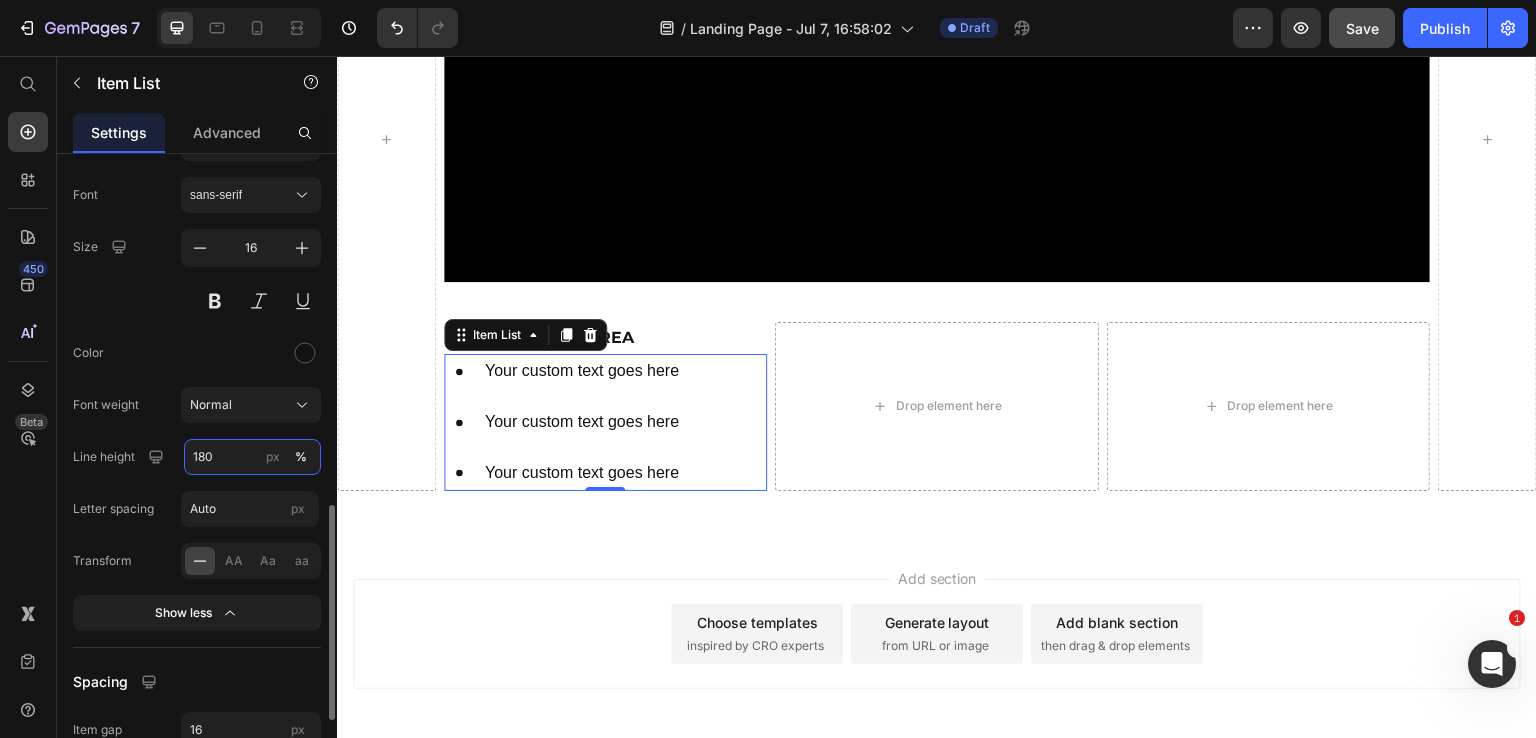 click on "180" at bounding box center (252, 457) 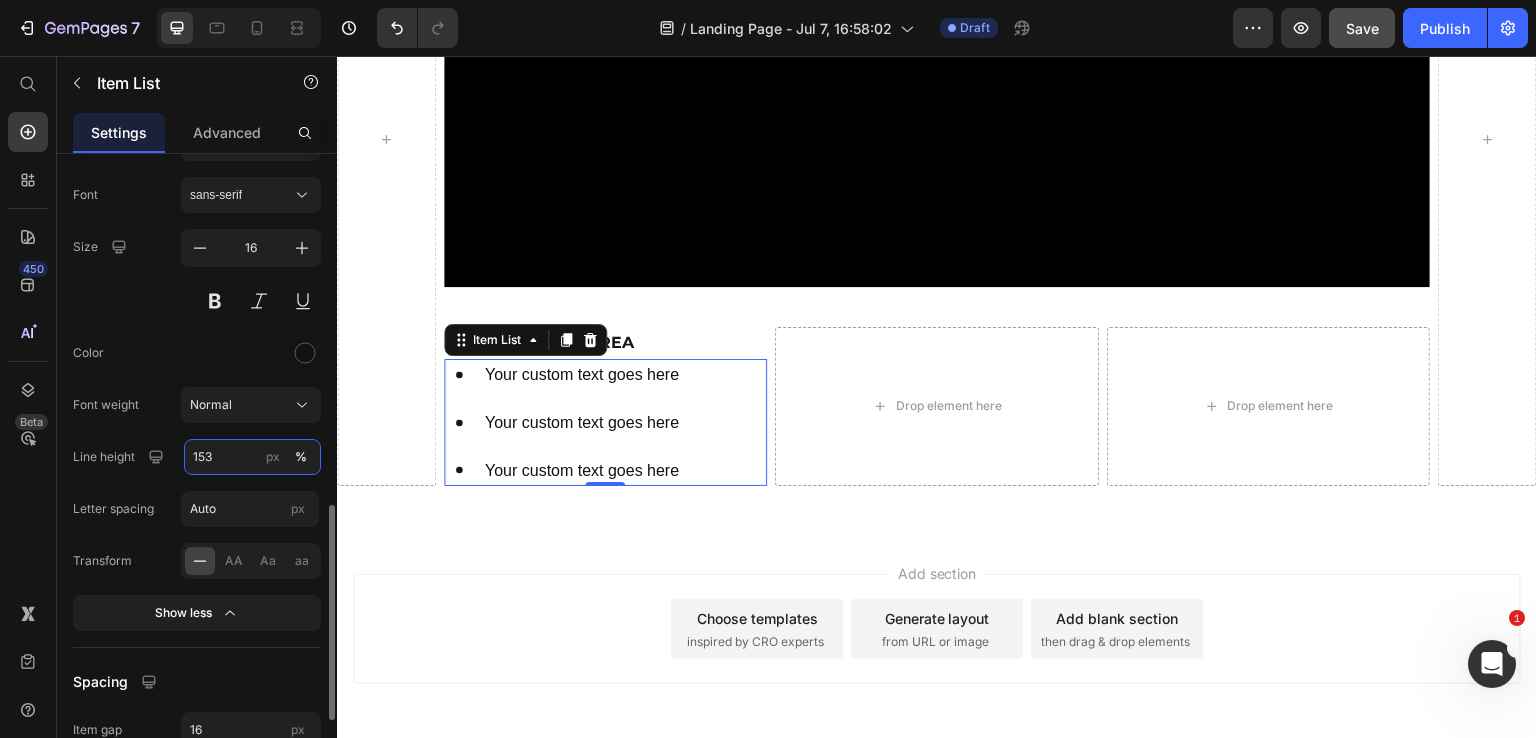 scroll, scrollTop: 1232, scrollLeft: 0, axis: vertical 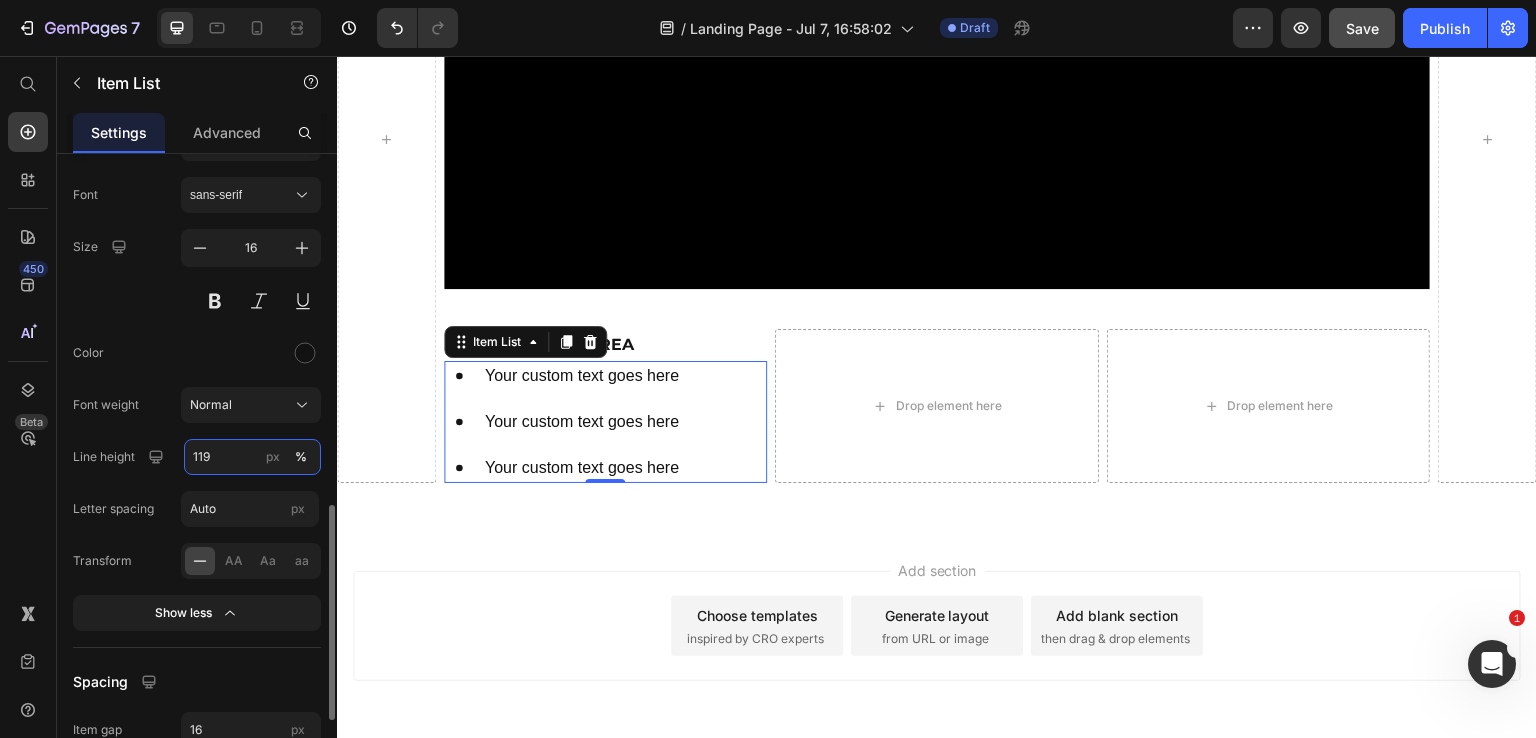type on "120" 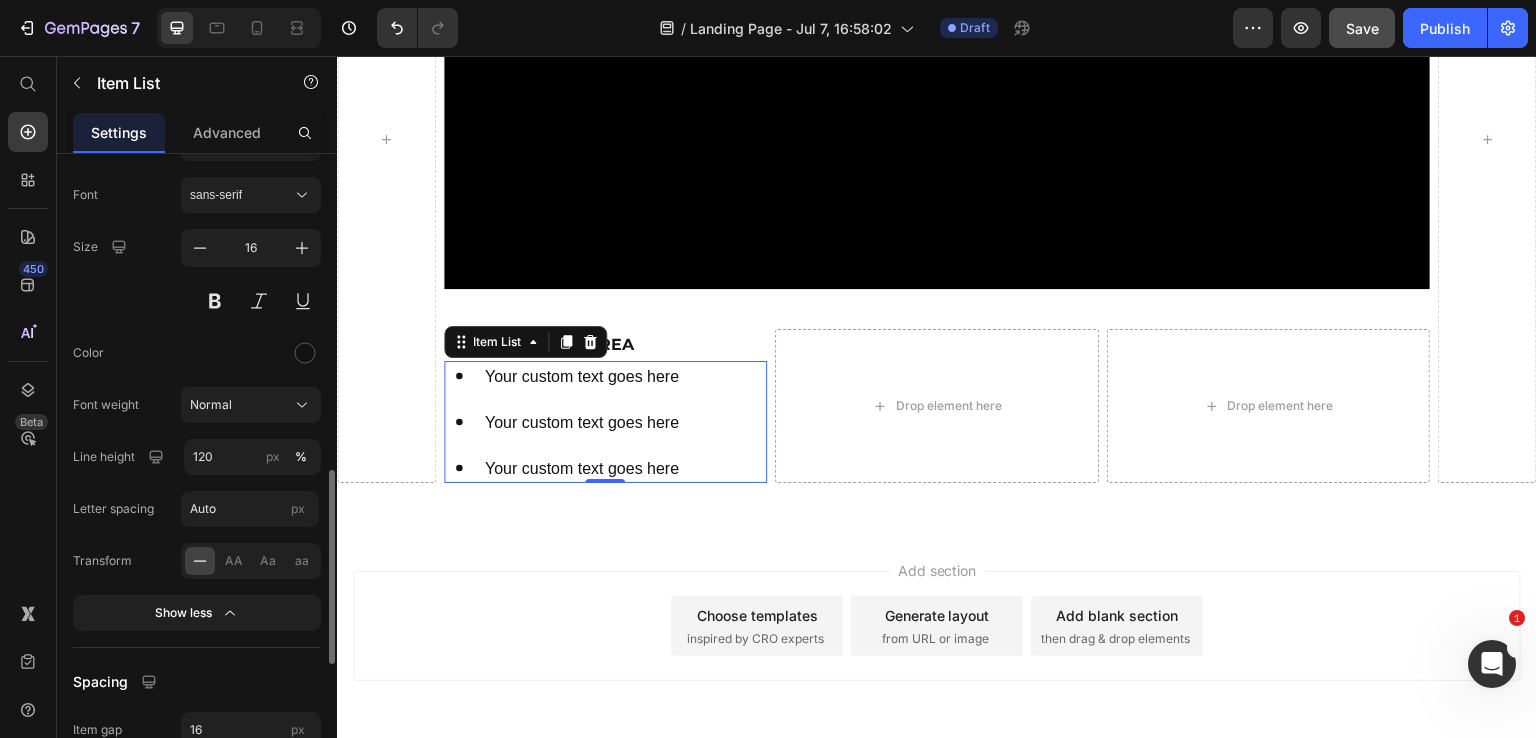 click on "Line height" at bounding box center (120, 457) 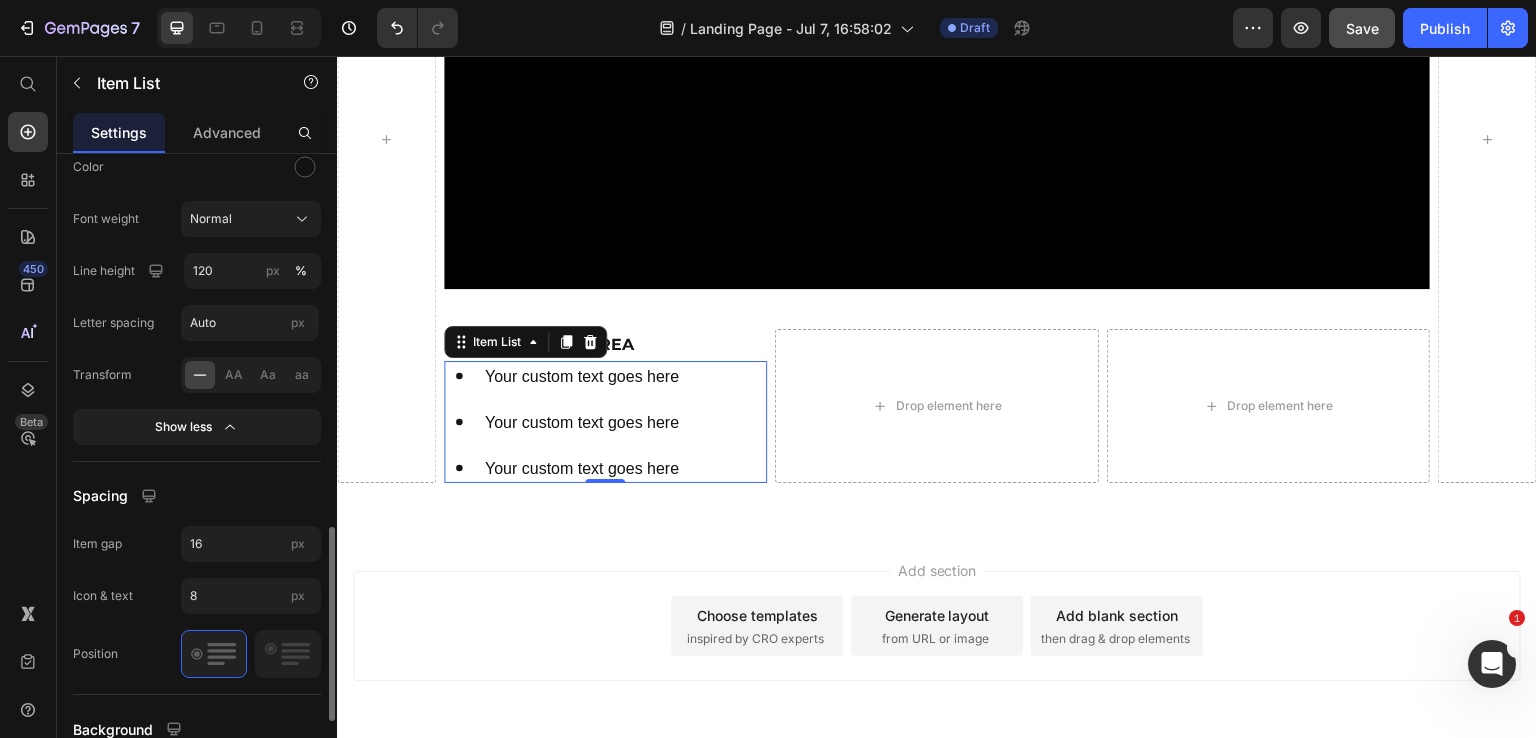 scroll, scrollTop: 1232, scrollLeft: 0, axis: vertical 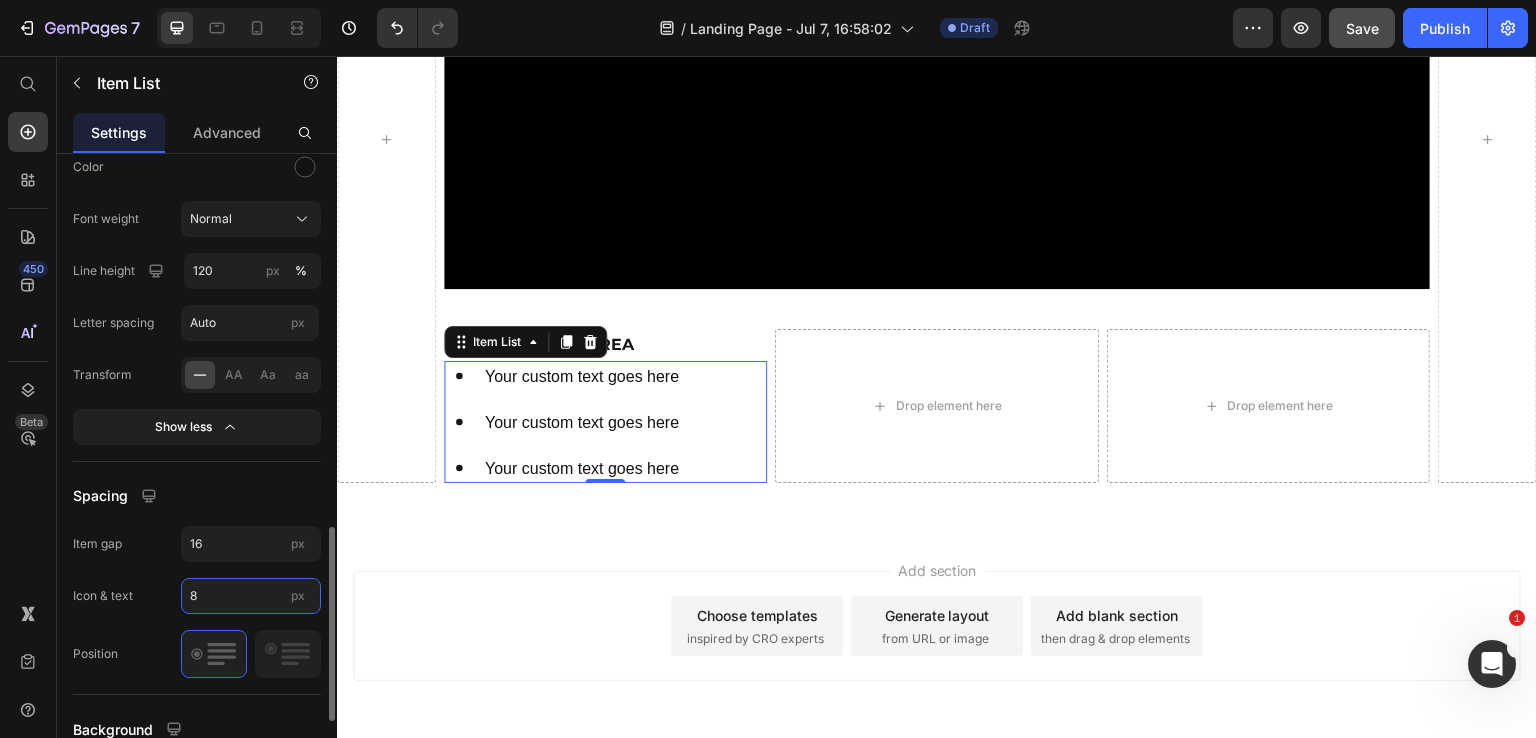 click on "8" at bounding box center (251, 596) 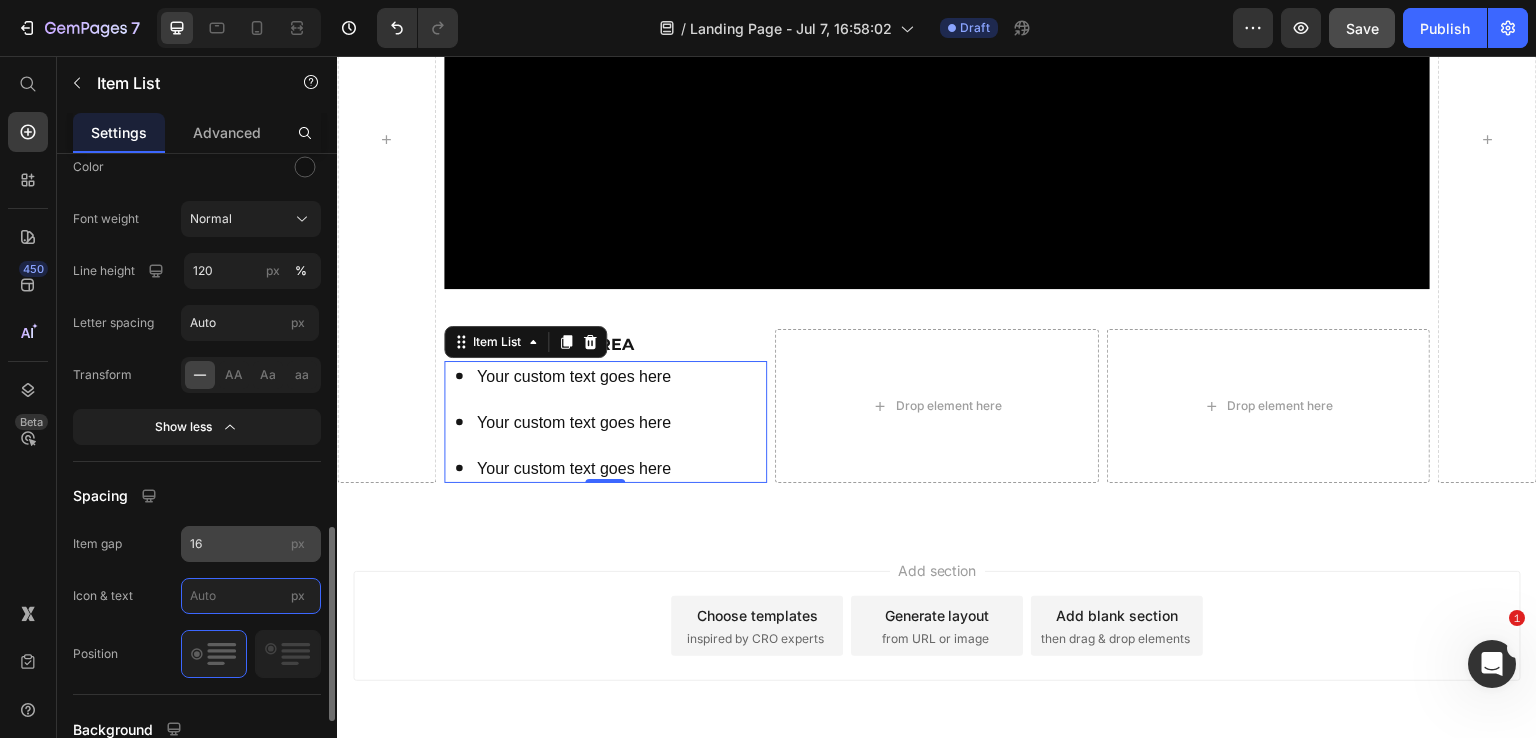 type 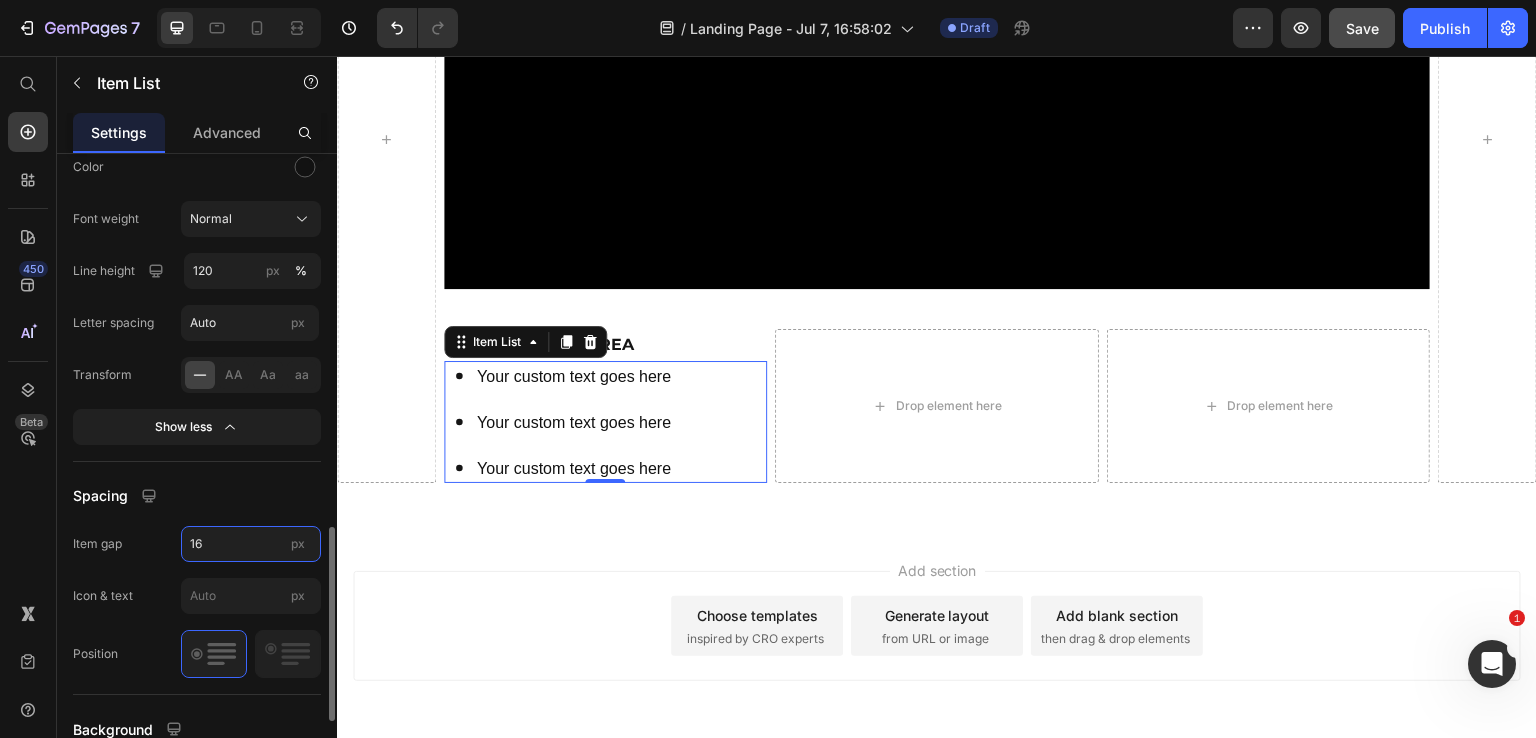 click on "16" at bounding box center (251, 544) 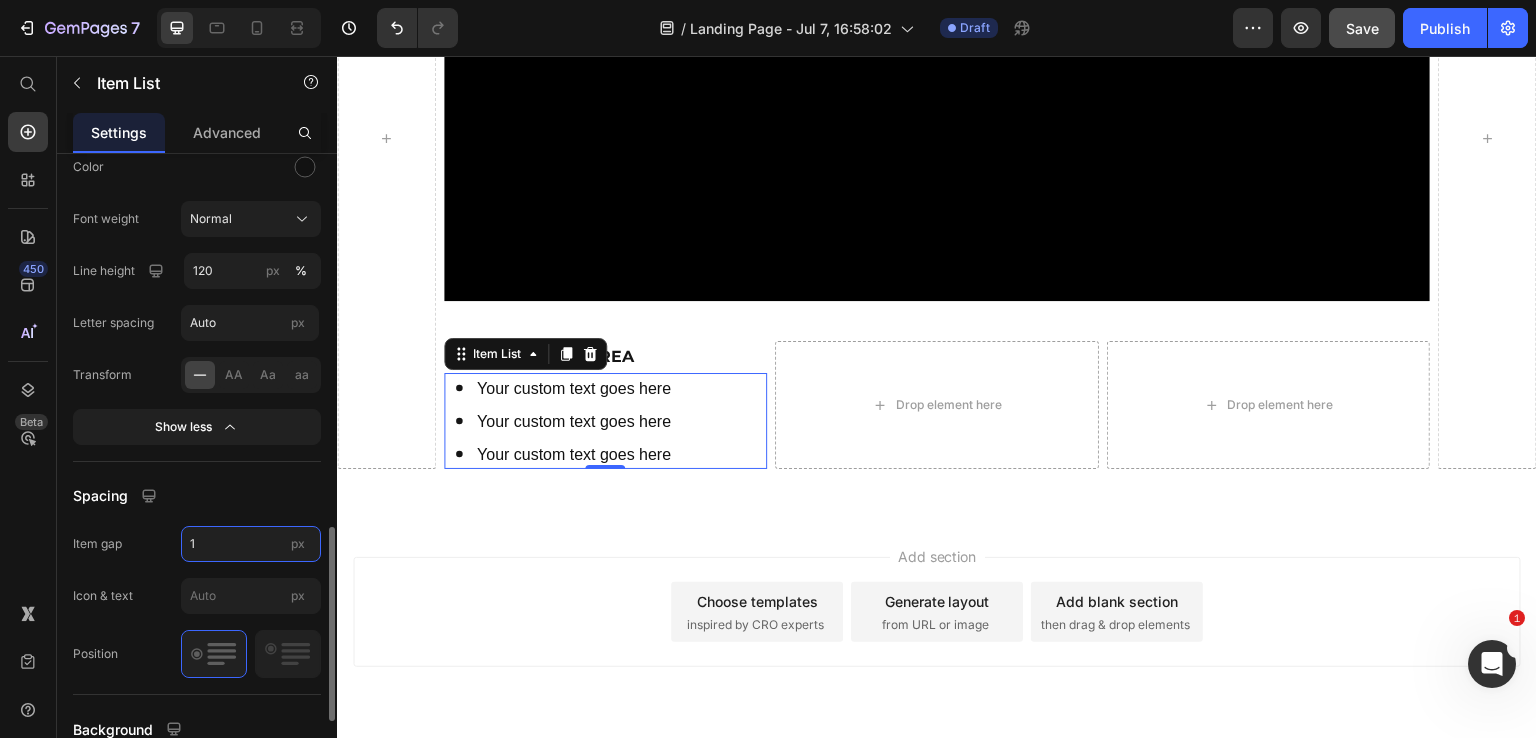 scroll, scrollTop: 1217, scrollLeft: 0, axis: vertical 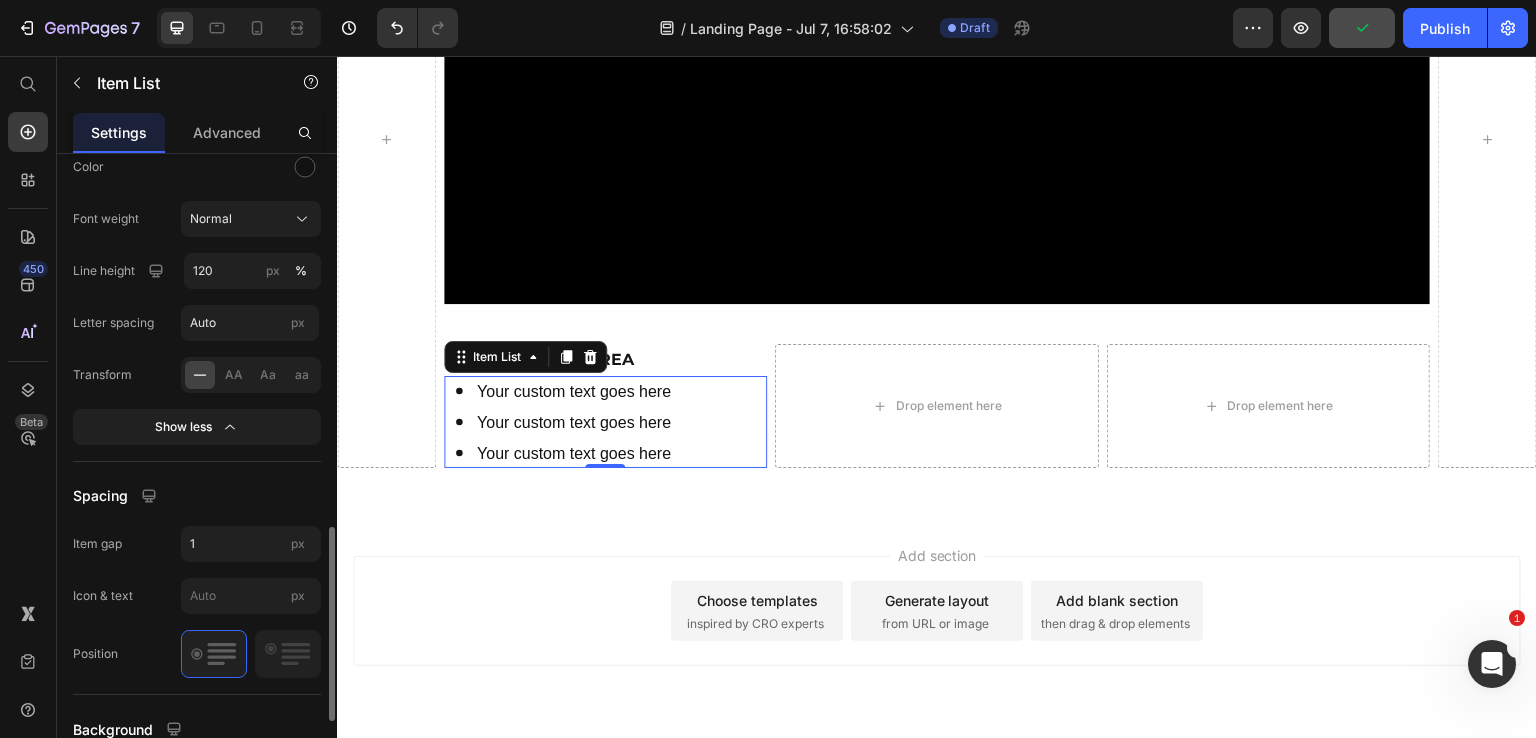 click on "Text Styles Paragraph 1* Font sans-serif Size 16 Color Font weight Normal Line height 120 px % Letter spacing Auto px Transform
AA Aa aa Show less" 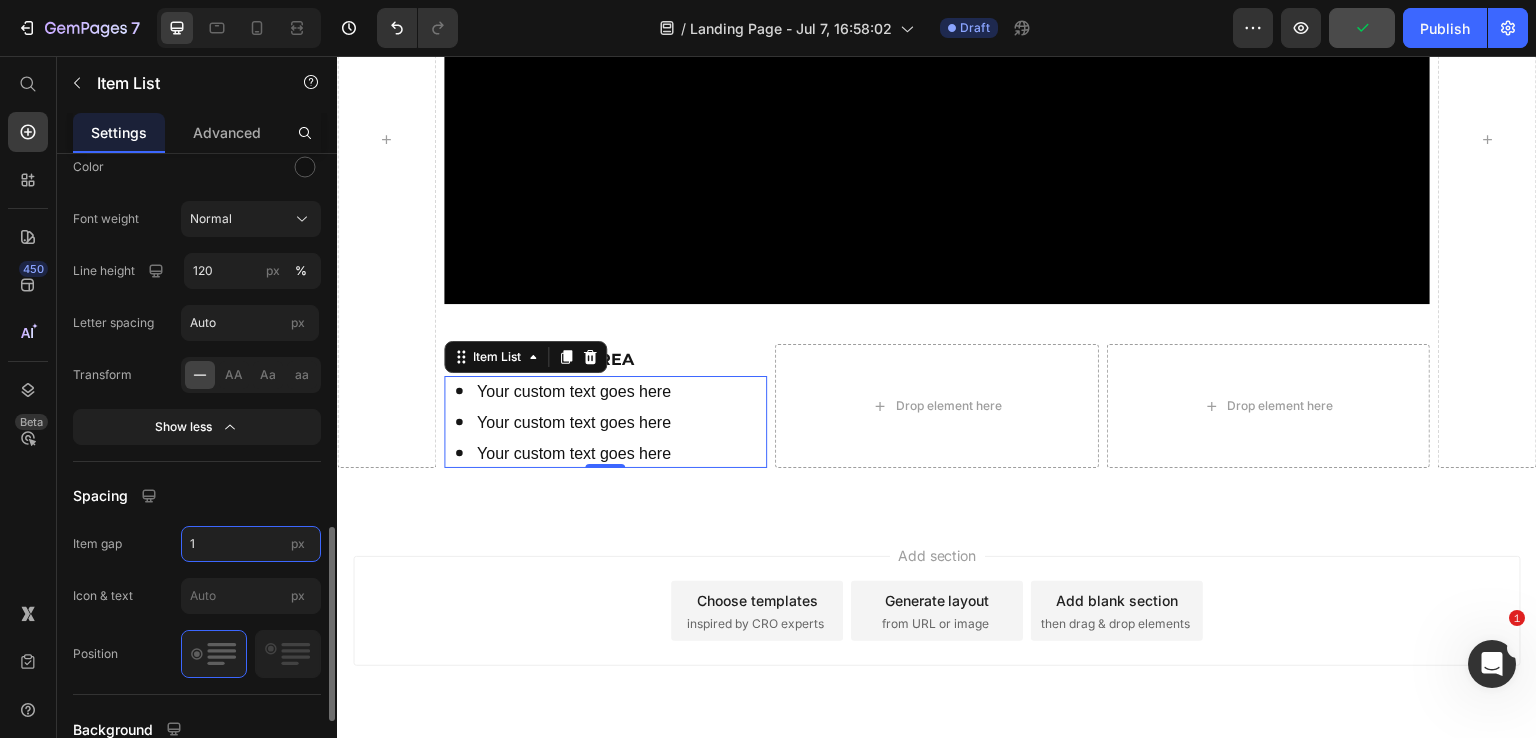 click on "1" at bounding box center [251, 544] 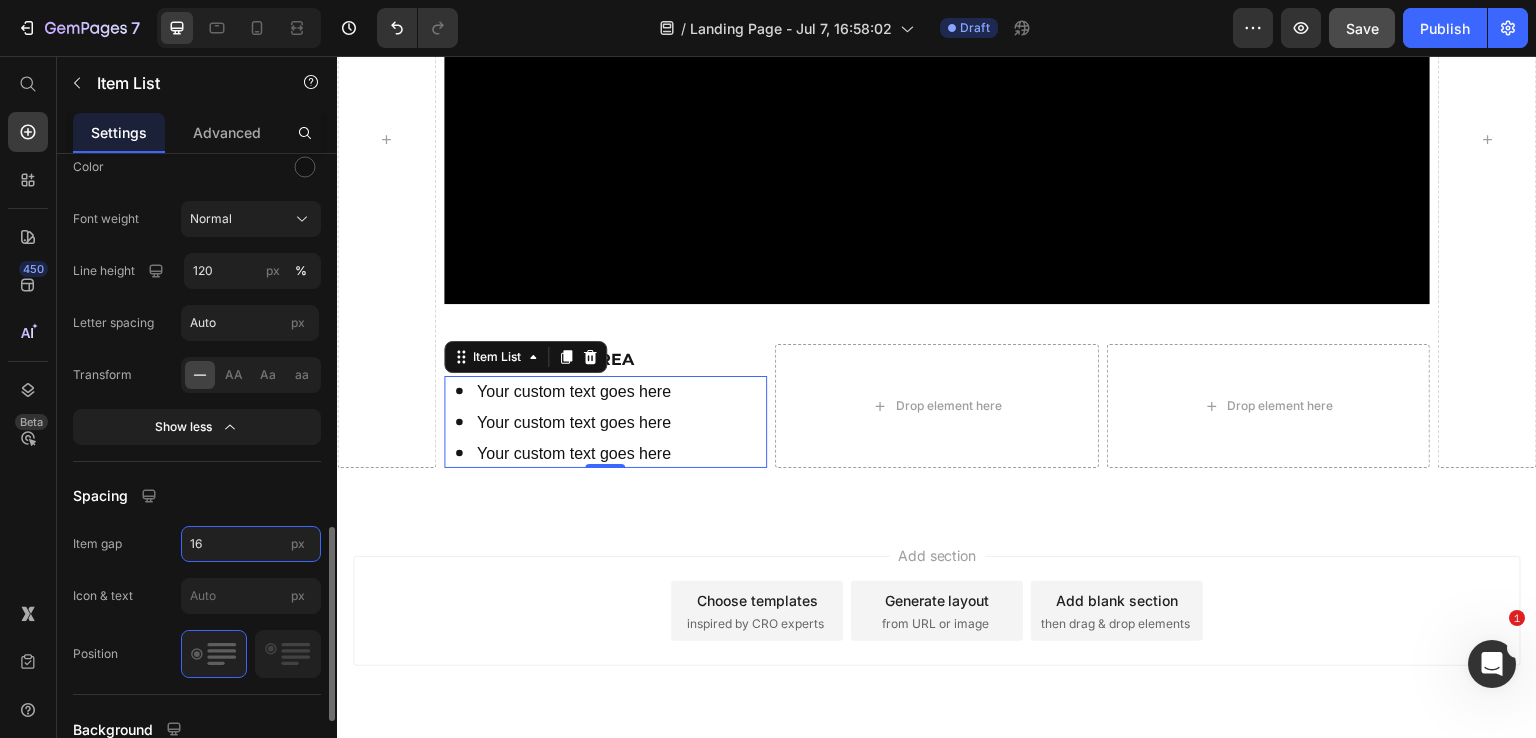 scroll, scrollTop: 1232, scrollLeft: 0, axis: vertical 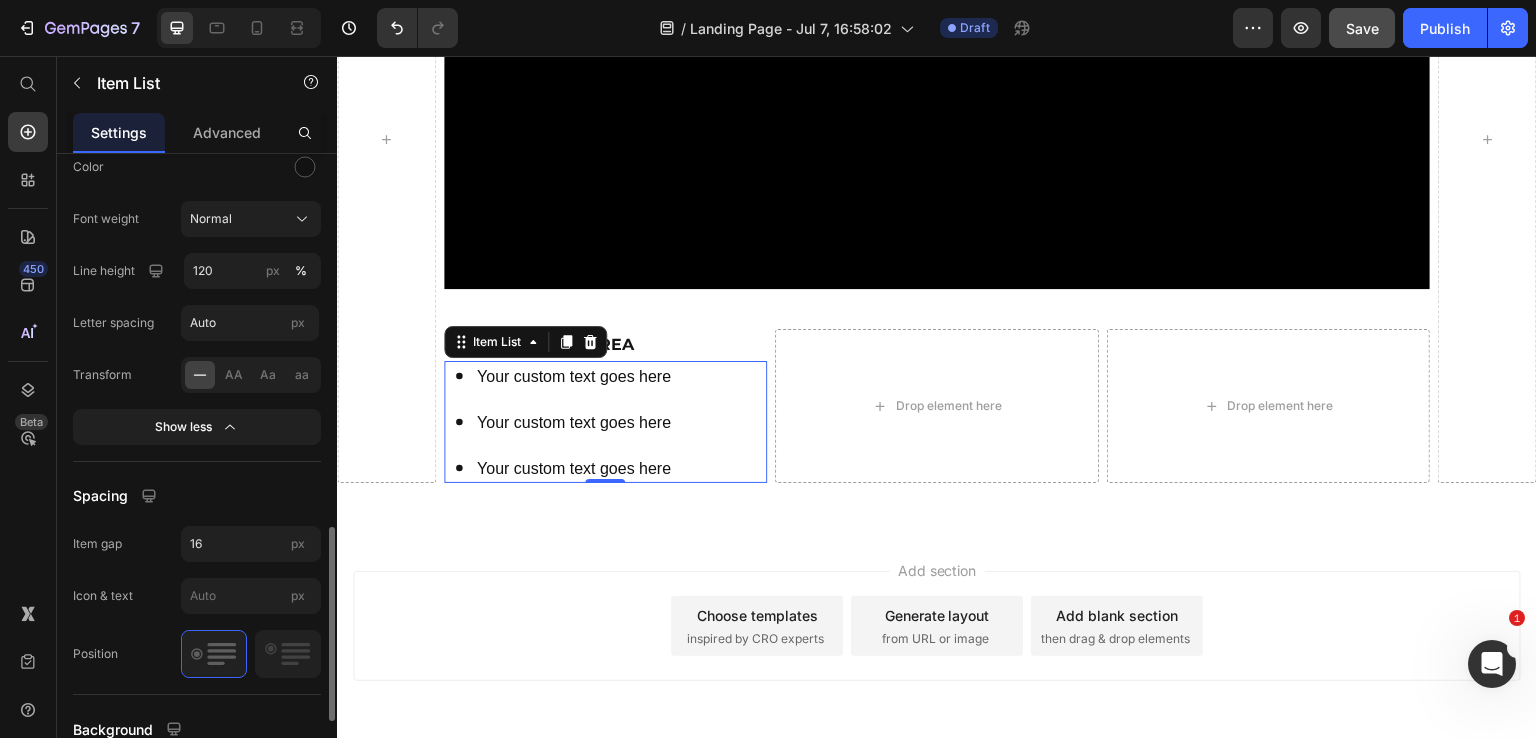click on "Spacing" at bounding box center (197, 496) 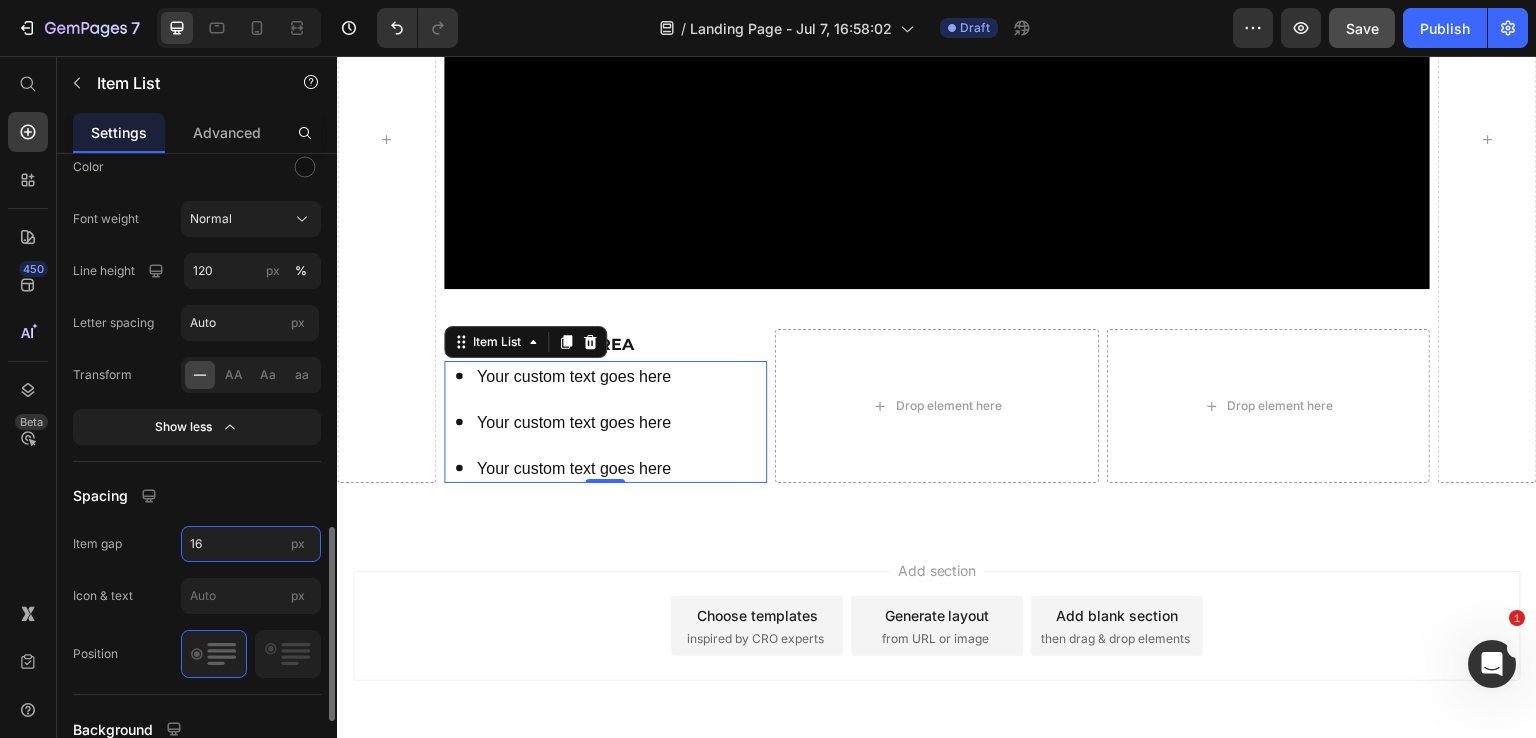 click on "16" at bounding box center (251, 544) 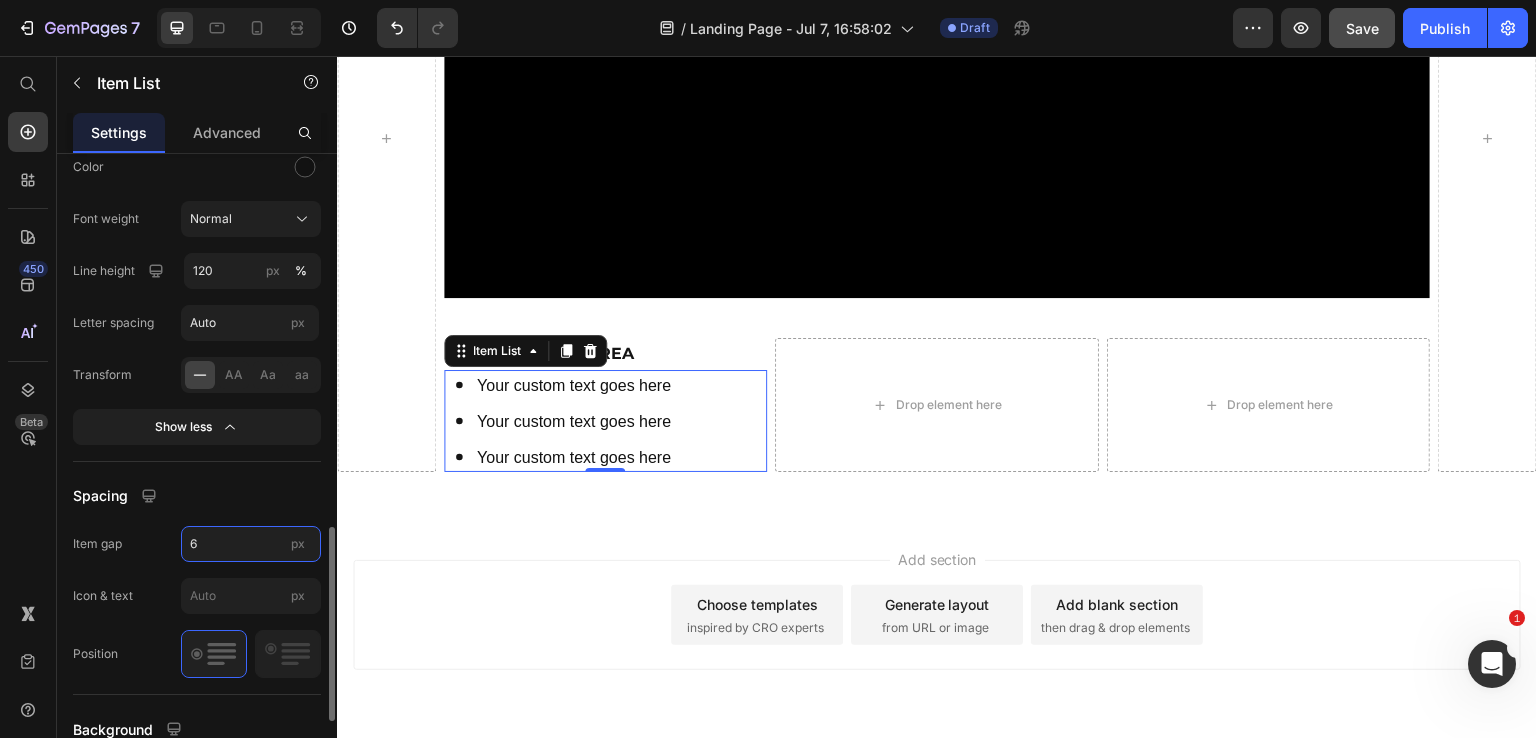scroll, scrollTop: 1221, scrollLeft: 0, axis: vertical 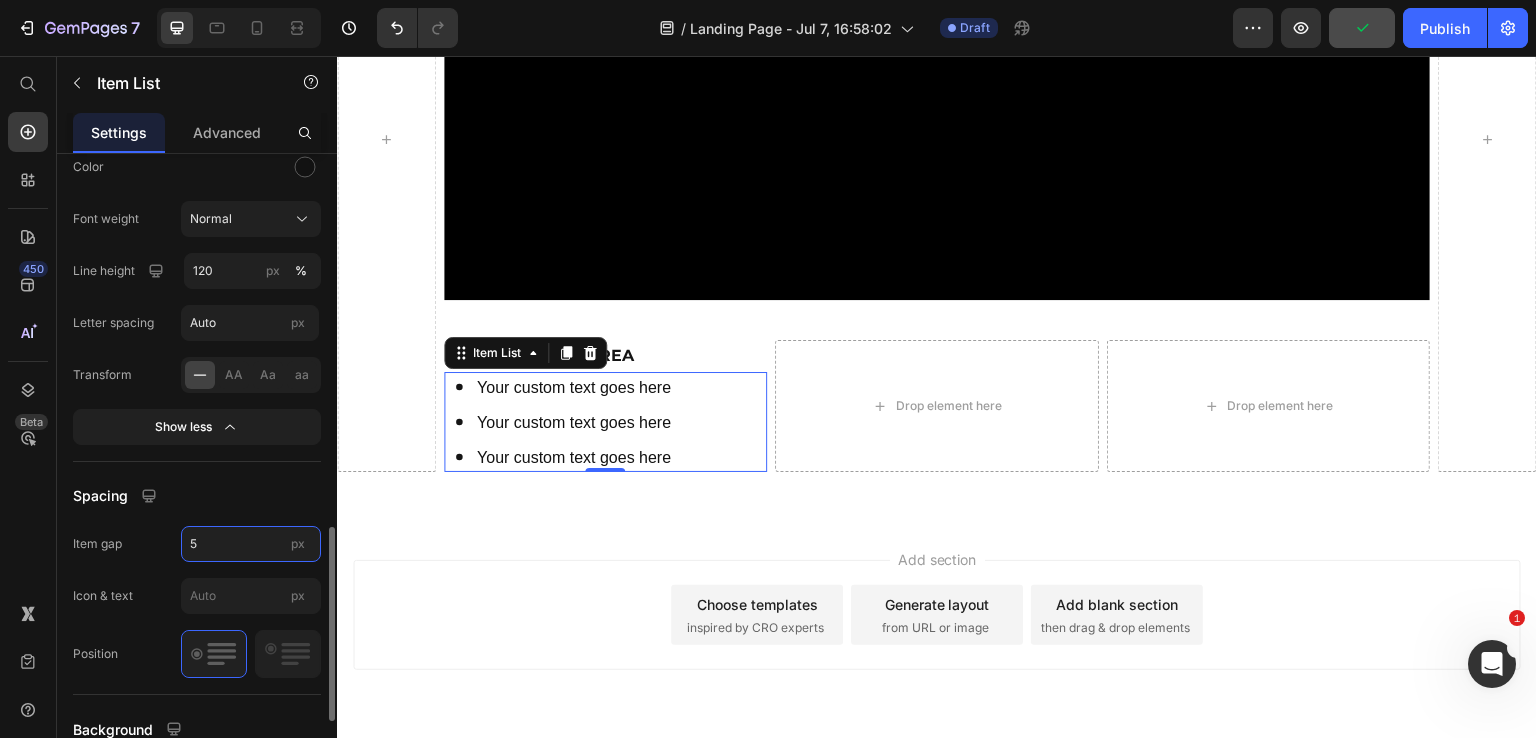 type on "4" 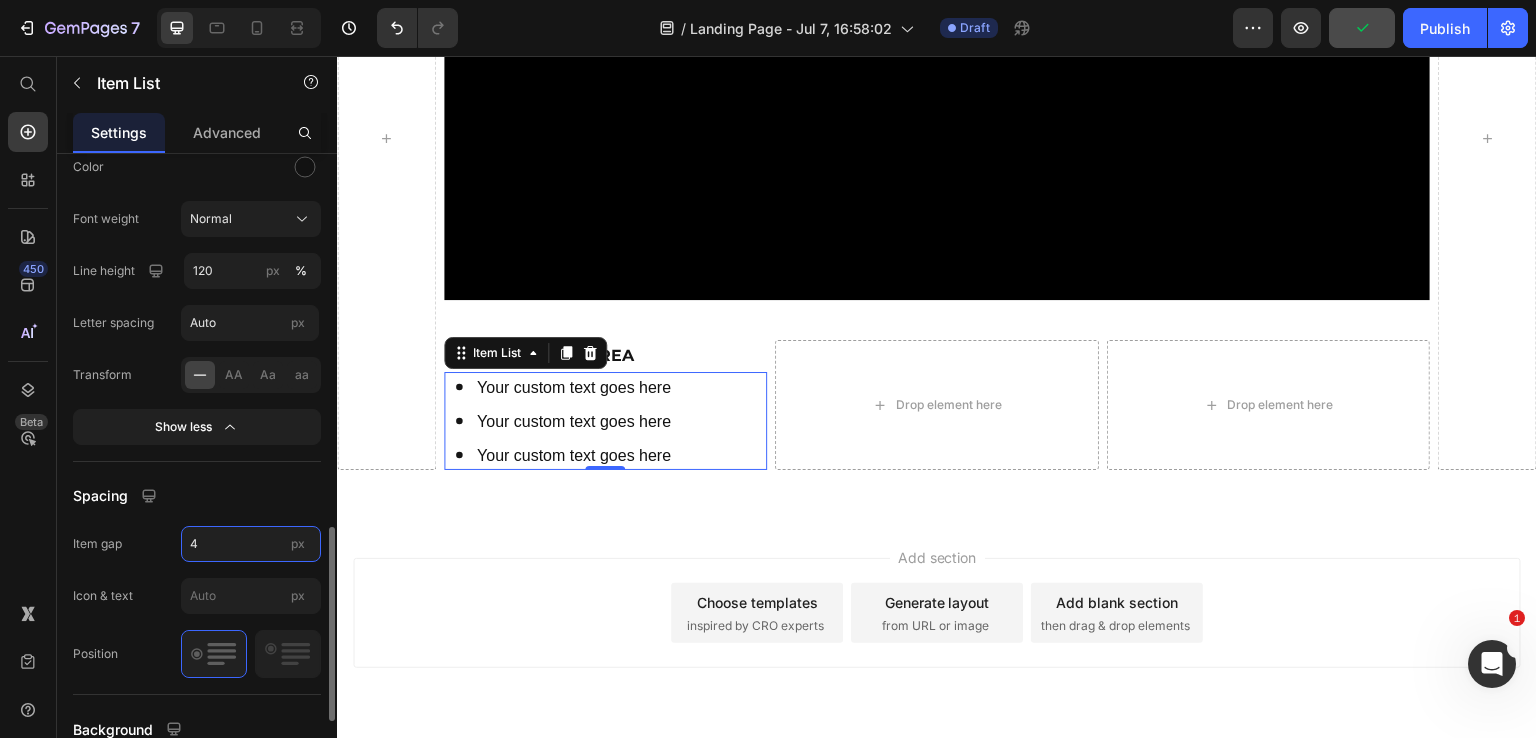scroll, scrollTop: 1220, scrollLeft: 0, axis: vertical 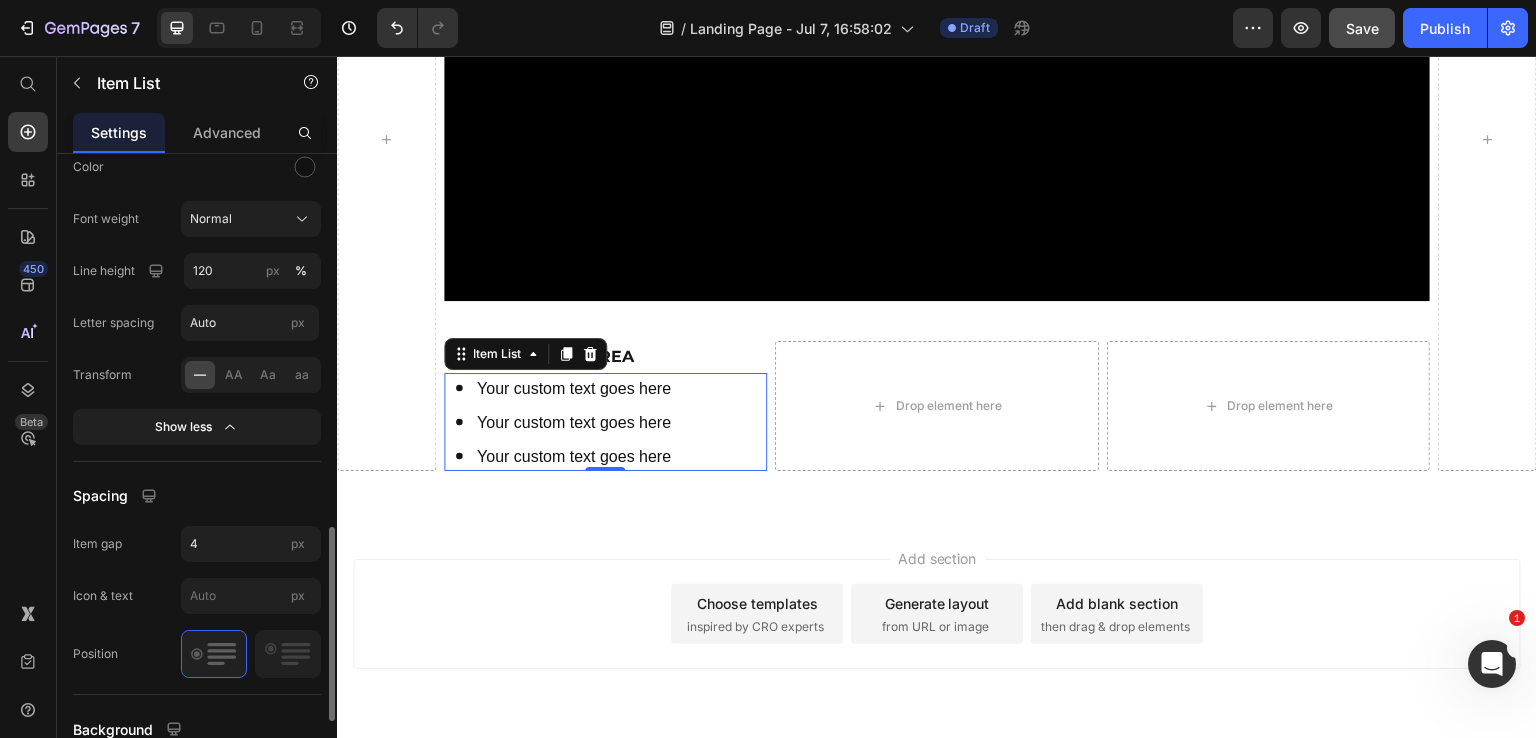click on "Item management Your custom text goes here Your custom text goes here Your custom text goes here Your custom text goes here Your custom text goes here Your custom text goes here Add more Icon Icon type  Choose icon
Size 30 Icon color Background color Border Corner Padding S M L 0 0 0 0 Show less Text Styles Paragraph 1* Font sans-serif Size 16 Color Font weight Normal Line height 120 px % Letter spacing Auto px Transform
AA Aa aa Show less Spacing Item gap 4 px Icon & text px Position Background Color Image Video  Color  Align" at bounding box center [197, -68] 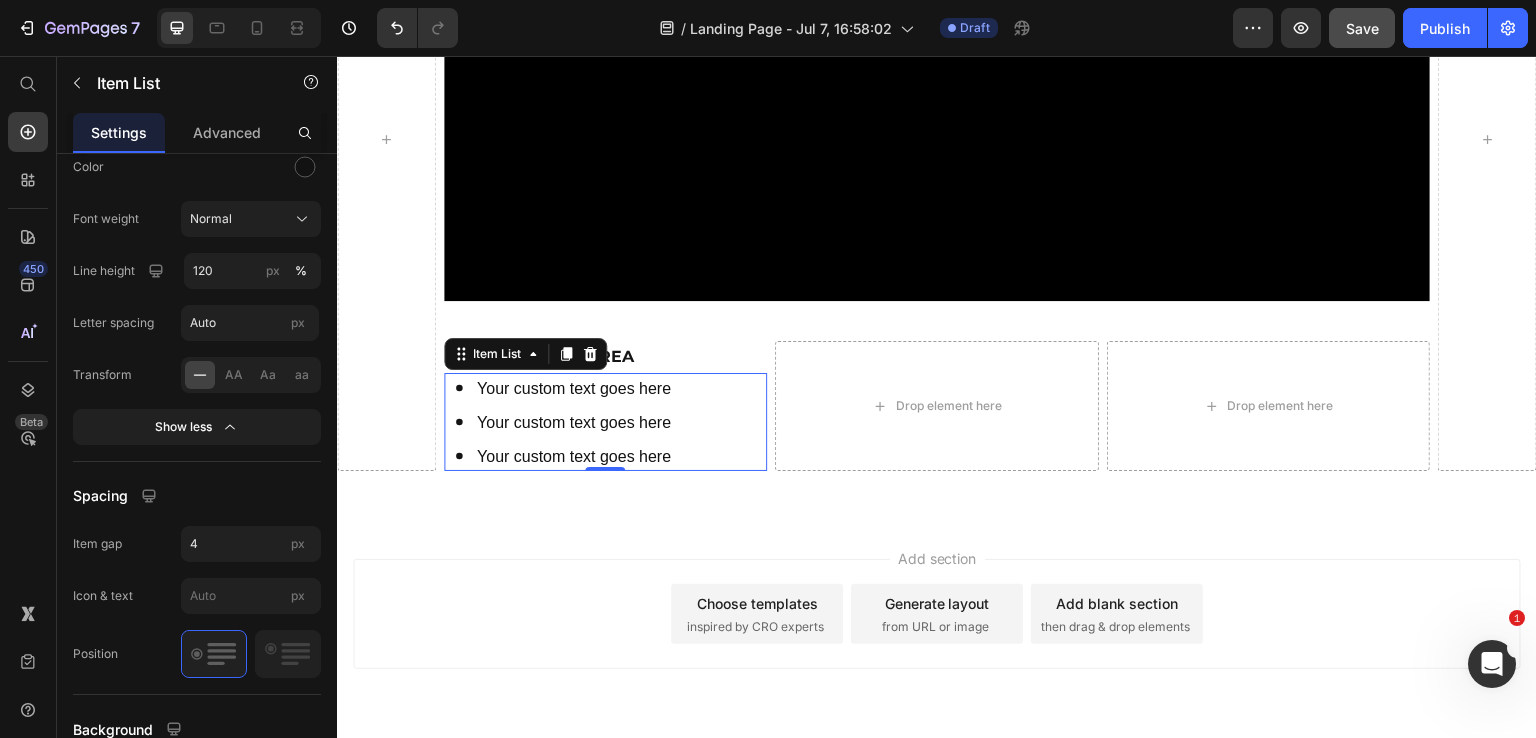 click on "Your custom text goes here" at bounding box center (574, 388) 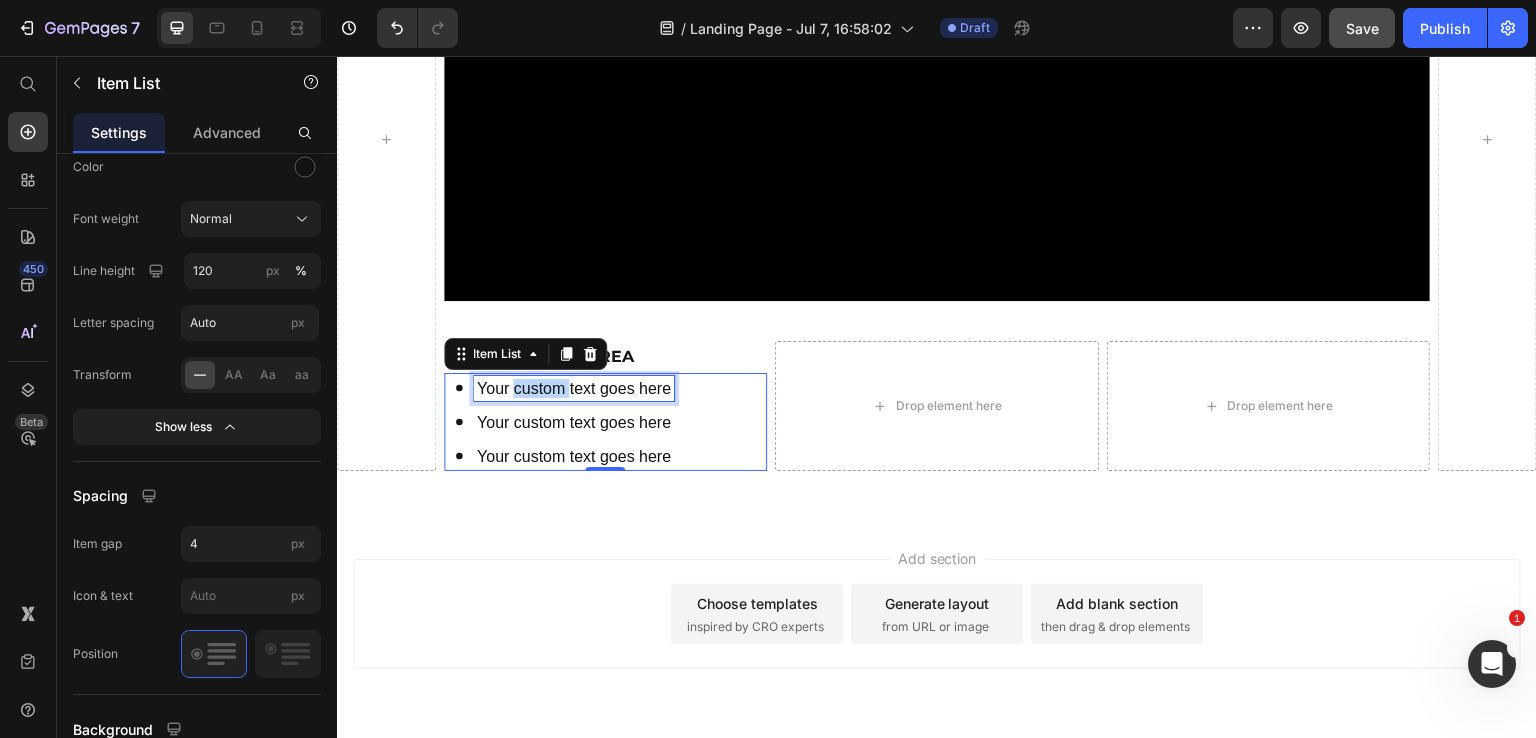 click on "Your custom text goes here" at bounding box center (574, 388) 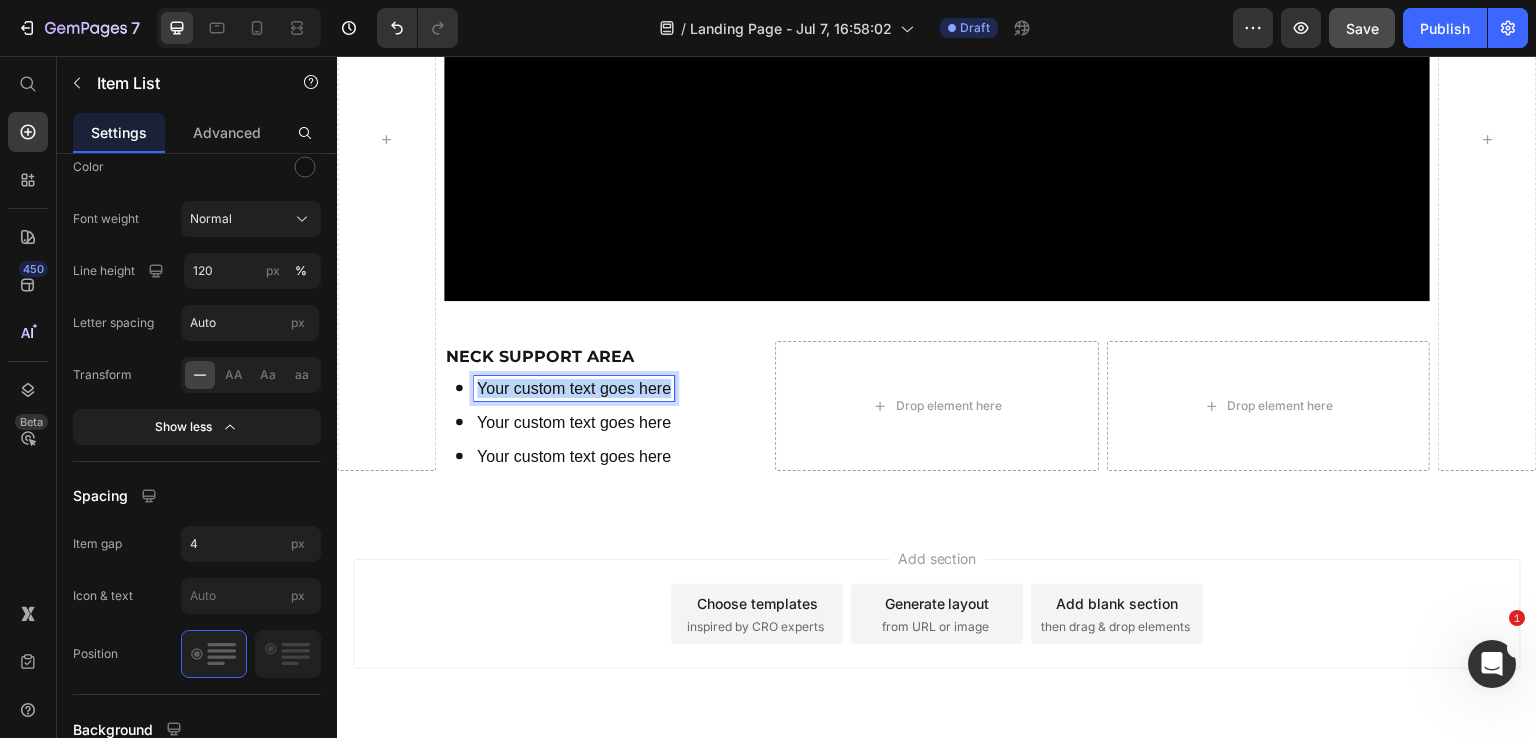 click on "Your custom text goes here" at bounding box center [574, 388] 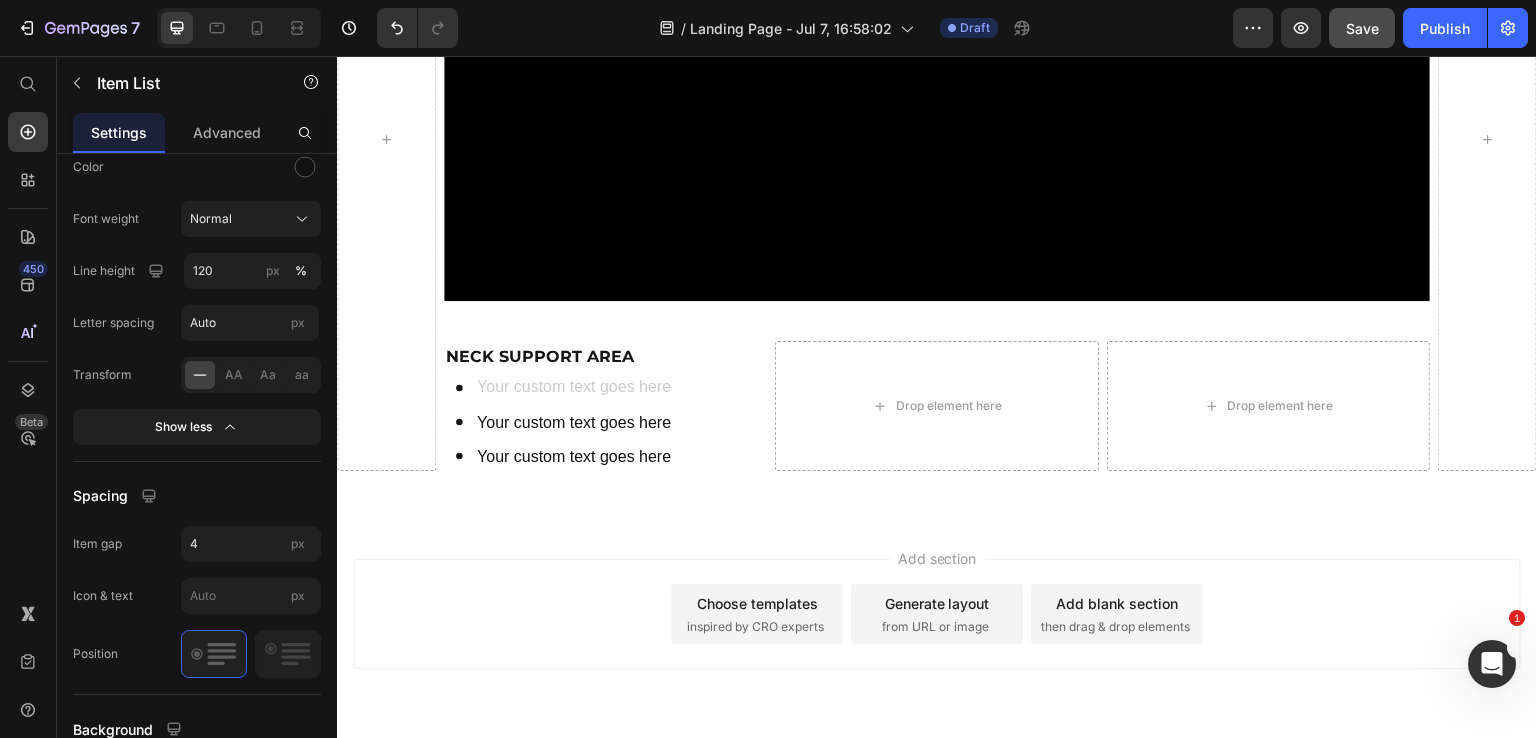 scroll, scrollTop: 1211, scrollLeft: 0, axis: vertical 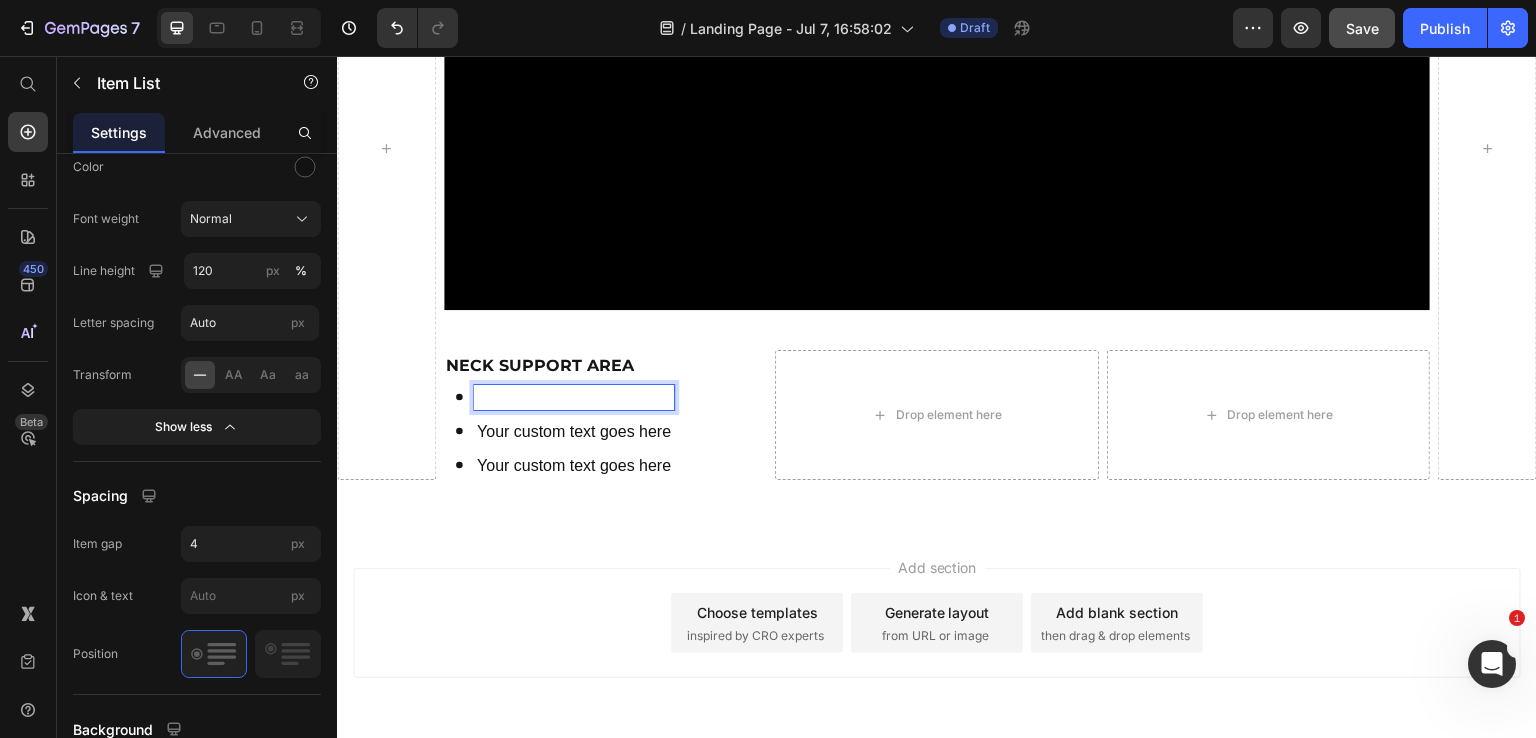 click at bounding box center (574, 397) 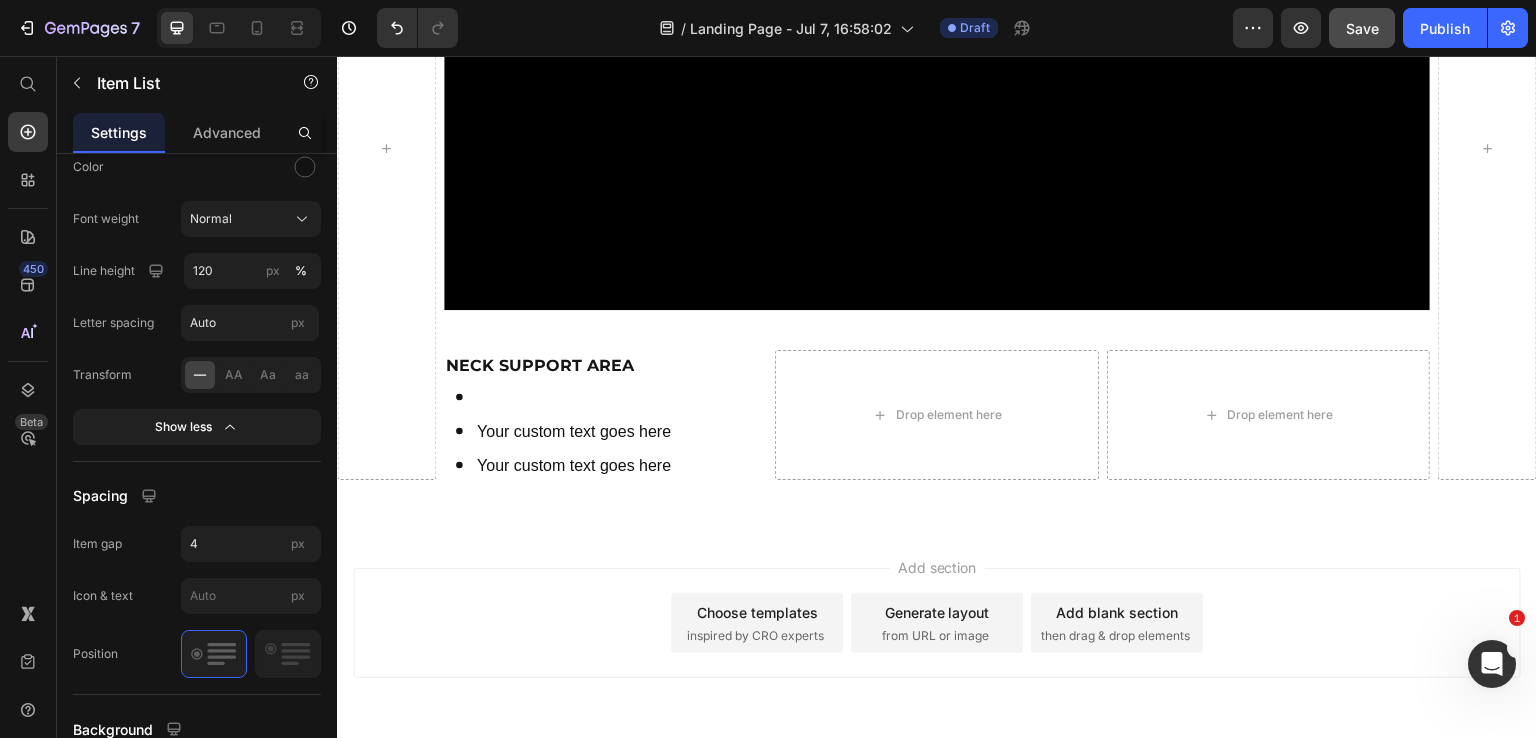 scroll, scrollTop: 1201, scrollLeft: 0, axis: vertical 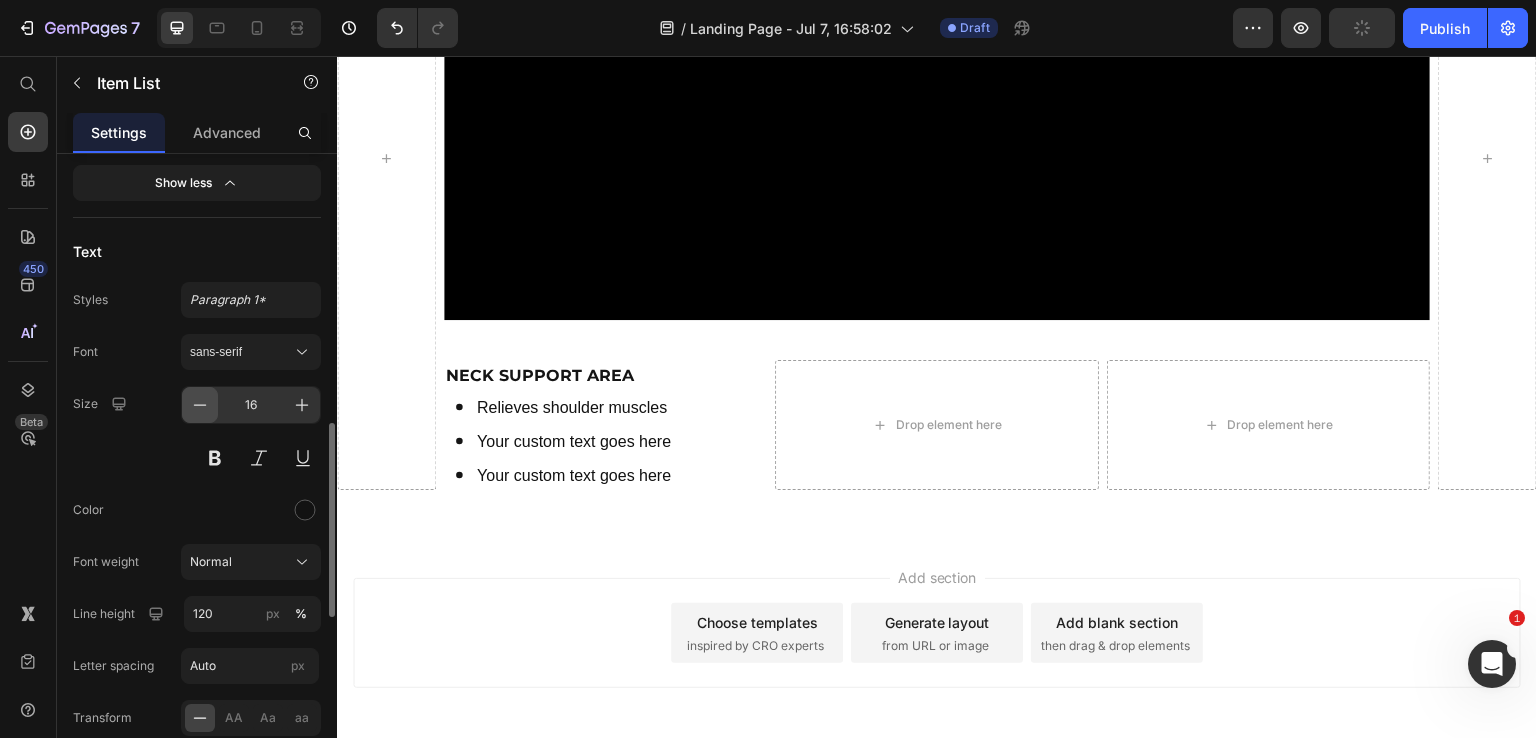 click 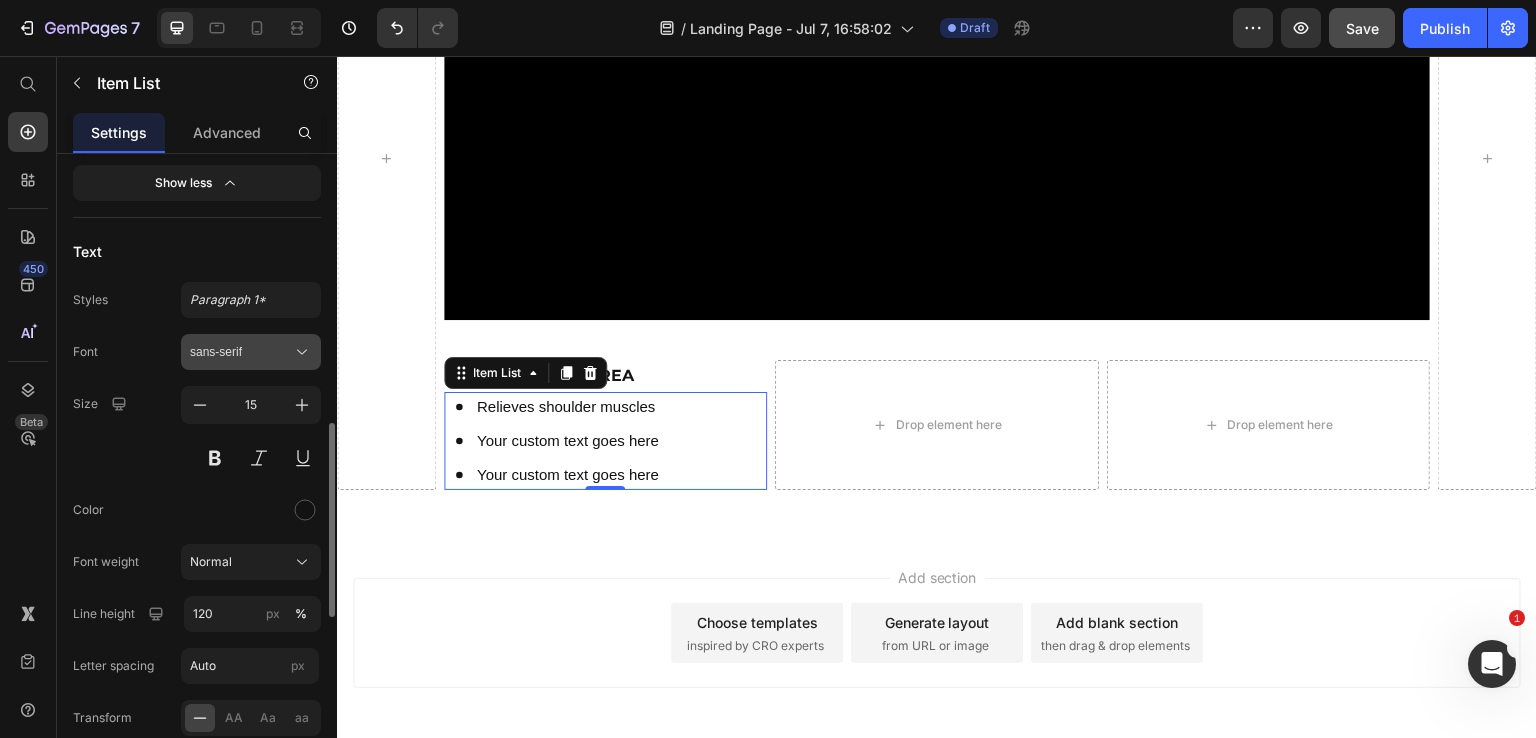 click 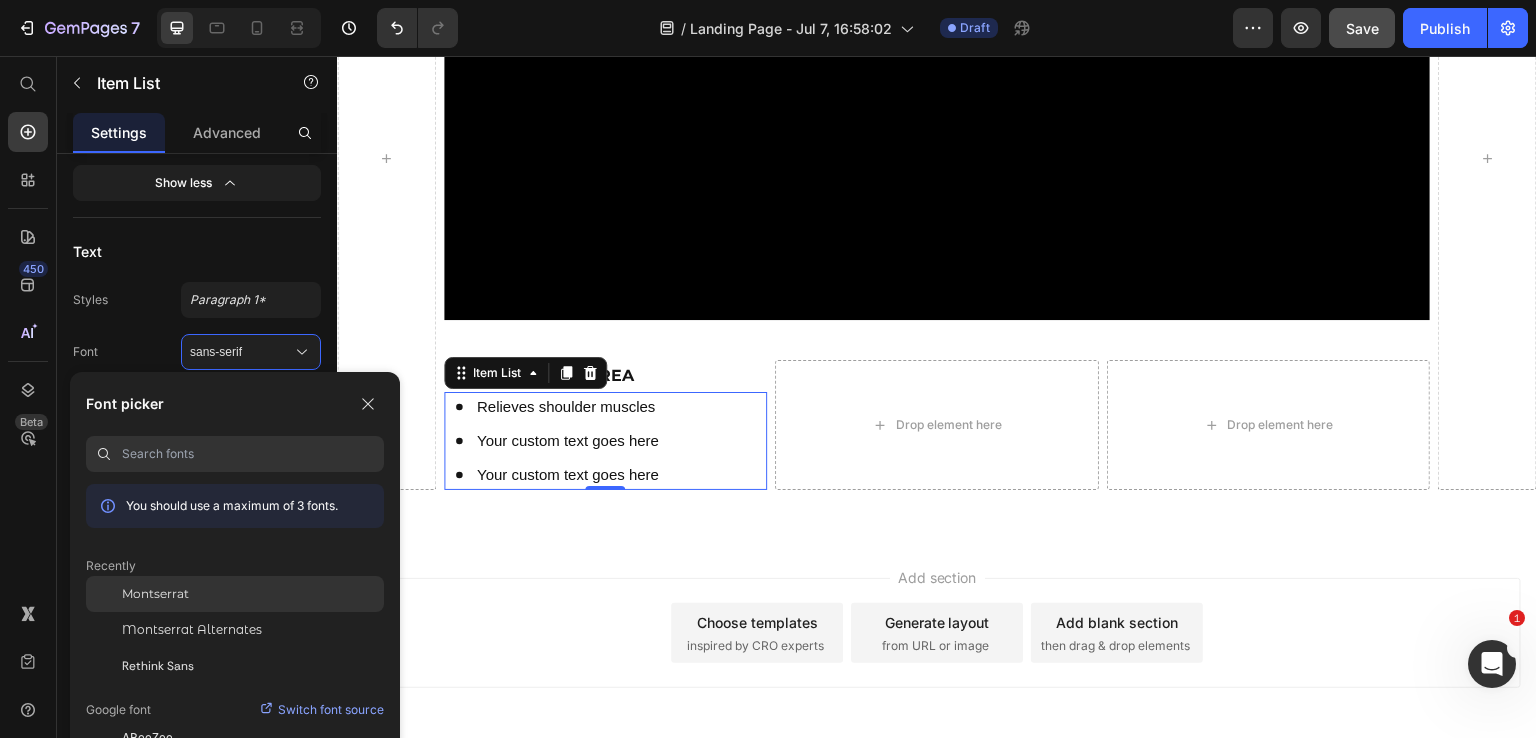 click on "Montserrat" at bounding box center [155, 594] 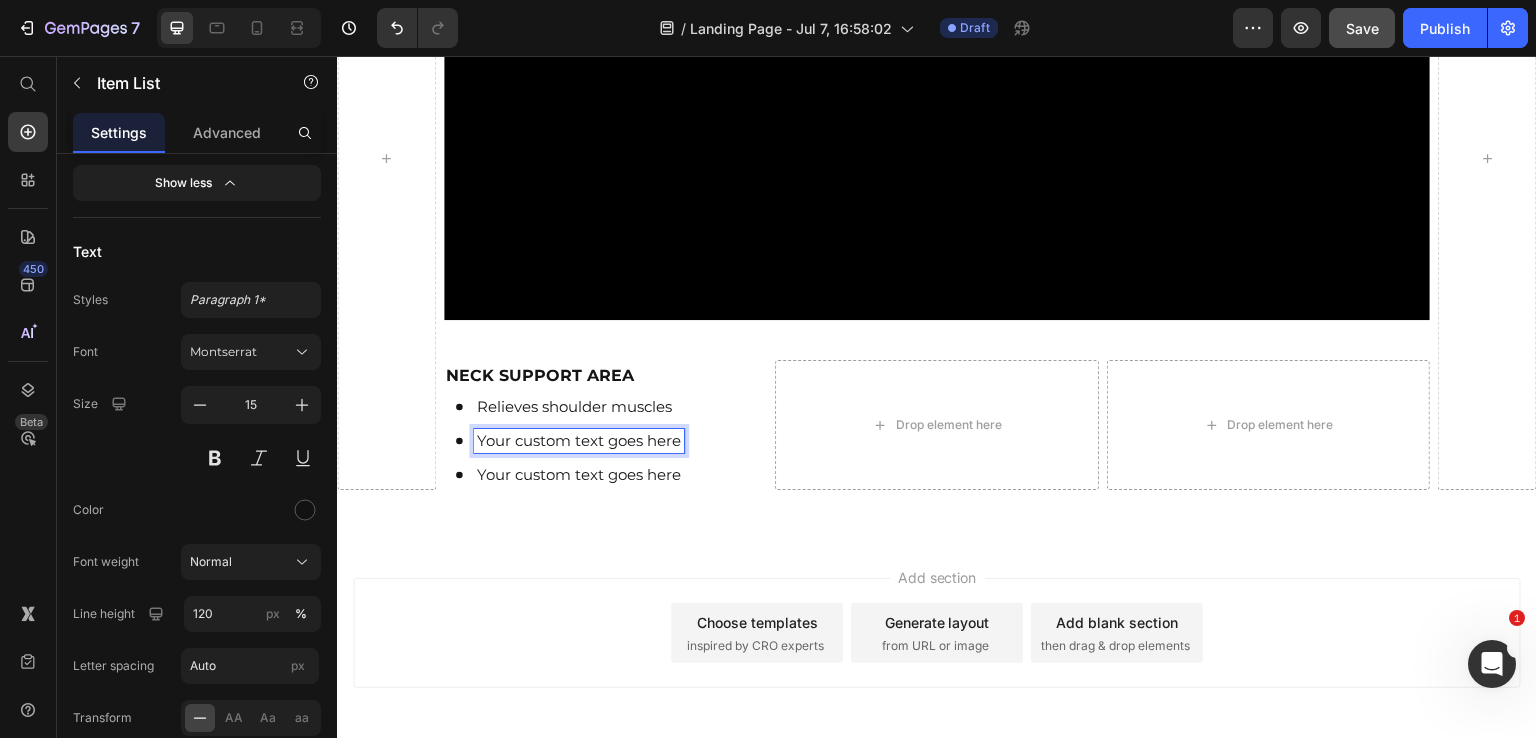 click on "Your custom text goes here" at bounding box center (579, 441) 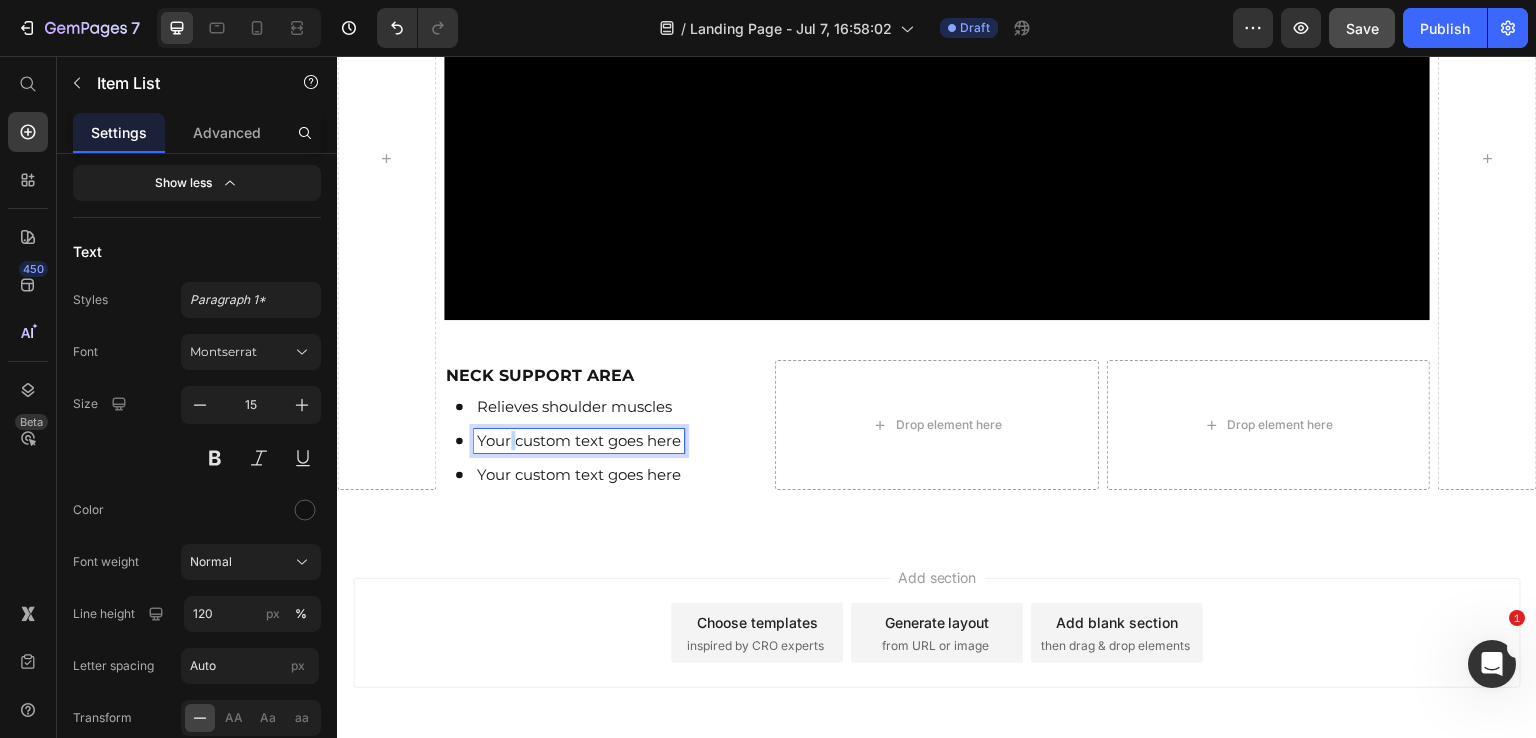 click on "Your custom text goes here" at bounding box center (579, 441) 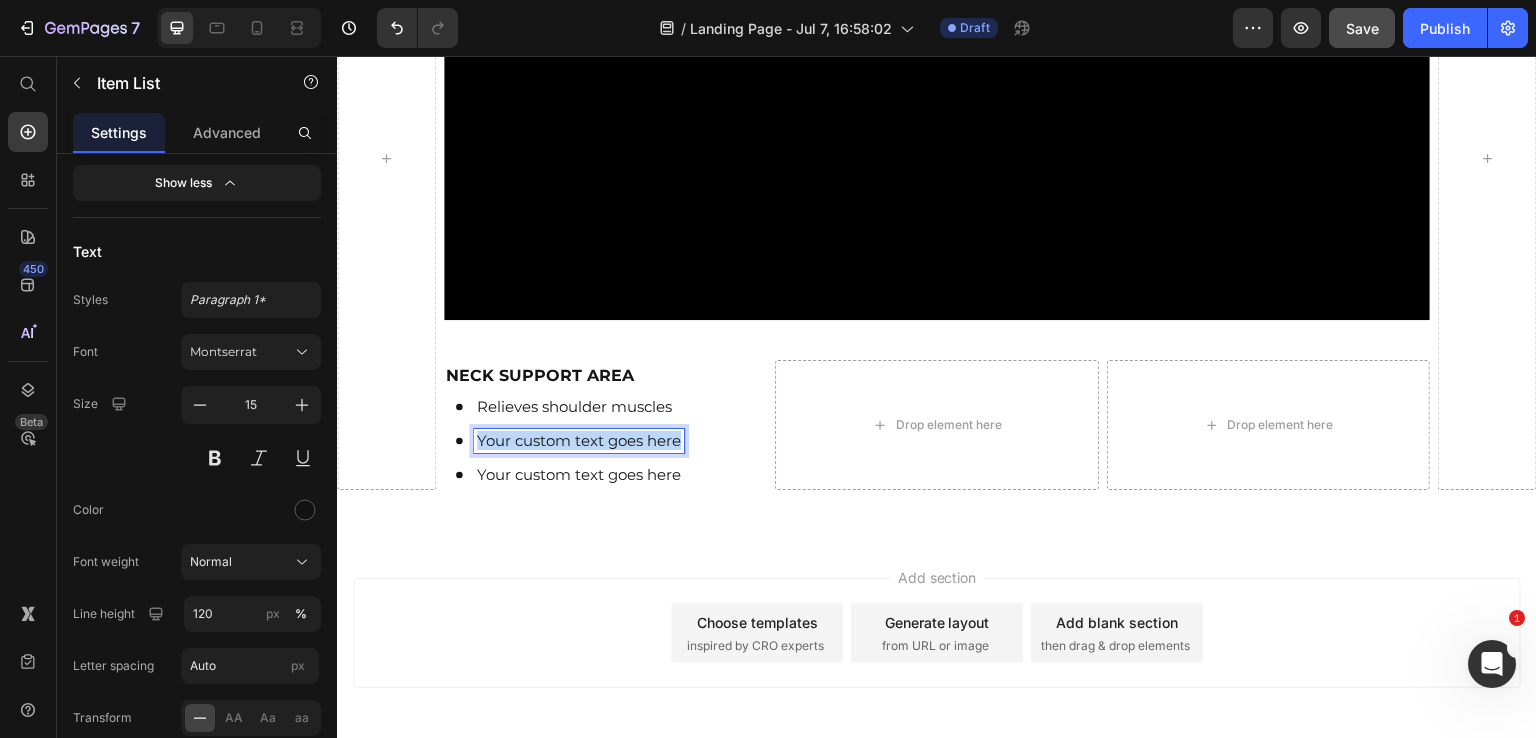 click on "Your custom text goes here" at bounding box center (579, 441) 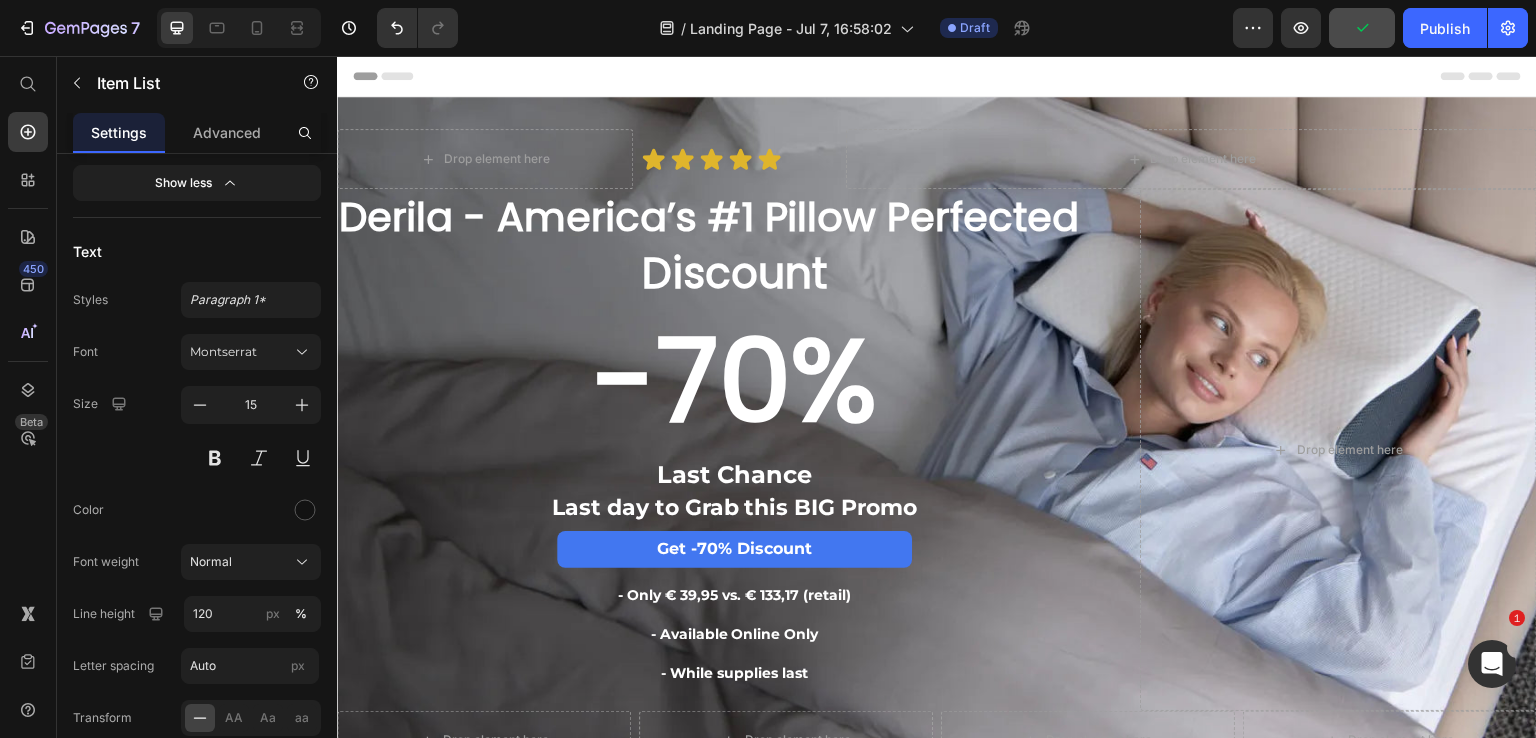 scroll, scrollTop: 270, scrollLeft: 0, axis: vertical 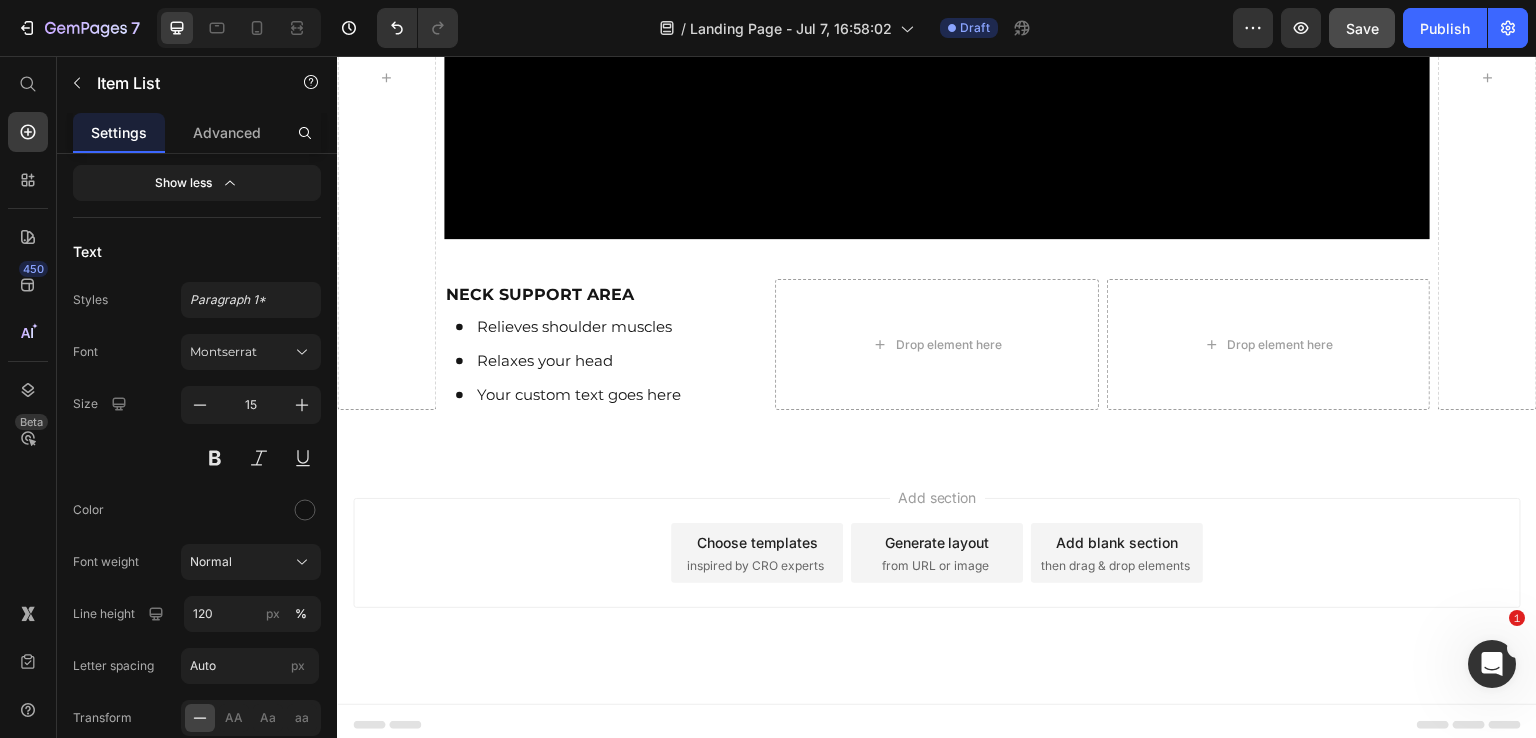 click on "Your custom text goes here" at bounding box center (579, 395) 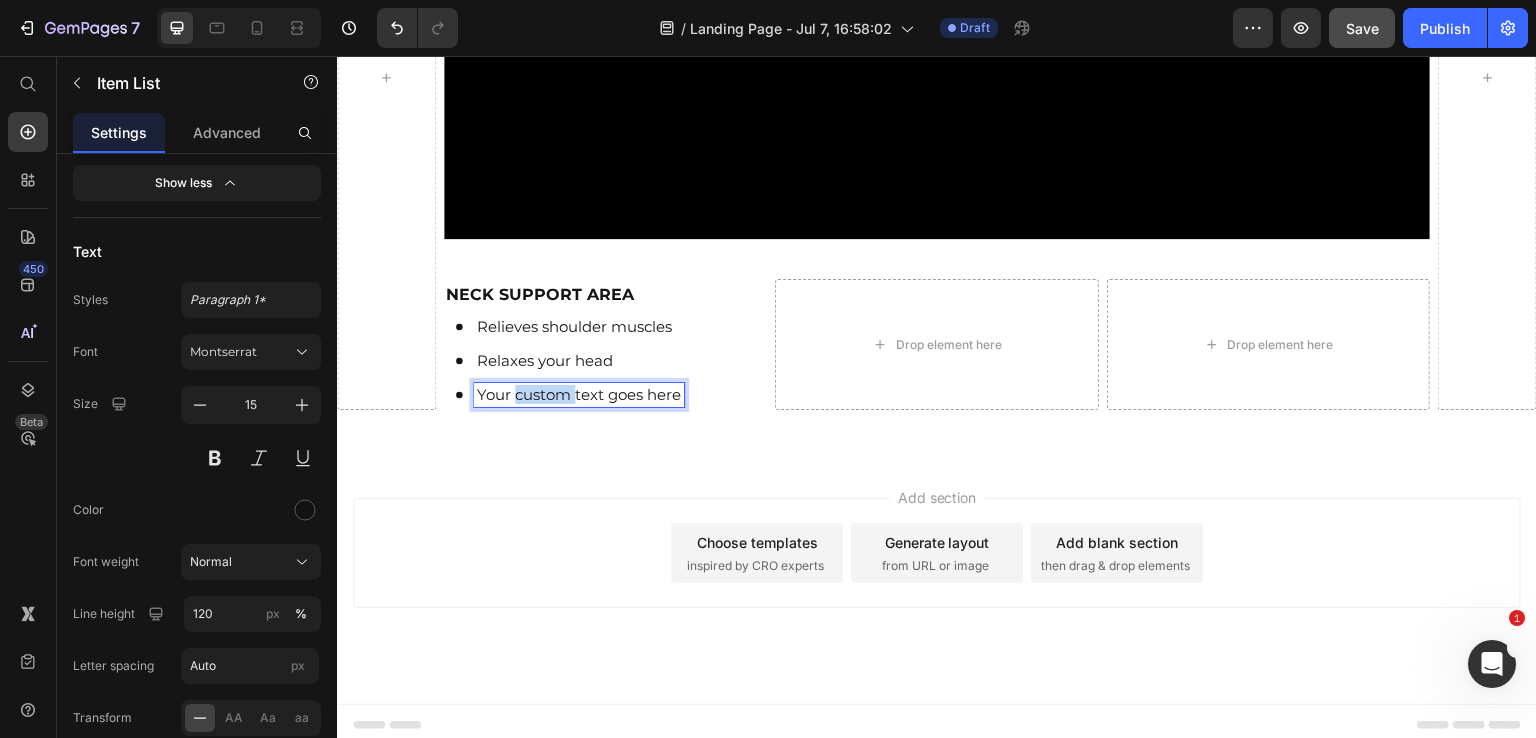 click on "Your custom text goes here" at bounding box center (579, 395) 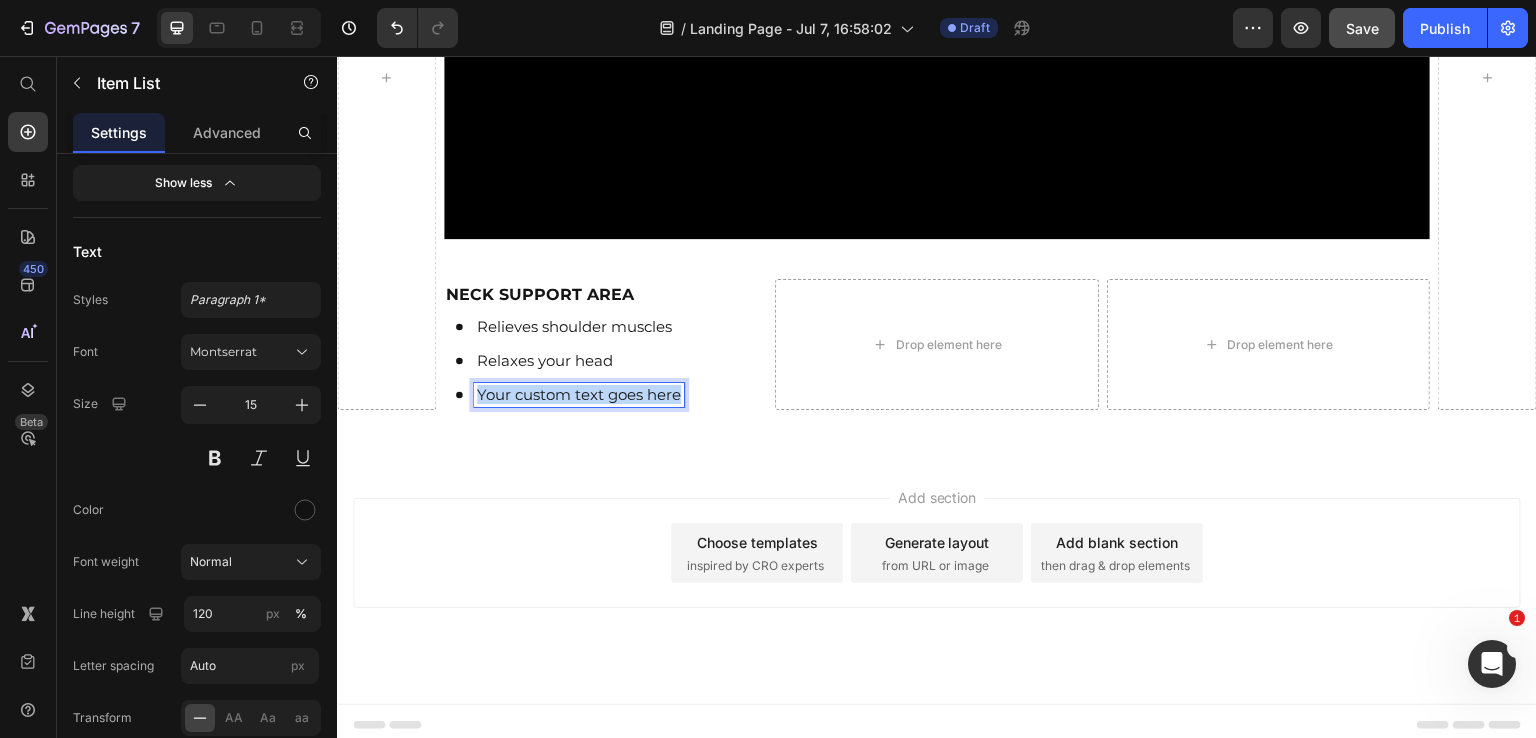 click on "Your custom text goes here" at bounding box center [579, 395] 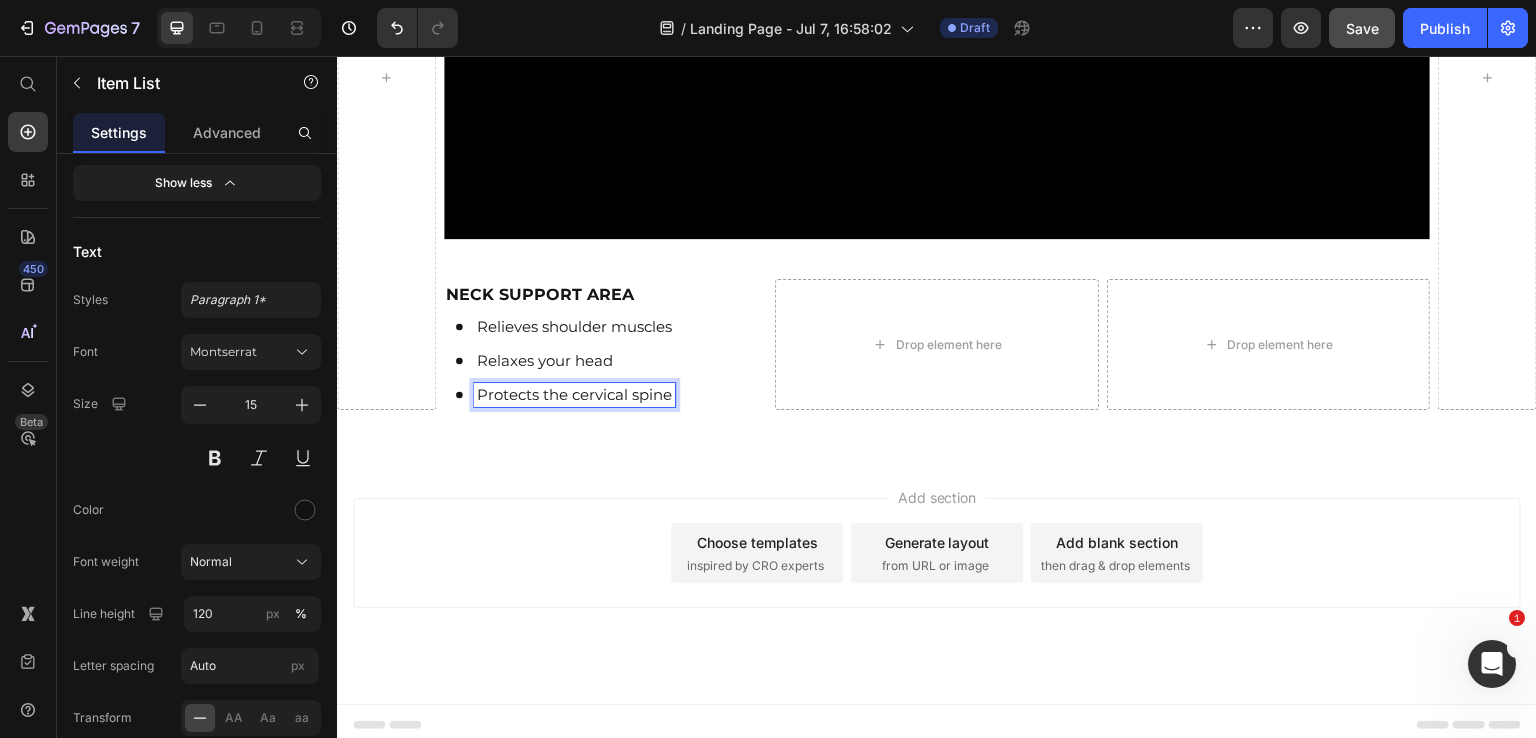 click on "Relieves shoulder muscles
Relaxes your head
Protects the cervical spine" at bounding box center (606, 361) 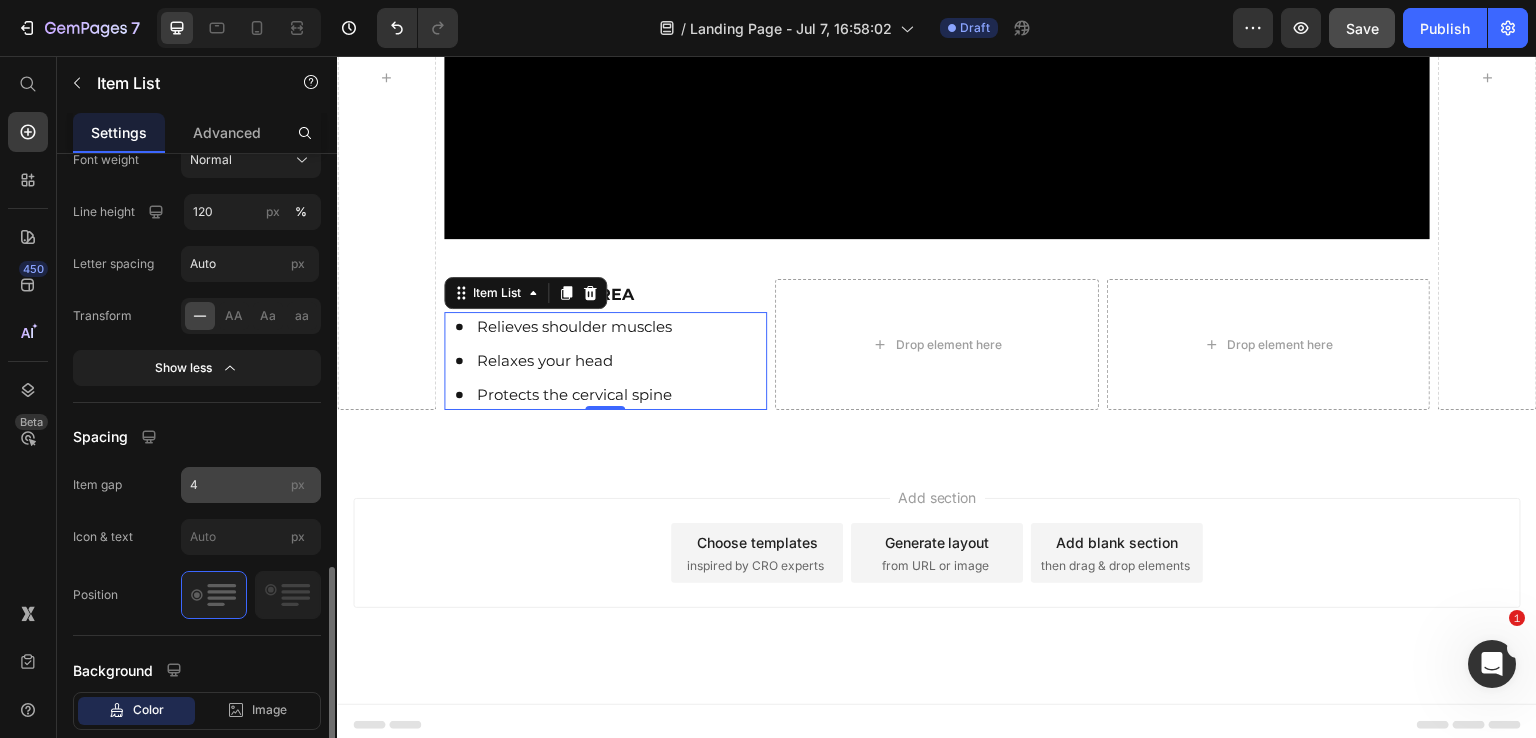 scroll, scrollTop: 1290, scrollLeft: 0, axis: vertical 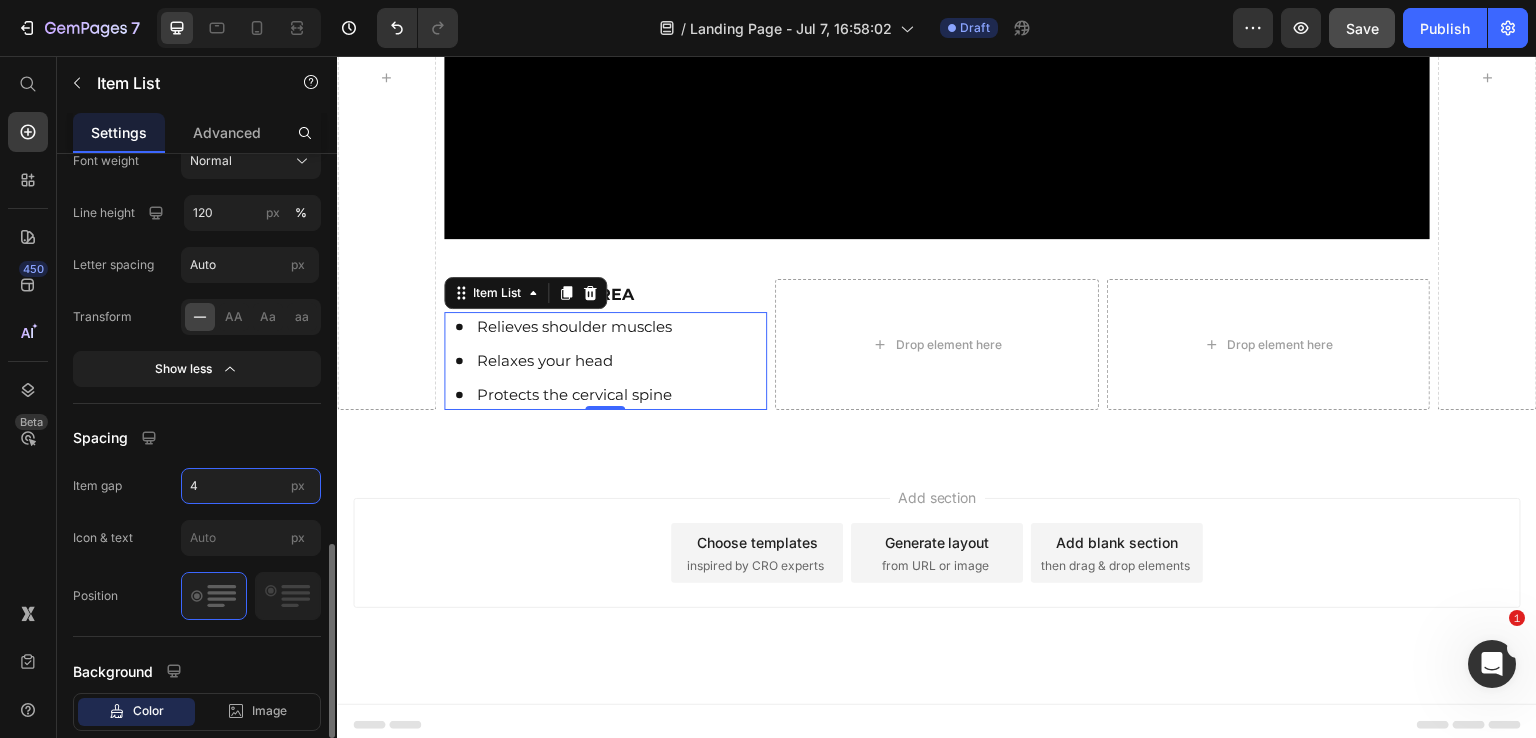 click on "4" at bounding box center [251, 486] 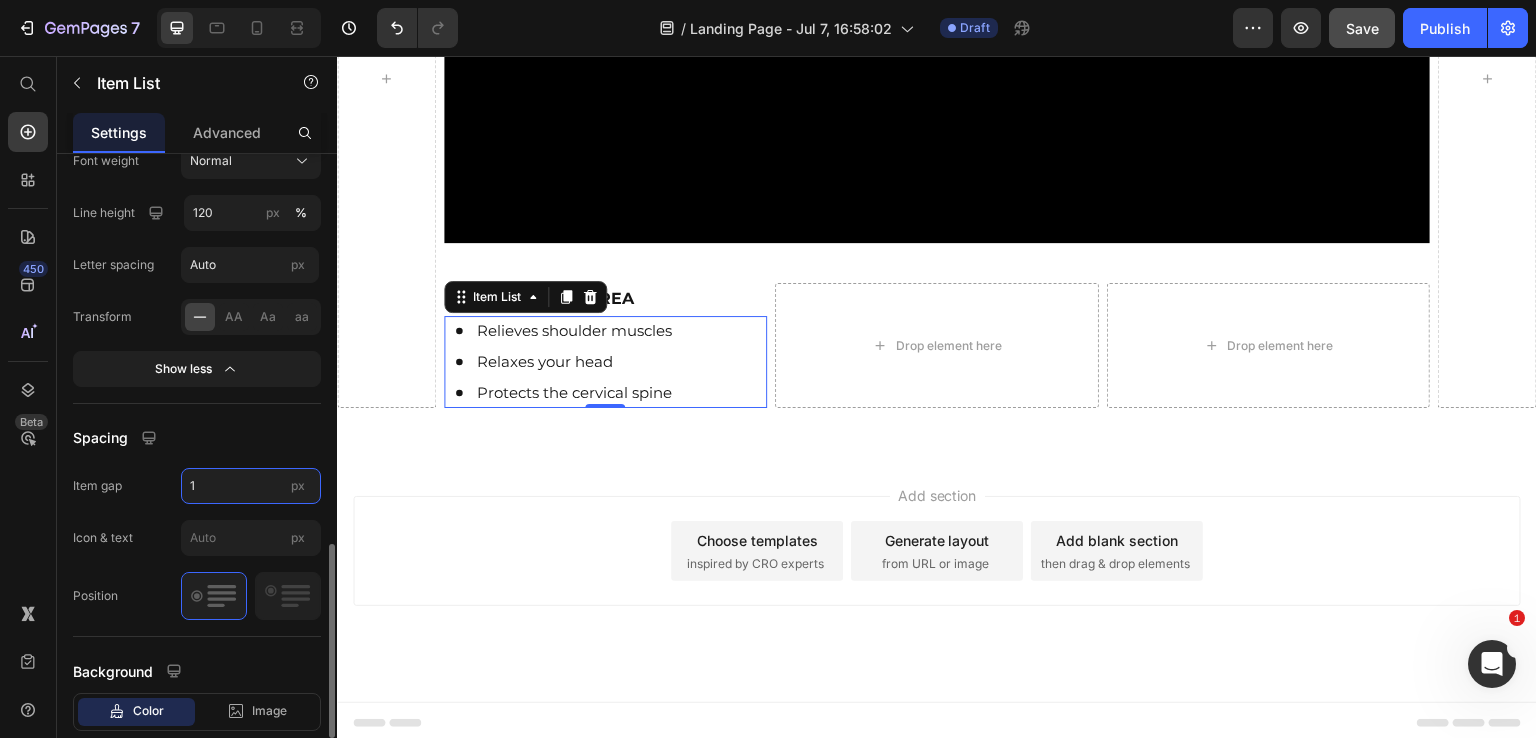 scroll, scrollTop: 1273, scrollLeft: 0, axis: vertical 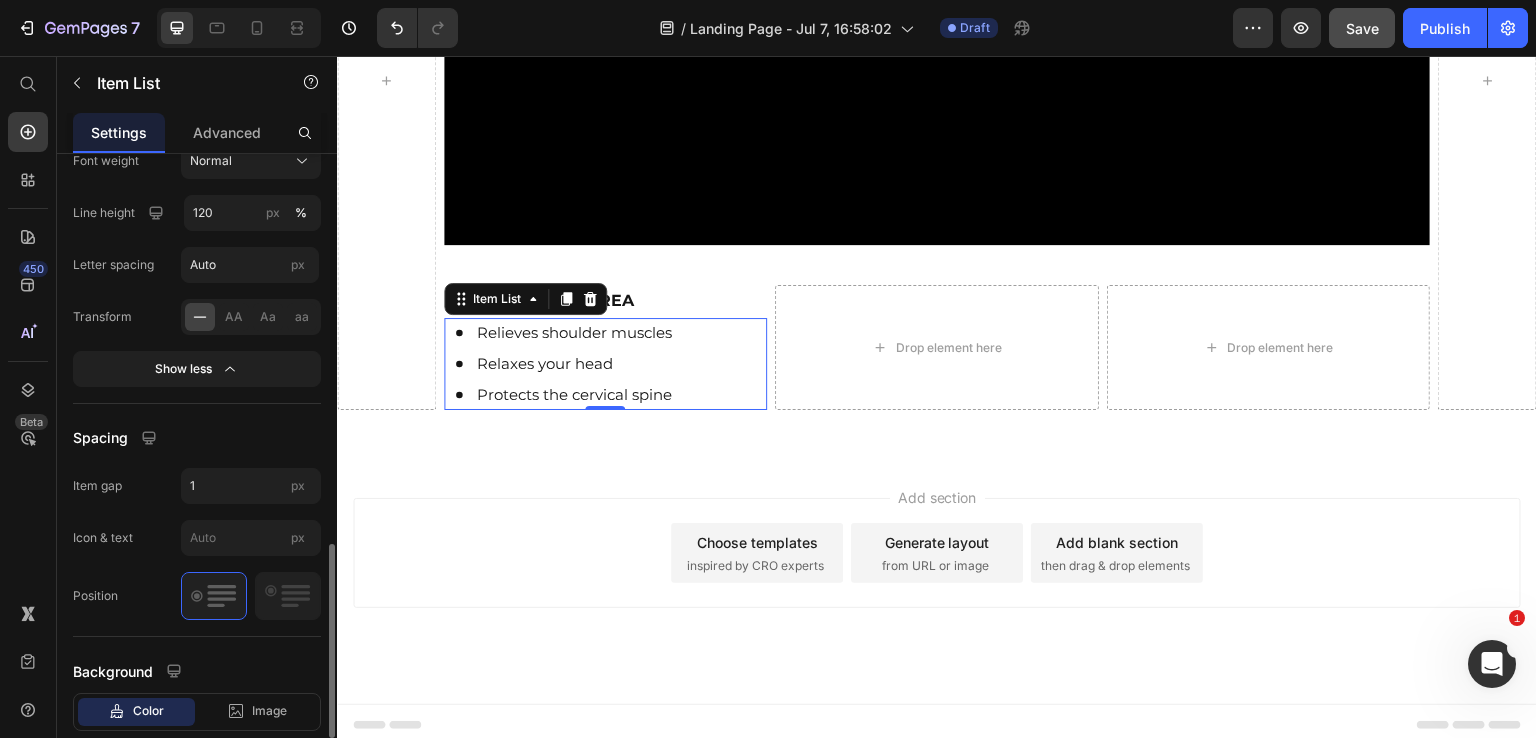click on "Item gap 1 px" 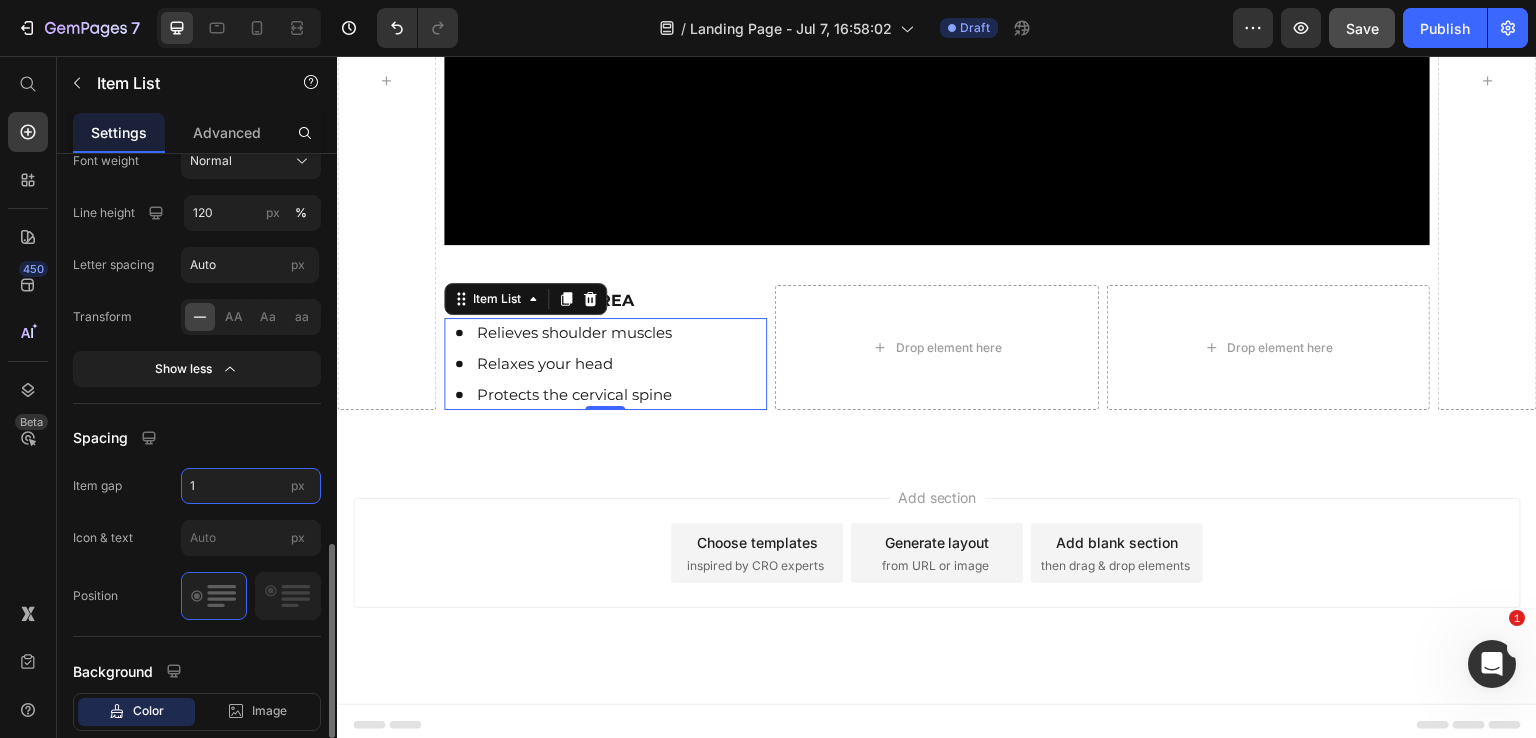 click on "1" at bounding box center (251, 486) 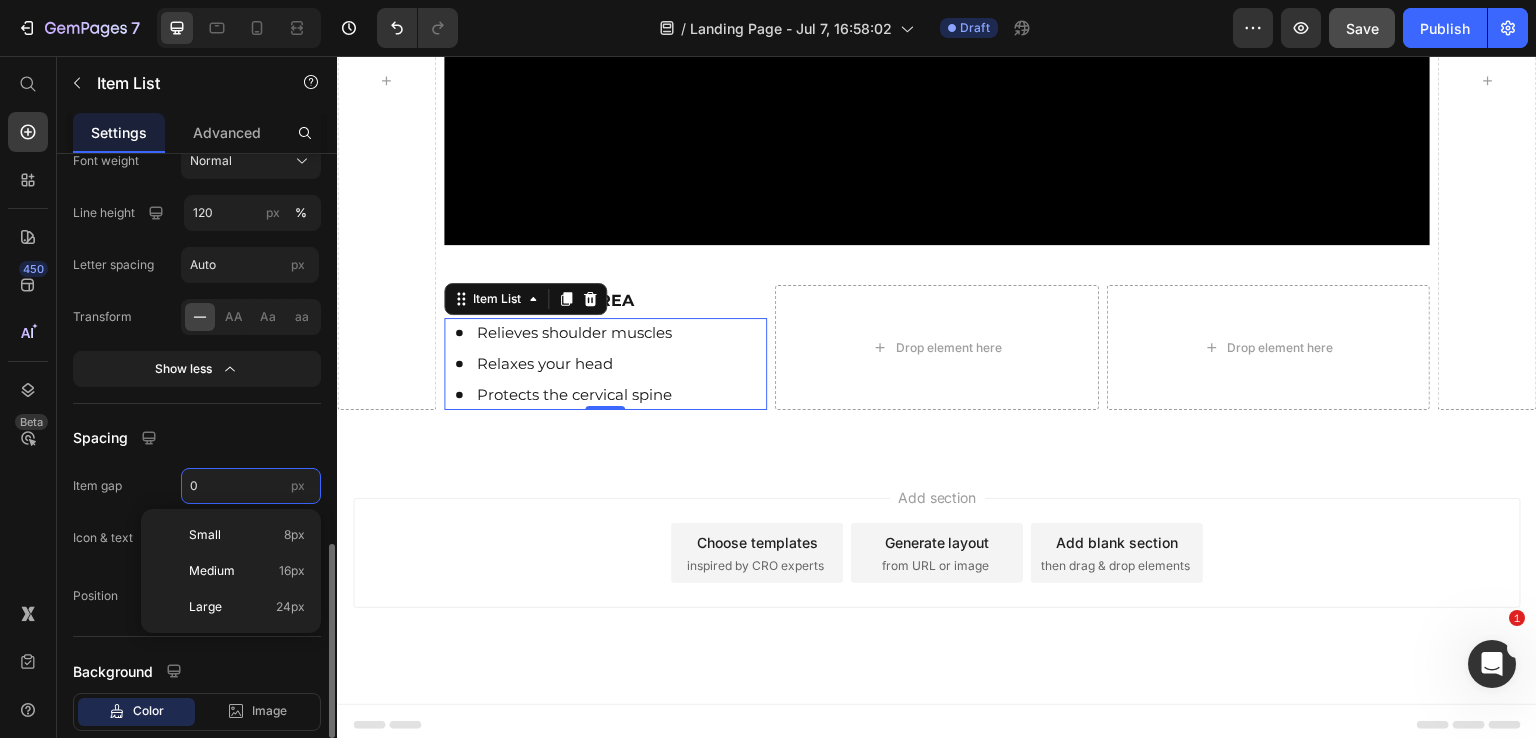 scroll, scrollTop: 1271, scrollLeft: 0, axis: vertical 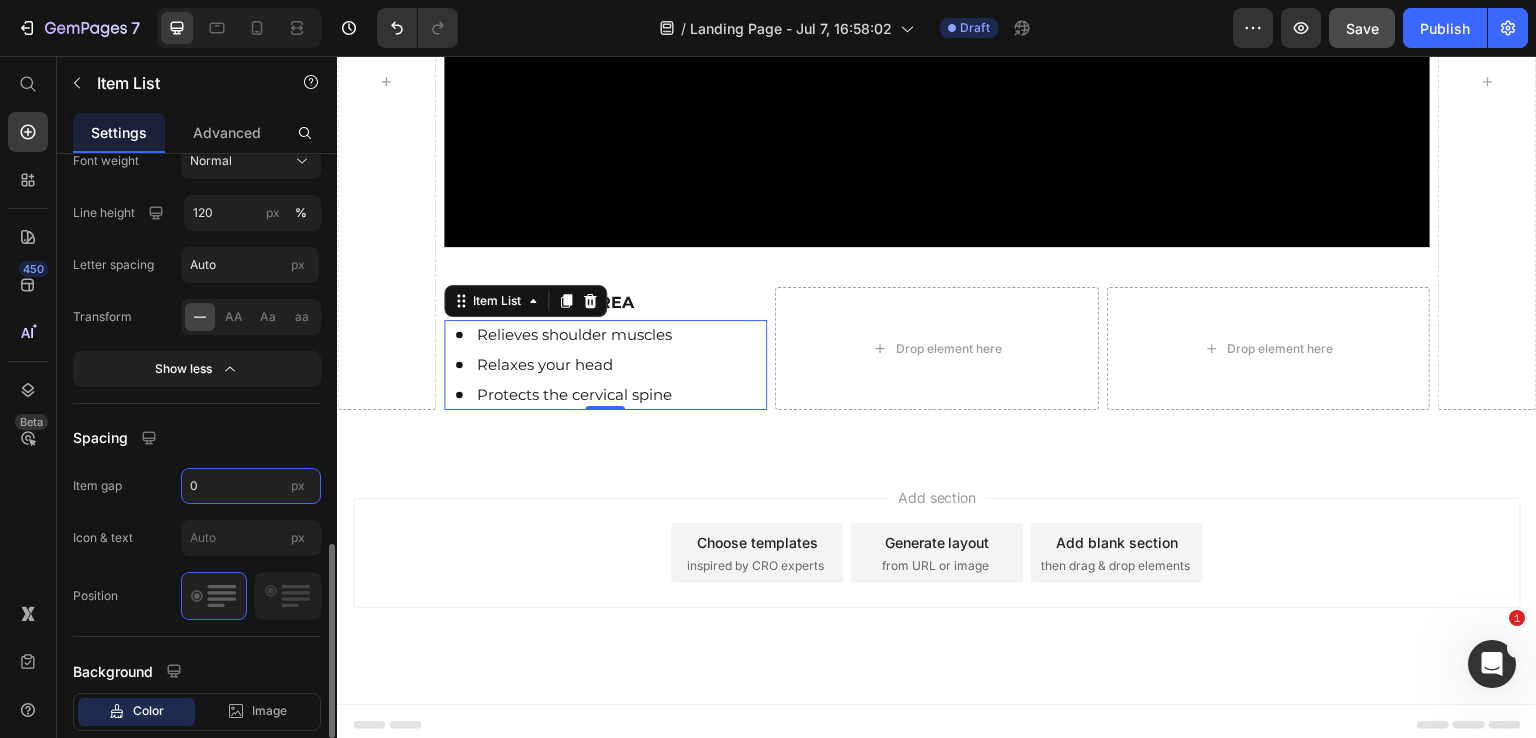type on "0" 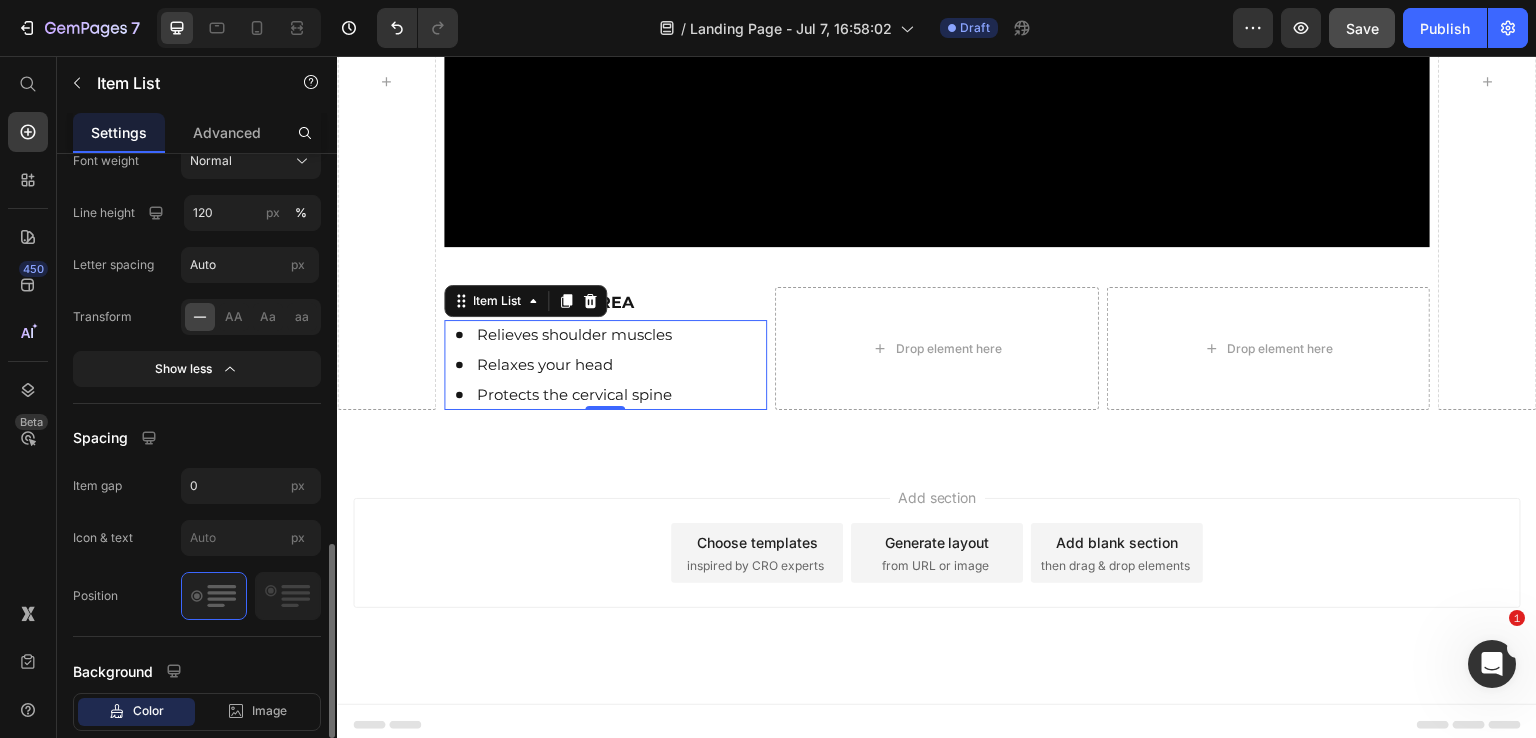 click on "Item gap 0 px" 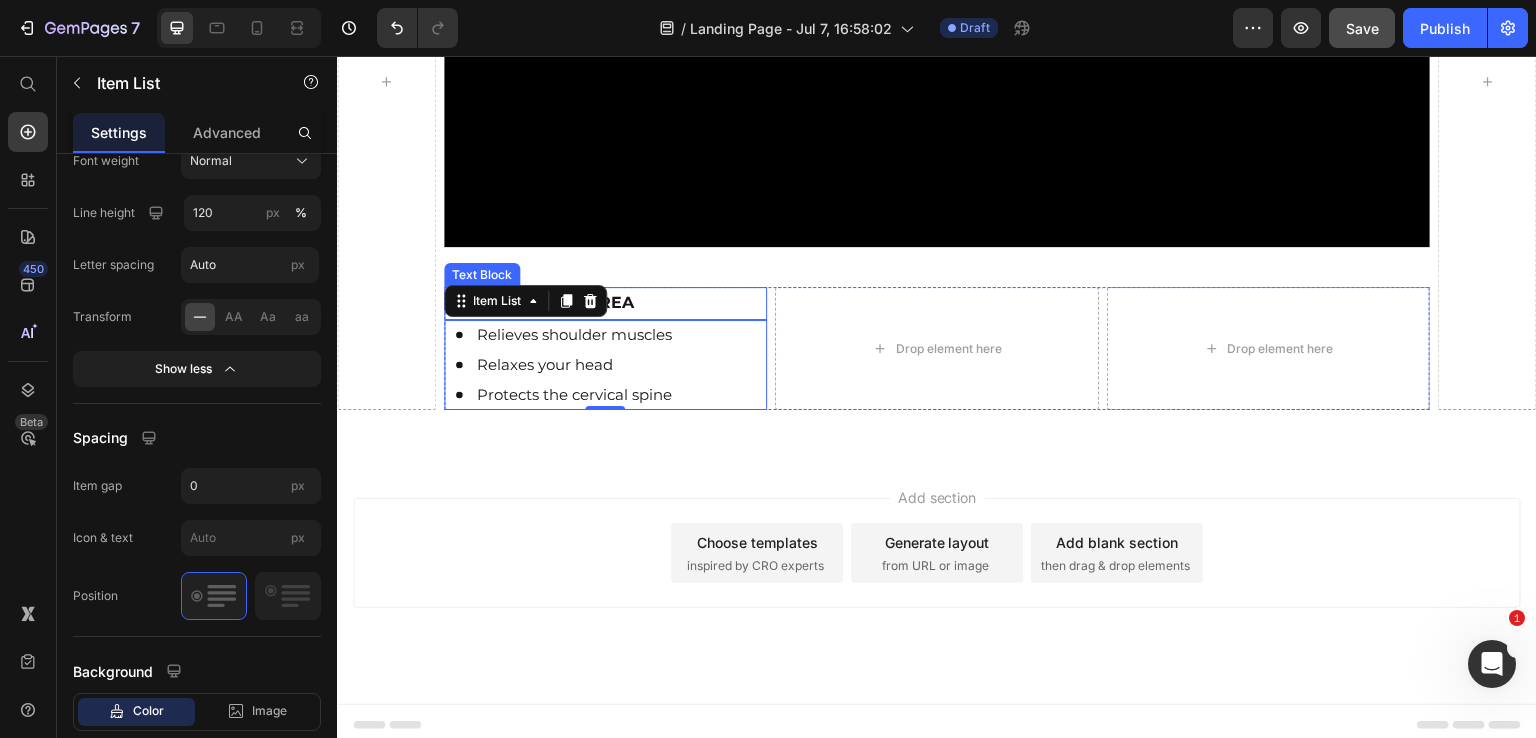 click on "NECK SUPPORT AREA" at bounding box center (606, 303) 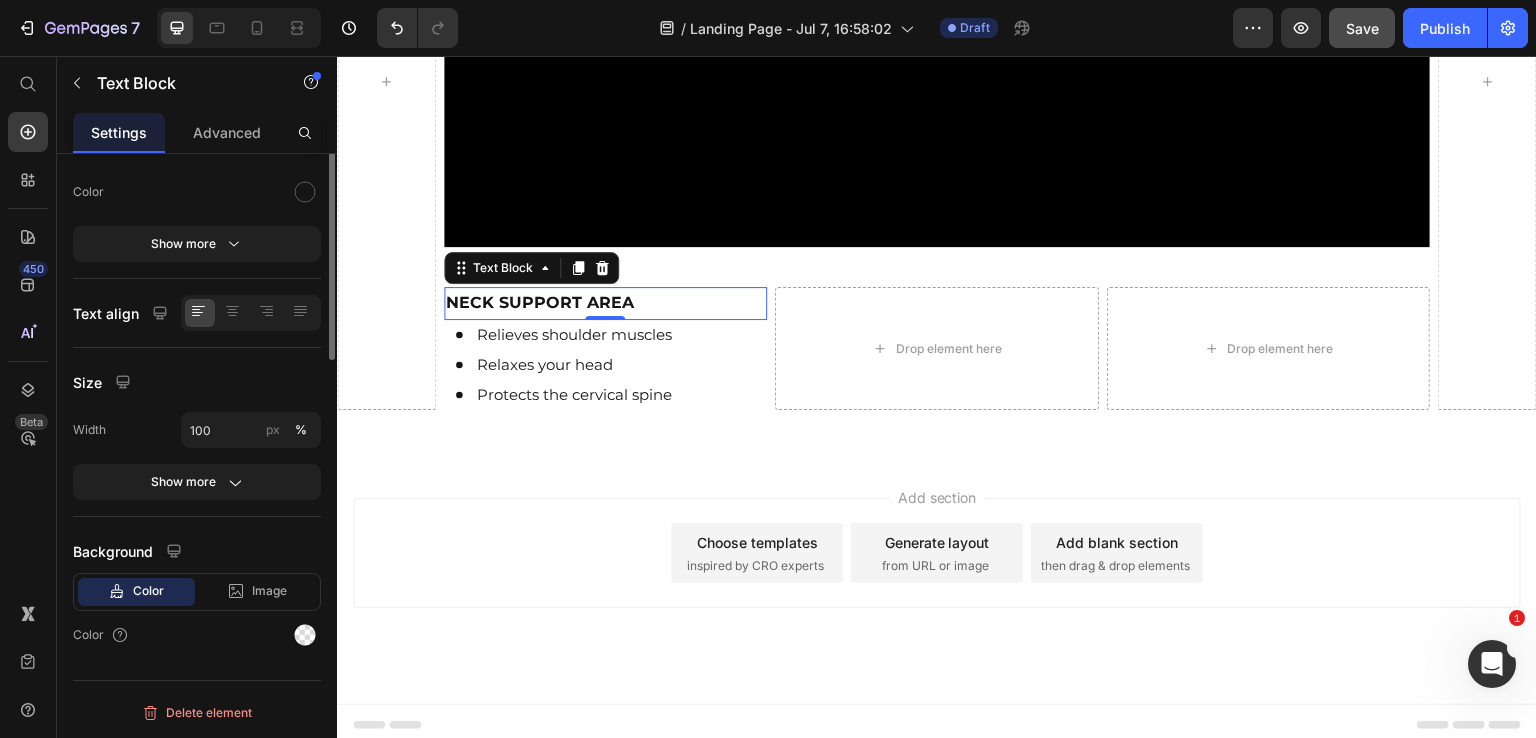 scroll, scrollTop: 0, scrollLeft: 0, axis: both 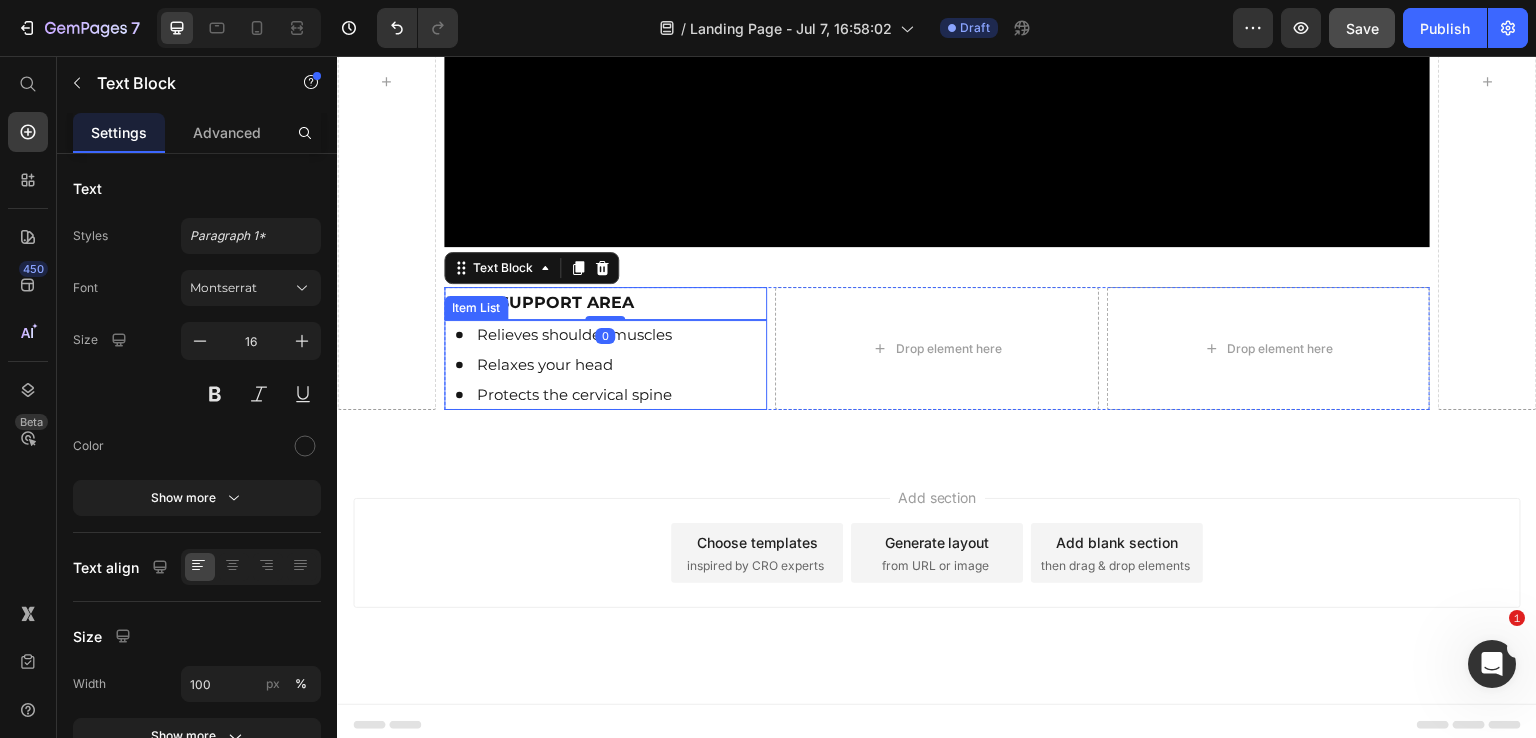 click on "Relieves shoulder muscles
Relaxes your head
Protects the cervical spine" at bounding box center (606, 365) 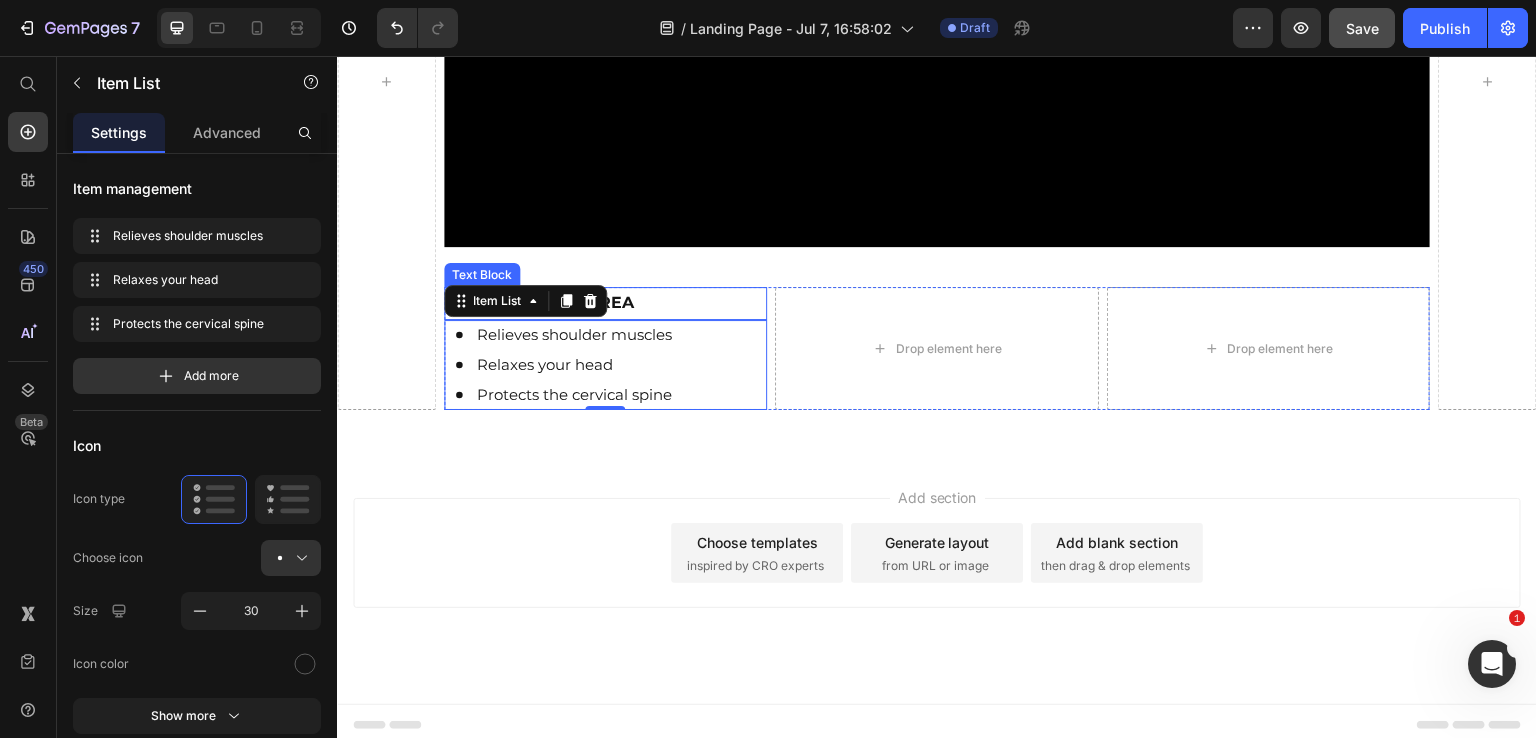 click on "NECK SUPPORT AREA" at bounding box center (606, 303) 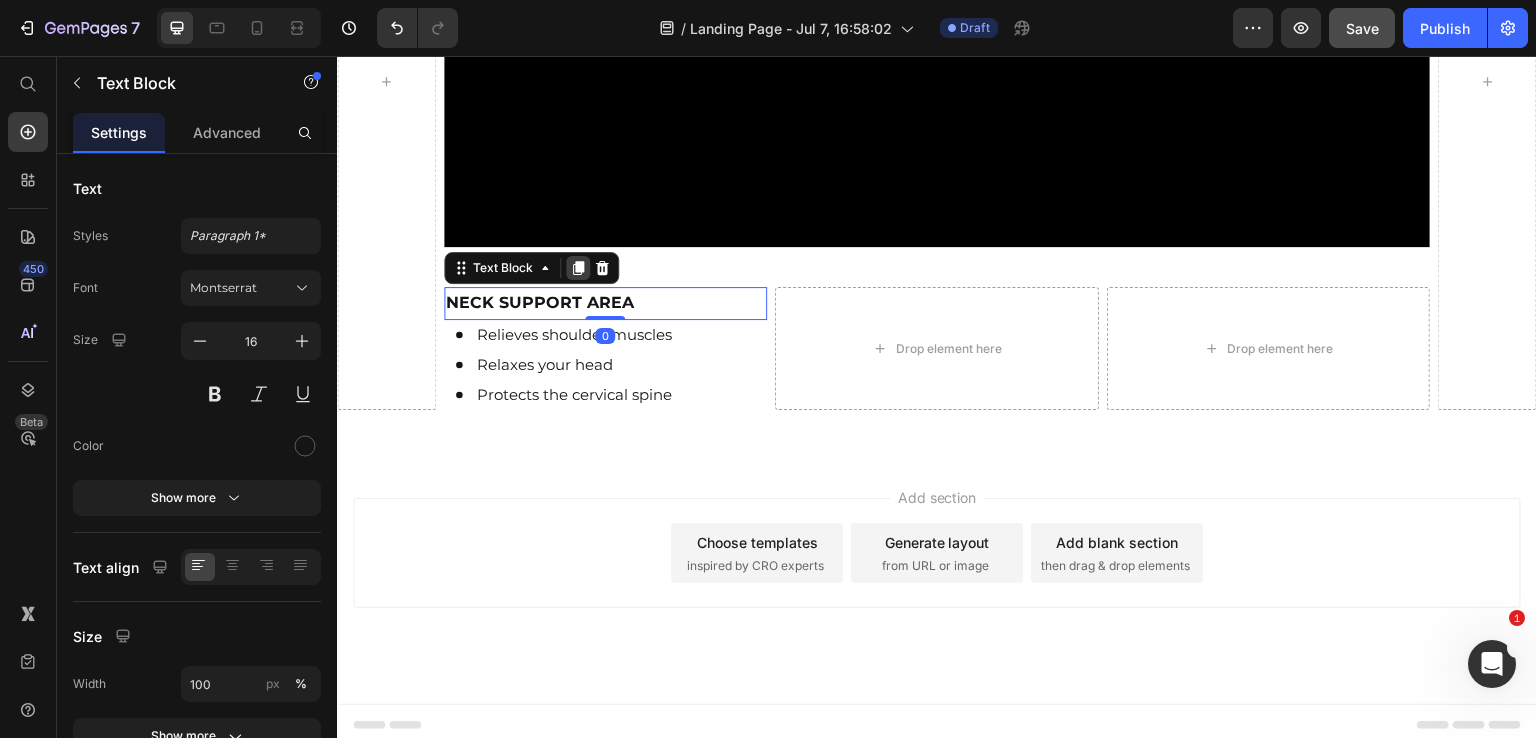 click 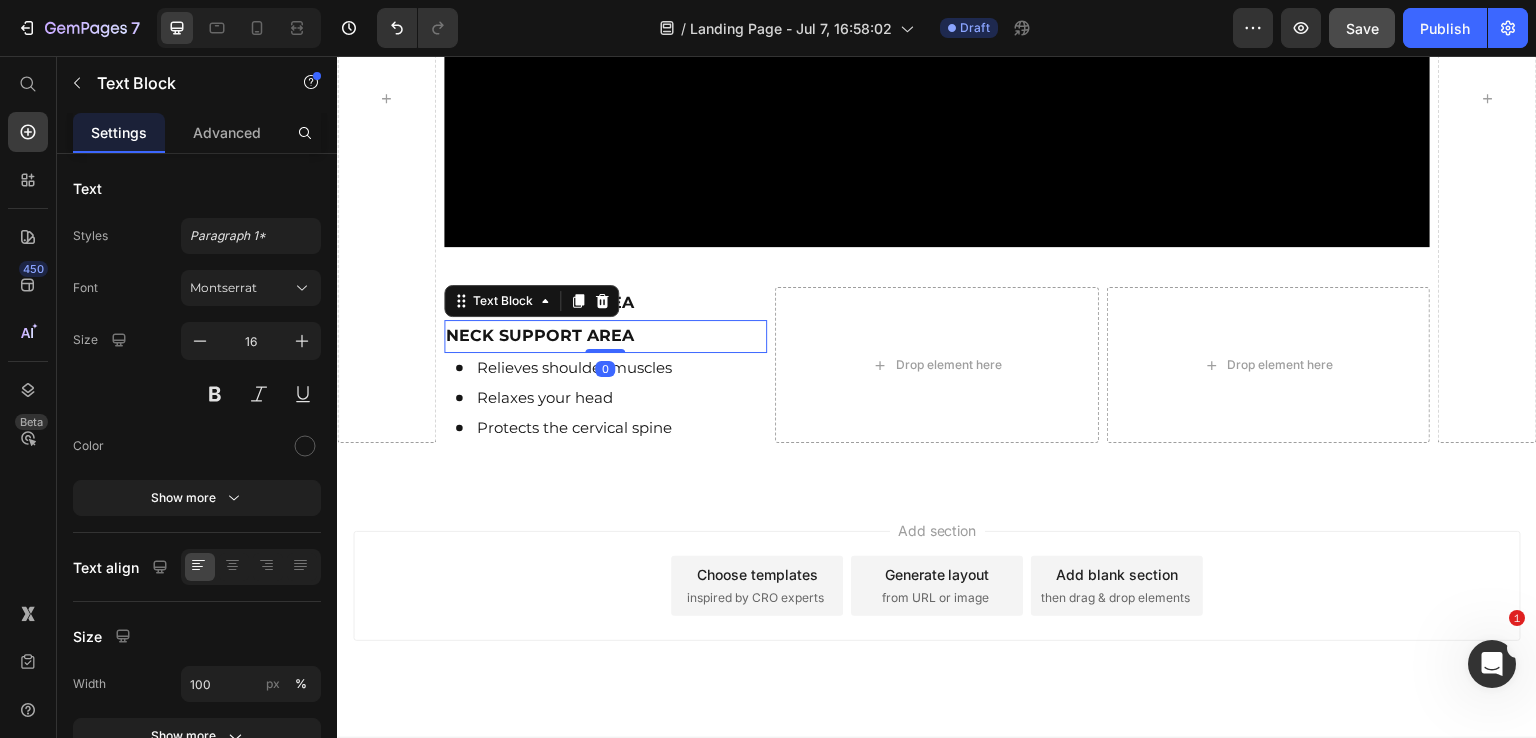 scroll, scrollTop: 1292, scrollLeft: 0, axis: vertical 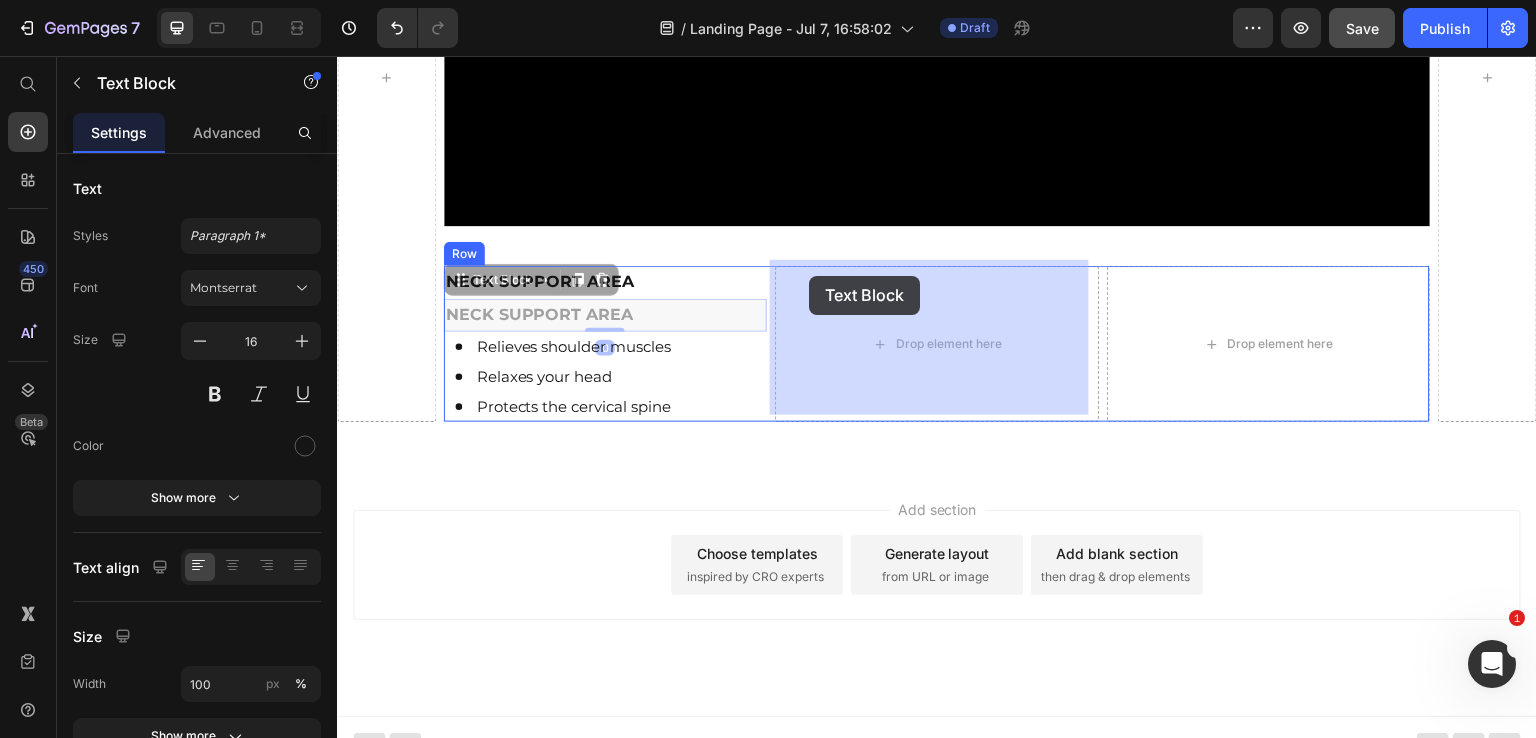 drag, startPoint x: 464, startPoint y: 276, endPoint x: 809, endPoint y: 276, distance: 345 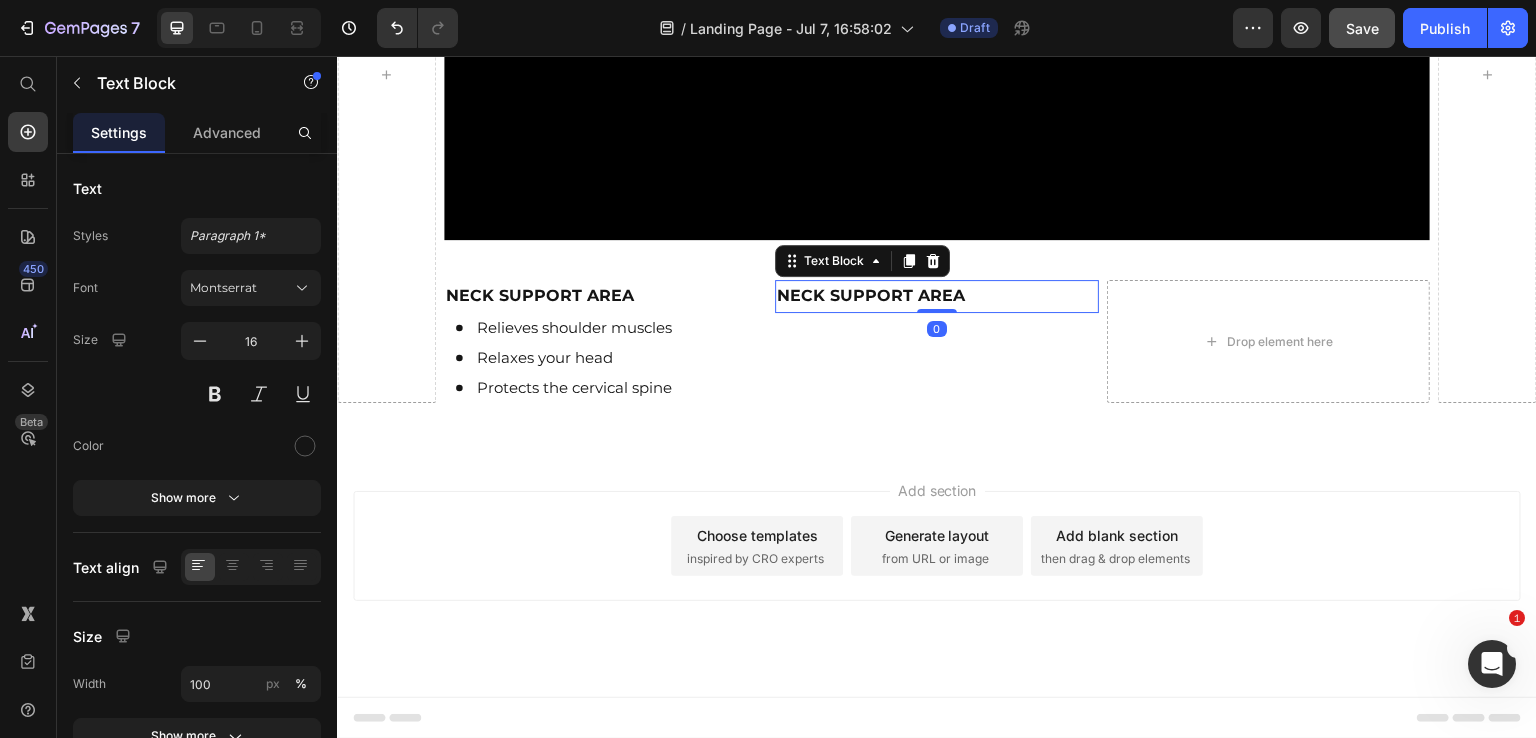 scroll, scrollTop: 1271, scrollLeft: 0, axis: vertical 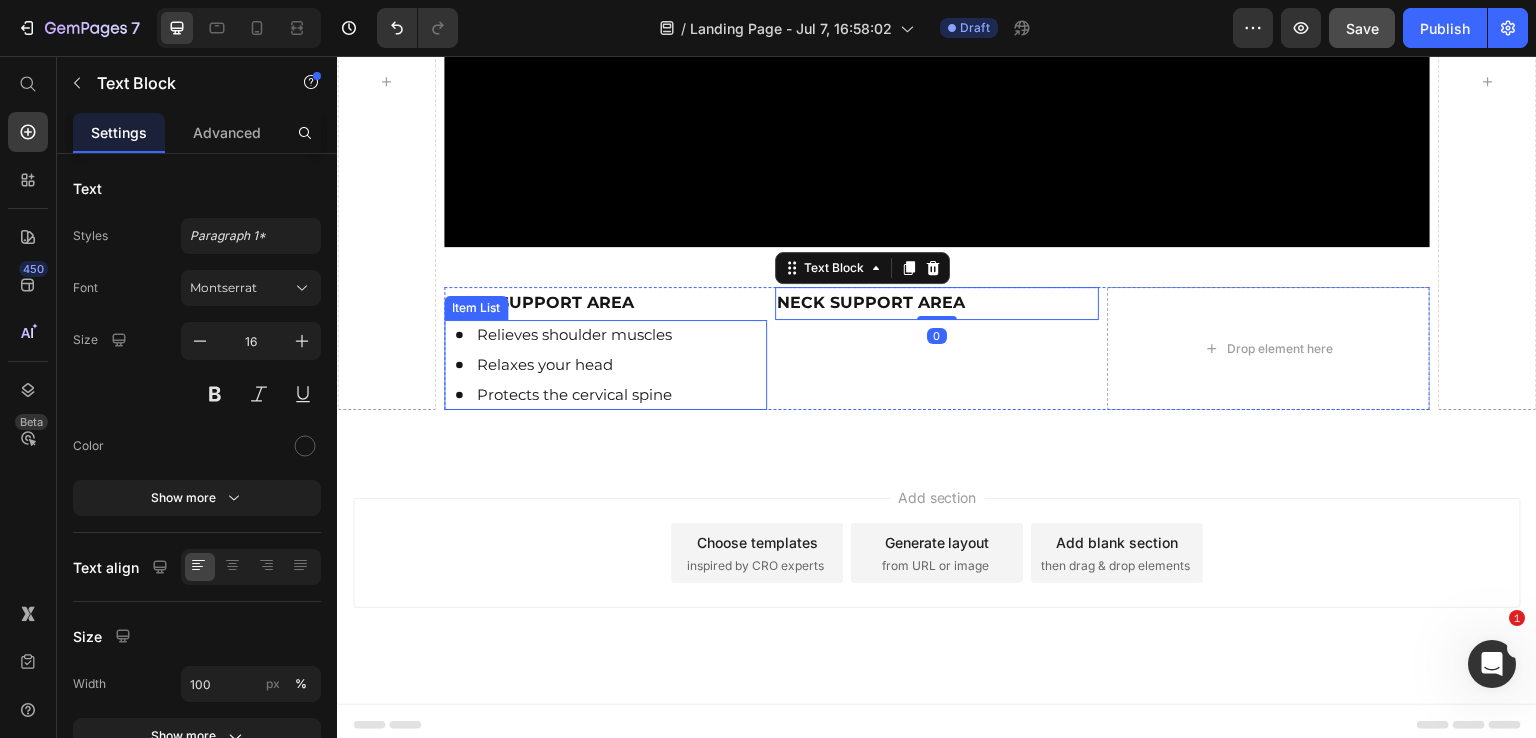 click on "Relieves shoulder muscles" at bounding box center (574, 335) 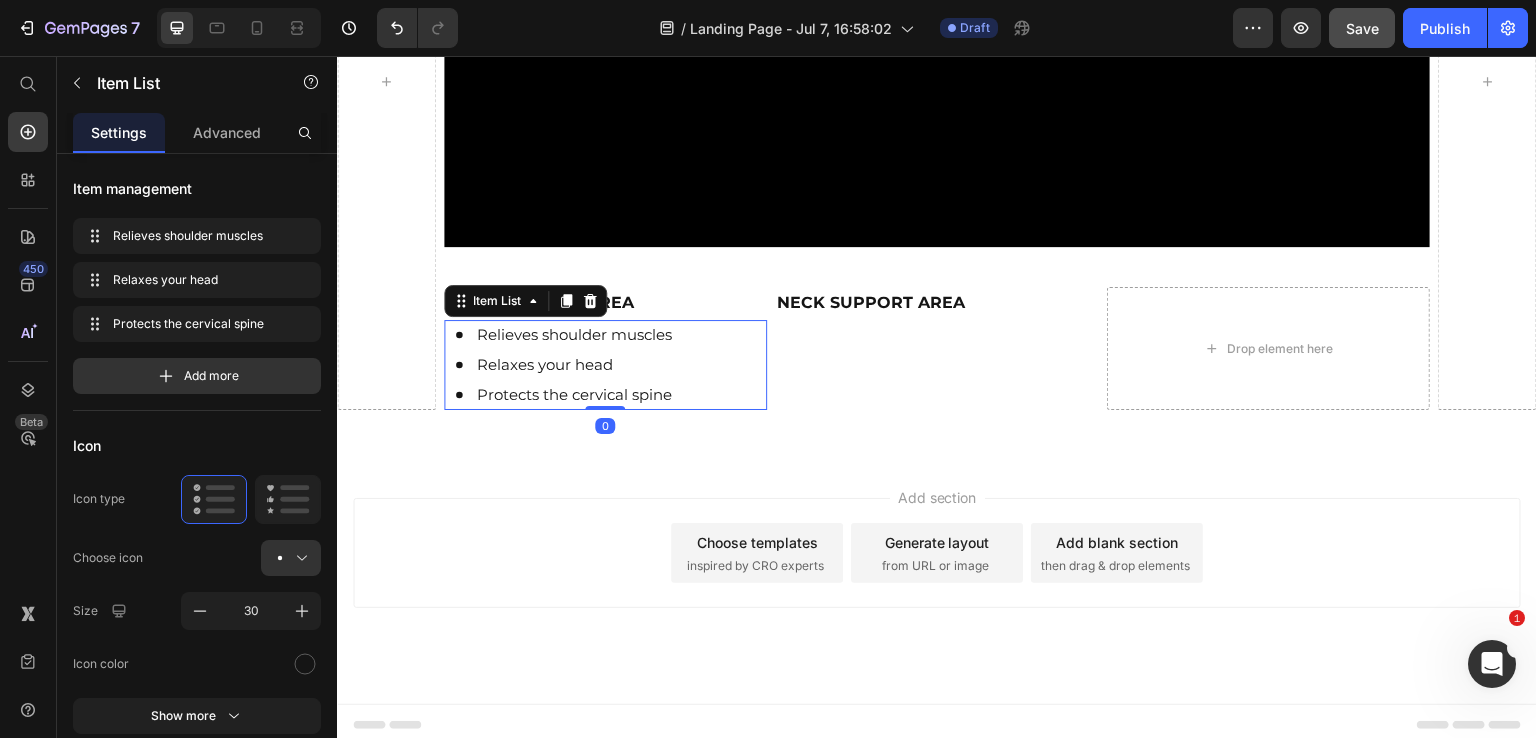 click 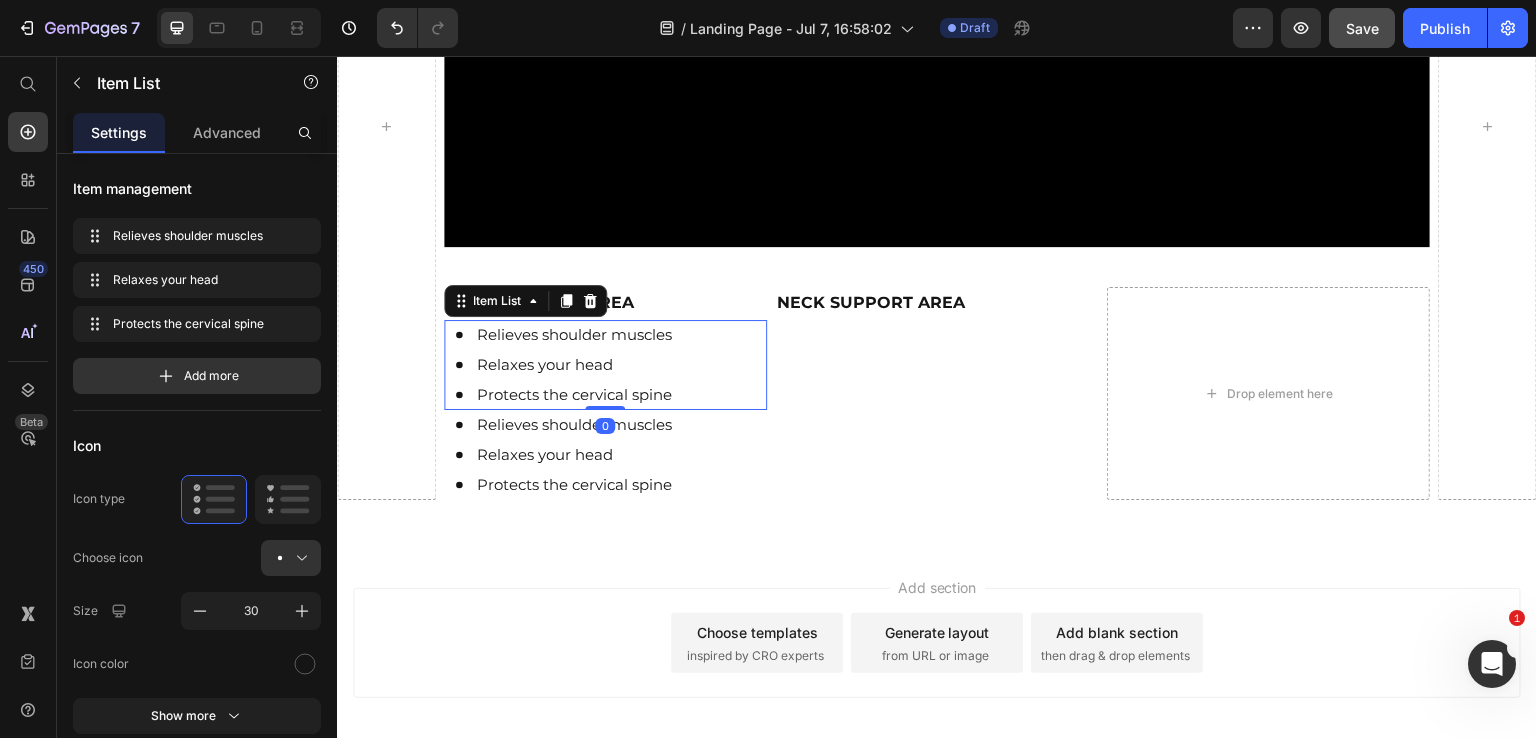 scroll, scrollTop: 1320, scrollLeft: 0, axis: vertical 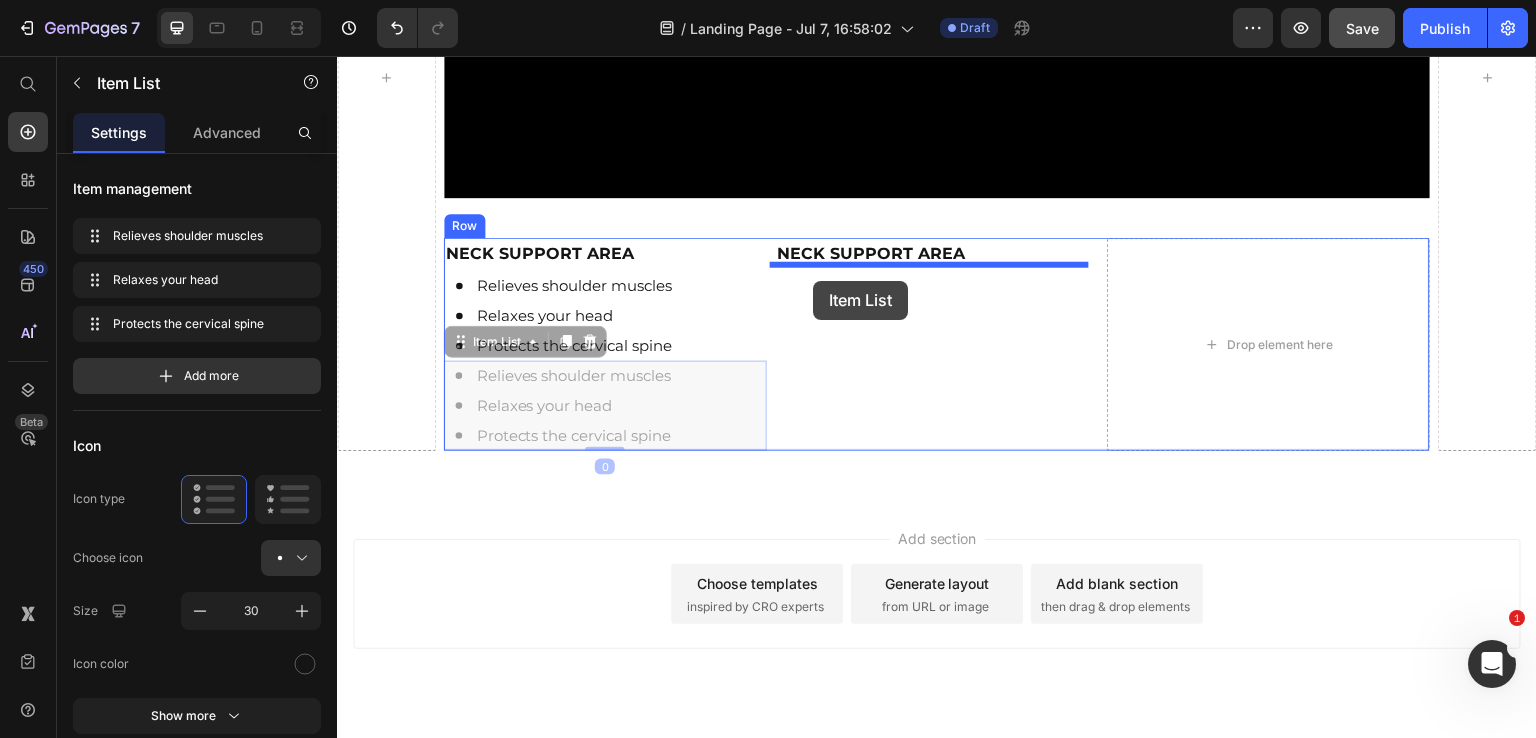 drag, startPoint x: 460, startPoint y: 334, endPoint x: 813, endPoint y: 281, distance: 356.95657 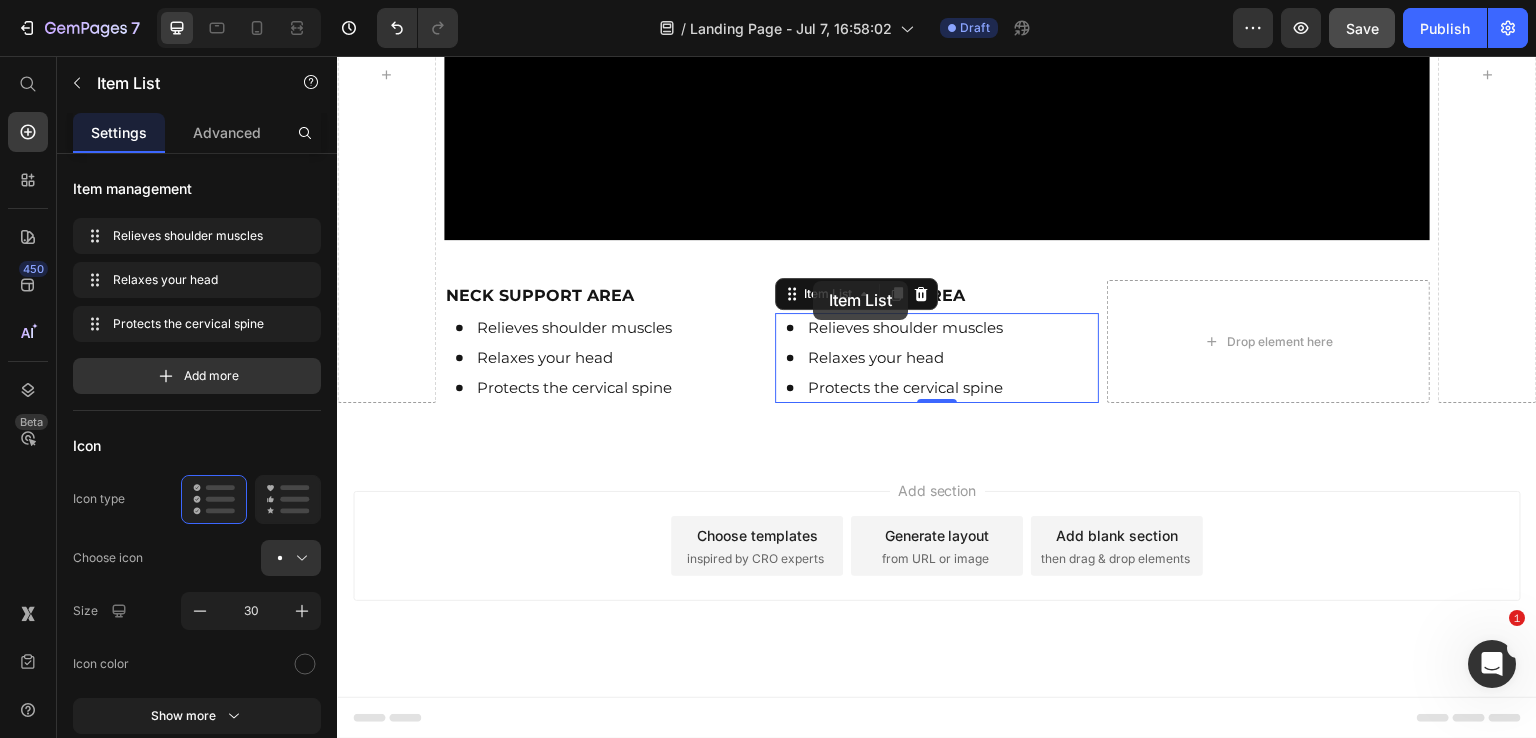 scroll, scrollTop: 1271, scrollLeft: 0, axis: vertical 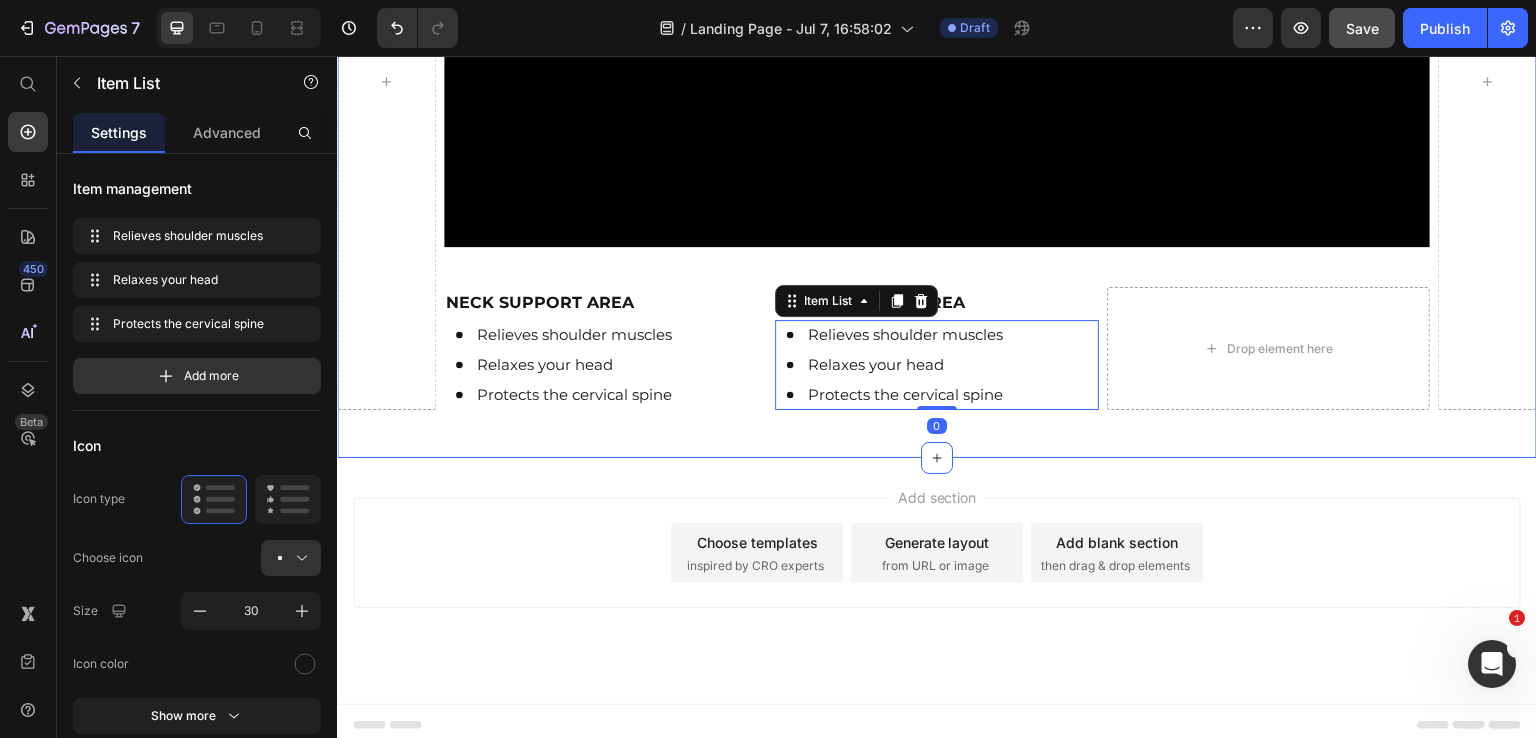 click on "Video NECK SUPPORT AREA Text Block
Relieves shoulder muscles
Relaxes your head
Protects the cervical spine Item List NECK SUPPORT AREA Text Block
Relieves shoulder muscles
Relaxes your head
Protects the cervical spine Item List   0
Drop element here Row
Row" at bounding box center [937, 90] 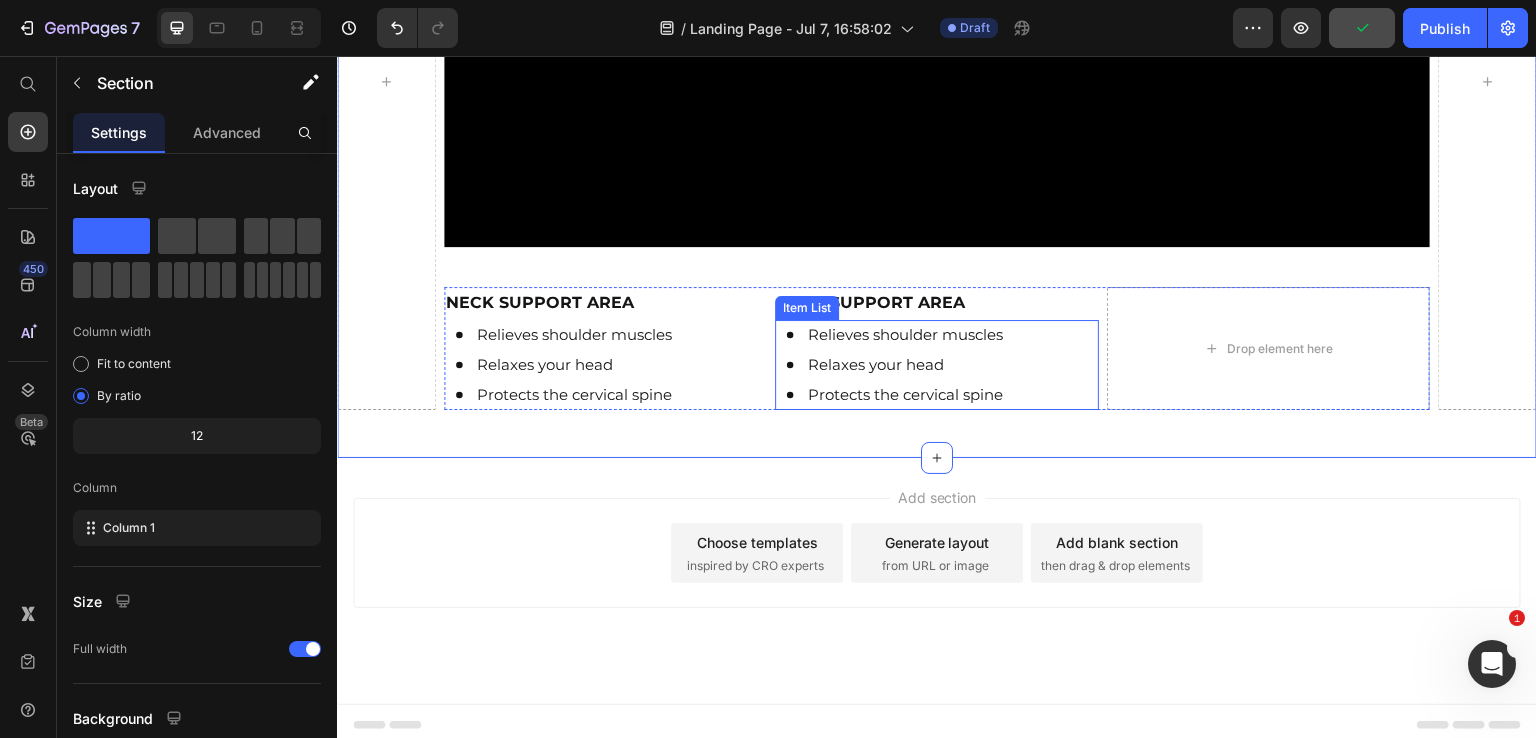 click on "Protects the cervical spine" at bounding box center (905, 395) 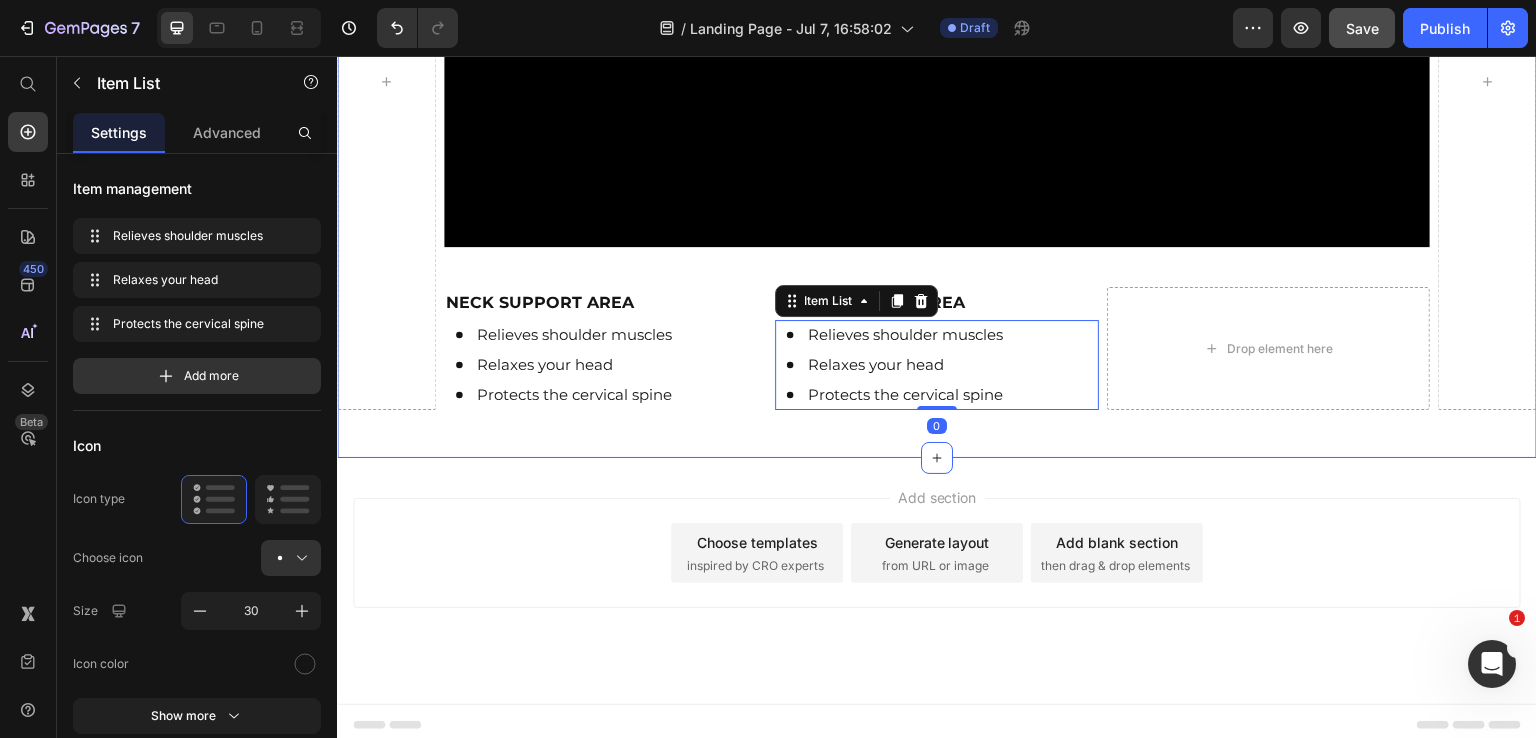 click on "Video NECK SUPPORT AREA Text Block
Relieves shoulder muscles
Relaxes your head
Protects the cervical spine Item List NECK SUPPORT AREA Text Block
Relieves shoulder muscles
Relaxes your head
Protects the cervical spine Item List   0
Drop element here Row
Row" at bounding box center (937, 90) 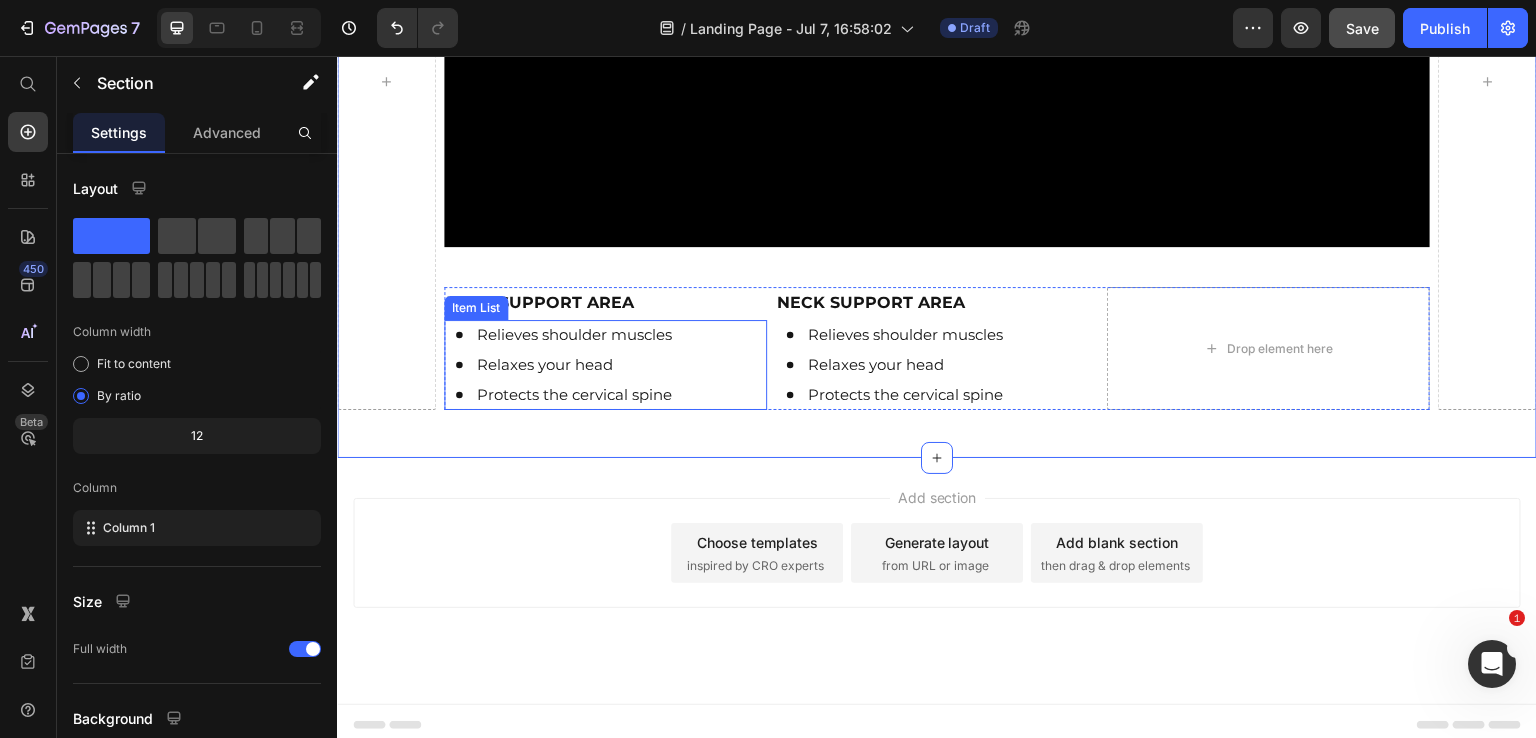 click on "Relieves shoulder muscles
Relaxes your head
Protects the cervical spine" at bounding box center [606, 365] 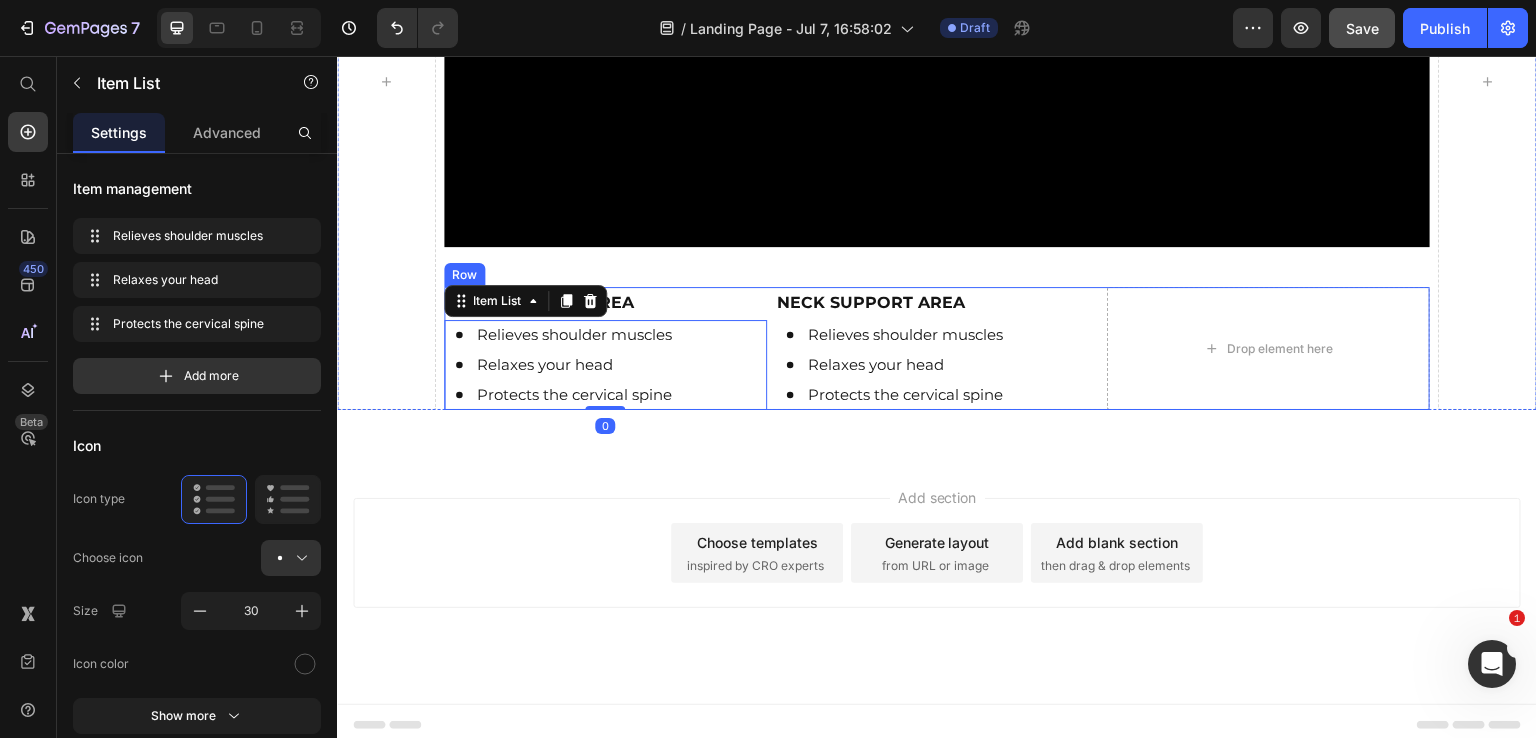 click on "NECK SUPPORT AREA Text Block
Relieves shoulder muscles
Relaxes your head
Protects the cervical spine Item List   0 NECK SUPPORT AREA Text Block
Relieves shoulder muscles
Relaxes your head
Protects the cervical spine Item List
Drop element here Row" at bounding box center (937, 348) 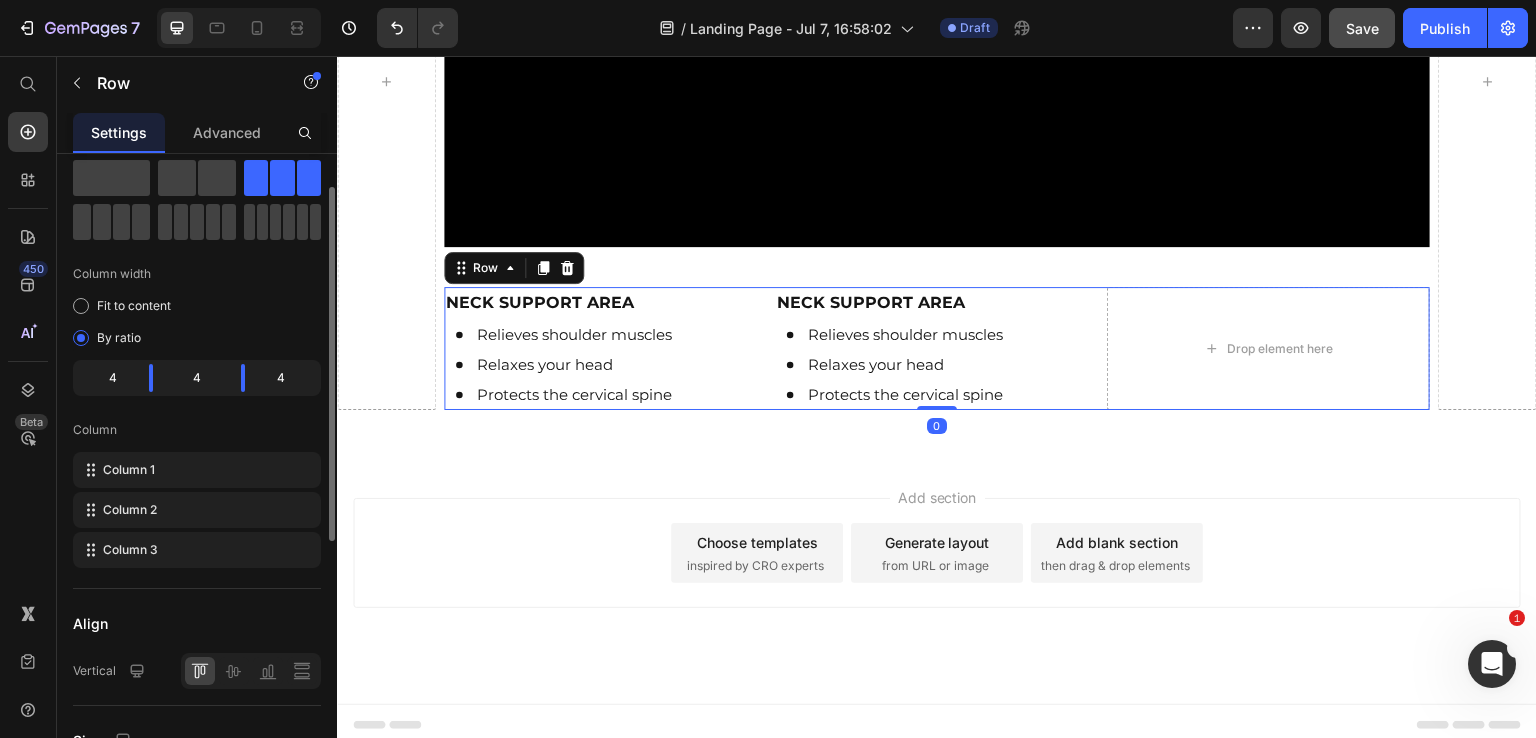 scroll, scrollTop: 59, scrollLeft: 0, axis: vertical 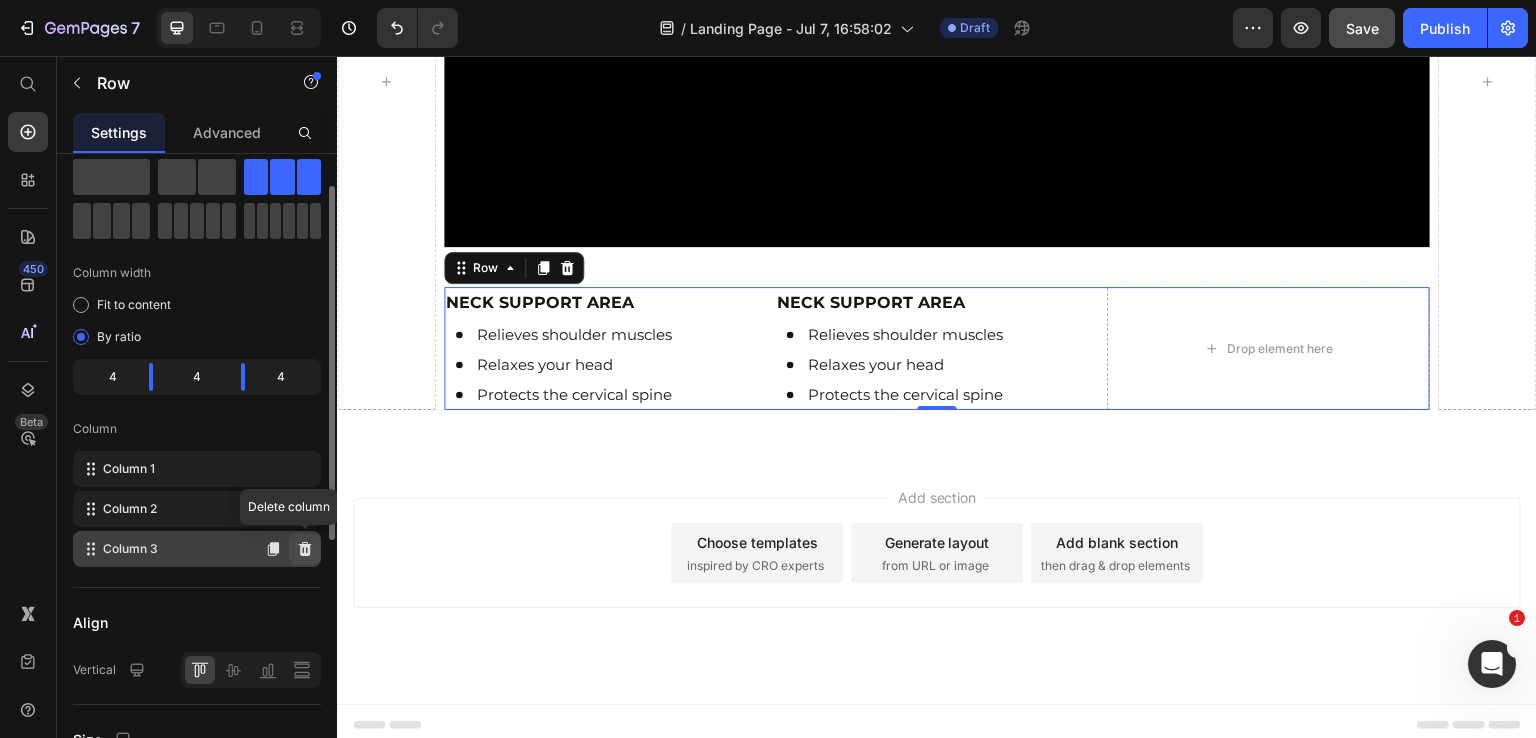 click 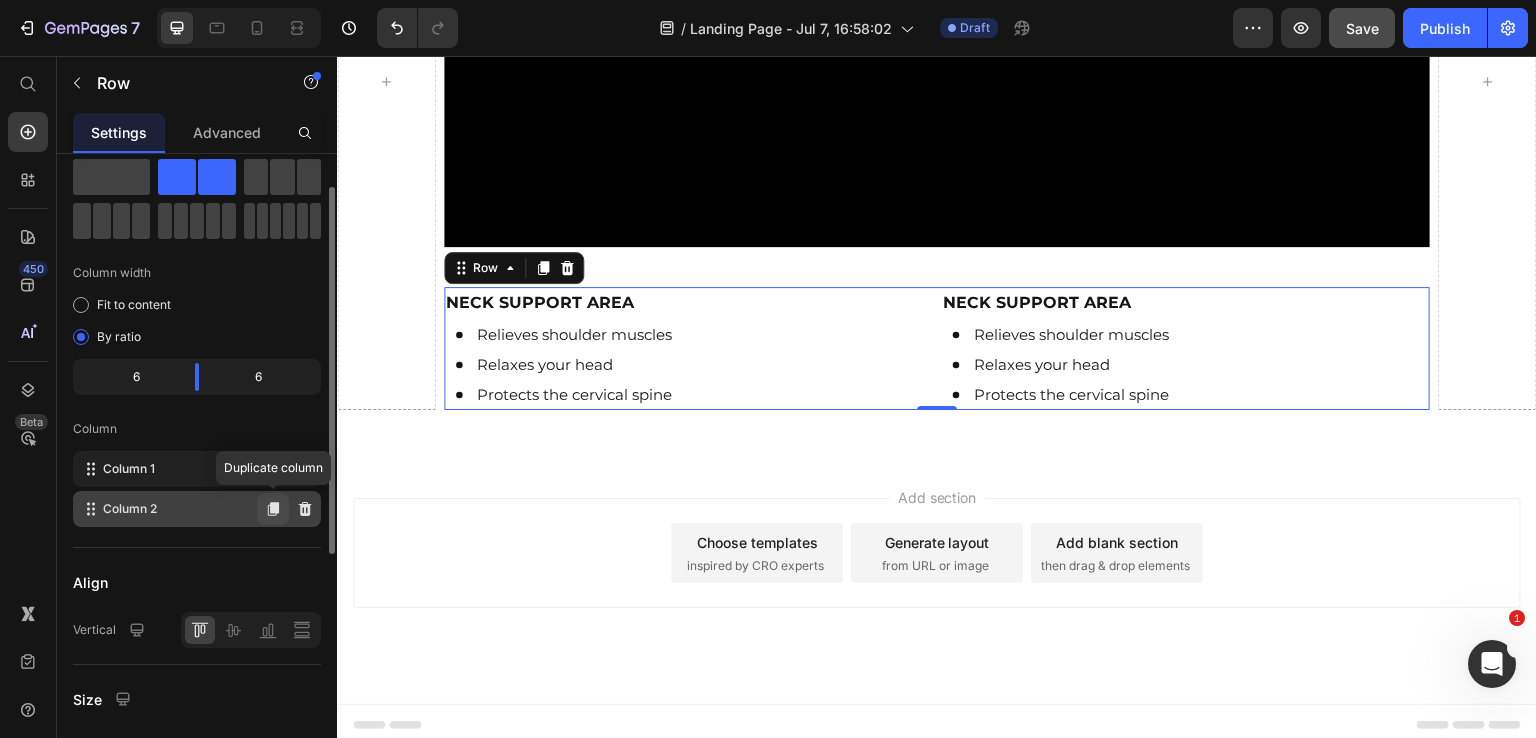 click 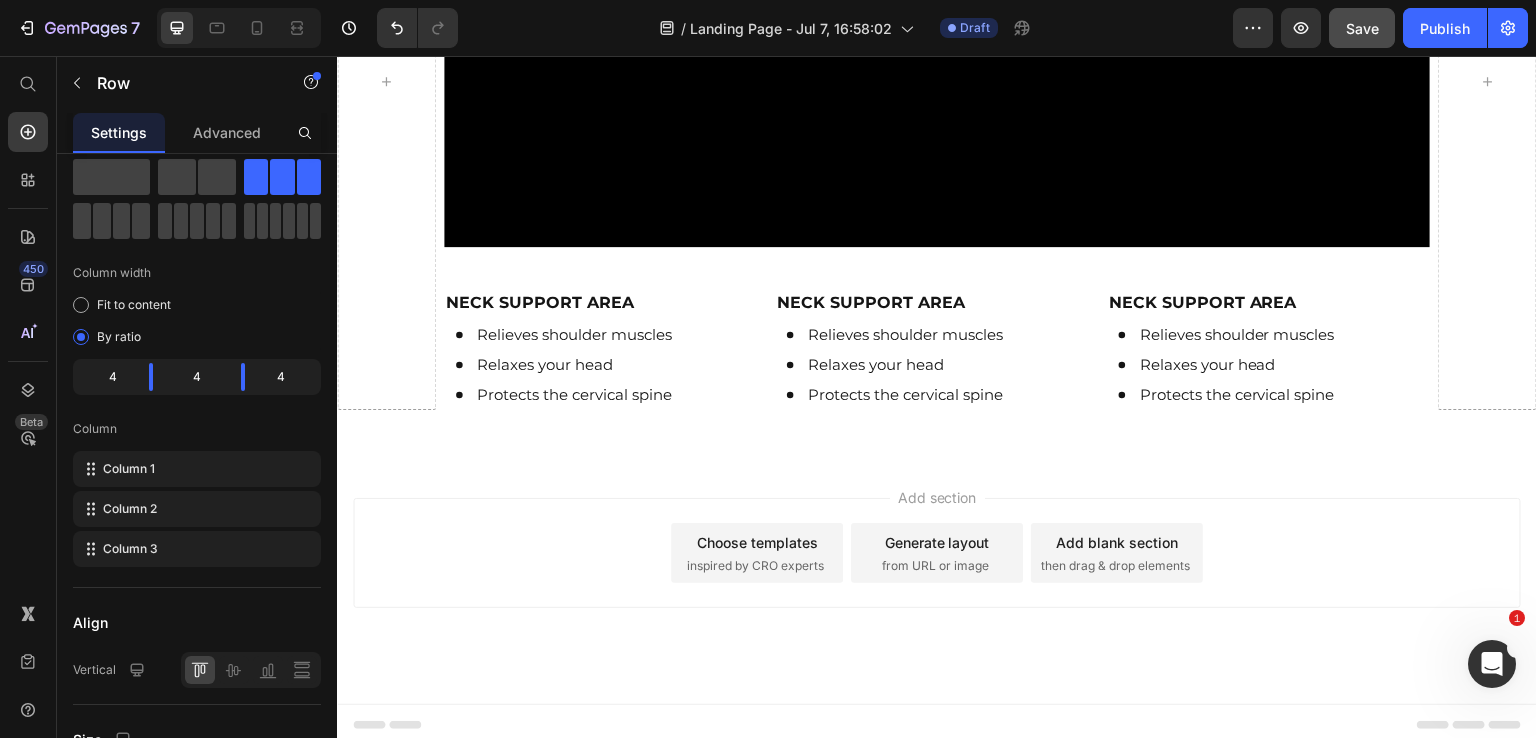 click on "Add section Choose templates inspired by CRO experts Generate layout from URL or image Add blank section then drag & drop elements" at bounding box center (937, 553) 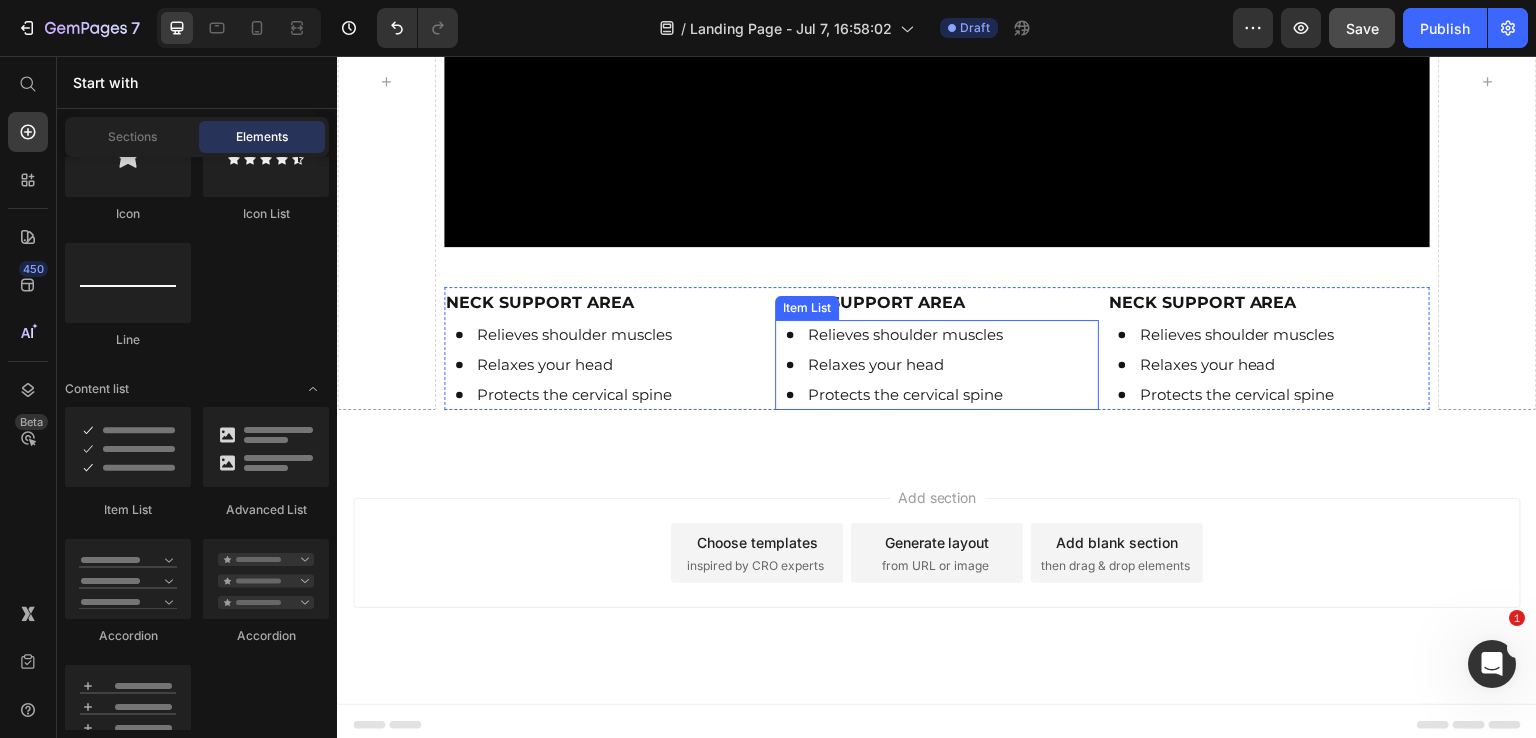 click on "Relieves shoulder muscles" at bounding box center (905, 335) 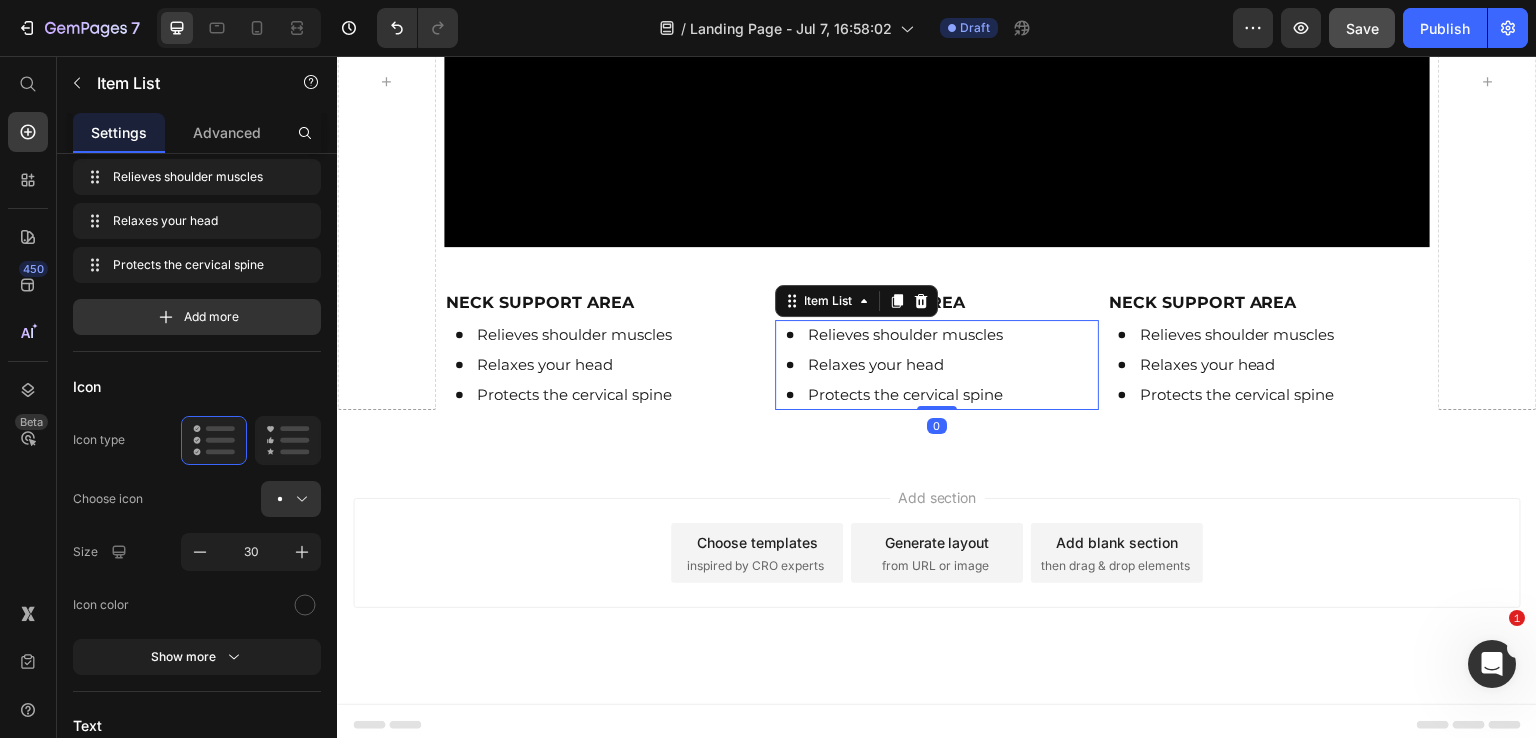 scroll, scrollTop: 0, scrollLeft: 0, axis: both 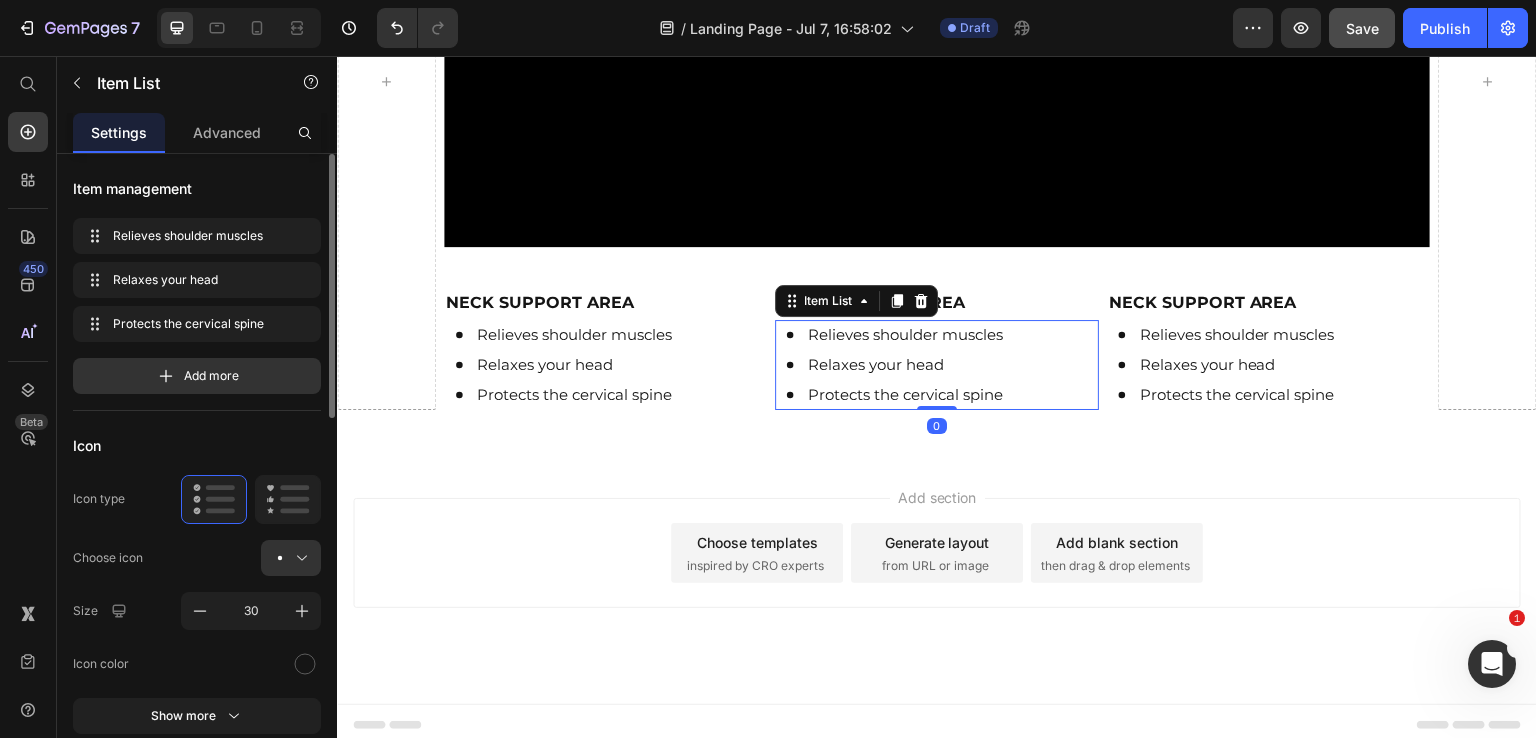 click on "Relieves shoulder muscles" at bounding box center (905, 335) 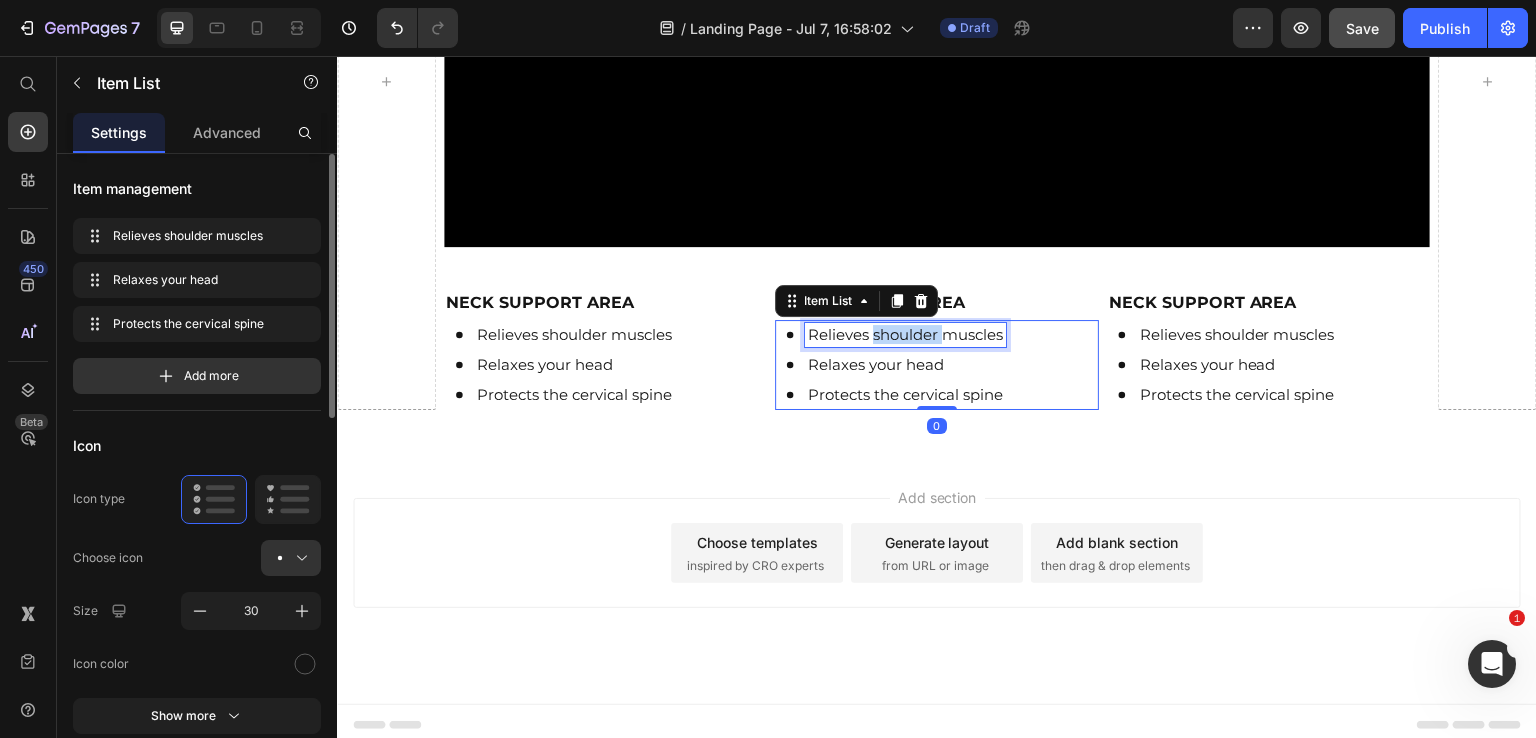 click on "Relieves shoulder muscles" at bounding box center (905, 335) 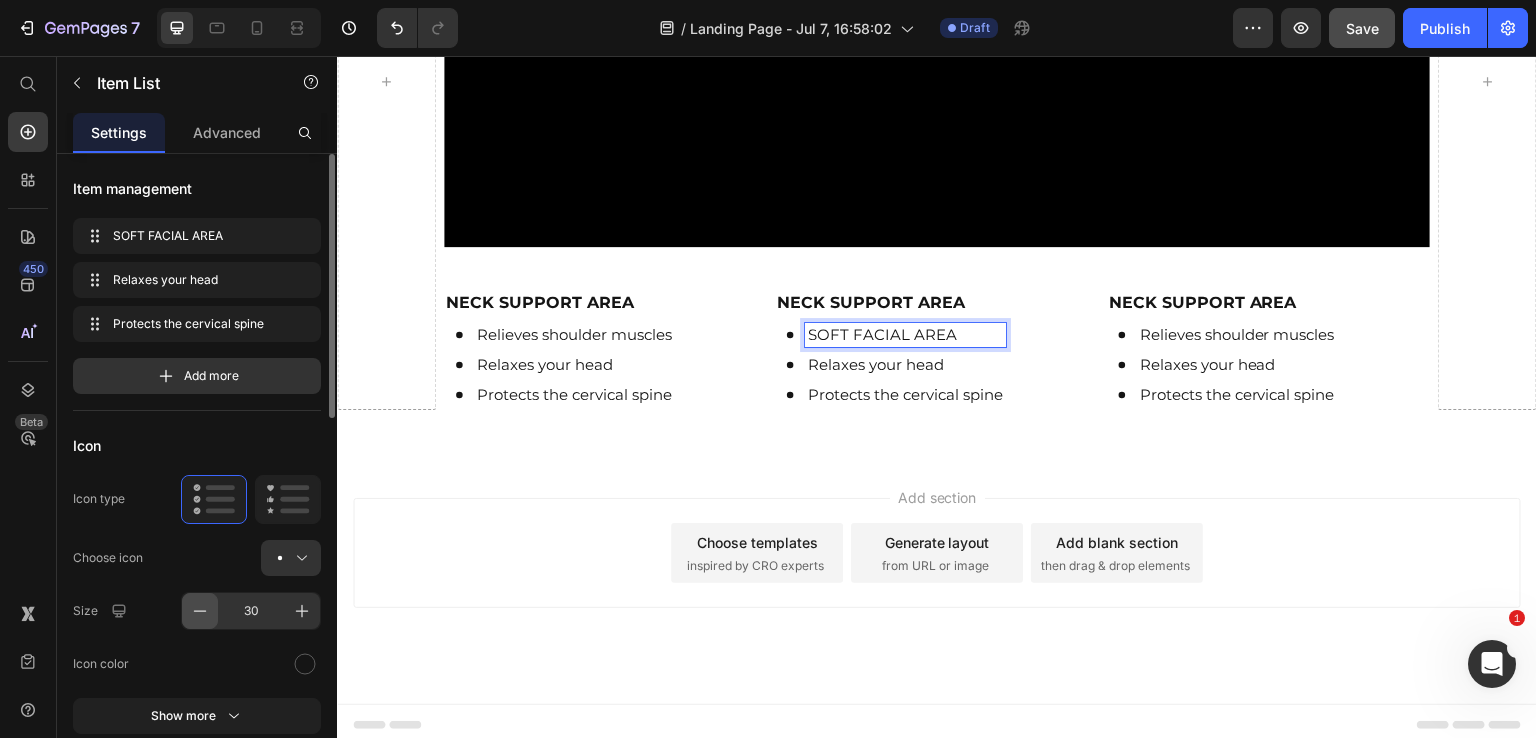 click at bounding box center (200, 611) 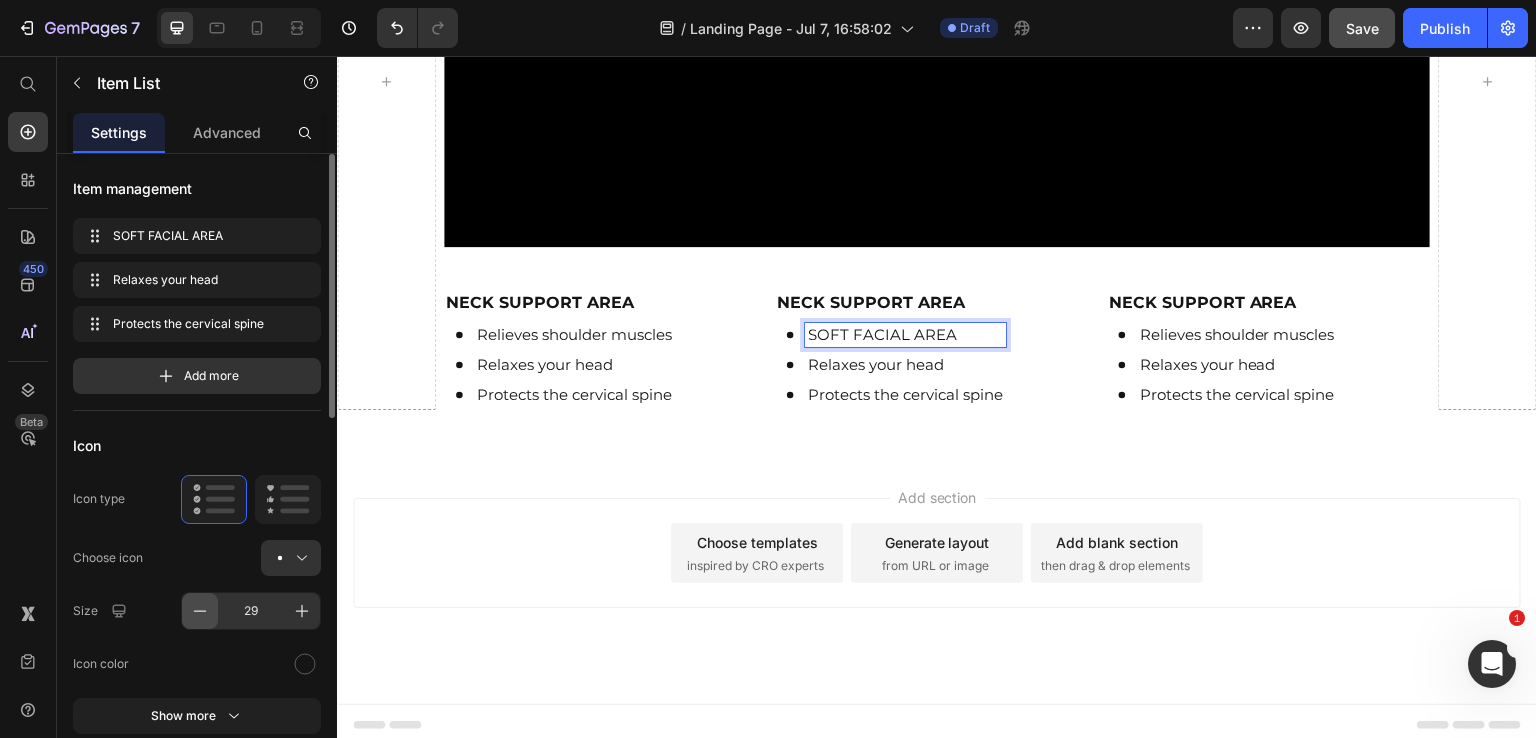 click at bounding box center (200, 611) 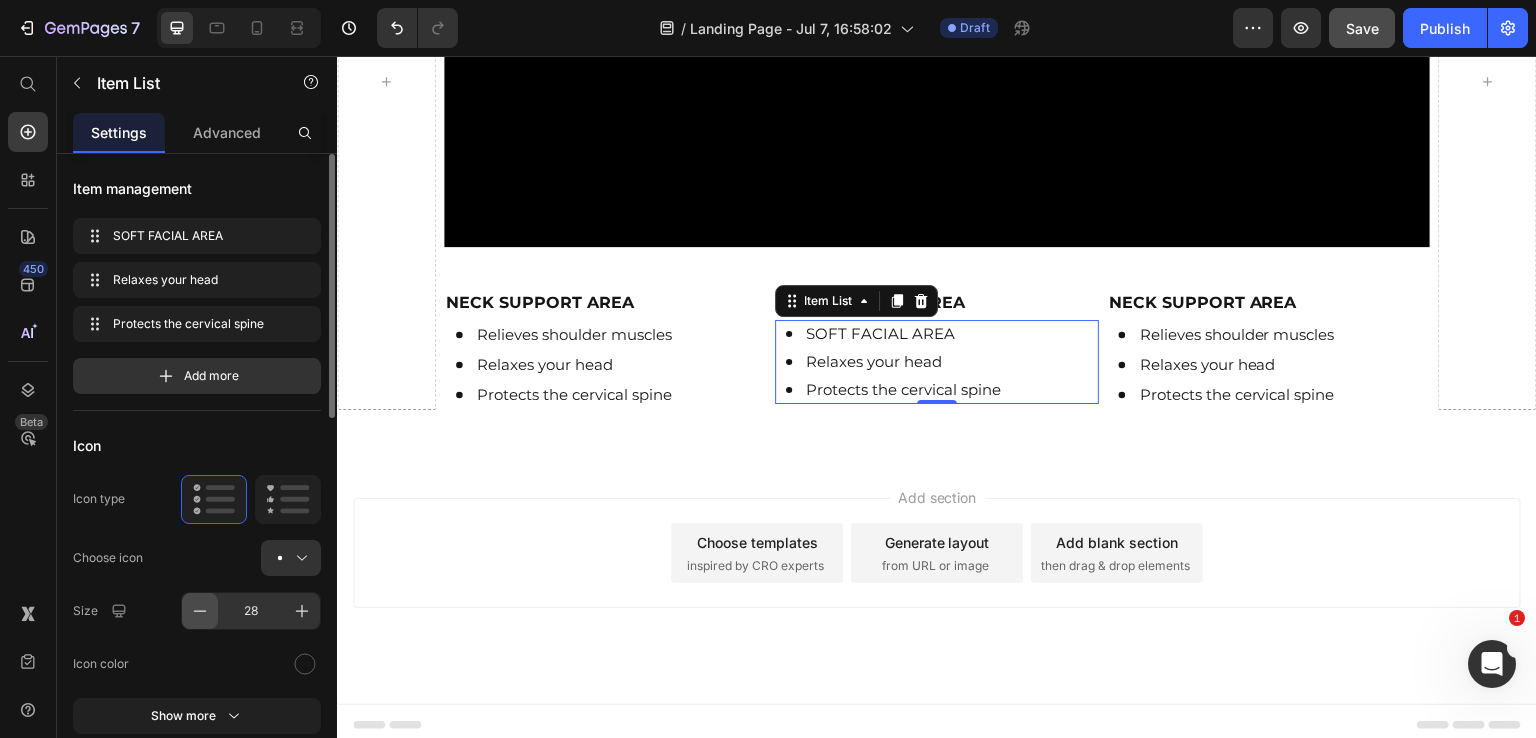 click at bounding box center (200, 611) 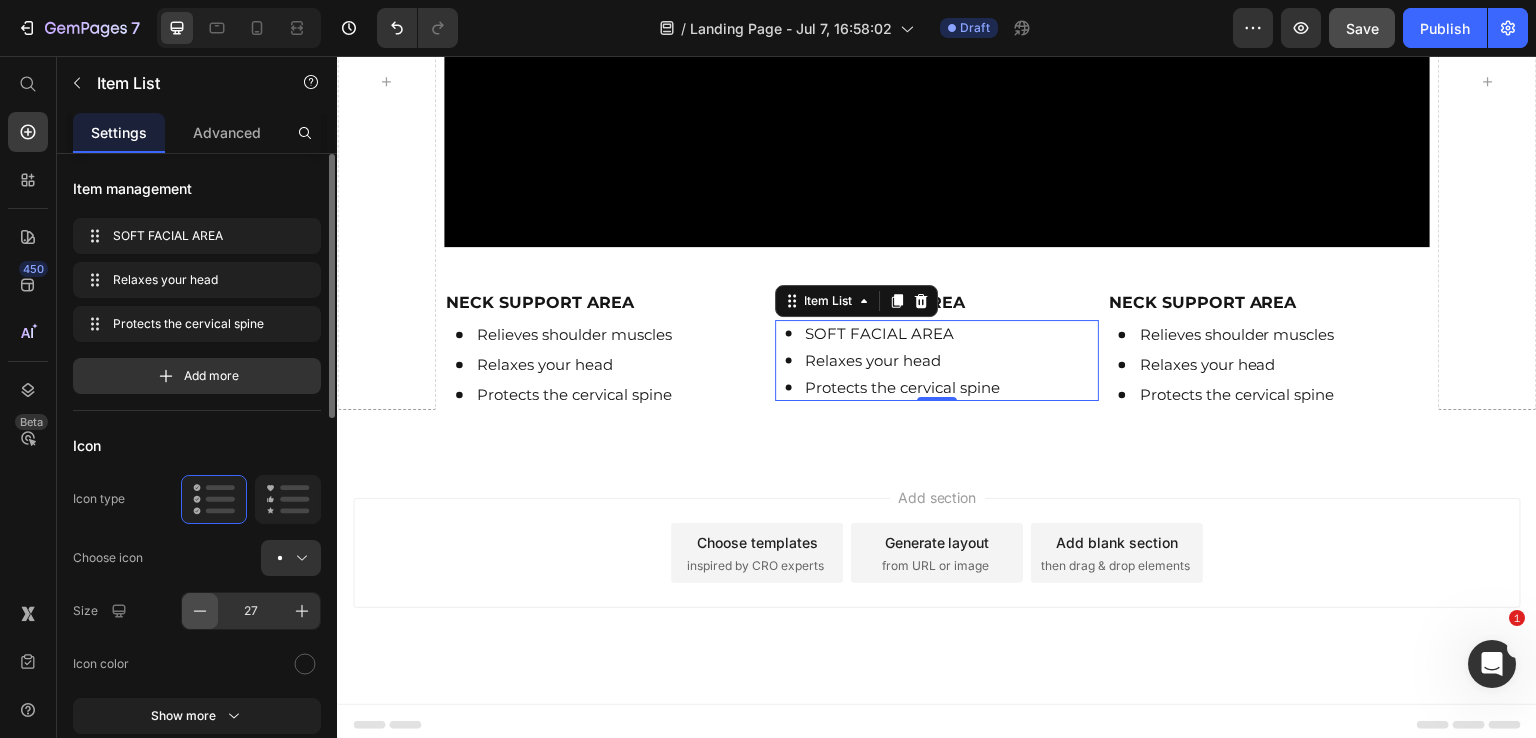 click at bounding box center (200, 611) 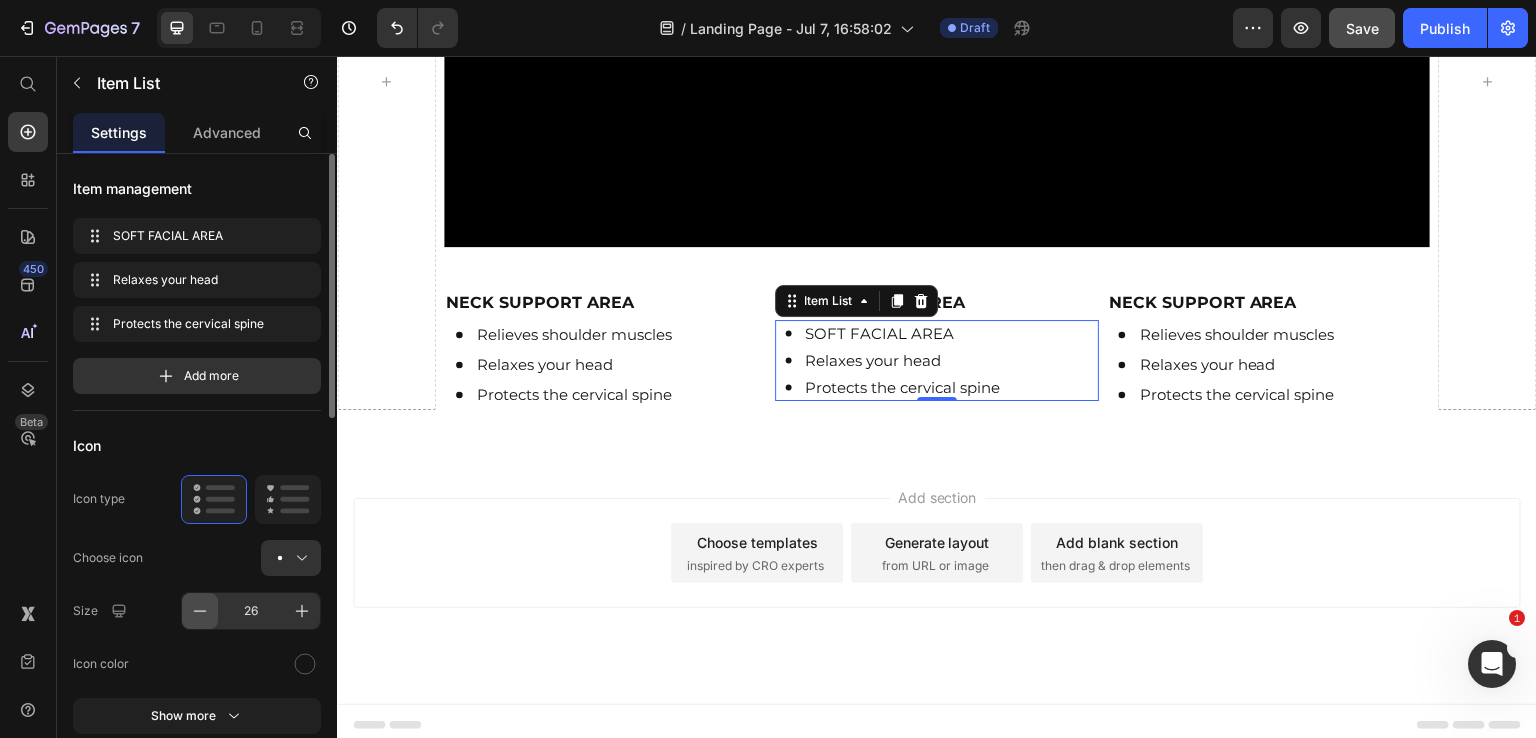 click at bounding box center (200, 611) 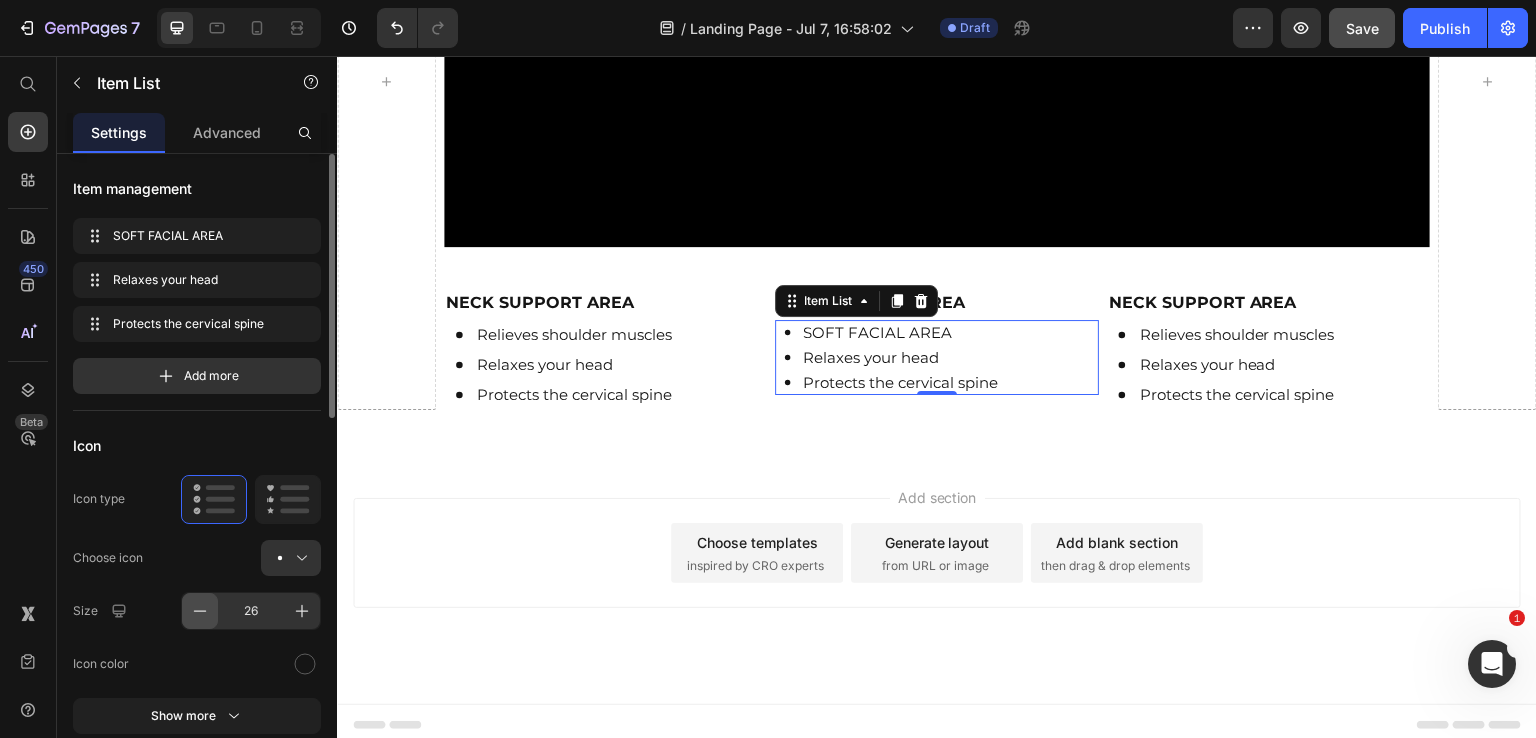 click at bounding box center (200, 611) 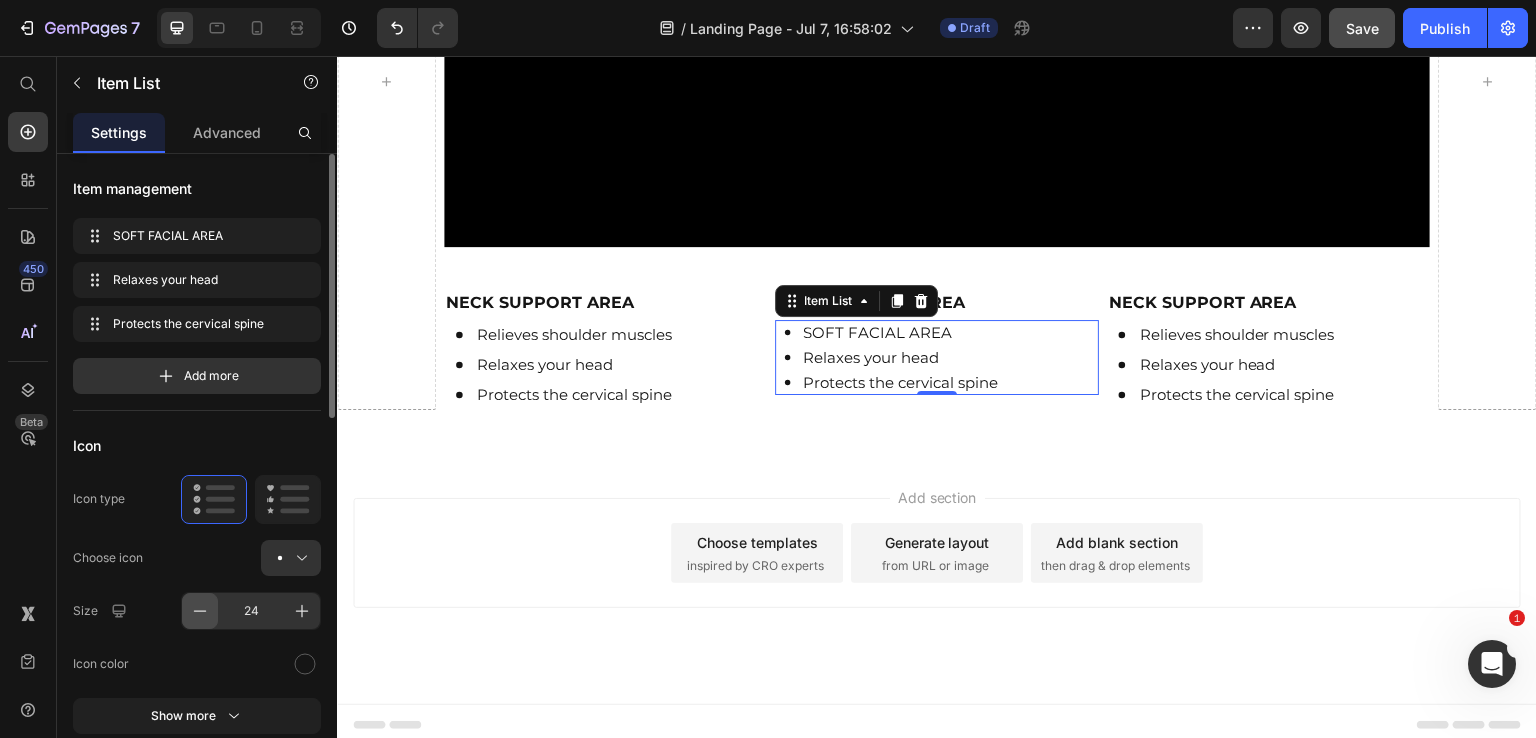 click at bounding box center (200, 611) 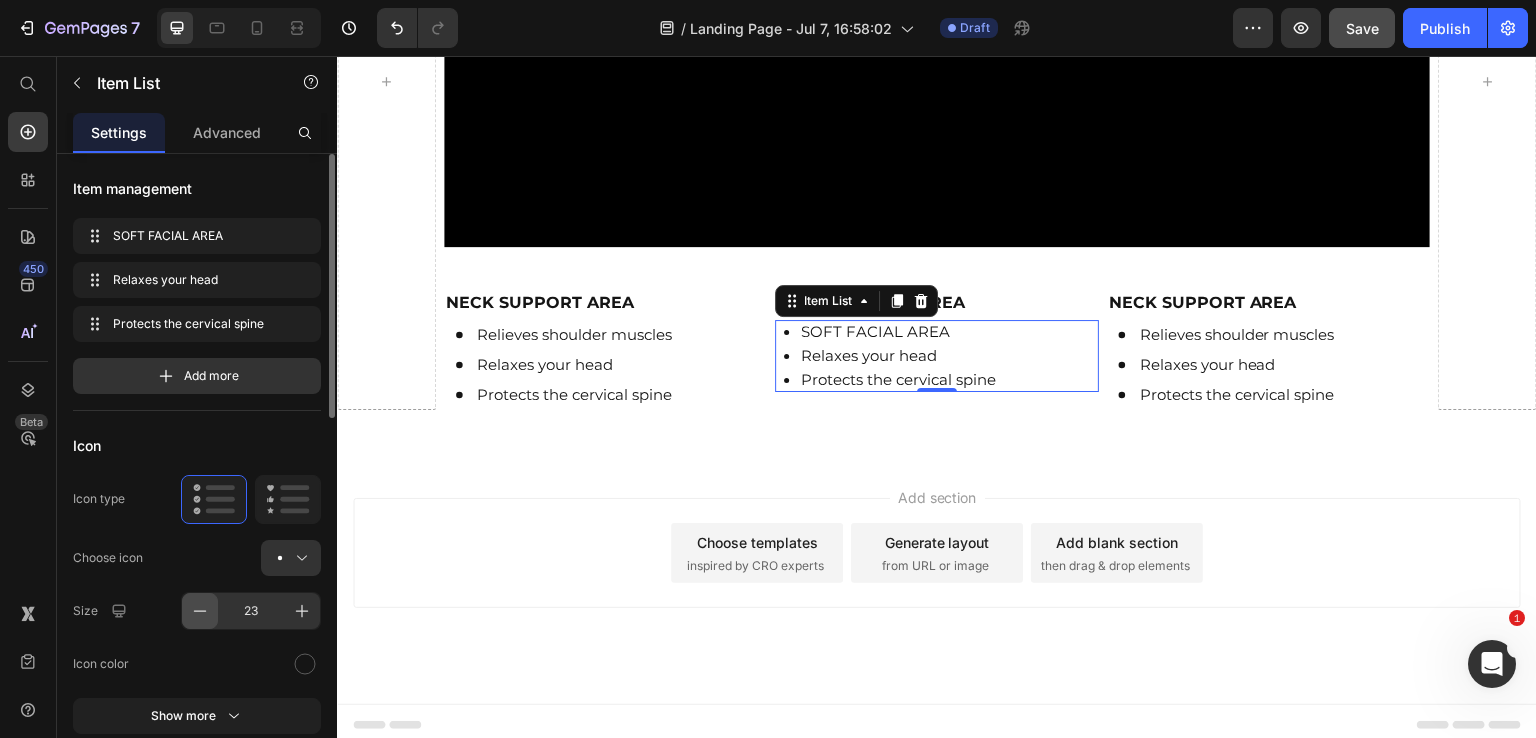 click at bounding box center [200, 611] 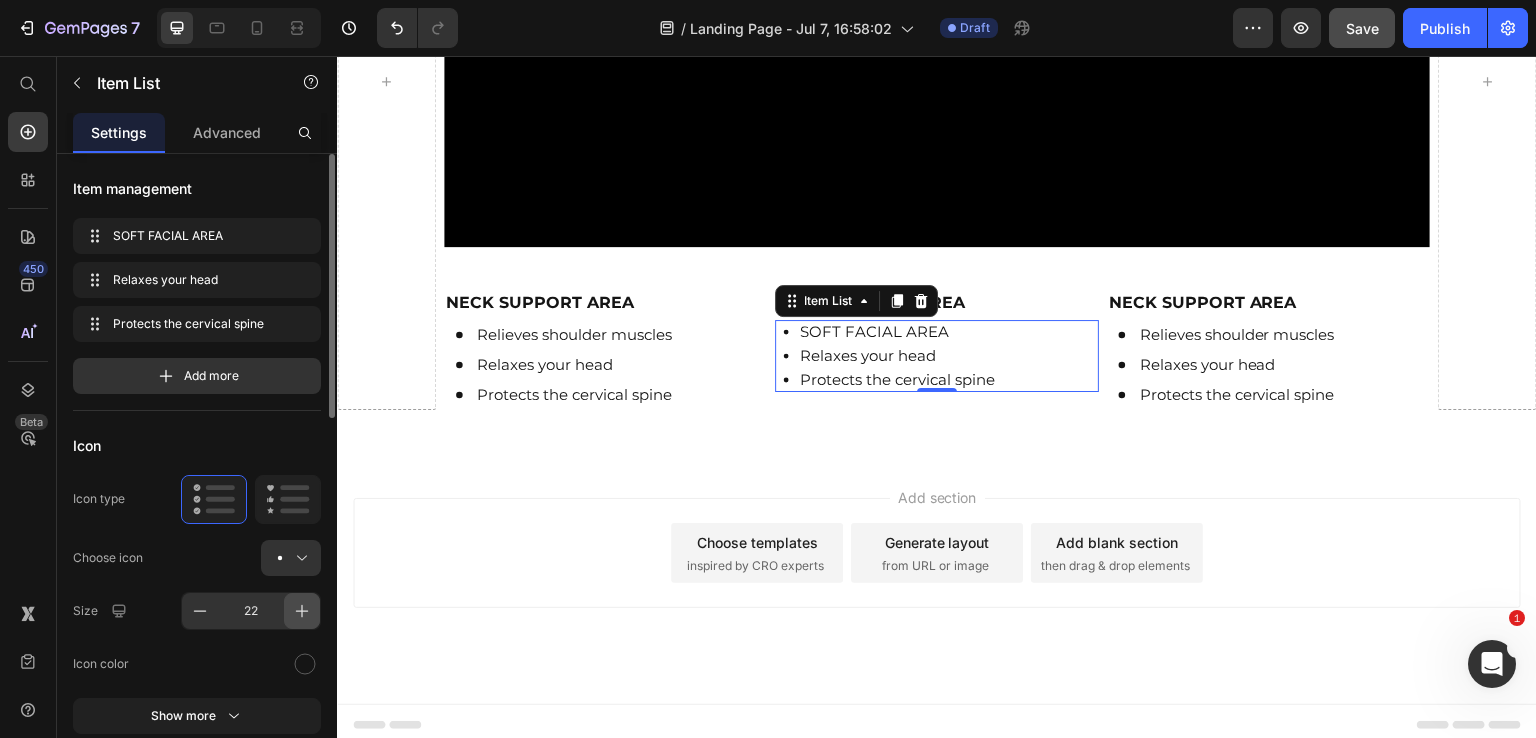 click at bounding box center (302, 611) 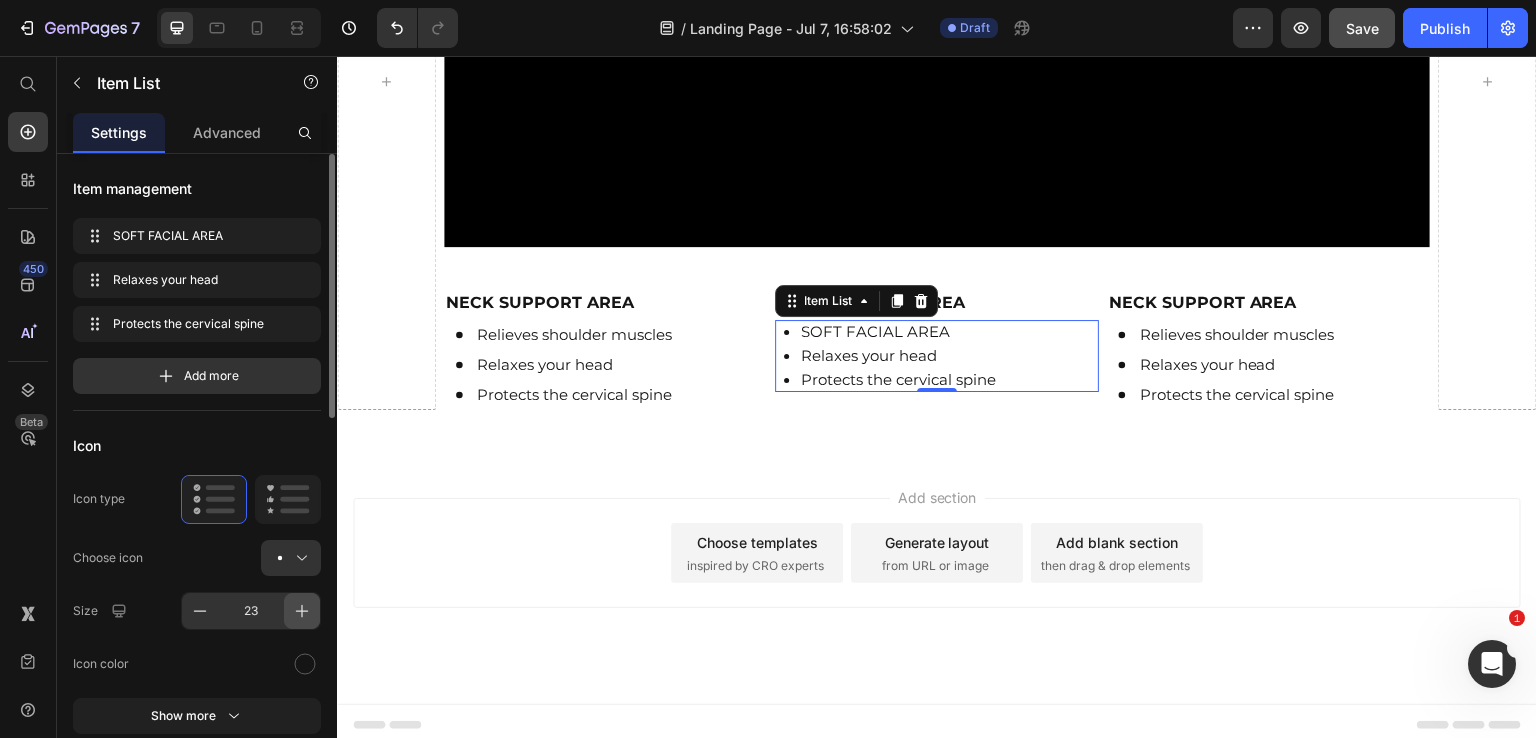 click at bounding box center (302, 611) 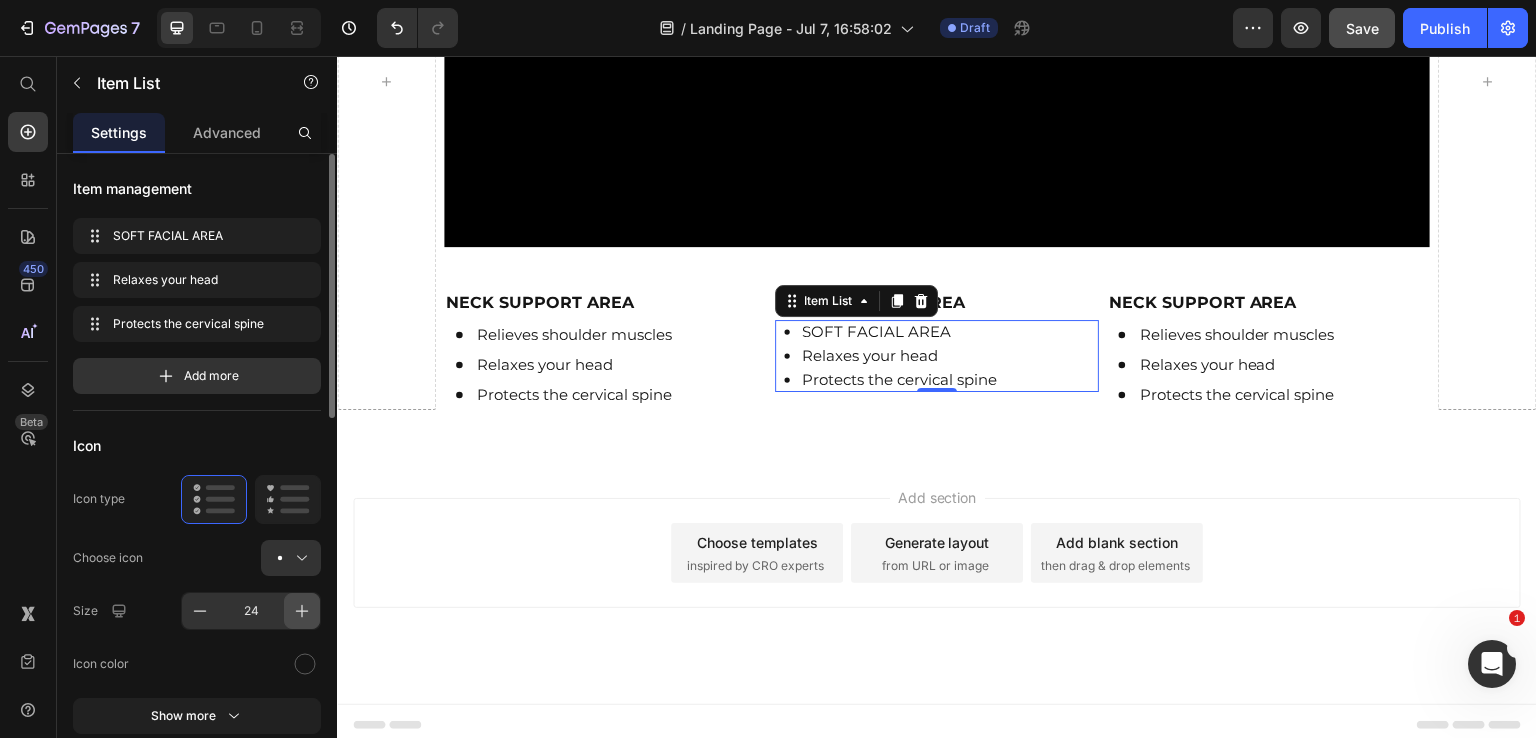 click at bounding box center [302, 611] 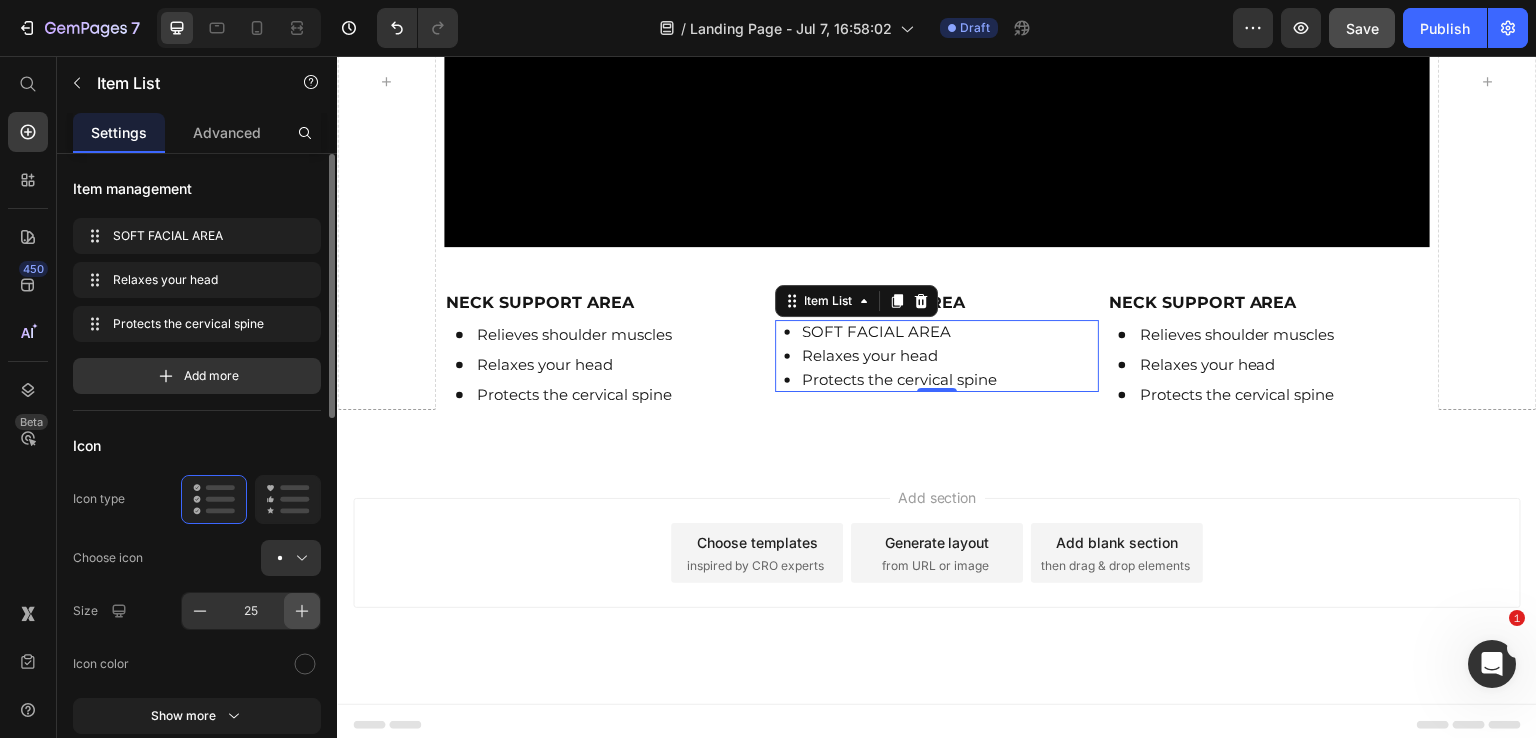 click at bounding box center [302, 611] 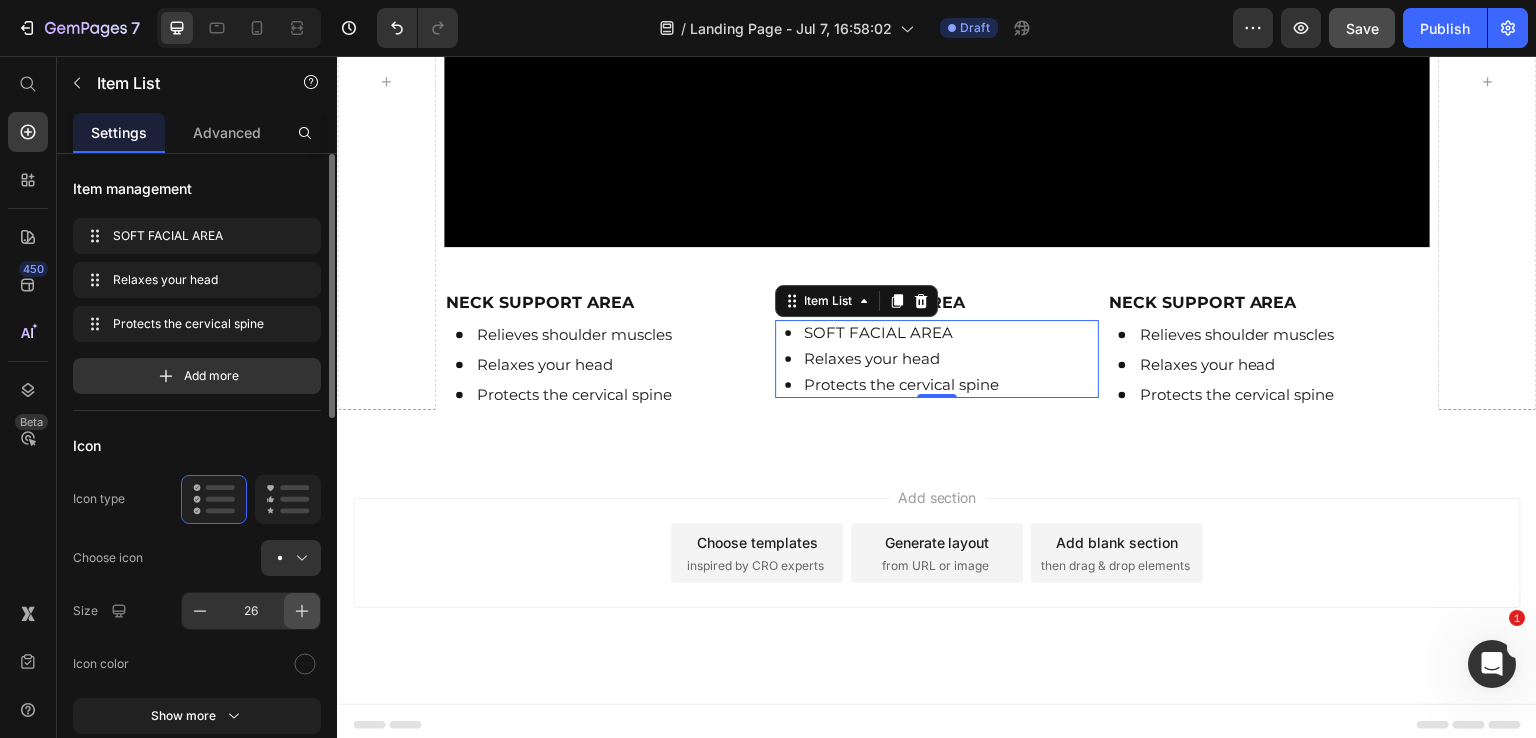 click at bounding box center [302, 611] 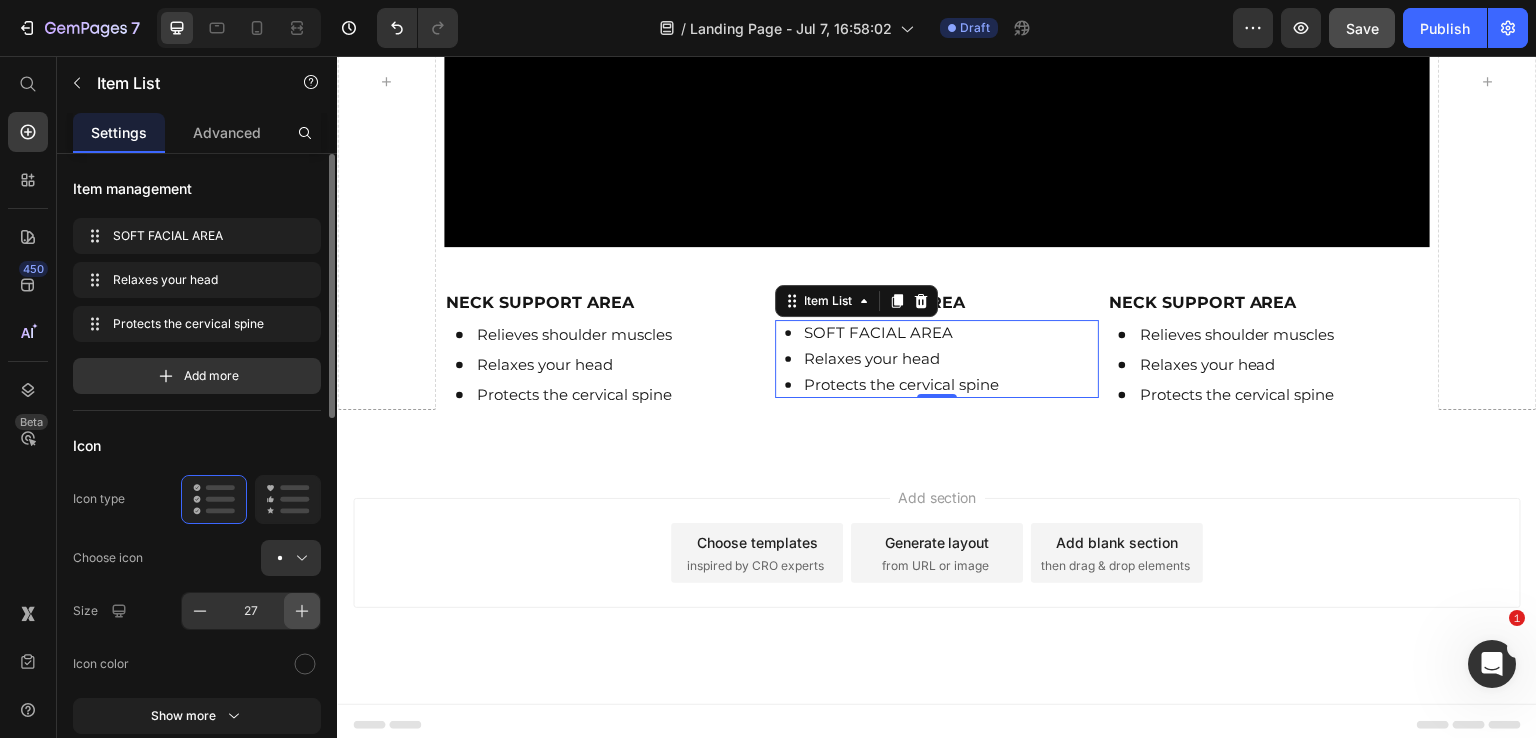 click at bounding box center (302, 611) 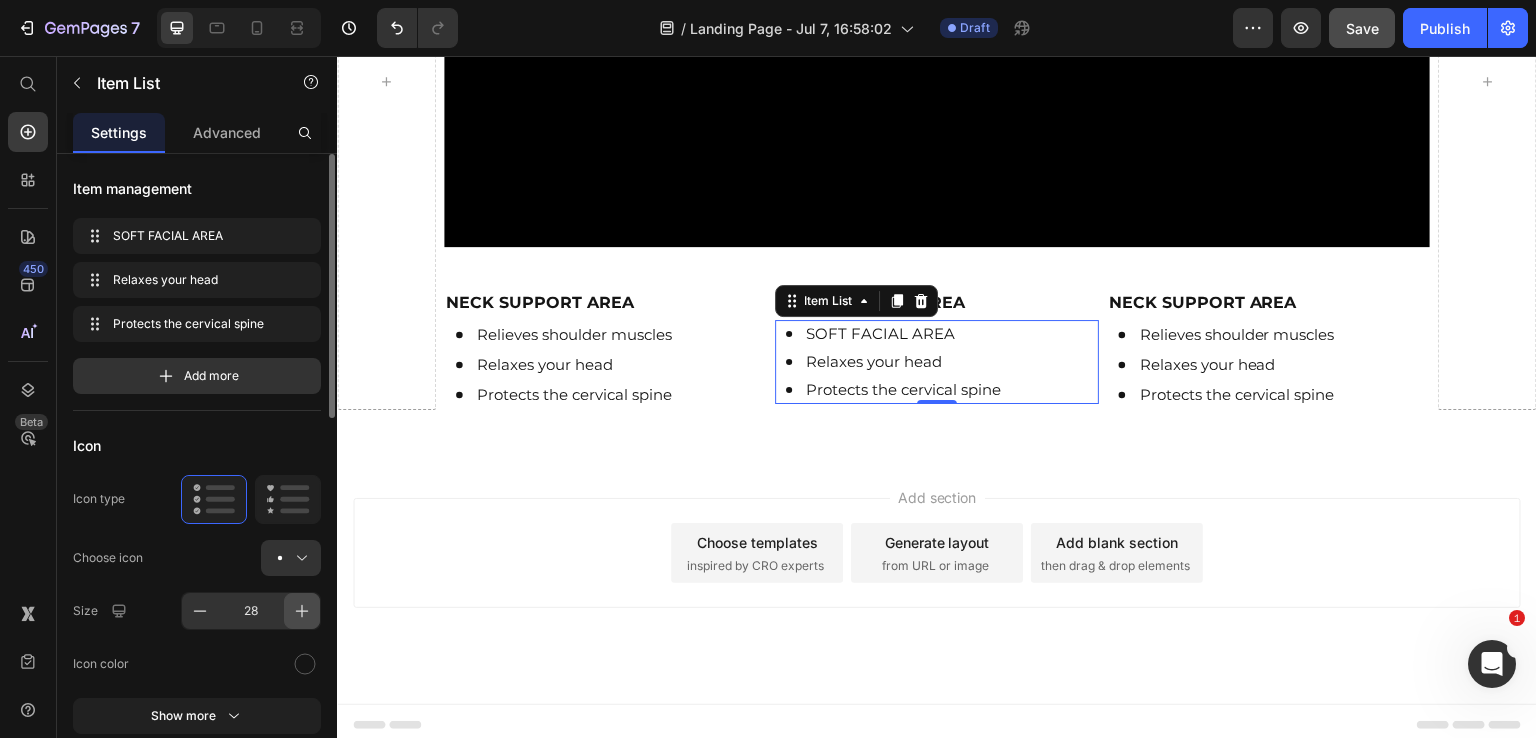 click at bounding box center (302, 611) 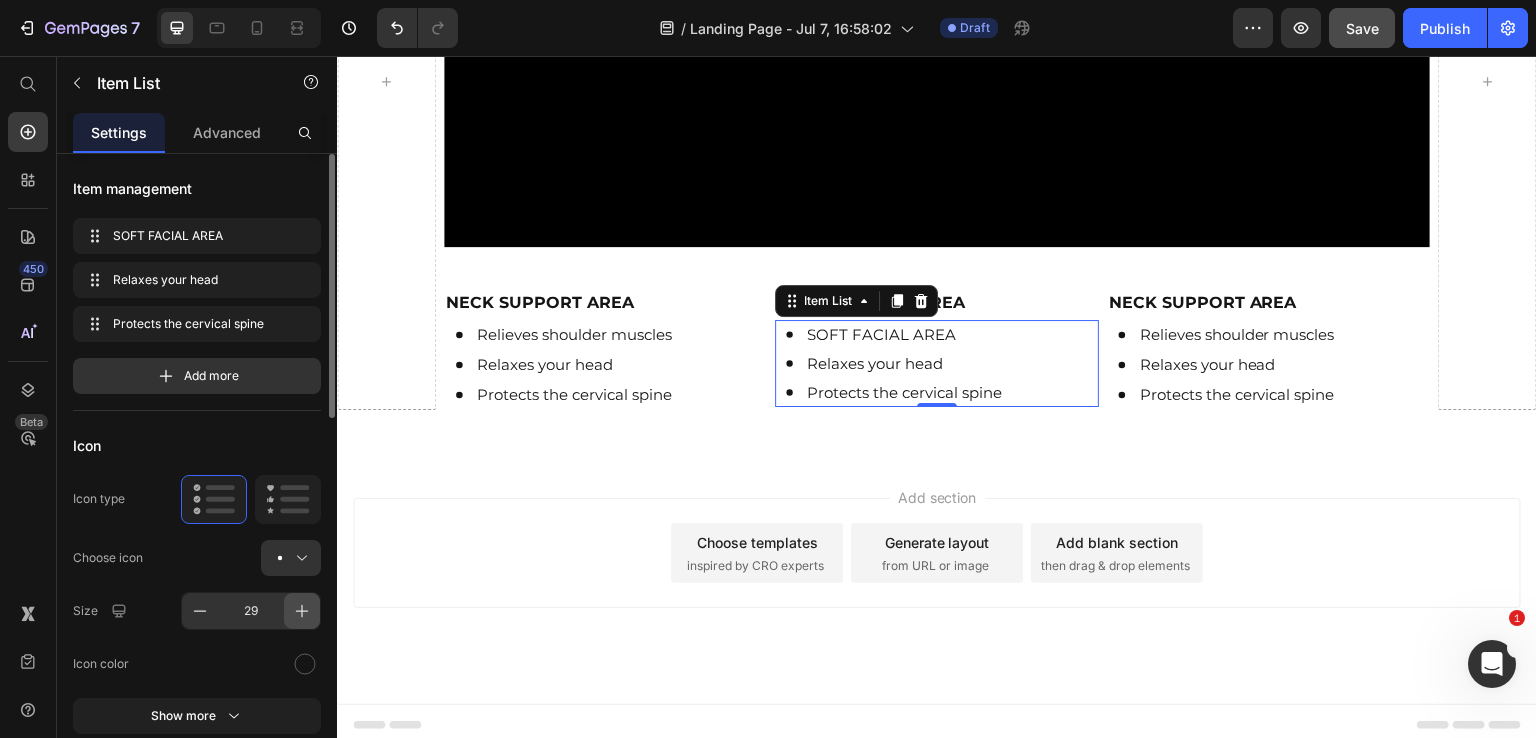 click at bounding box center [302, 611] 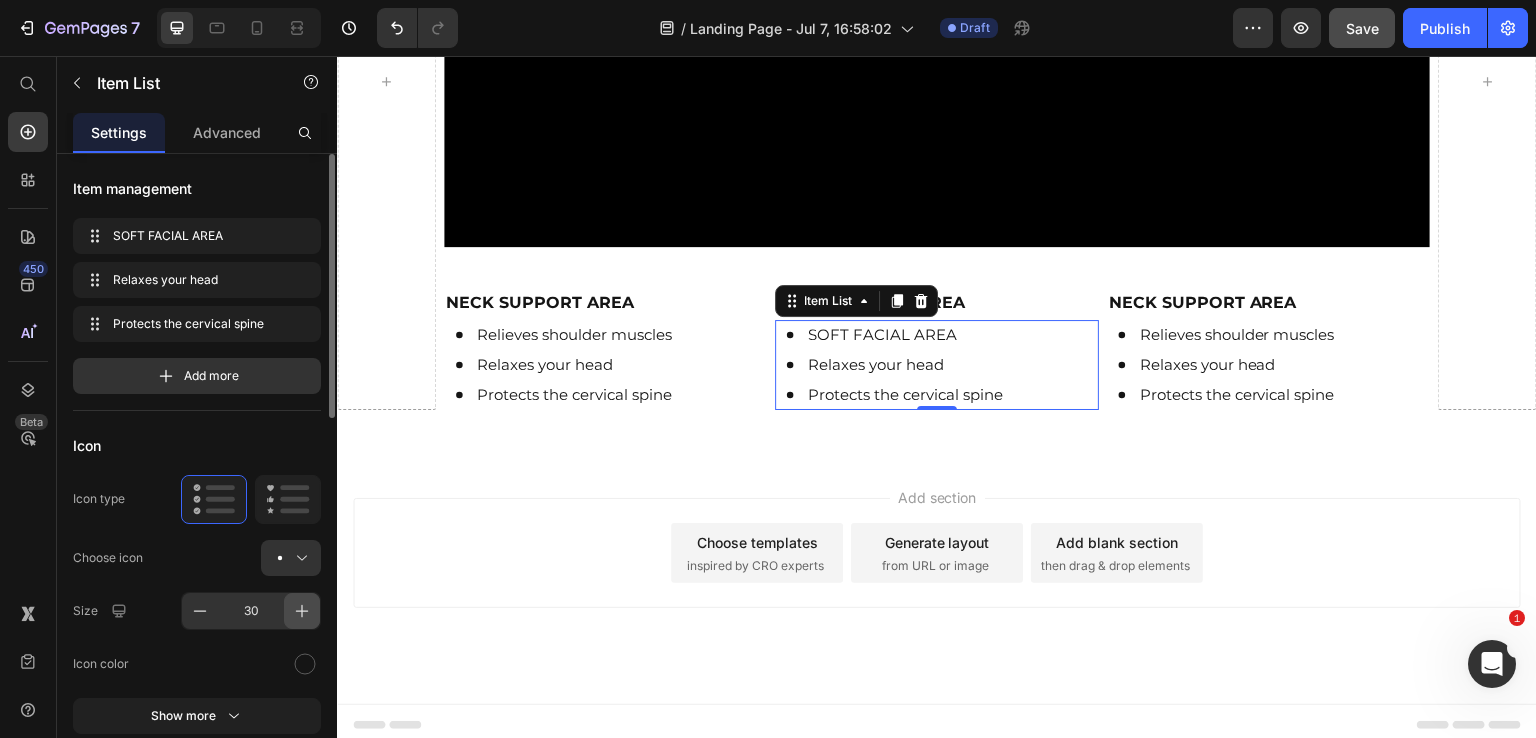 click at bounding box center [302, 611] 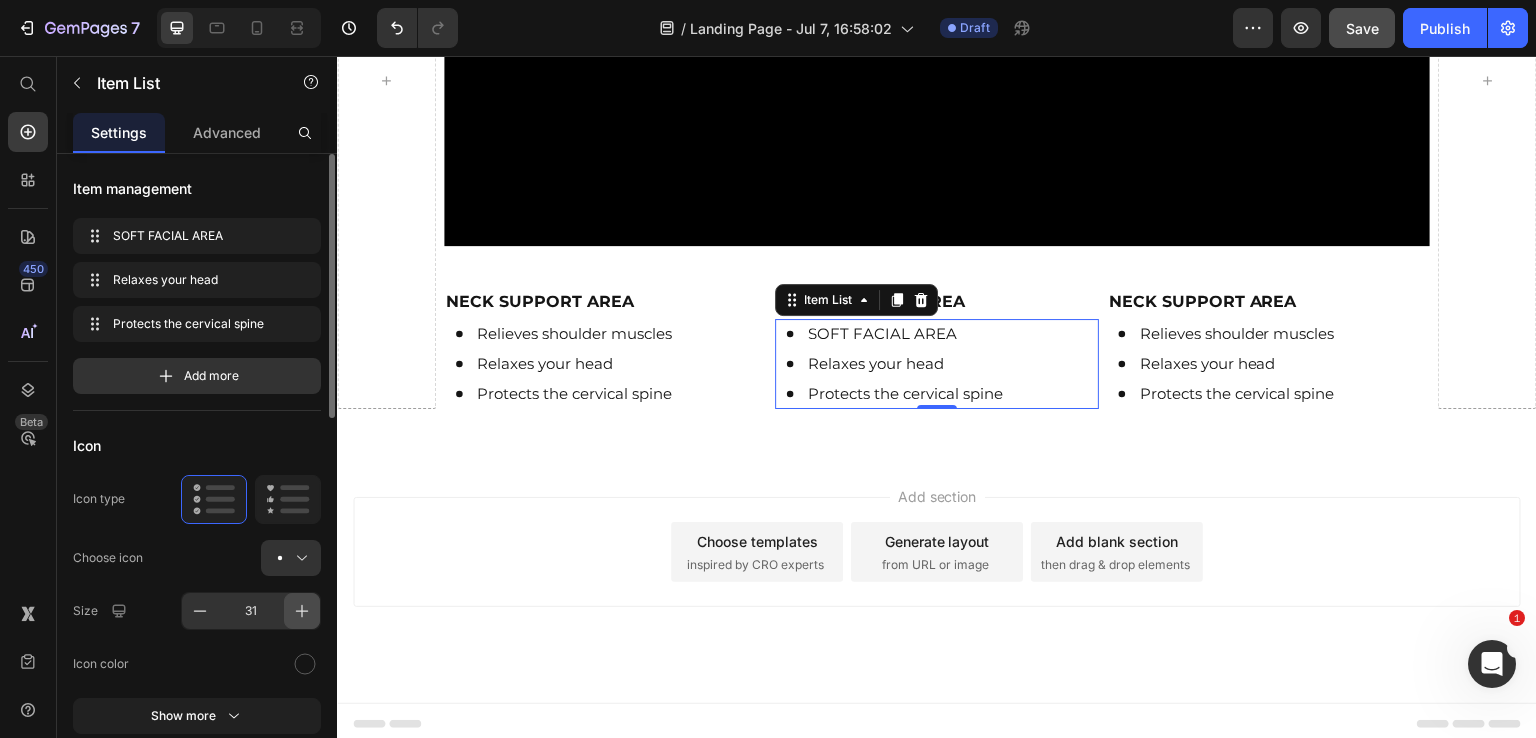 click at bounding box center (302, 611) 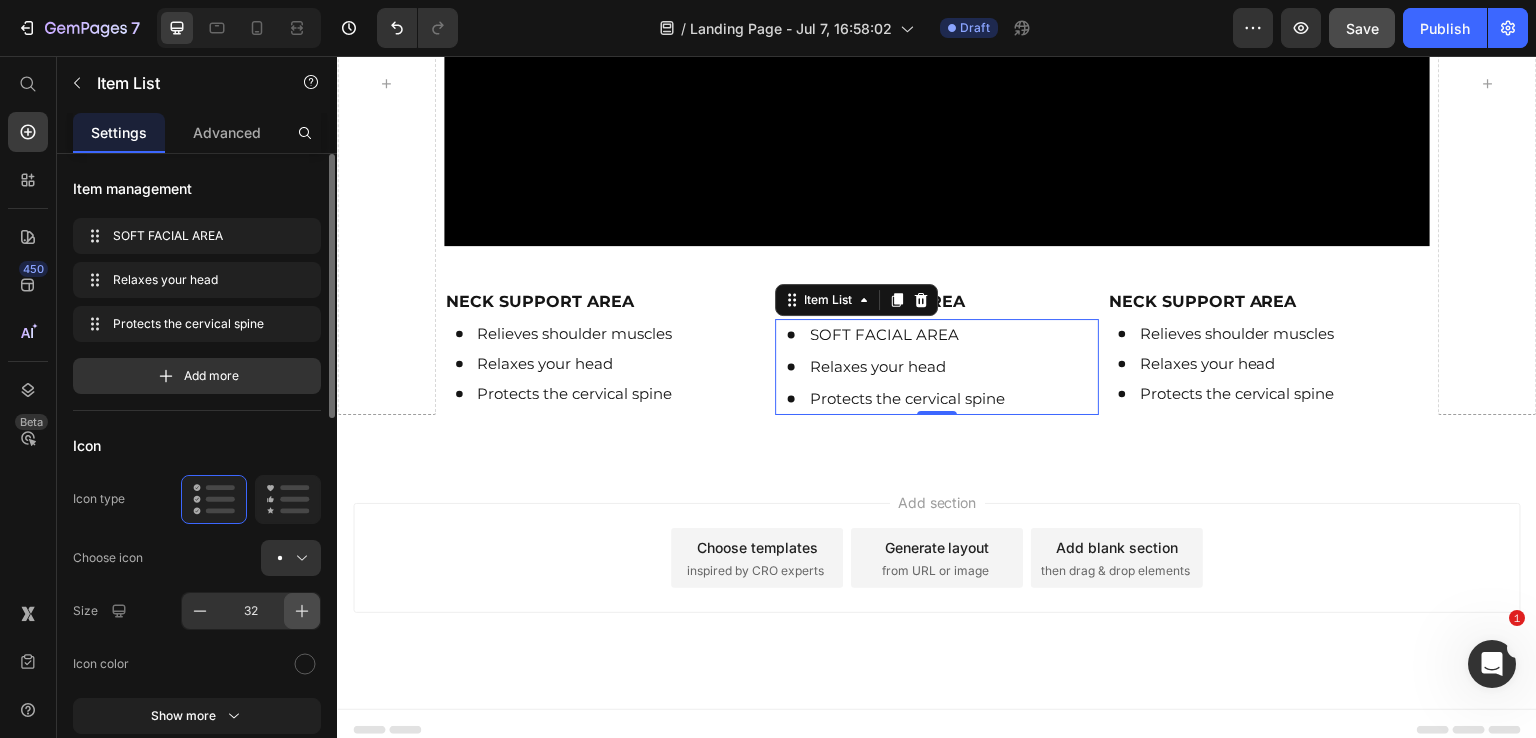 scroll, scrollTop: 1274, scrollLeft: 0, axis: vertical 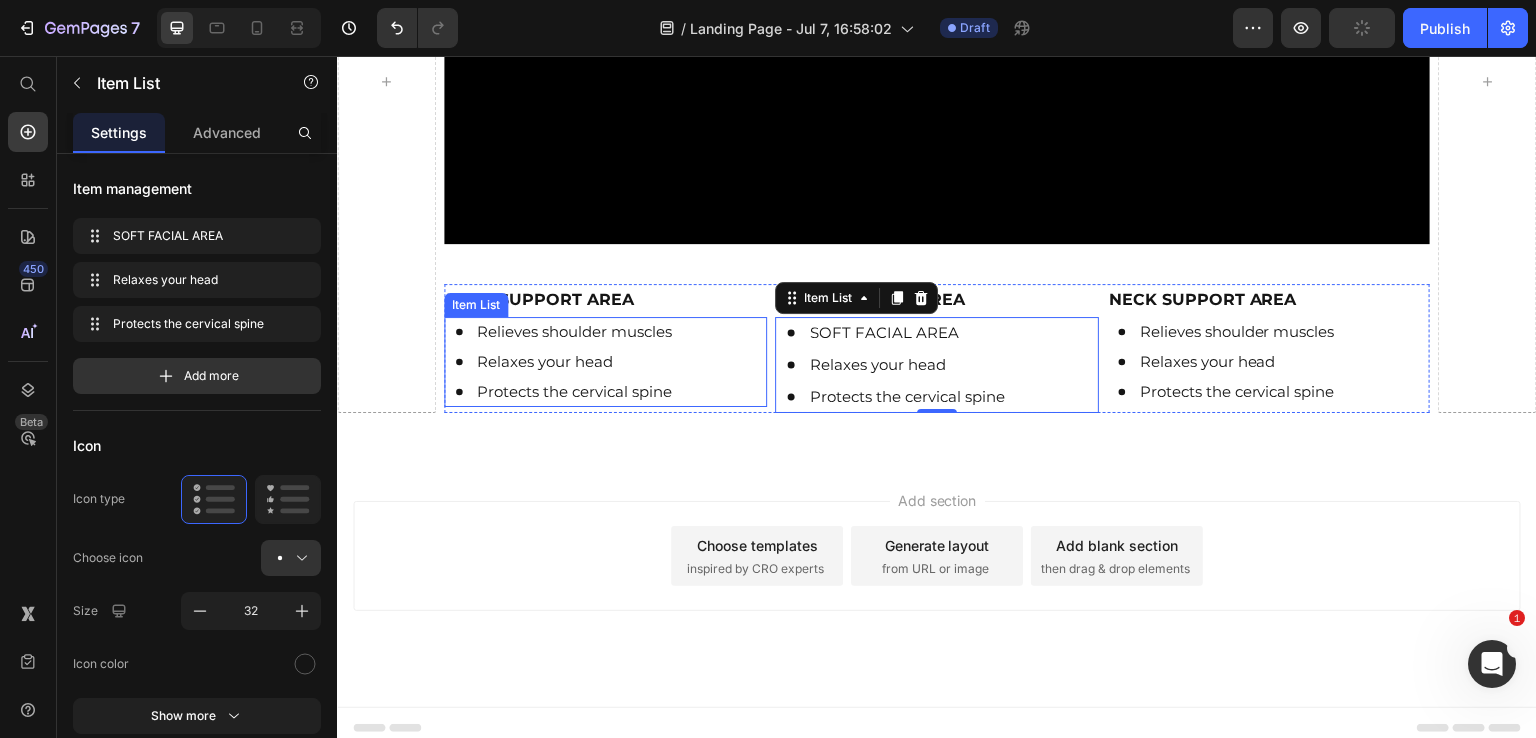 click on "Relieves shoulder muscles" at bounding box center (574, 332) 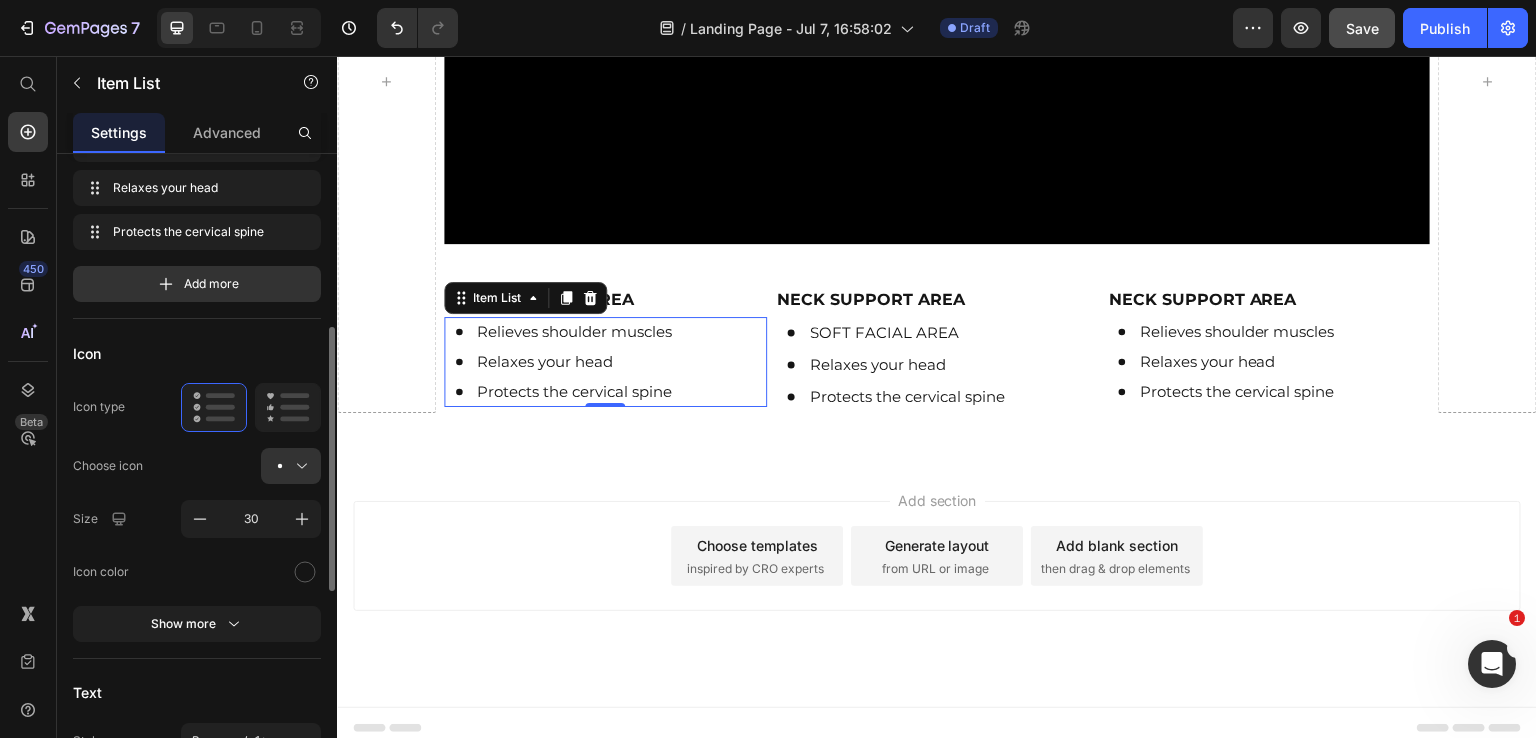 scroll, scrollTop: 303, scrollLeft: 0, axis: vertical 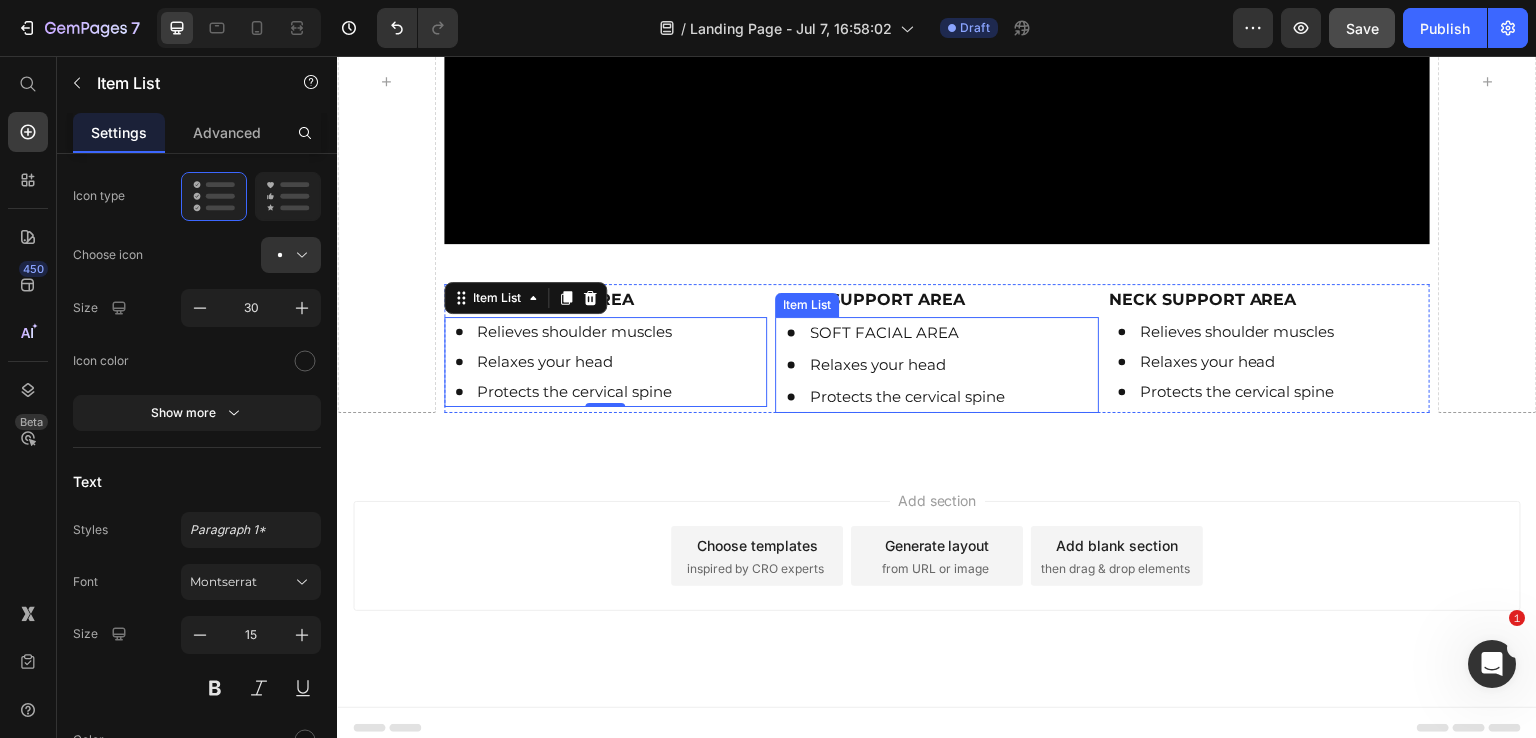 click on "SOFT FACIAL AREA" at bounding box center (907, 333) 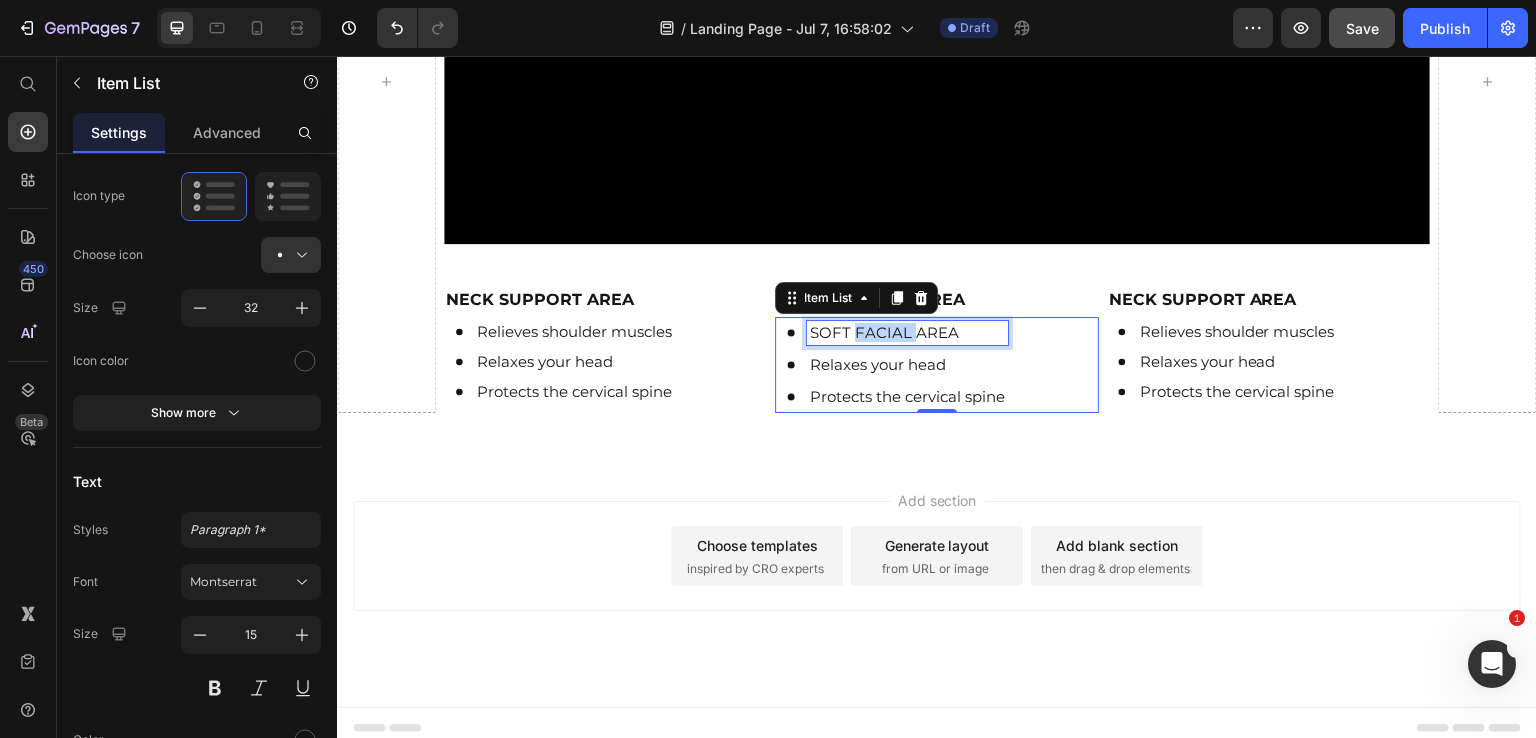 click on "SOFT FACIAL AREA" at bounding box center (907, 333) 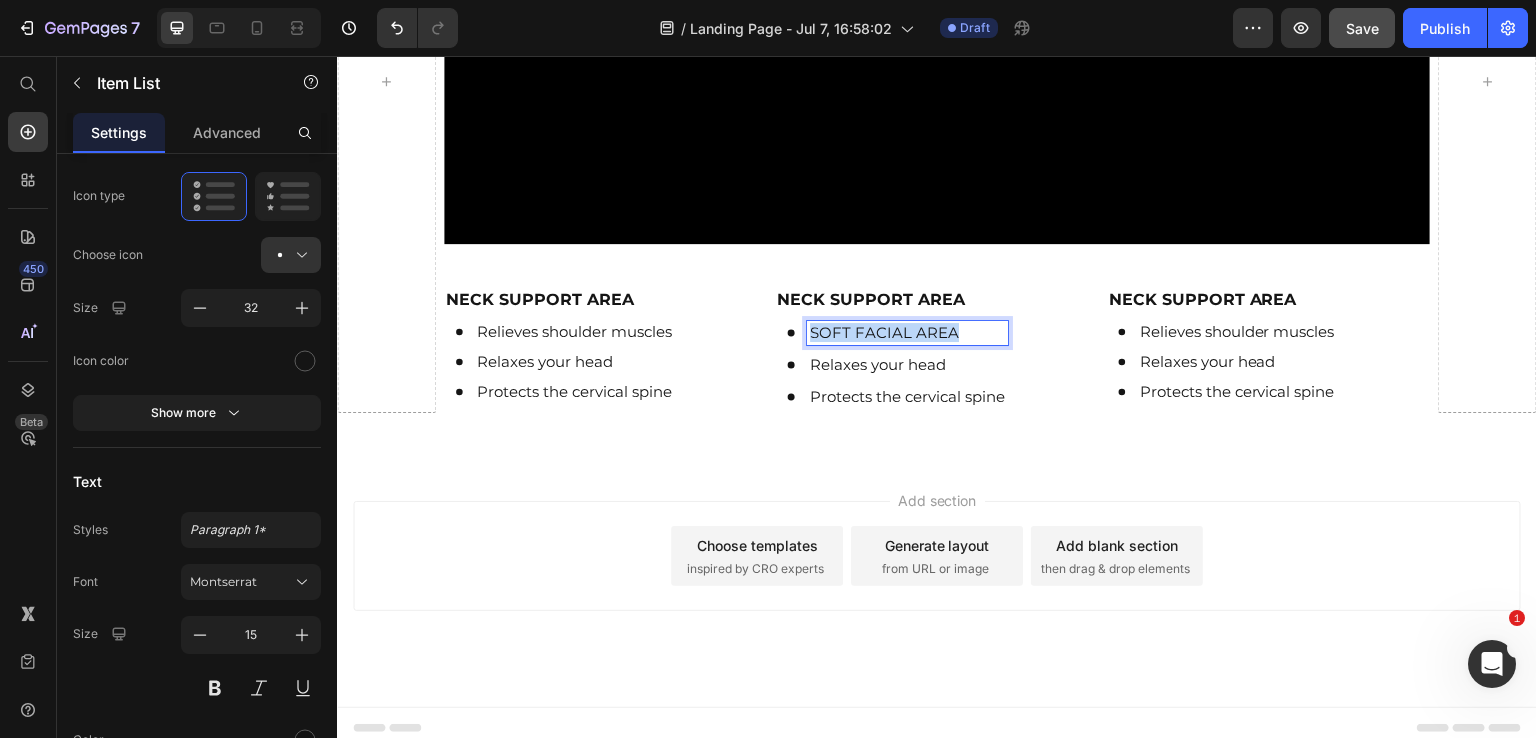 click on "SOFT FACIAL AREA" at bounding box center (907, 333) 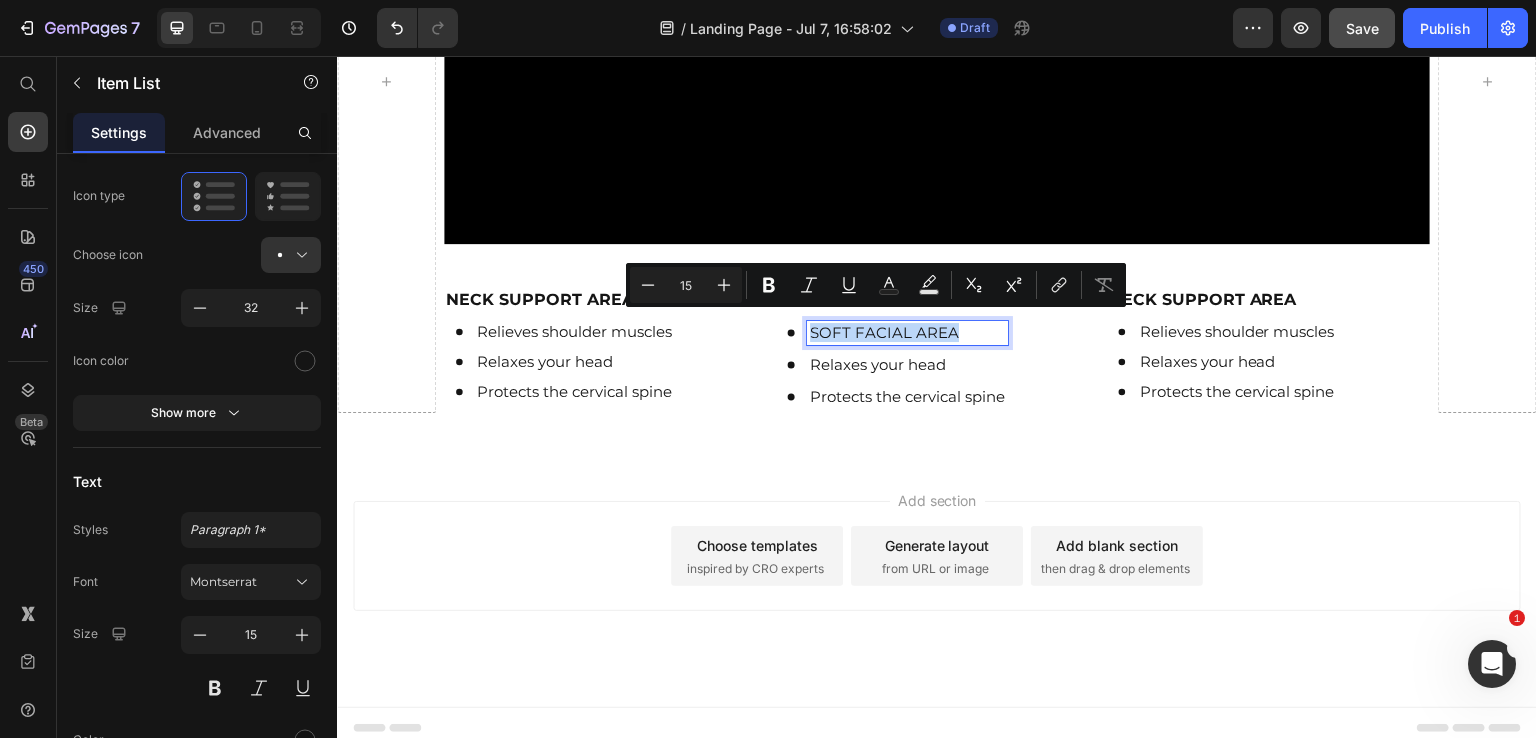 click on "SOFT FACIAL AREA" at bounding box center [907, 333] 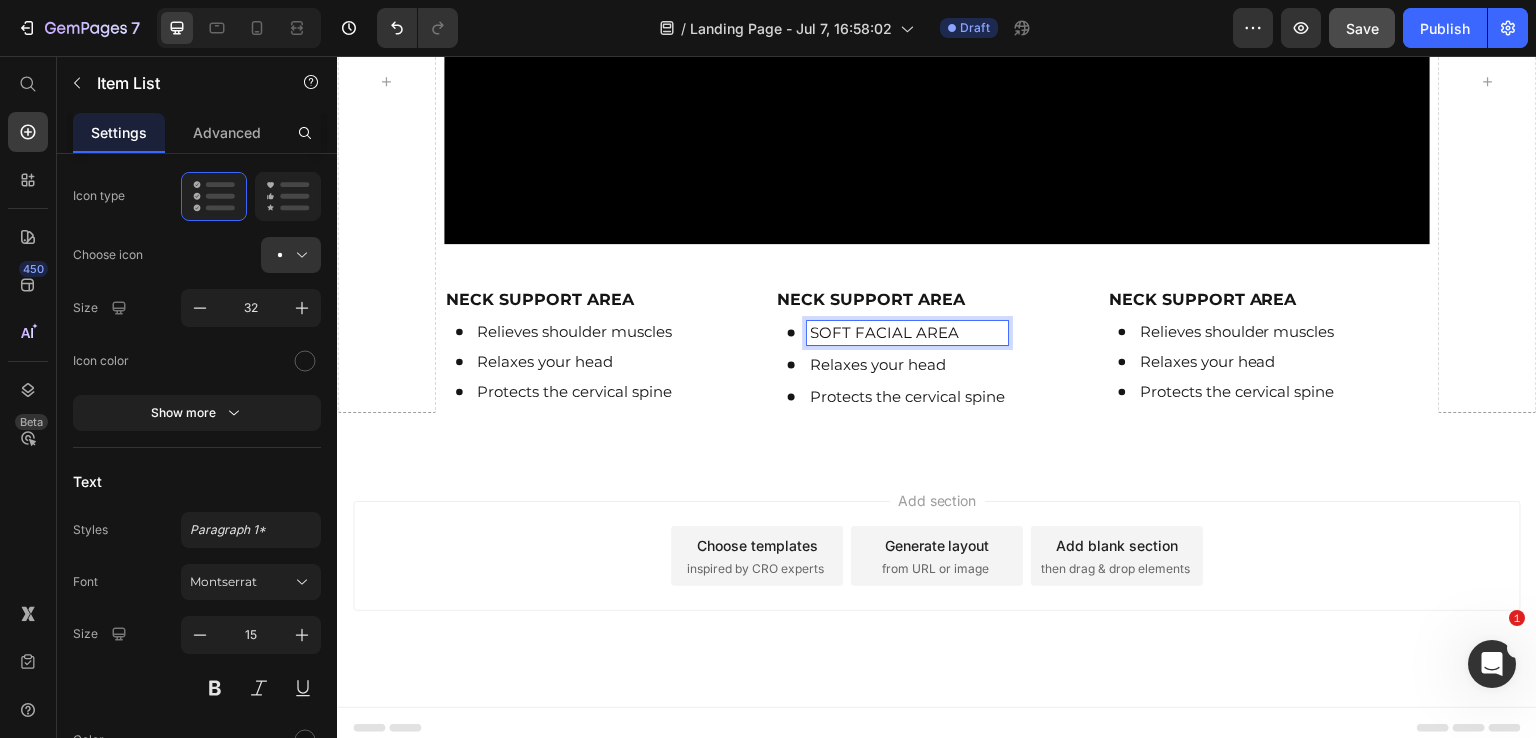 click on "Relaxes your head" at bounding box center [891, 365] 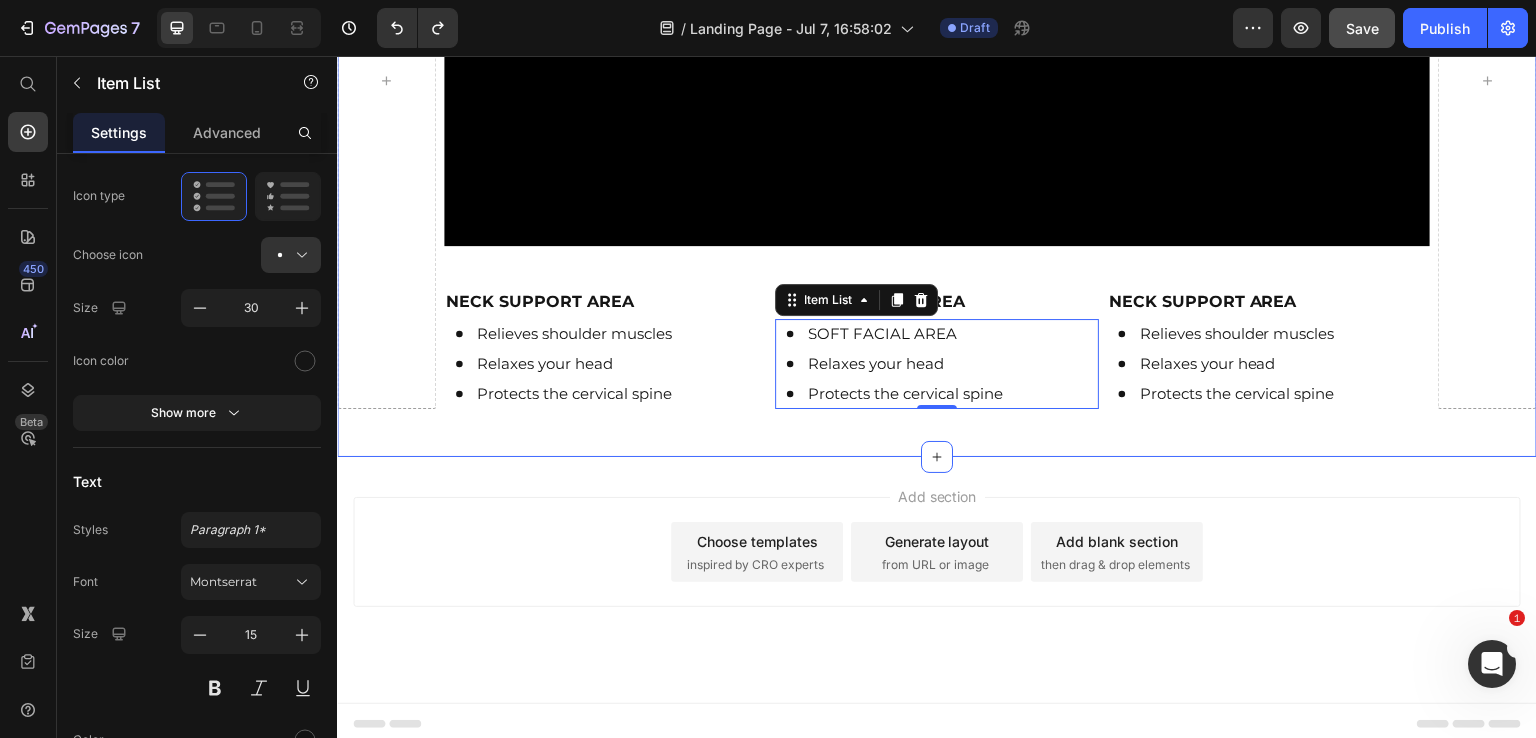 scroll, scrollTop: 1271, scrollLeft: 0, axis: vertical 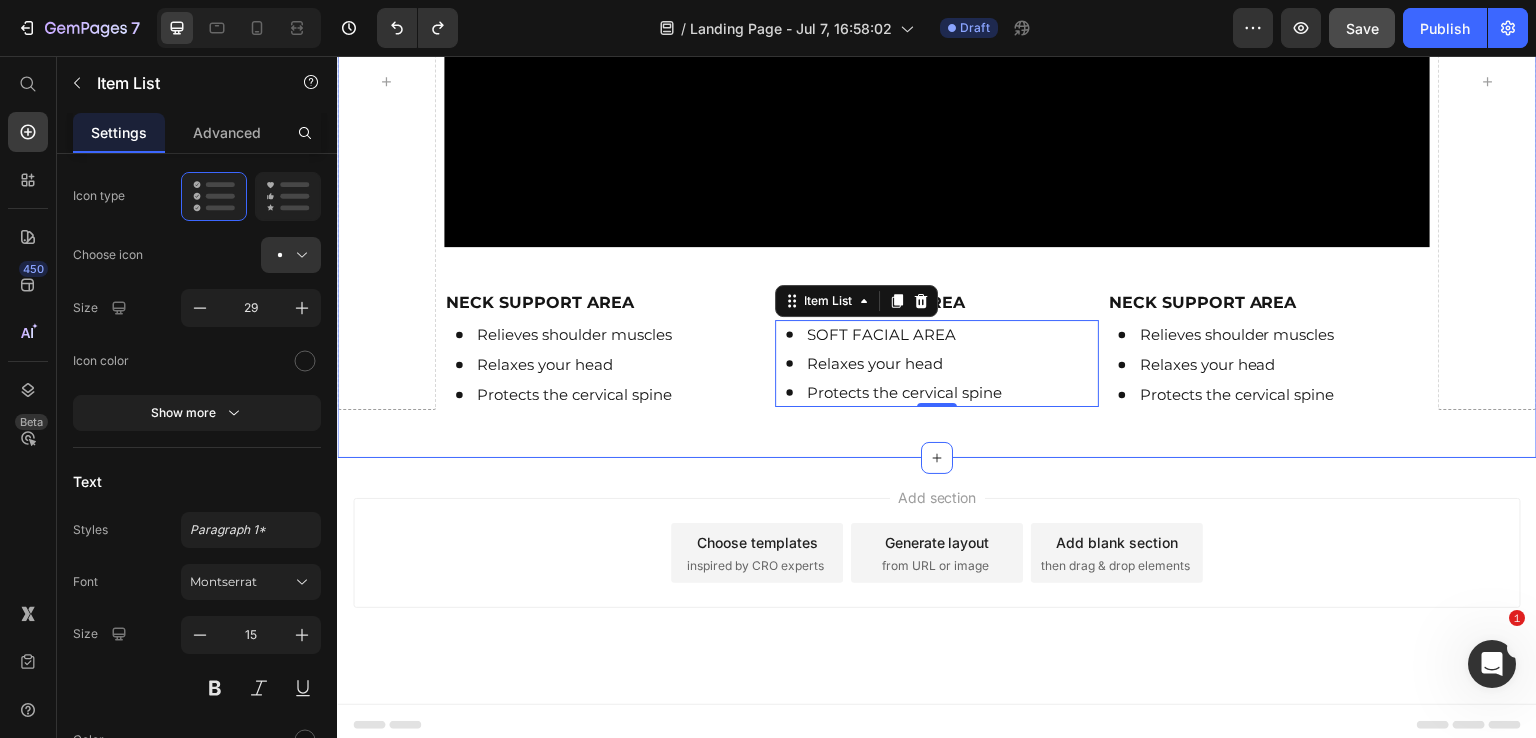 type on "30" 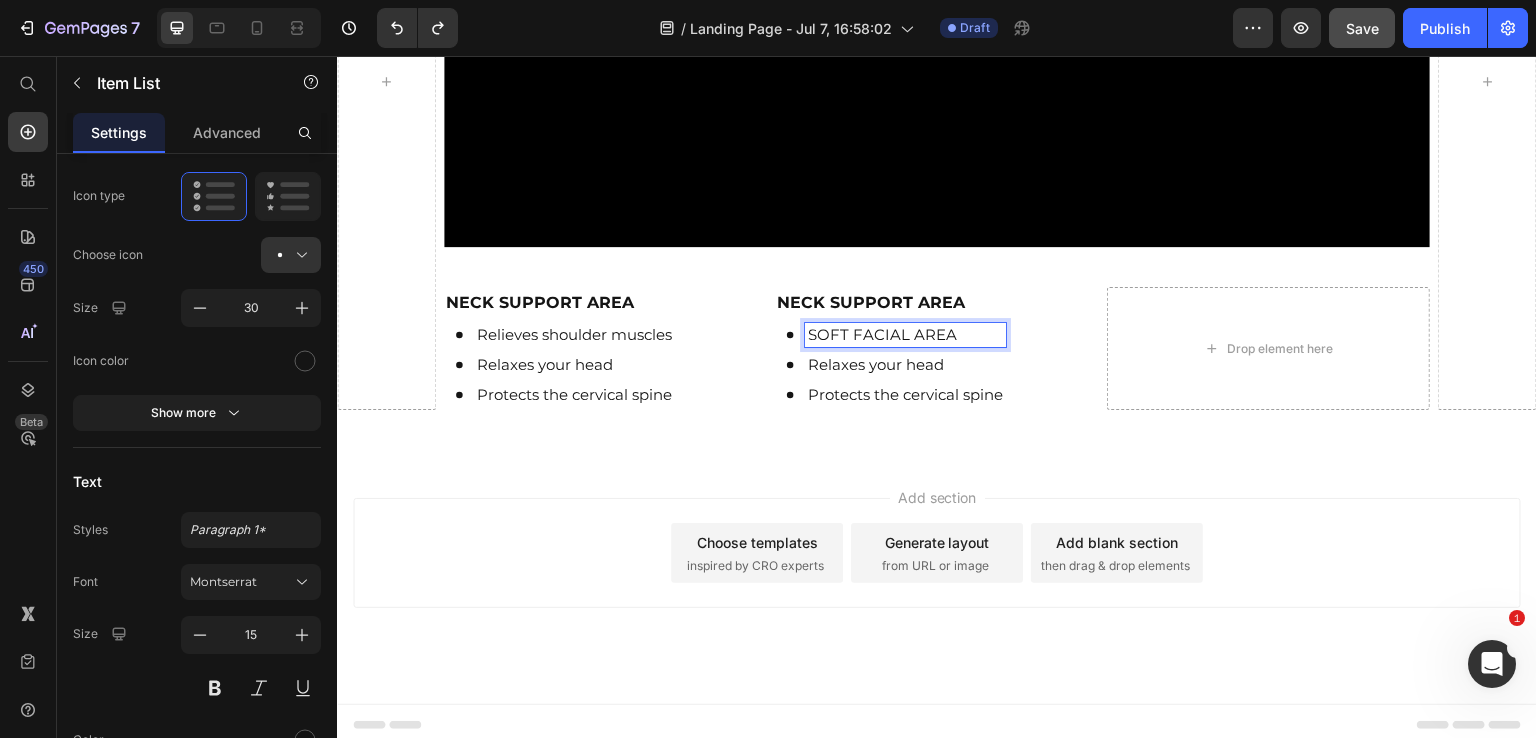 click on "SOFT FACIAL AREA" at bounding box center (905, 335) 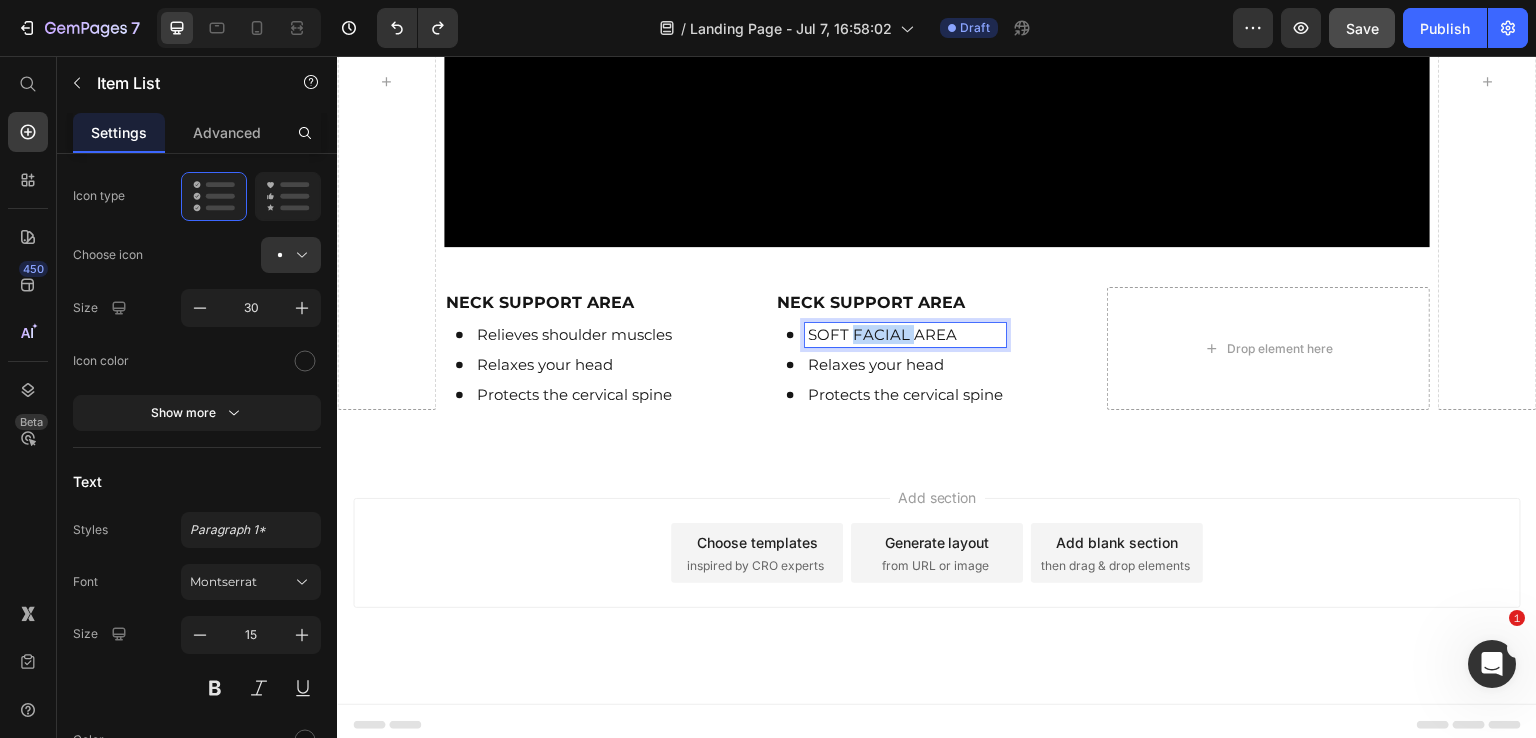 click on "SOFT FACIAL AREA" at bounding box center [905, 335] 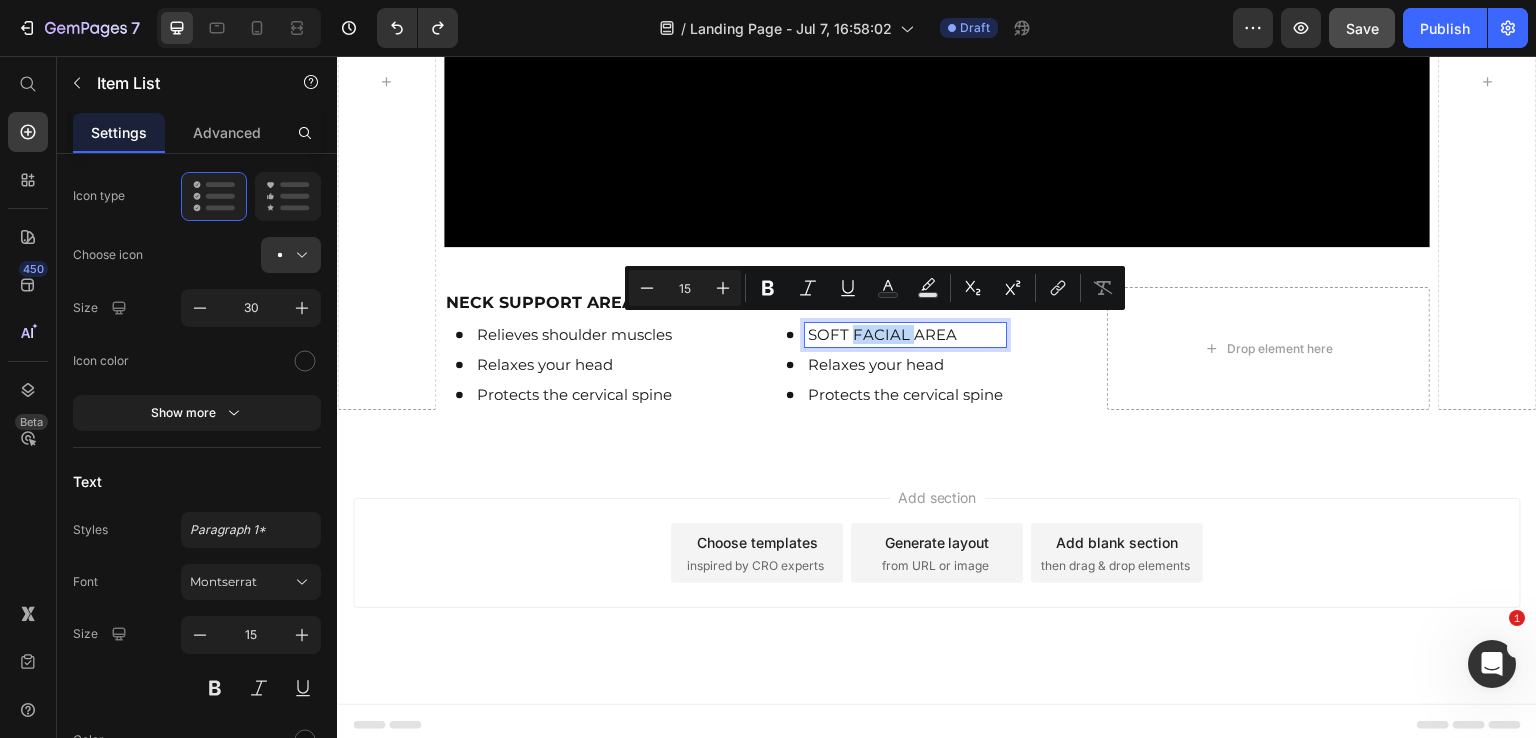 click on "SOFT FACIAL AREA" at bounding box center (905, 335) 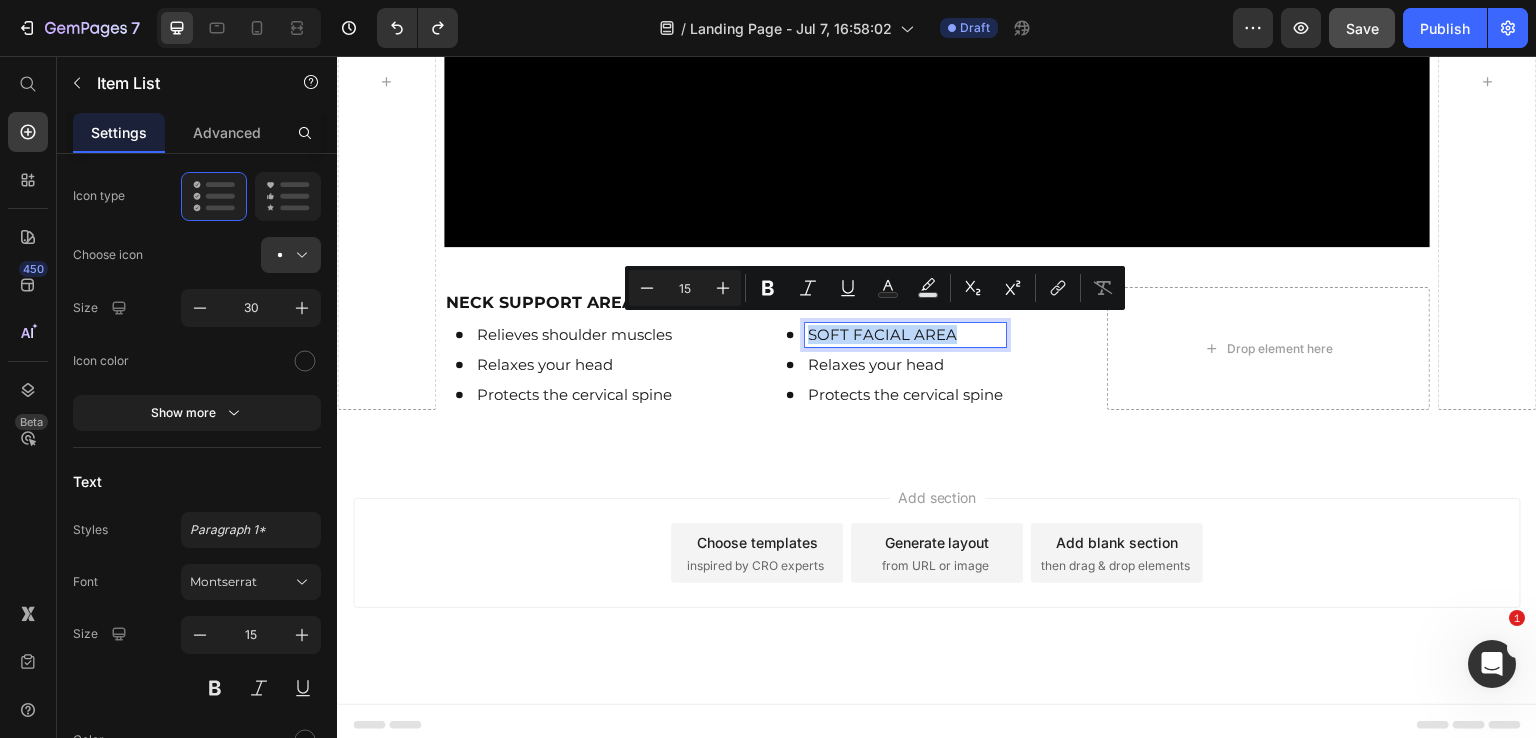 click on "SOFT FACIAL AREA" at bounding box center (905, 335) 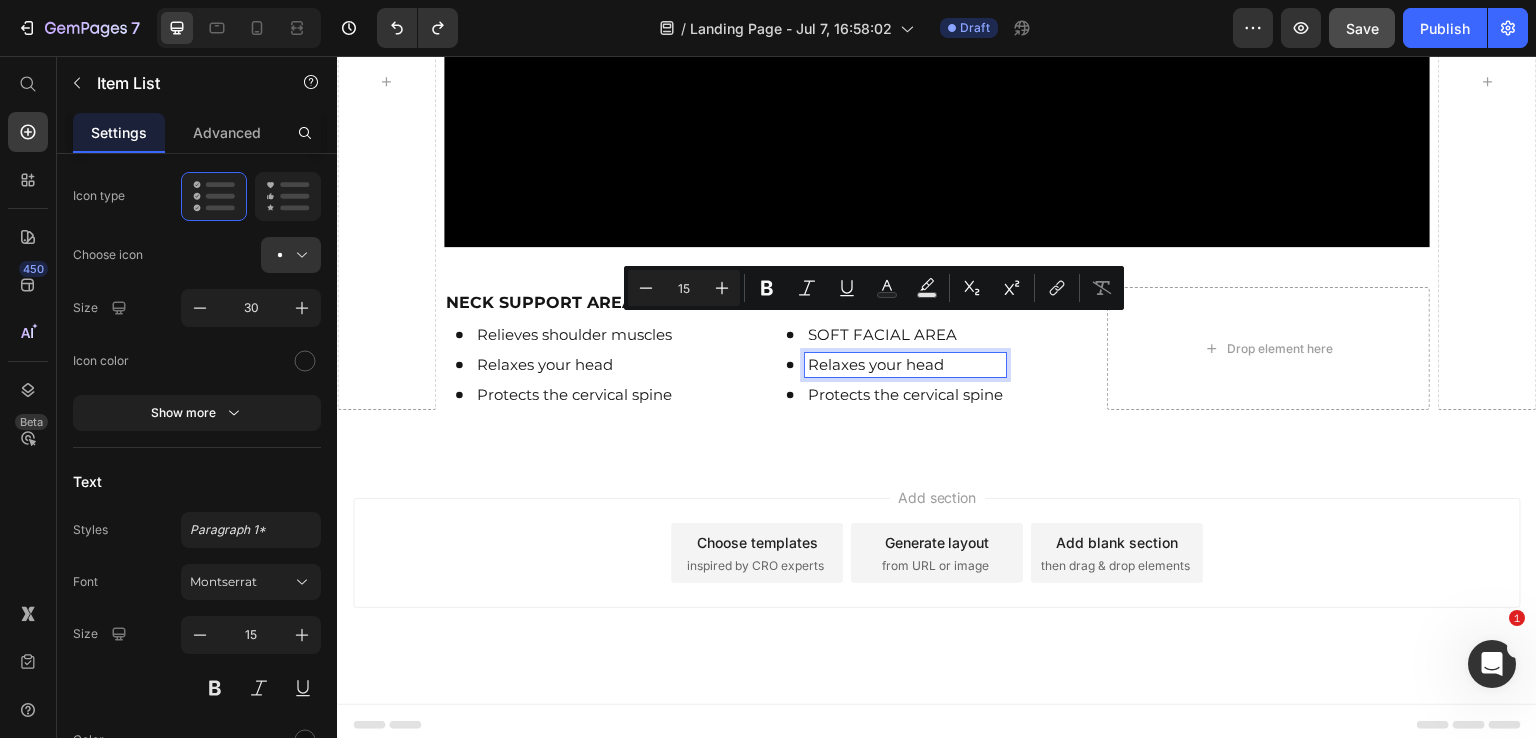click on "Relaxes your head" at bounding box center (905, 365) 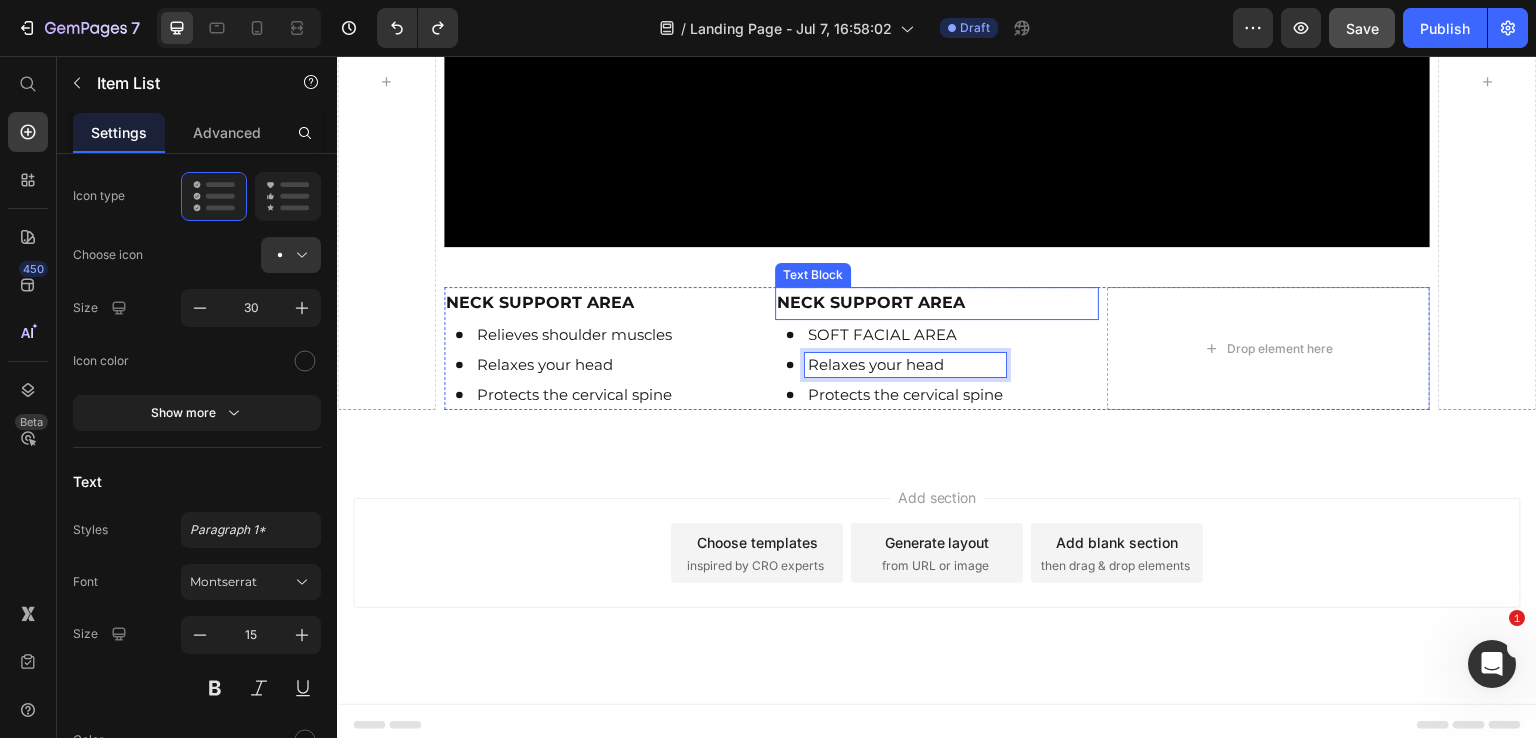 click on "NECK SUPPORT AREA" at bounding box center [871, 302] 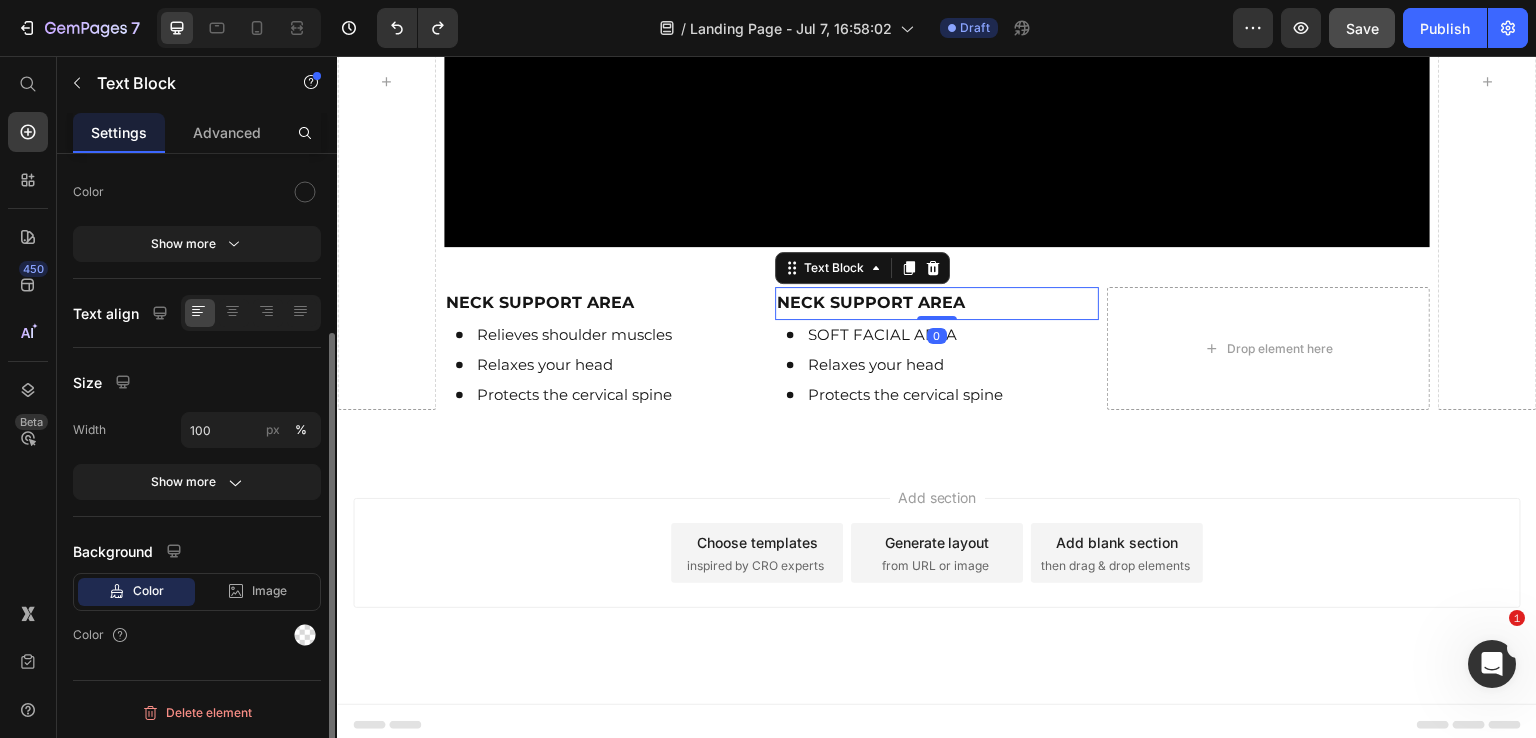 scroll, scrollTop: 0, scrollLeft: 0, axis: both 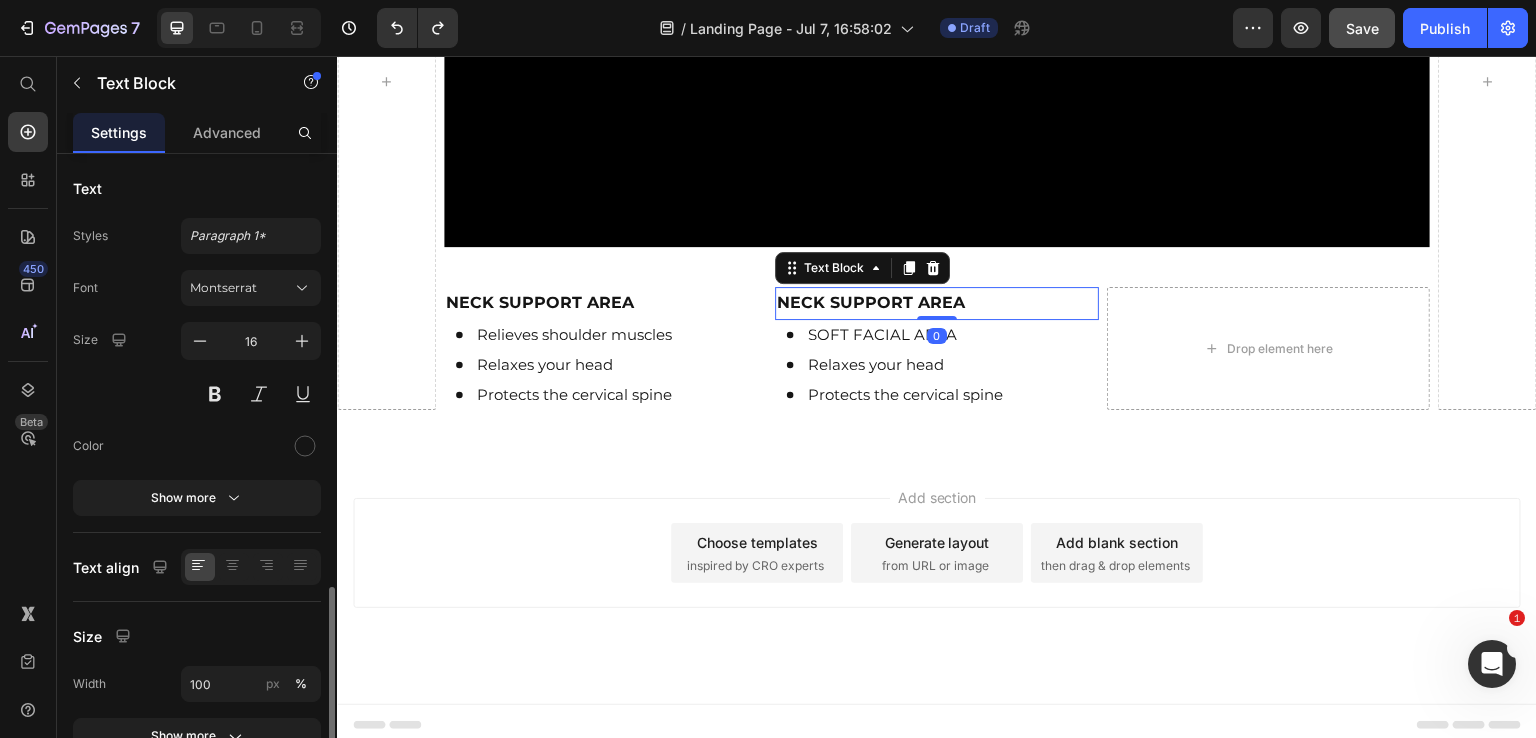 click on "NECK SUPPORT AREA" at bounding box center [871, 302] 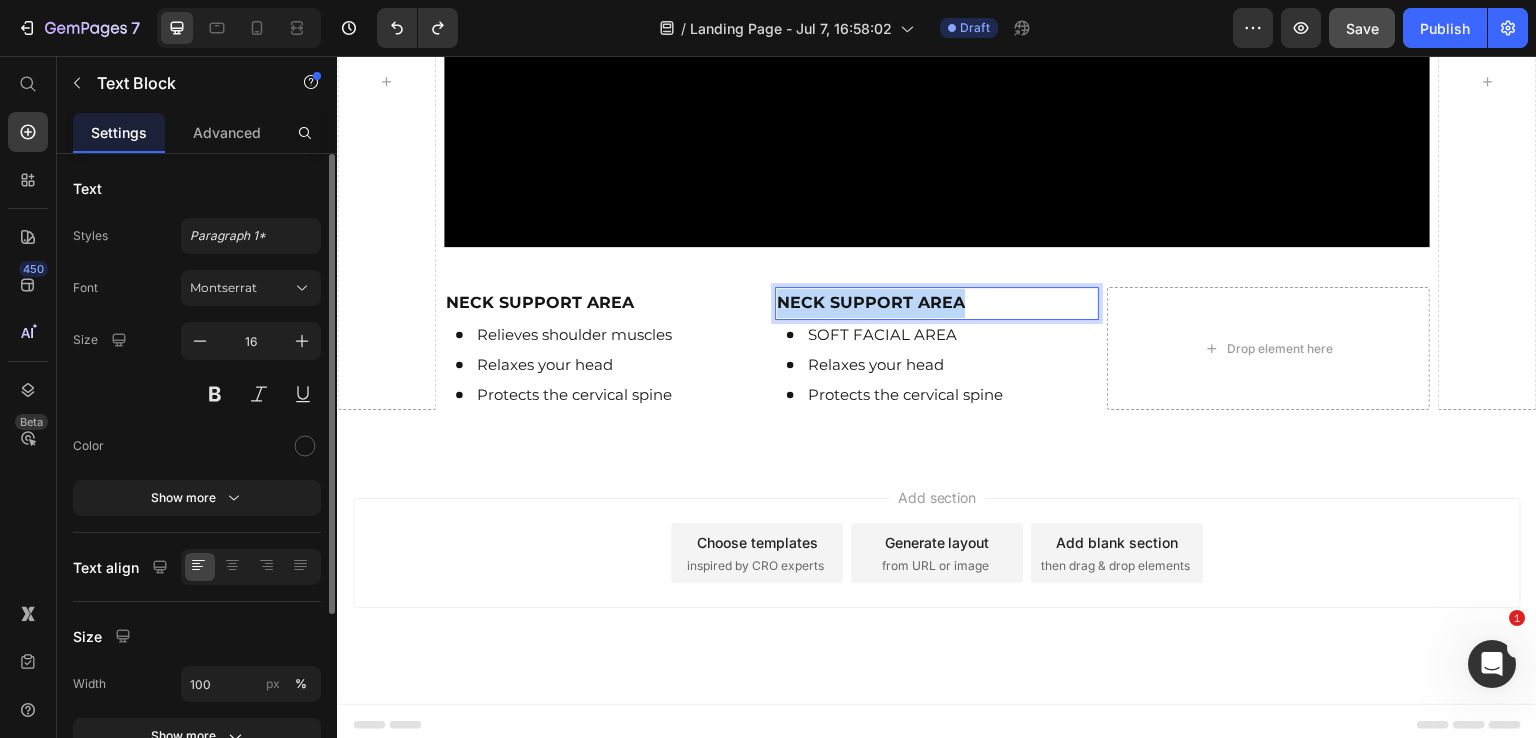 click on "NECK SUPPORT AREA" at bounding box center (871, 302) 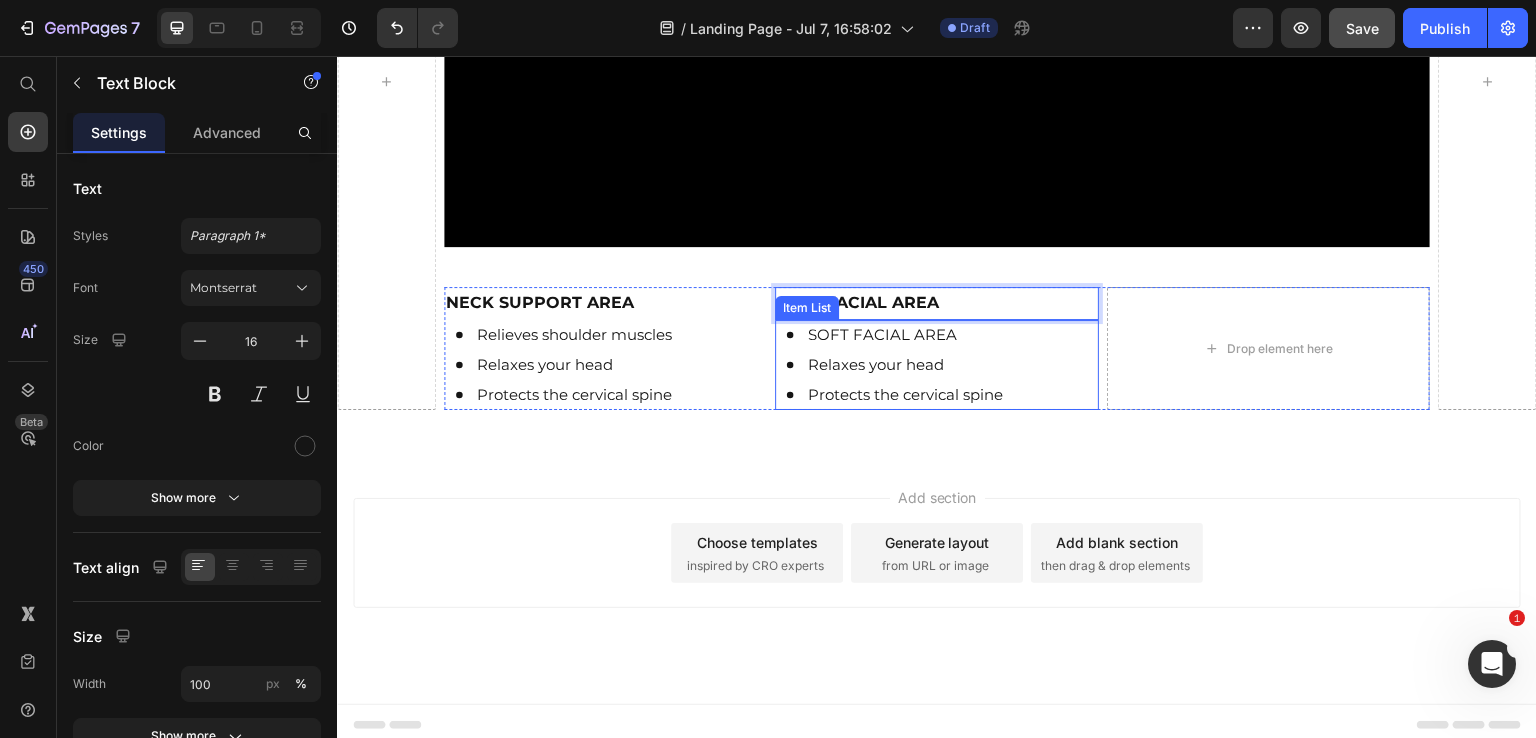 click on "SOFT FACIAL AREA" at bounding box center [905, 335] 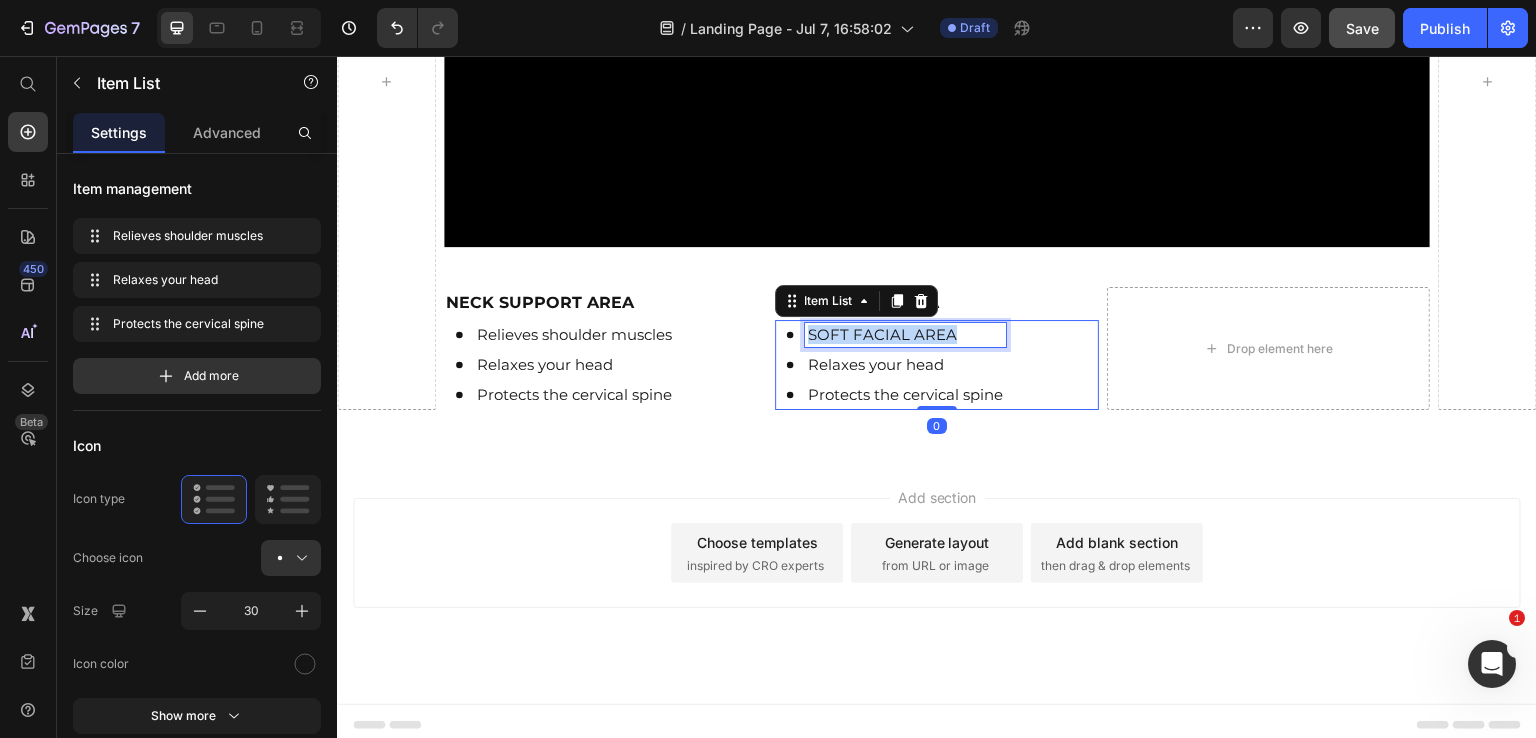 click on "SOFT FACIAL AREA" at bounding box center [905, 335] 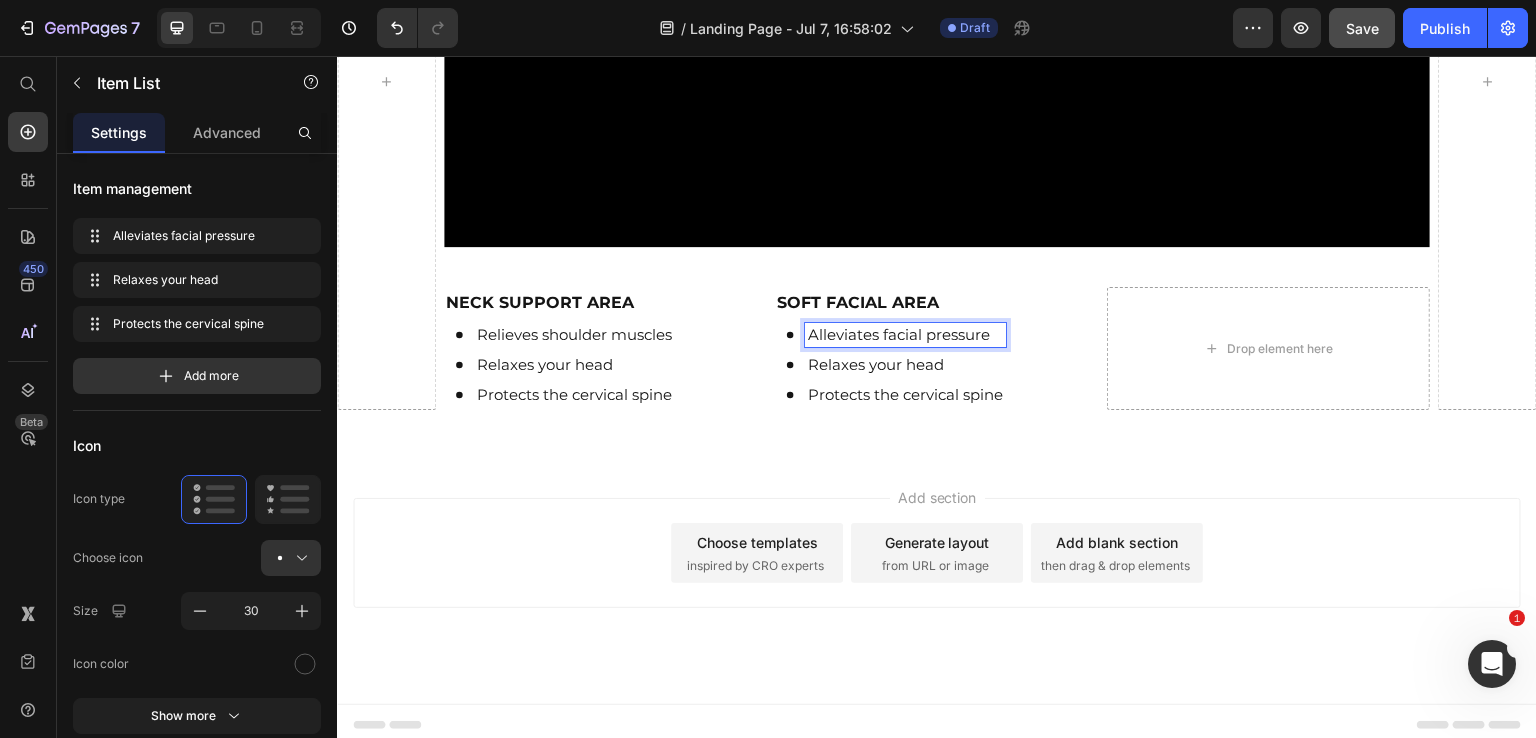 click on "Relaxes your head" at bounding box center [905, 365] 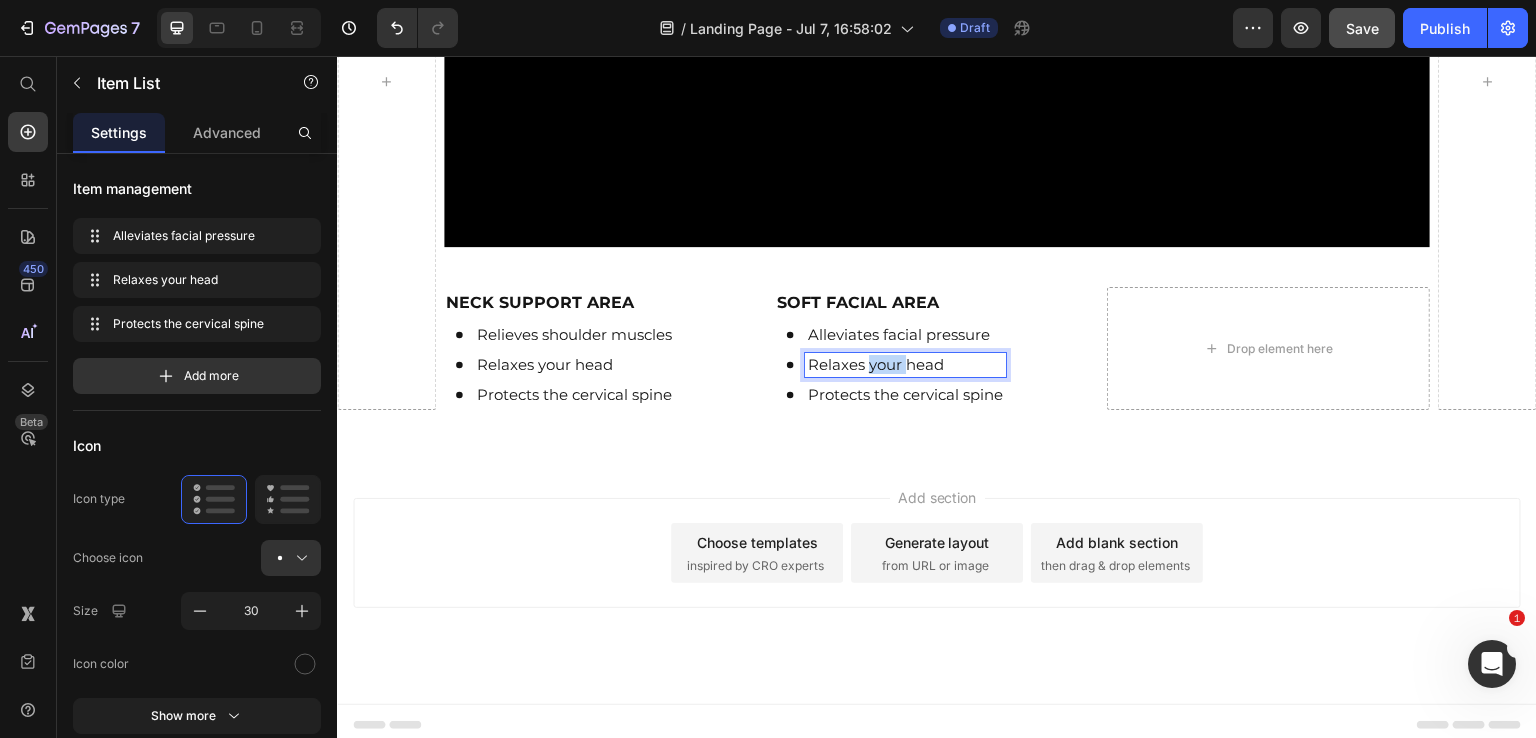 click on "Relaxes your head" at bounding box center (905, 365) 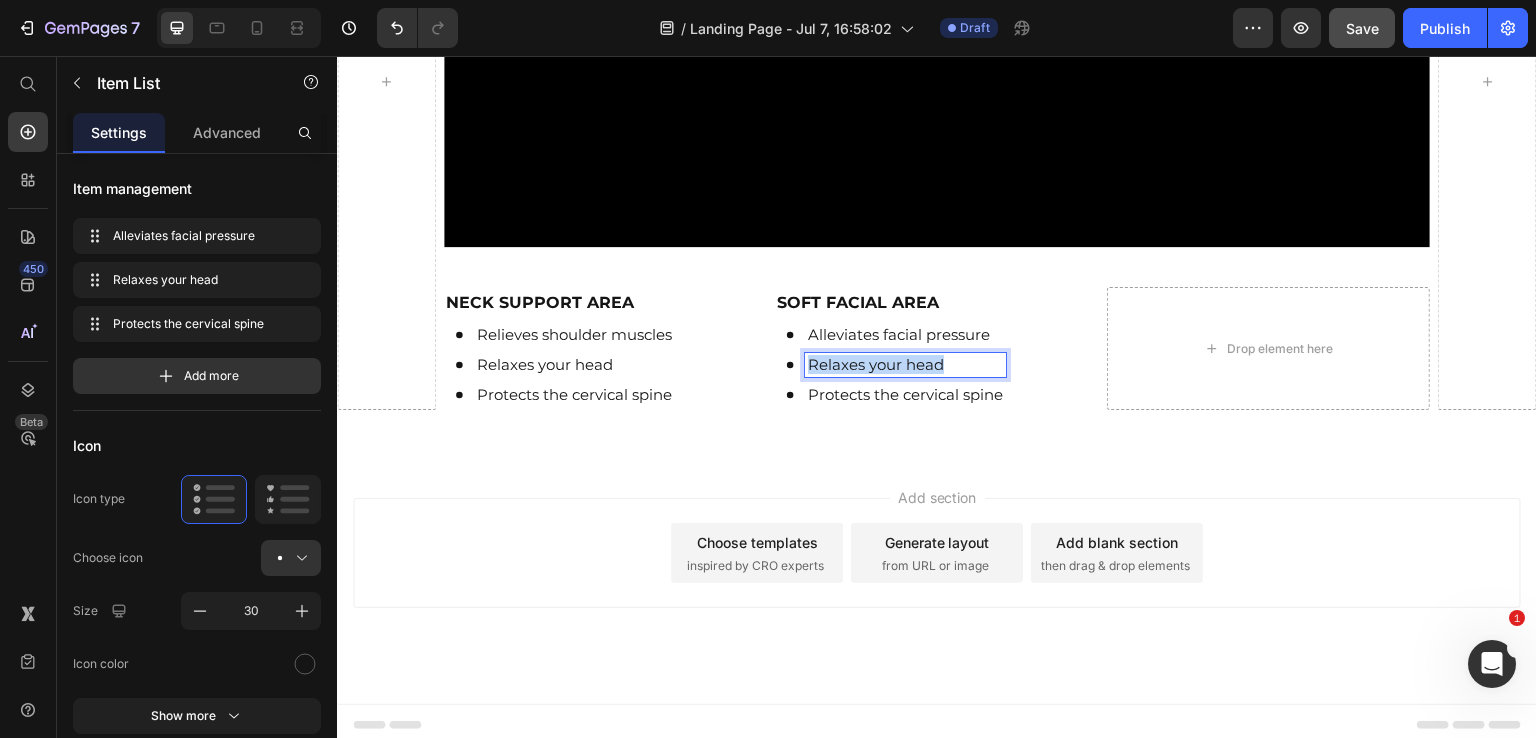 click on "Relaxes your head" at bounding box center (905, 365) 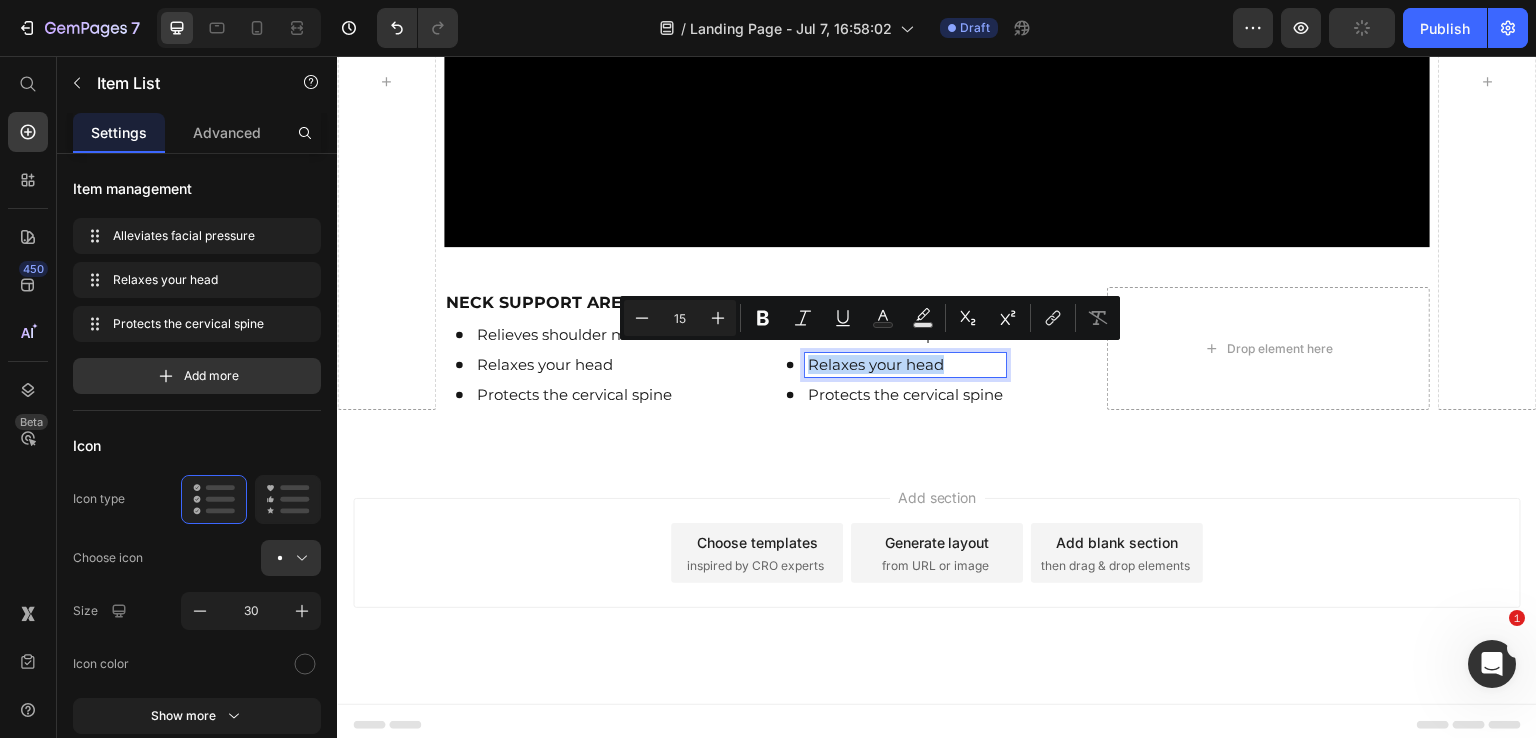 scroll, scrollTop: 1268, scrollLeft: 0, axis: vertical 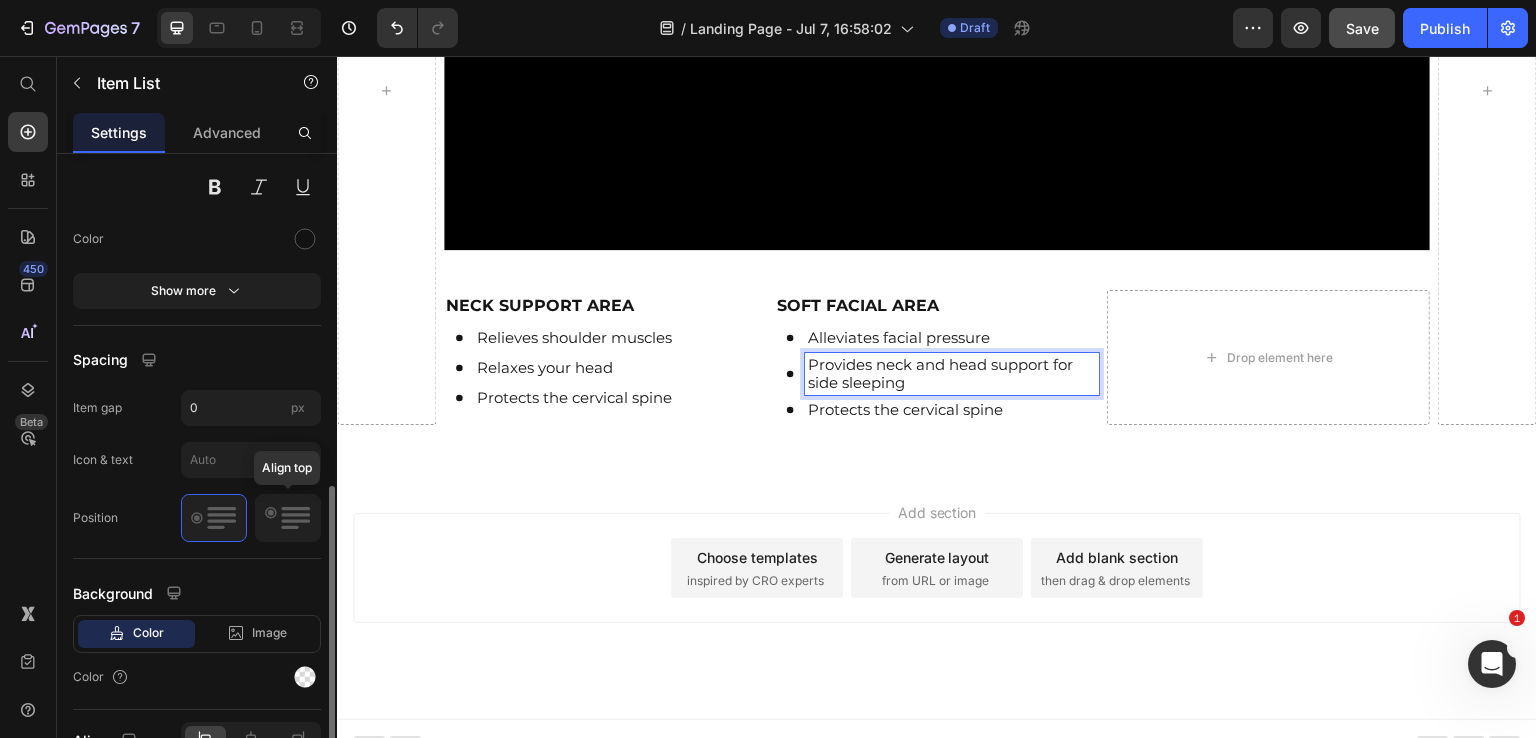 click 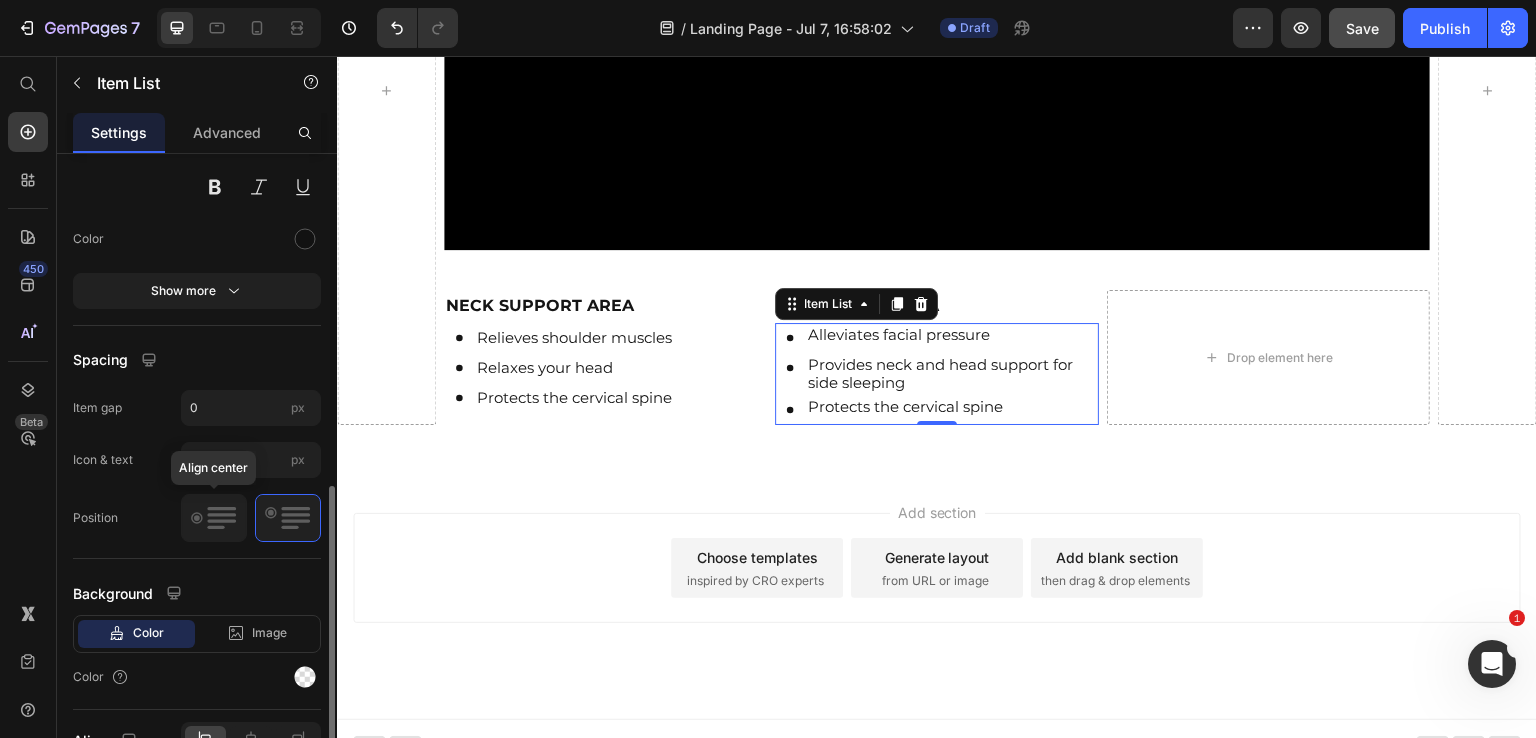 click 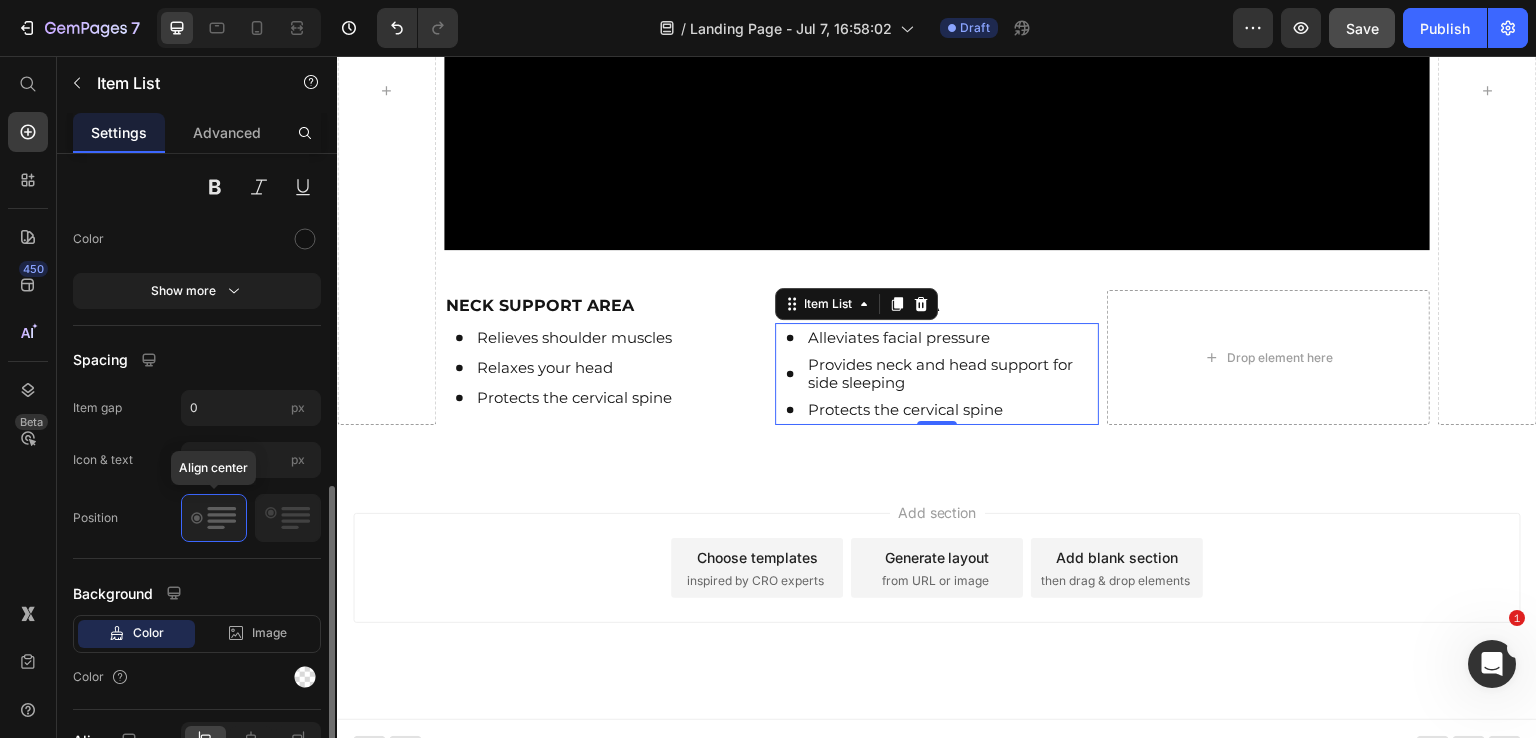 click 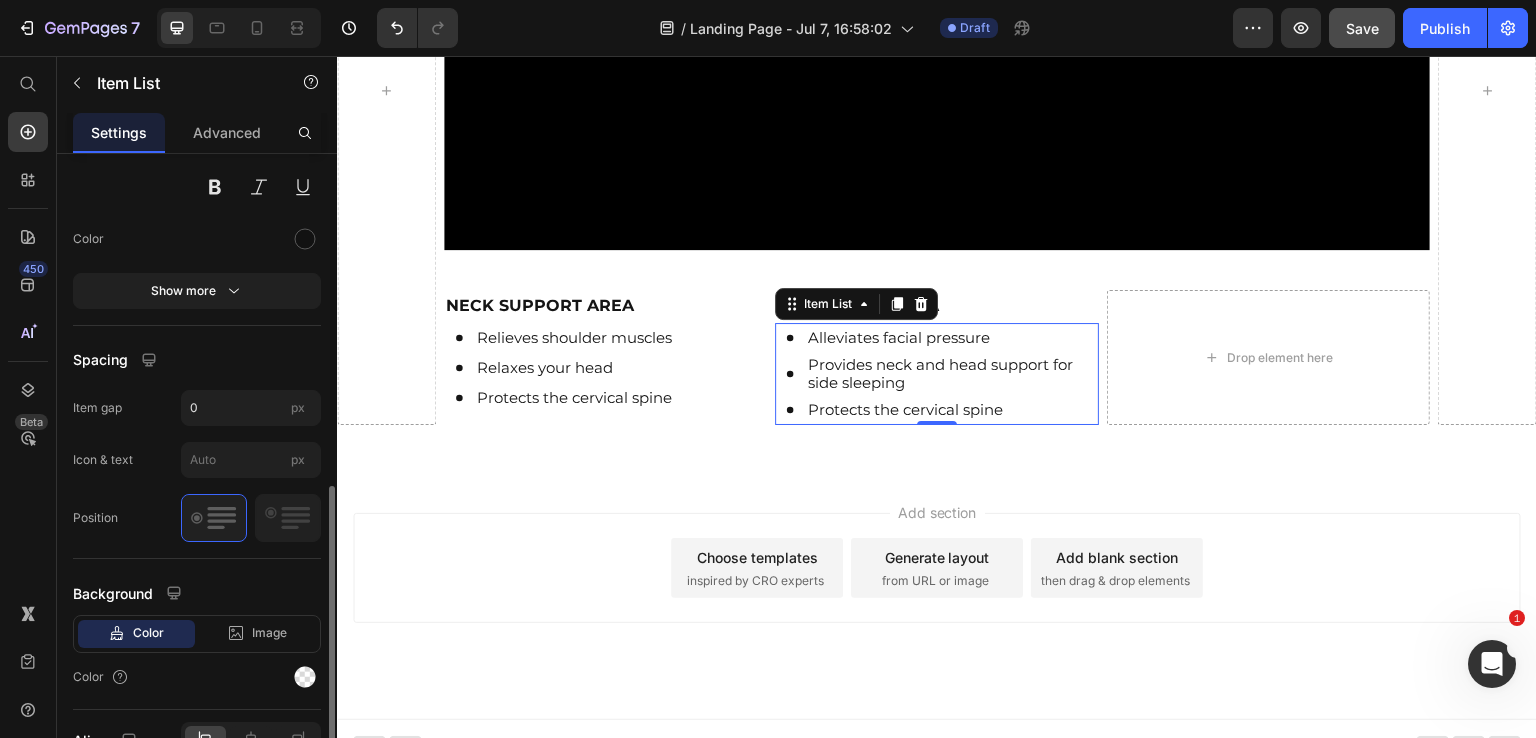 click 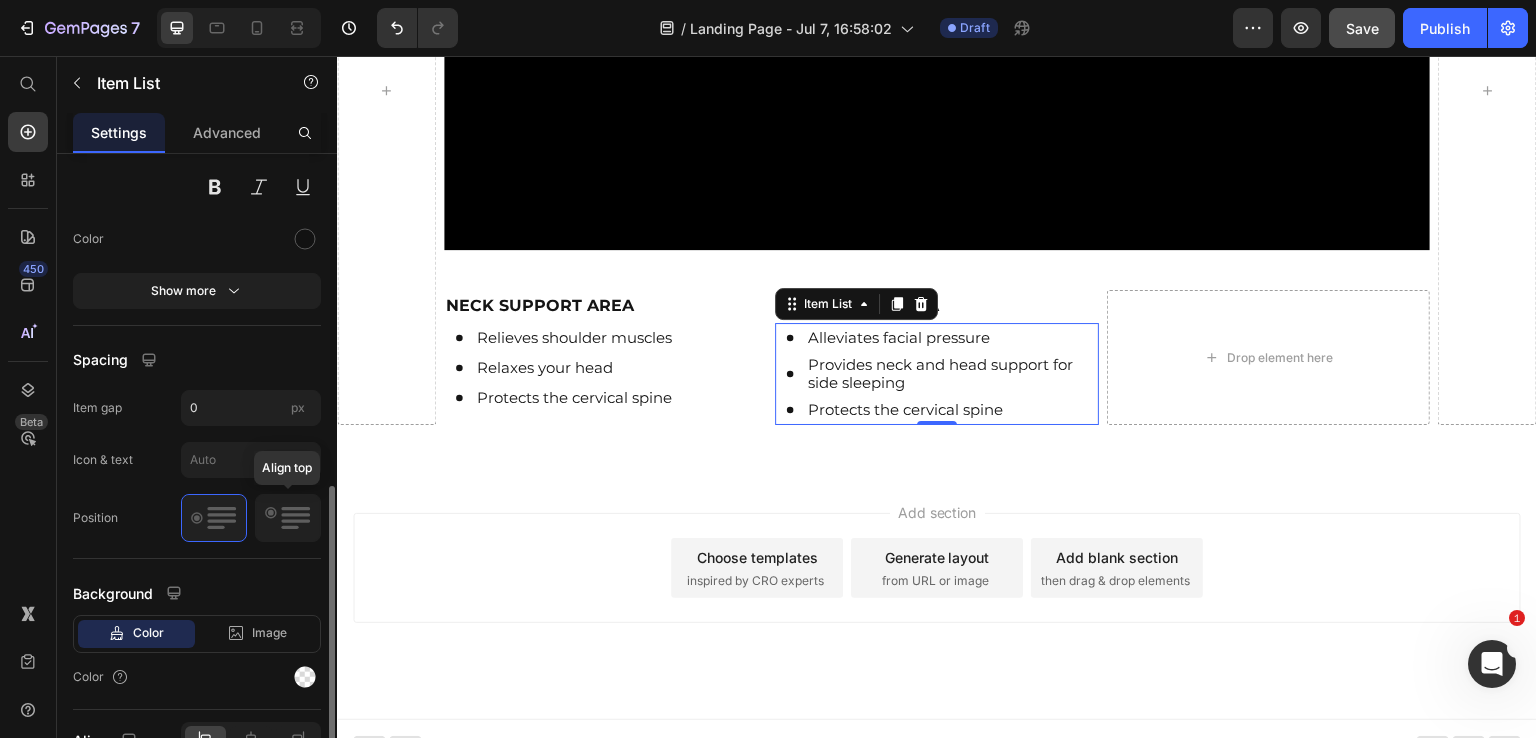 click 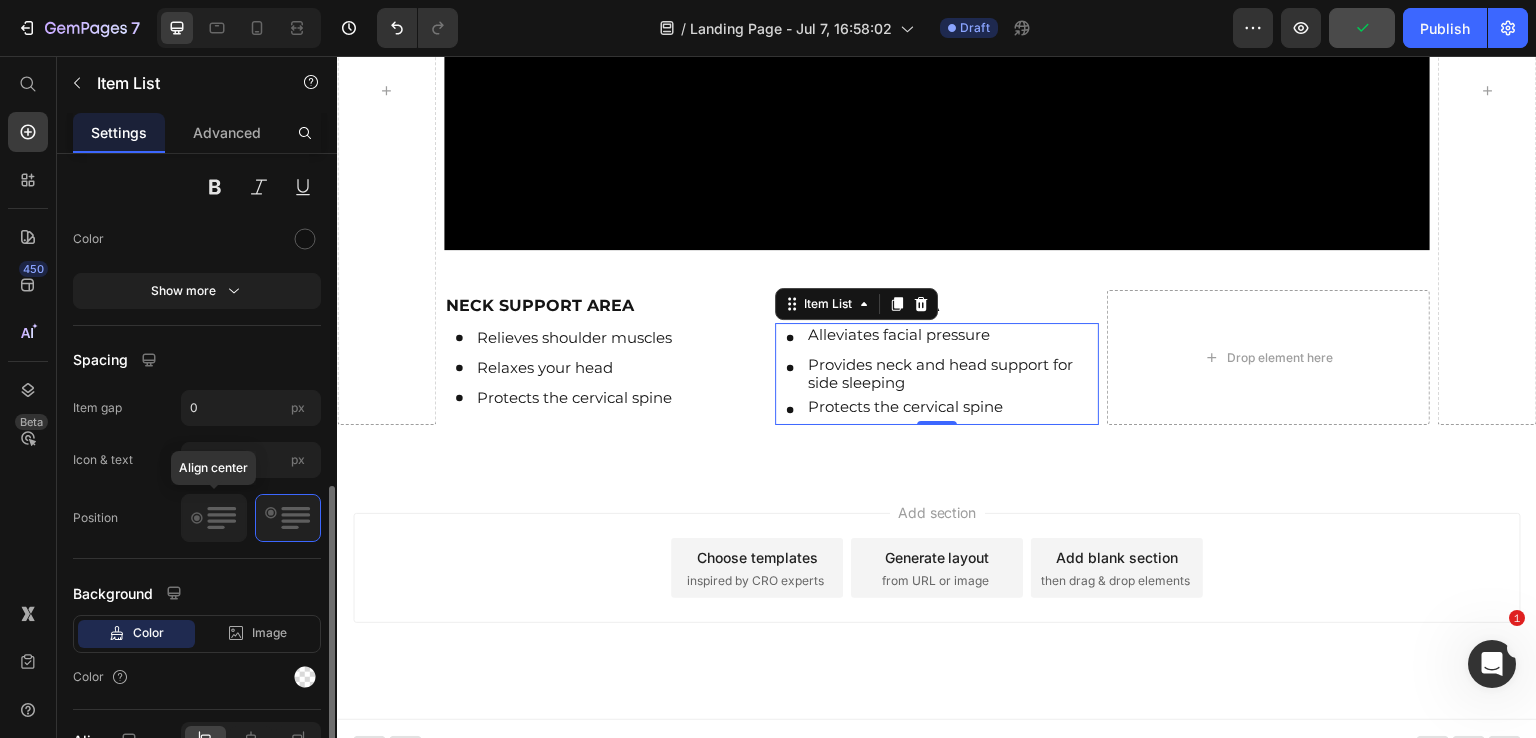 click 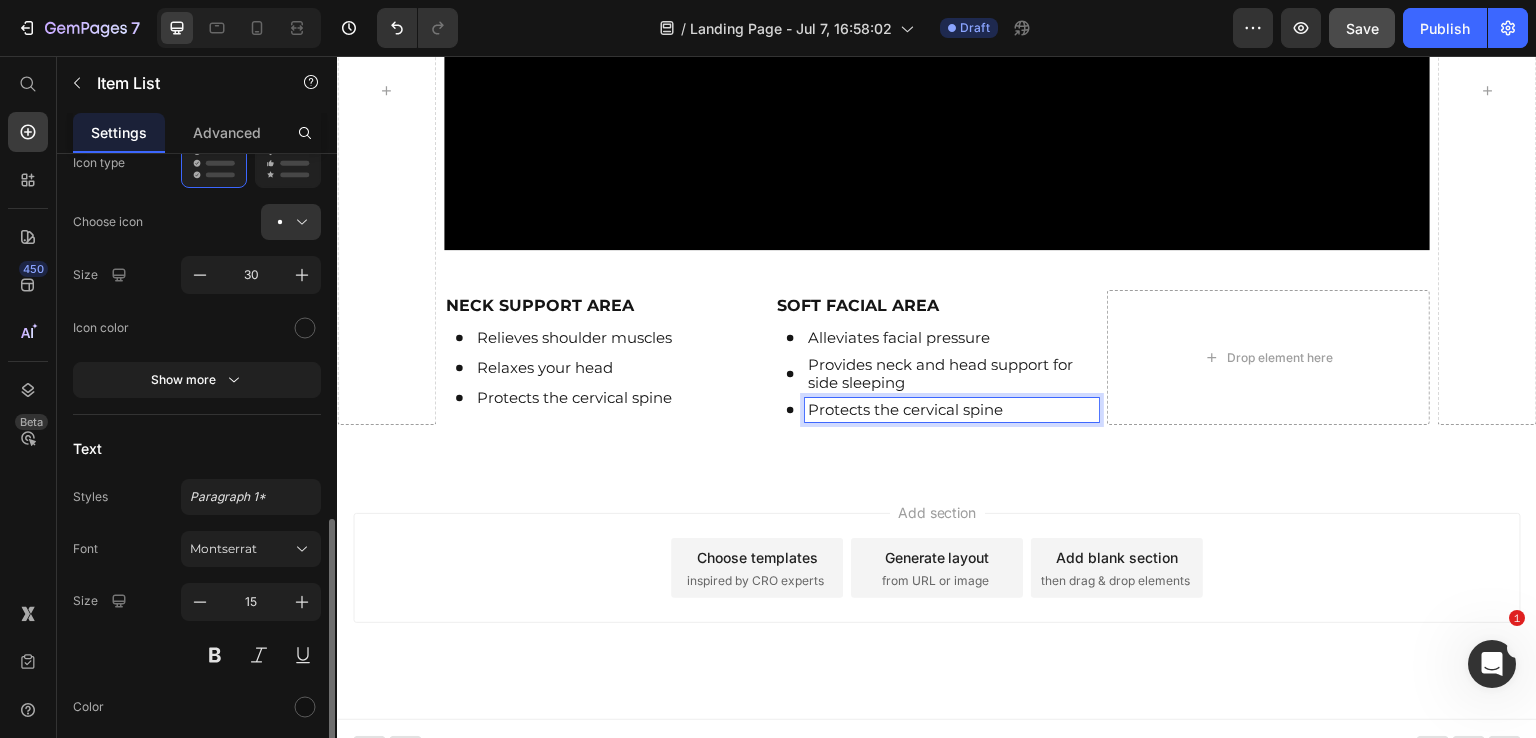 scroll, scrollTop: 0, scrollLeft: 0, axis: both 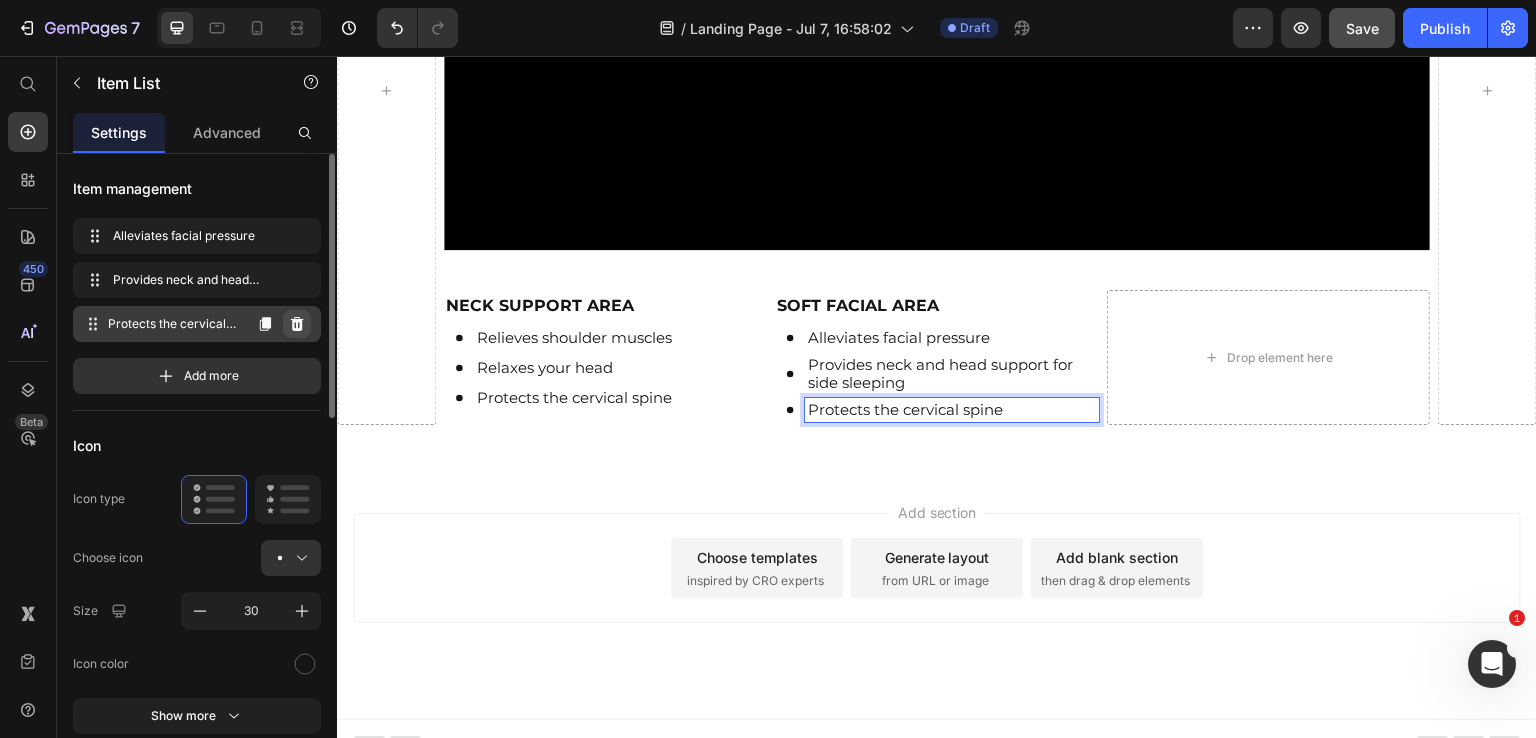 click 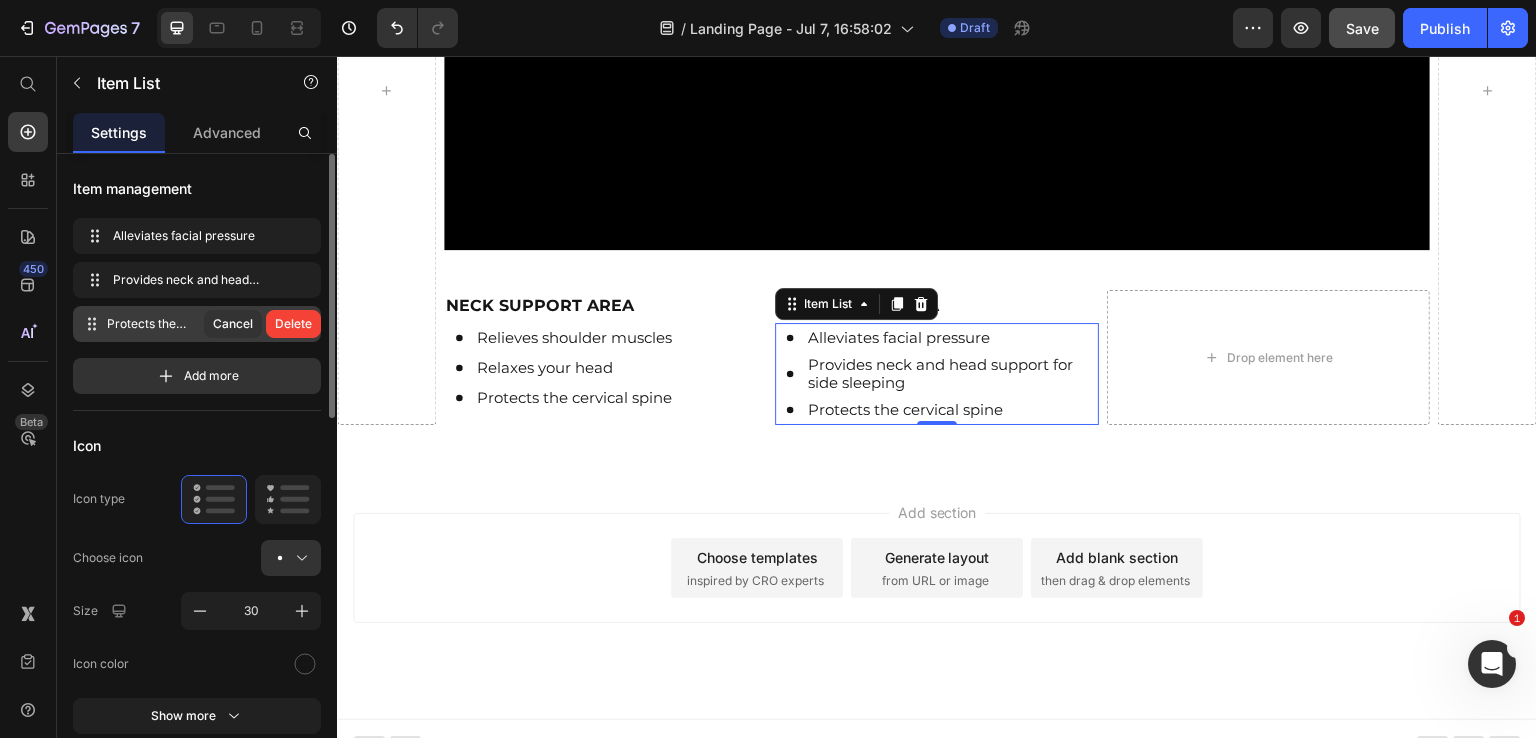 click on "Delete" at bounding box center (293, 324) 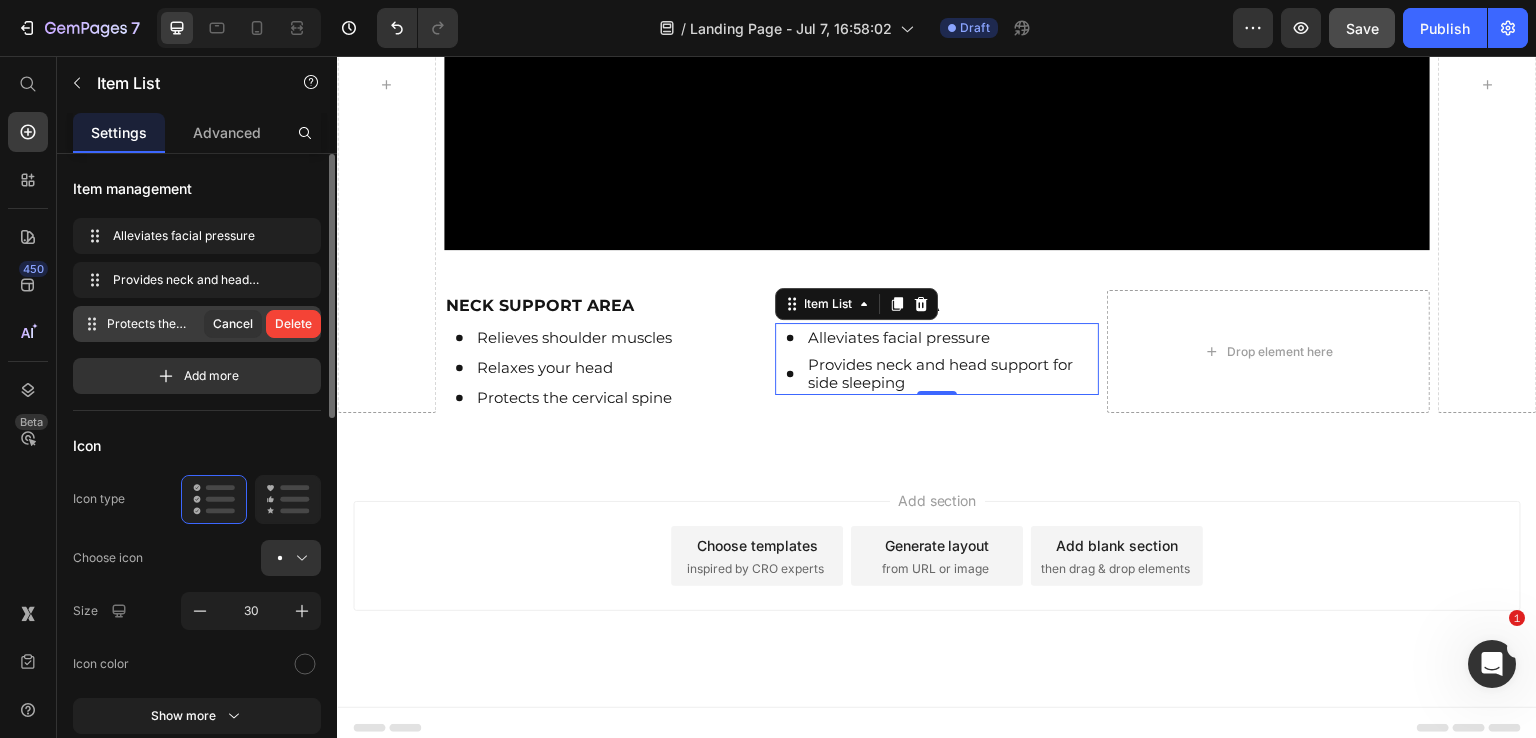 scroll, scrollTop: 1262, scrollLeft: 0, axis: vertical 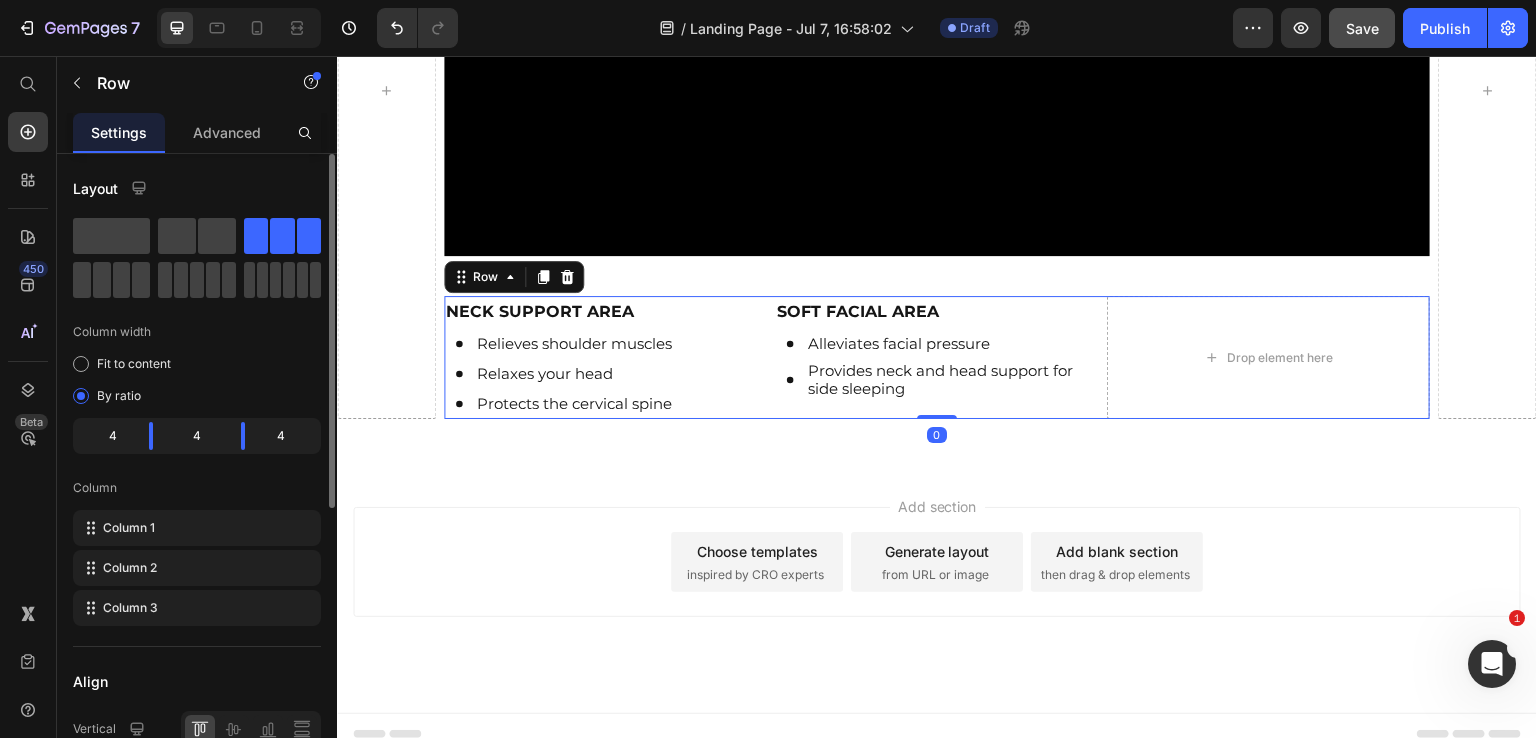 click on "SOFT FACIAL AREA Text Block
Alleviates facial pressure
Provides neck and head support for side sleeping Item List" at bounding box center [937, 357] 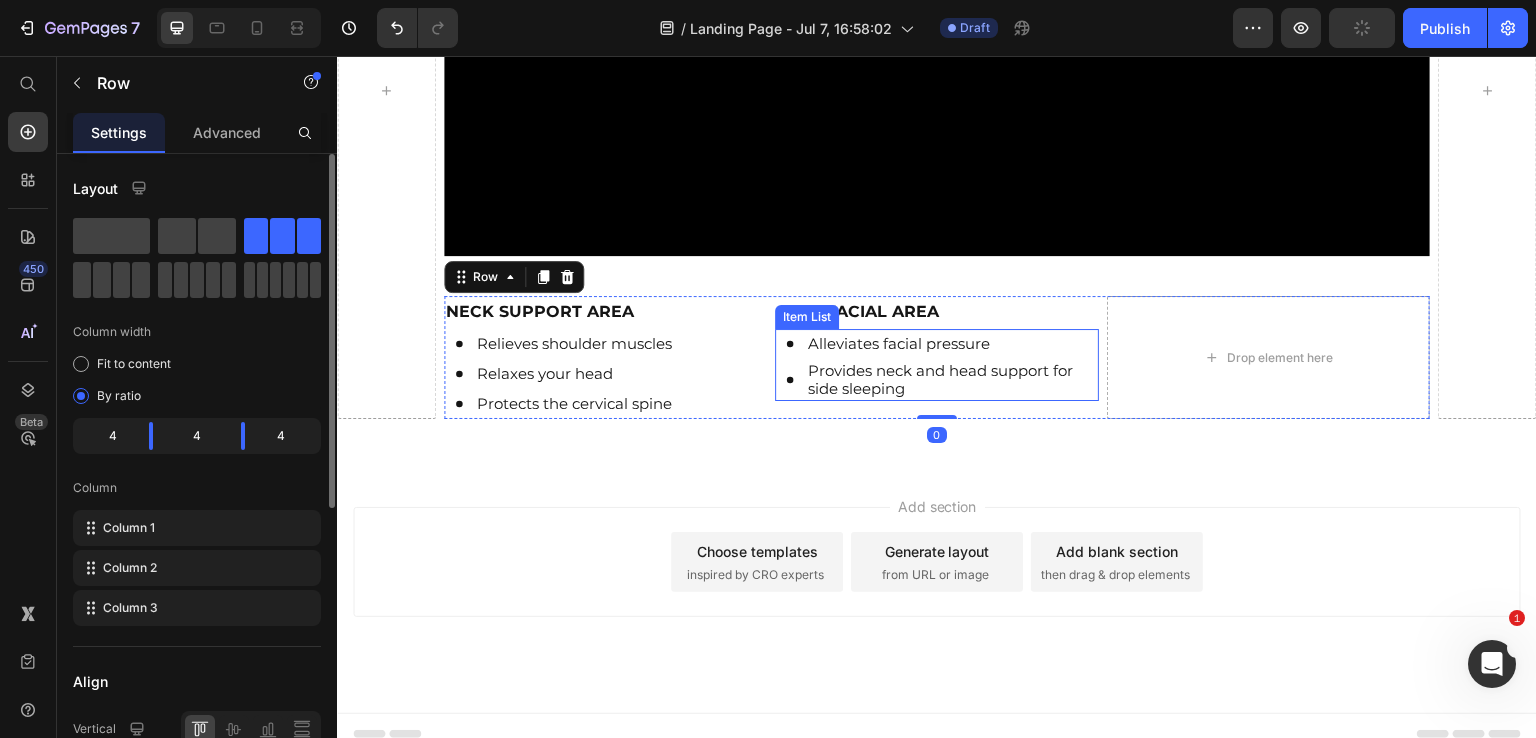 click on "Provides neck and head support for side sleeping" at bounding box center (952, 380) 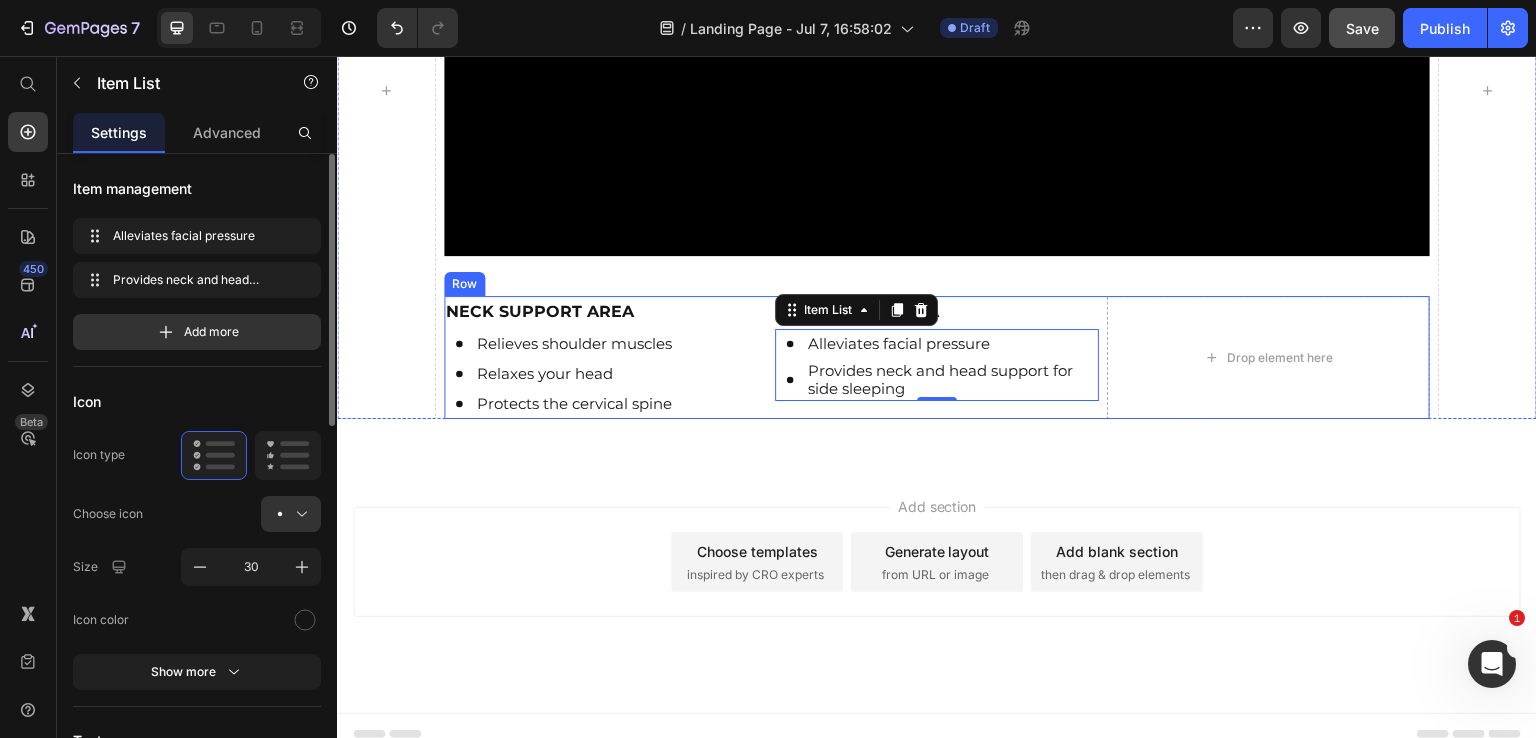 click on "SOFT FACIAL AREA Text Block
Alleviates facial pressure
Provides neck and head support for side sleeping Item List   0" at bounding box center (937, 357) 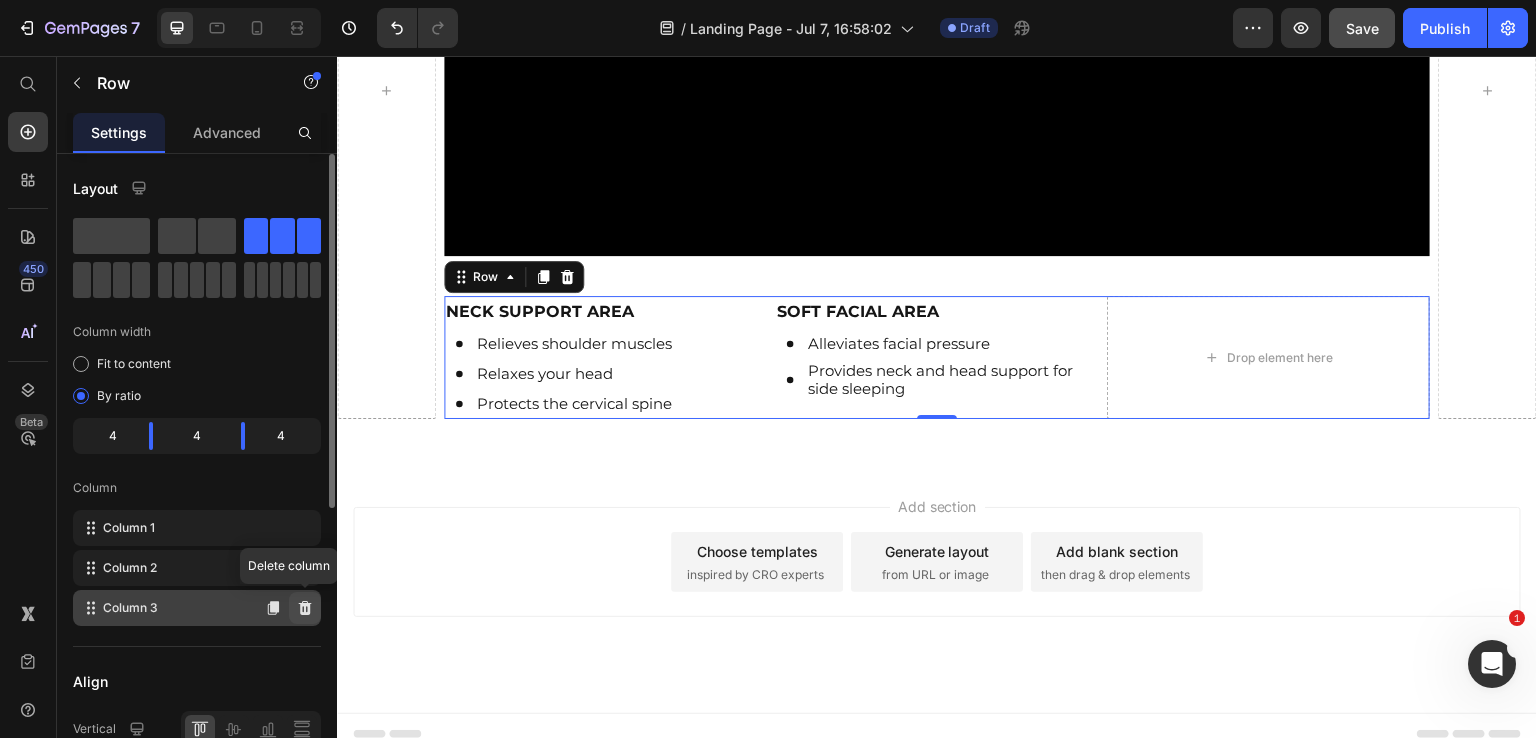 click 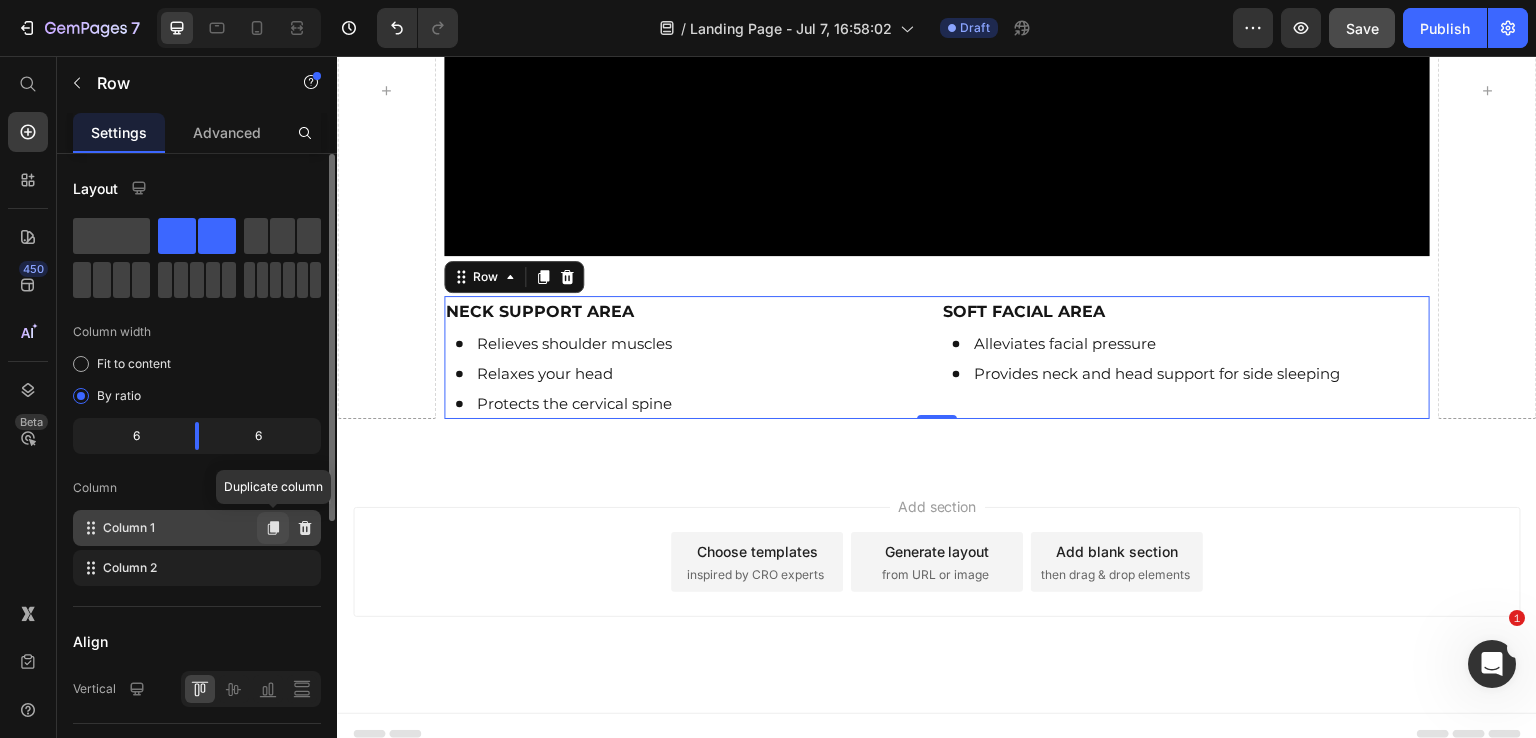 click 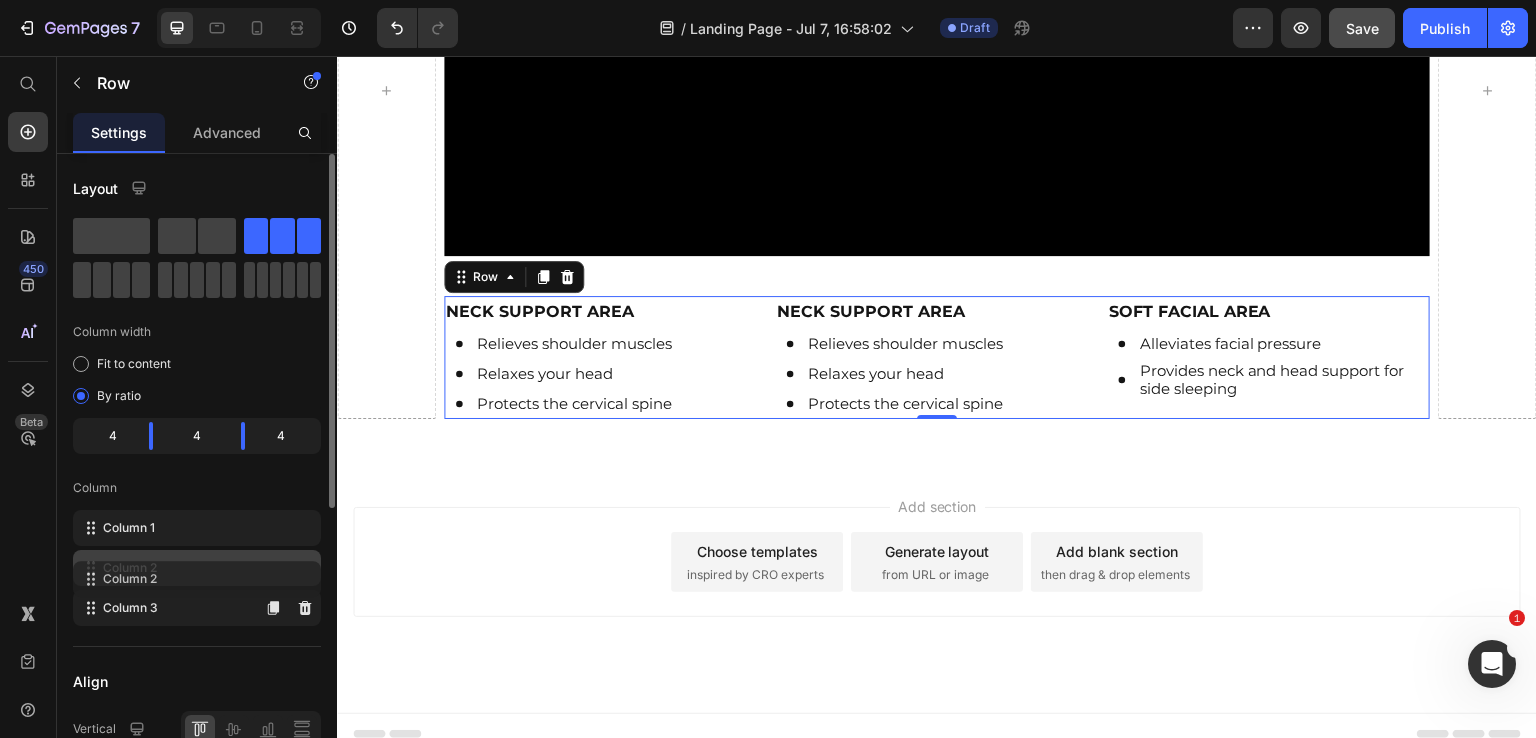 type 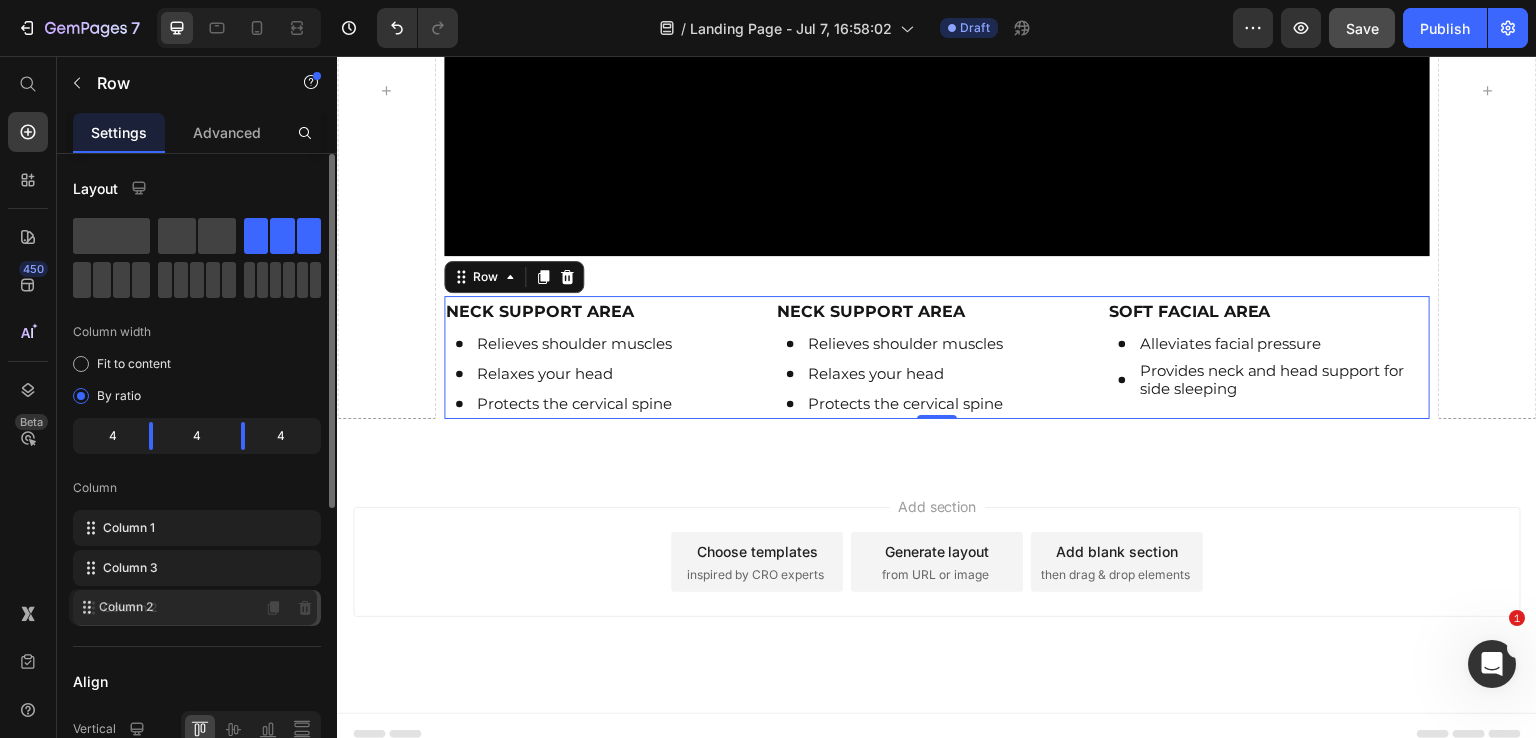 drag, startPoint x: 90, startPoint y: 570, endPoint x: 86, endPoint y: 605, distance: 35.22783 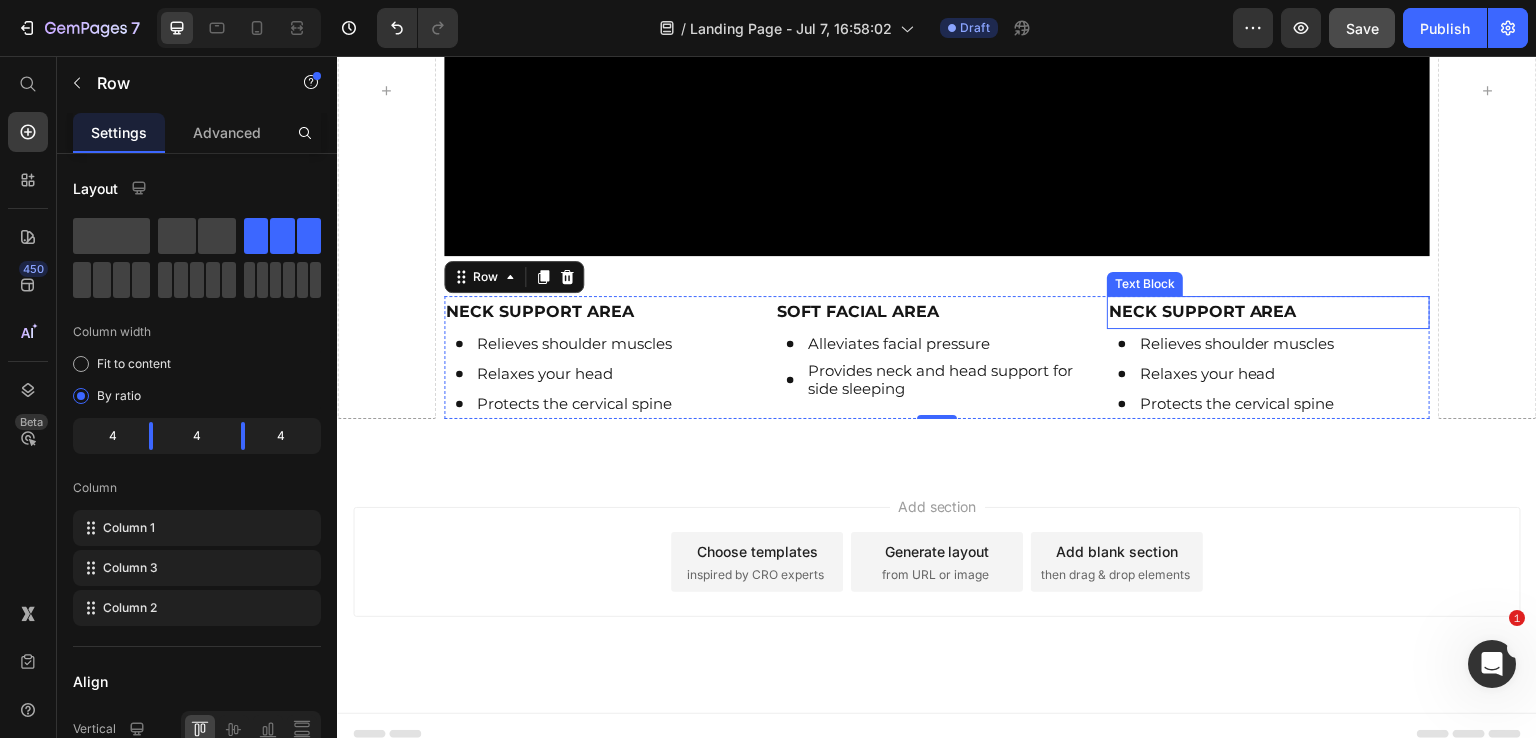 click on "NECK SUPPORT AREA" at bounding box center [1203, 311] 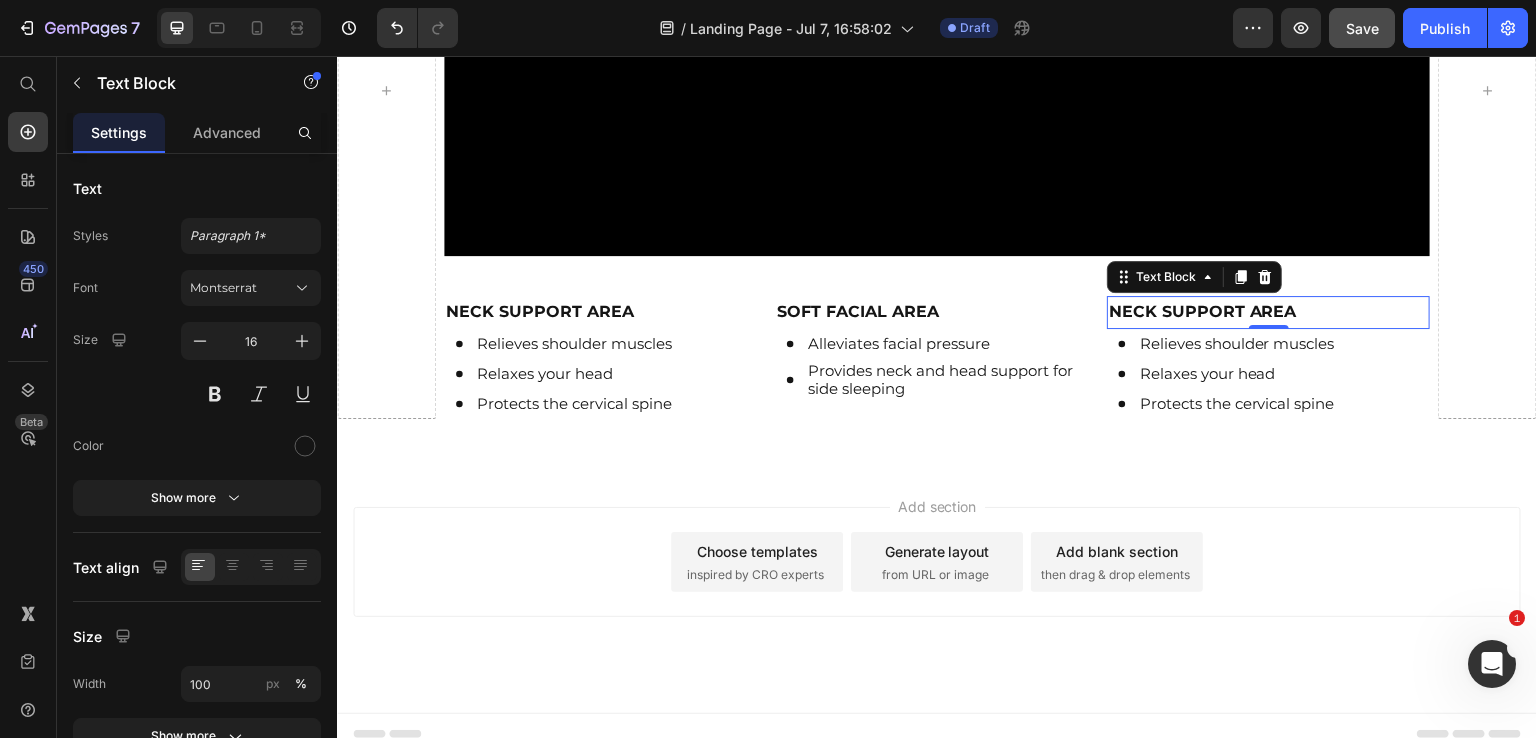 click on "NECK SUPPORT AREA" at bounding box center (1203, 311) 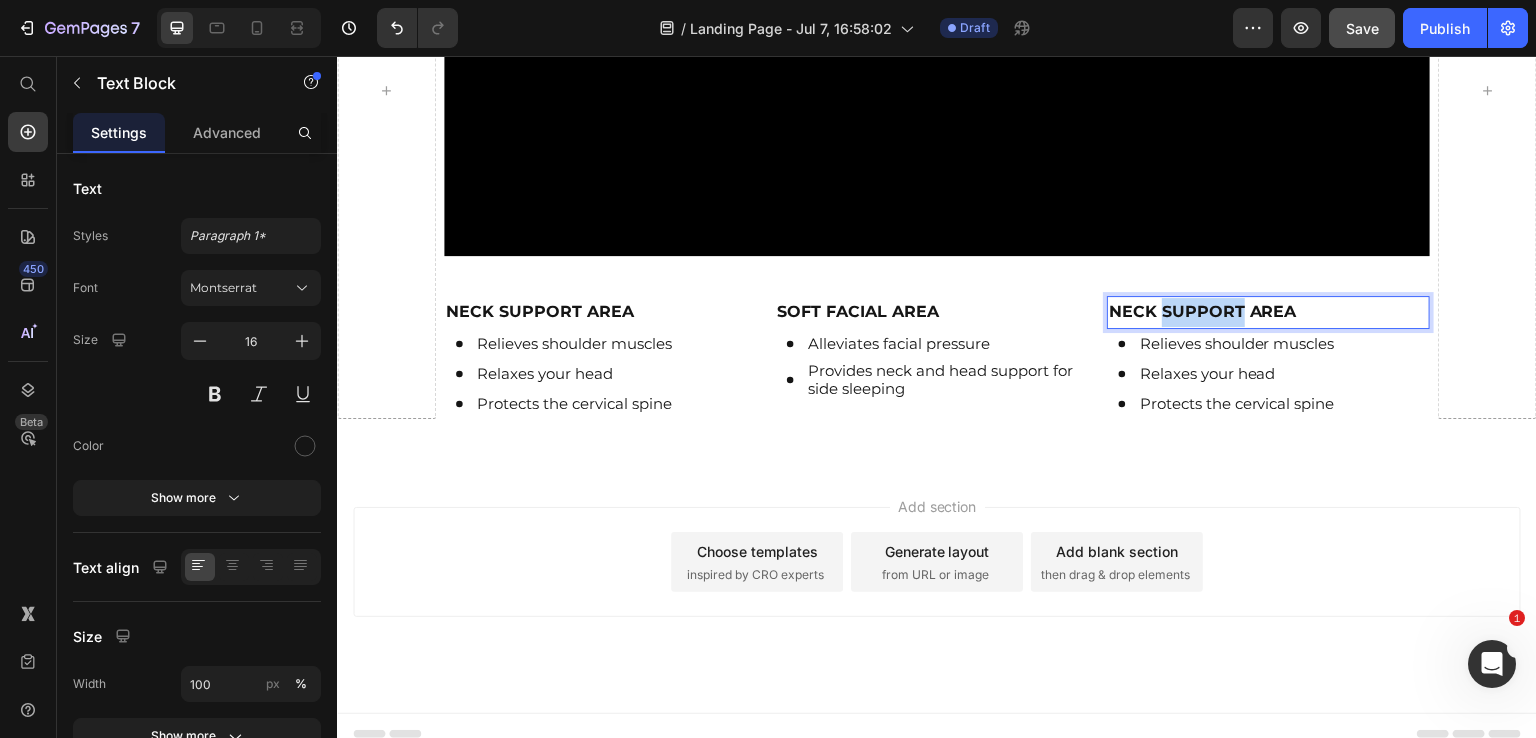 click on "NECK SUPPORT AREA" at bounding box center [1203, 311] 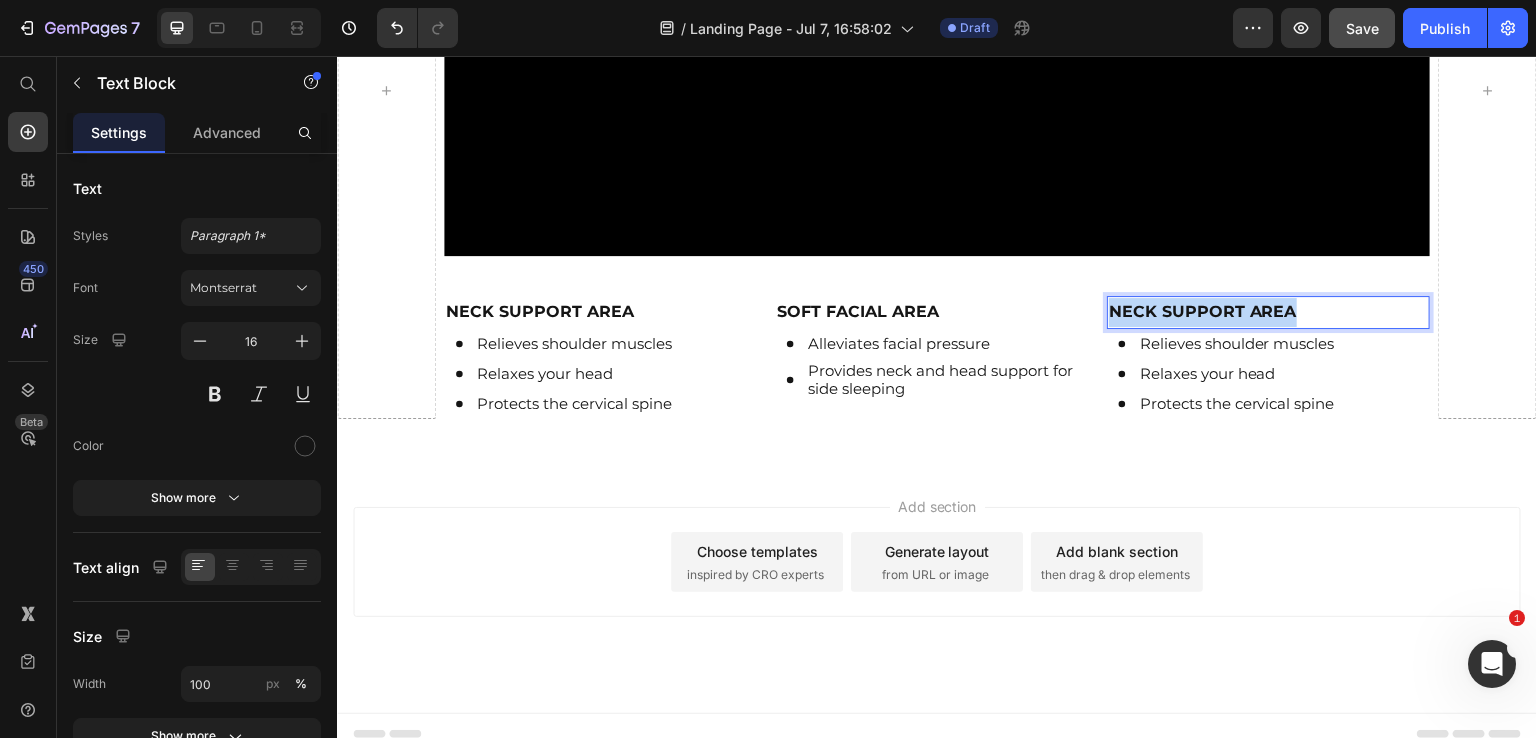 click on "NECK SUPPORT AREA" at bounding box center (1203, 311) 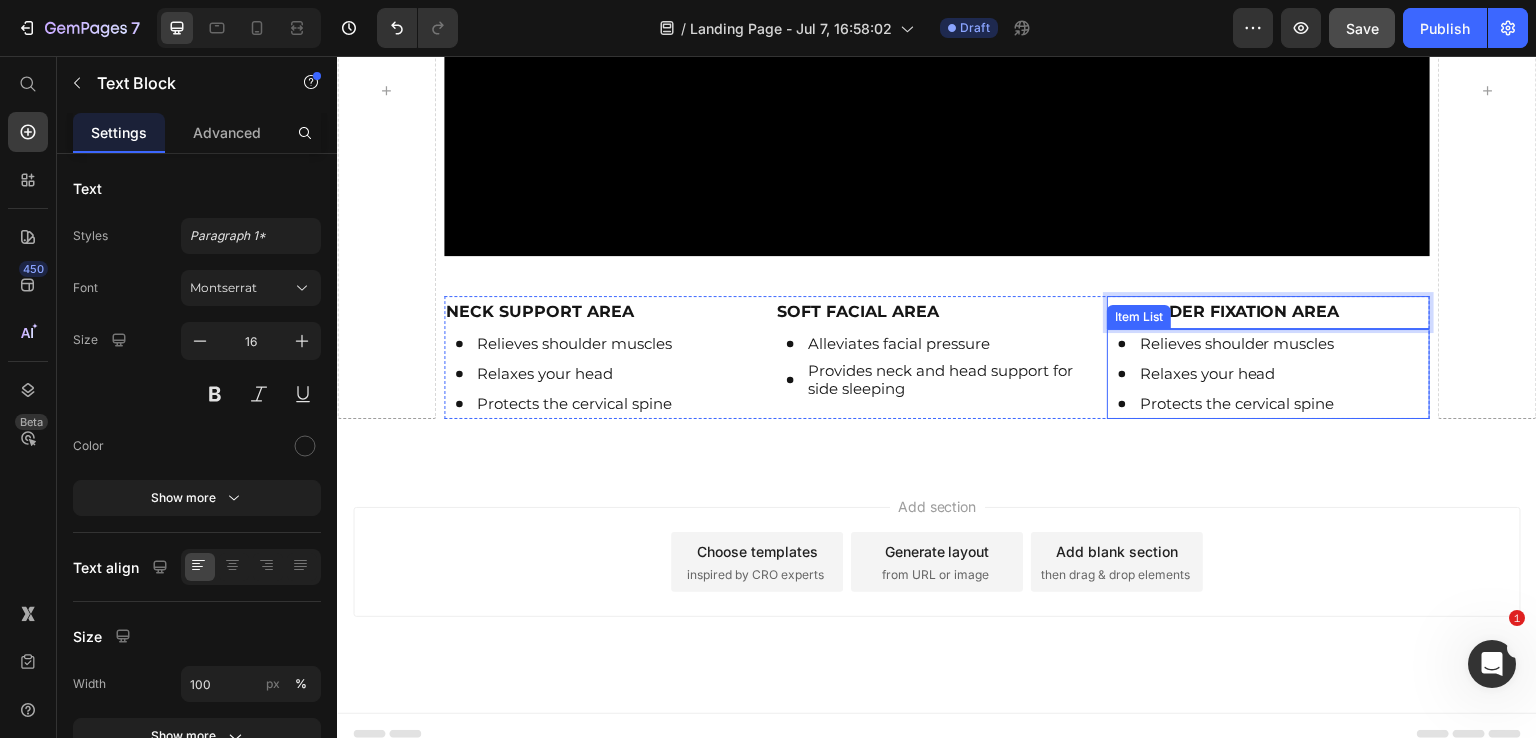click on "Relieves shoulder muscles" at bounding box center (1237, 344) 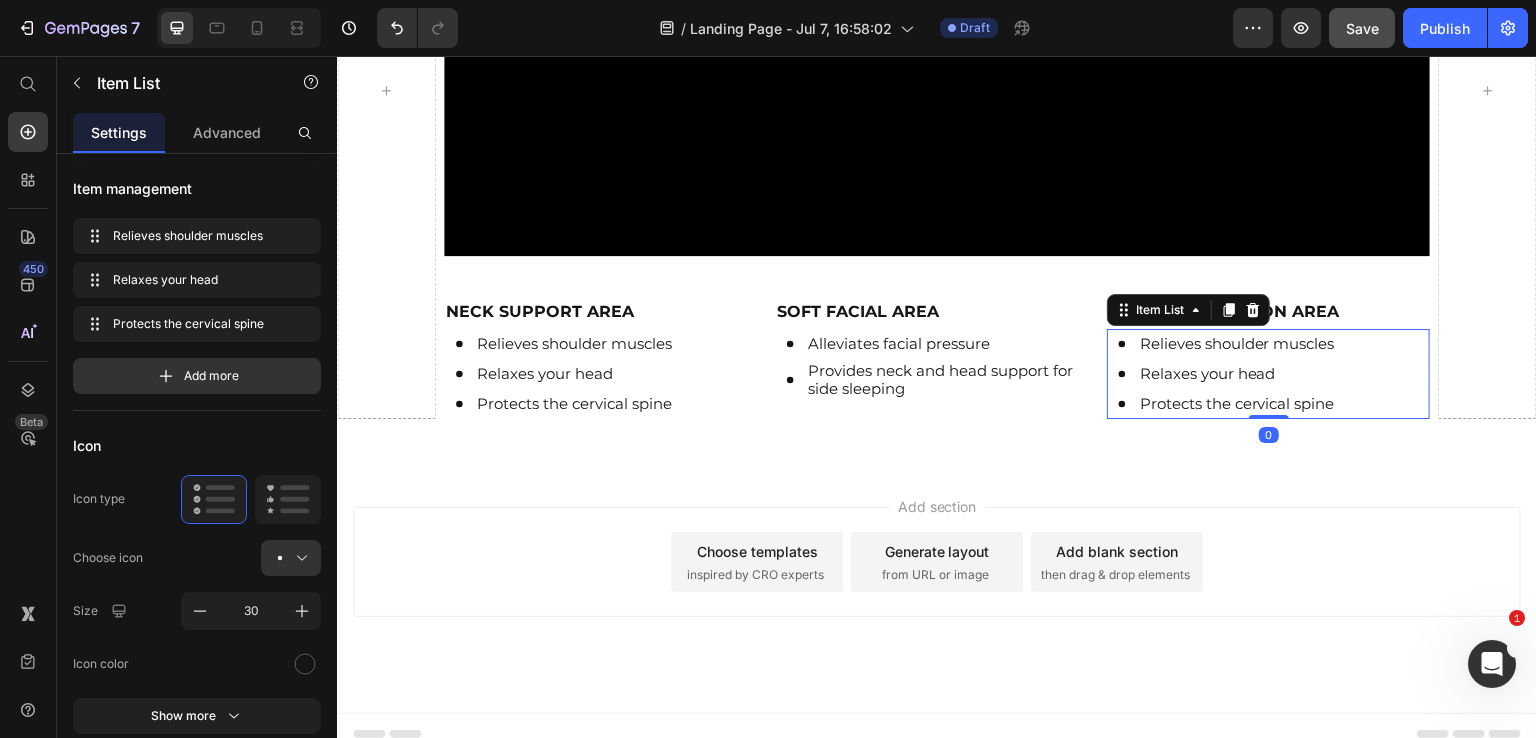 click on "Relieves shoulder muscles" at bounding box center [1237, 344] 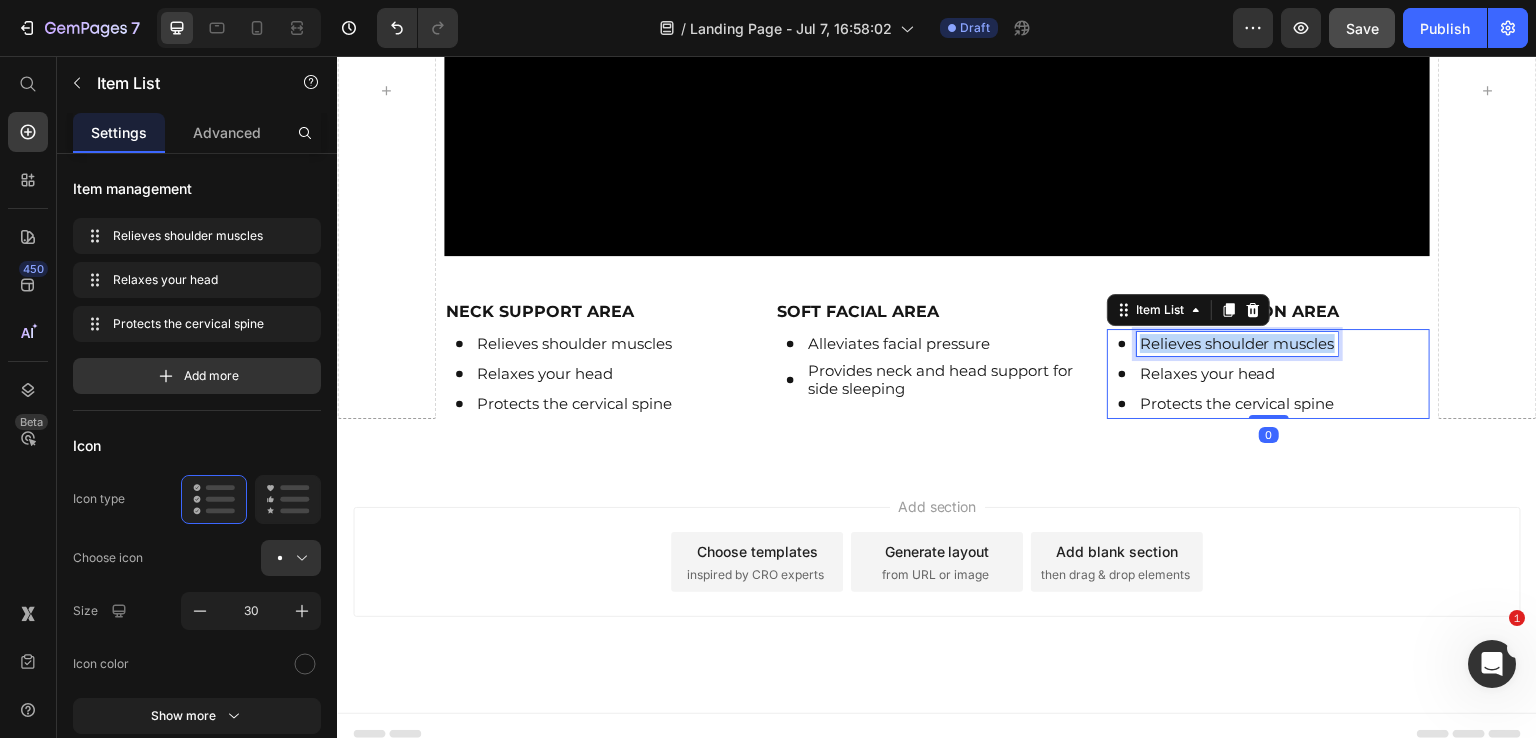 click on "Relieves shoulder muscles" at bounding box center [1237, 344] 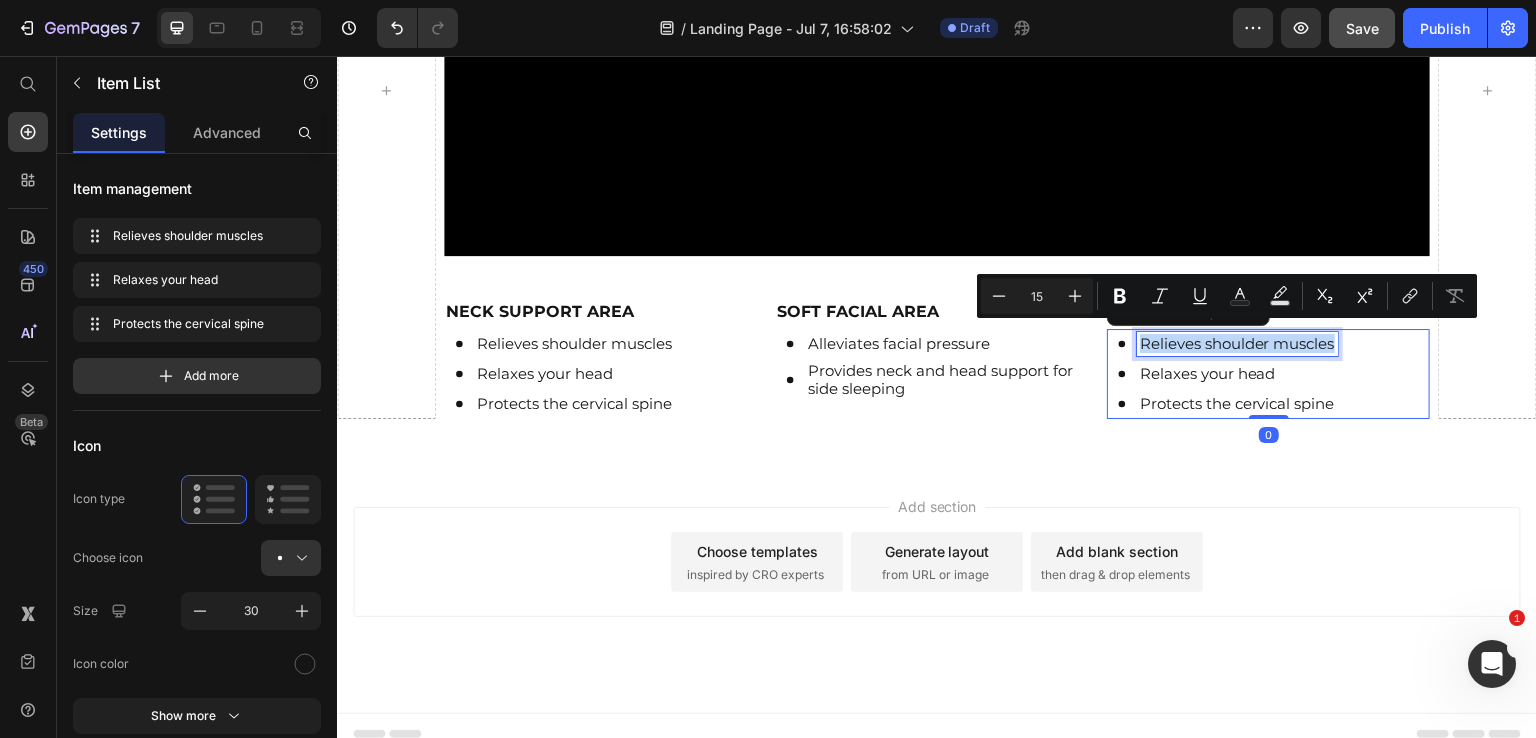 click on "Relieves shoulder muscles" at bounding box center (1237, 344) 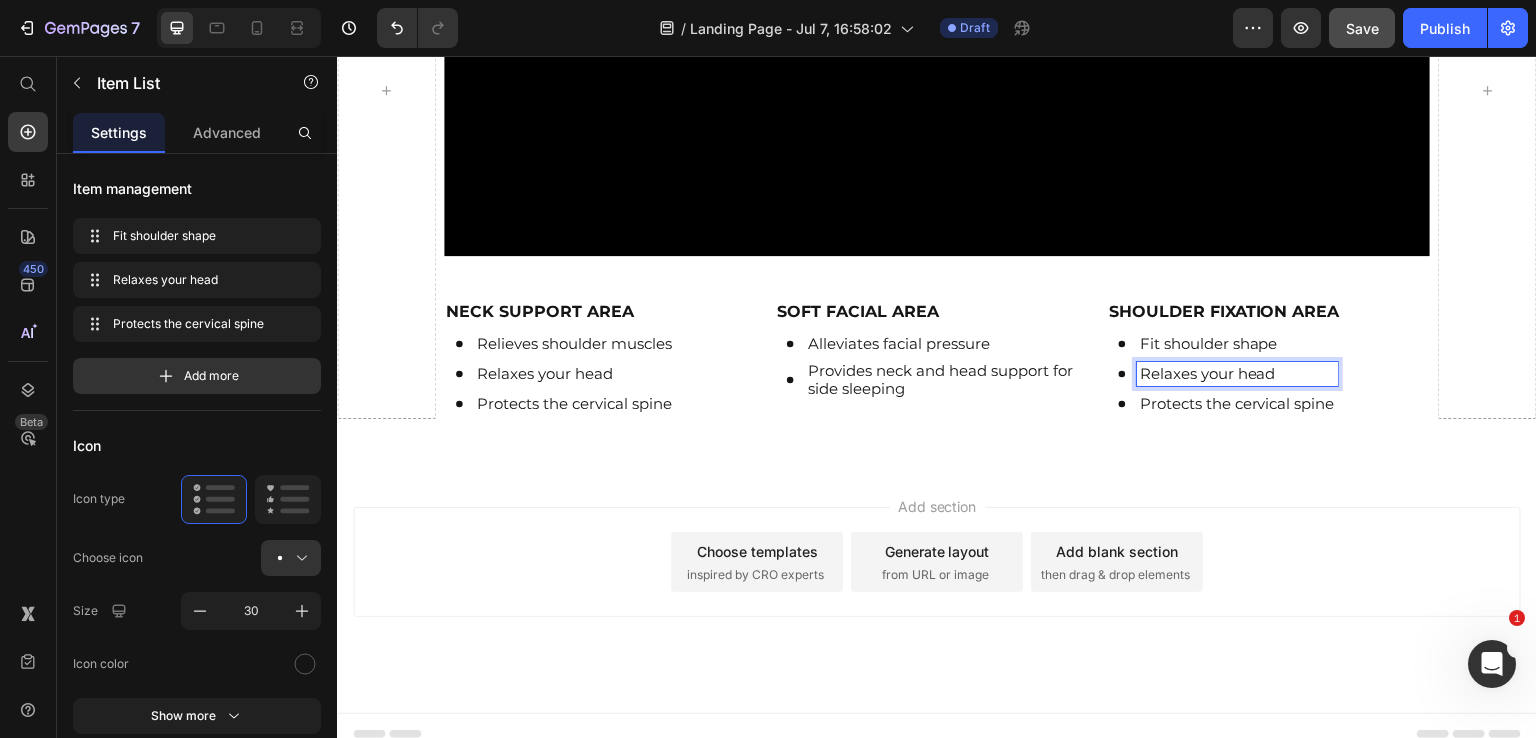 click on "Relaxes your head" at bounding box center (1237, 374) 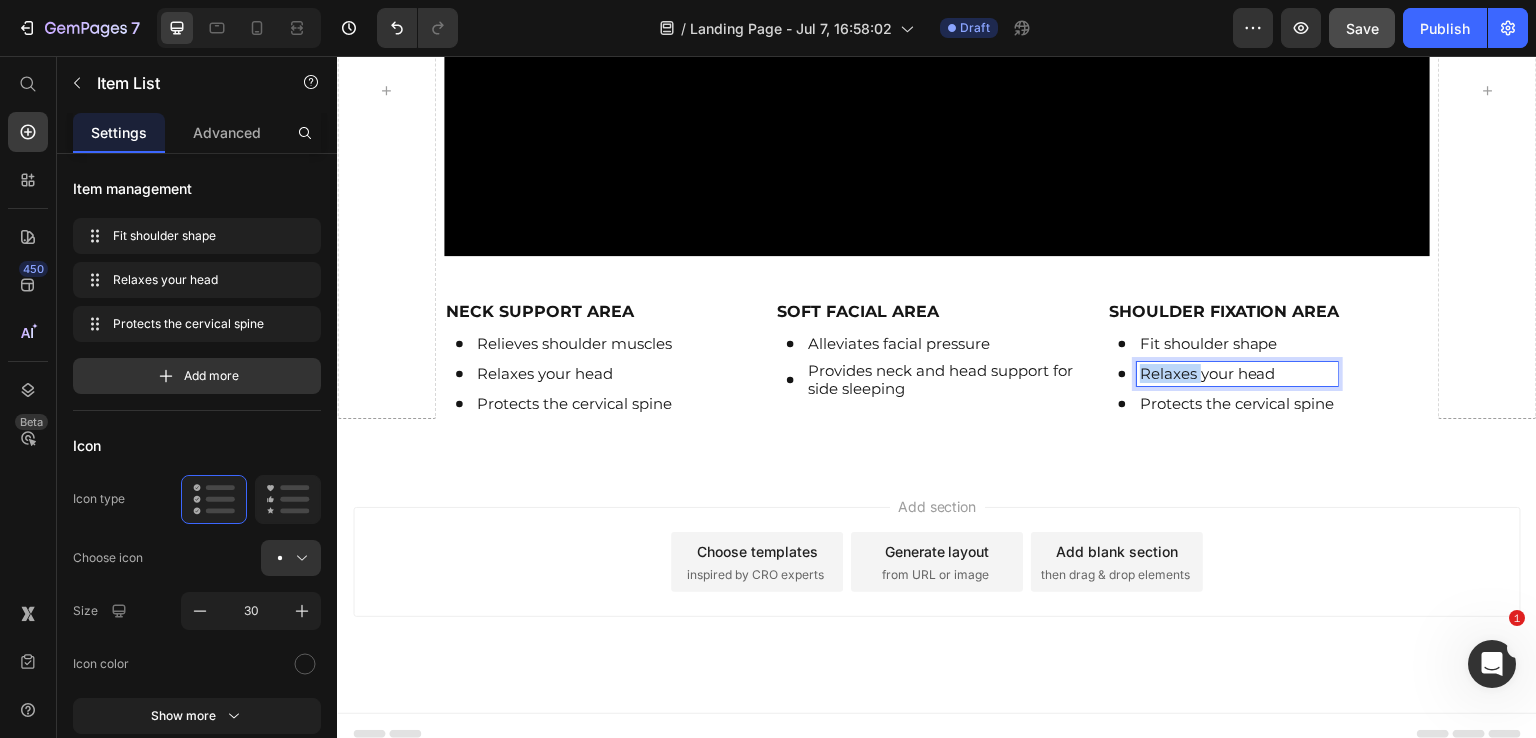 click on "Relaxes your head" at bounding box center (1237, 374) 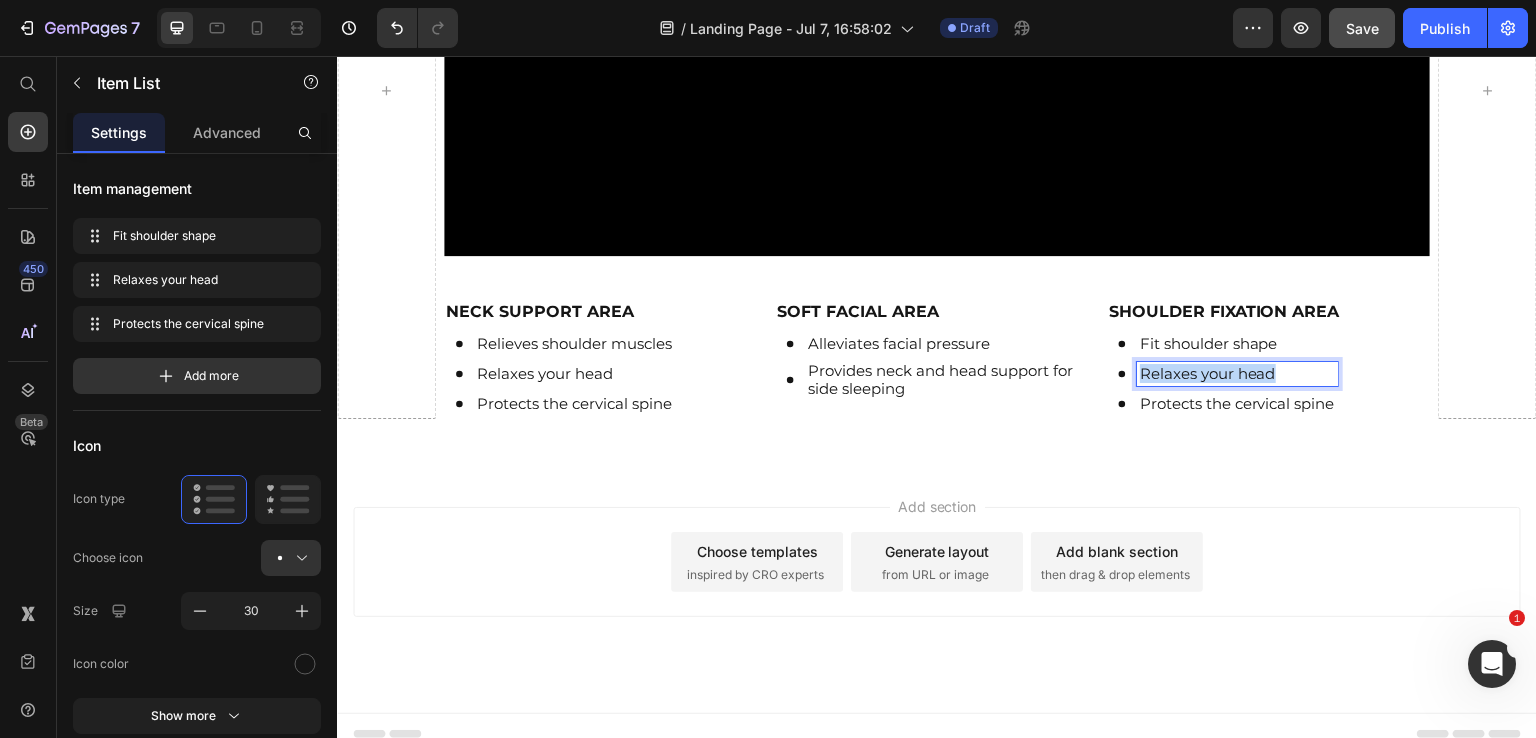click on "Relaxes your head" at bounding box center (1237, 374) 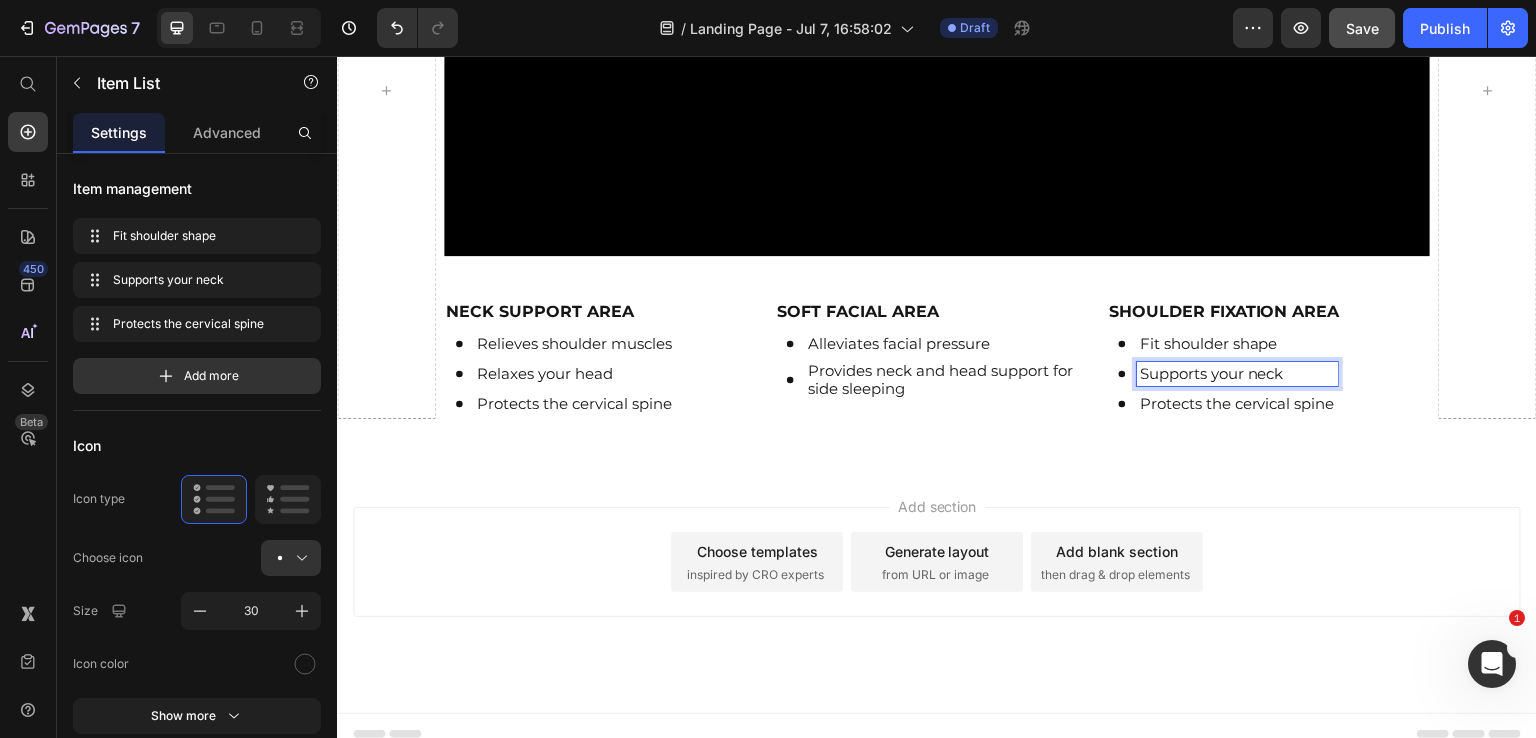 click on "Supports your neck" at bounding box center (1237, 374) 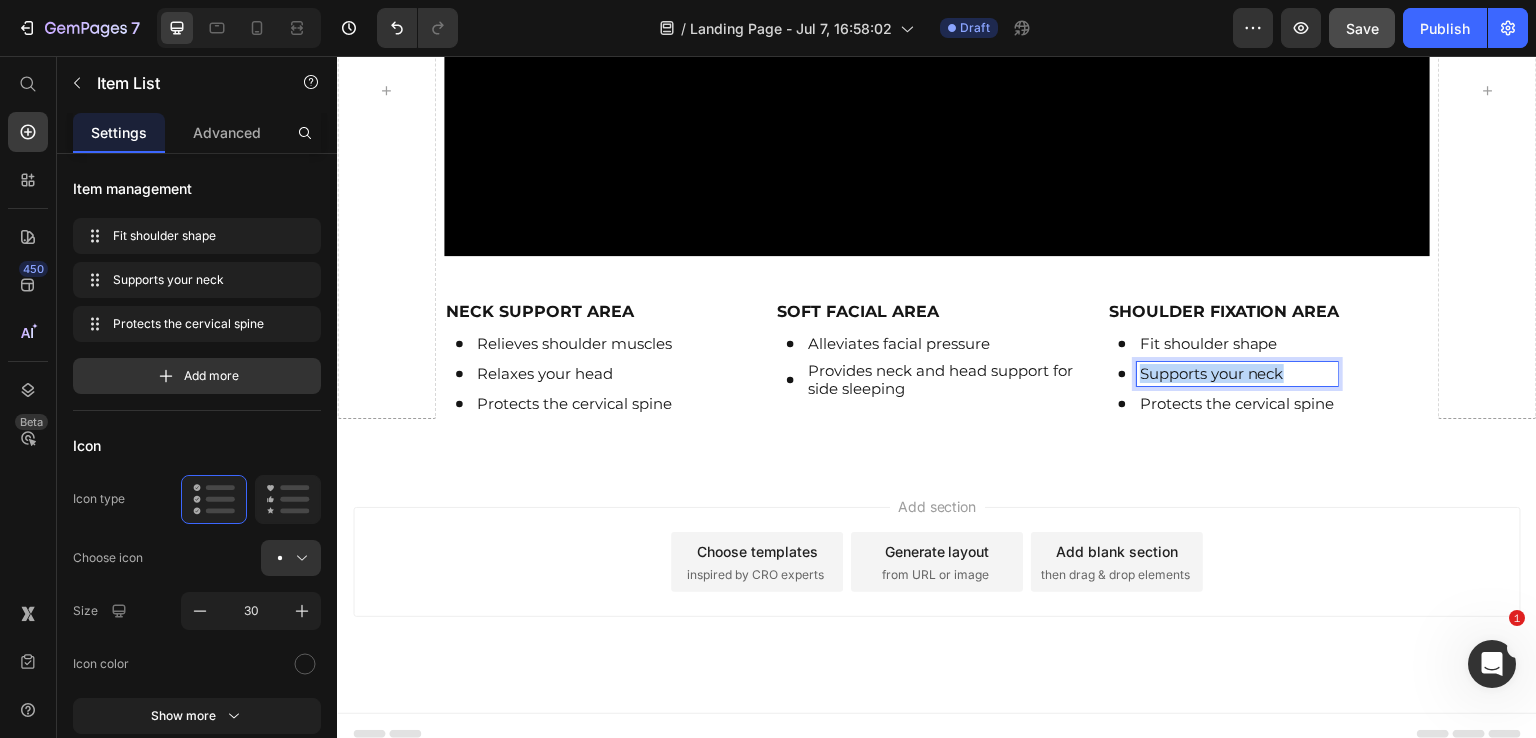 click on "Supports your neck" at bounding box center [1237, 374] 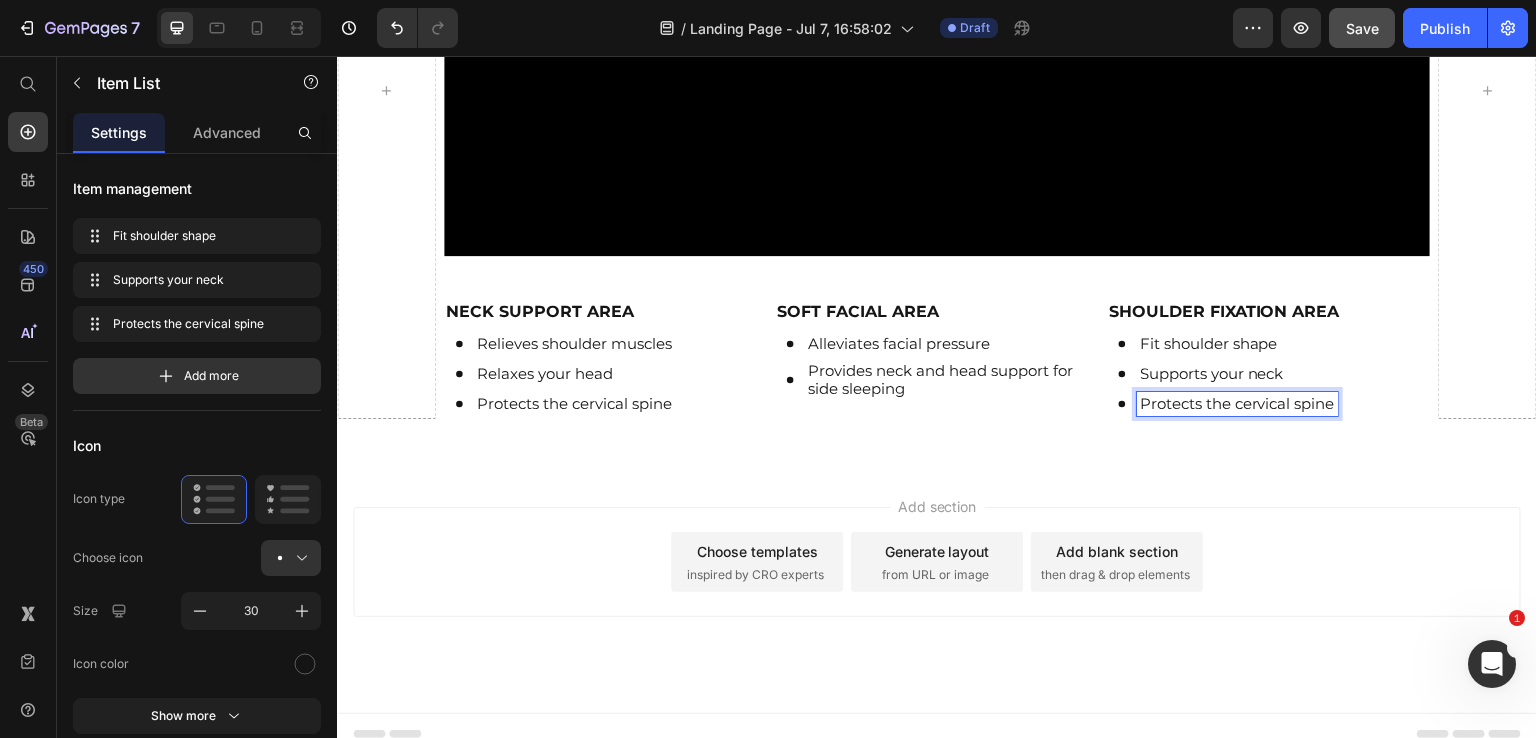 click on "Protects the cervical spine" at bounding box center (1237, 404) 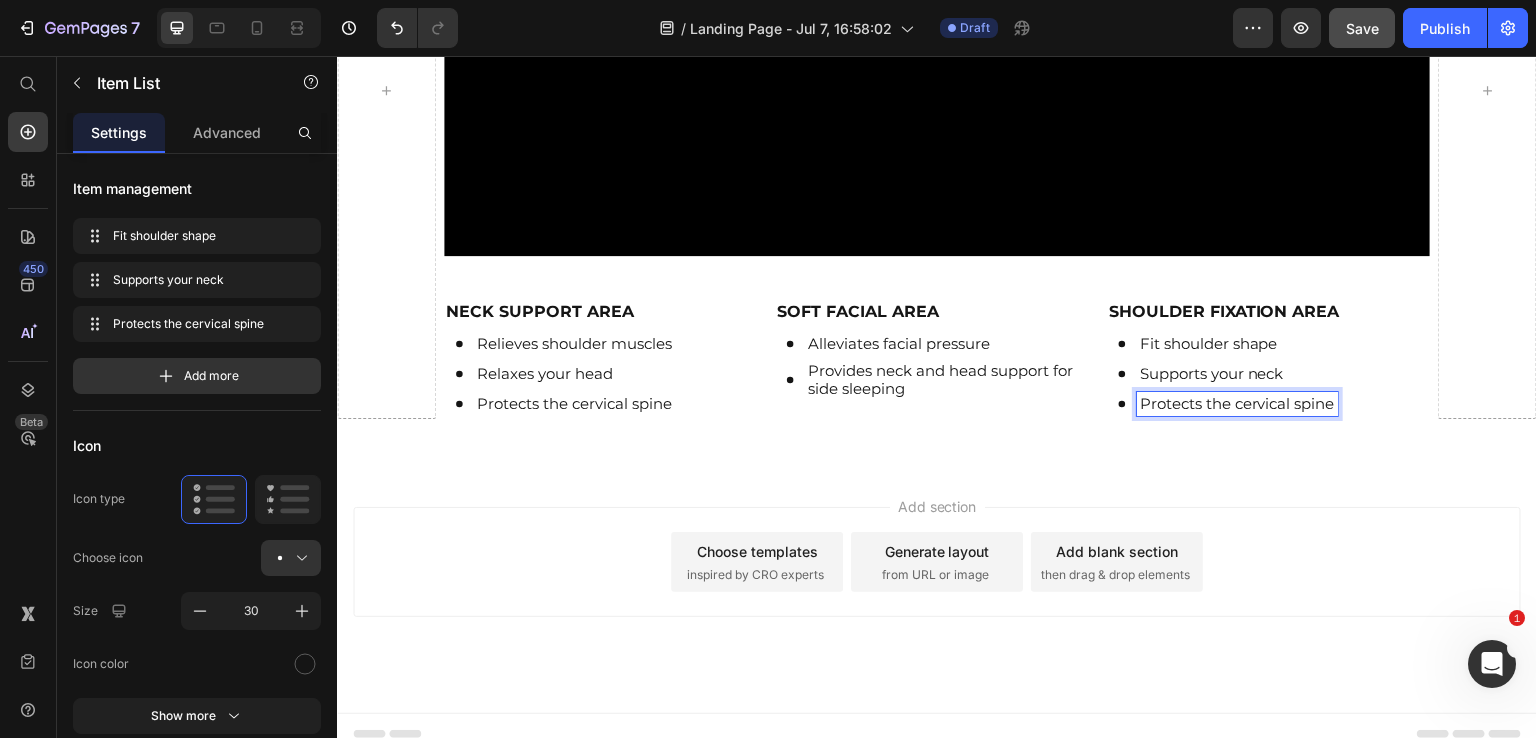 click on "Protects the cervical spine" at bounding box center (1237, 404) 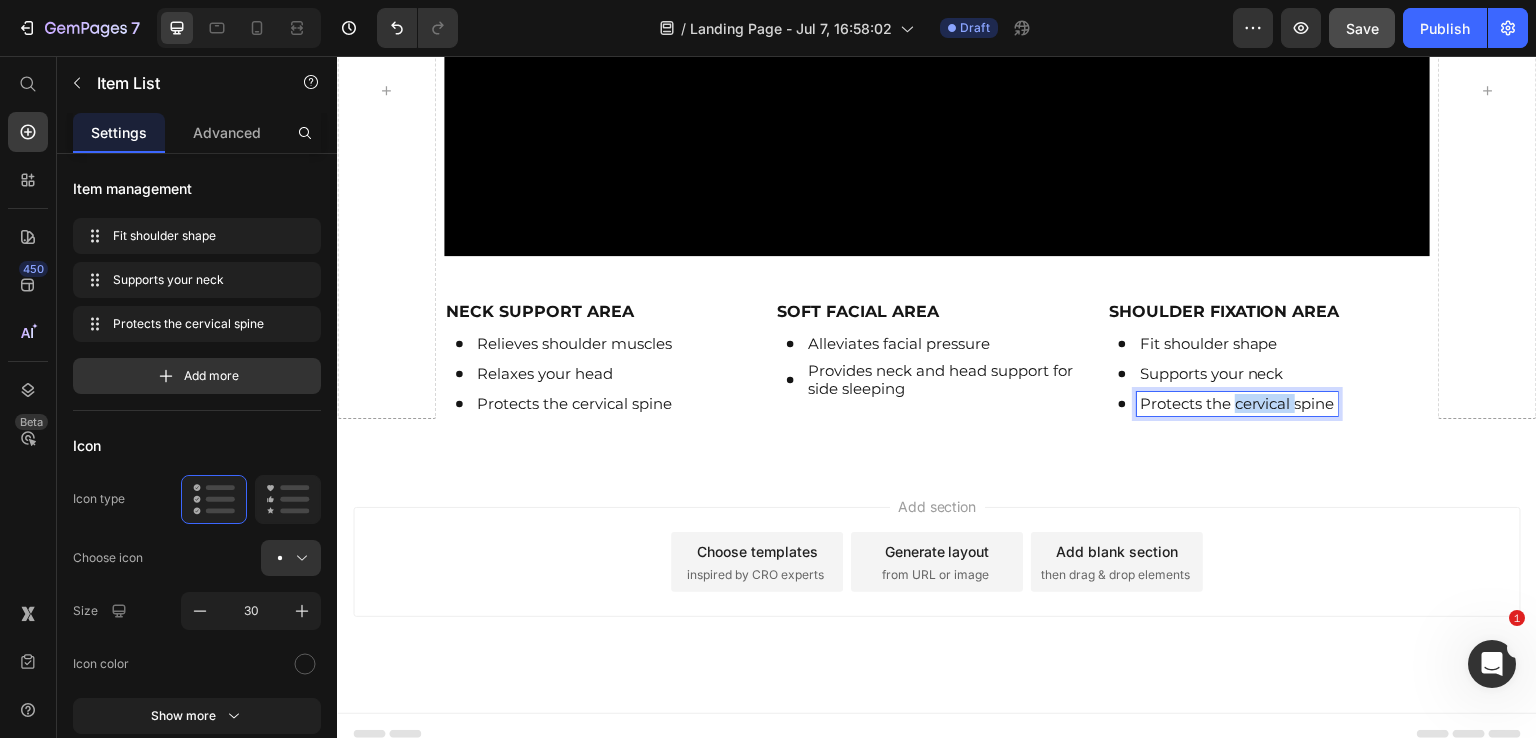 click on "Protects the cervical spine" at bounding box center [1237, 404] 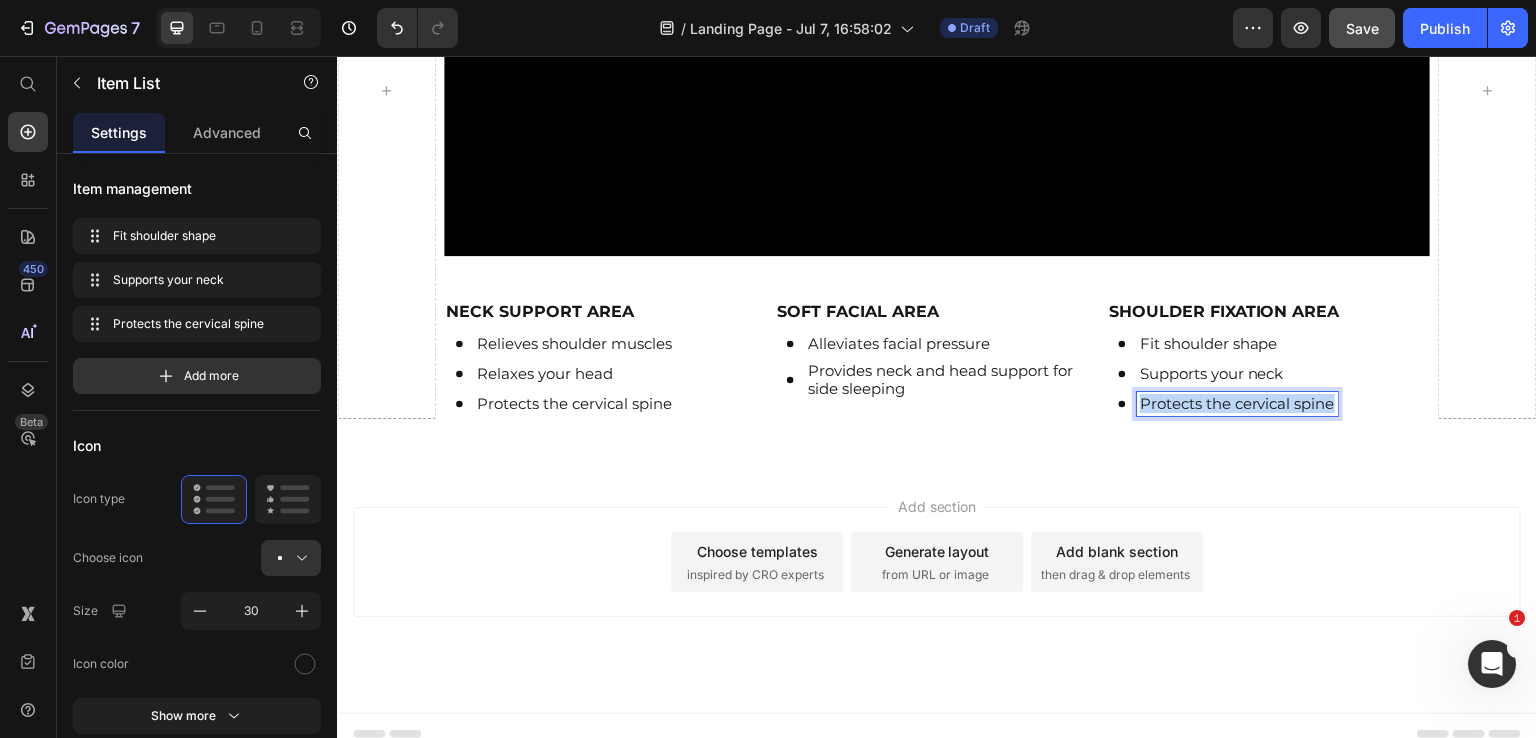 click on "Protects the cervical spine" at bounding box center [1237, 404] 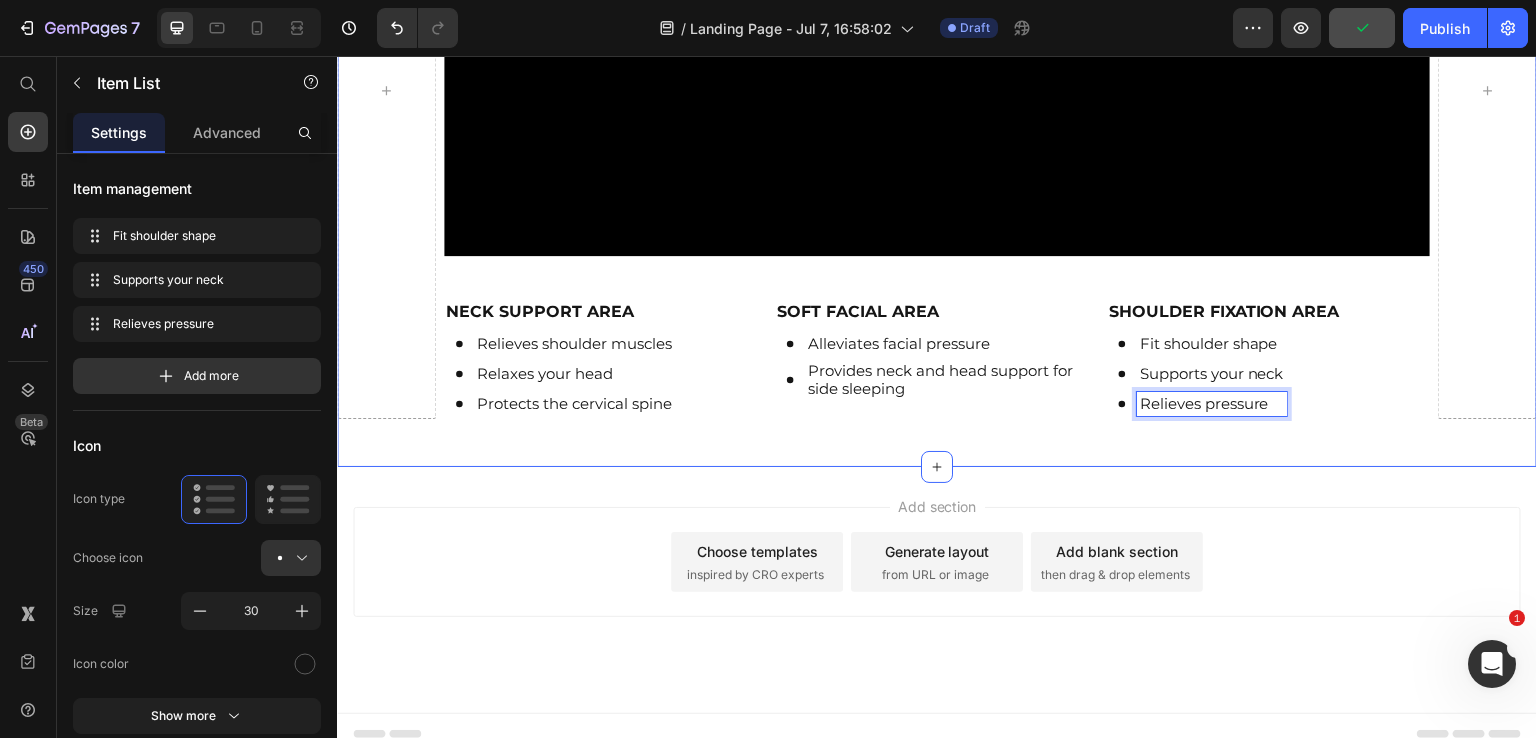 click on "Video NECK SUPPORT AREA Text Block
Relieves shoulder muscles
Relaxes your head
Protects the cervical spine Item List SHOULDER FIXATION AREA Text Block
Fit shoulder shape
Supports your neck
Relieves pressure Item List   0 SOFT FACIAL AREA Text Block
Alleviates facial pressure
Provides neck and head support for side sleeping Item List Row
Row" at bounding box center [937, 99] 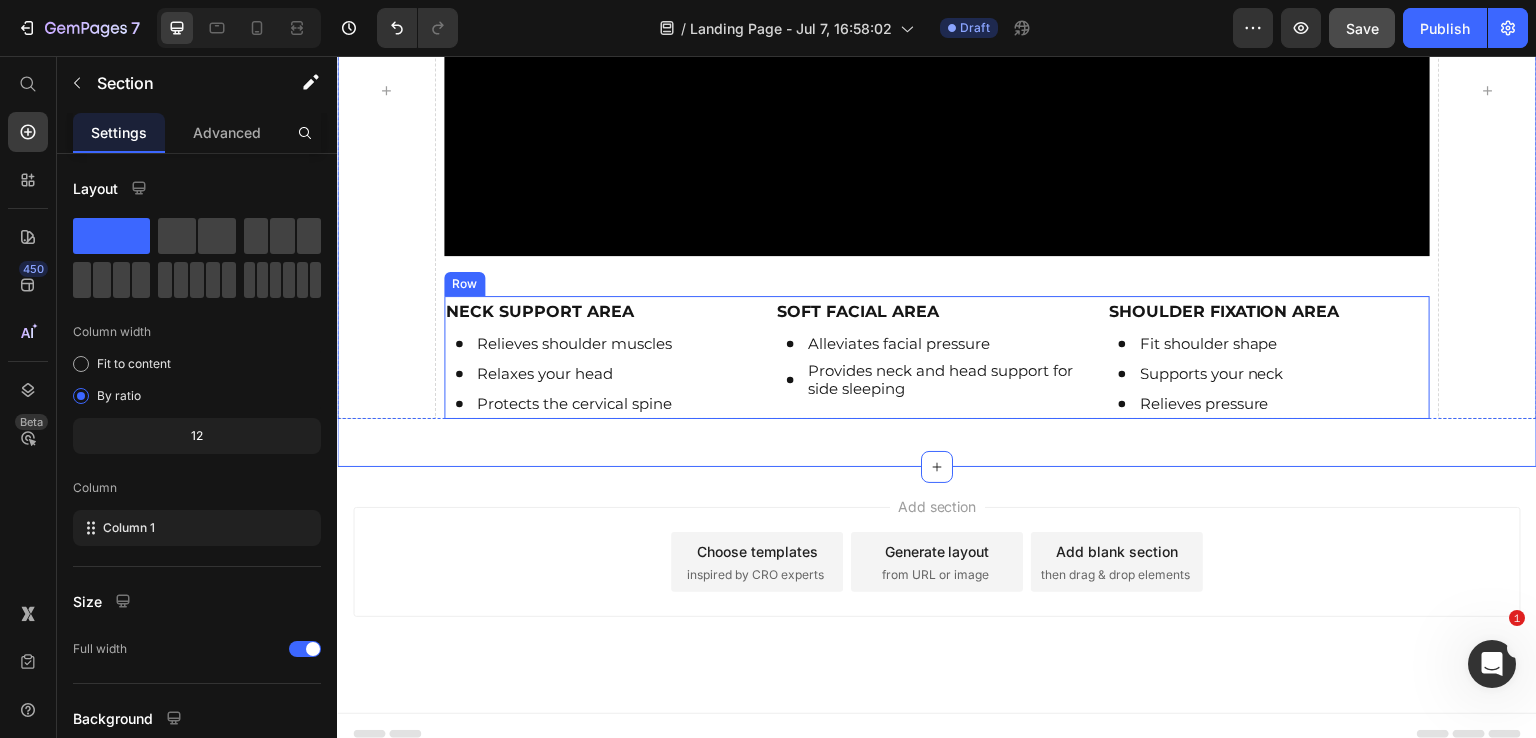 click on "SOFT FACIAL AREA Text Block
Alleviates facial pressure
Provides neck and head support for side sleeping Item List" at bounding box center [937, 357] 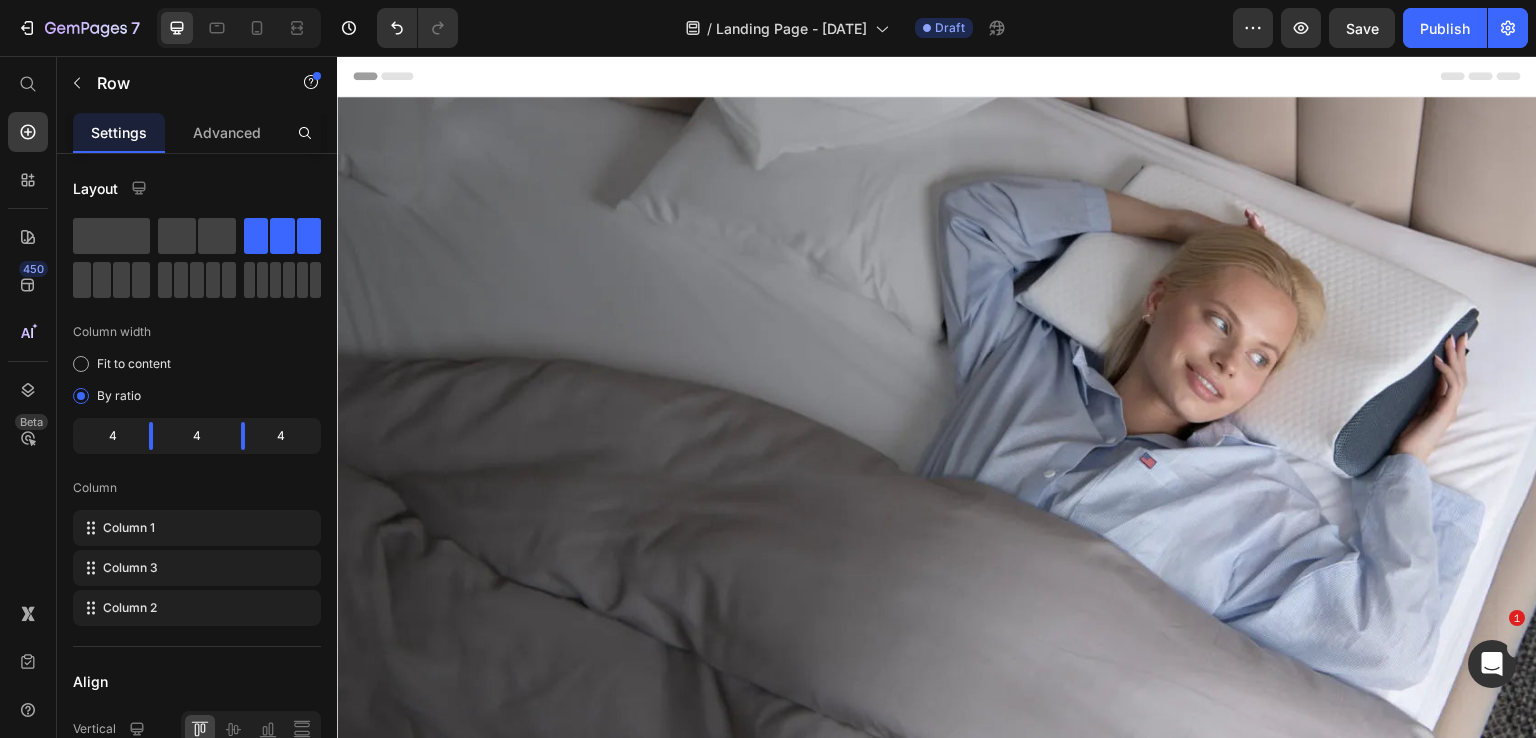 scroll, scrollTop: 0, scrollLeft: 0, axis: both 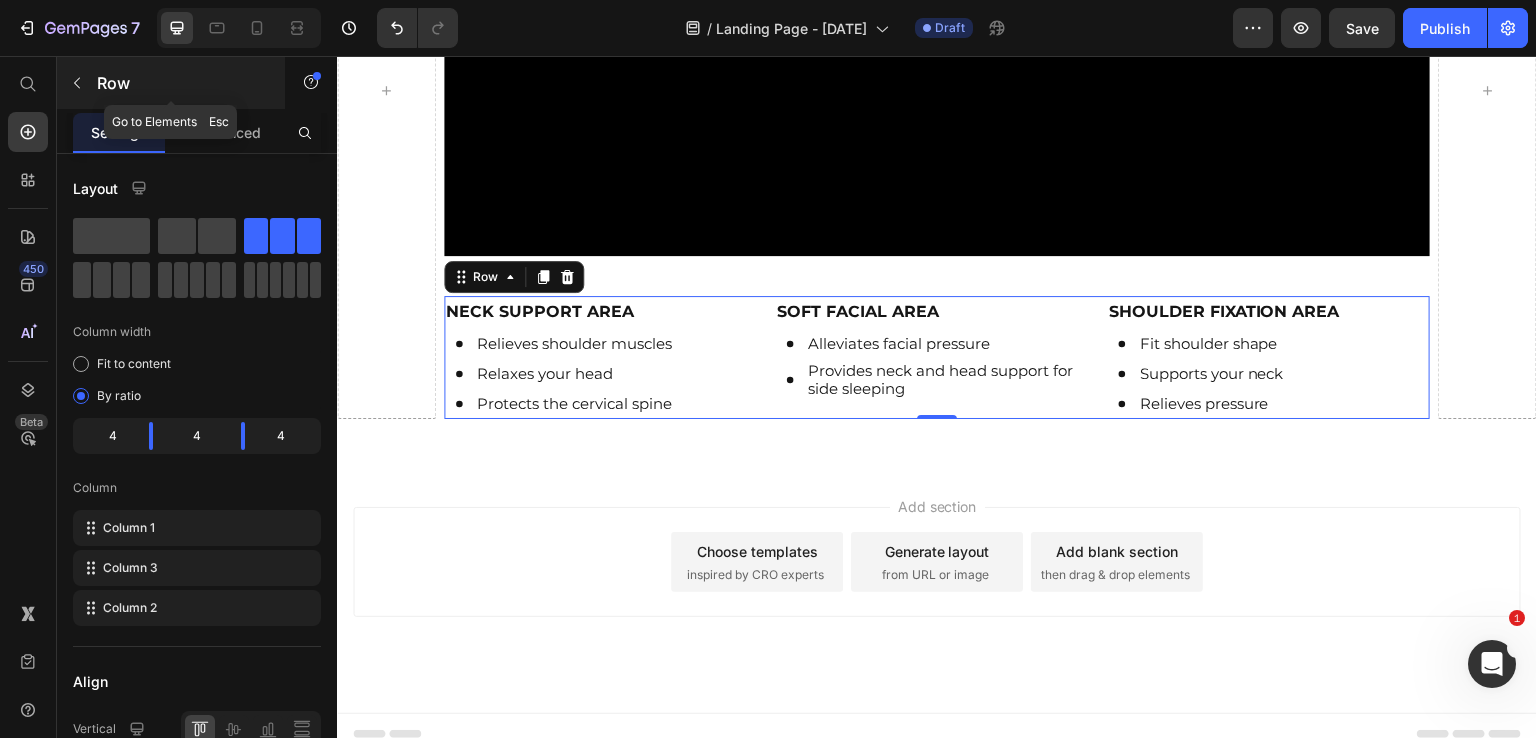 click at bounding box center [77, 83] 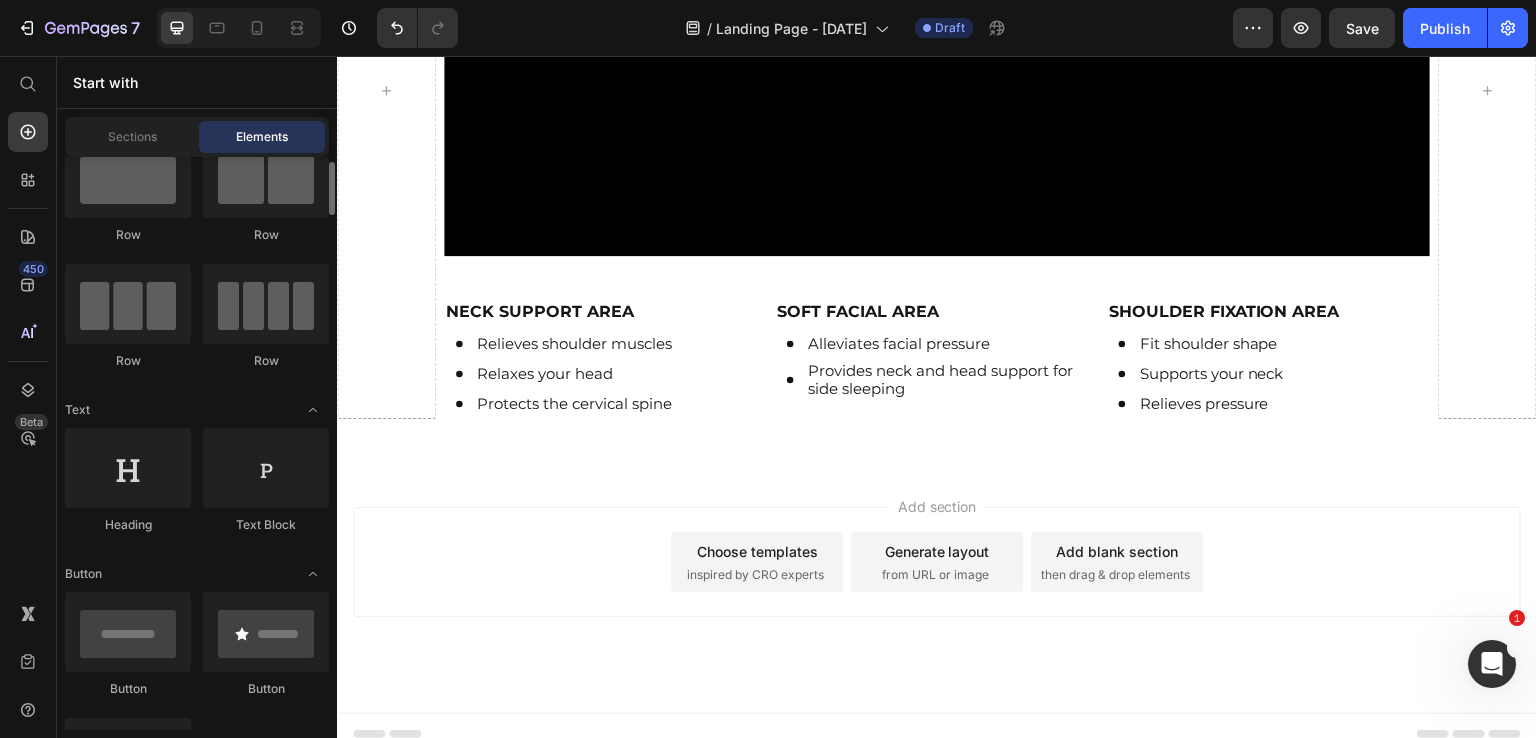 scroll, scrollTop: 0, scrollLeft: 0, axis: both 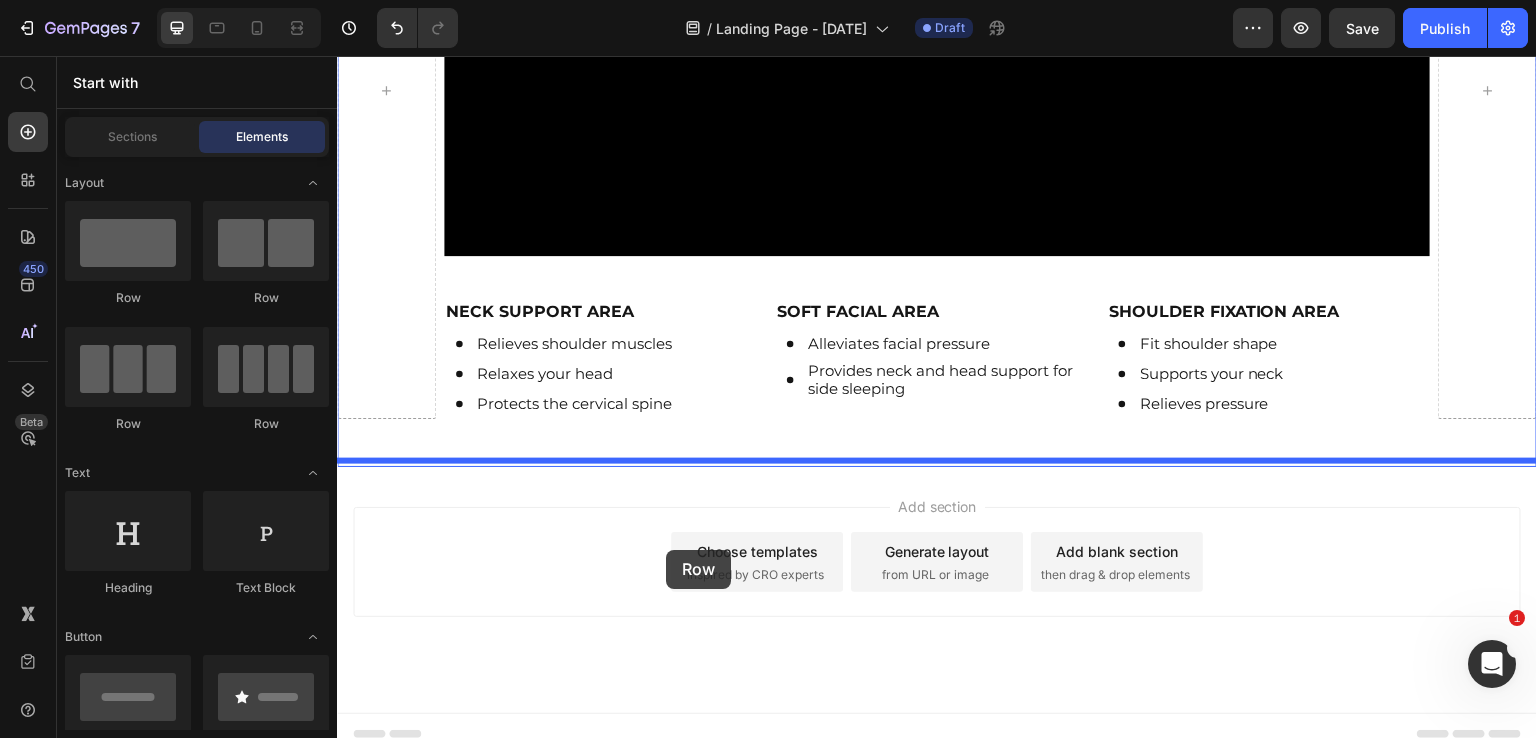 drag, startPoint x: 597, startPoint y: 293, endPoint x: 666, endPoint y: 550, distance: 266.10147 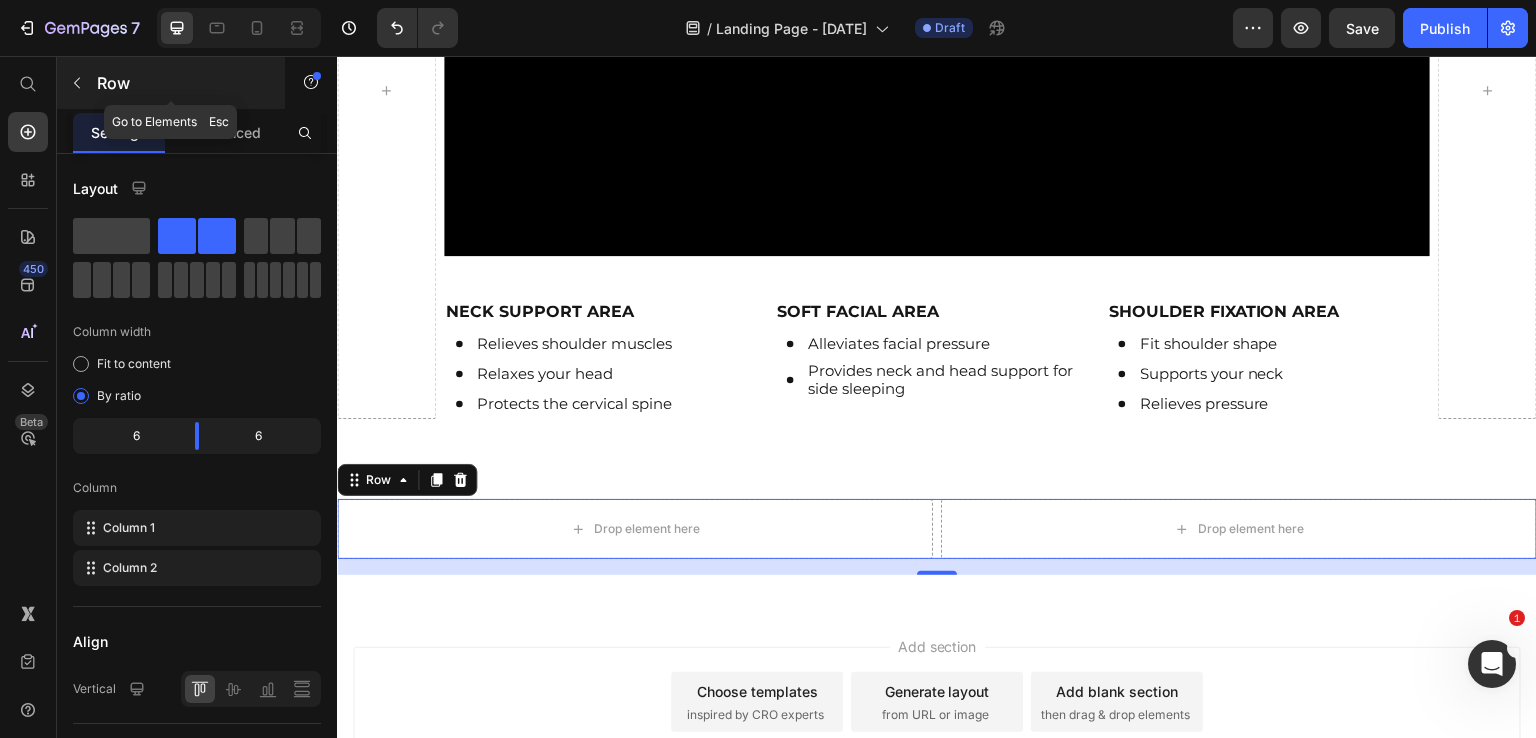 click at bounding box center [77, 83] 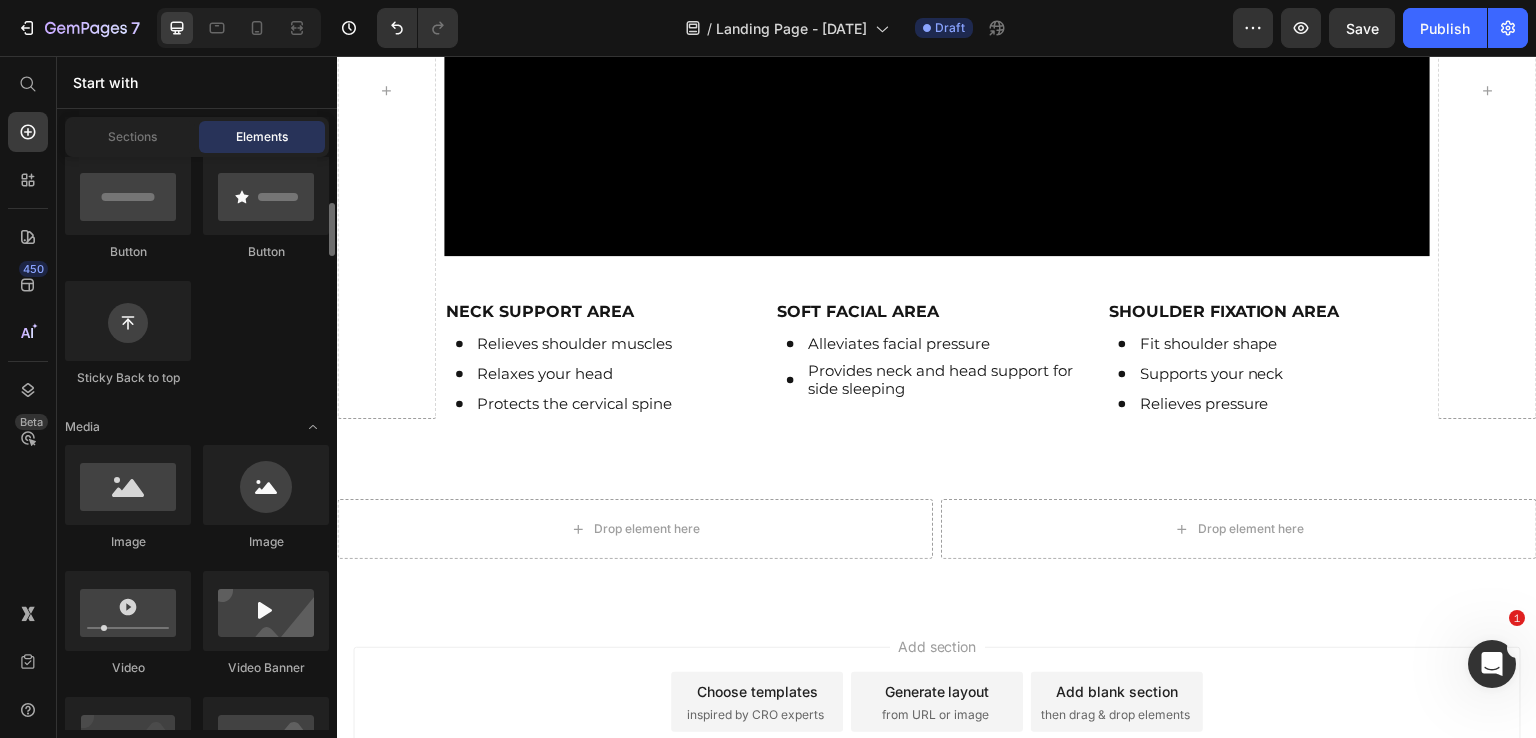 scroll, scrollTop: 501, scrollLeft: 0, axis: vertical 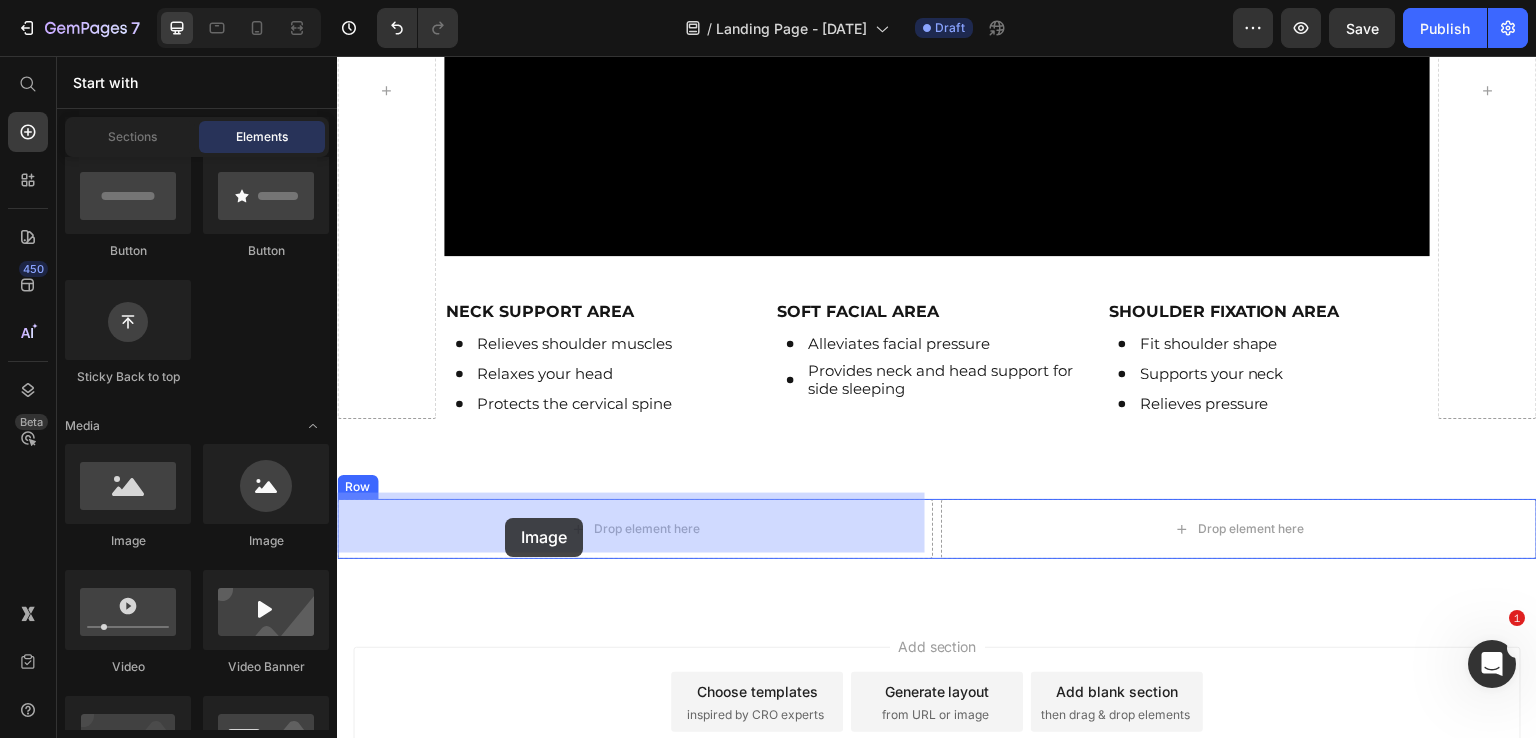 drag, startPoint x: 454, startPoint y: 545, endPoint x: 505, endPoint y: 518, distance: 57.706154 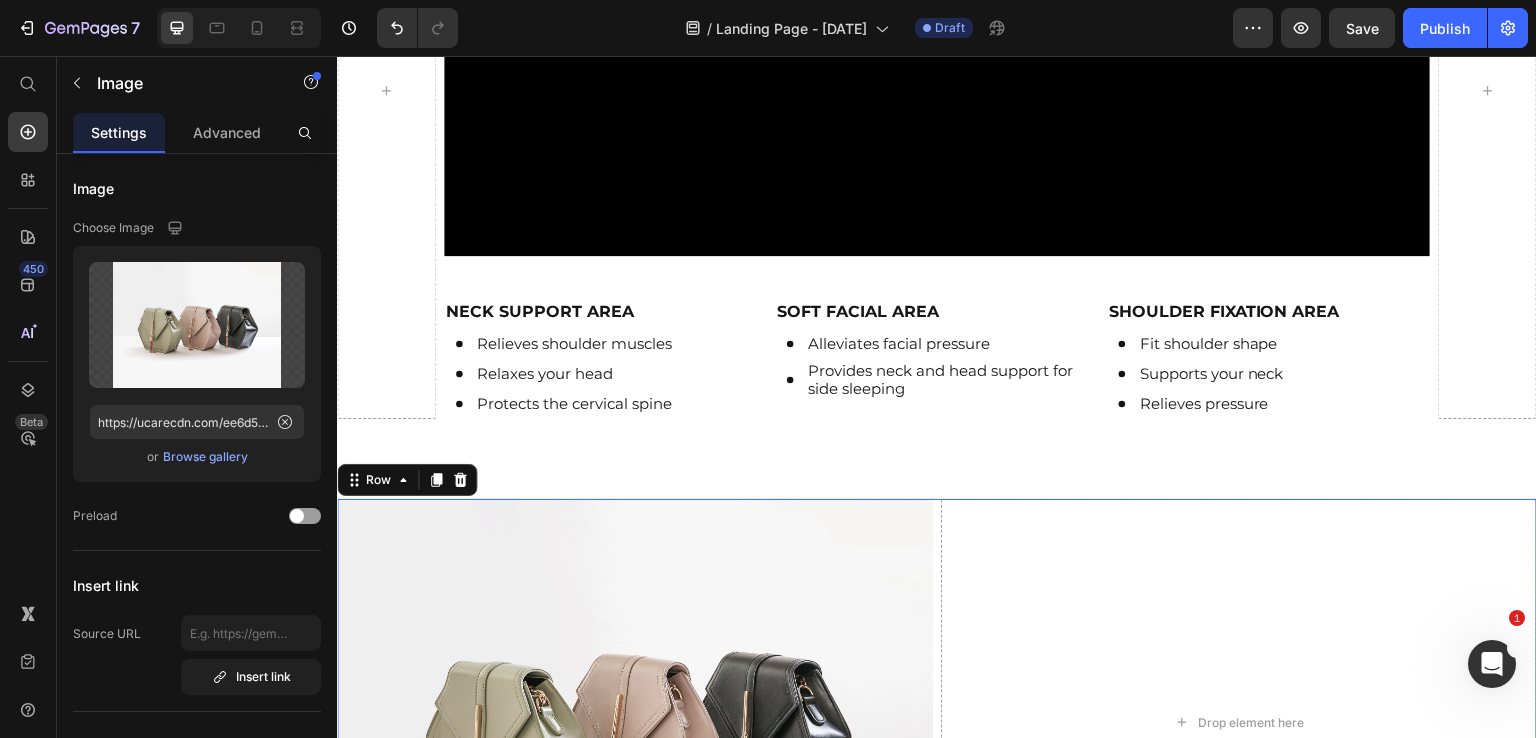 click on "Image
Drop element here Row   16" at bounding box center [937, 722] 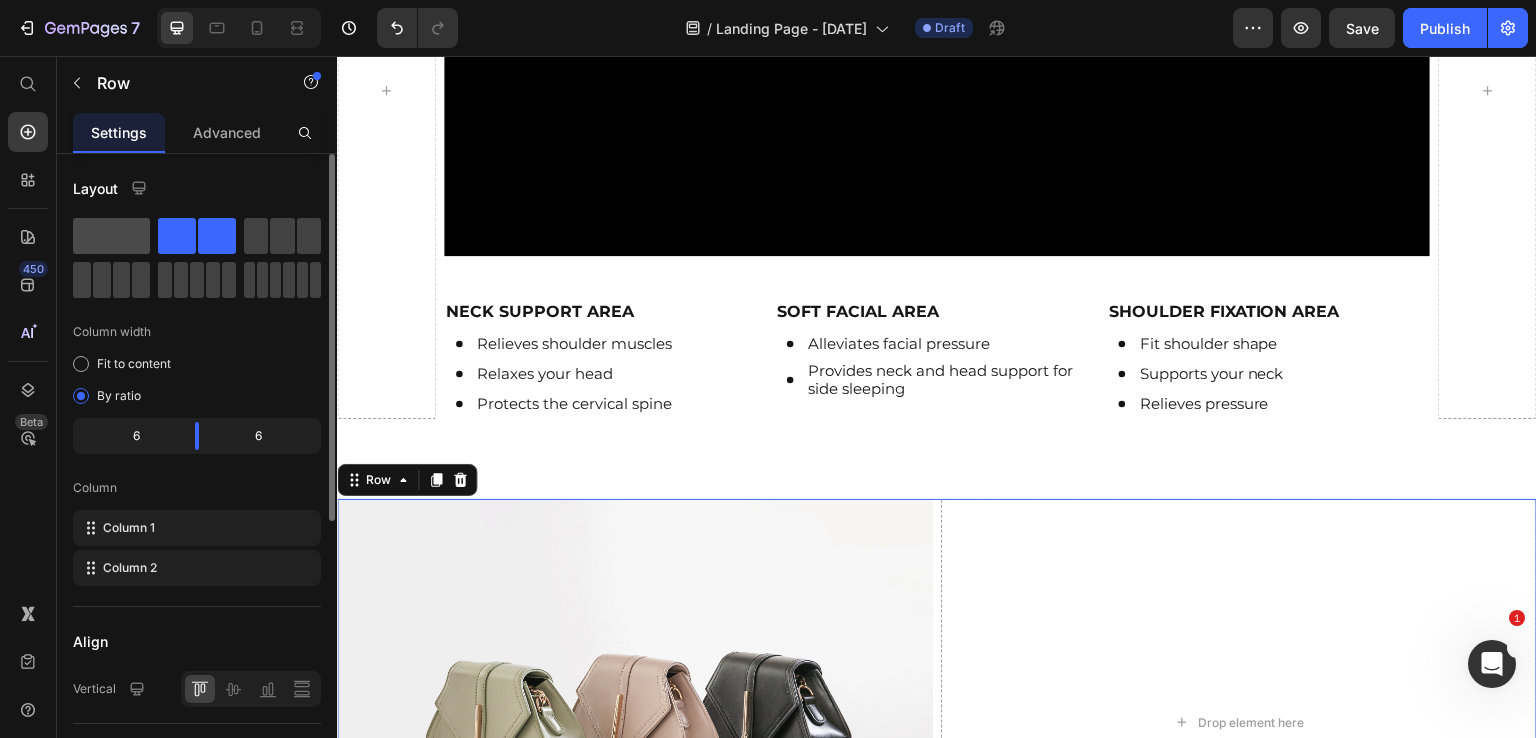 click 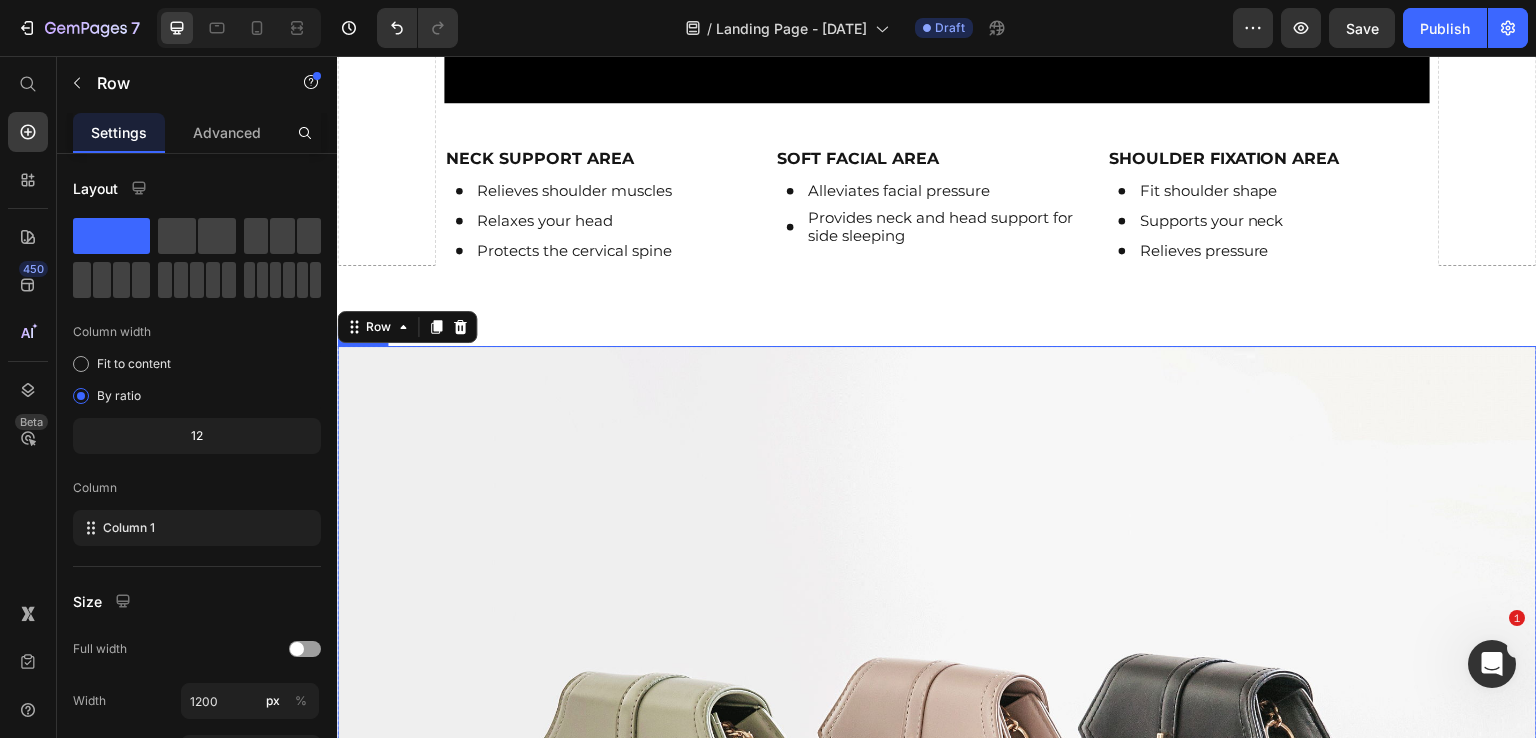 scroll, scrollTop: 1414, scrollLeft: 0, axis: vertical 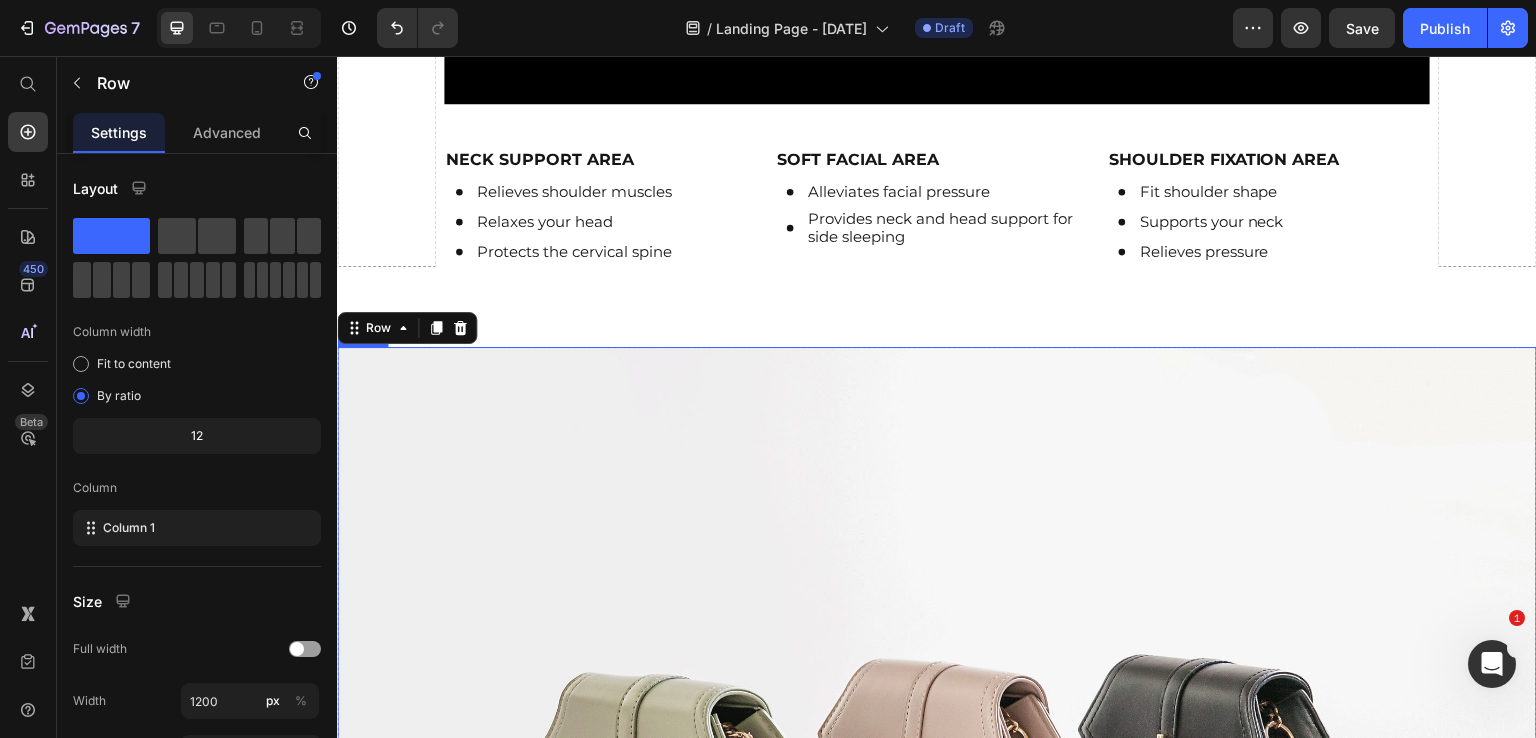 click at bounding box center [937, 797] 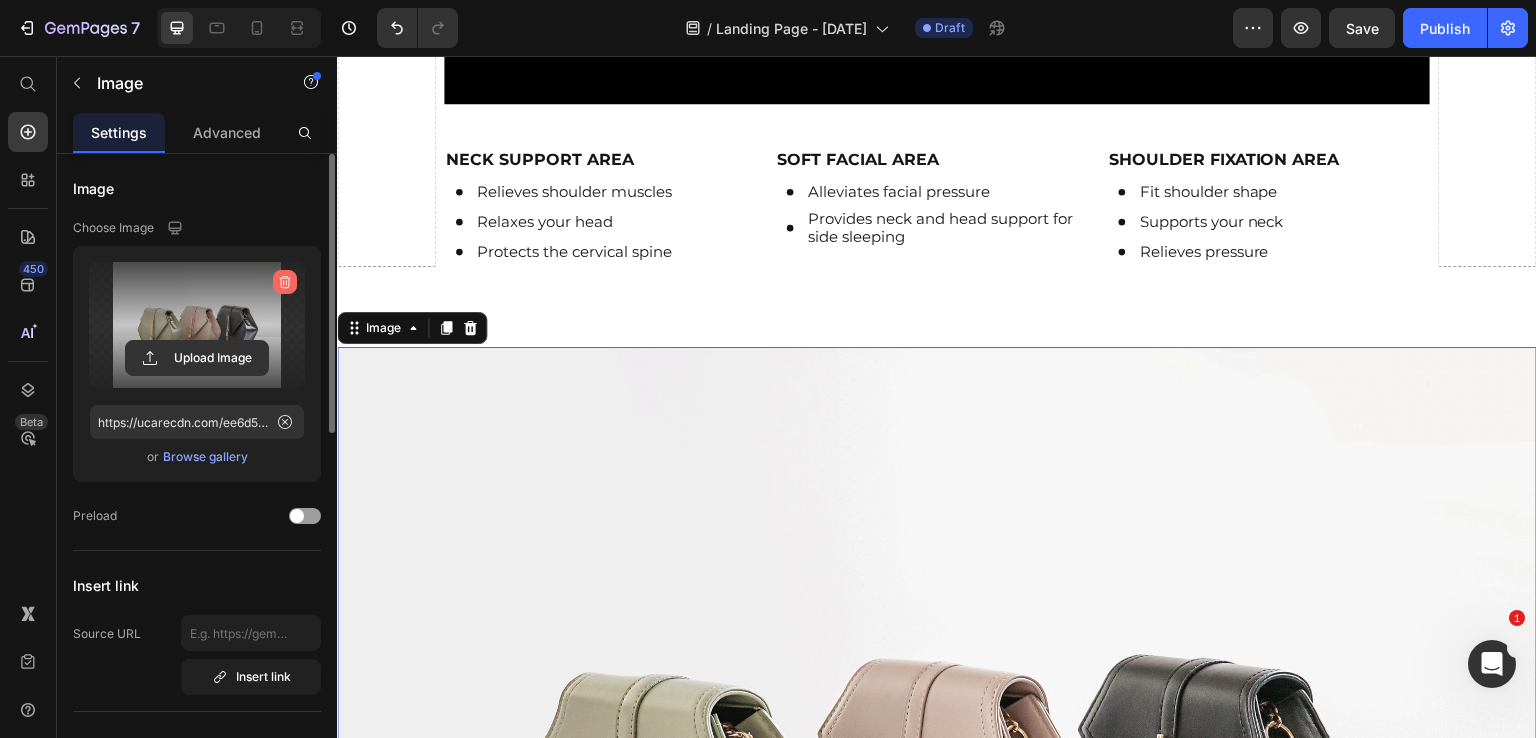 click 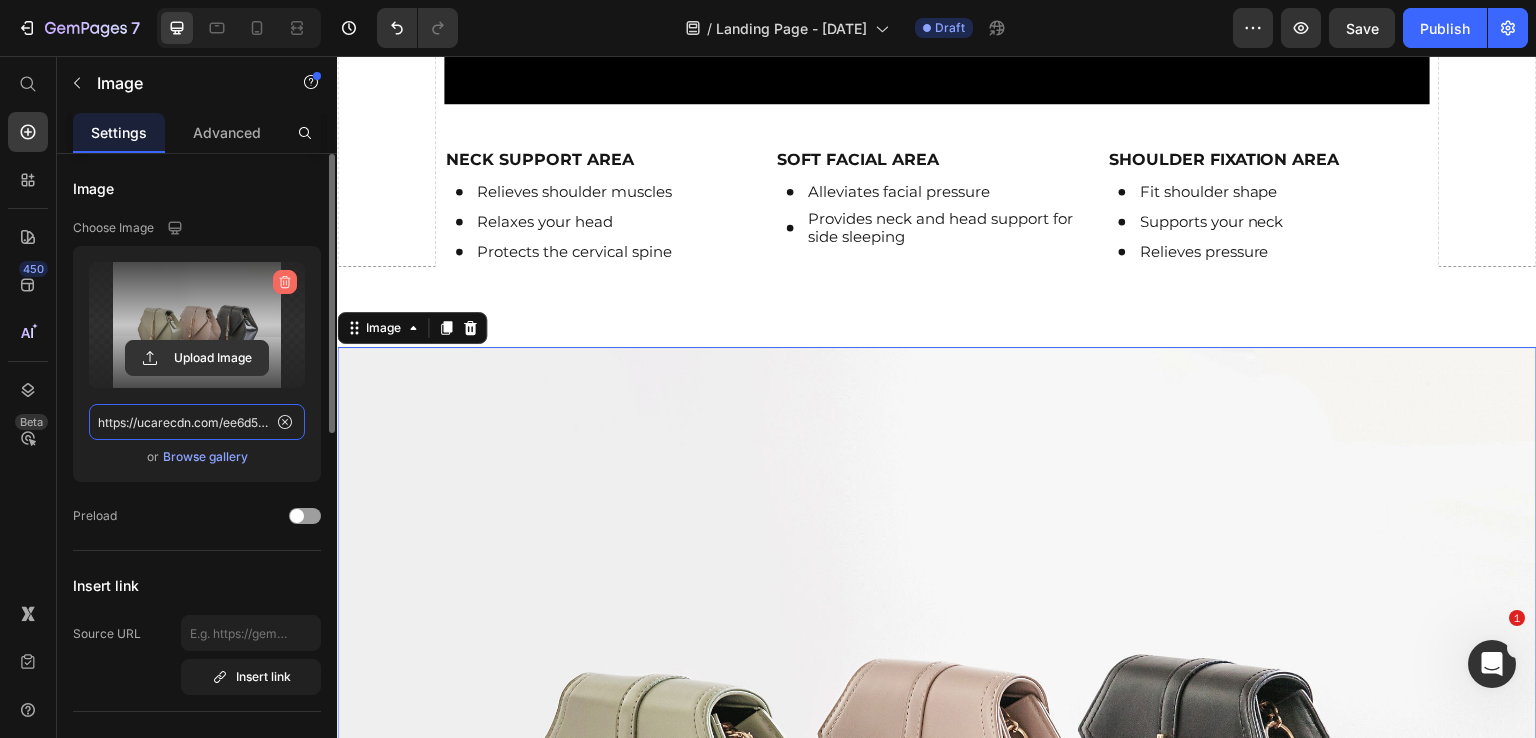 type 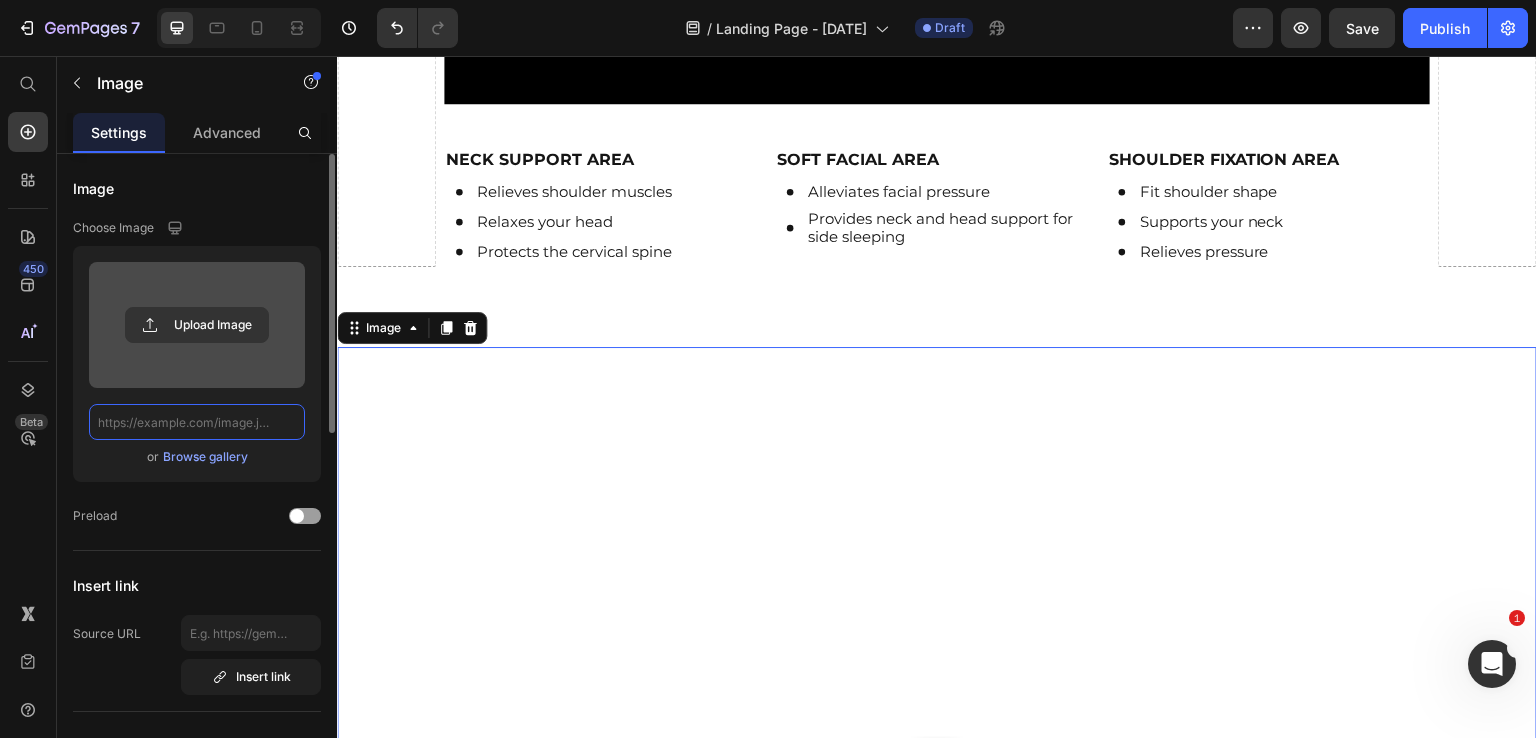 scroll, scrollTop: 0, scrollLeft: 0, axis: both 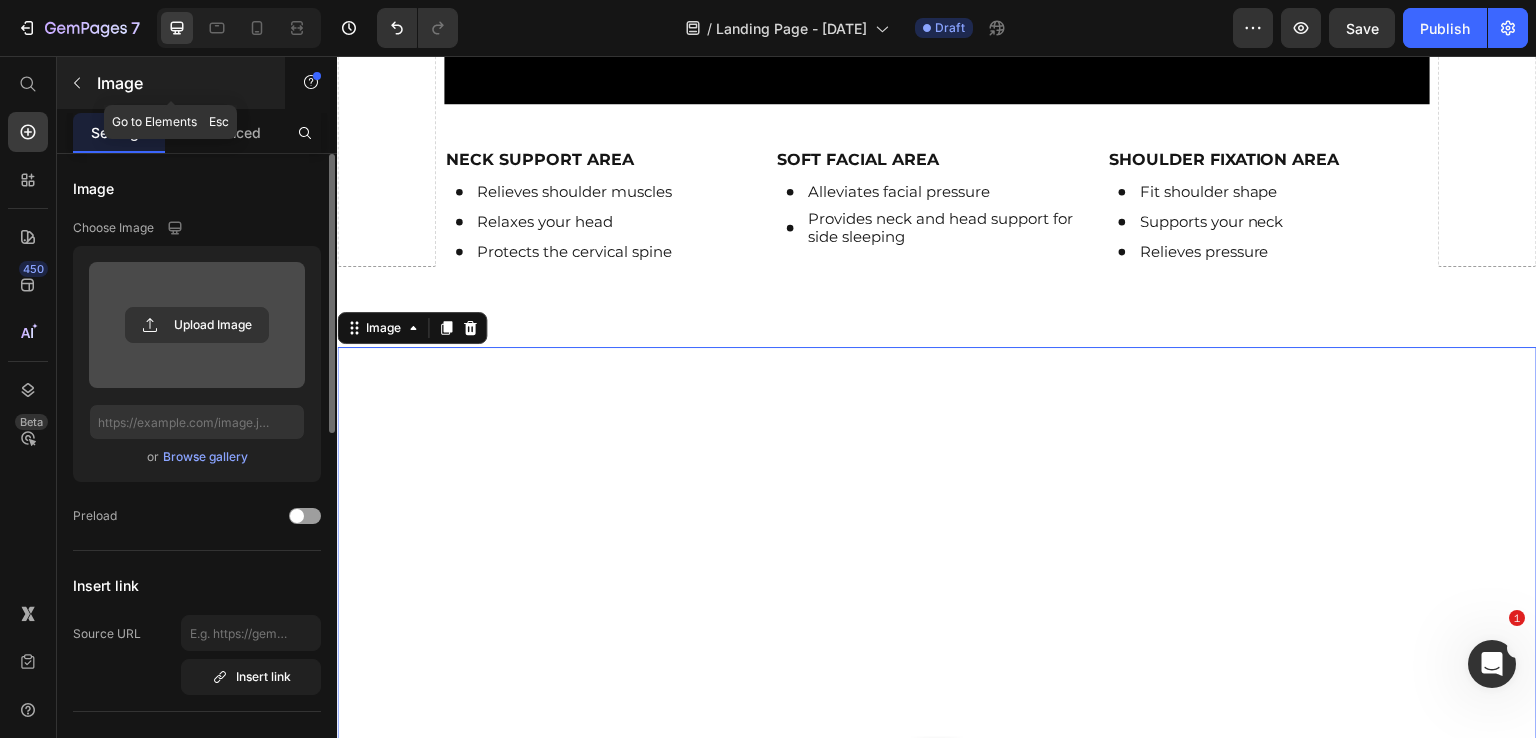 click at bounding box center (77, 83) 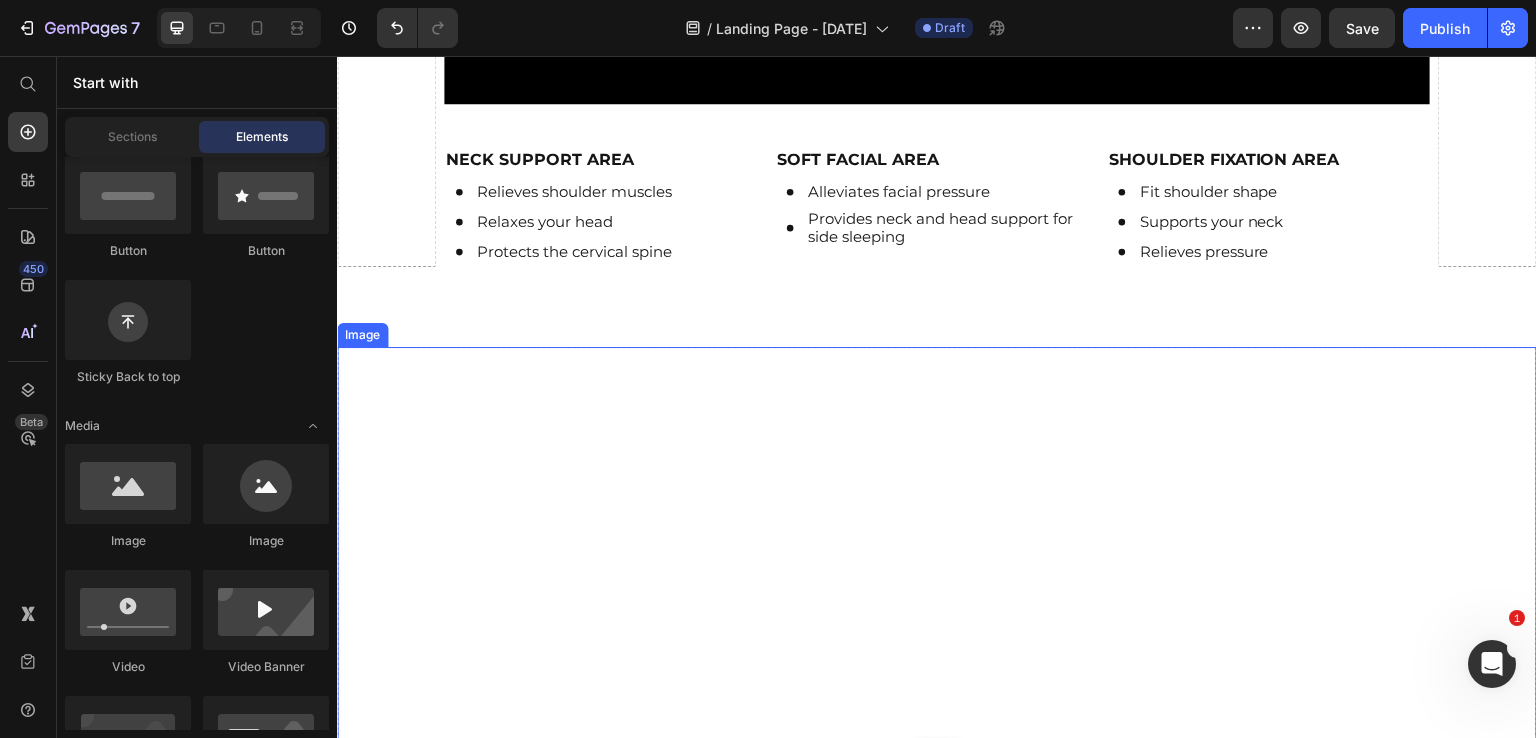click at bounding box center [937, 947] 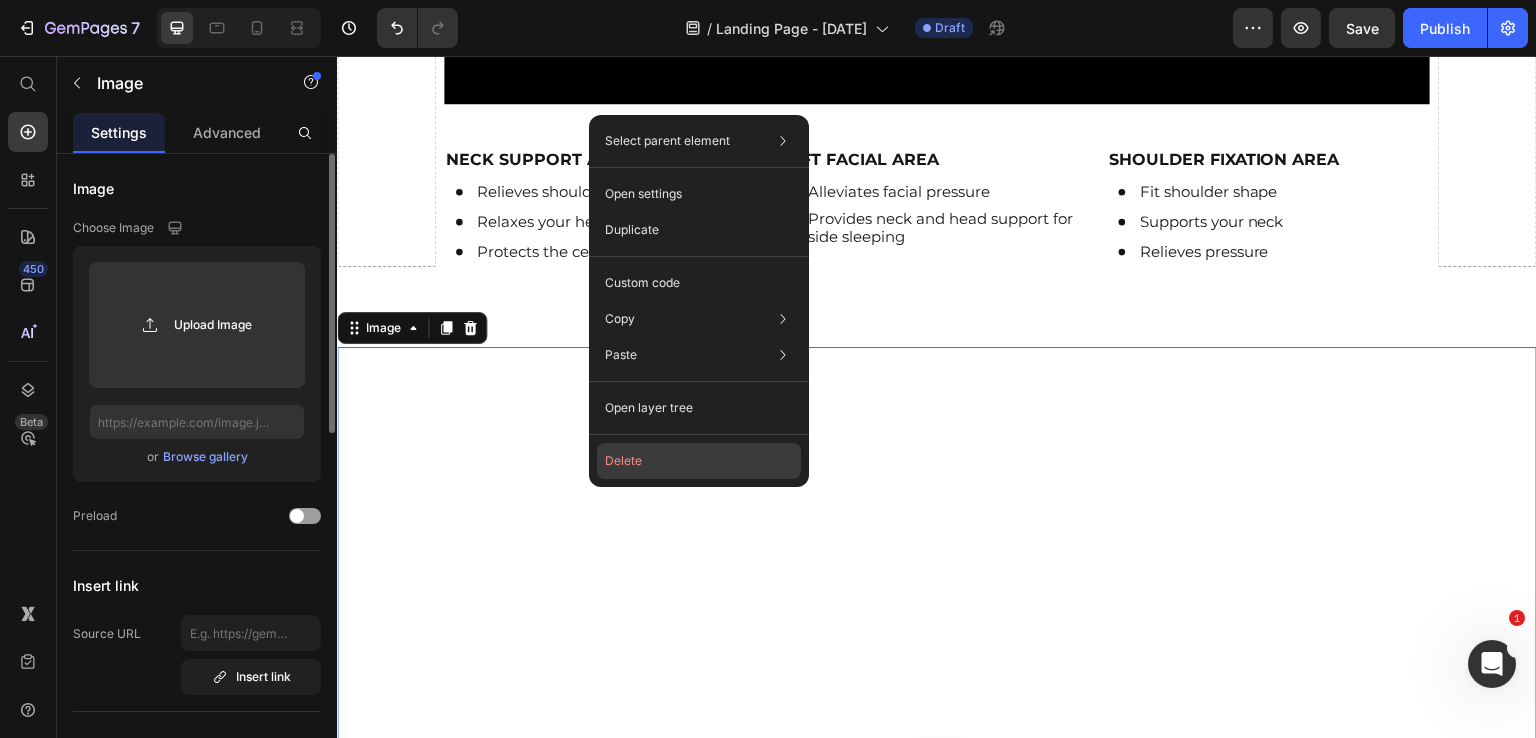 click on "Delete" 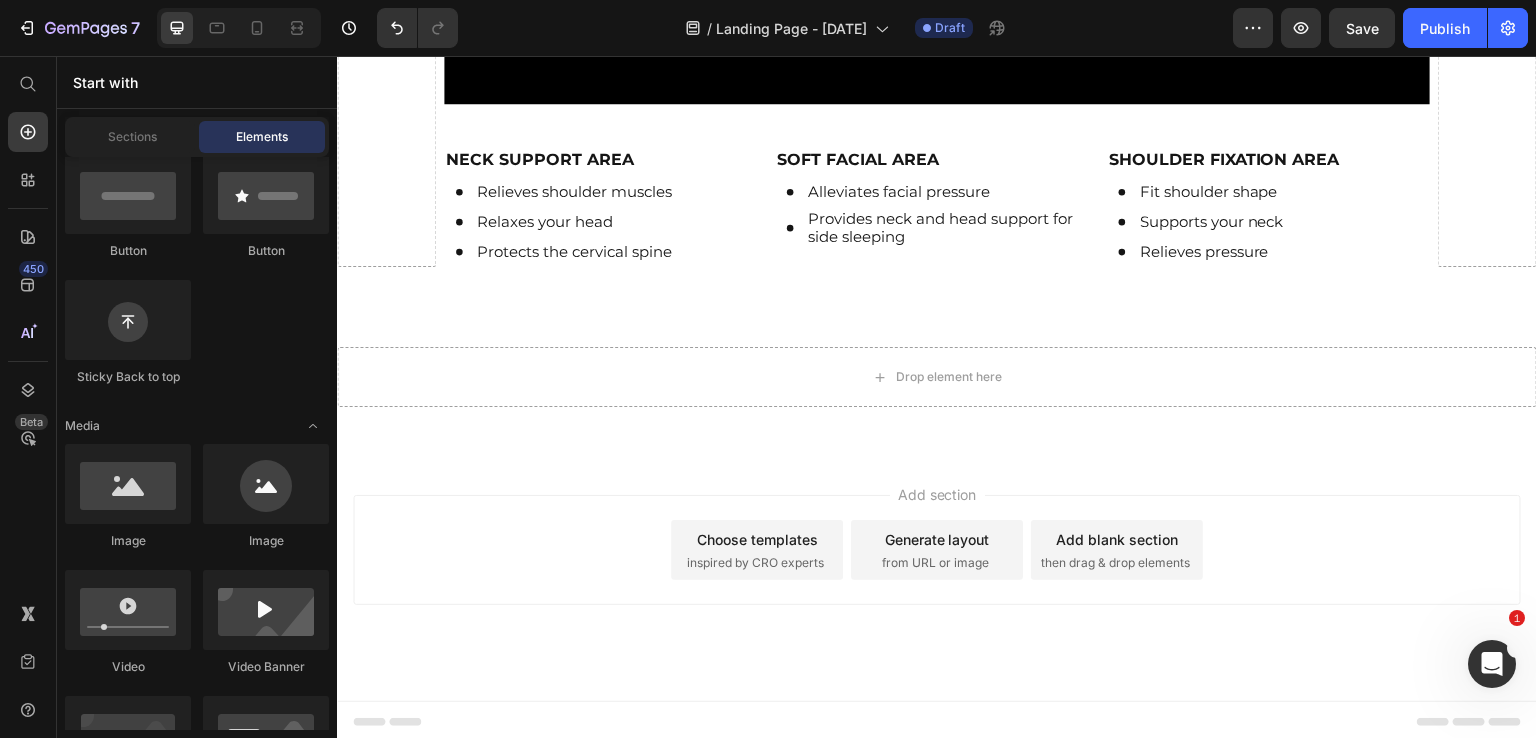 scroll, scrollTop: 1411, scrollLeft: 0, axis: vertical 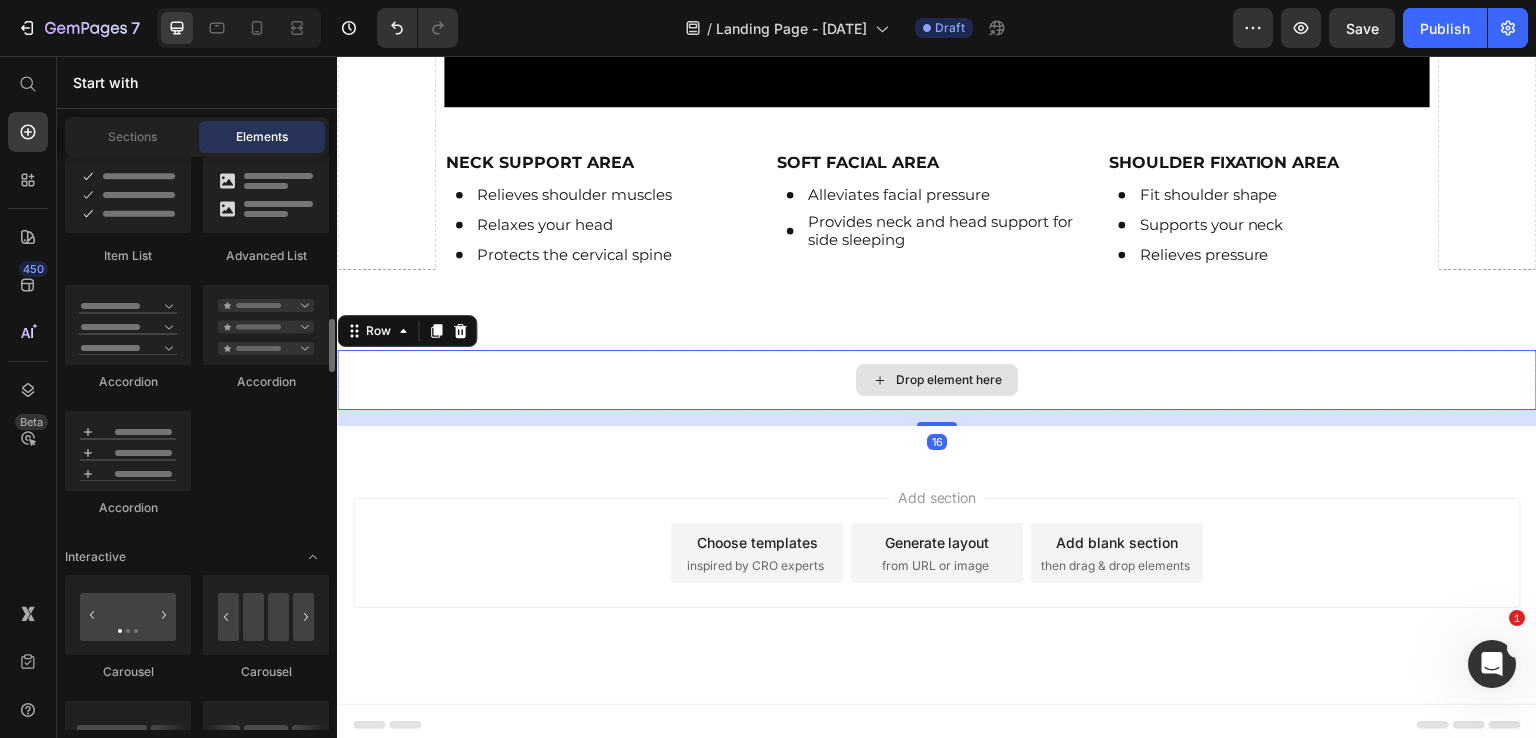 click on "Drop element here" at bounding box center (937, 380) 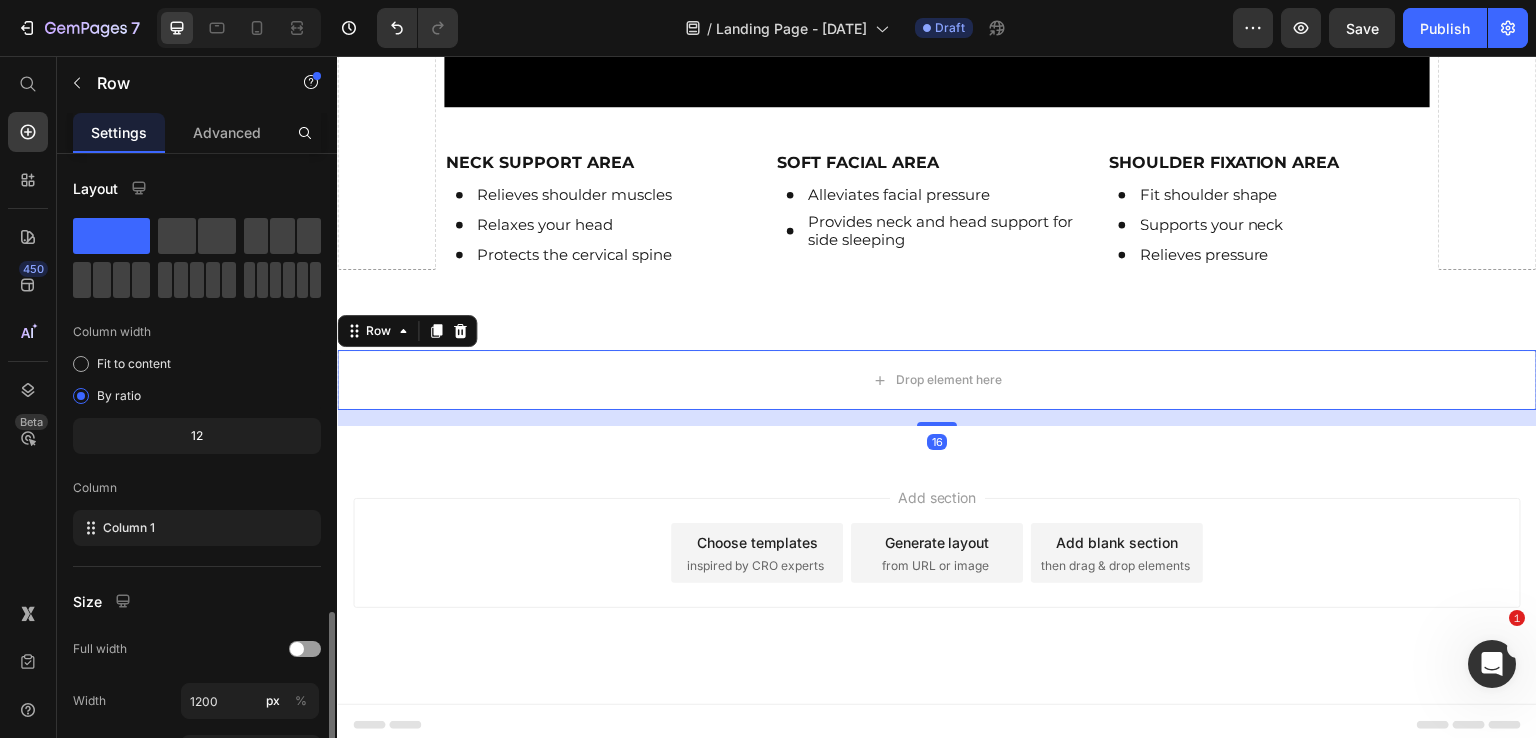 scroll, scrollTop: 269, scrollLeft: 0, axis: vertical 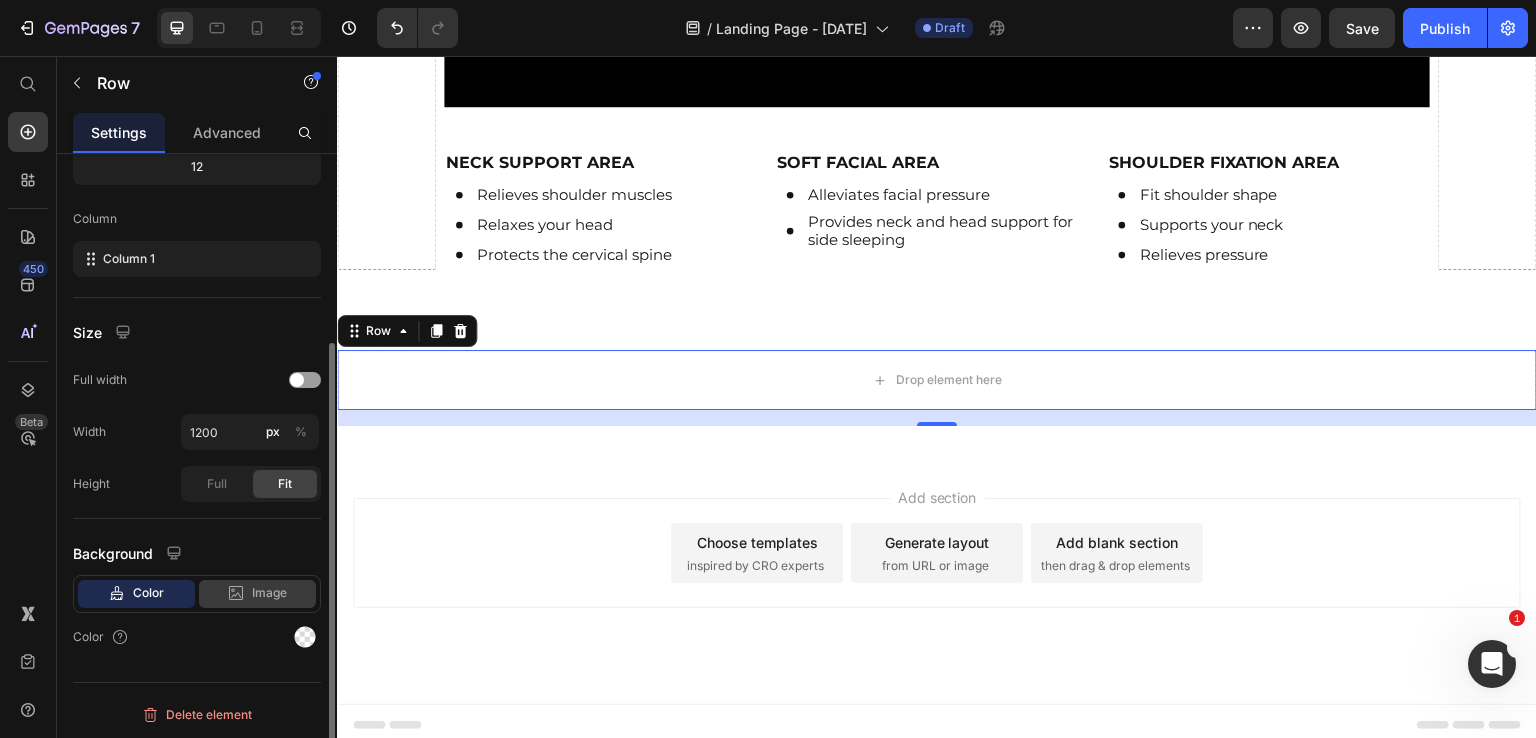 click on "Image" 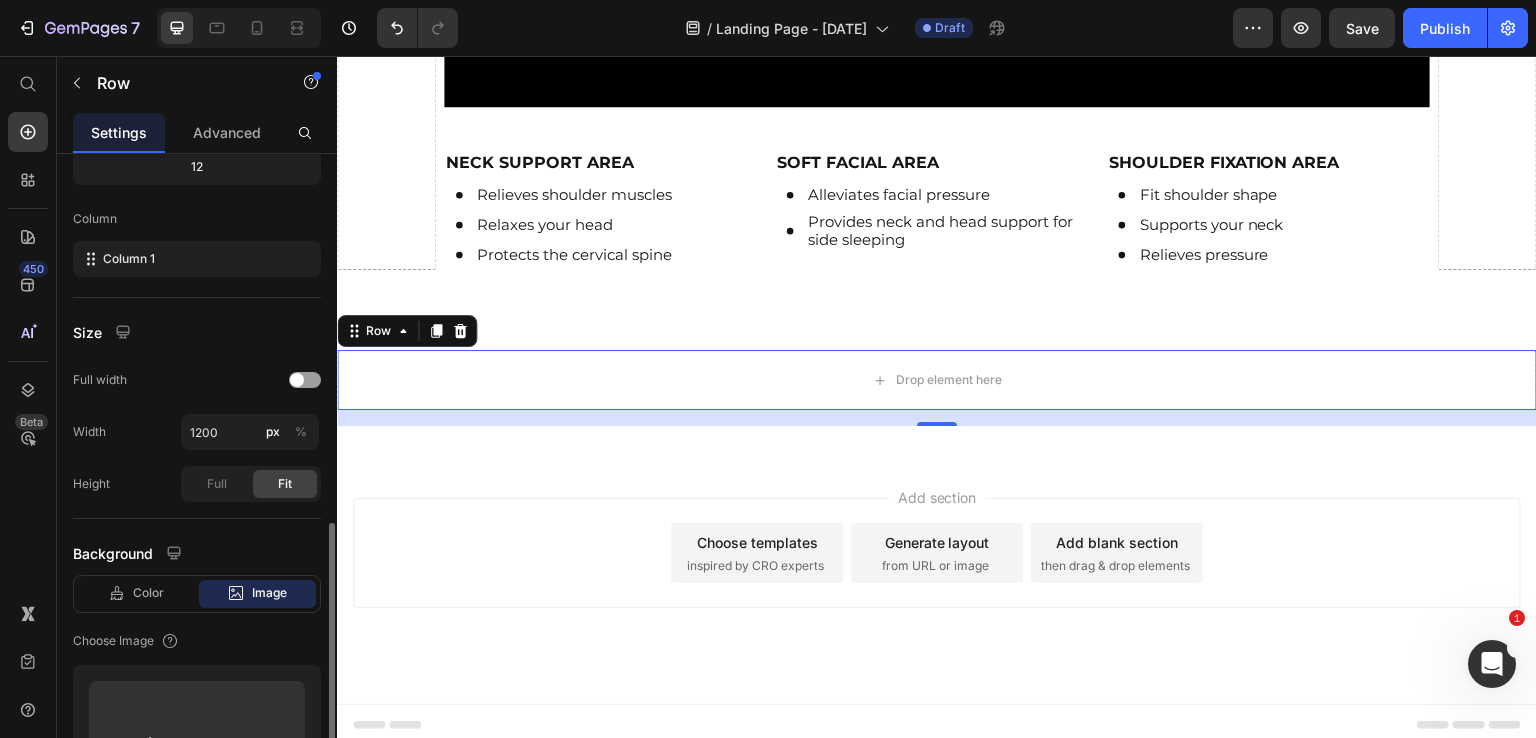 scroll, scrollTop: 459, scrollLeft: 0, axis: vertical 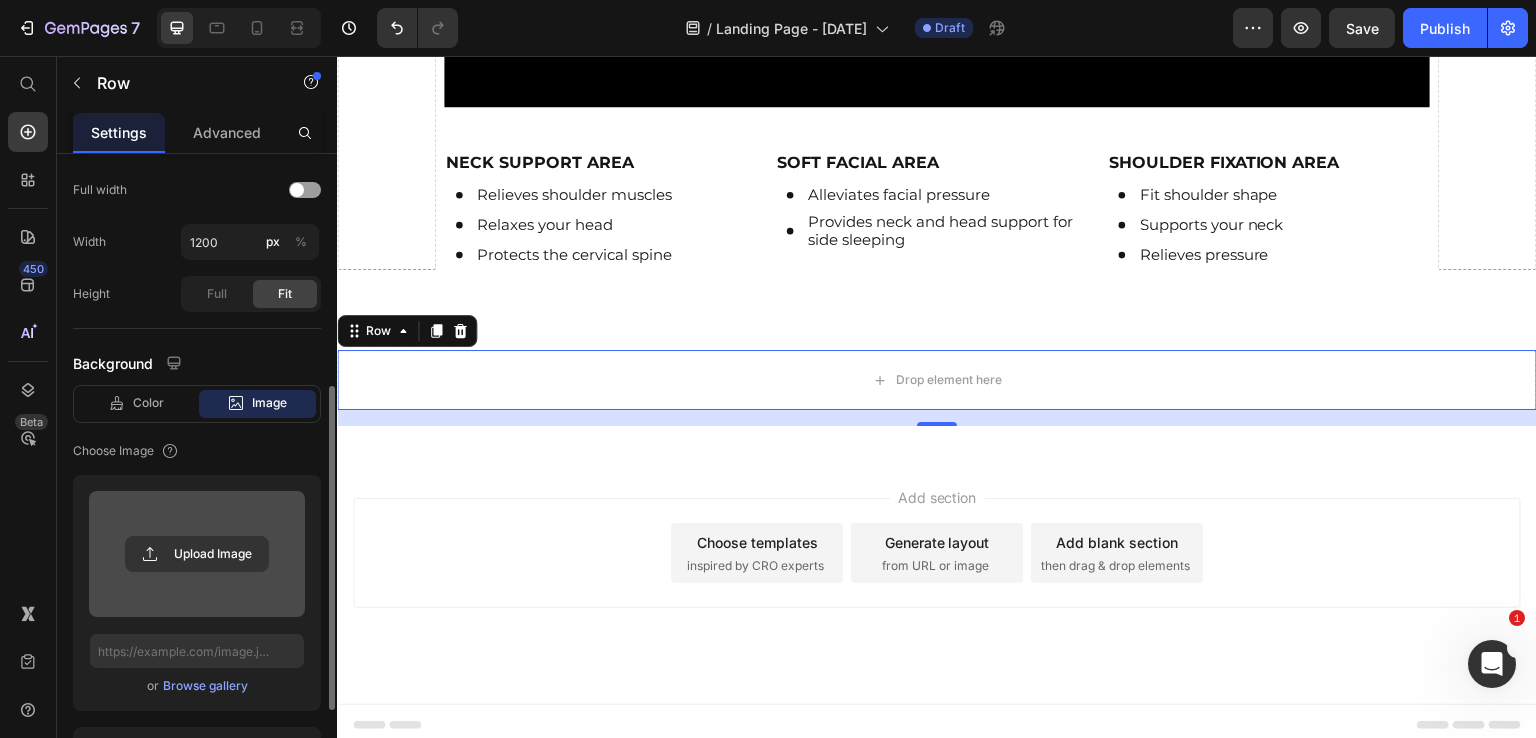 click at bounding box center (197, 554) 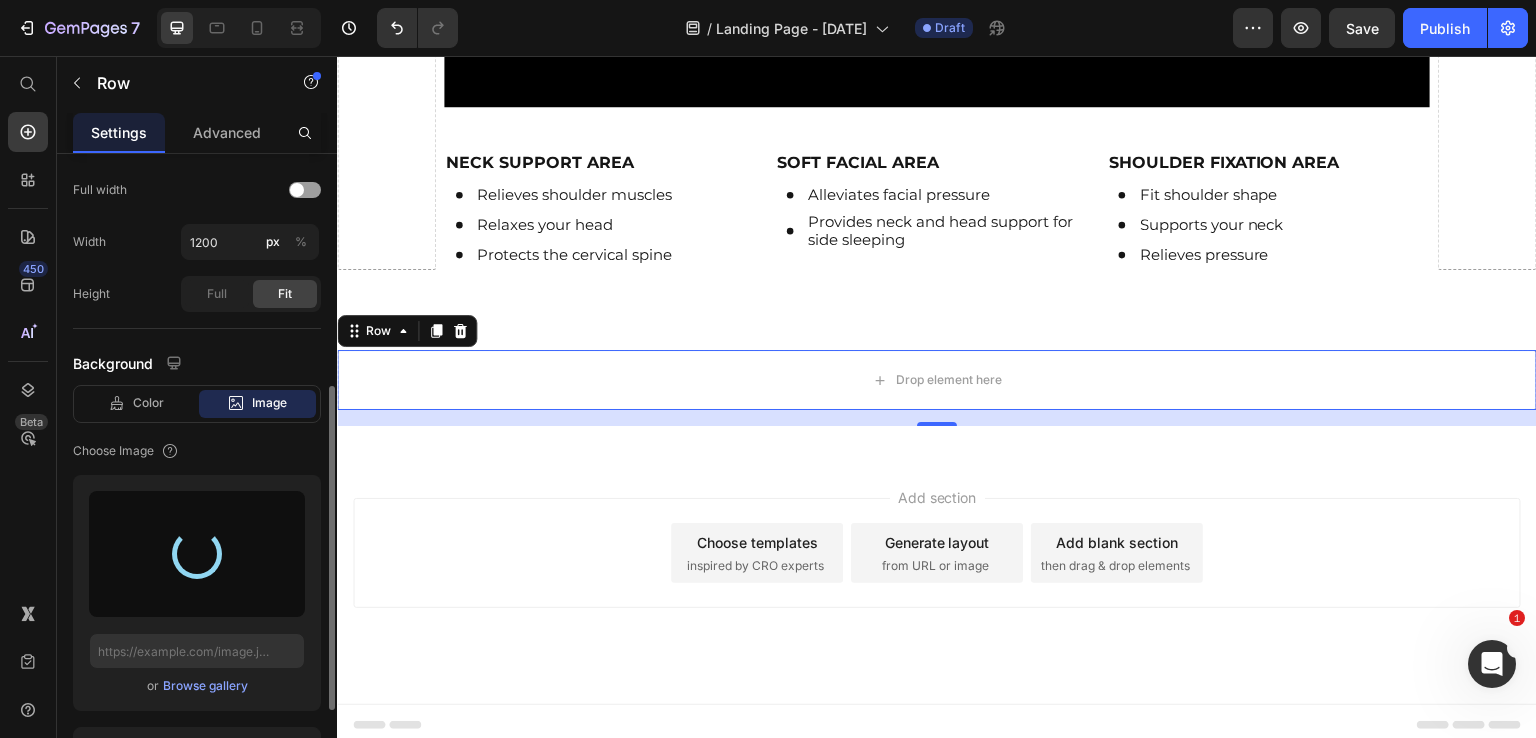 type on "[URL]" 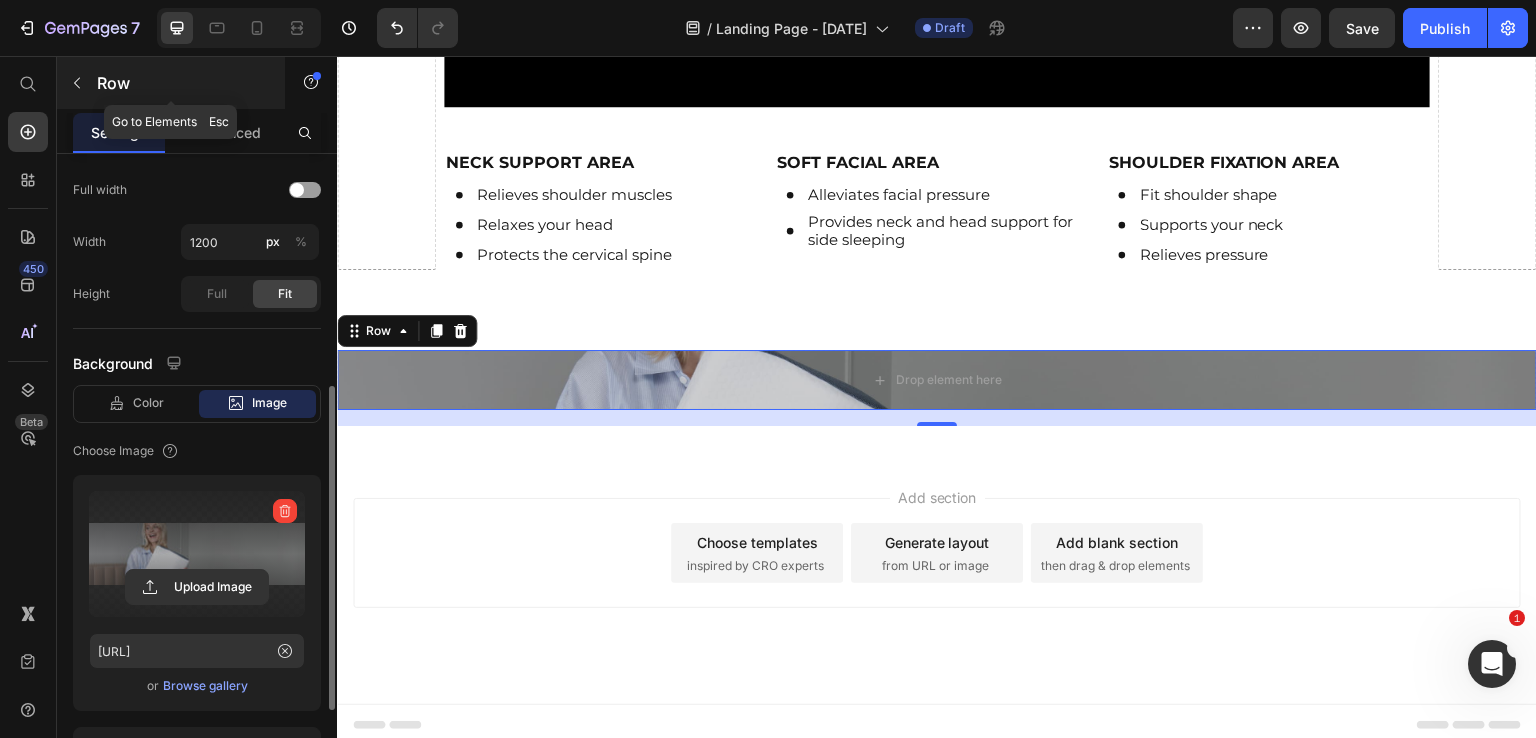 click 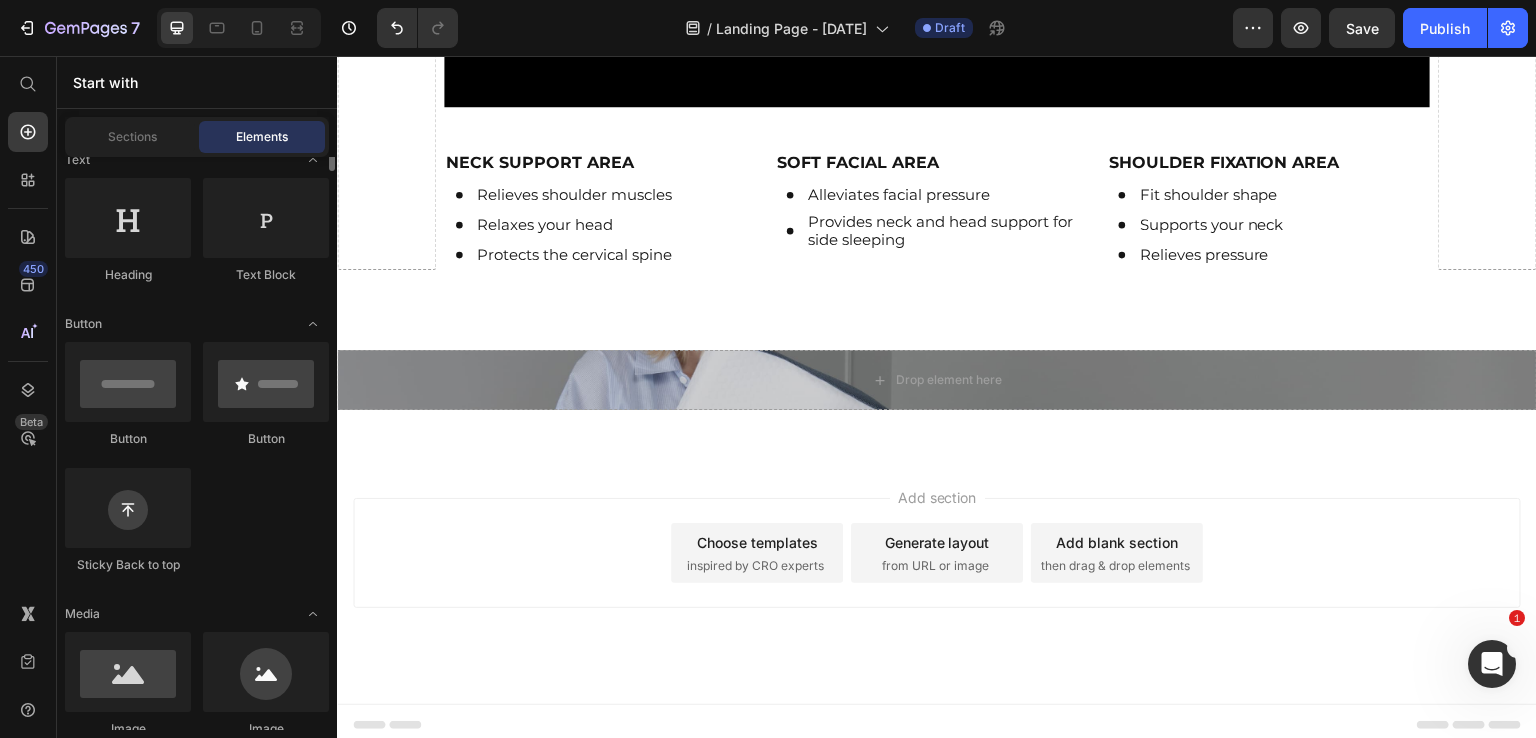 scroll, scrollTop: 0, scrollLeft: 0, axis: both 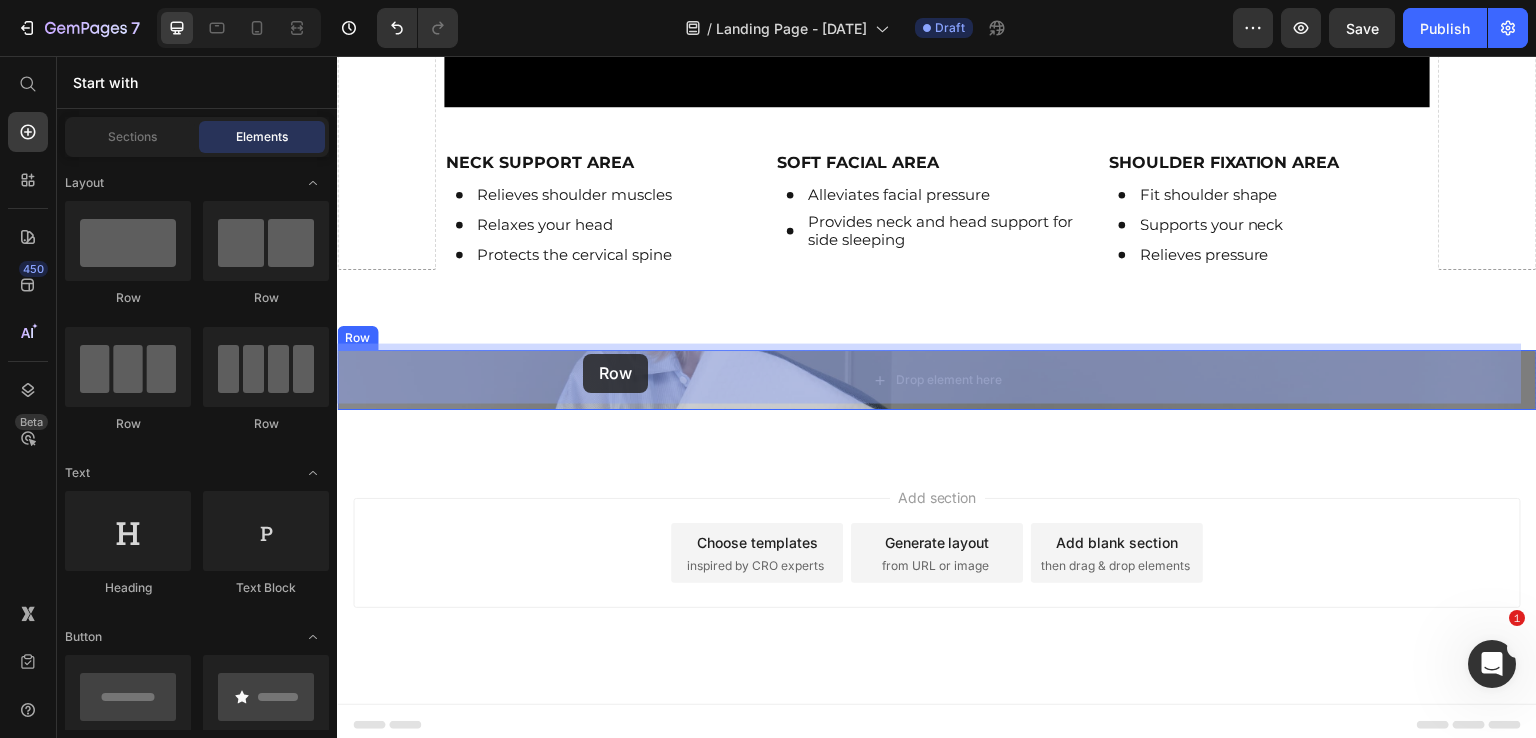 drag, startPoint x: 616, startPoint y: 322, endPoint x: 583, endPoint y: 354, distance: 45.96738 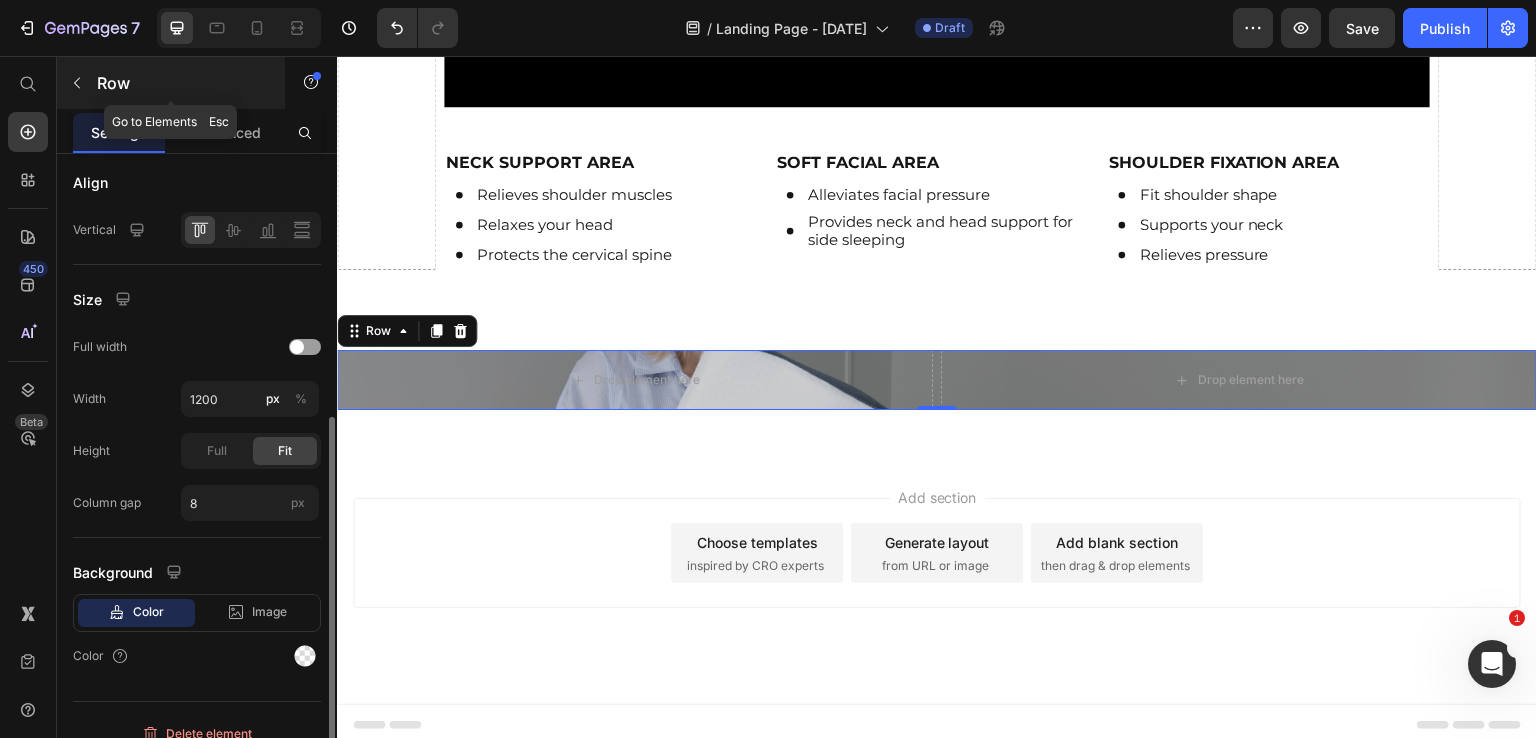 click 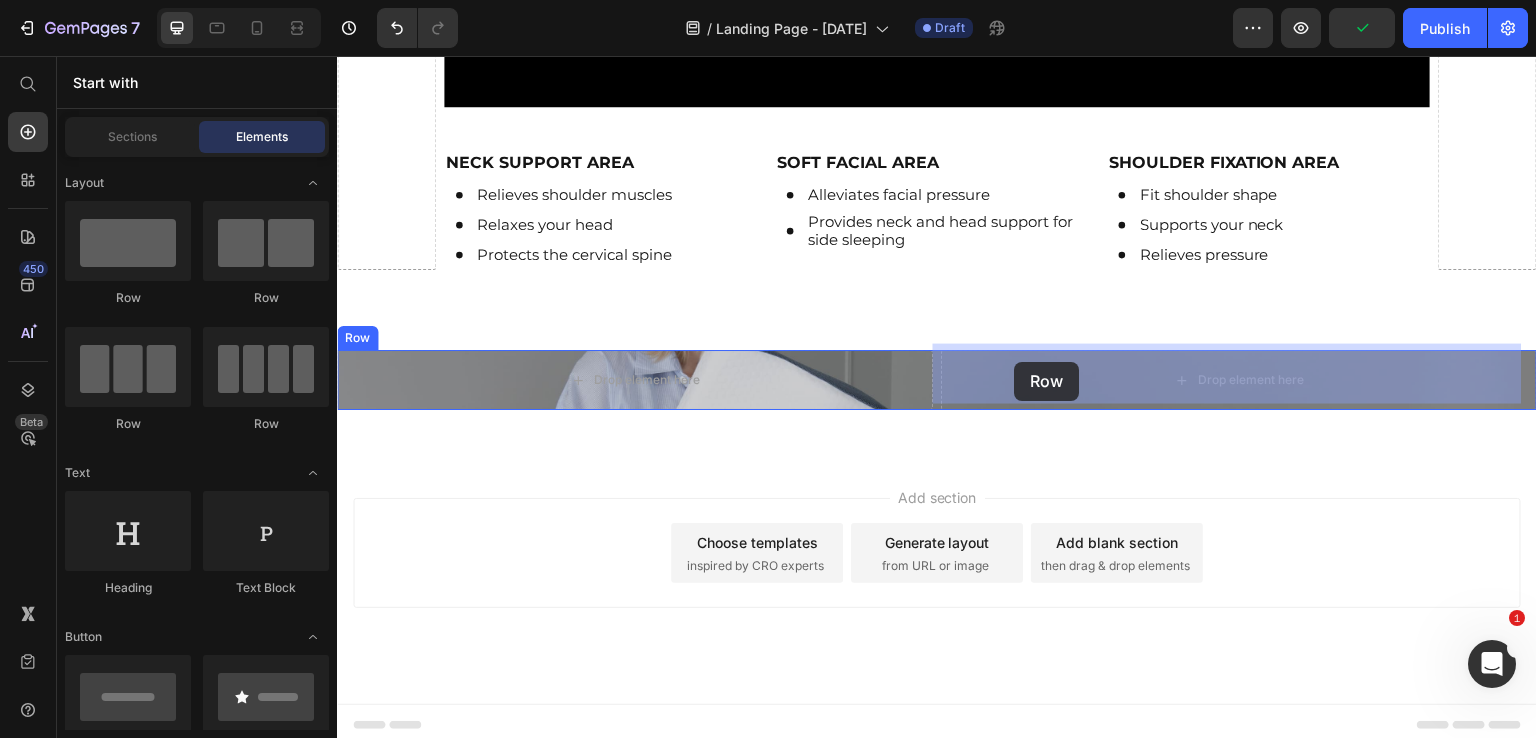 drag, startPoint x: 485, startPoint y: 312, endPoint x: 1015, endPoint y: 362, distance: 532.3533 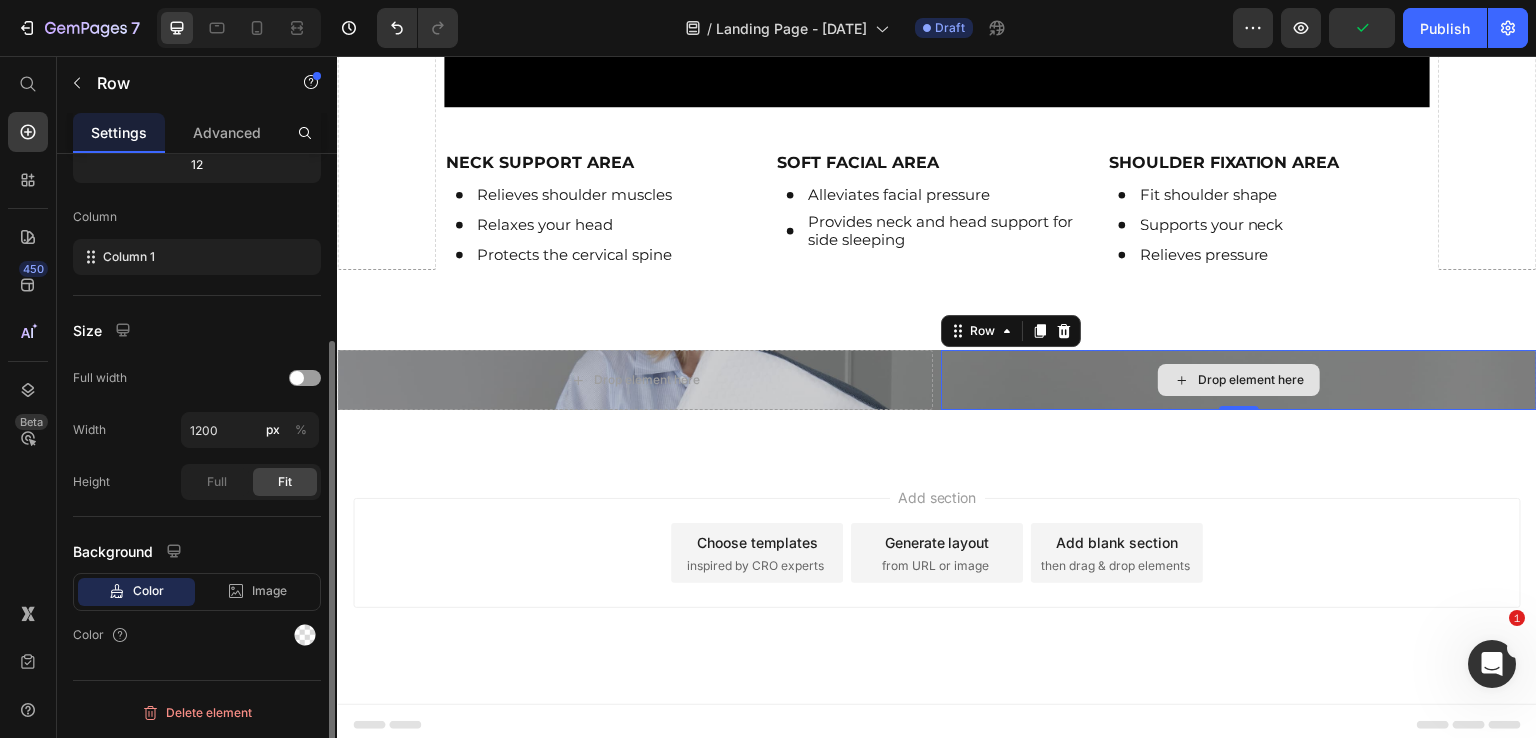 scroll, scrollTop: 269, scrollLeft: 0, axis: vertical 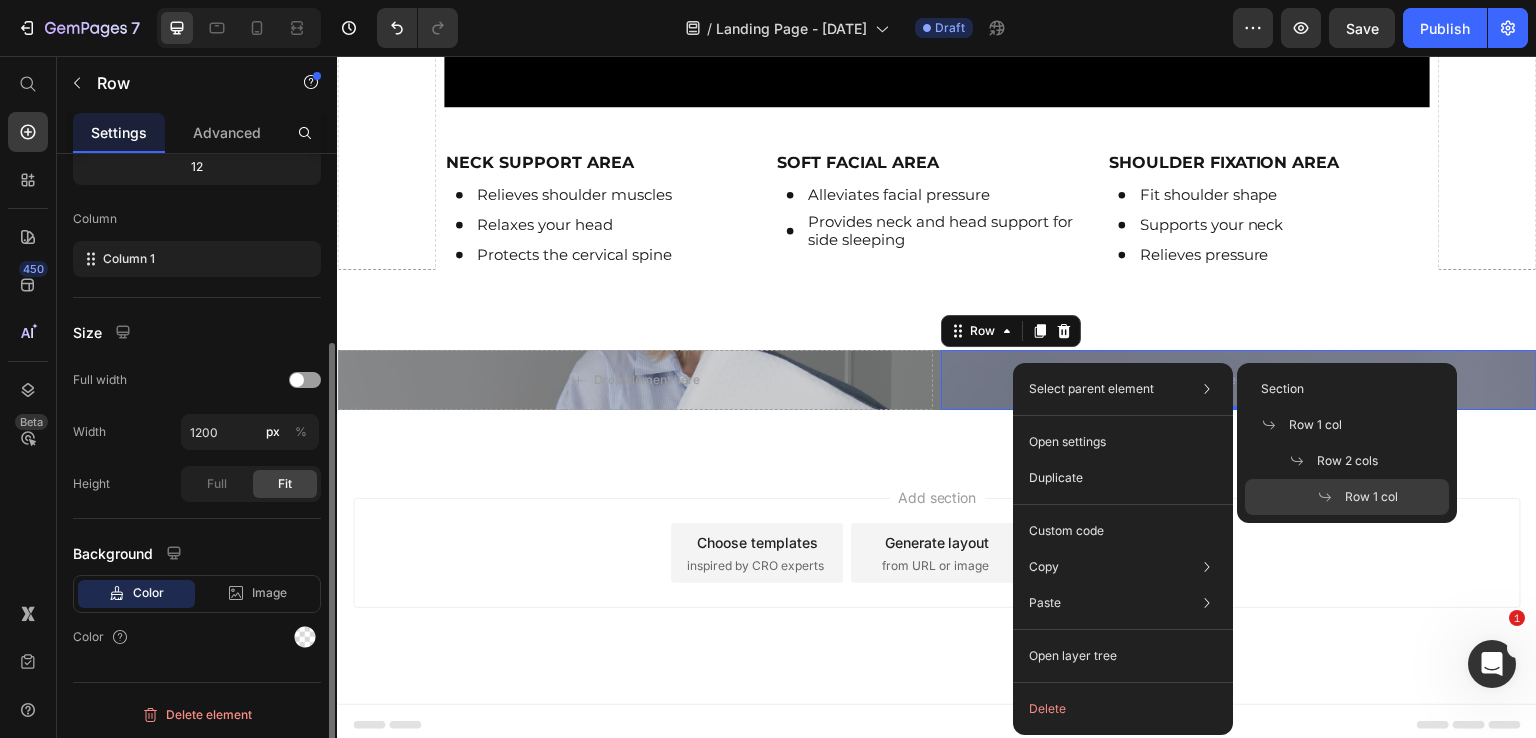 click at bounding box center [1331, 497] 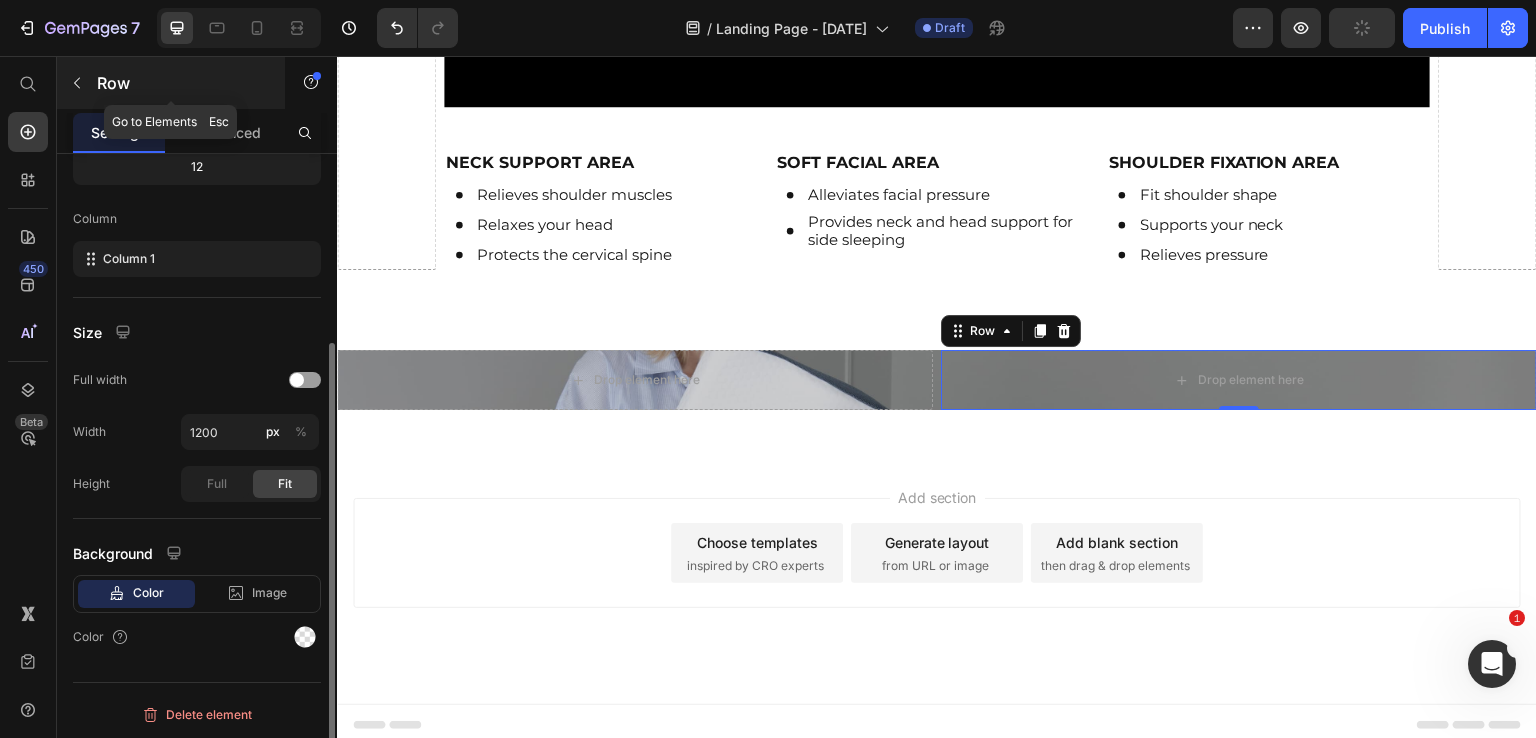 click at bounding box center [77, 83] 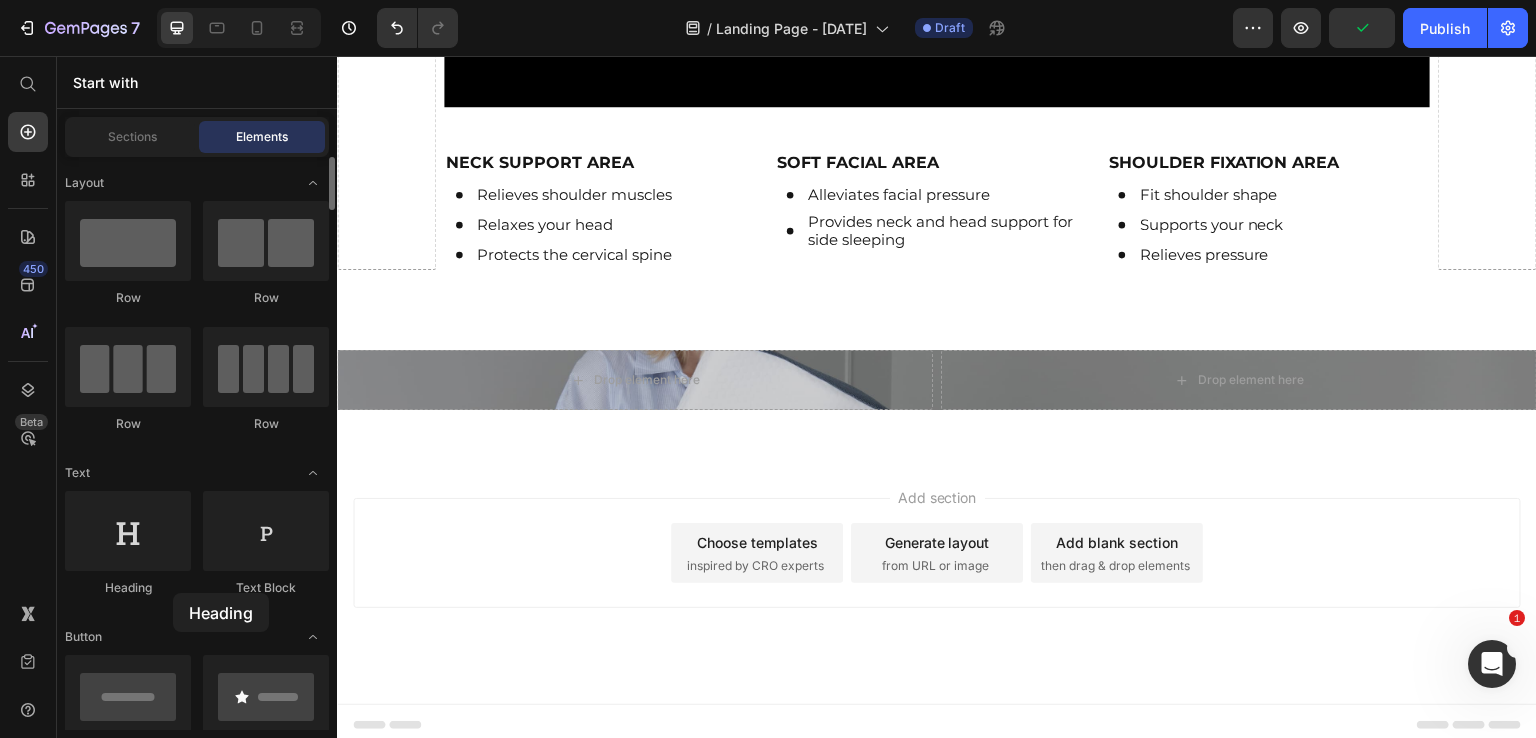click on "Heading" 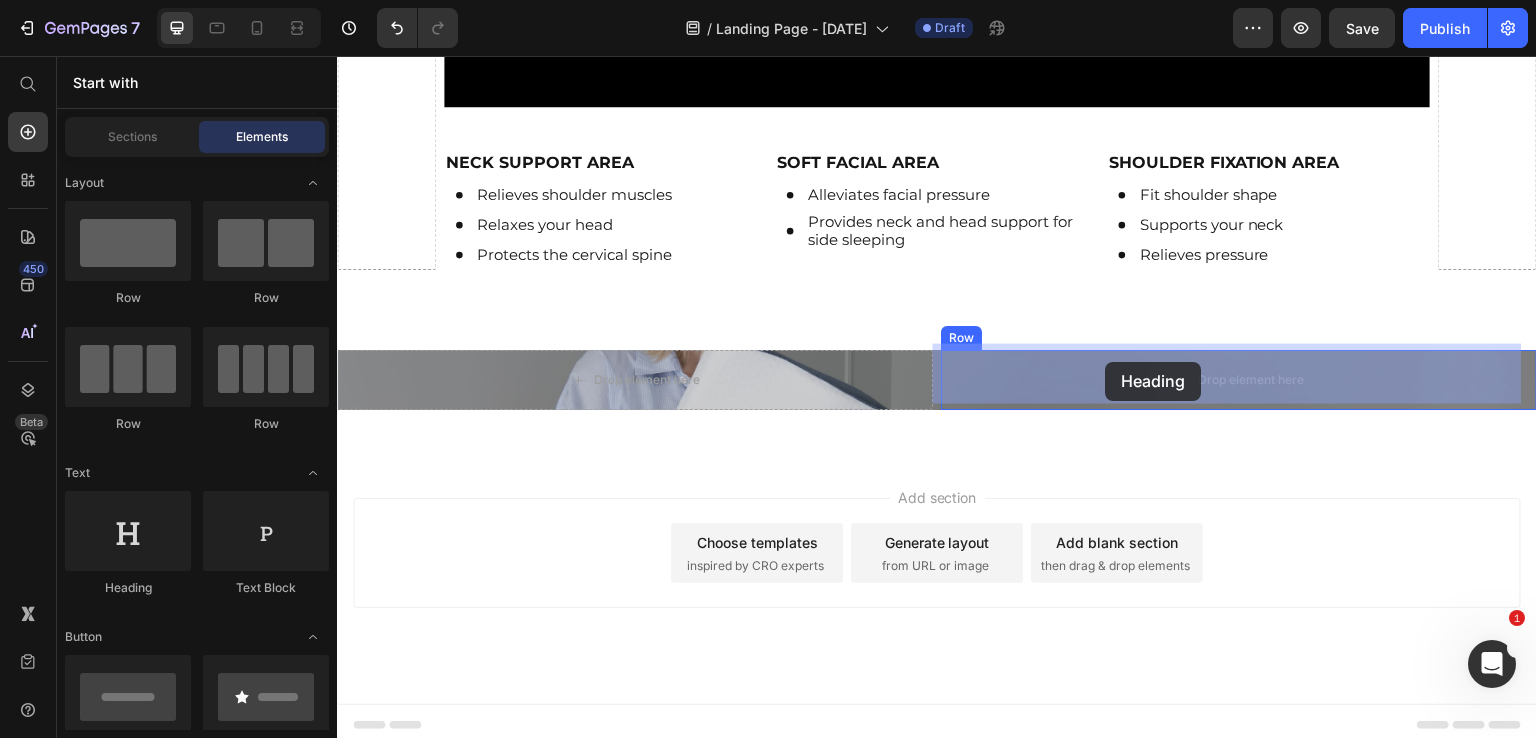 drag, startPoint x: 470, startPoint y: 605, endPoint x: 1106, endPoint y: 362, distance: 680.8414 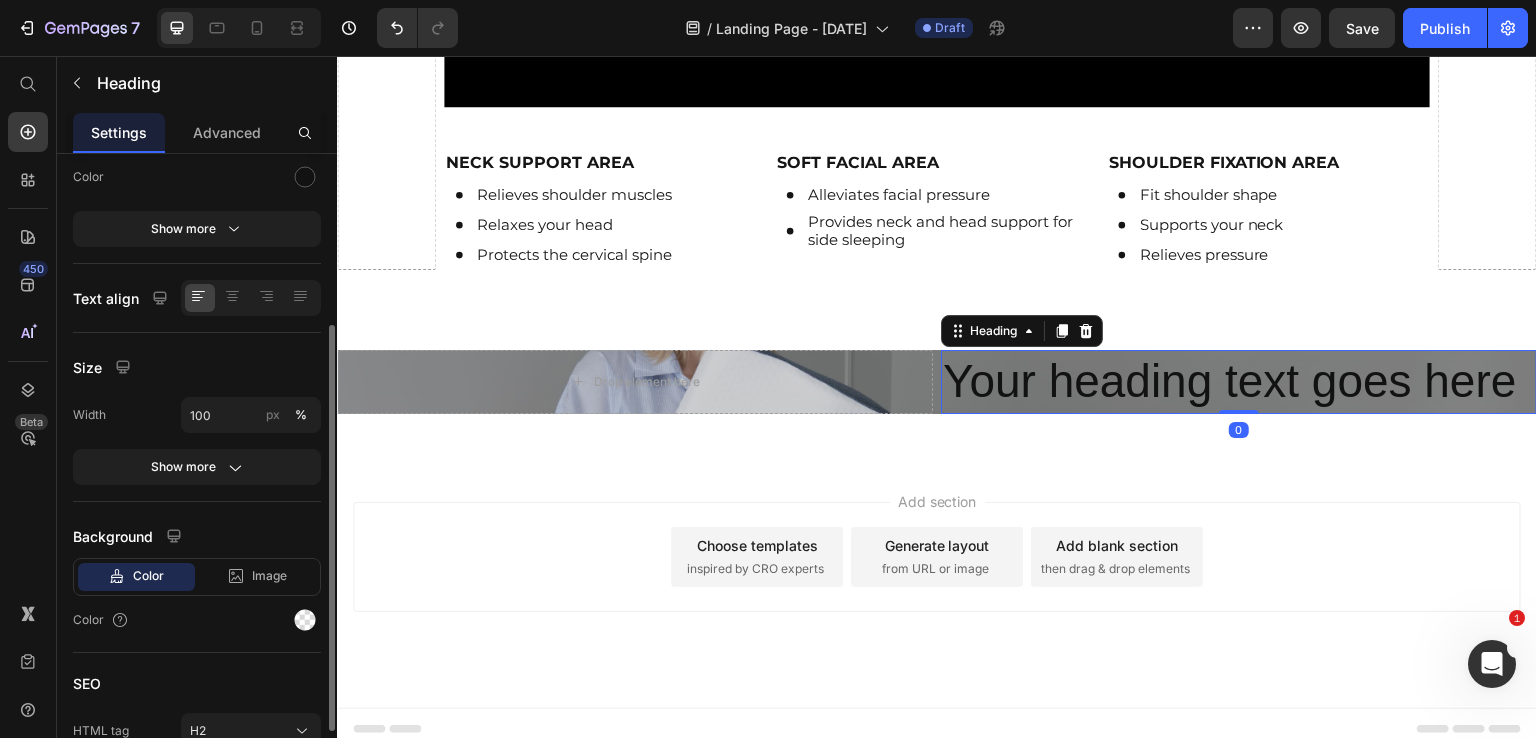 scroll, scrollTop: 1414, scrollLeft: 0, axis: vertical 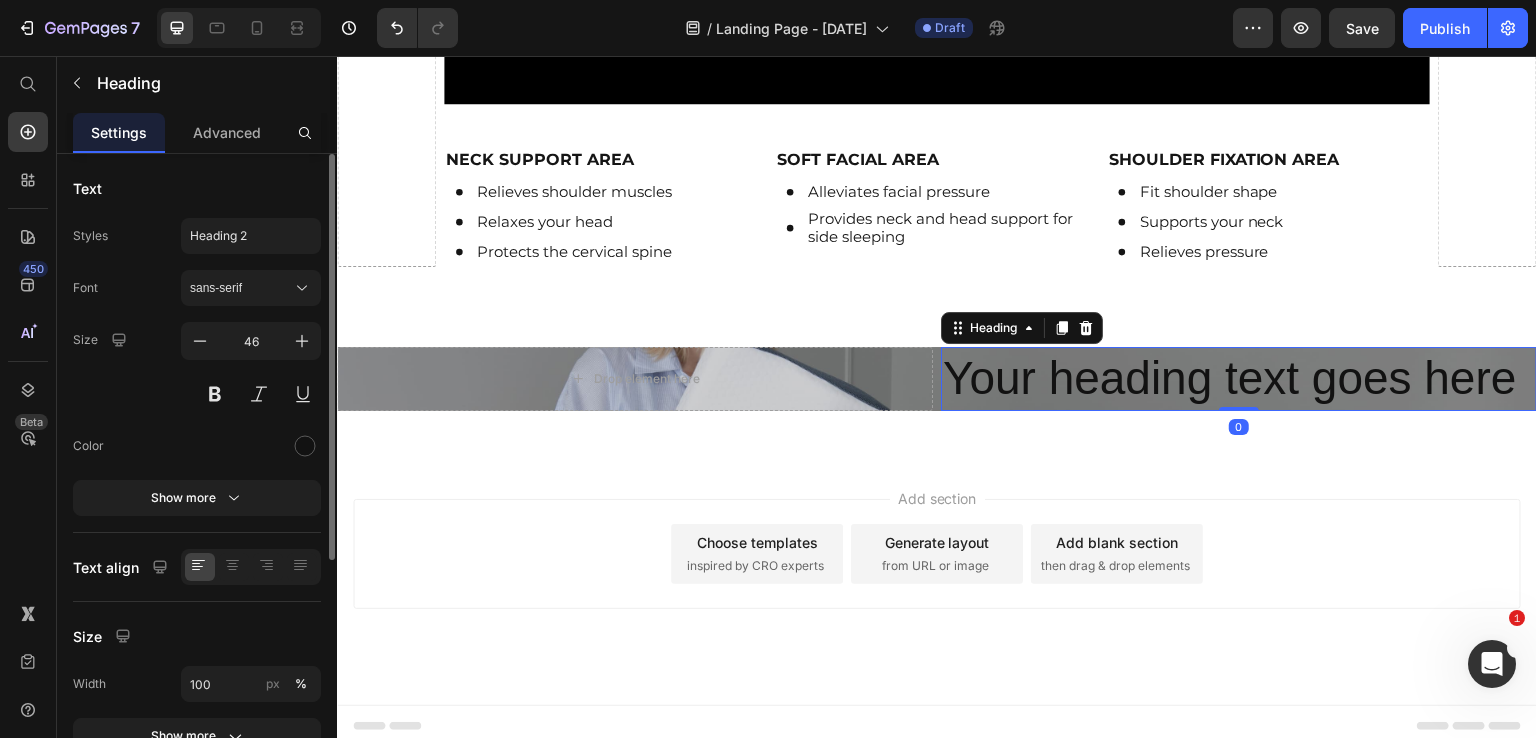 click on "Your heading text goes here" at bounding box center [1239, 379] 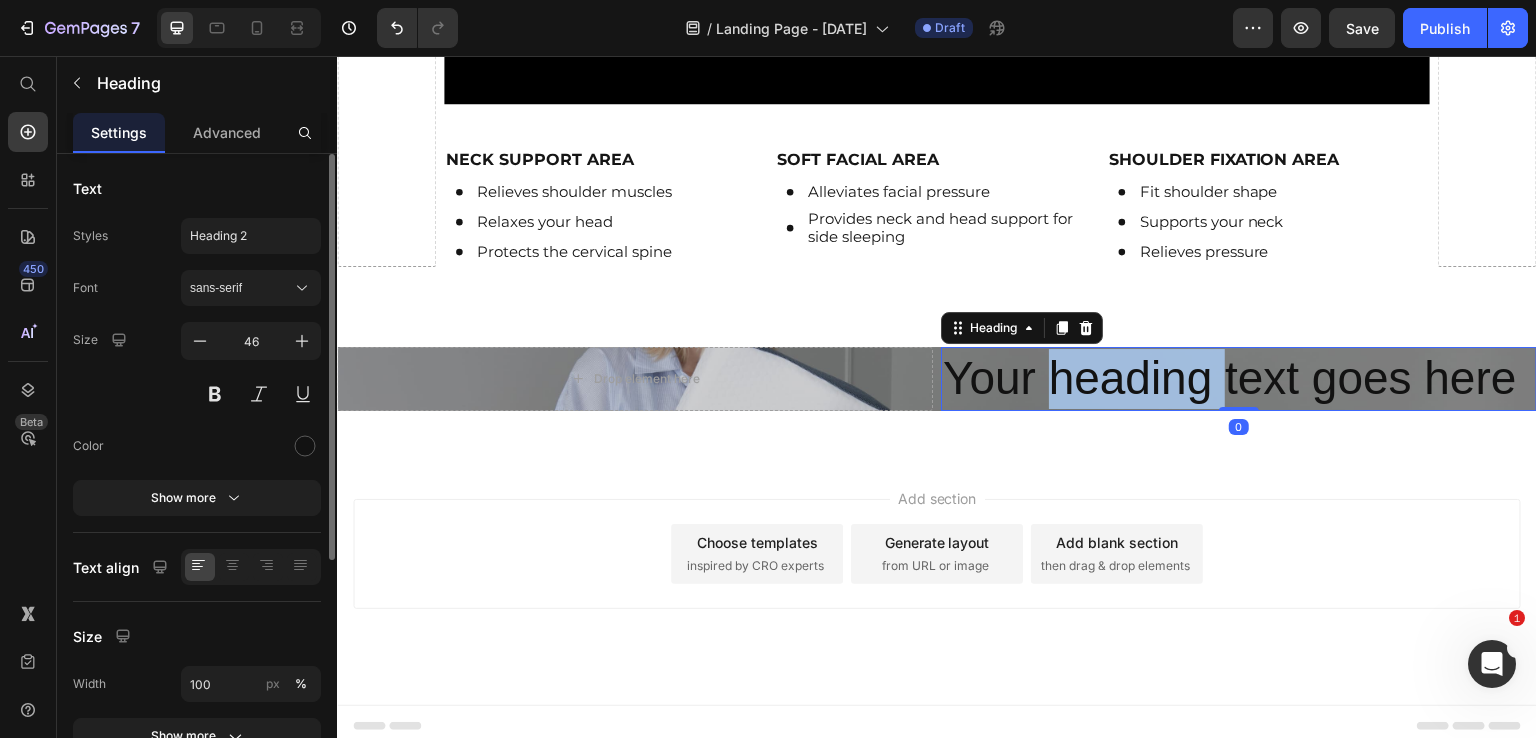 click on "Your heading text goes here" at bounding box center [1239, 379] 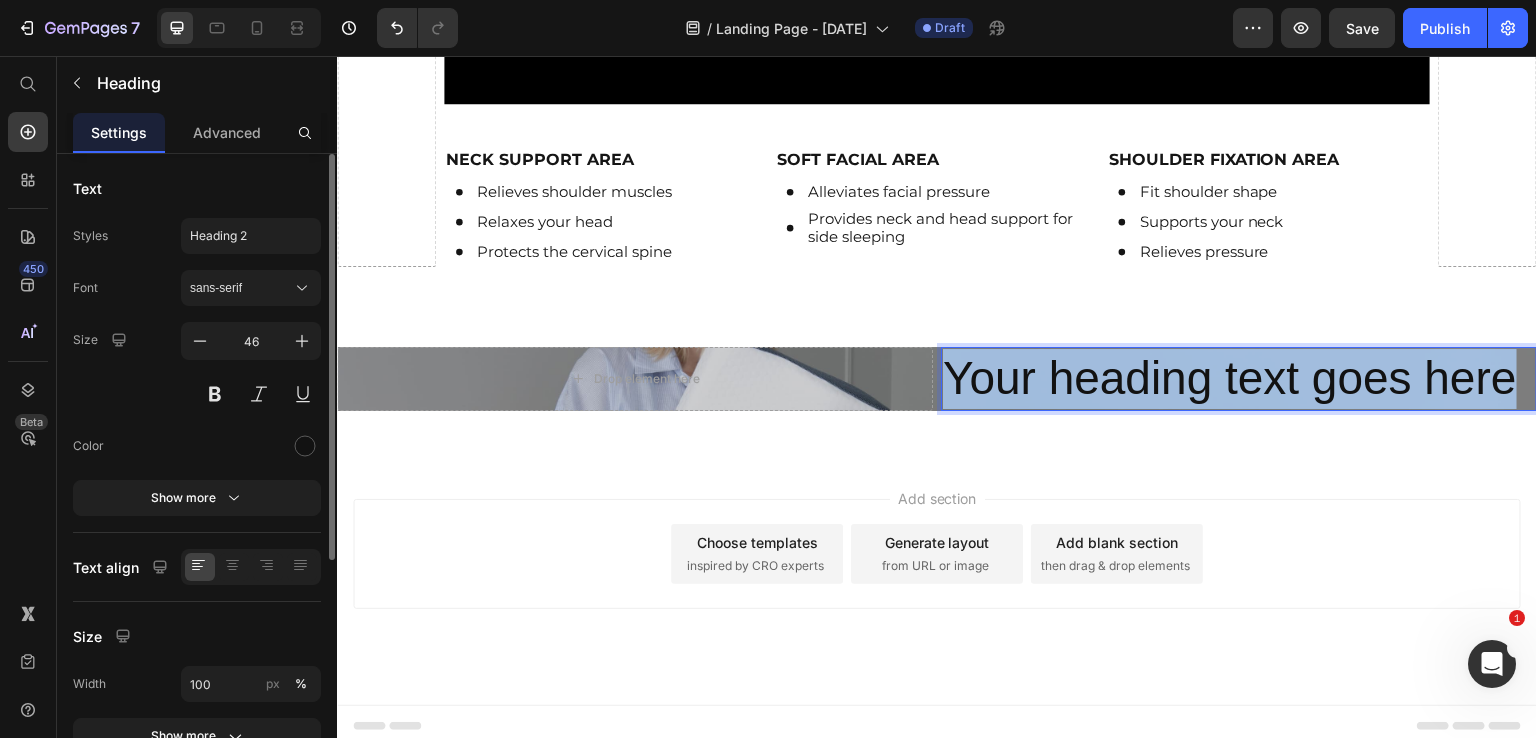 click on "Your heading text goes here" at bounding box center (1239, 379) 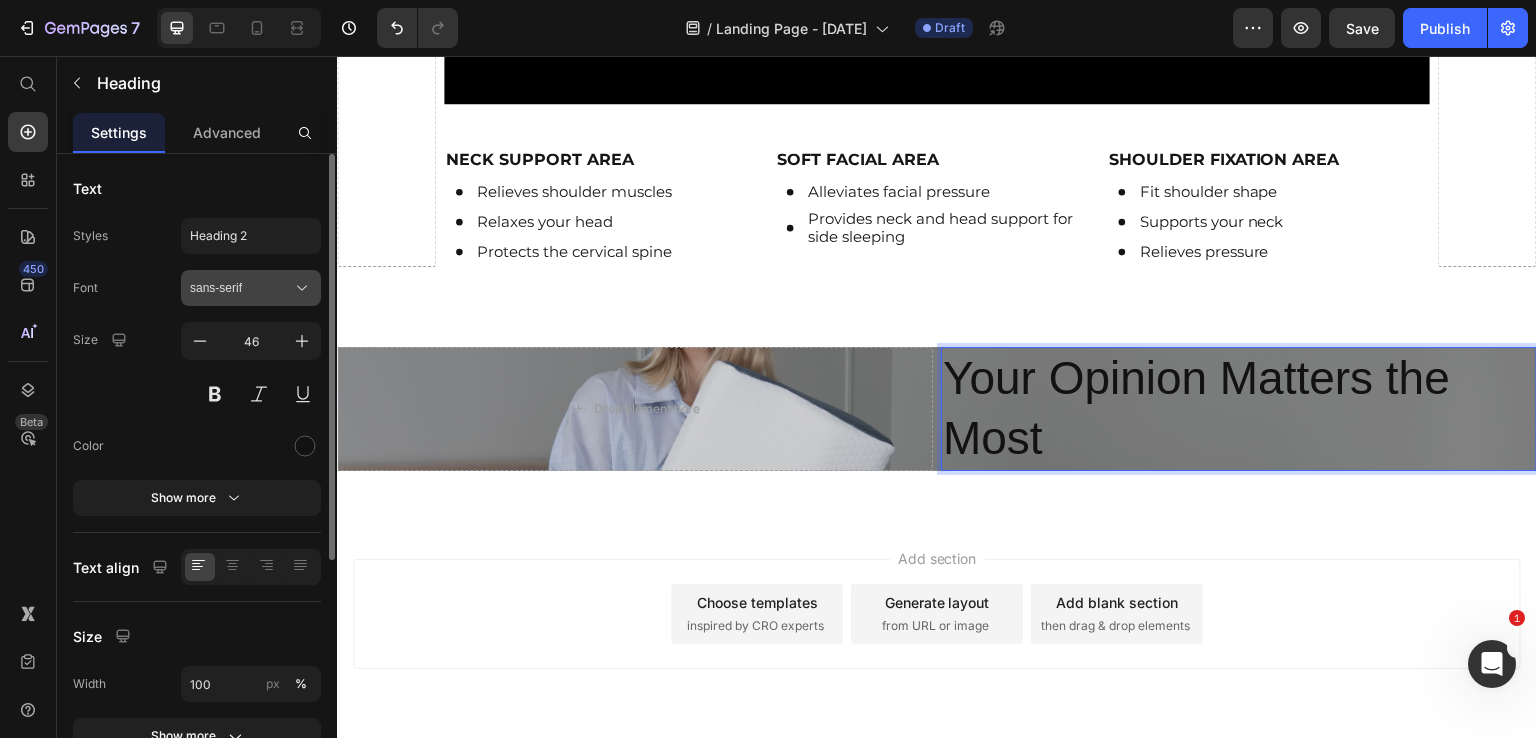 click on "Font sans-serif Size 46 Color Show more" at bounding box center [197, 393] 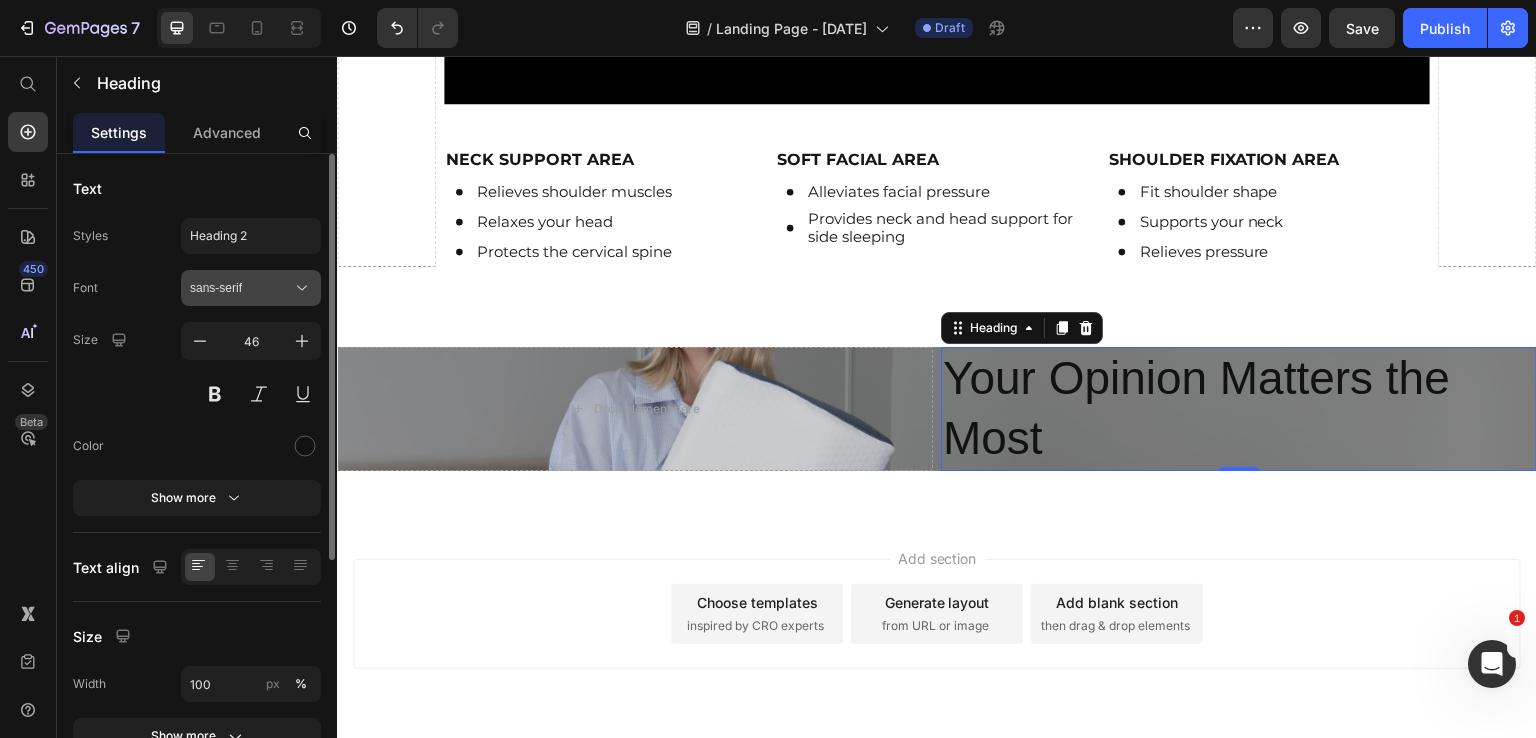 click on "sans-serif" at bounding box center [251, 288] 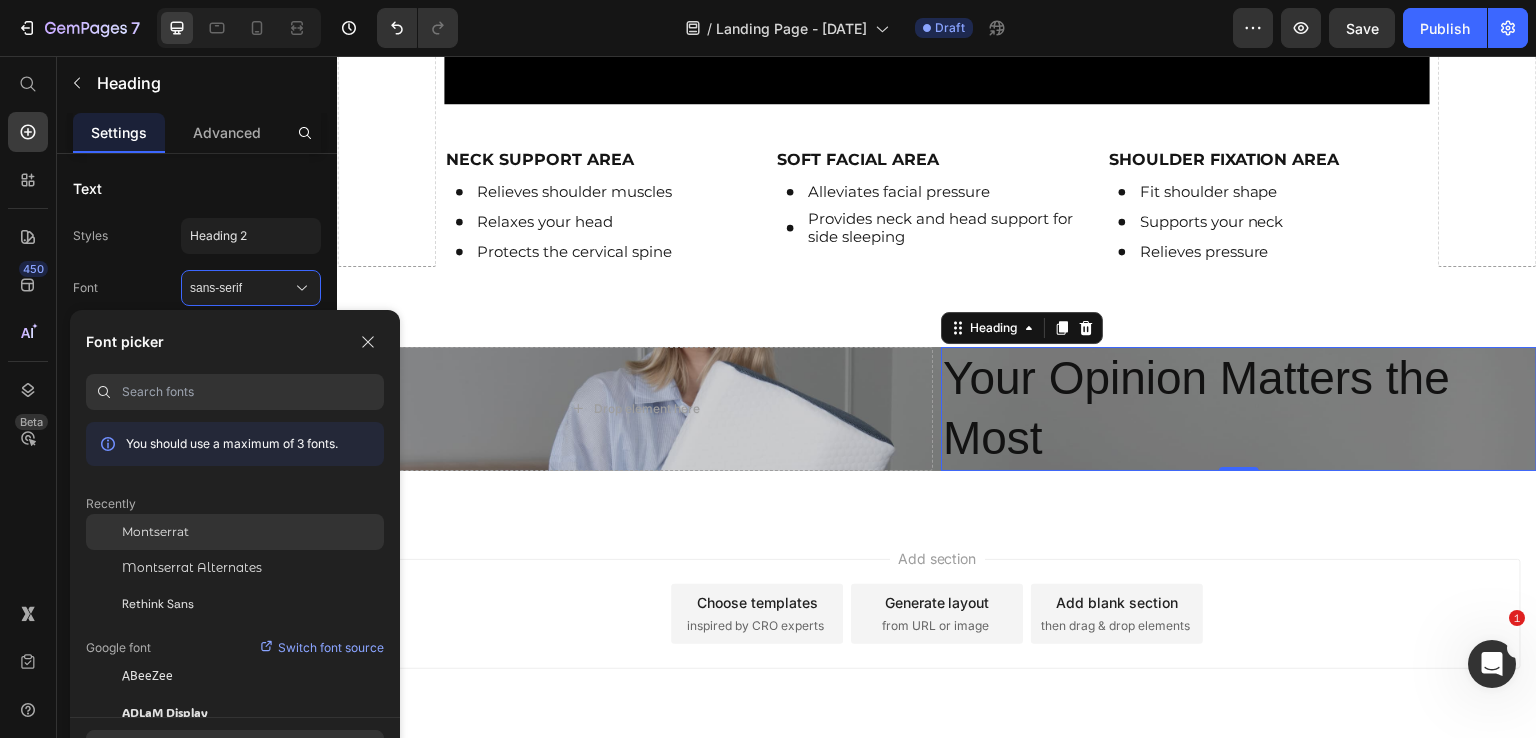 click on "Montserrat" 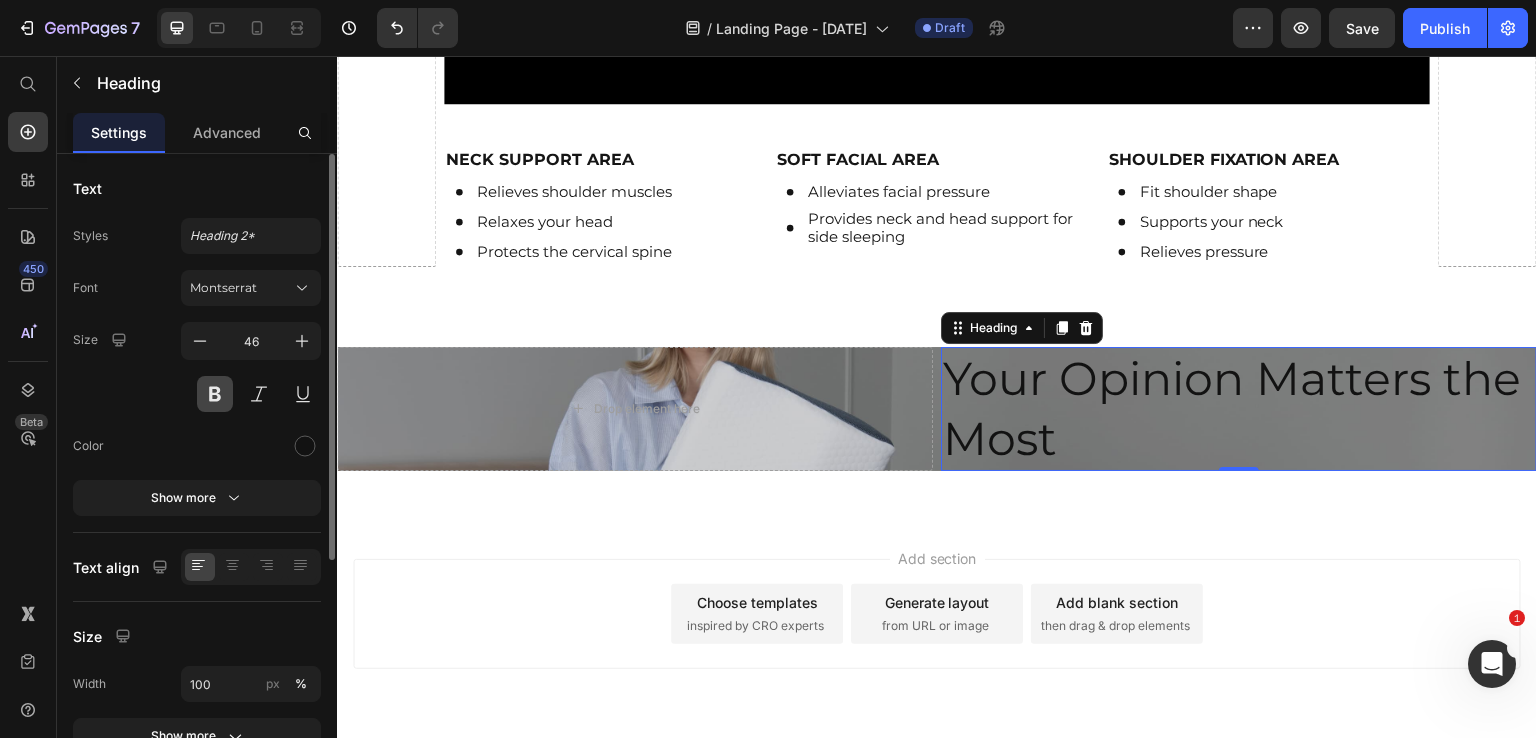 click at bounding box center (215, 394) 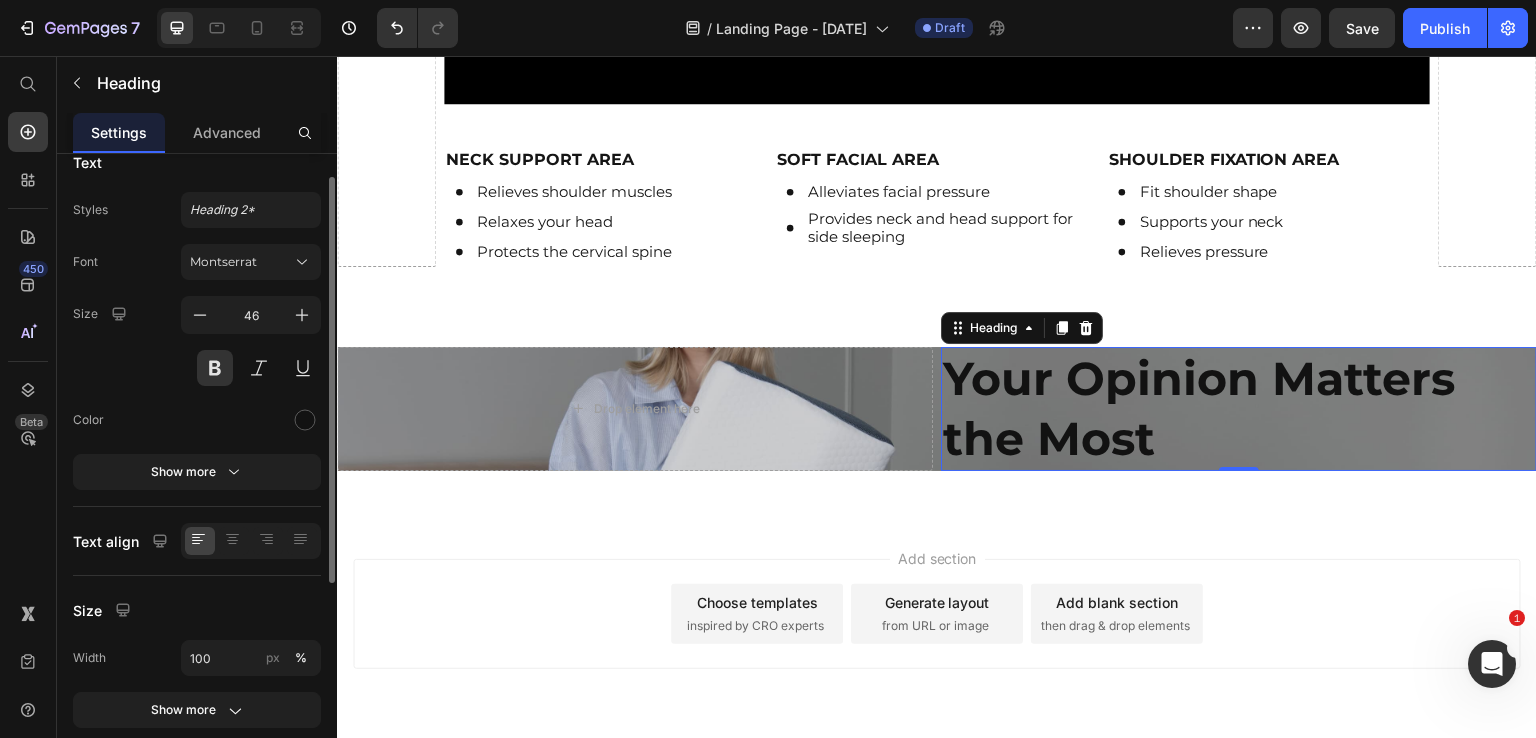 scroll, scrollTop: 25, scrollLeft: 0, axis: vertical 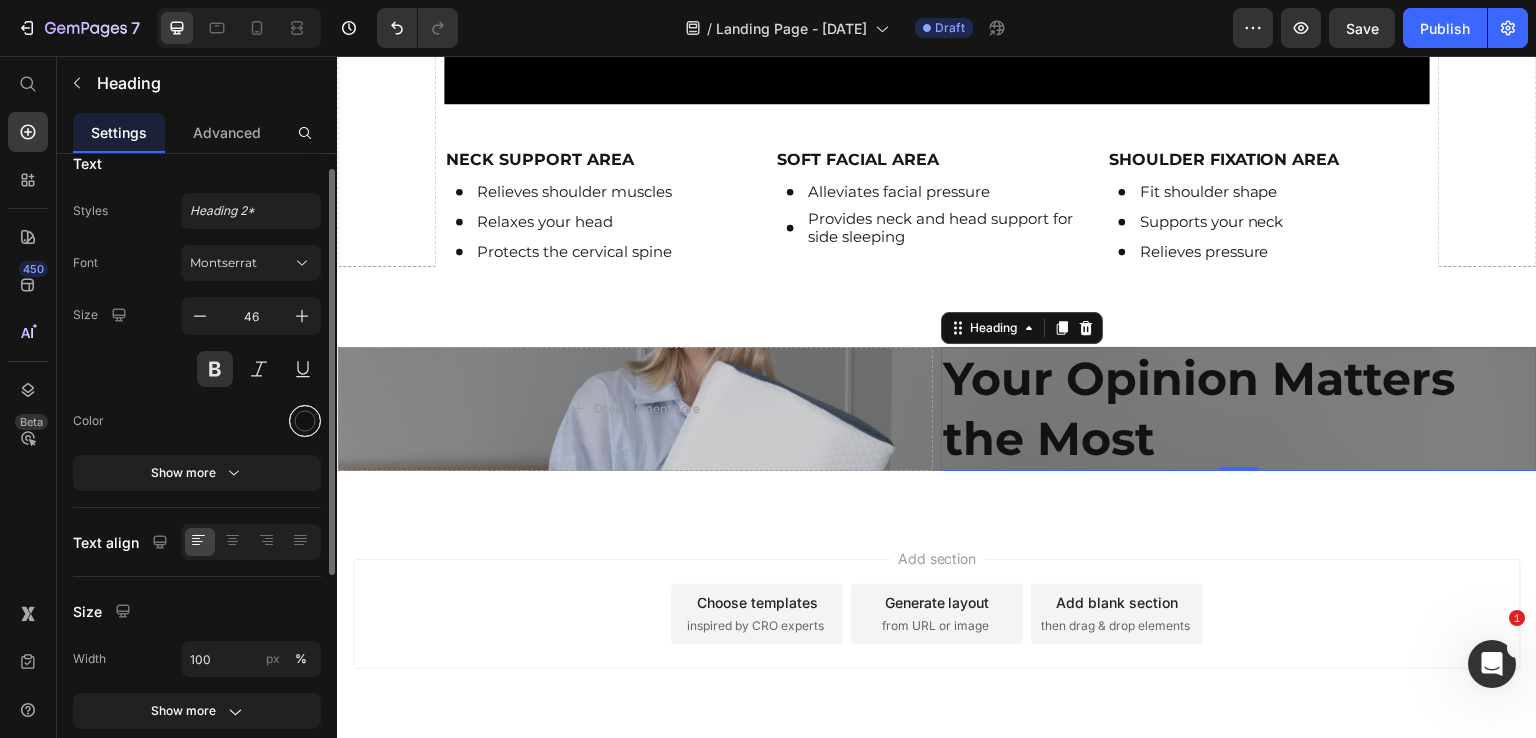 click at bounding box center (305, 421) 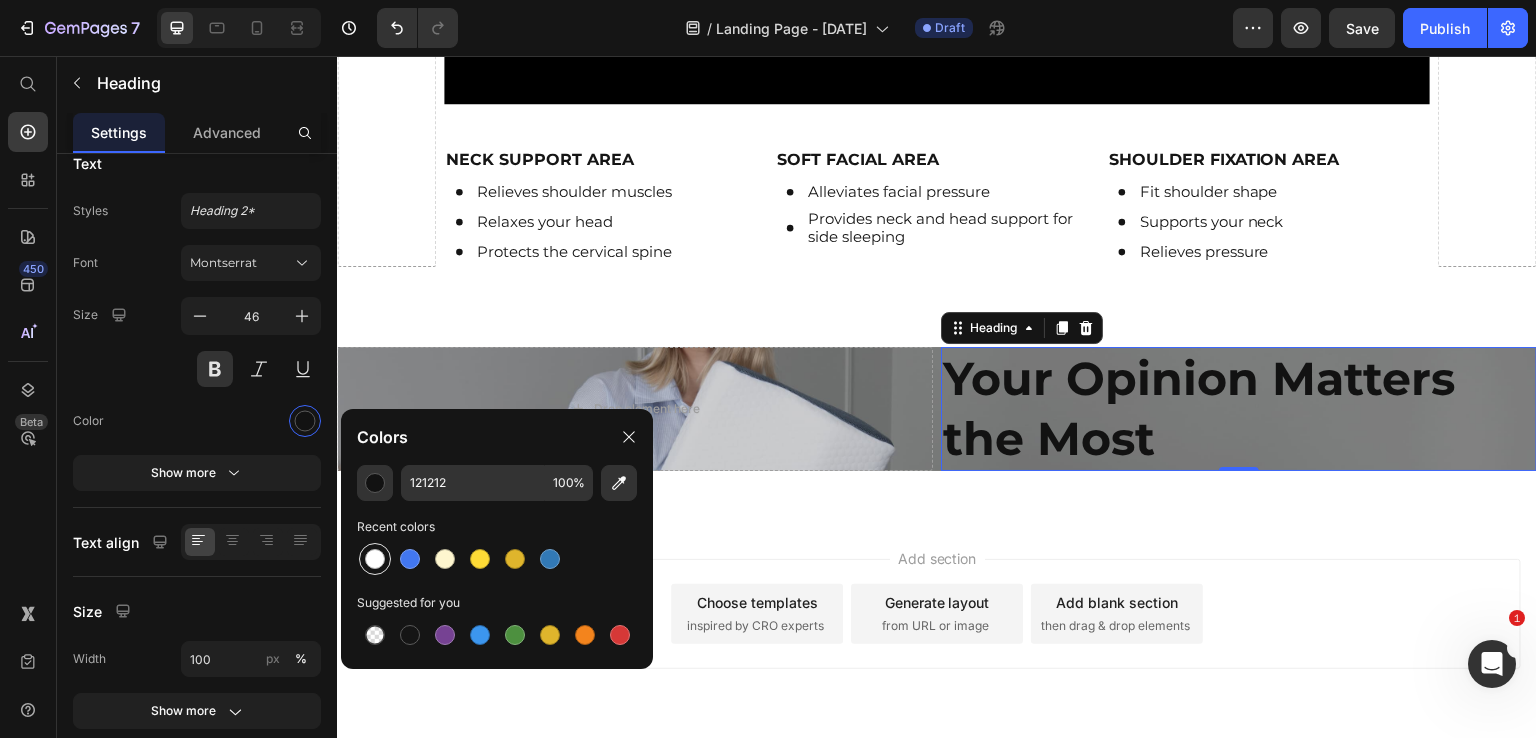 click at bounding box center [375, 559] 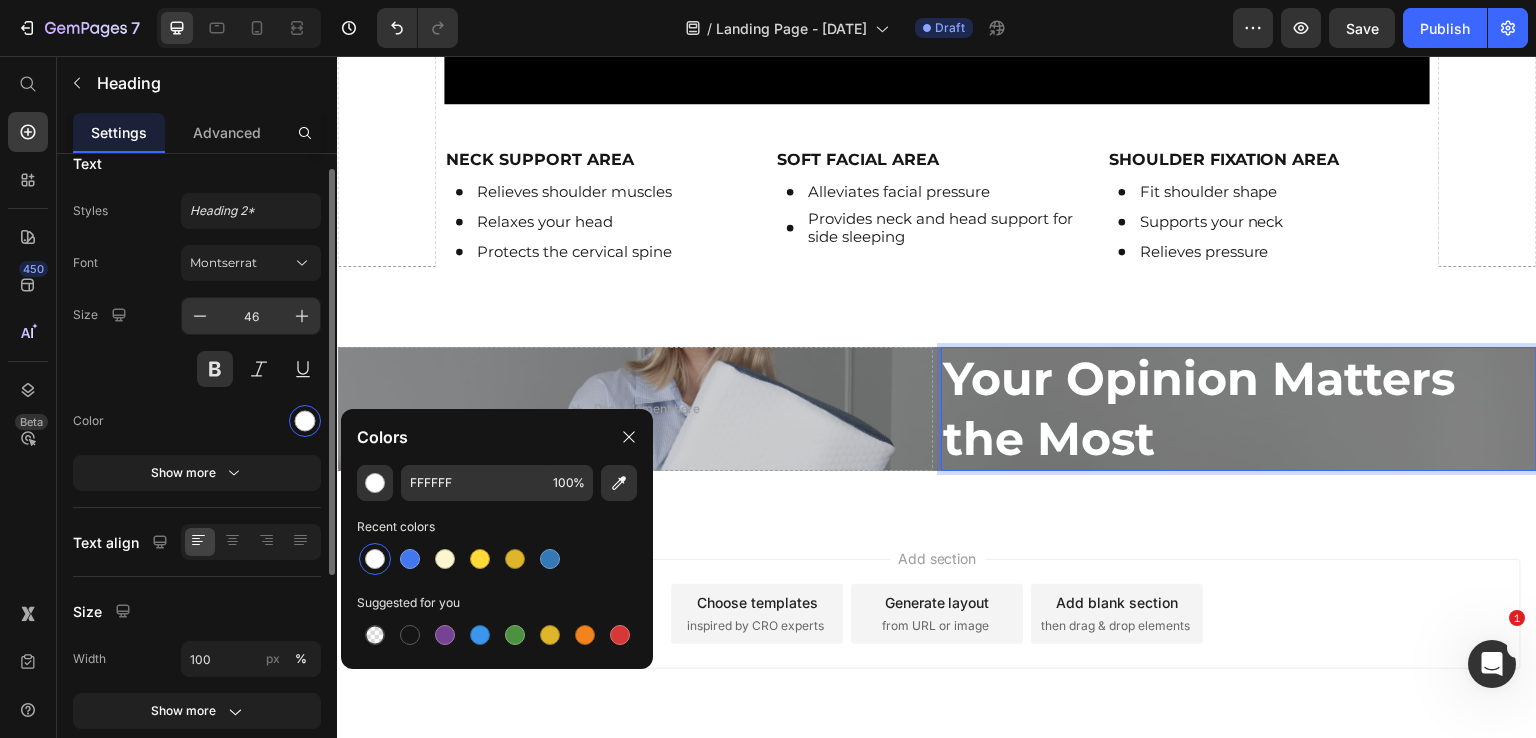 click on "46" at bounding box center (251, 316) 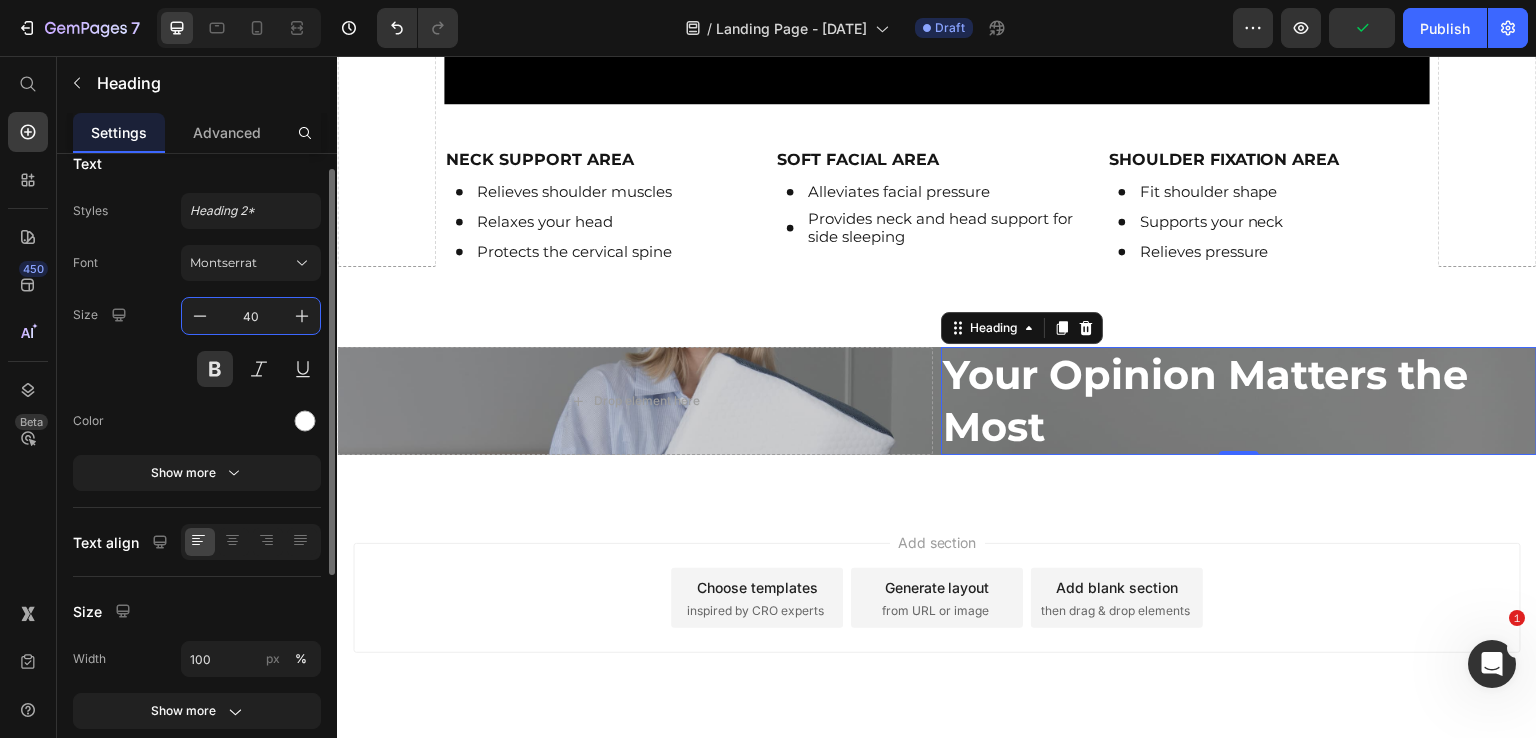 type on "40" 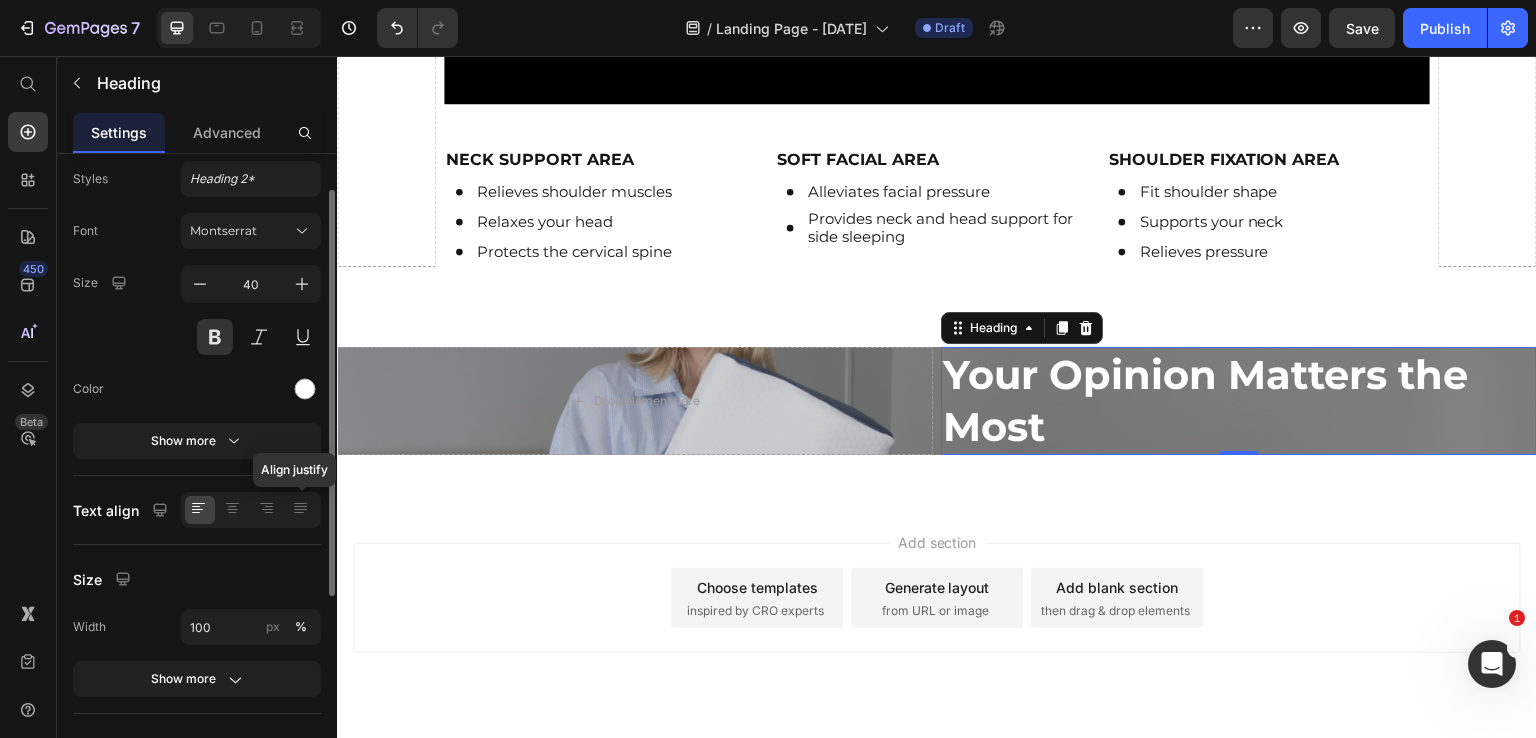 scroll, scrollTop: 48, scrollLeft: 0, axis: vertical 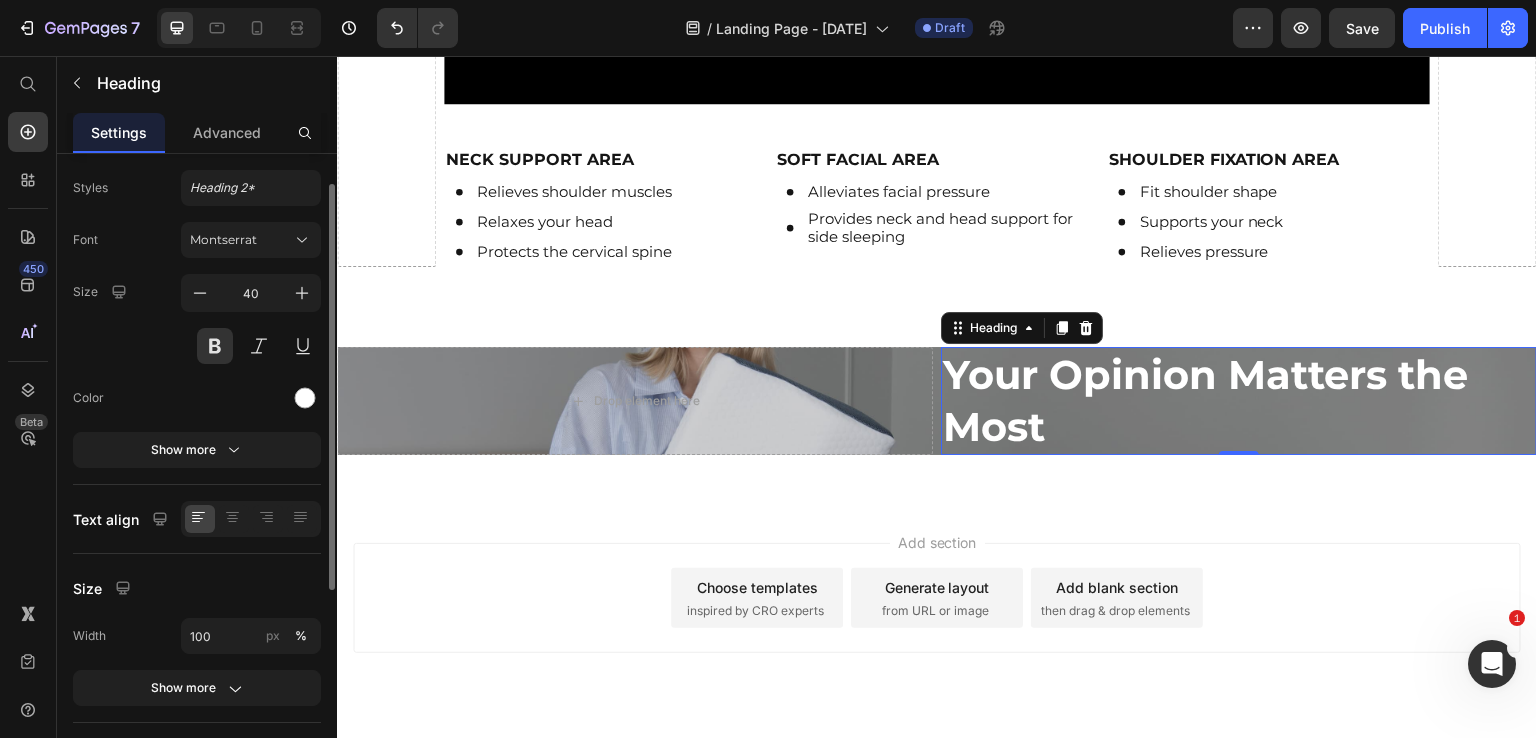 click on "Text Styles Heading 2* Font Montserrat Size 40 Color Show more Text align Size Width 100 px % Show more Background Color Image Video  Color  SEO HTML tag H2" at bounding box center [197, 562] 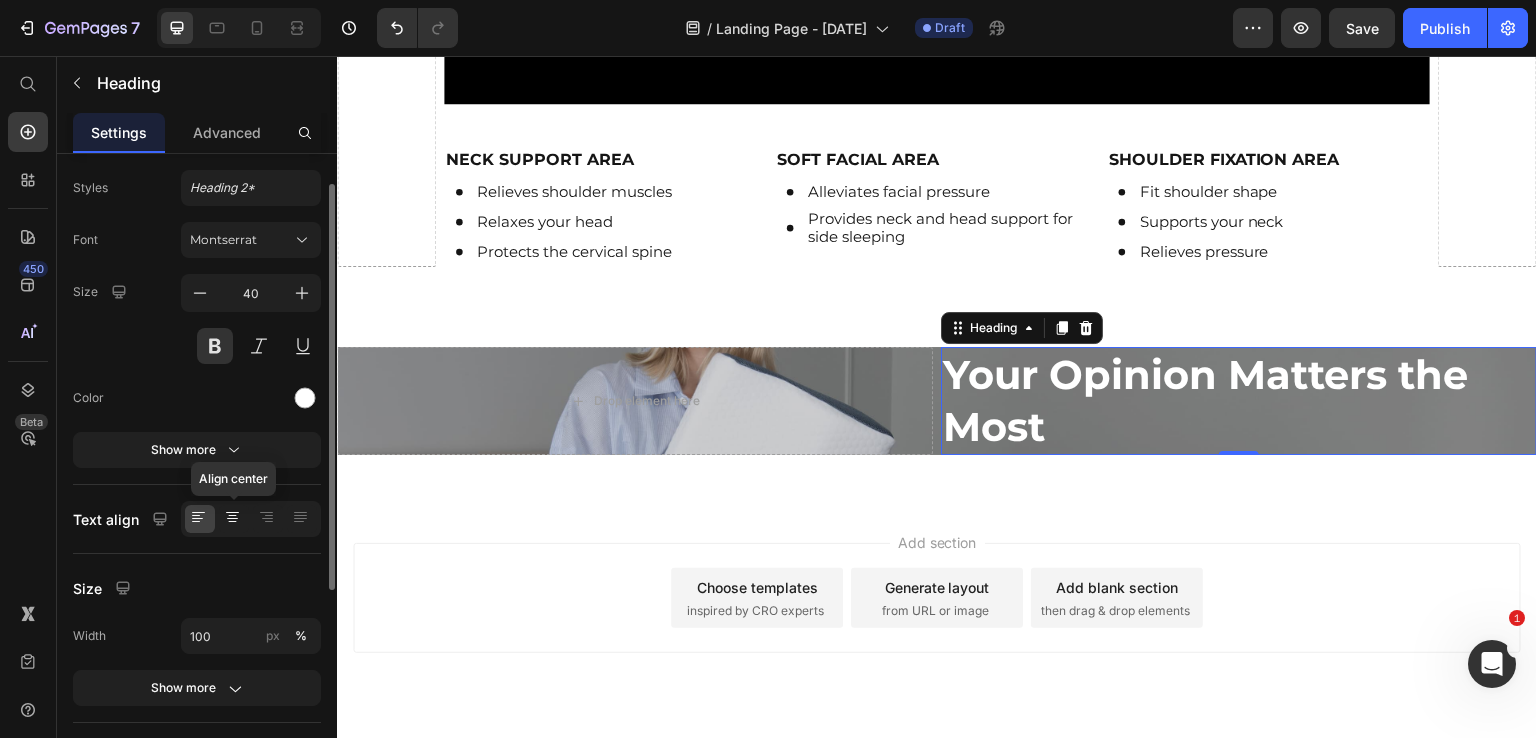 click 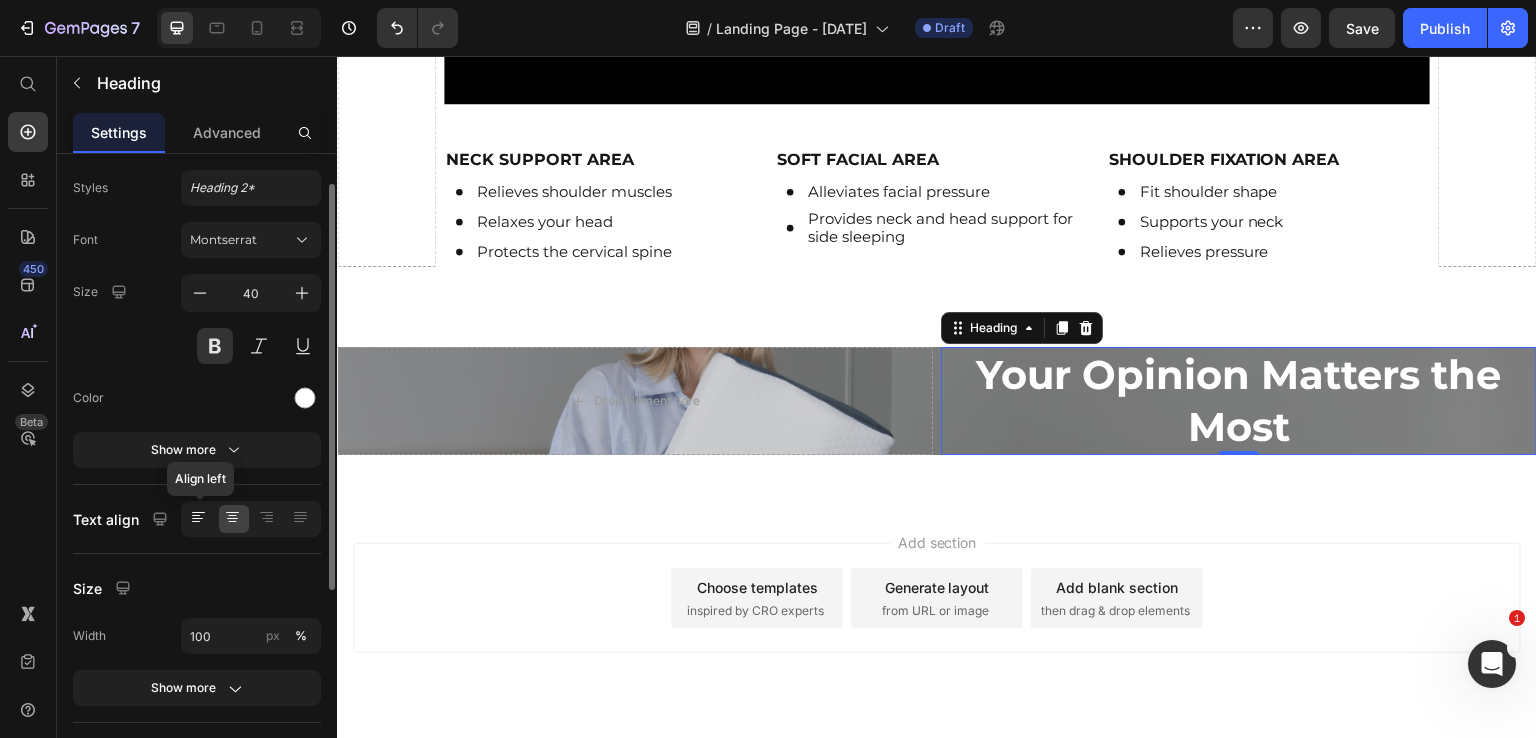 click 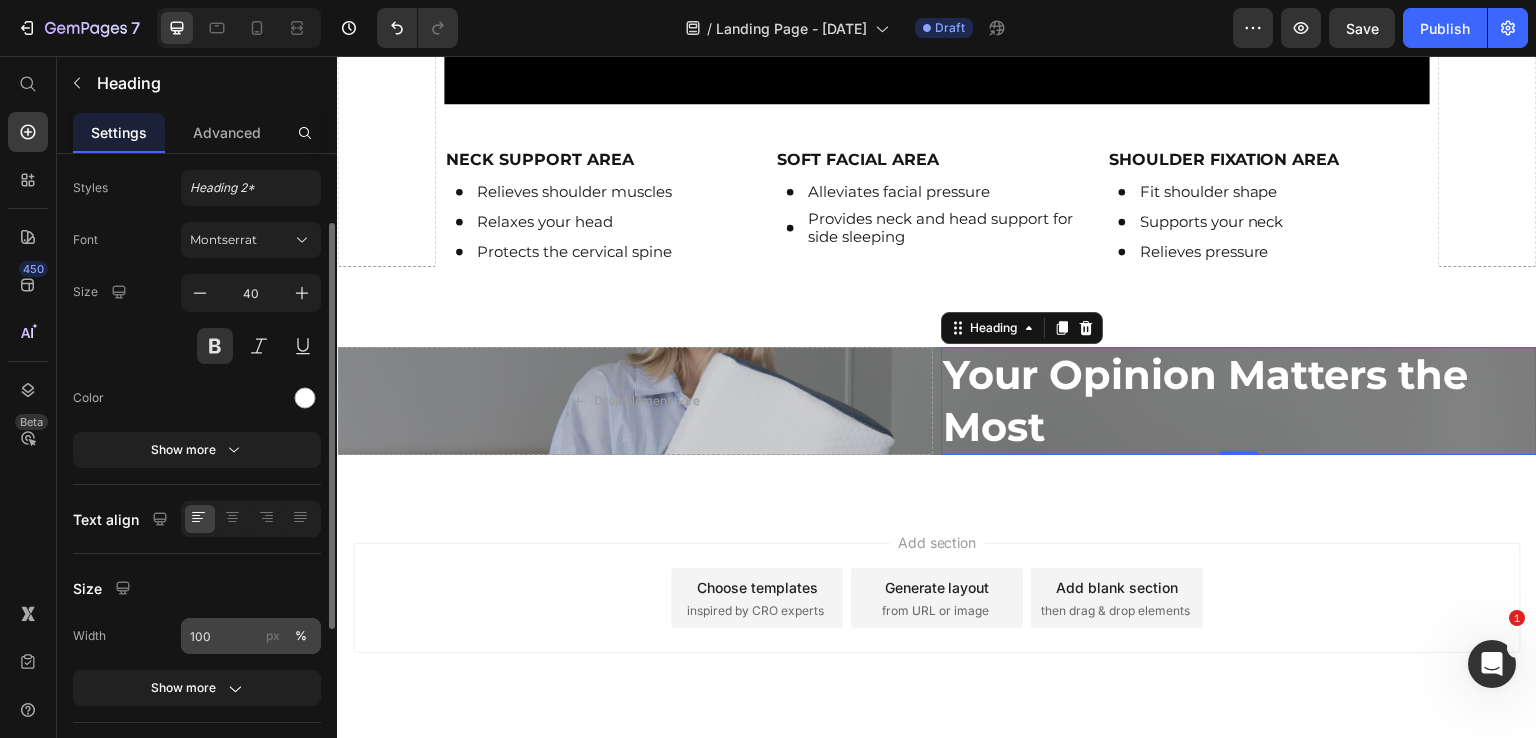 scroll, scrollTop: 240, scrollLeft: 0, axis: vertical 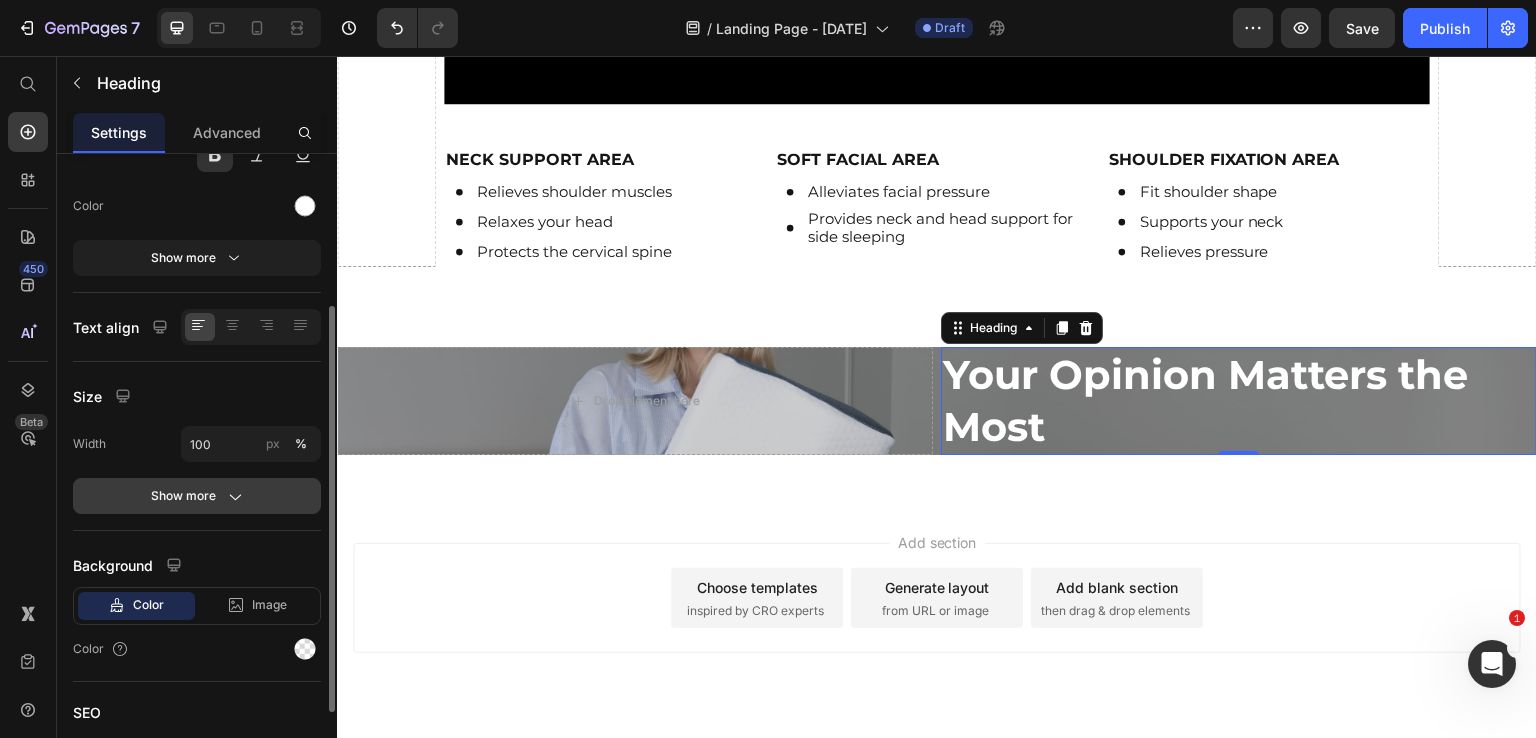 click on "Show more" at bounding box center (197, 496) 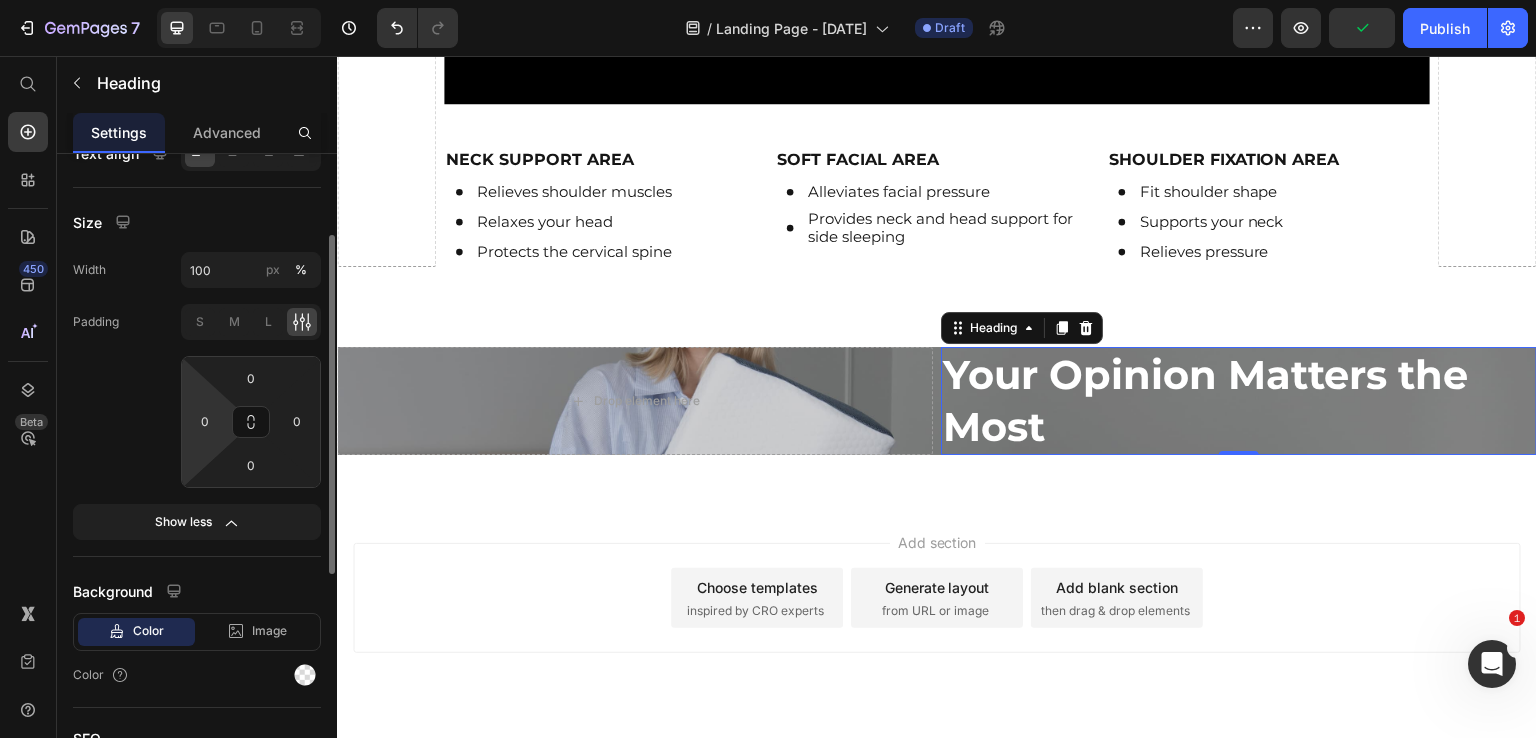 scroll, scrollTop: 251, scrollLeft: 0, axis: vertical 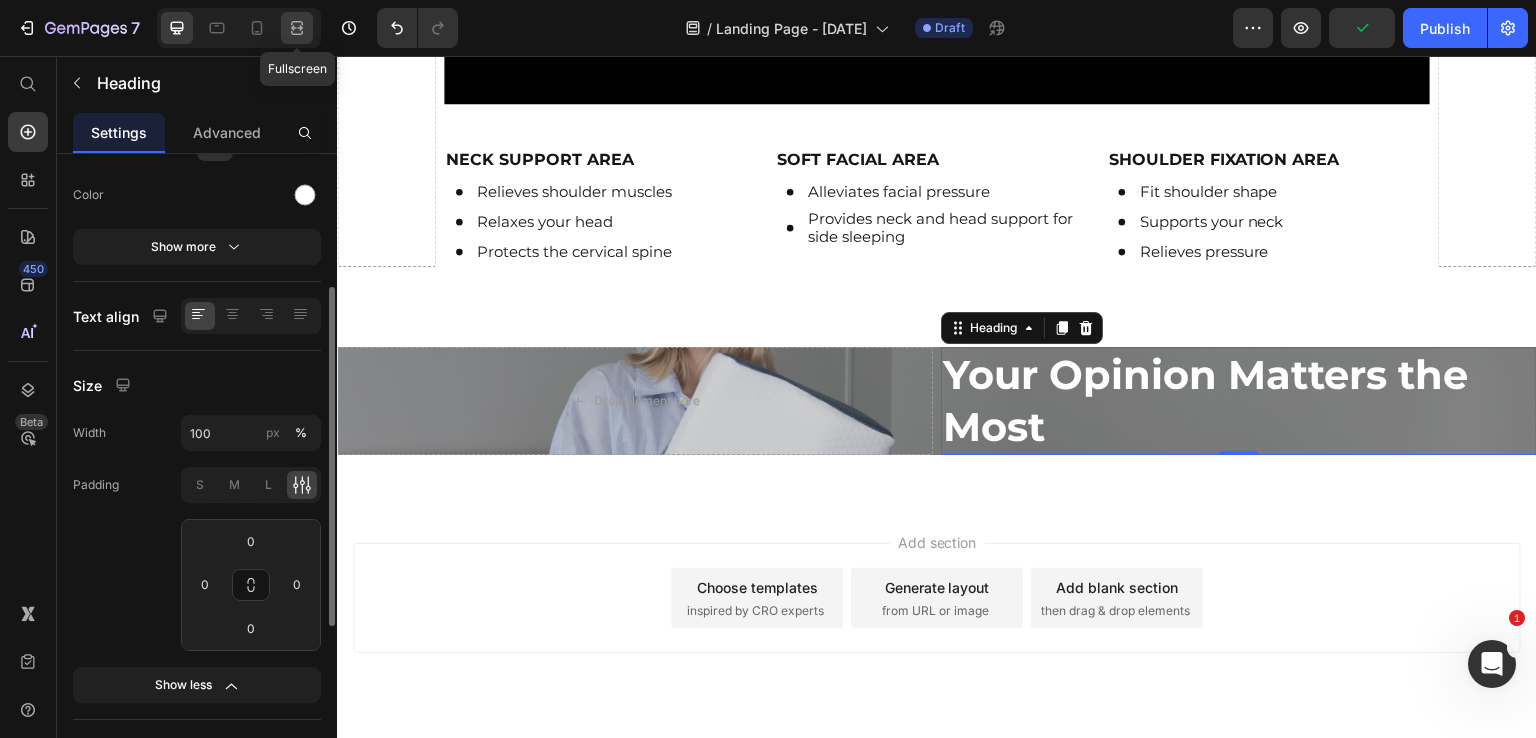 click 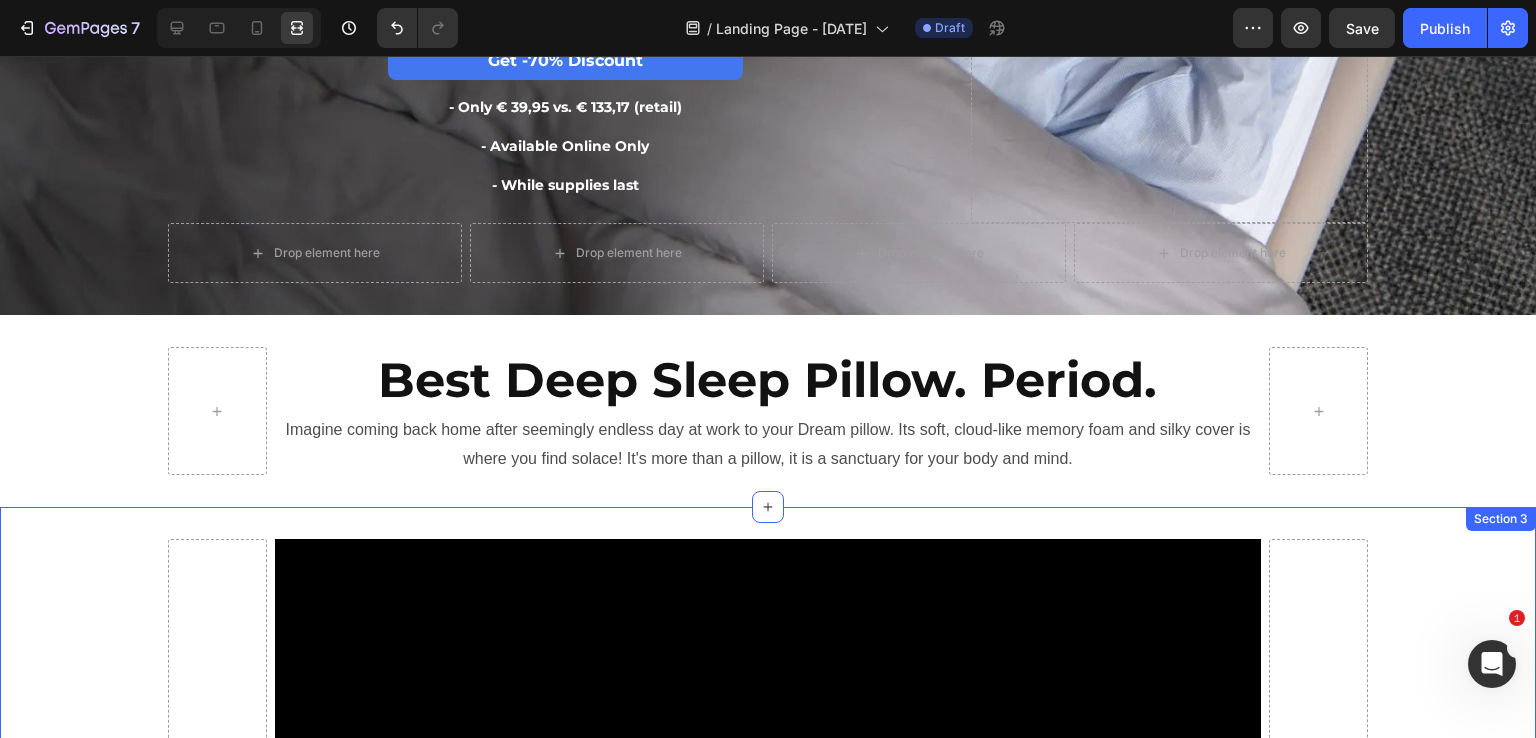 scroll, scrollTop: 482, scrollLeft: 0, axis: vertical 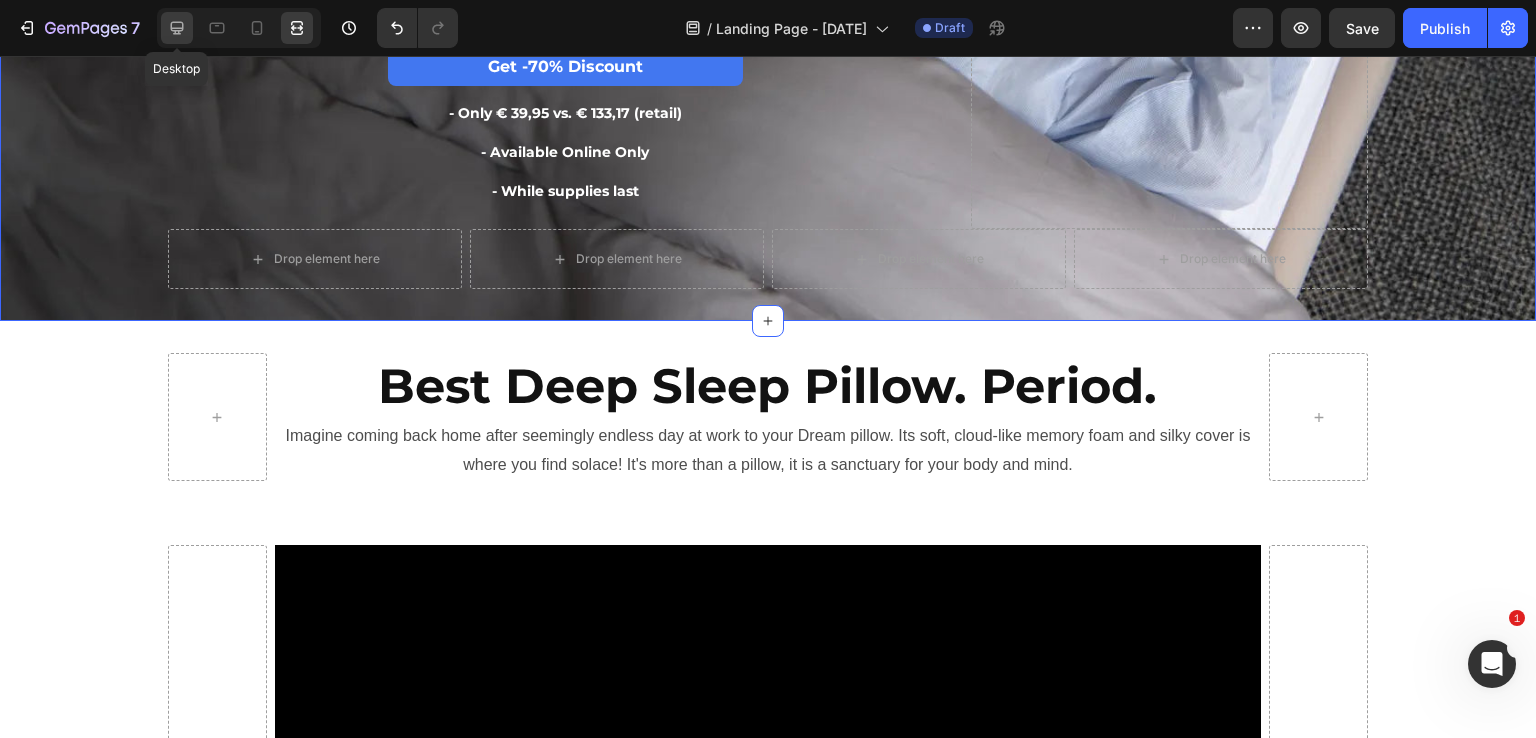 click 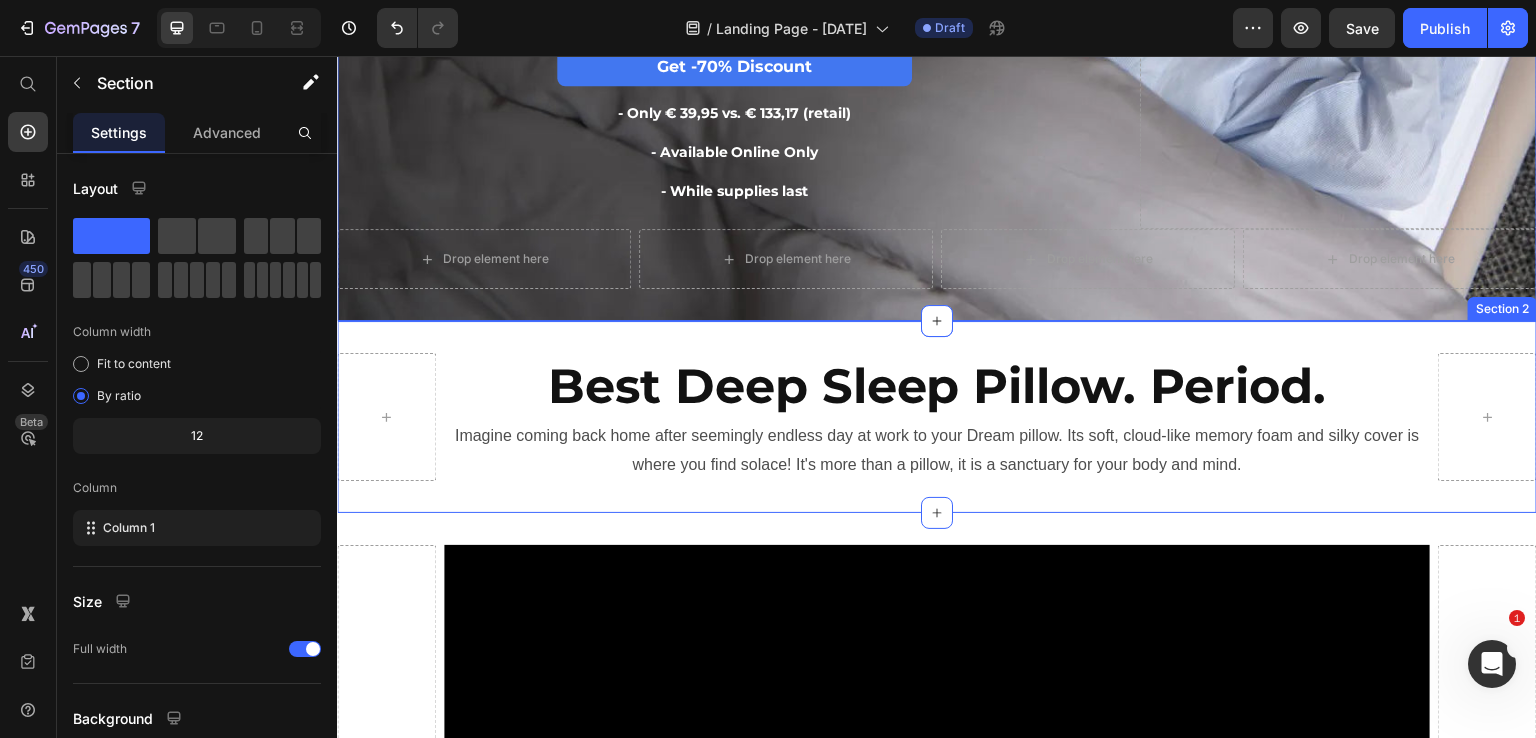click on "Best Deep Sleep Pillow. Period. Heading Imagine coming back home after seemingly endless day at work to your Dream pillow. Its soft, cloud-like memory foam and silky cover is where you find solace! It's more than a pillow, it is a sanctuary for your body and mind. Text Block
Row Section 2" at bounding box center (937, 417) 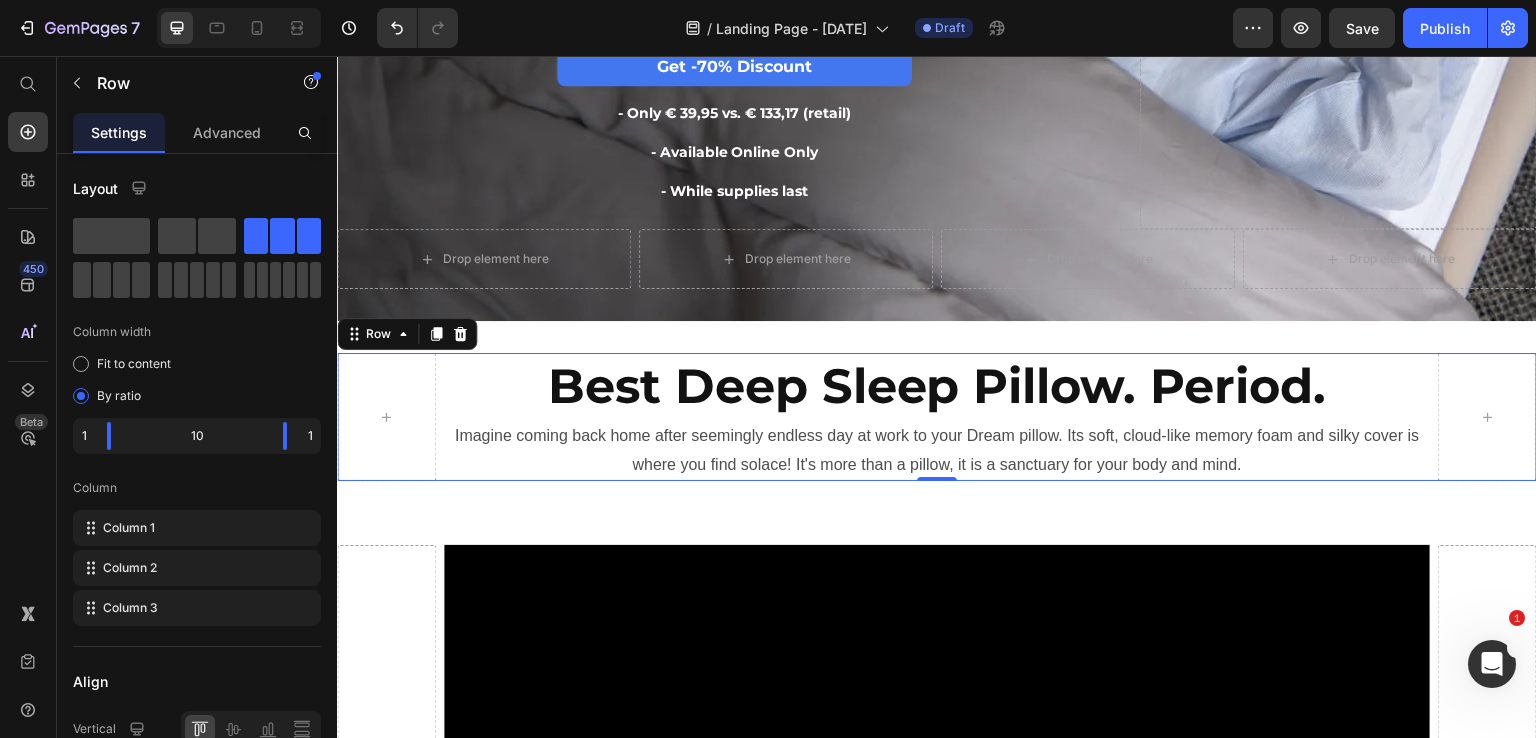 click on "Best Deep Sleep Pillow. Period. Heading Imagine coming back home after seemingly endless day at work to your Dream pillow. Its soft, cloud-like memory foam and silky cover is where you find solace! It's more than a pillow, it is a sanctuary for your body and mind. Text Block
Row   0" at bounding box center [937, 417] 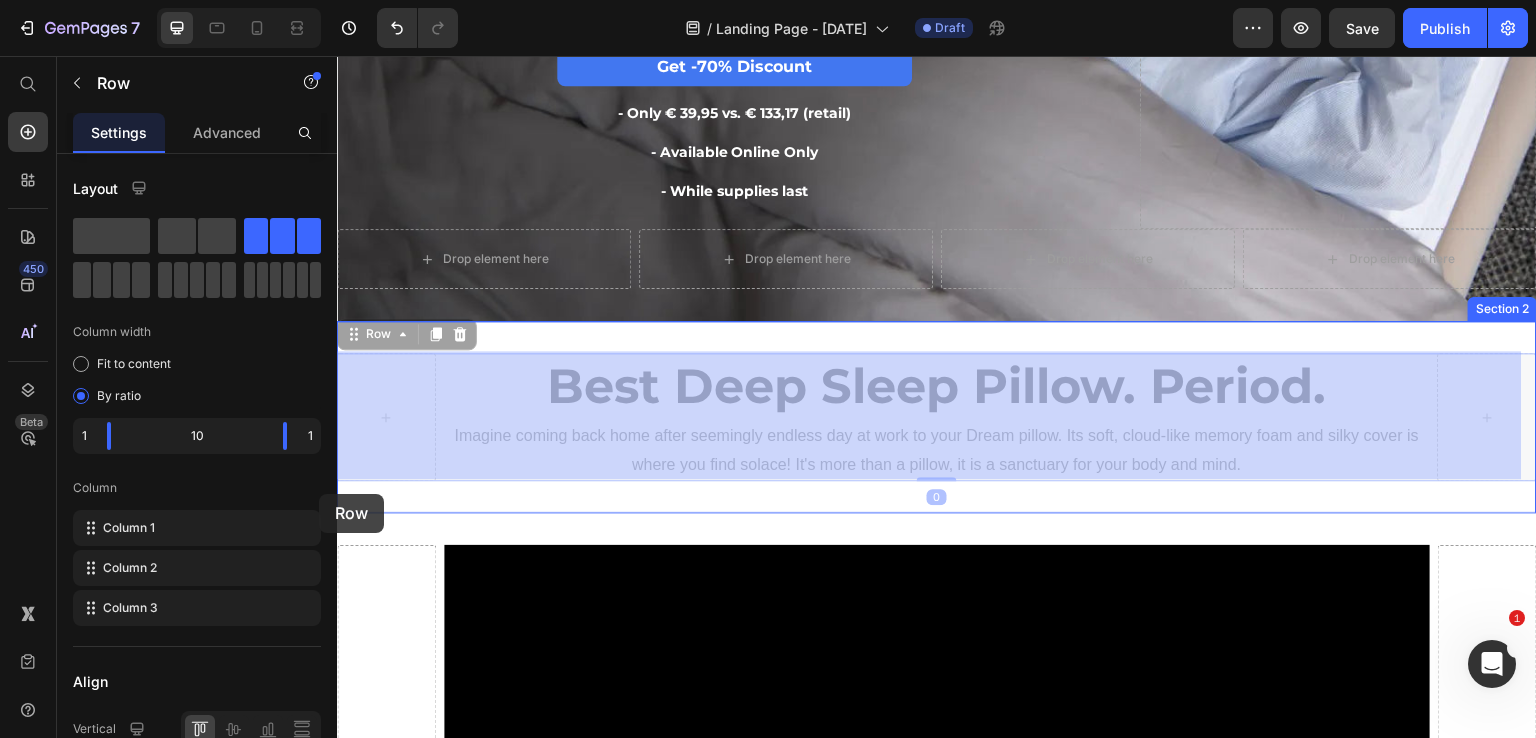 click on "Header
Drop element here Icon Icon Icon Icon Icon Icon List
Drop element here Row Derila - America’s #1 Pillow Perfected Heading Discount Heading -70% Heading Last Chance Heading Last day to Grab this BIG Promo Heading Get -70% Discount Button - Only € 39,95 vs. € 133,17 (retail) Heading - Available Online Only Heading - While supplies last Heading Heading
Drop element here Row
Drop element here
Drop element here
Drop element here
Drop element here Row Section 1
Best Deep Sleep Pillow. Period. Heading Imagine coming back home after seemingly endless day at work to your Dream pillow. Its soft, cloud-like memory foam and silky cover is where you find solace! It's more than a pillow, it is a sanctuary for your body and mind. Text Block
Row   0
Best Deep Sleep Pillow. Period. Heading Text Block
Row   0 Section 2" at bounding box center [937, 649] 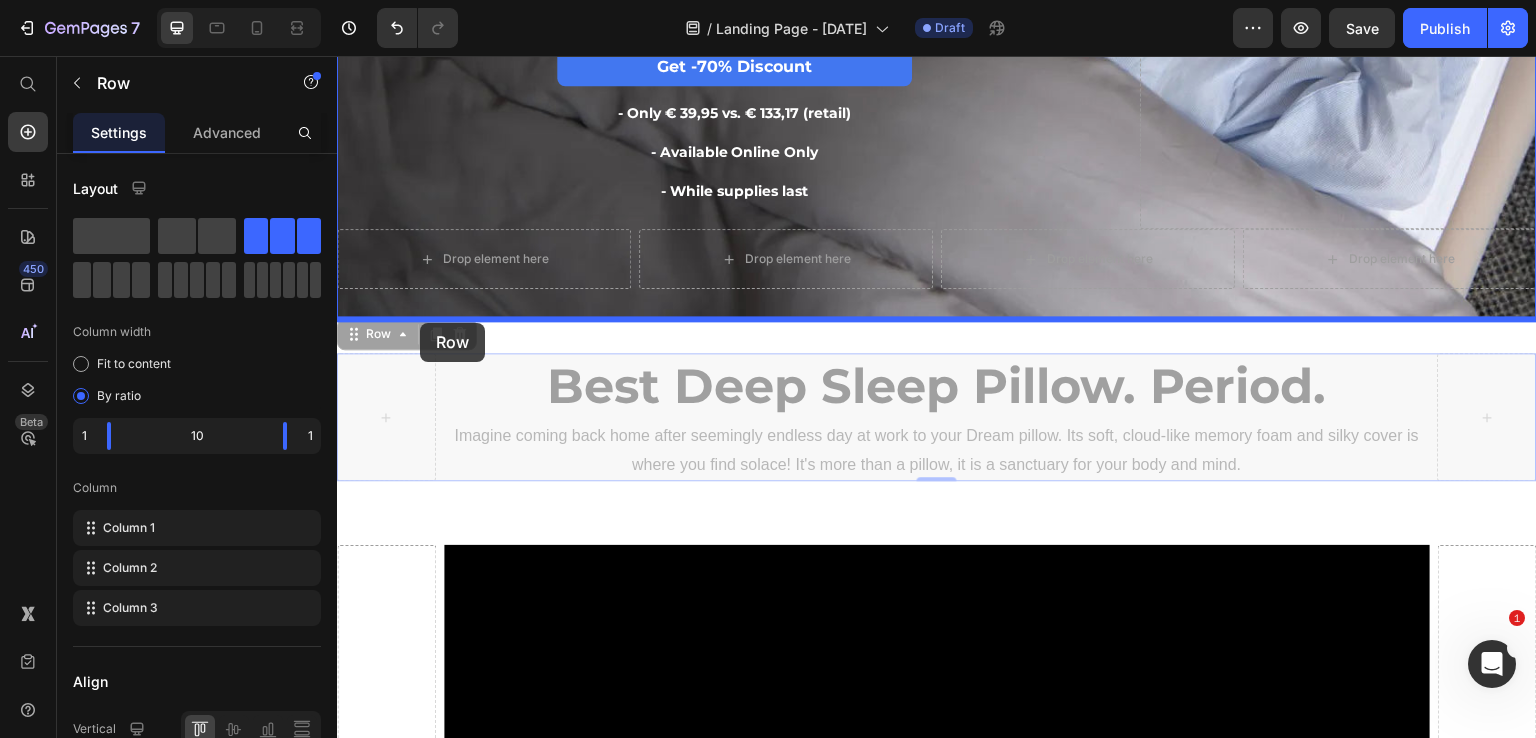 drag, startPoint x: 361, startPoint y: 336, endPoint x: 420, endPoint y: 323, distance: 60.41523 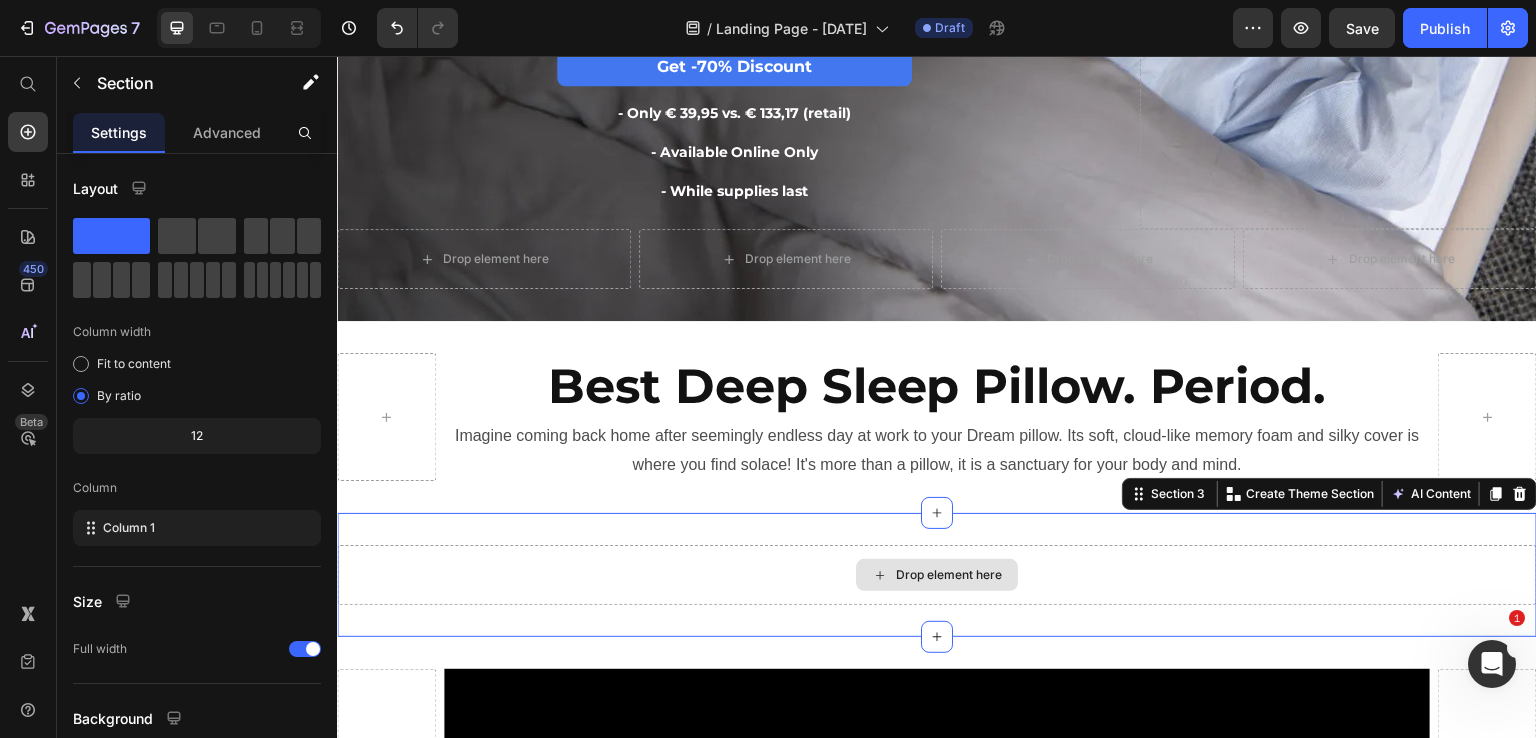 click on "Drop element here" at bounding box center [937, 575] 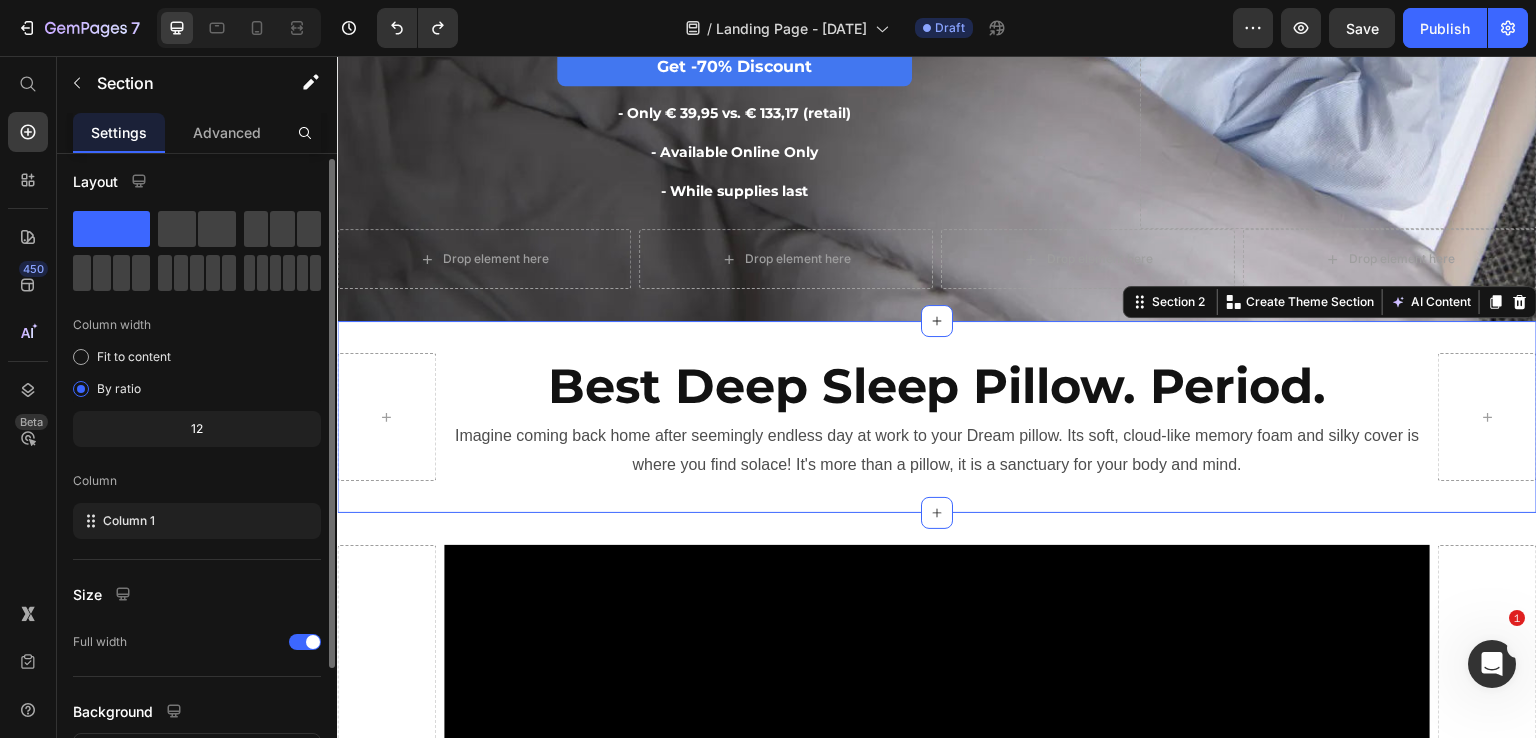 scroll, scrollTop: 0, scrollLeft: 0, axis: both 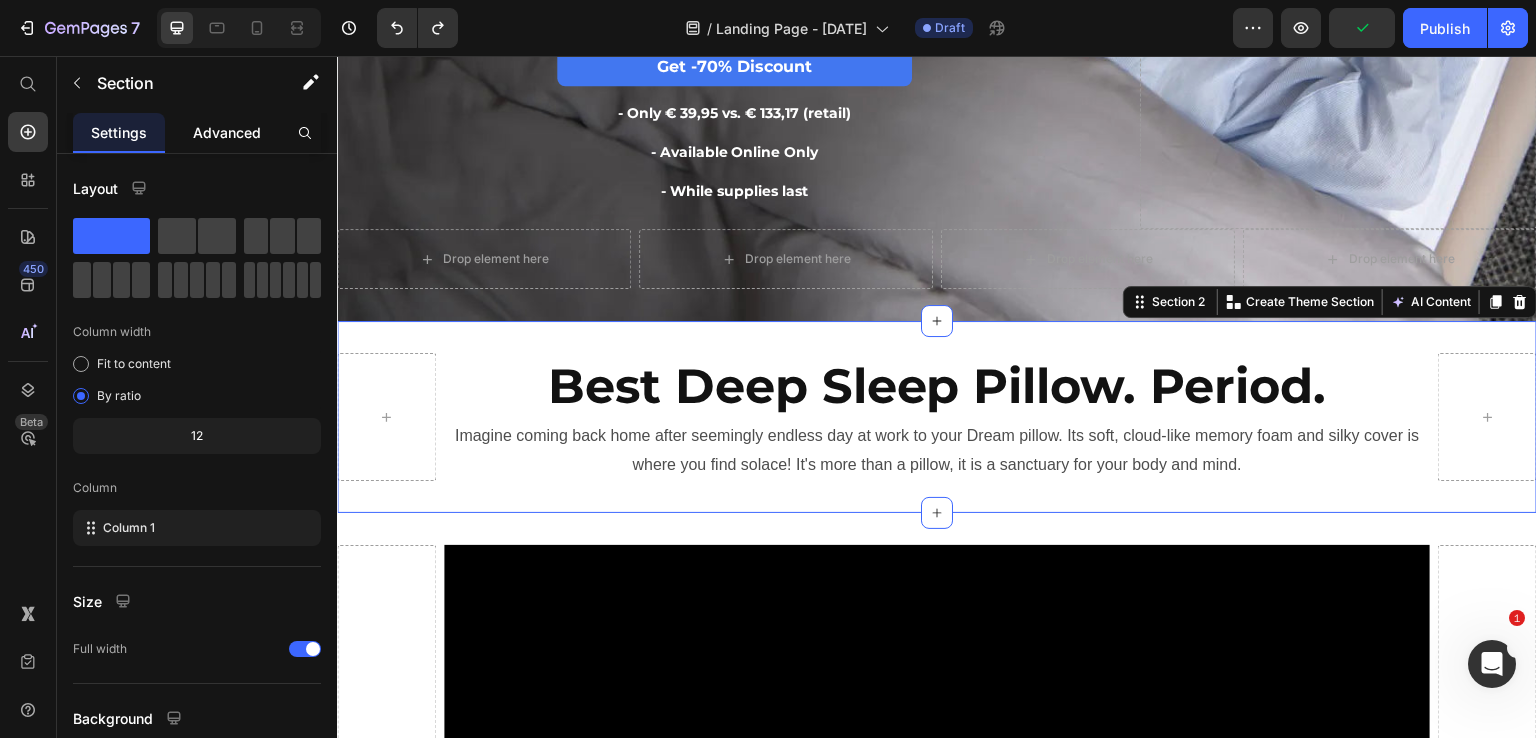 click on "Advanced" at bounding box center [227, 132] 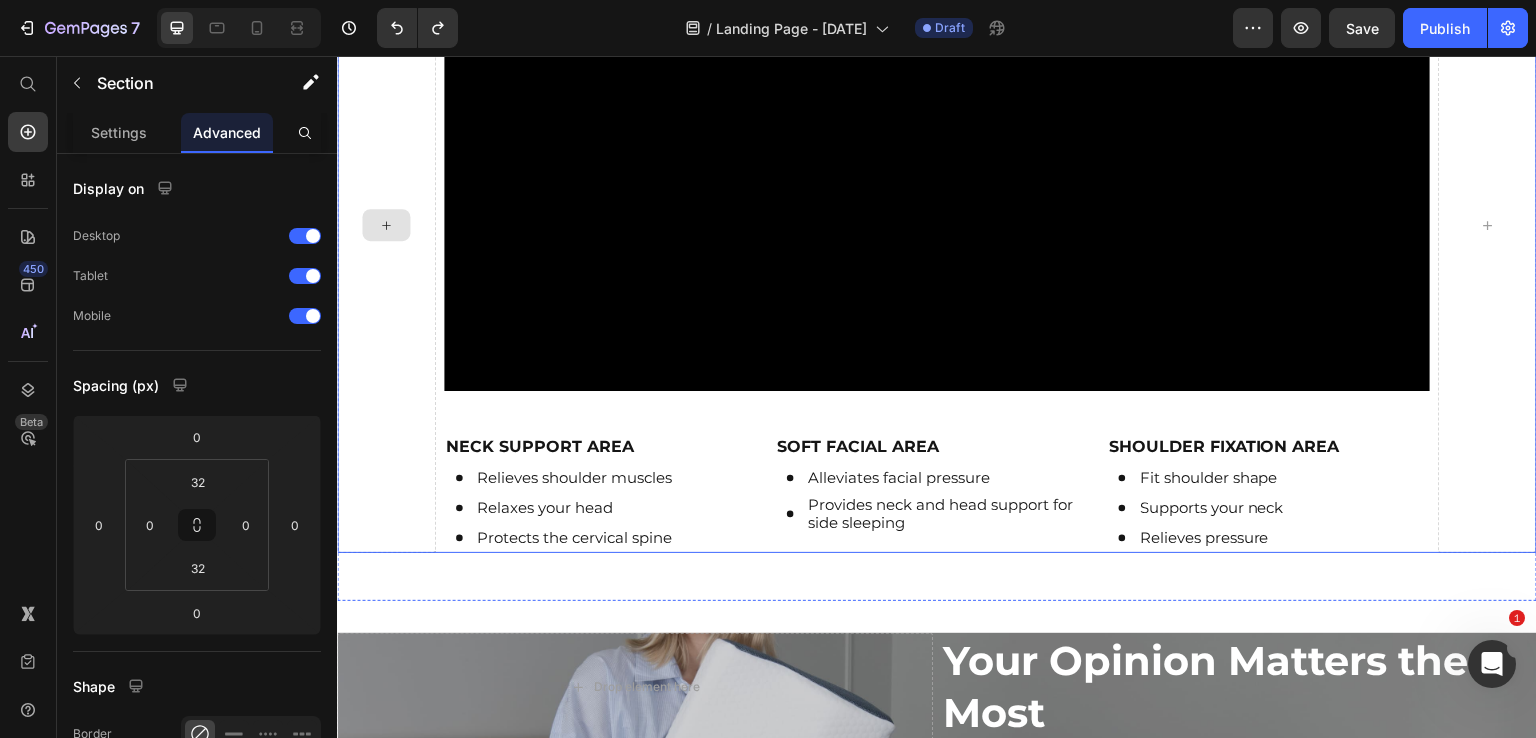 scroll, scrollTop: 1191, scrollLeft: 0, axis: vertical 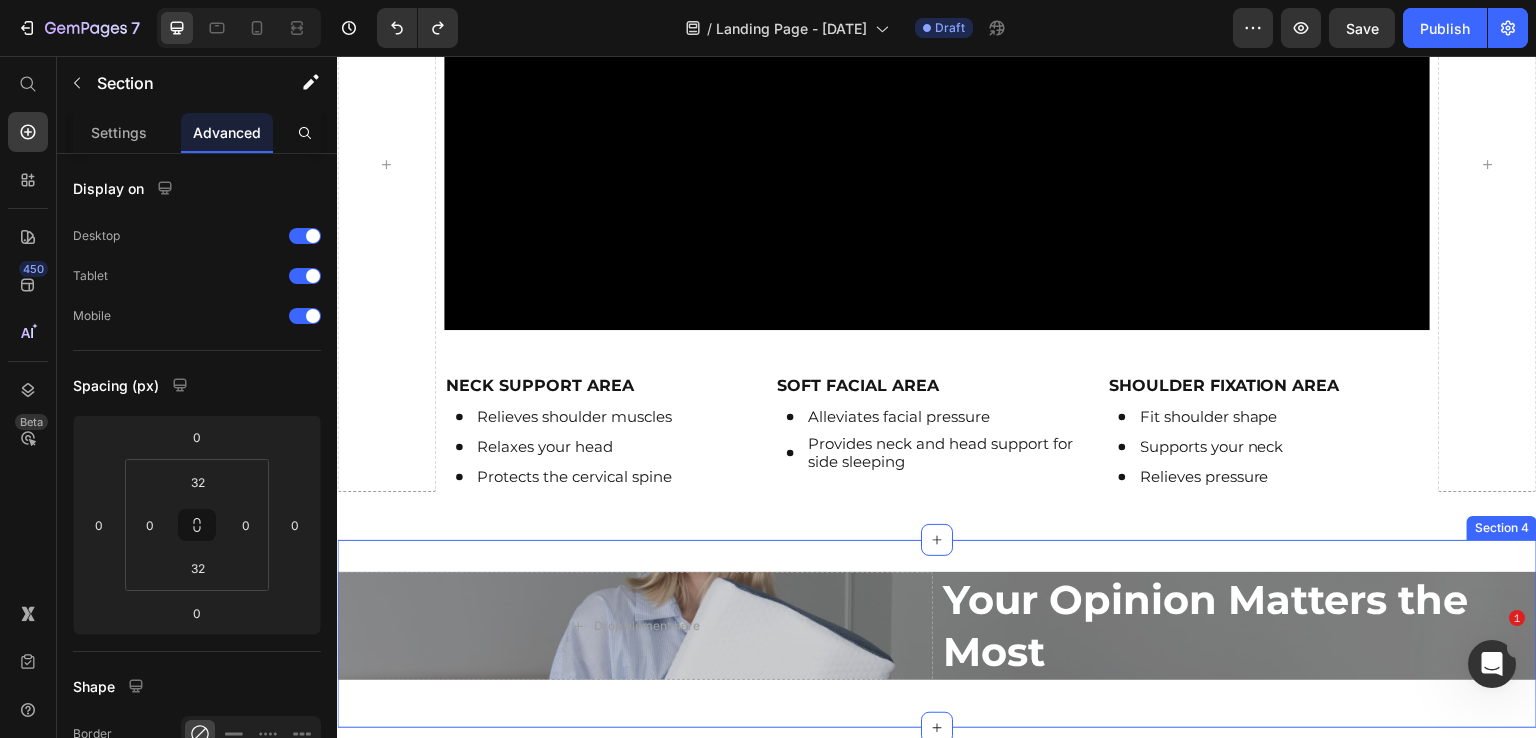 click on "Drop element here Your Opinion Matters the Most Heading Row Row Row Section 4" at bounding box center (937, 634) 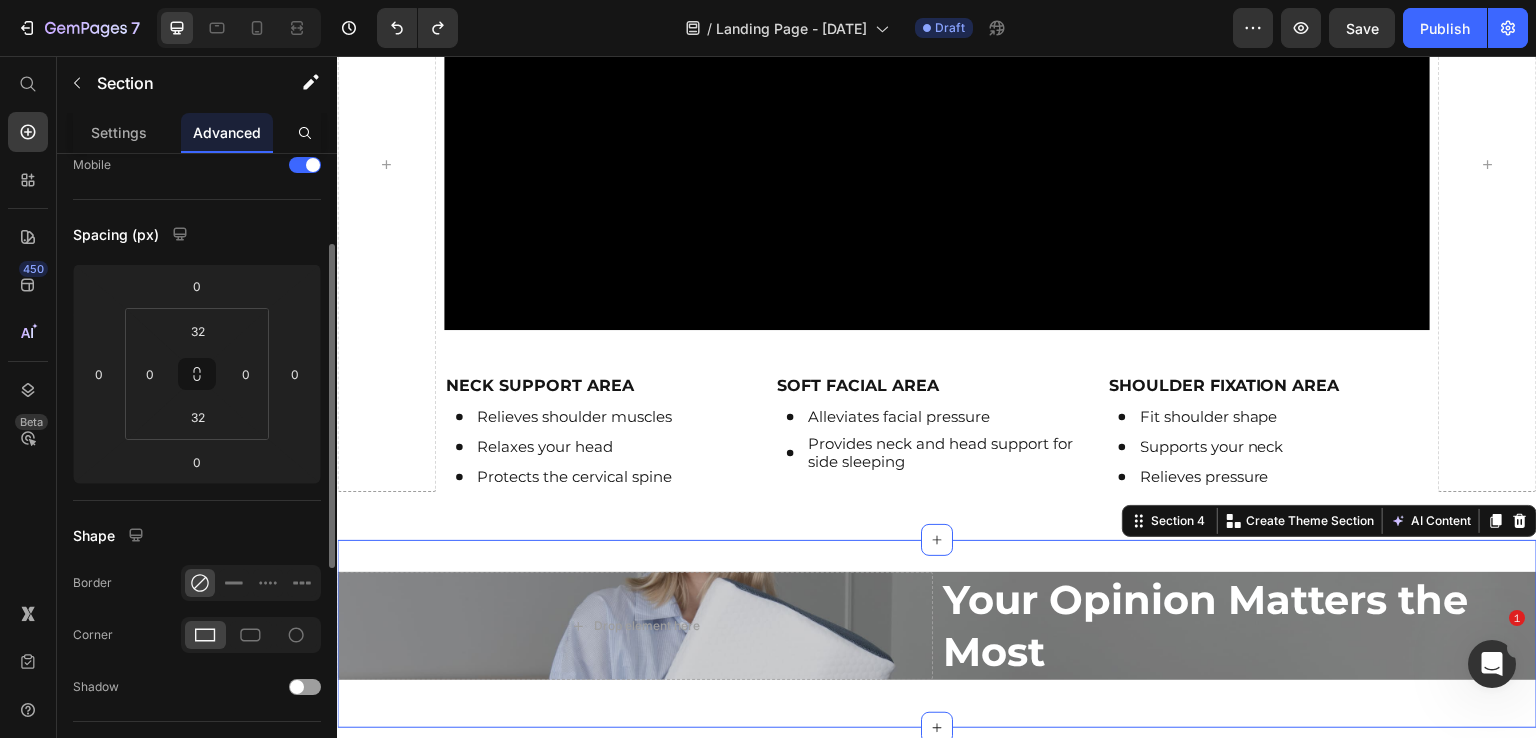 scroll, scrollTop: 152, scrollLeft: 0, axis: vertical 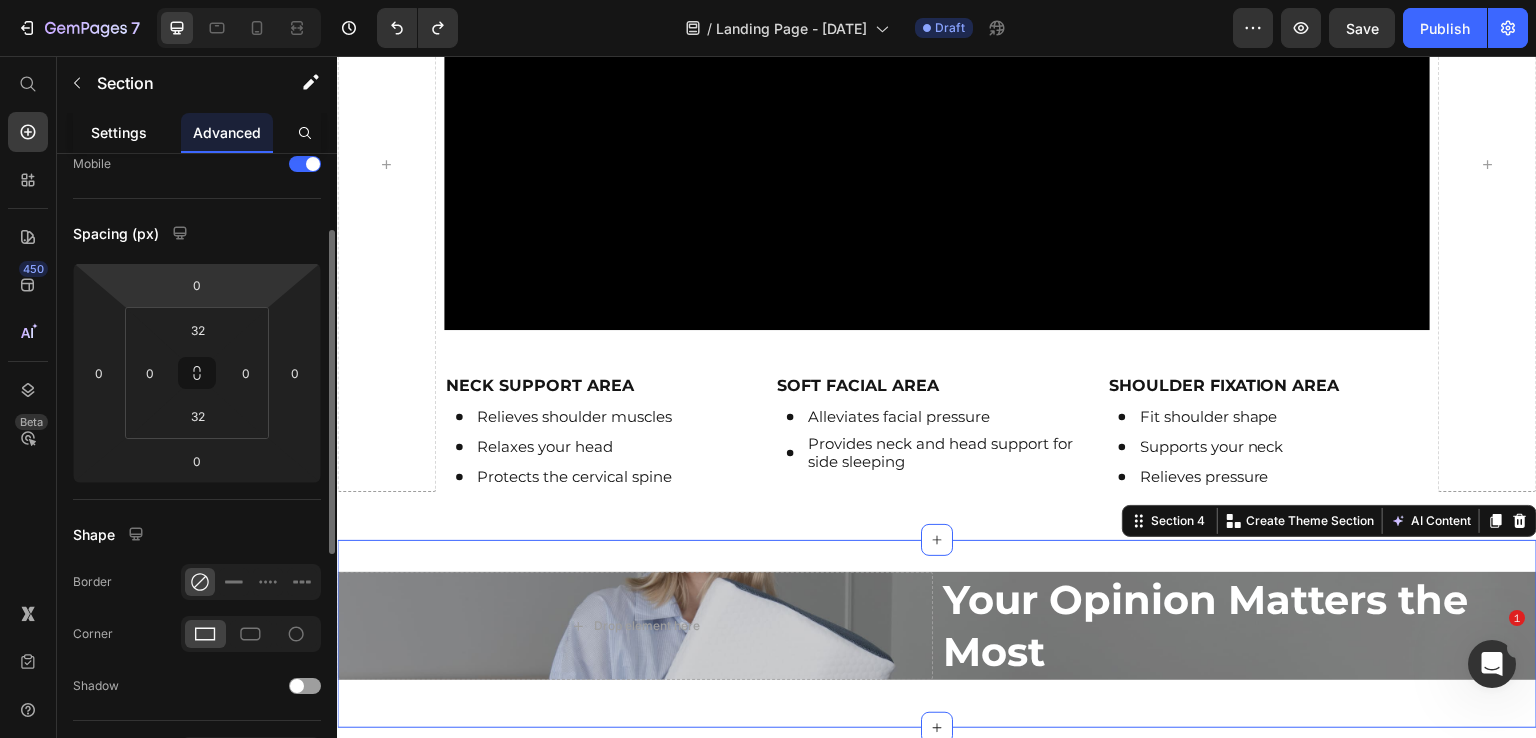click on "Settings" at bounding box center (119, 132) 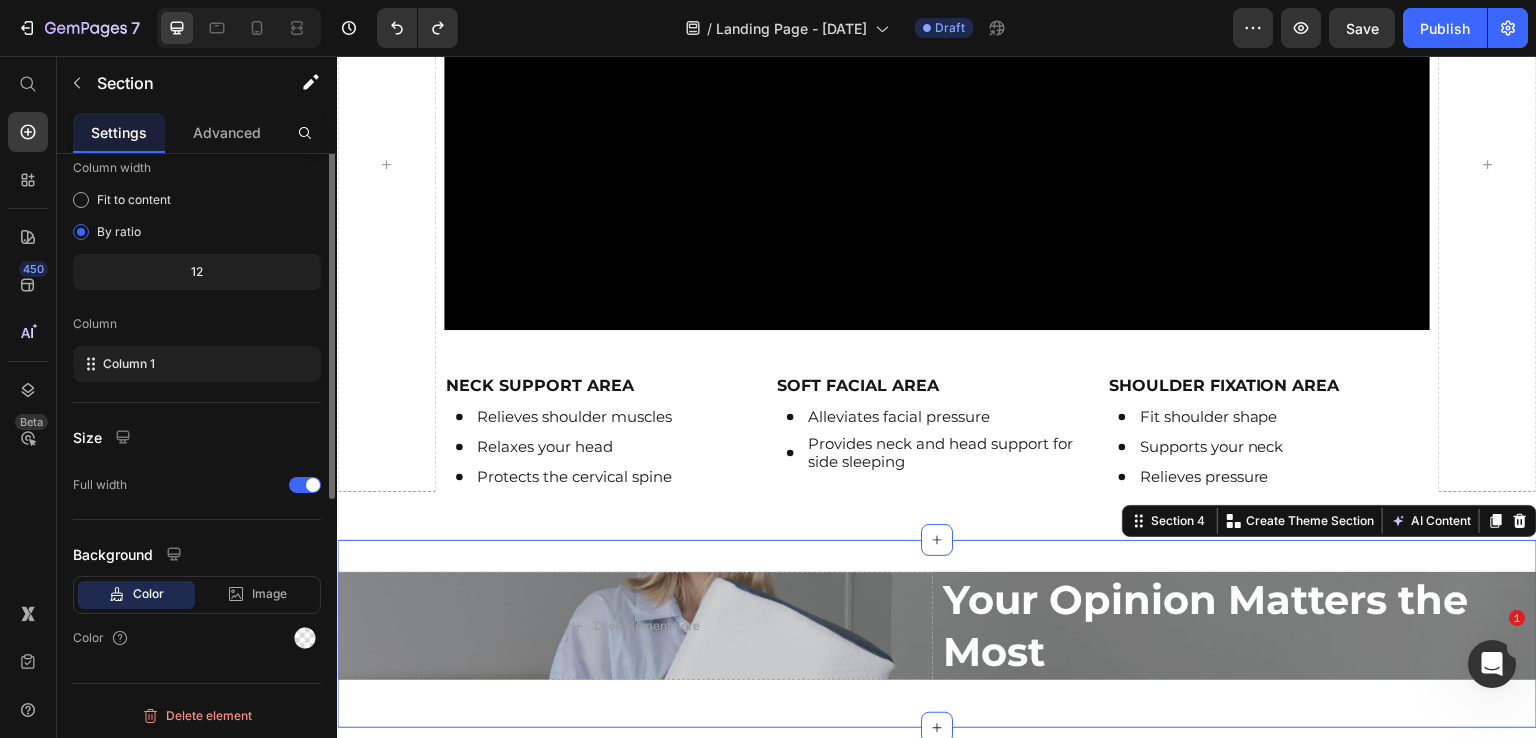 scroll, scrollTop: 0, scrollLeft: 0, axis: both 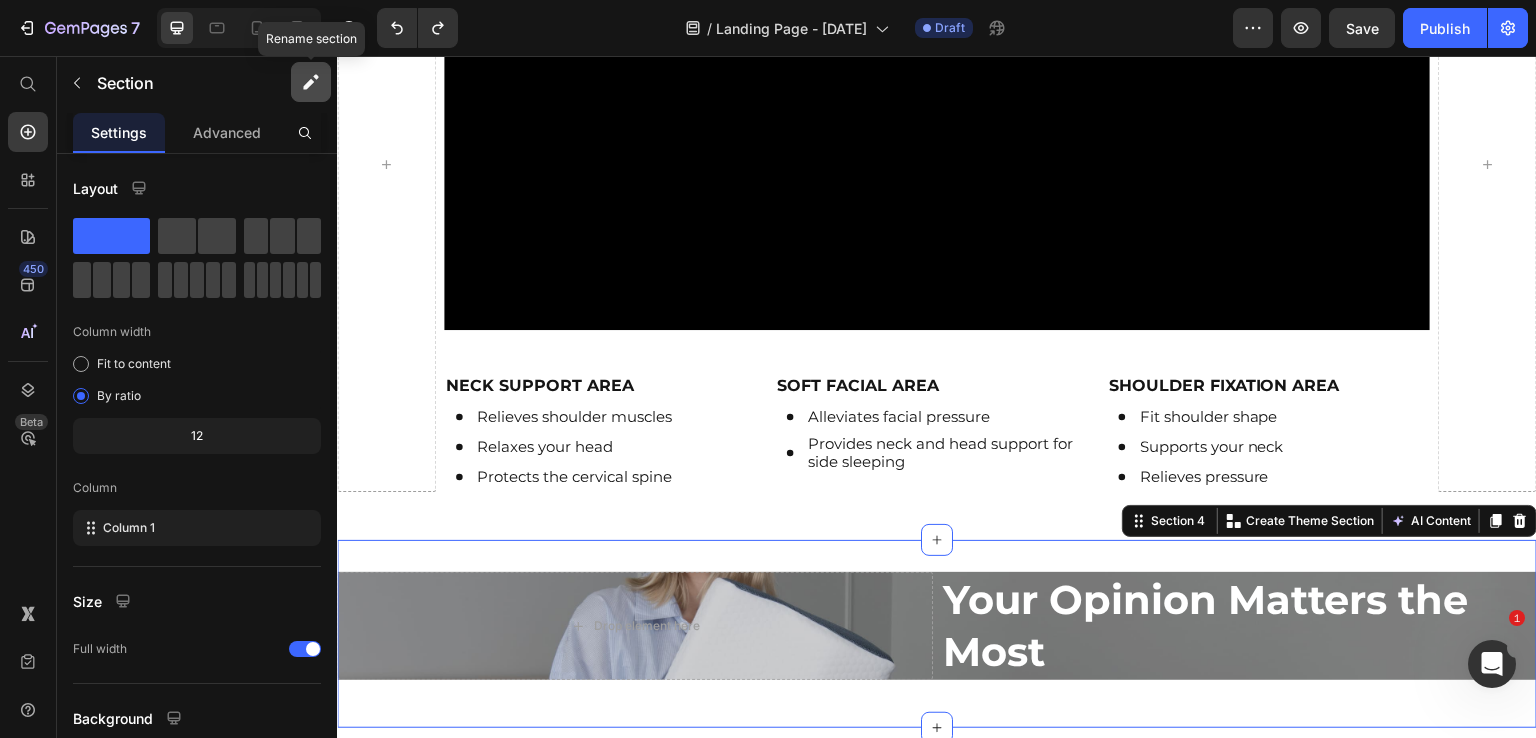 click 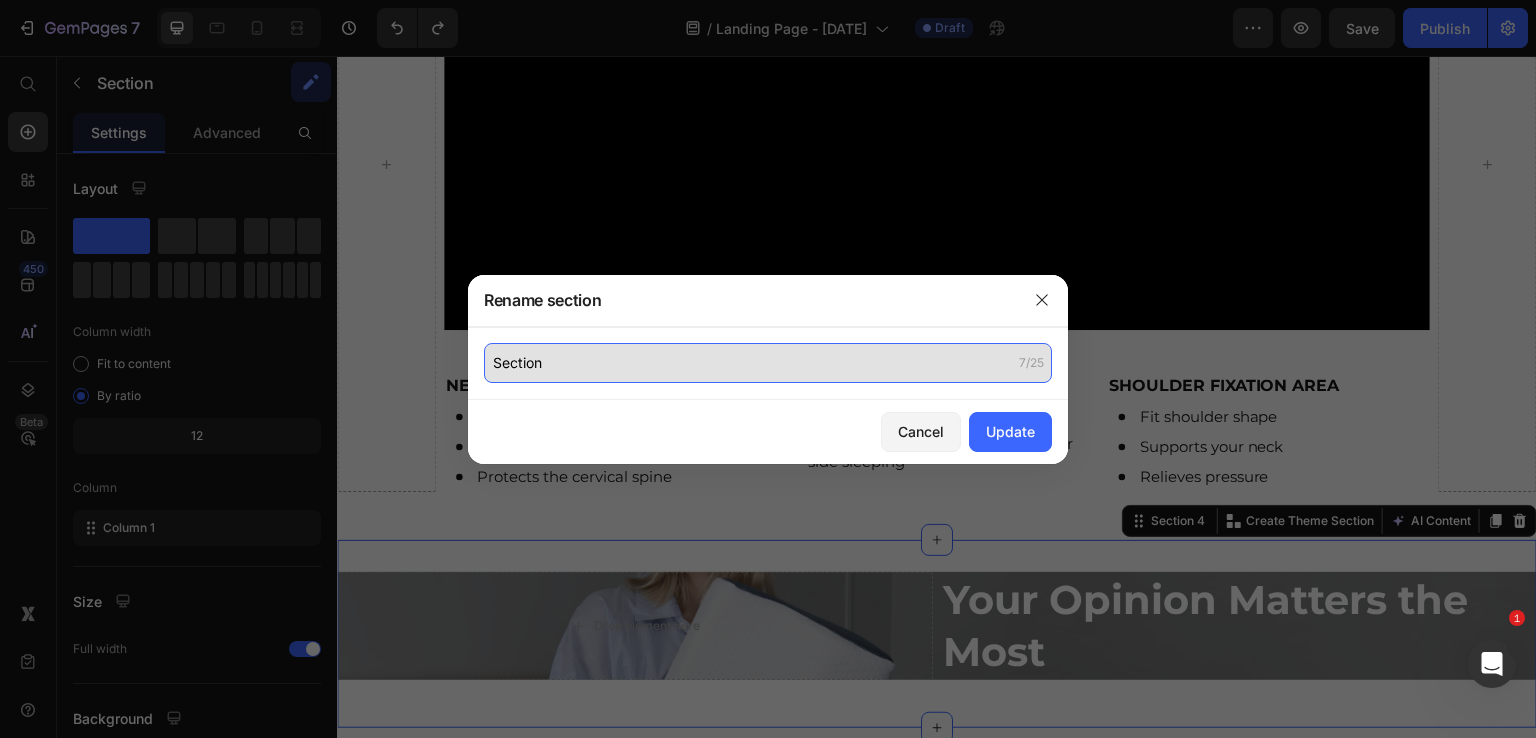click on "Section" 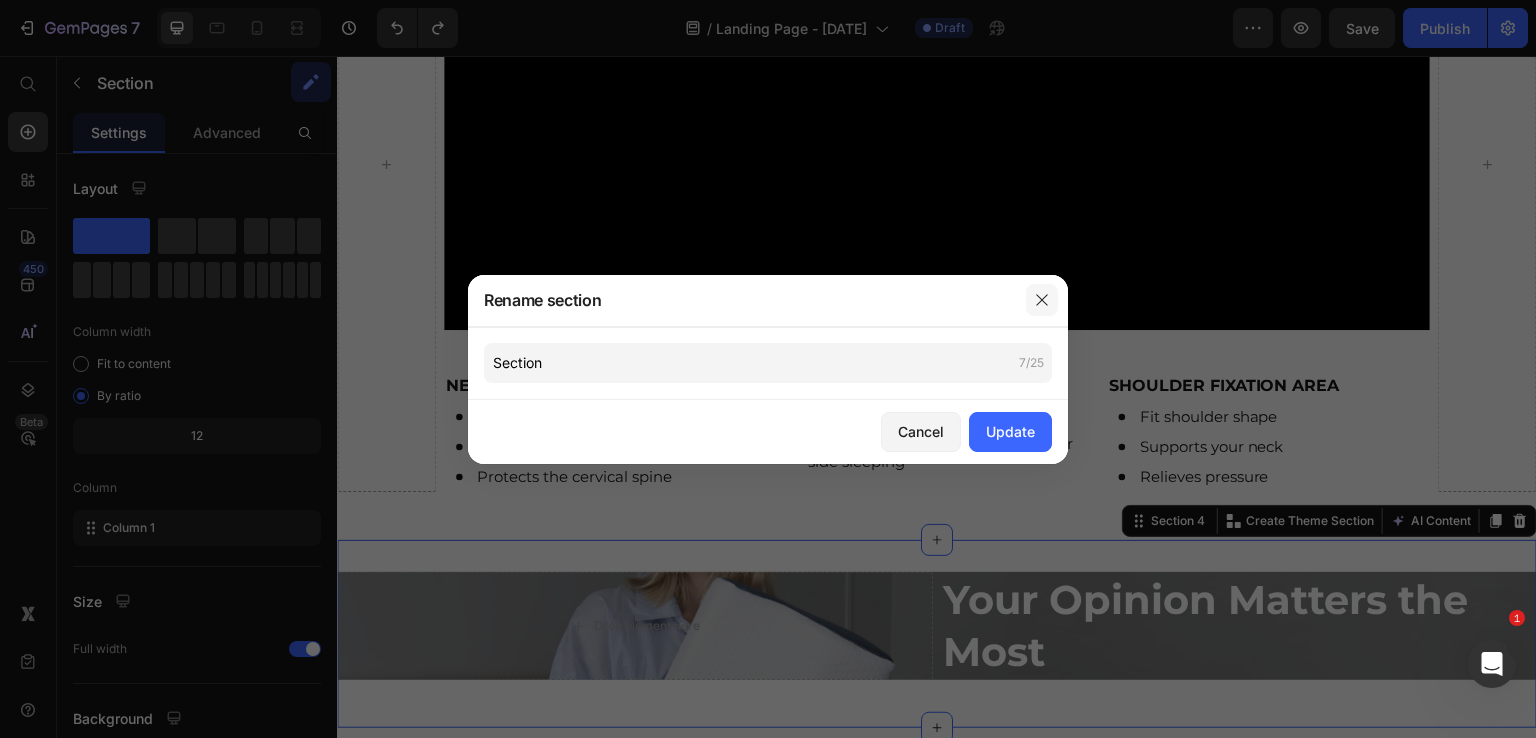 click 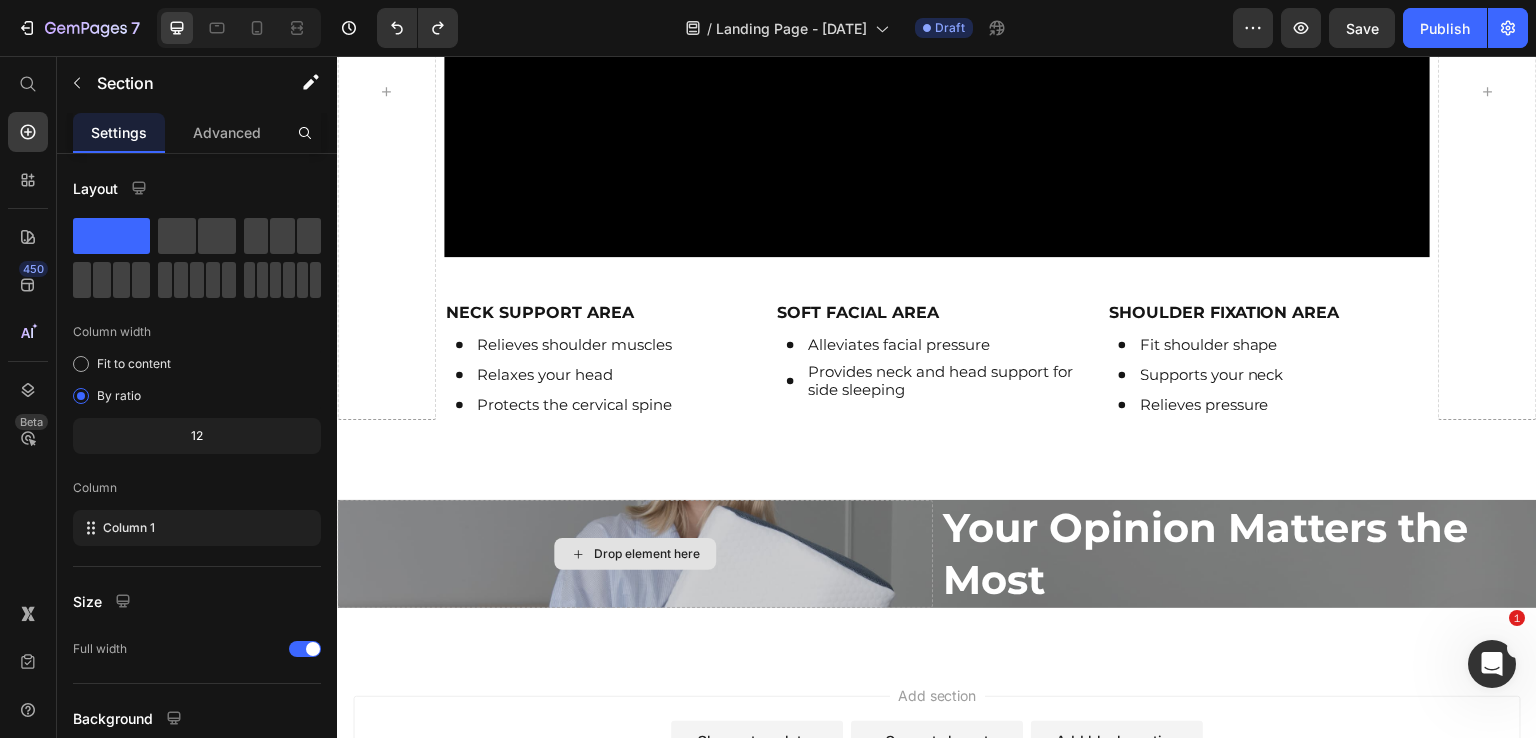 scroll, scrollTop: 1459, scrollLeft: 0, axis: vertical 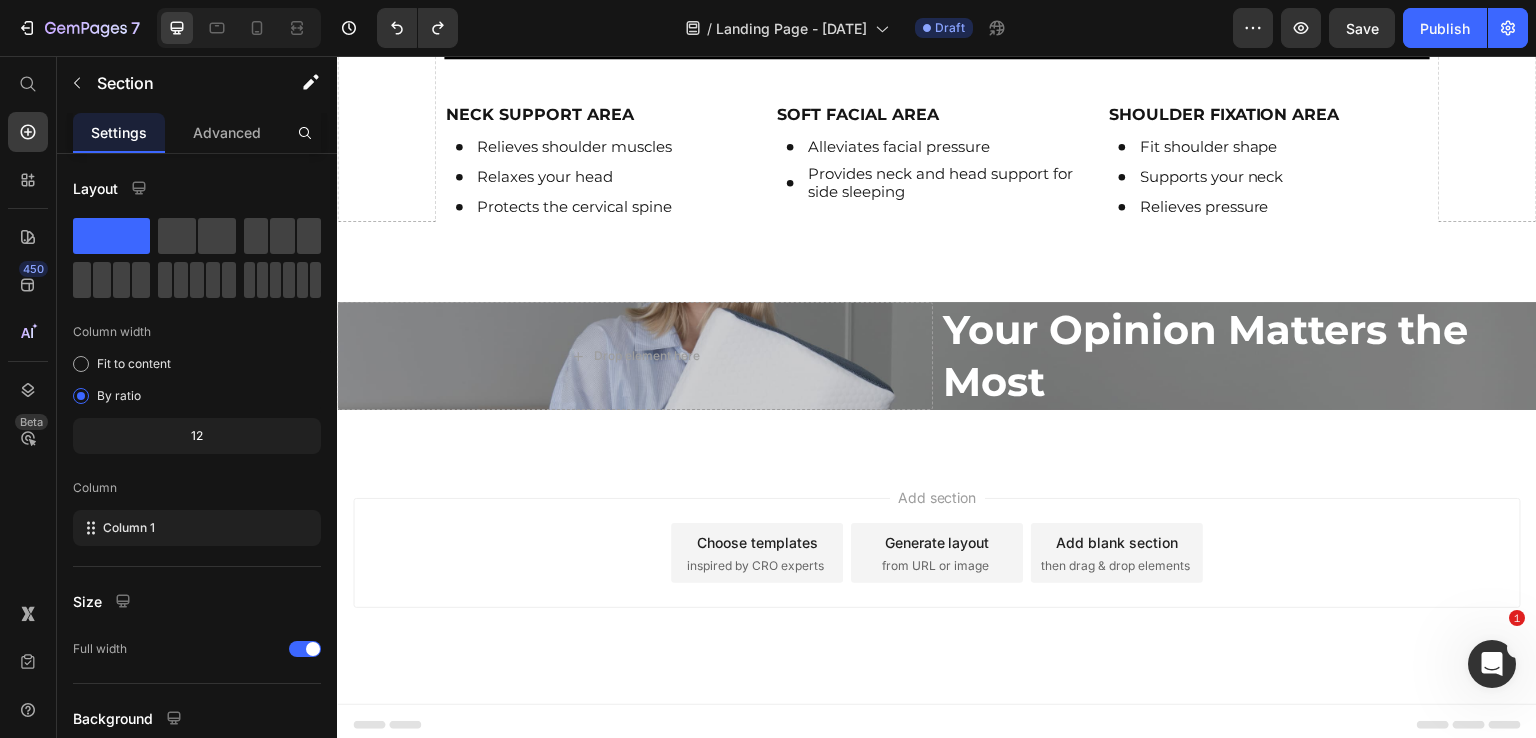 click on "450 Beta" at bounding box center [28, 329] 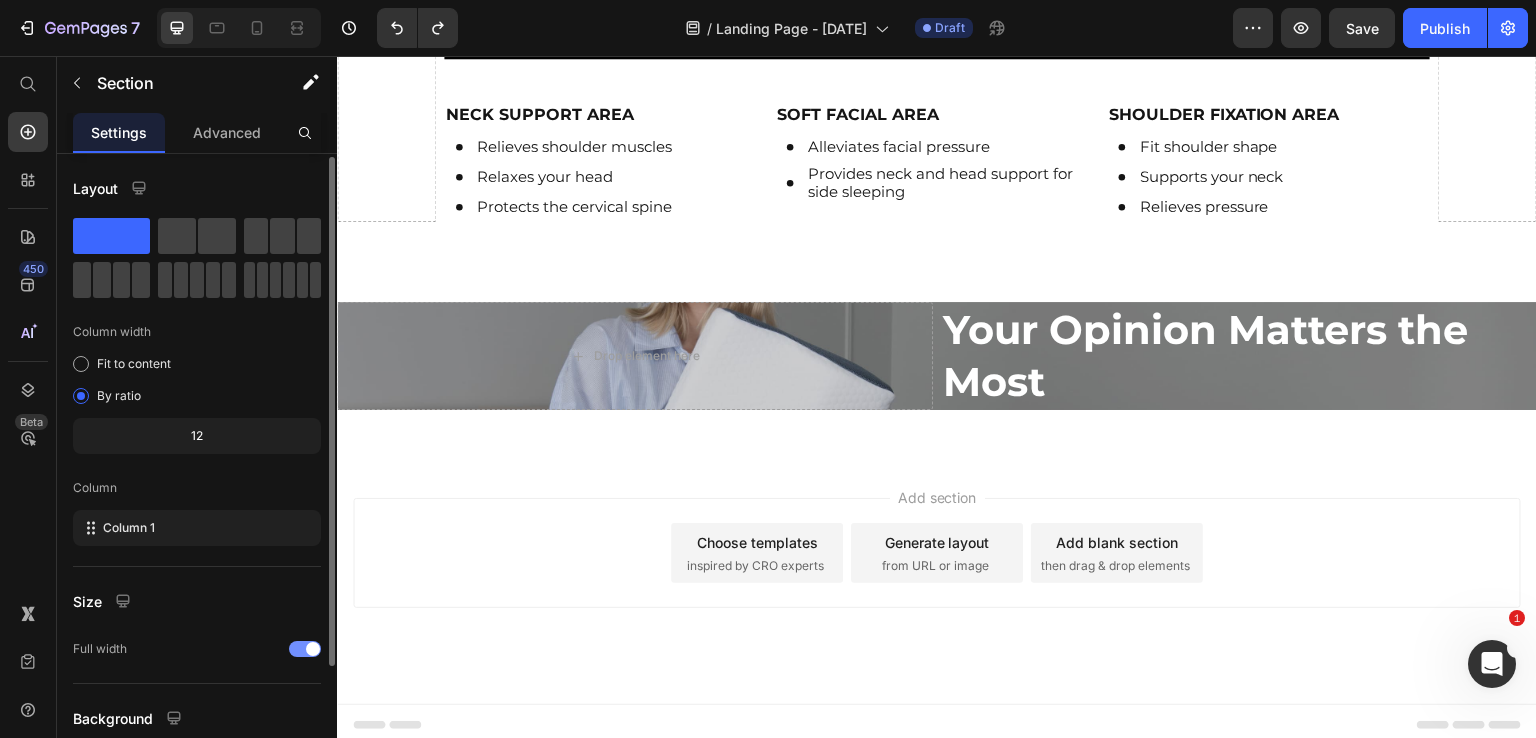 scroll, scrollTop: 165, scrollLeft: 0, axis: vertical 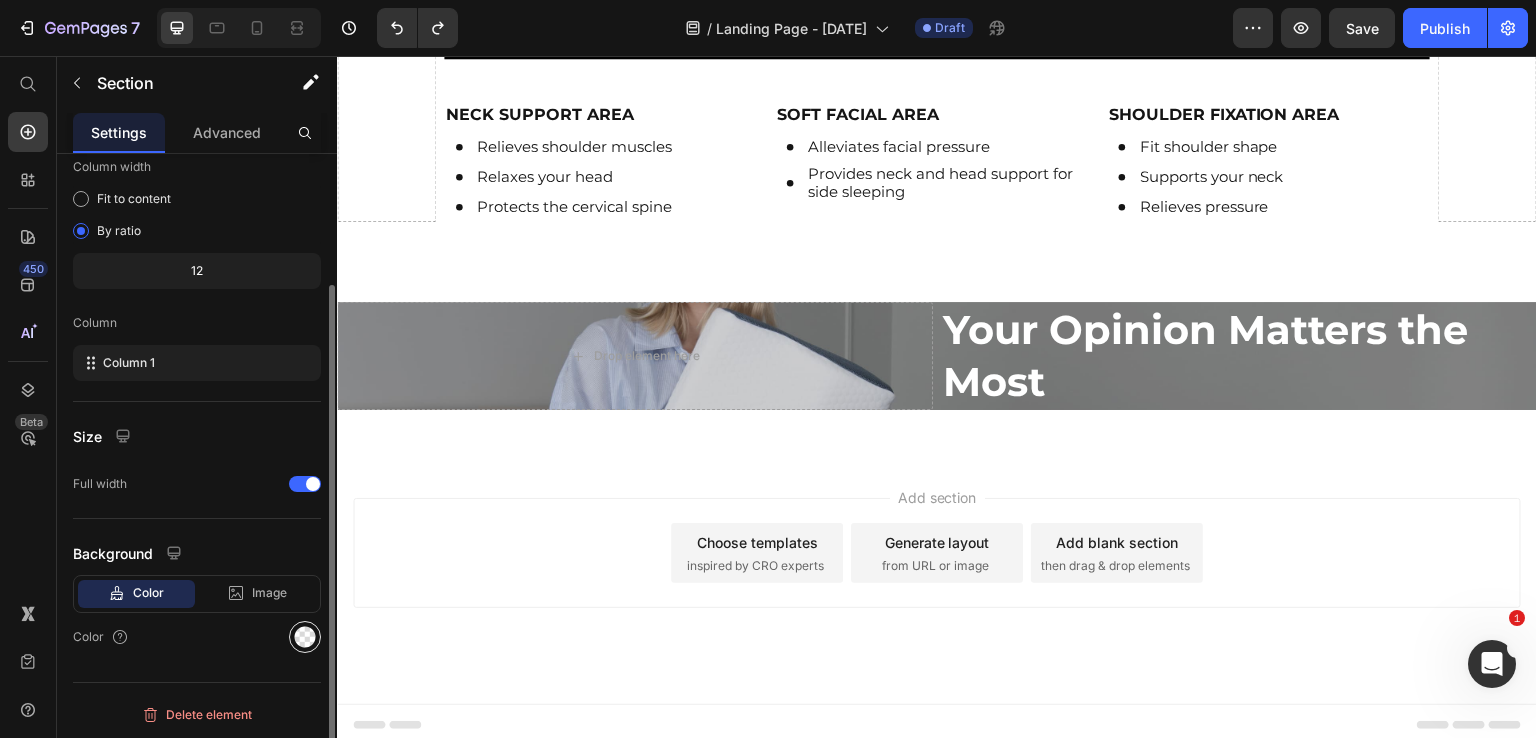 click at bounding box center (305, 637) 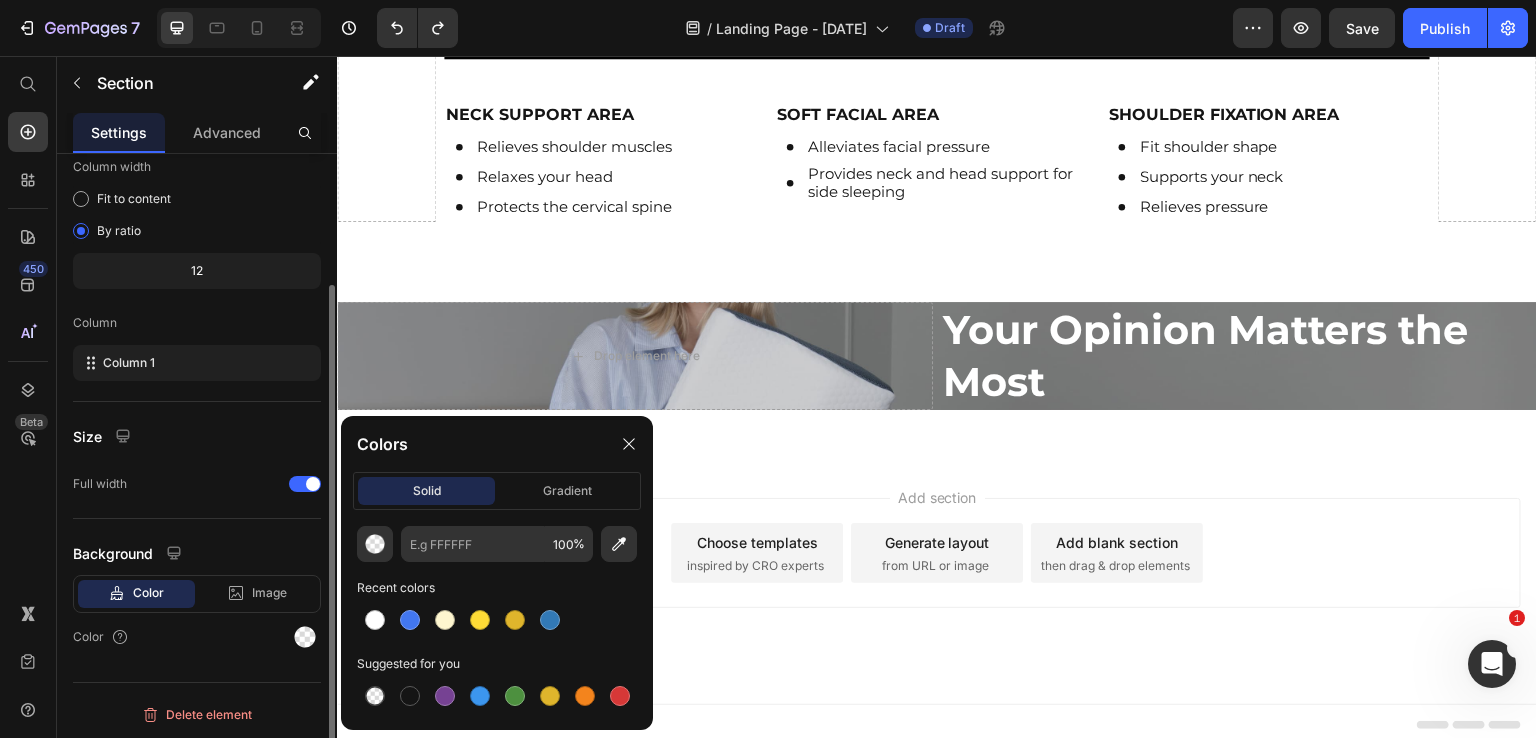 click on "Background Color Image Video  Color" 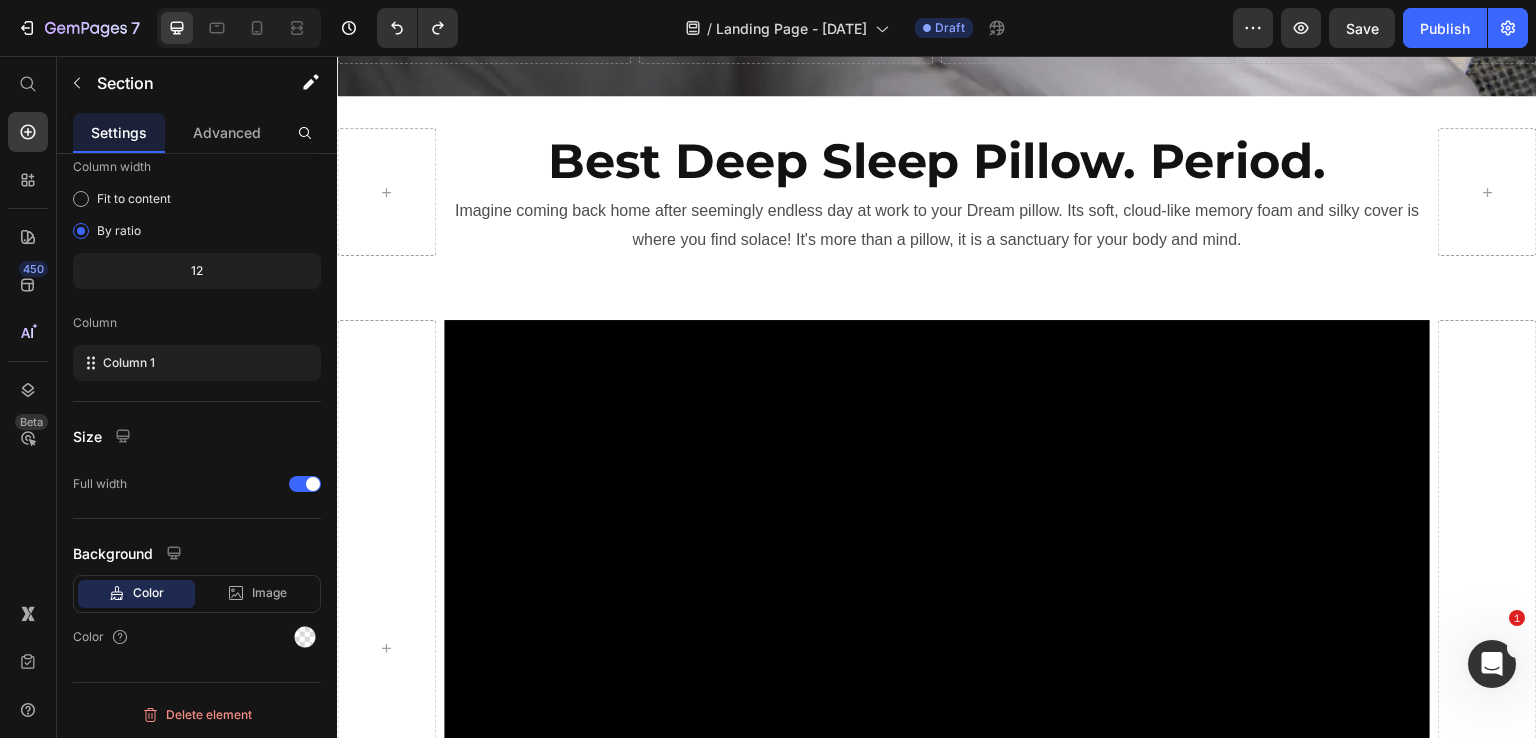 scroll, scrollTop: 708, scrollLeft: 0, axis: vertical 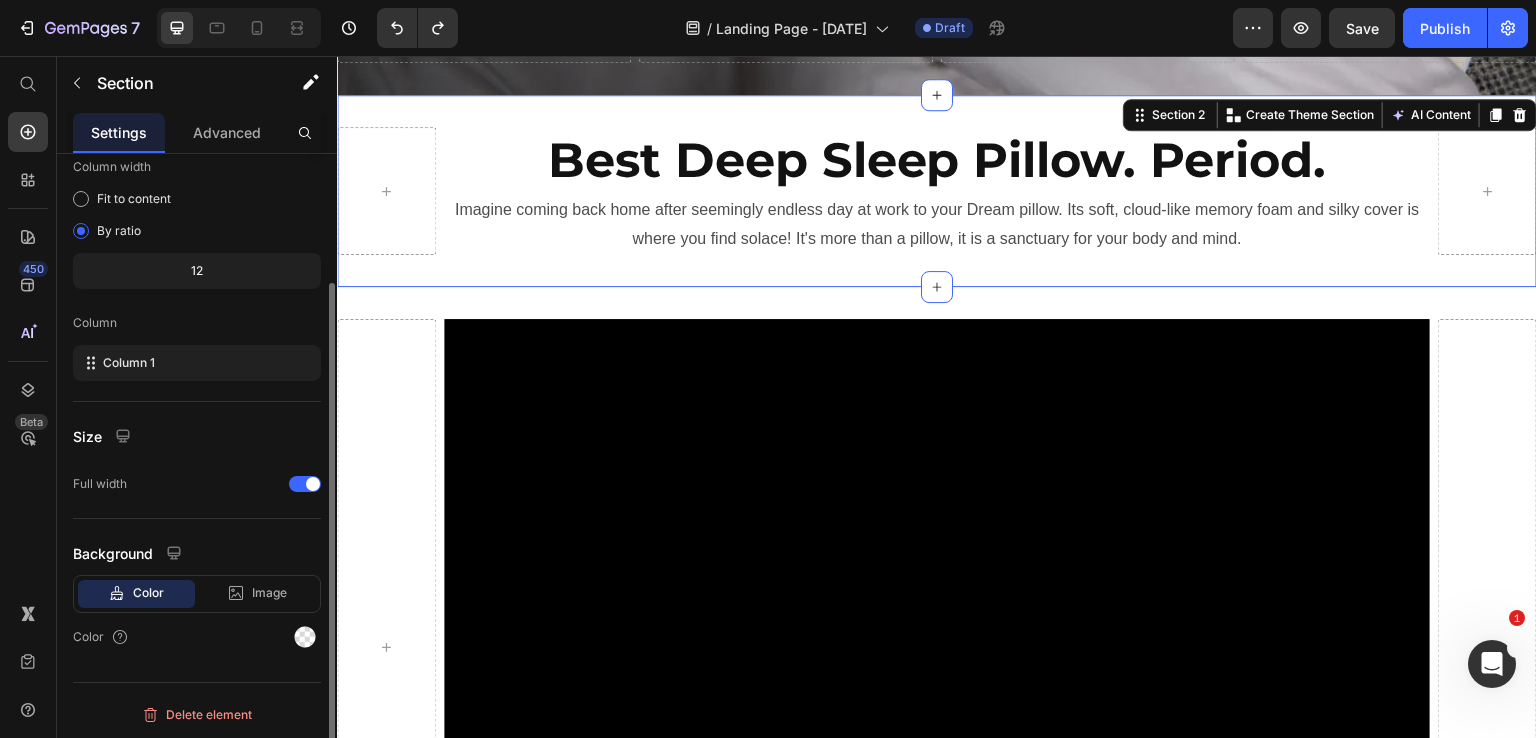 click on "Best Deep Sleep Pillow. Period. Heading Imagine coming back home after seemingly endless day at work to your Dream pillow. Its soft, cloud-like memory foam and silky cover is where you find solace! It's more than a pillow, it is a sanctuary for your body and mind. Text Block
Row Section 2   You can create reusable sections Create Theme Section AI Content Write with GemAI What would you like to describe here? Tone and Voice Persuasive Product Show more Generate" at bounding box center (937, 191) 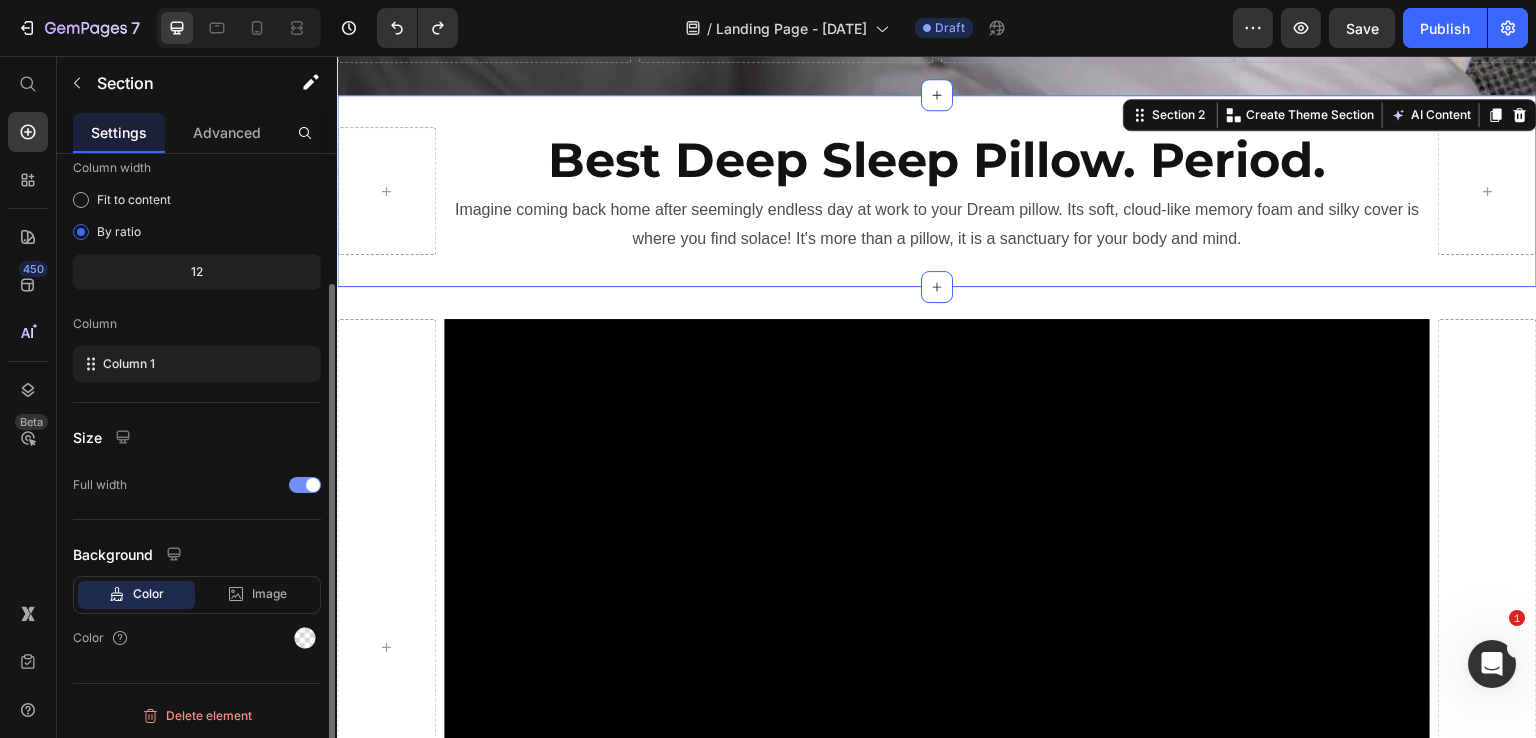 click at bounding box center [313, 485] 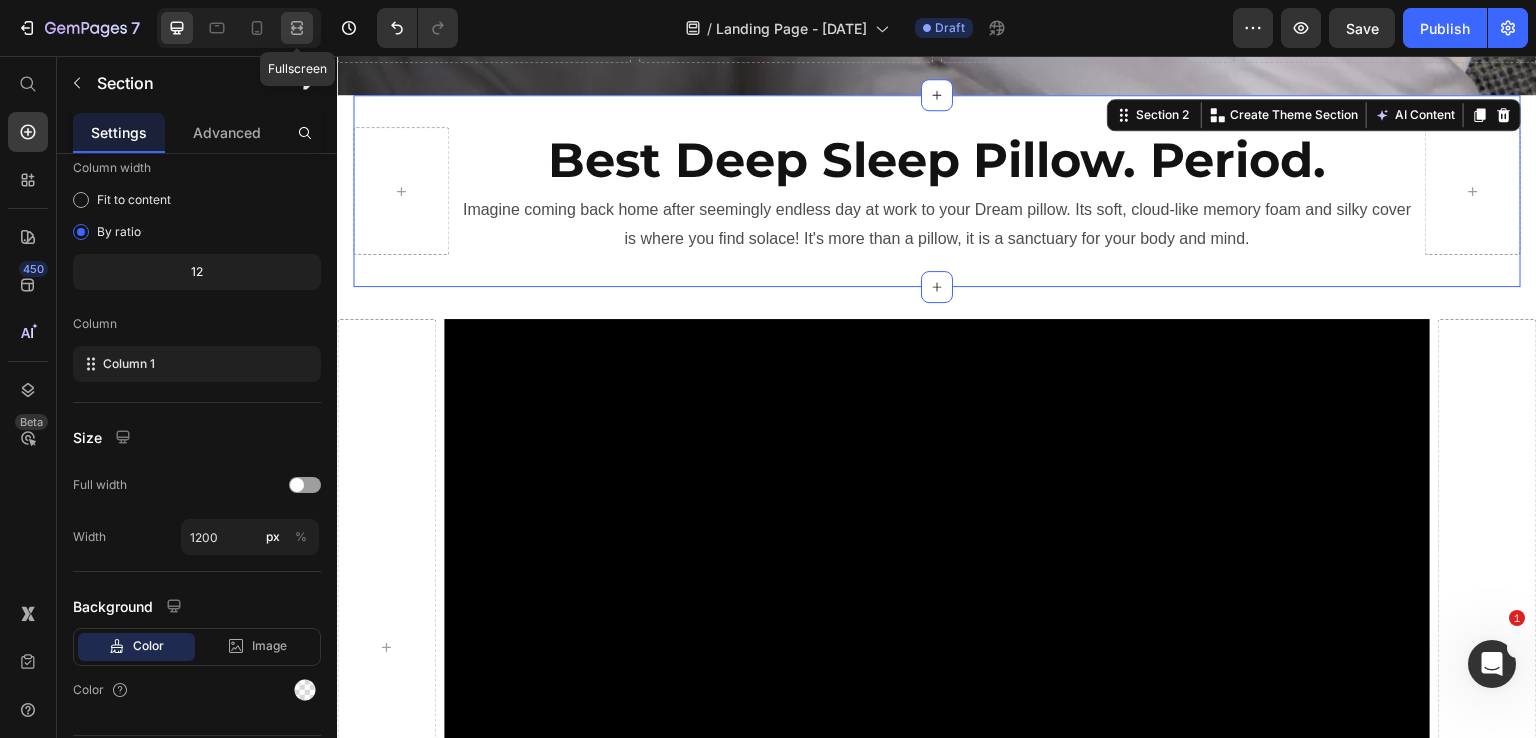 click 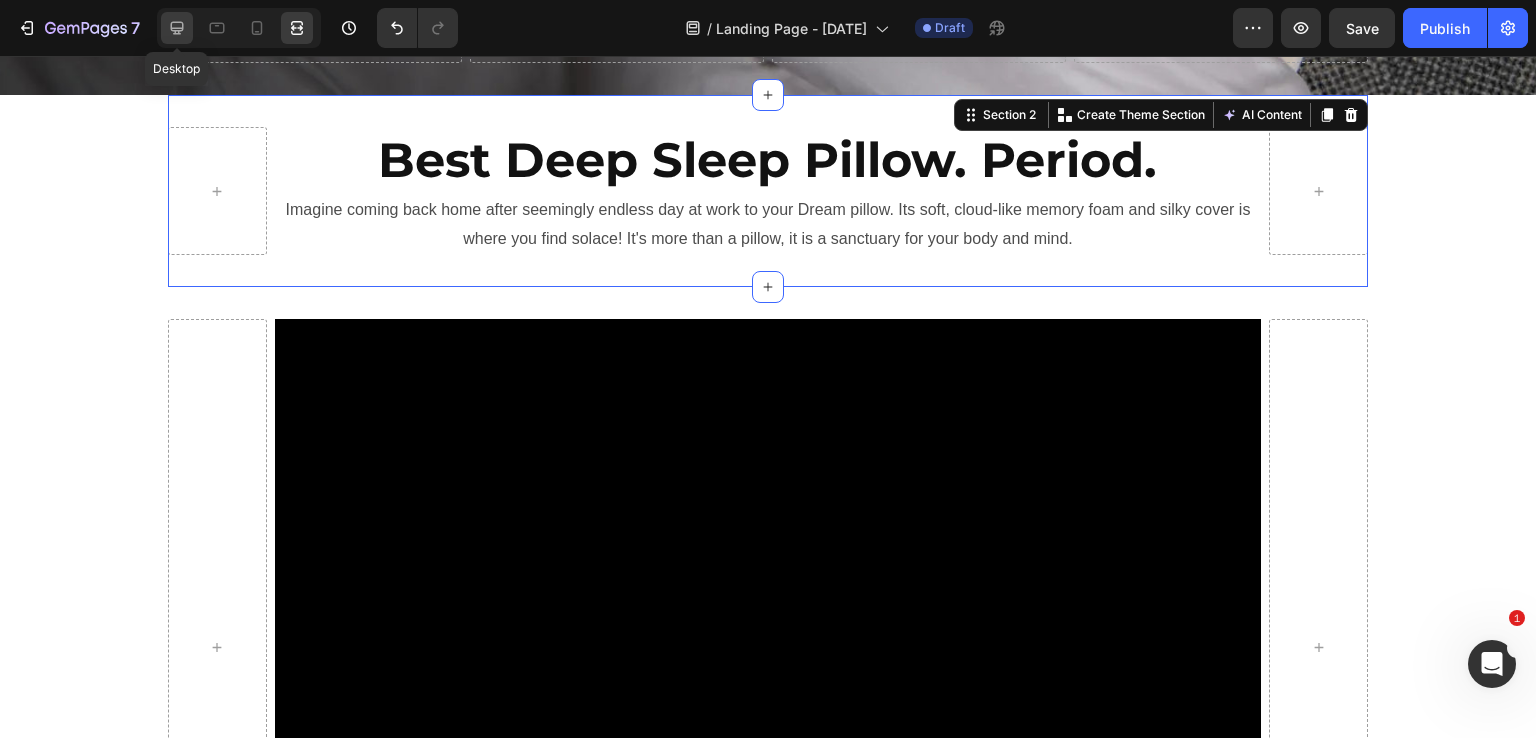 click 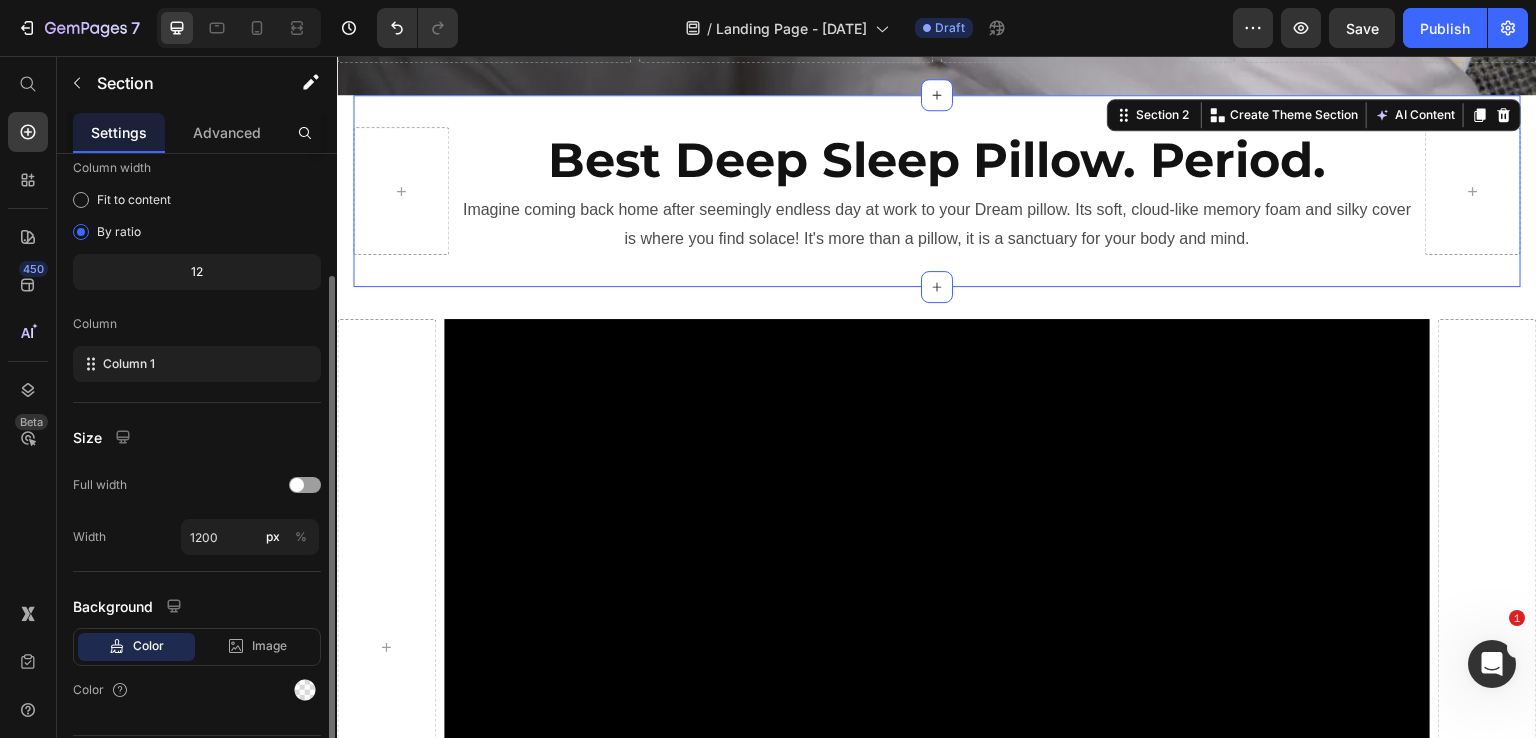 scroll, scrollTop: 217, scrollLeft: 0, axis: vertical 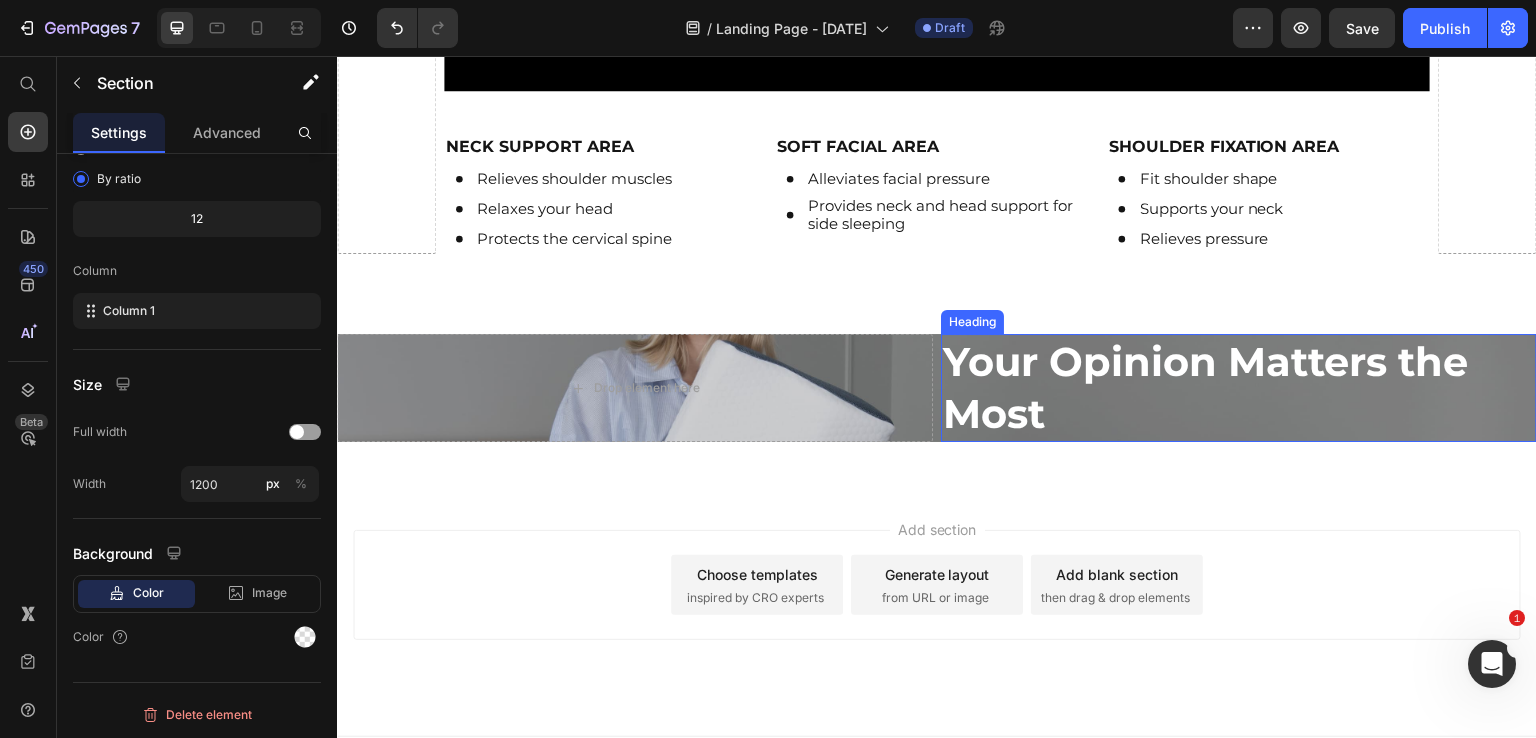 click on "Your Opinion Matters the Most" at bounding box center [1239, 388] 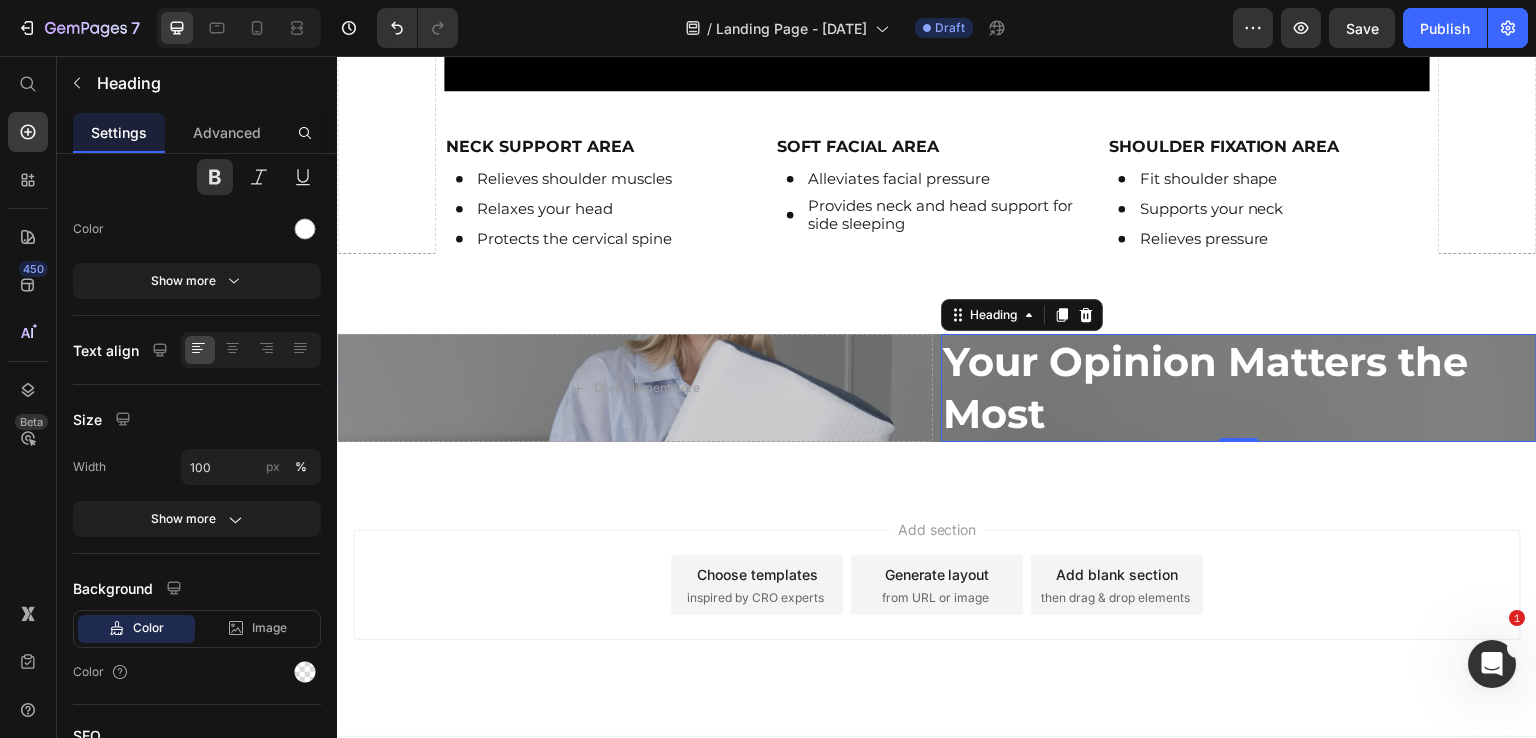 scroll, scrollTop: 0, scrollLeft: 0, axis: both 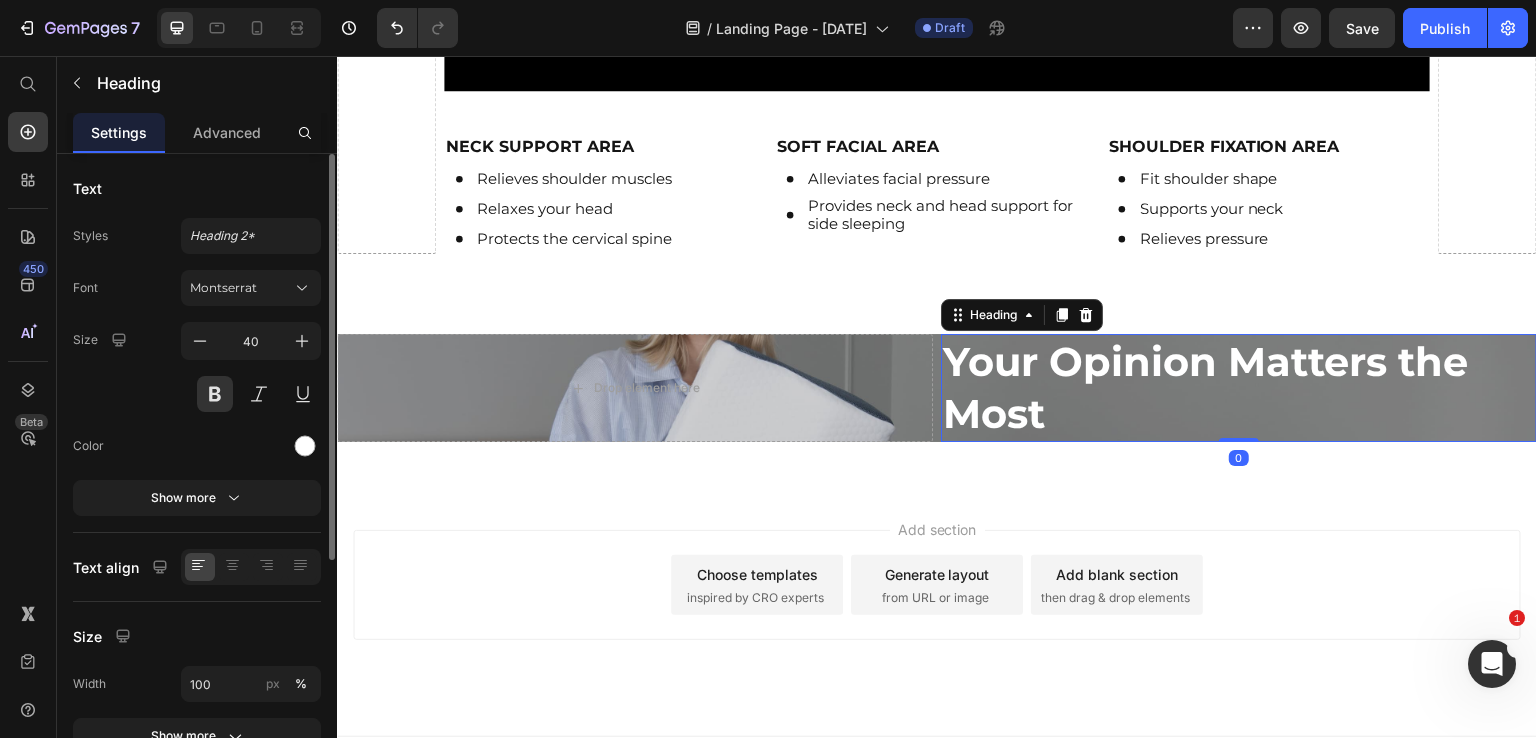 click on "Your Opinion Matters the Most" at bounding box center [1239, 388] 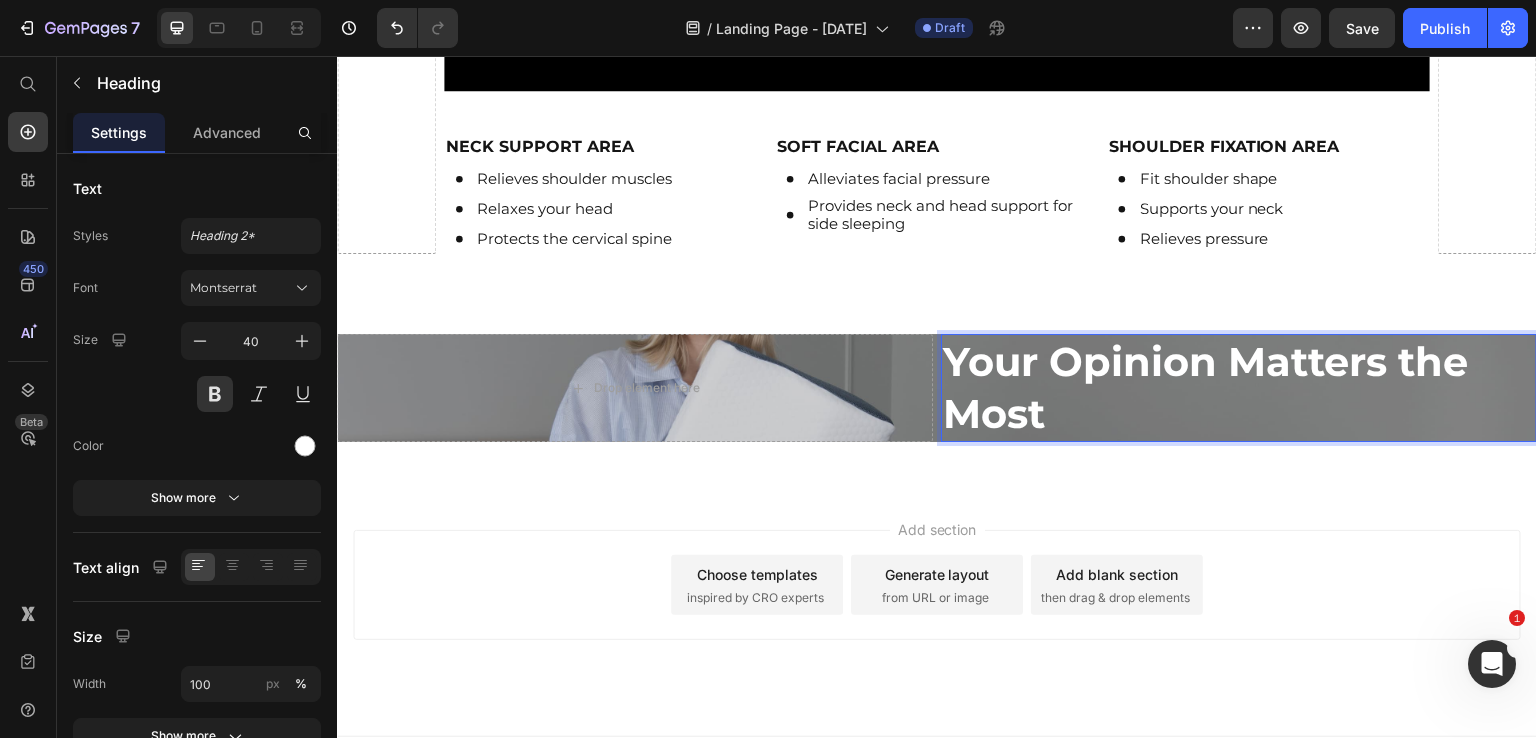 click on "Your Opinion Matters the Most" at bounding box center [1239, 388] 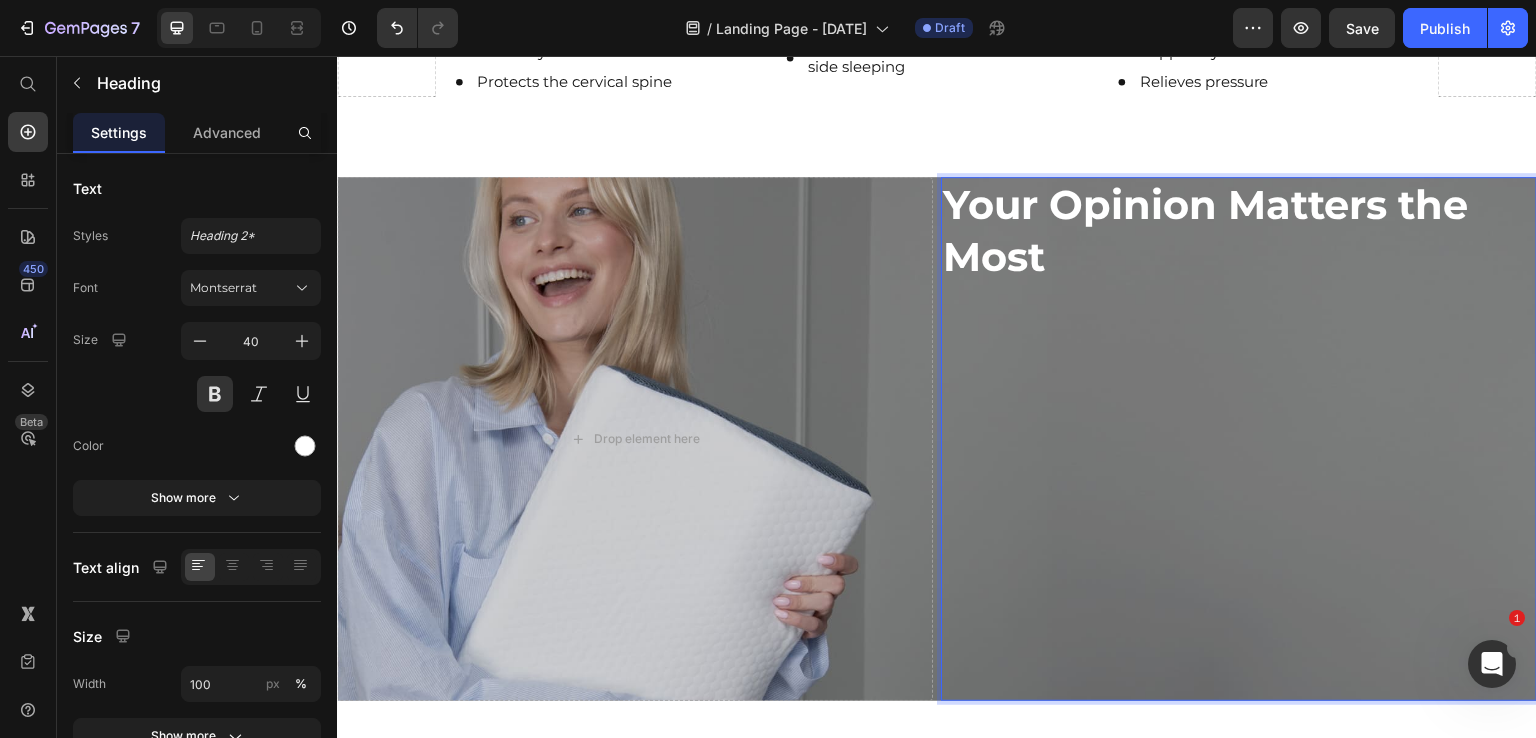 scroll, scrollTop: 1574, scrollLeft: 0, axis: vertical 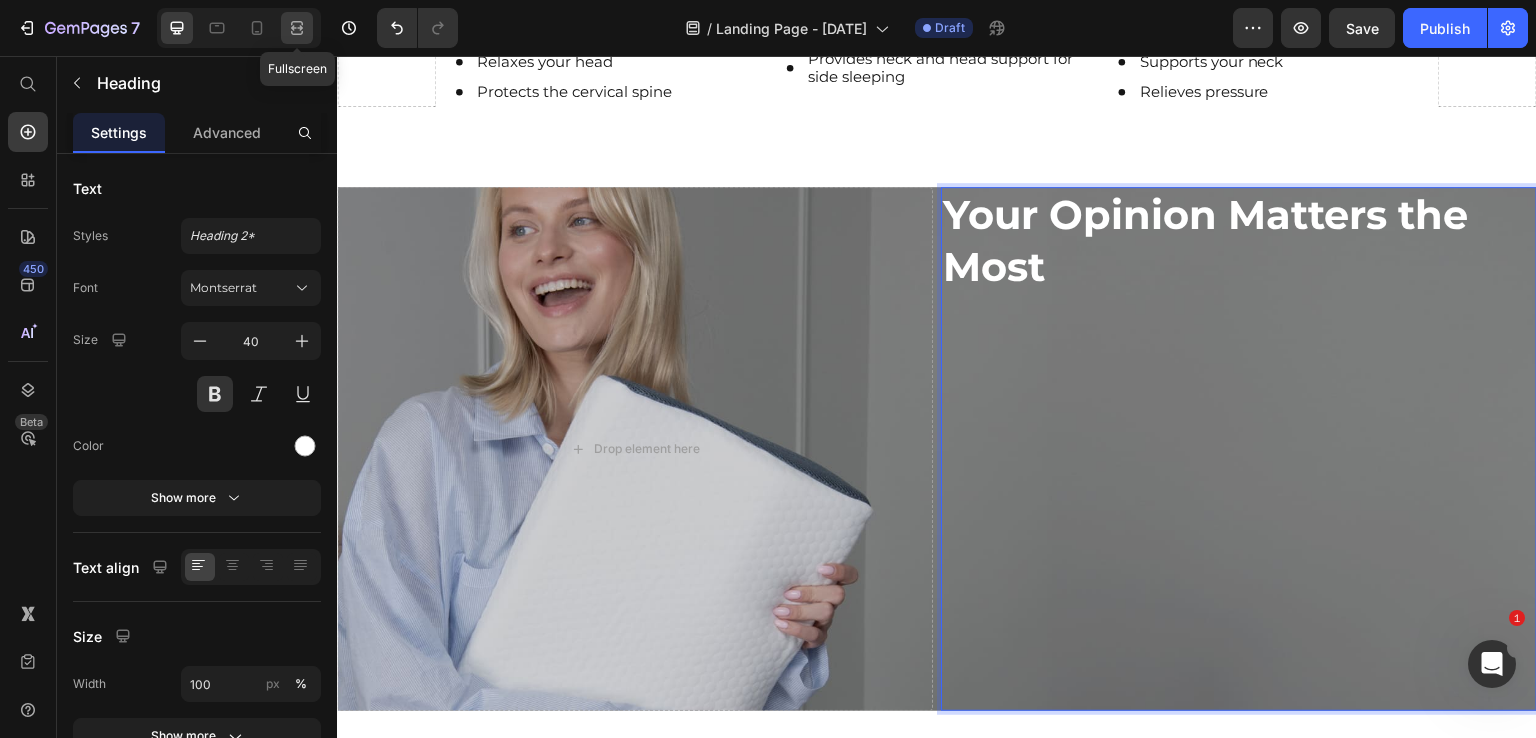 click 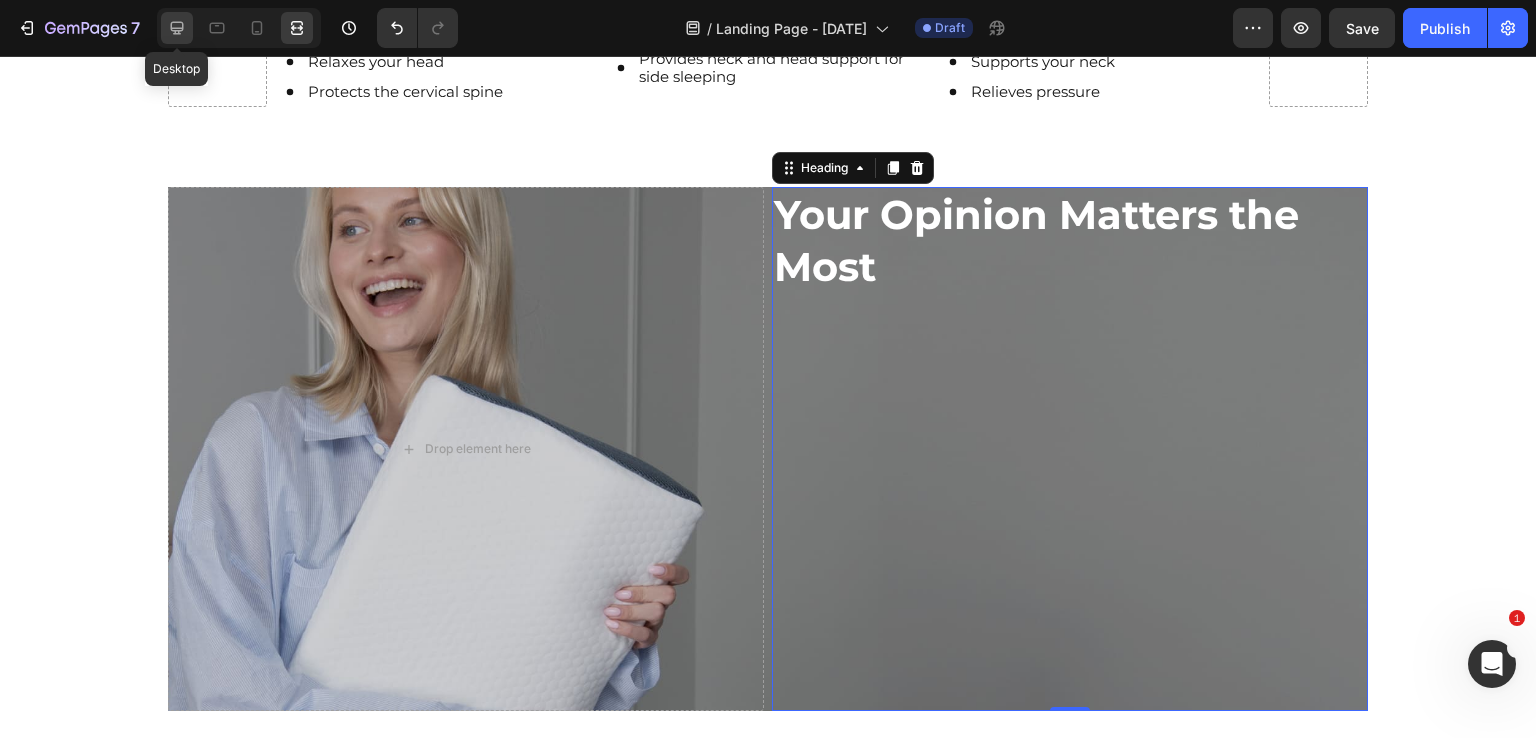 click 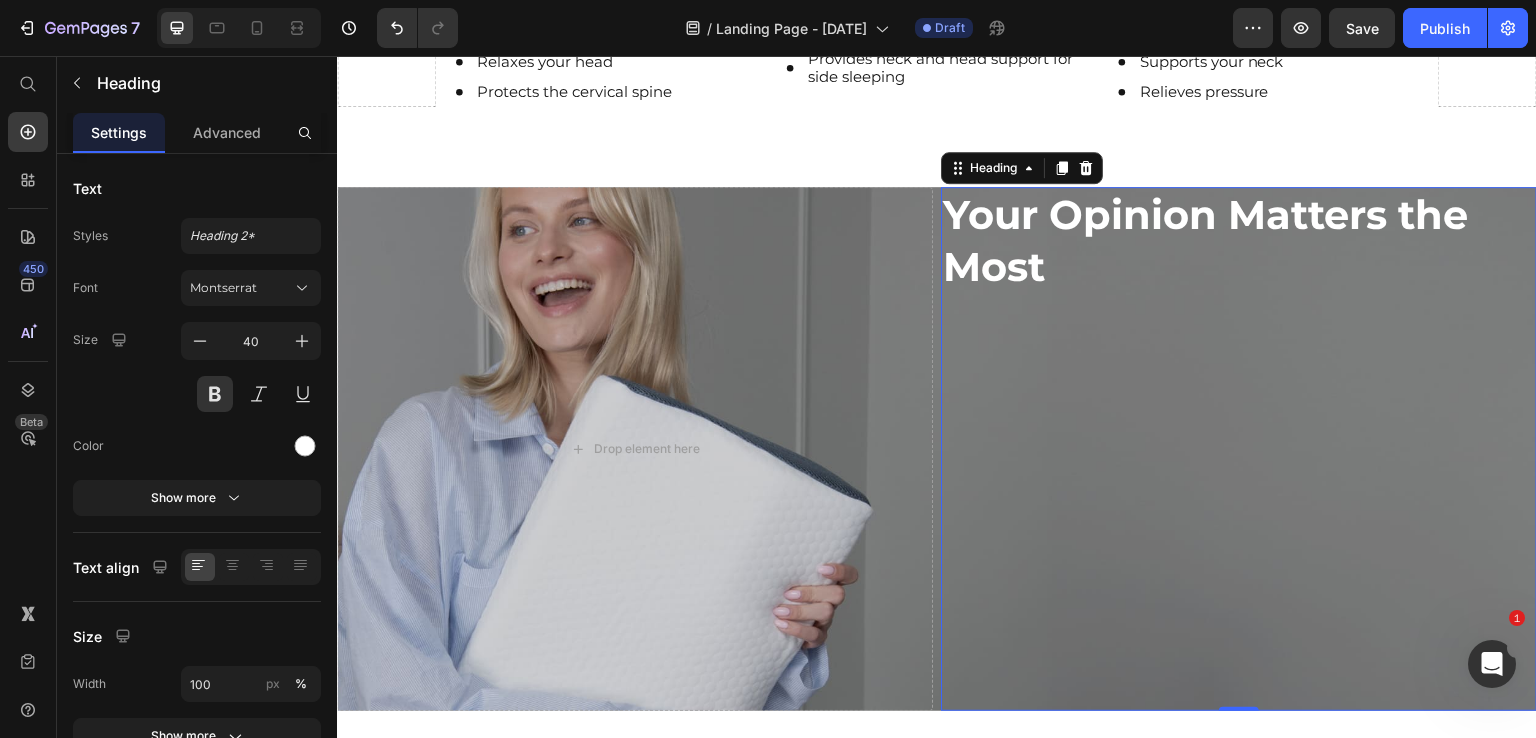 click on "/  Landing Page - [DATE] Draft" 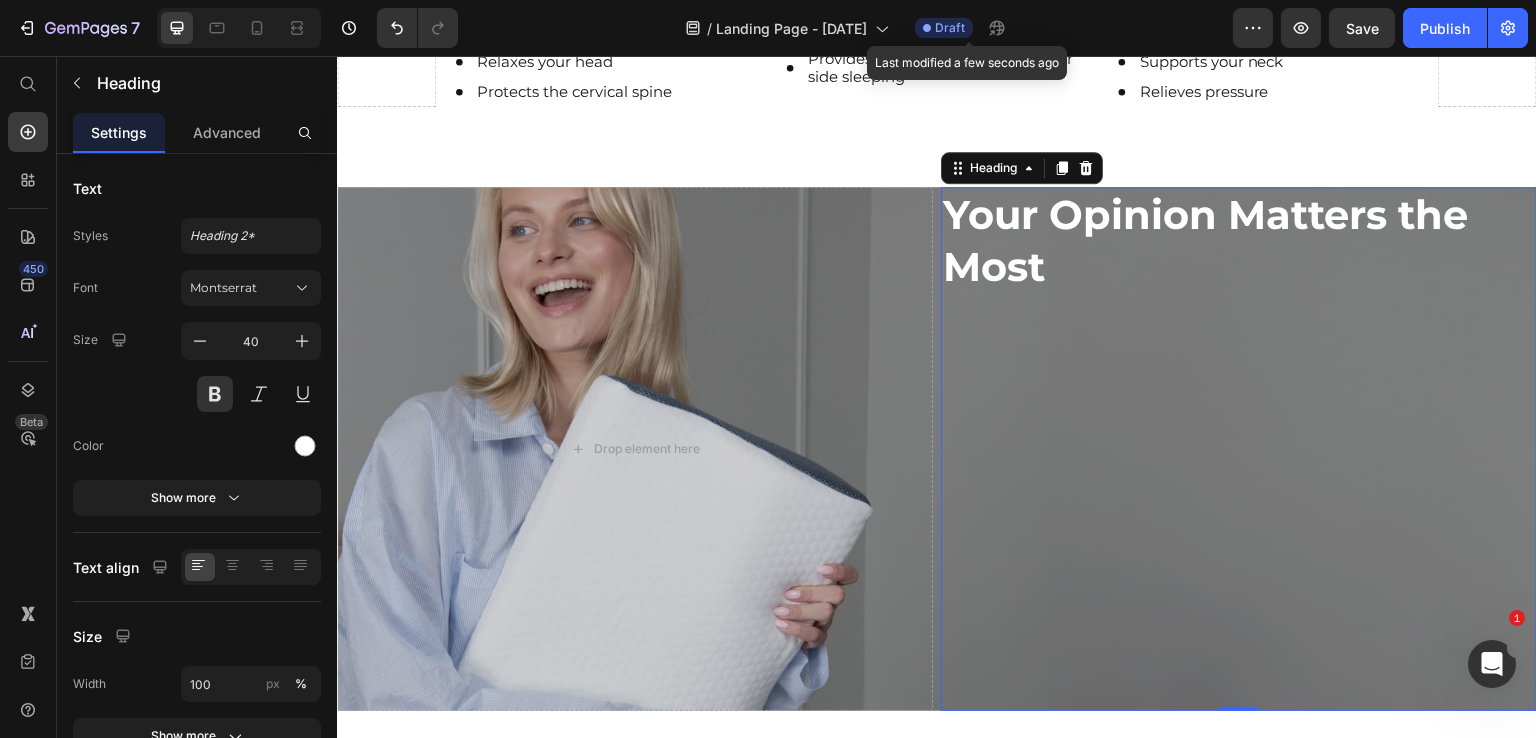 click on "Draft" at bounding box center (950, 28) 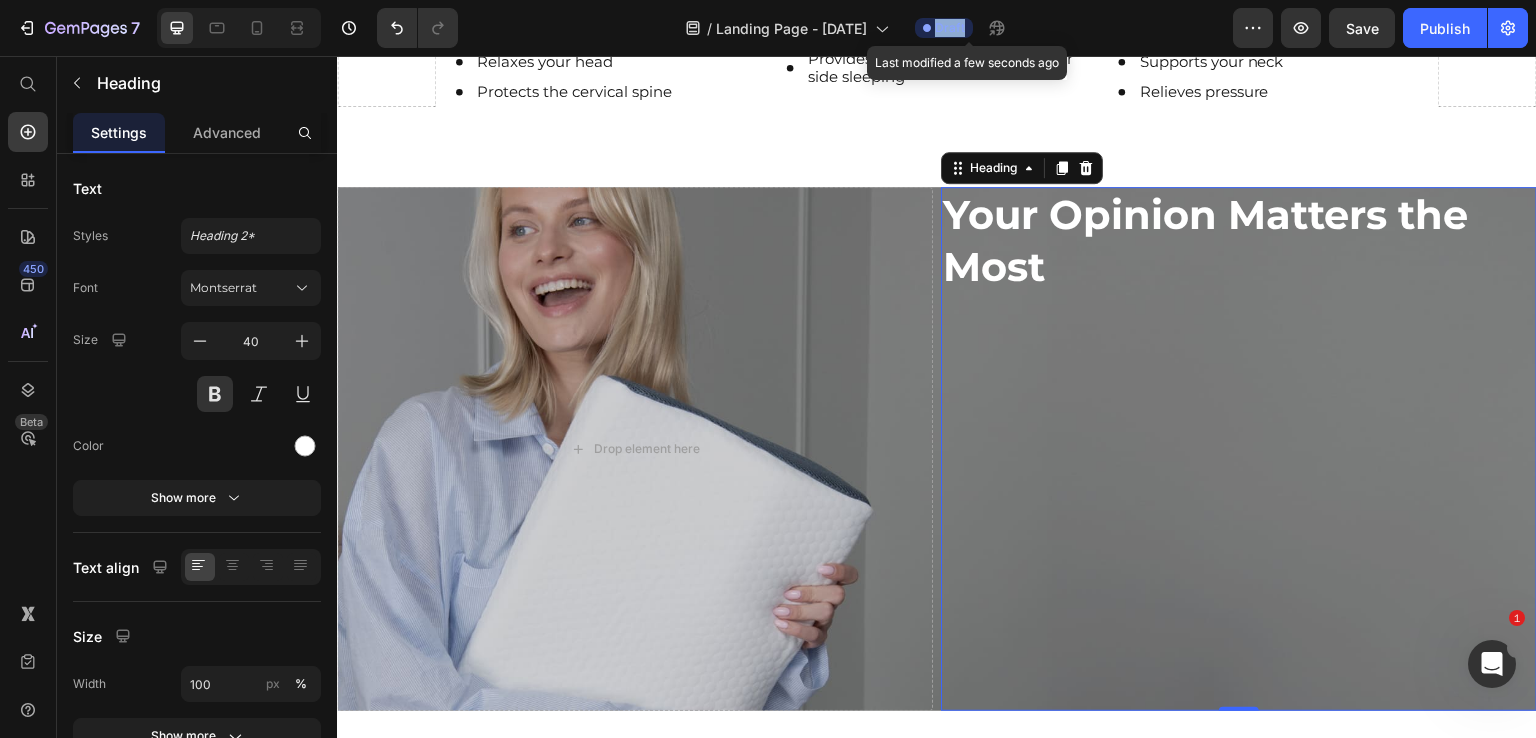 click on "Draft" at bounding box center [950, 28] 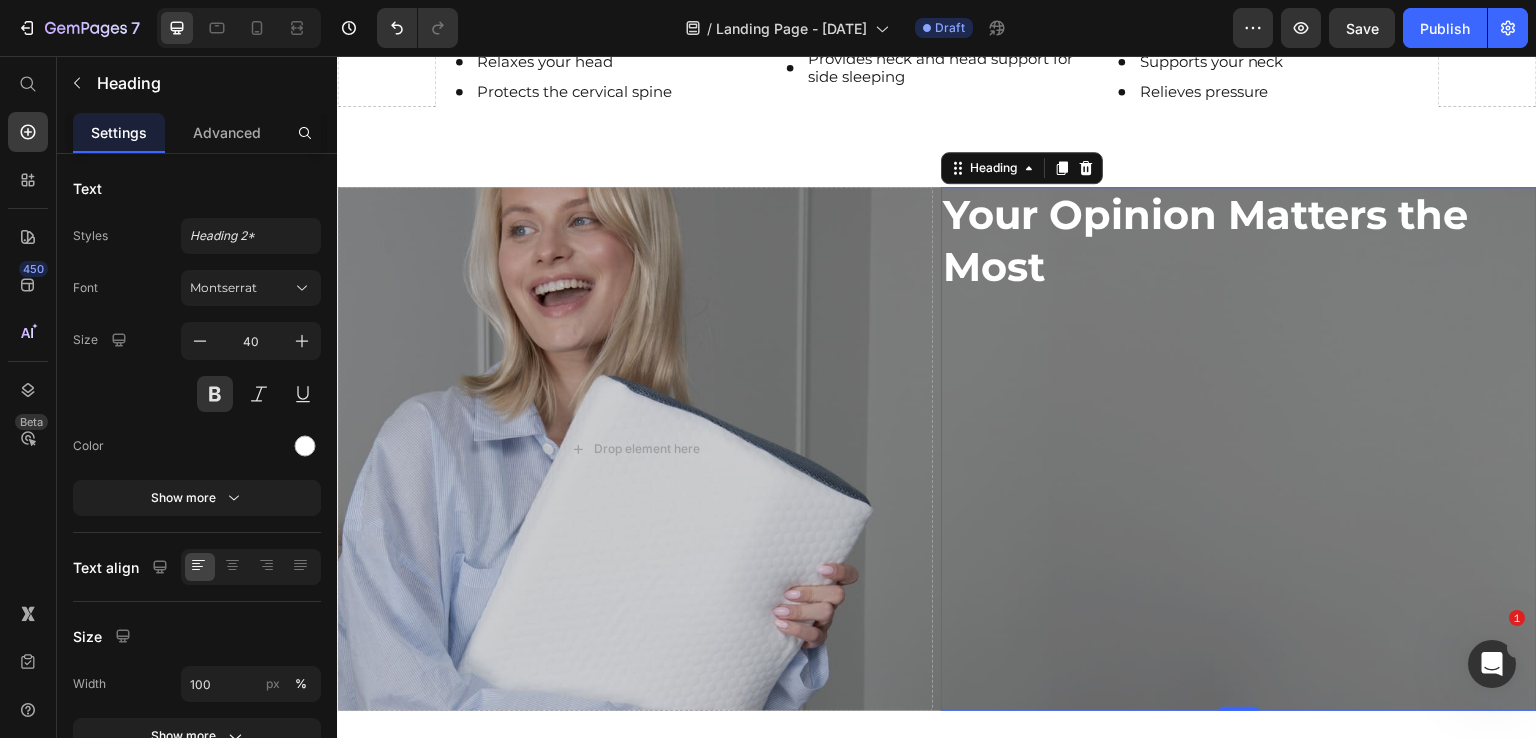 click on "/  Landing Page - [DATE] Draft" 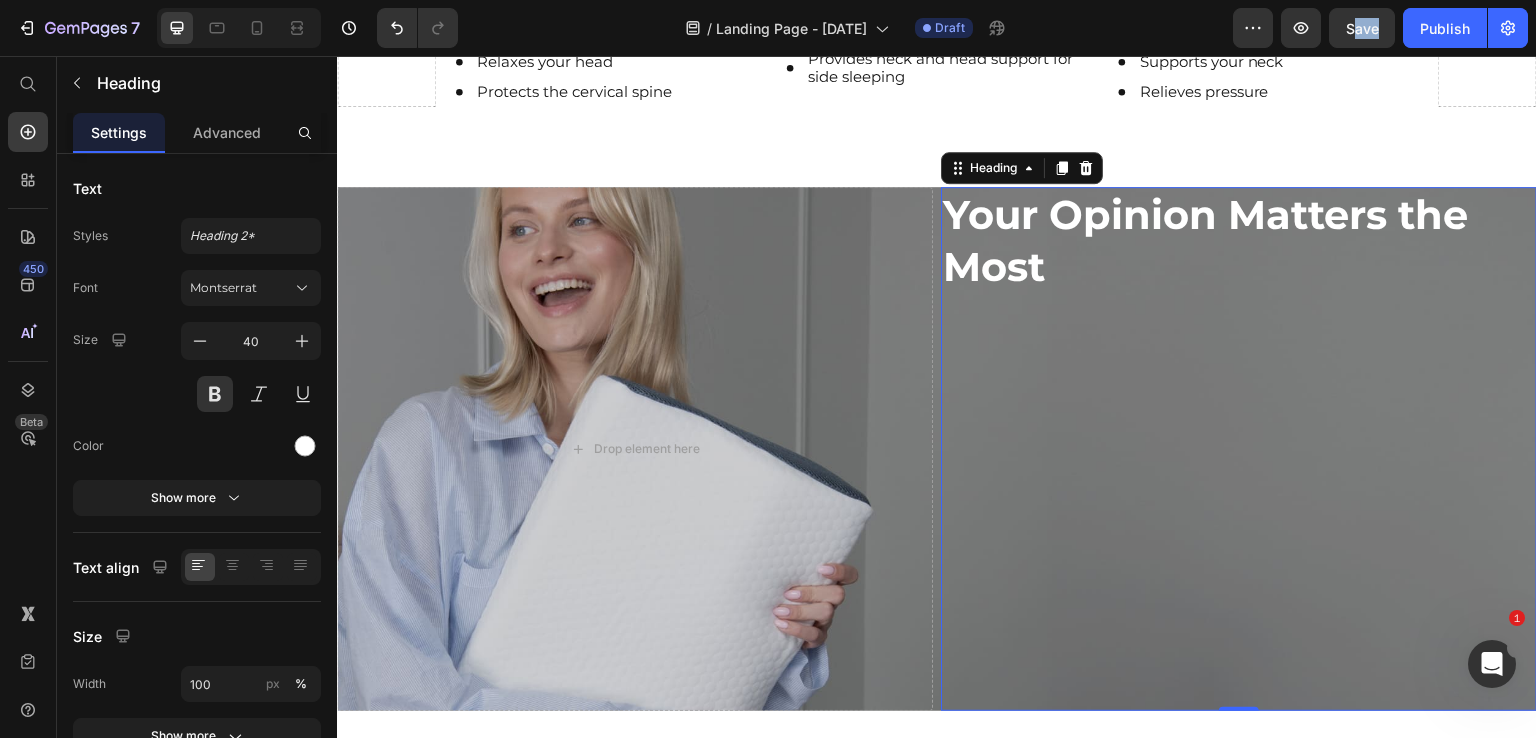 click on "/  Landing Page - [DATE] Draft" 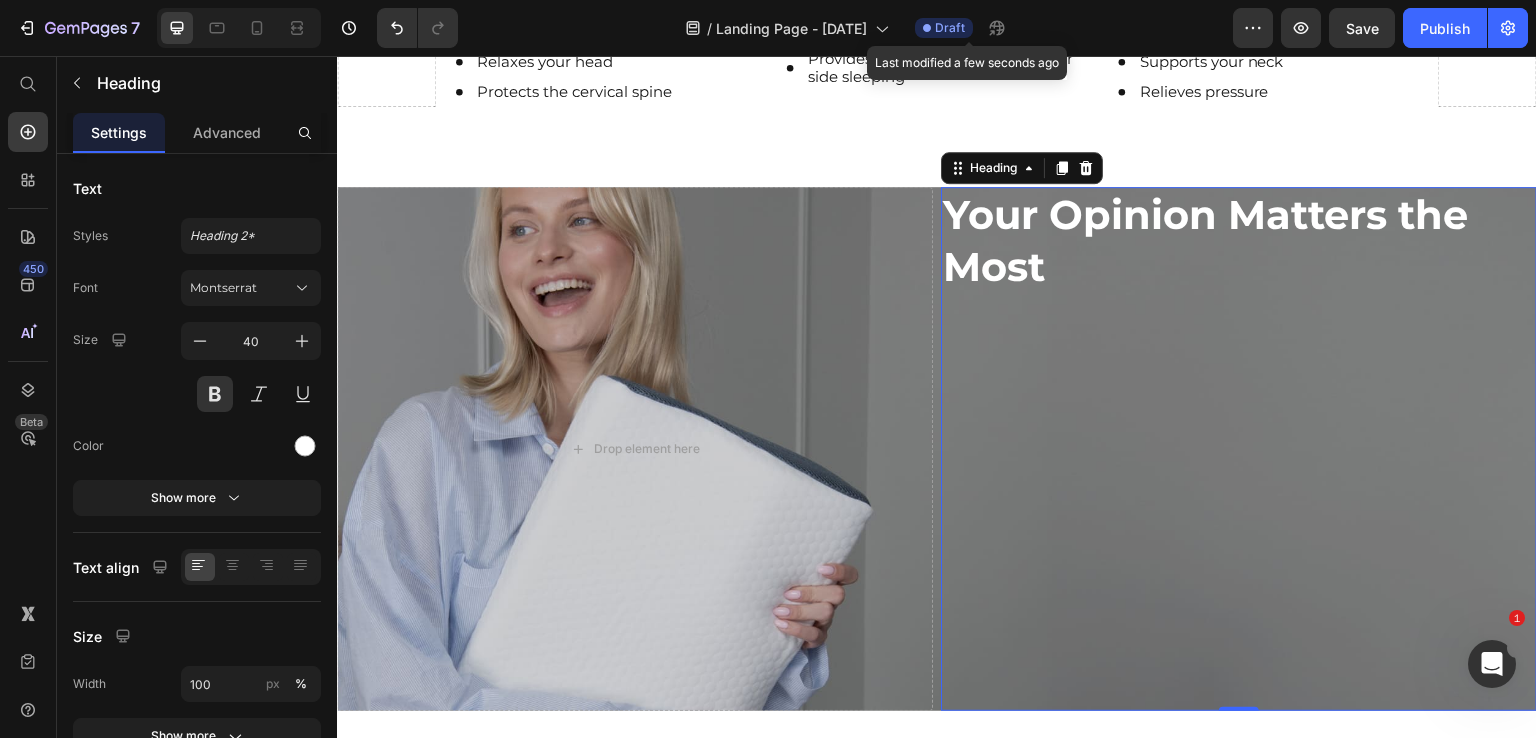 click on "Draft" at bounding box center (950, 28) 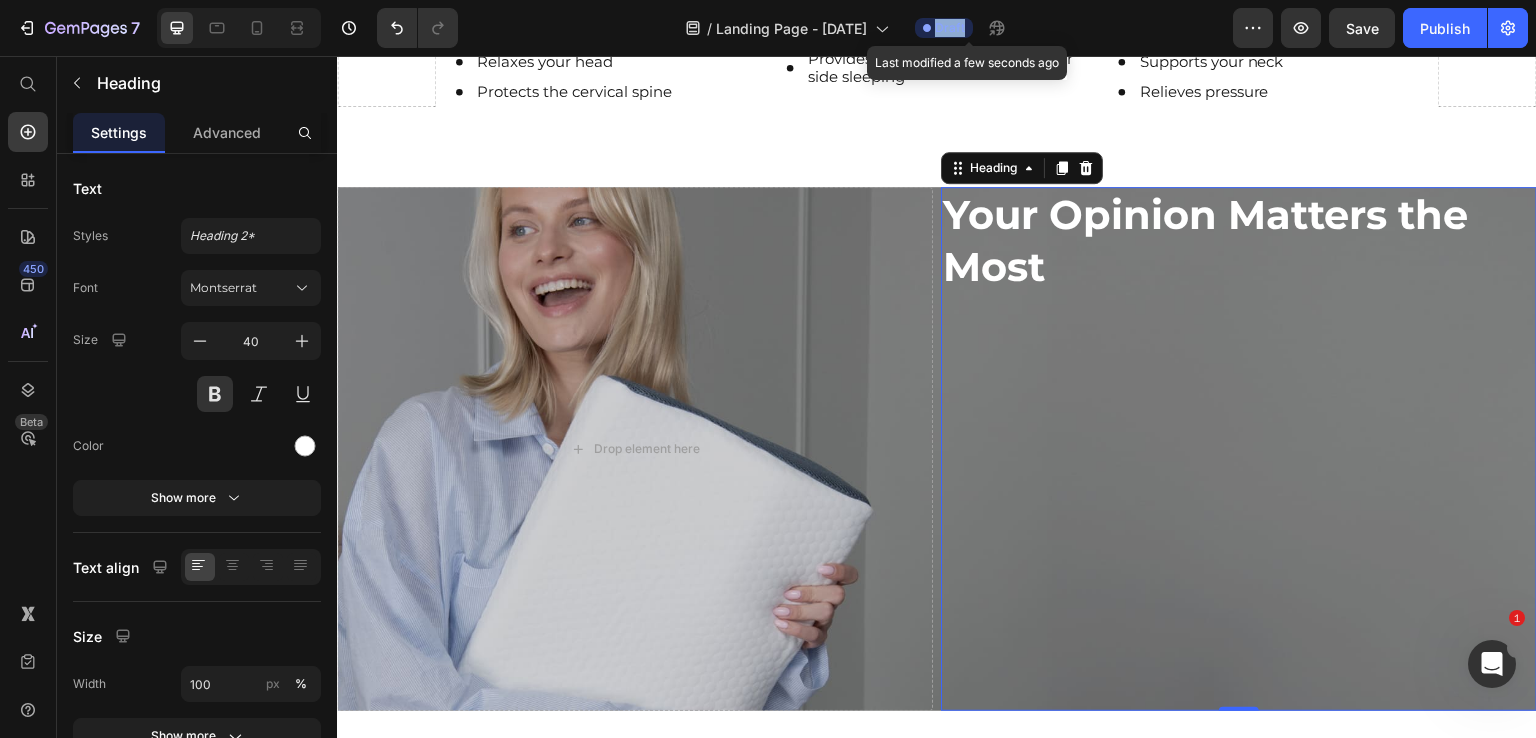 click on "Draft" at bounding box center (950, 28) 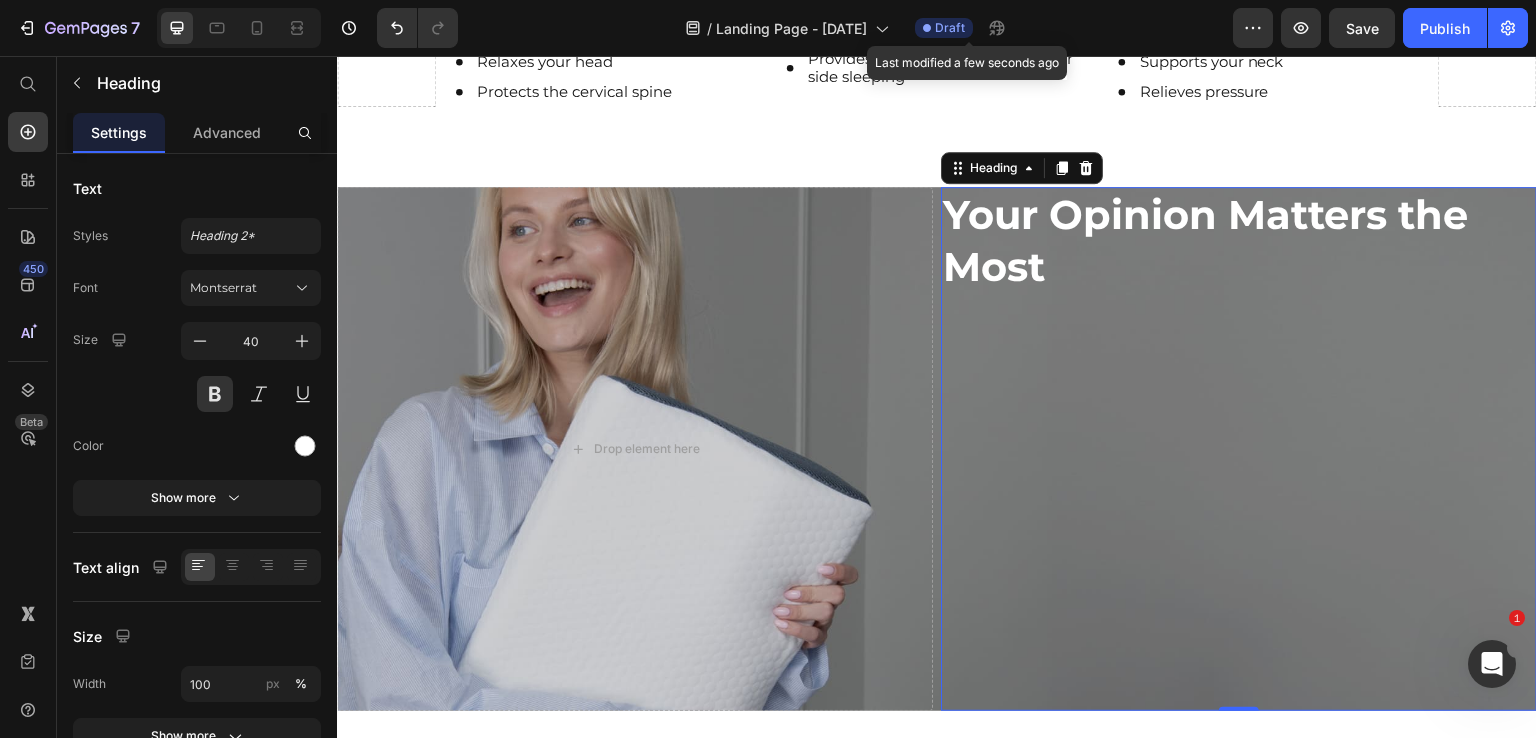 click 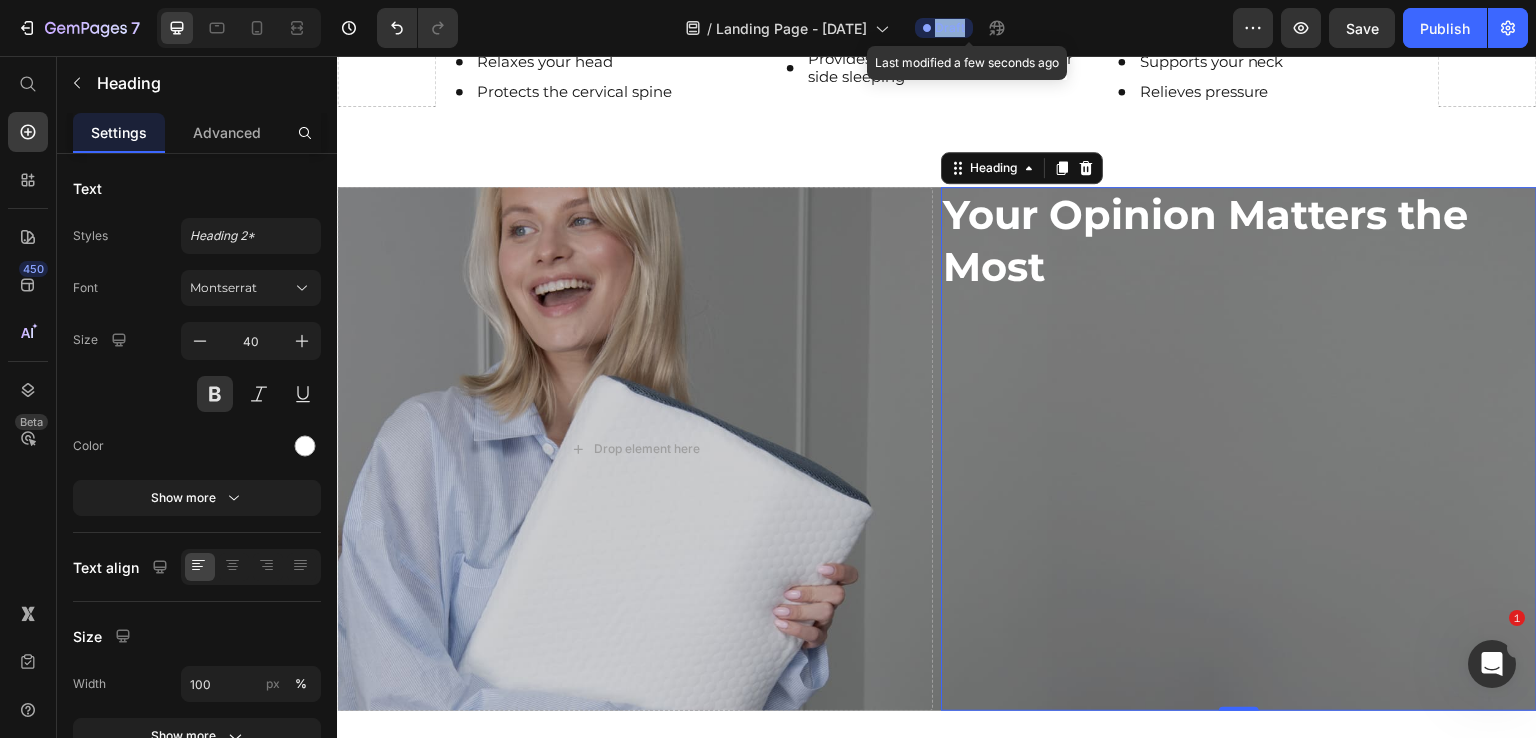 click 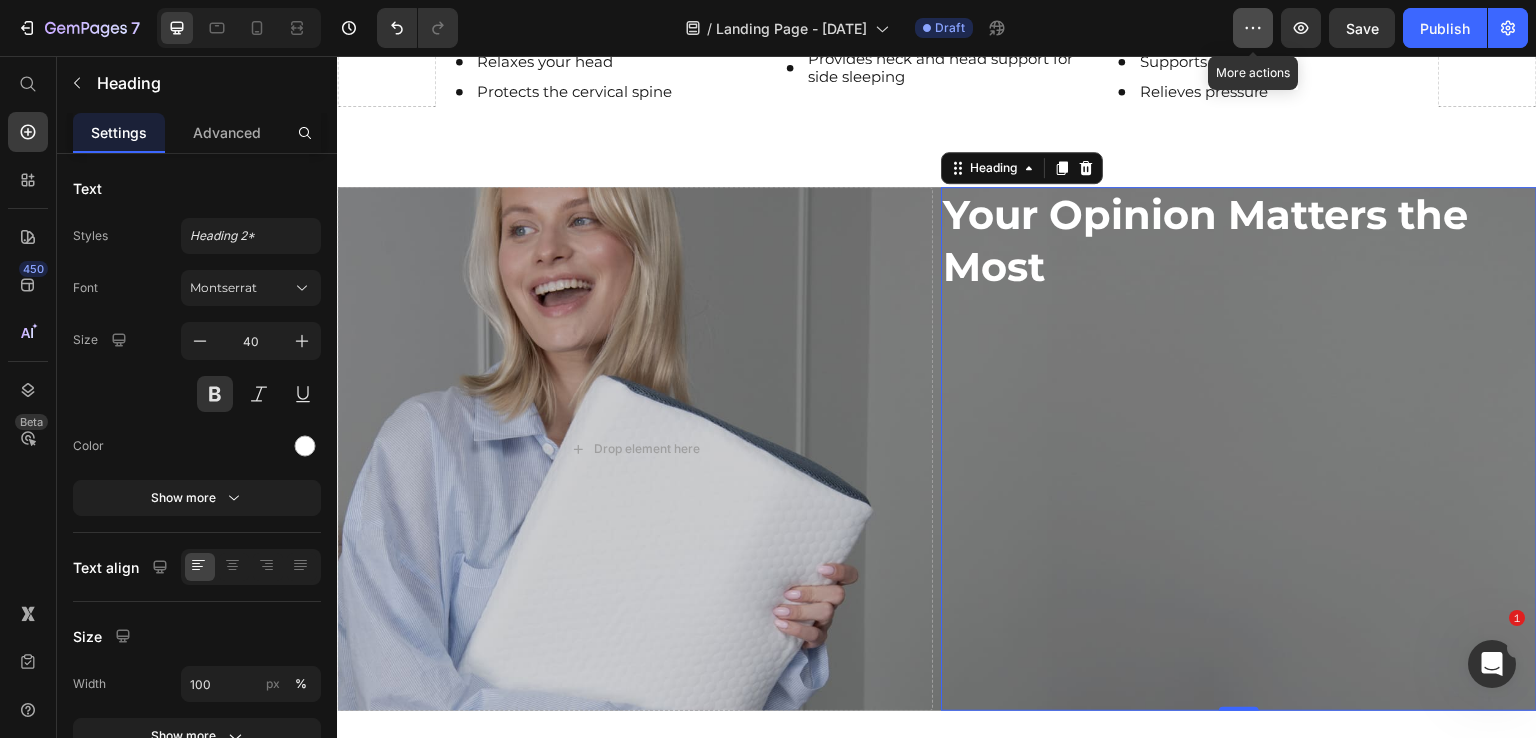 click 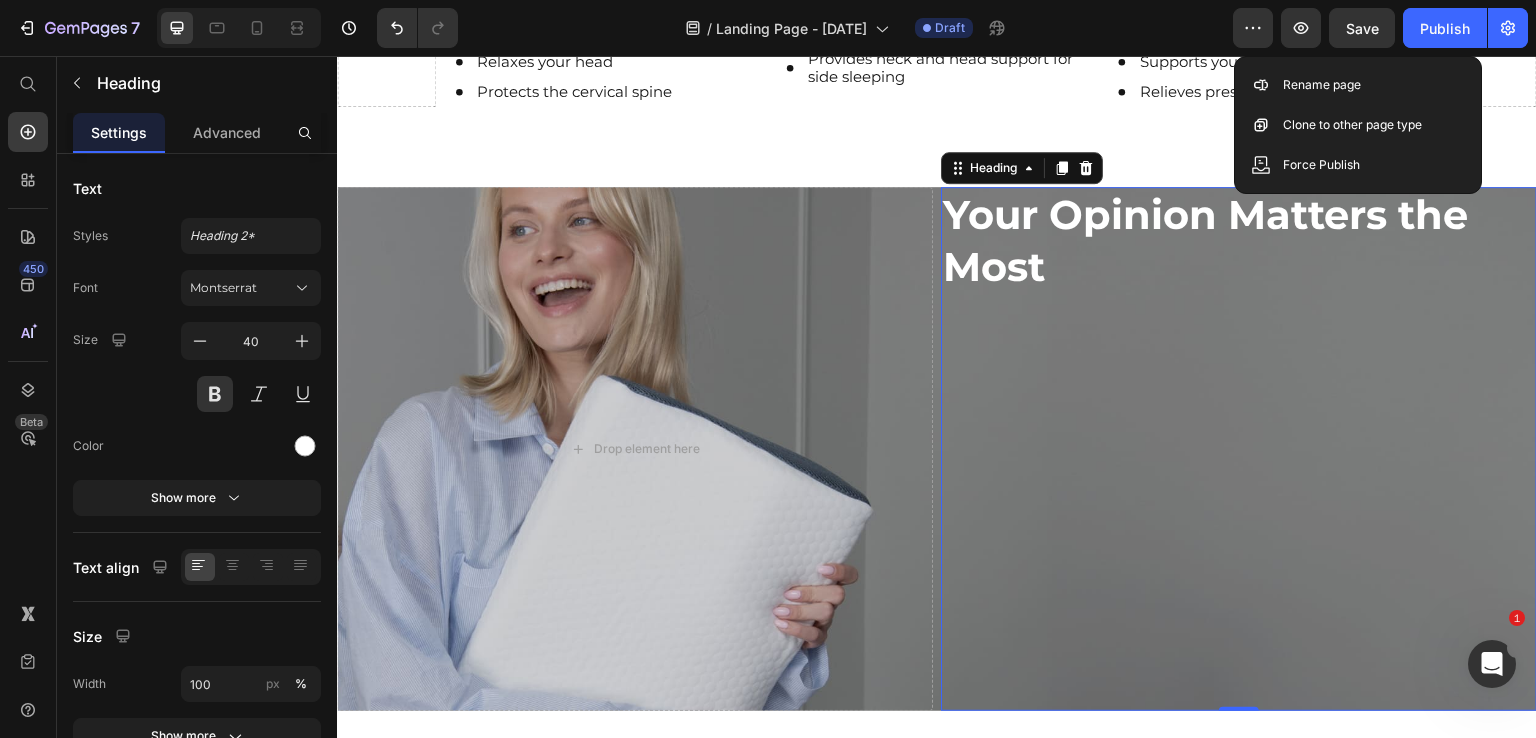 click on "/  Landing Page - [DATE] Draft" 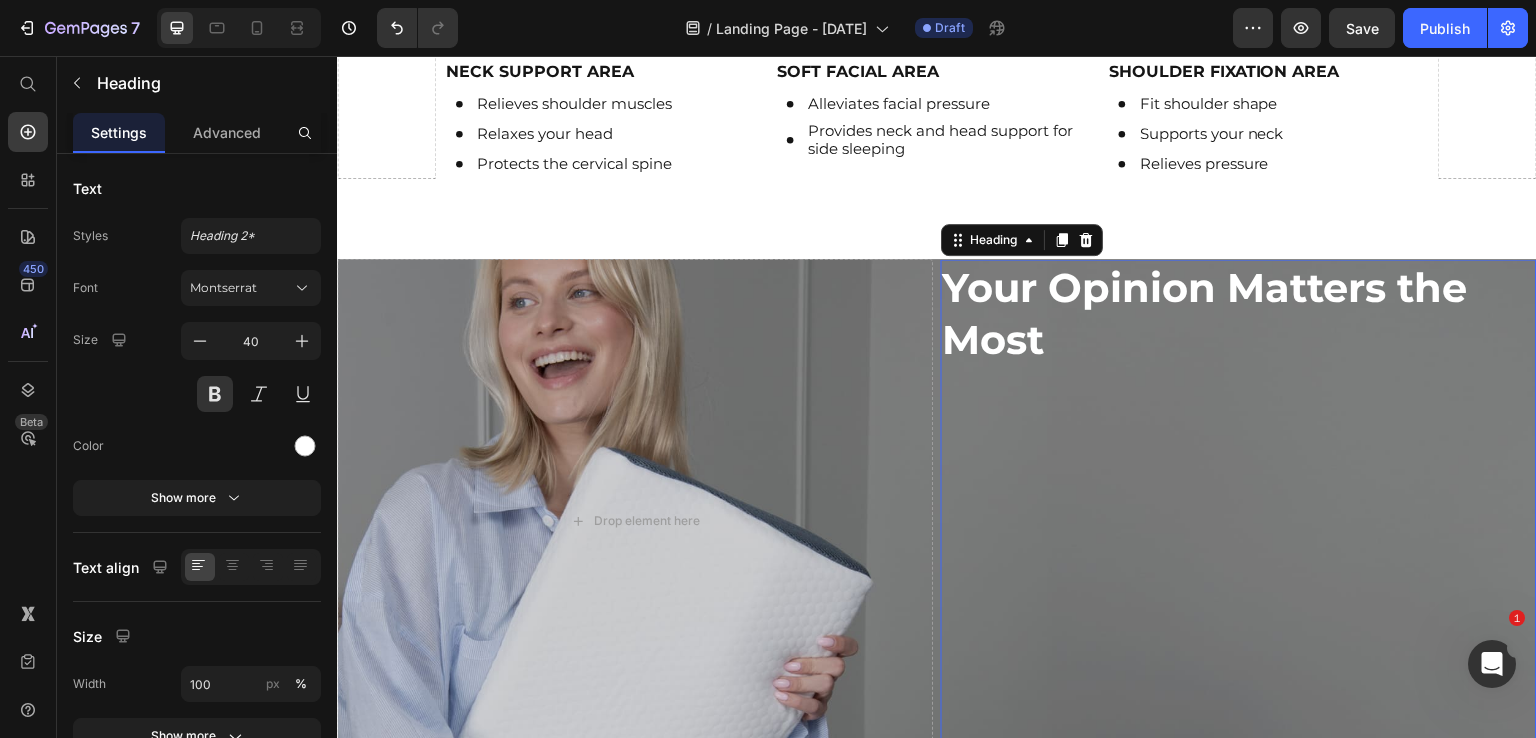 scroll, scrollTop: 1493, scrollLeft: 0, axis: vertical 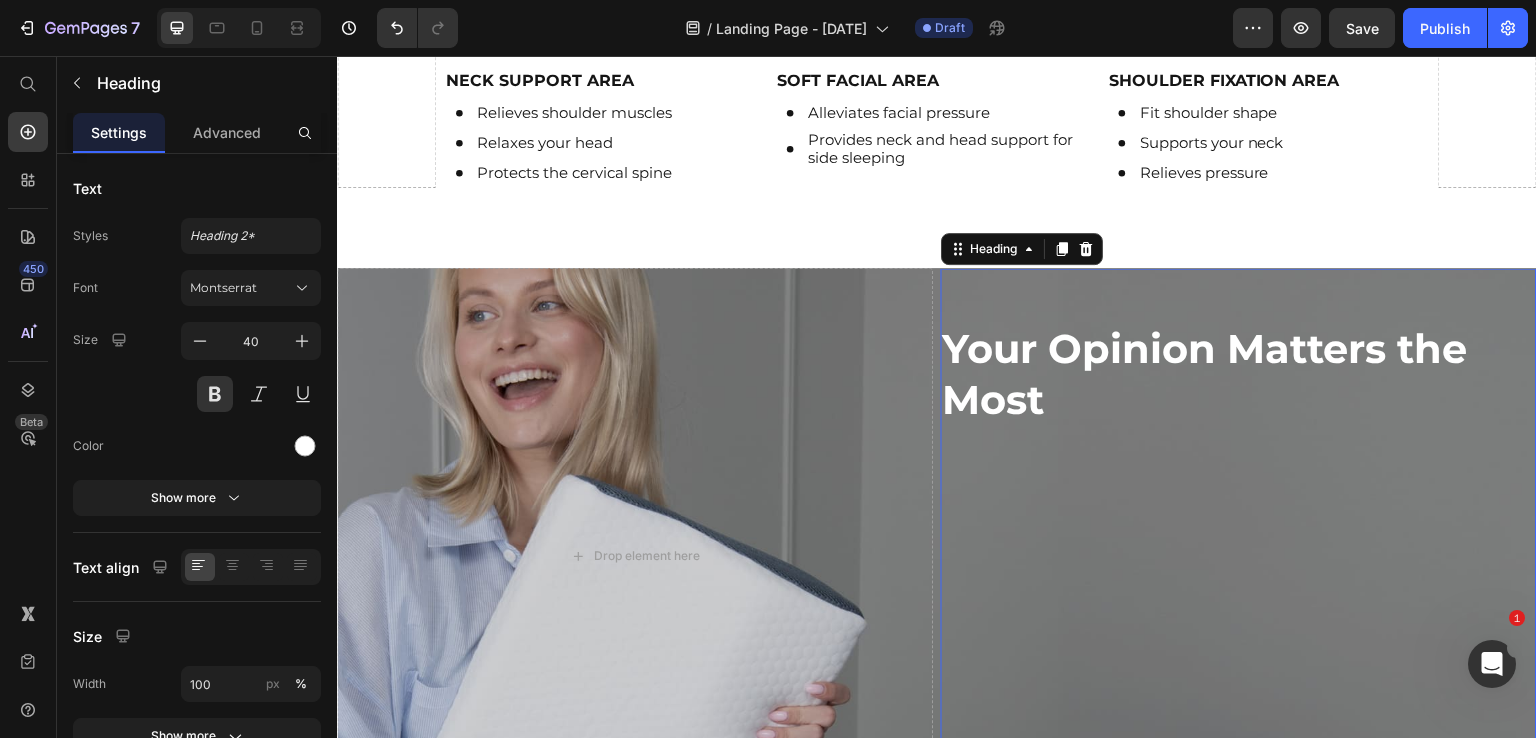 click on "/  Landing Page - [DATE] Draft" 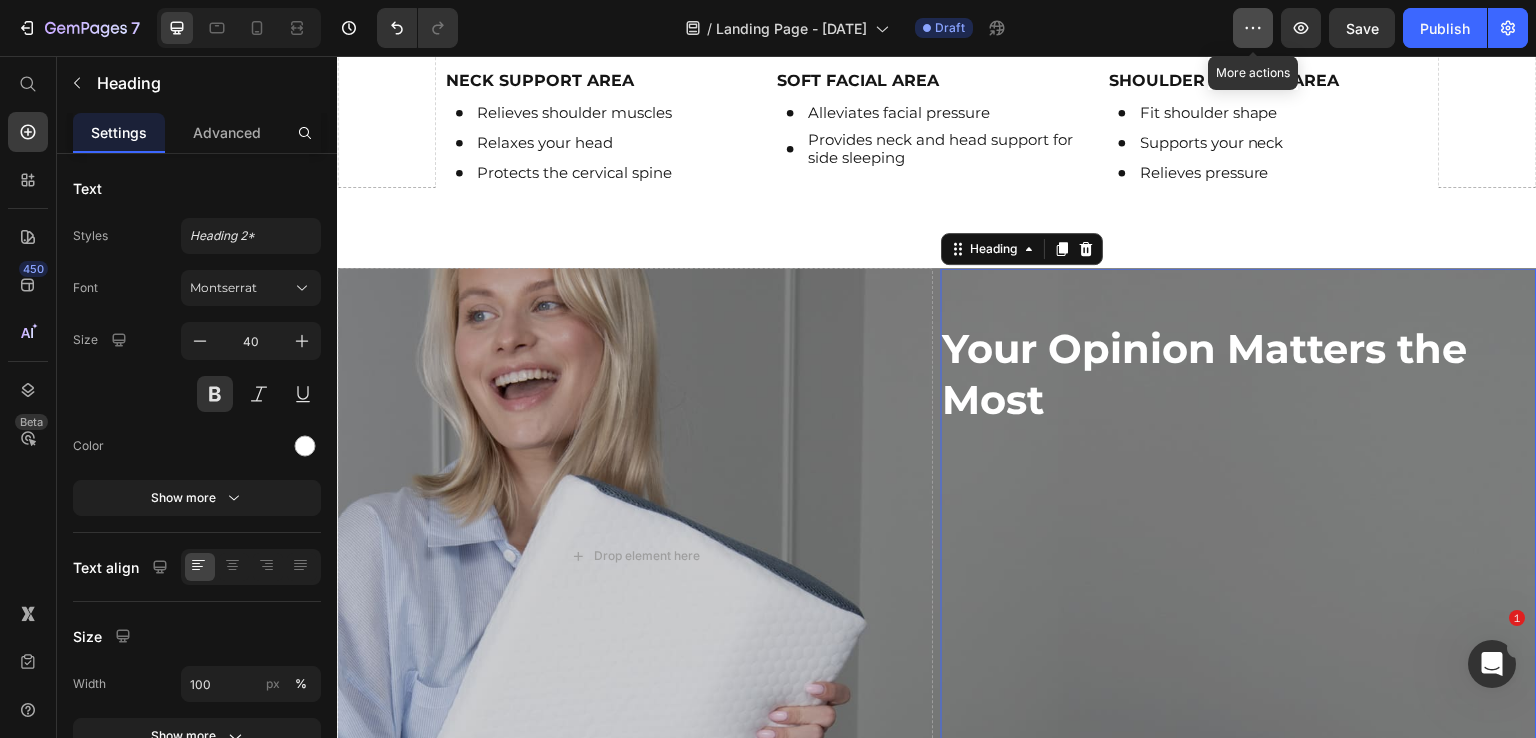 click 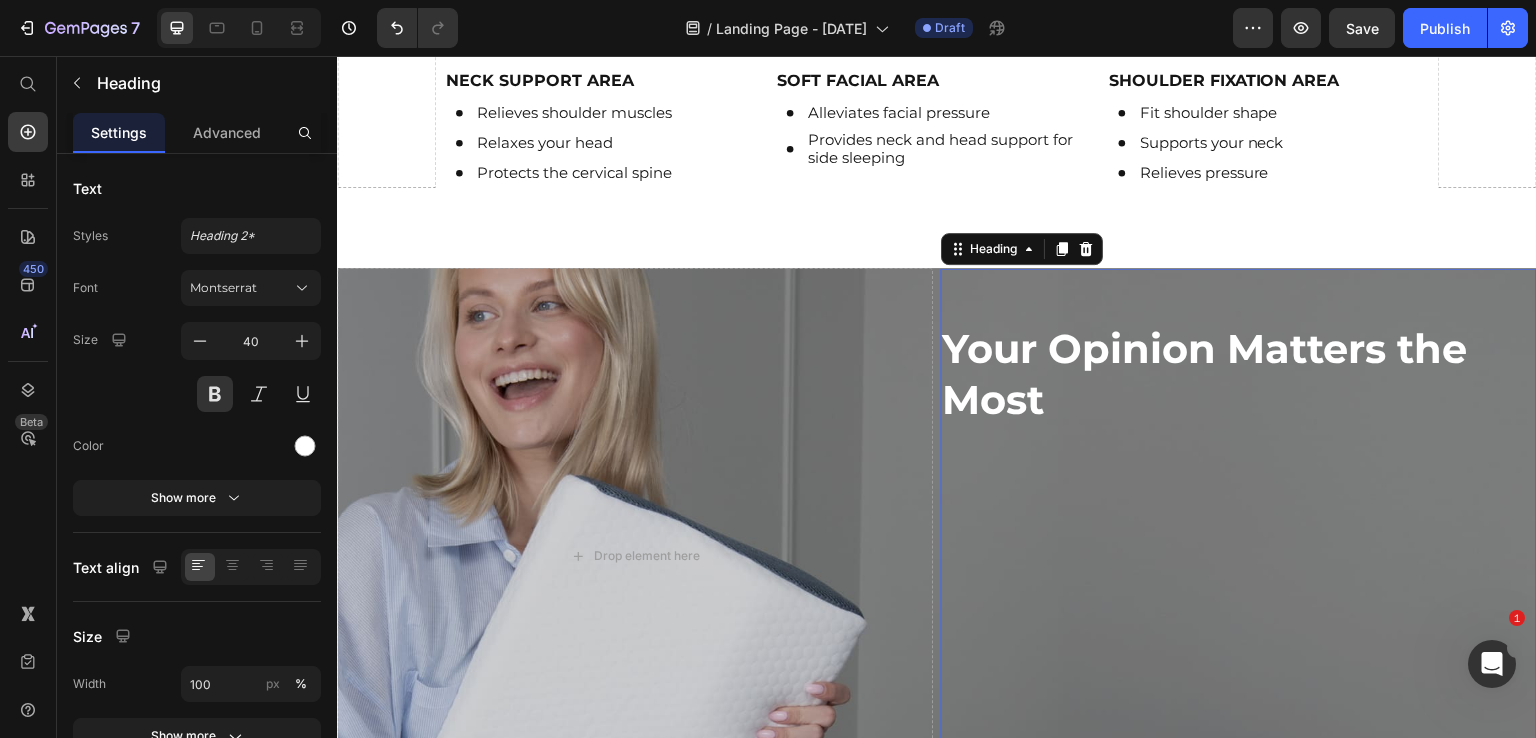 click on "/  Landing Page - [DATE] Draft" 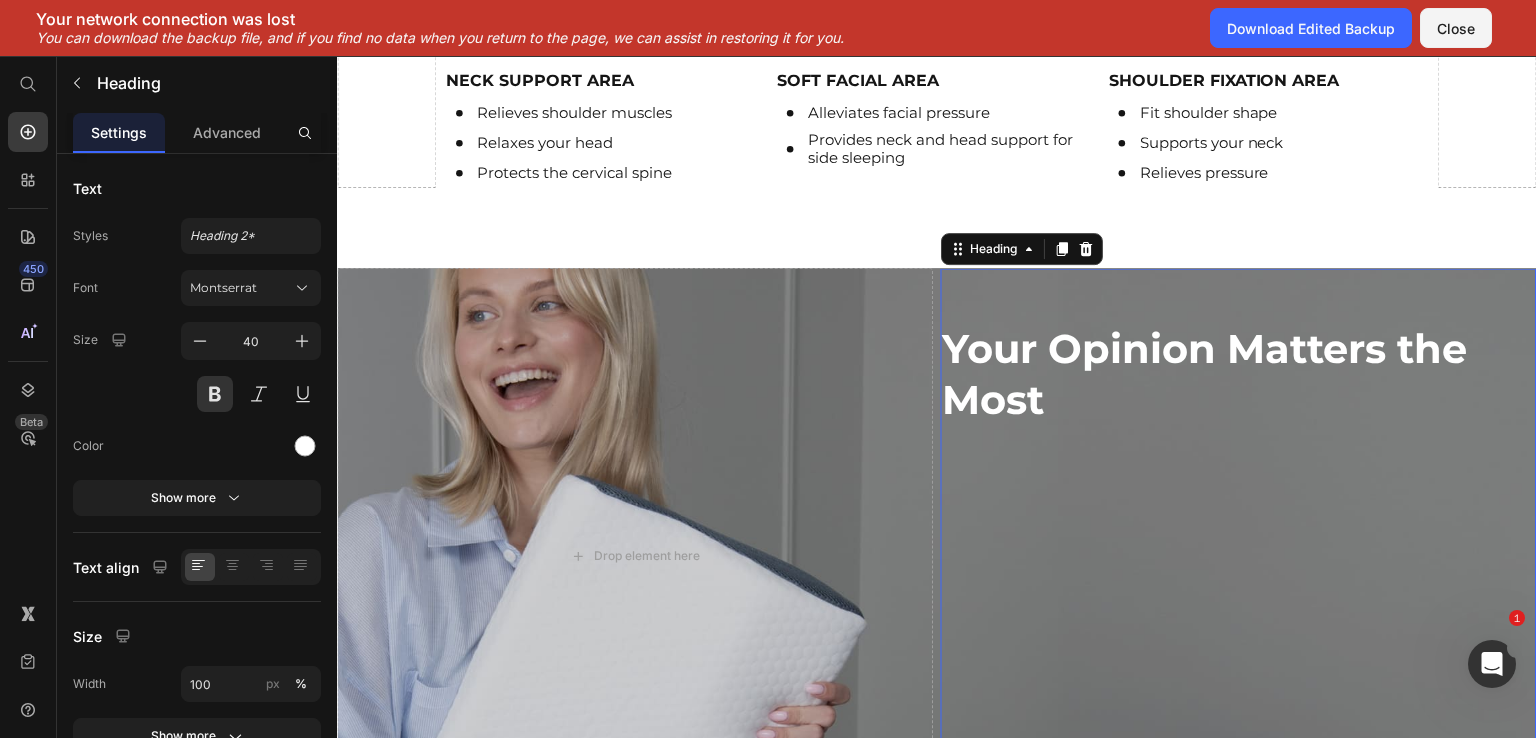 click on "Your network connection was lost   You can download the backup file, and if you find no data when you return to the page, we can assist in restoring it for you.  Download Edited Backup Close" 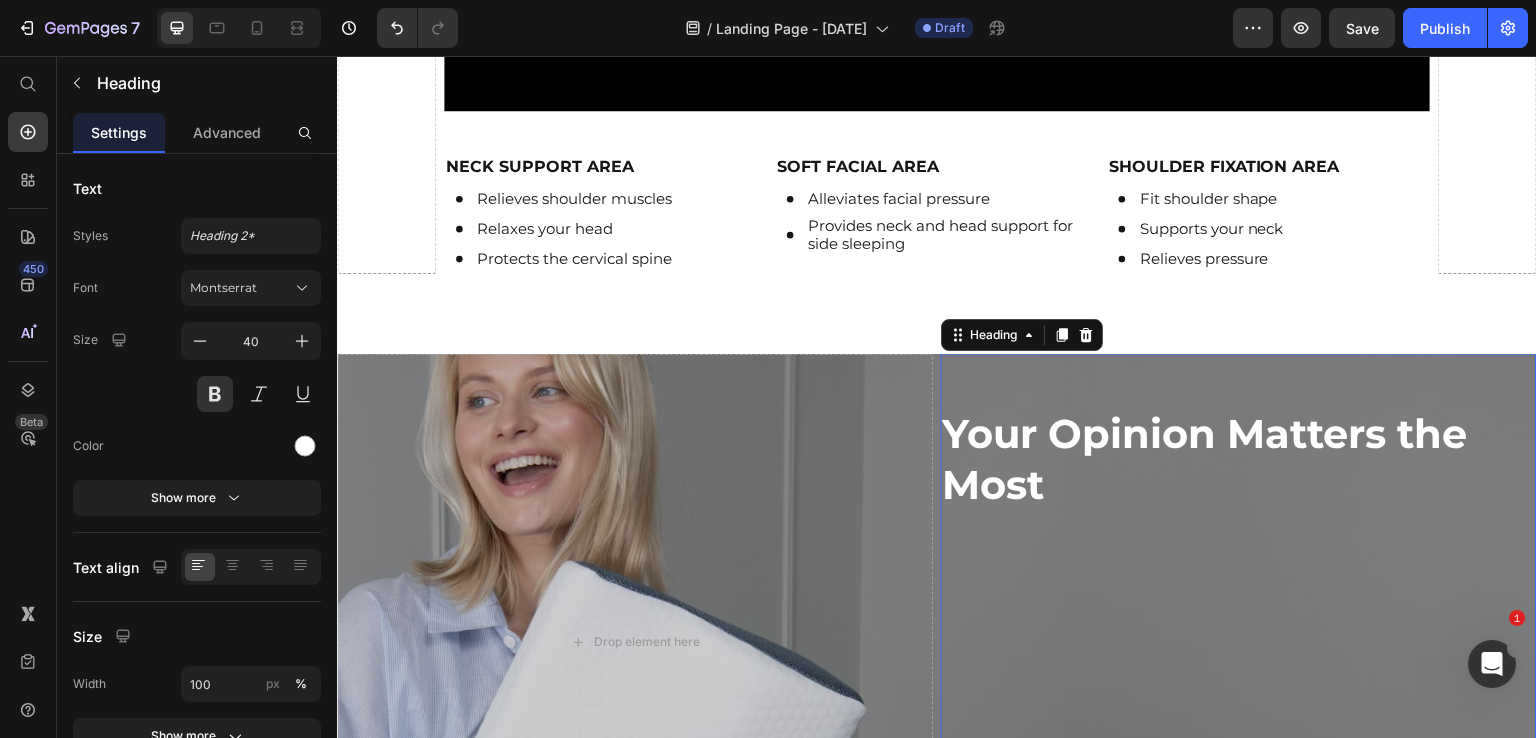 scroll, scrollTop: 1337, scrollLeft: 0, axis: vertical 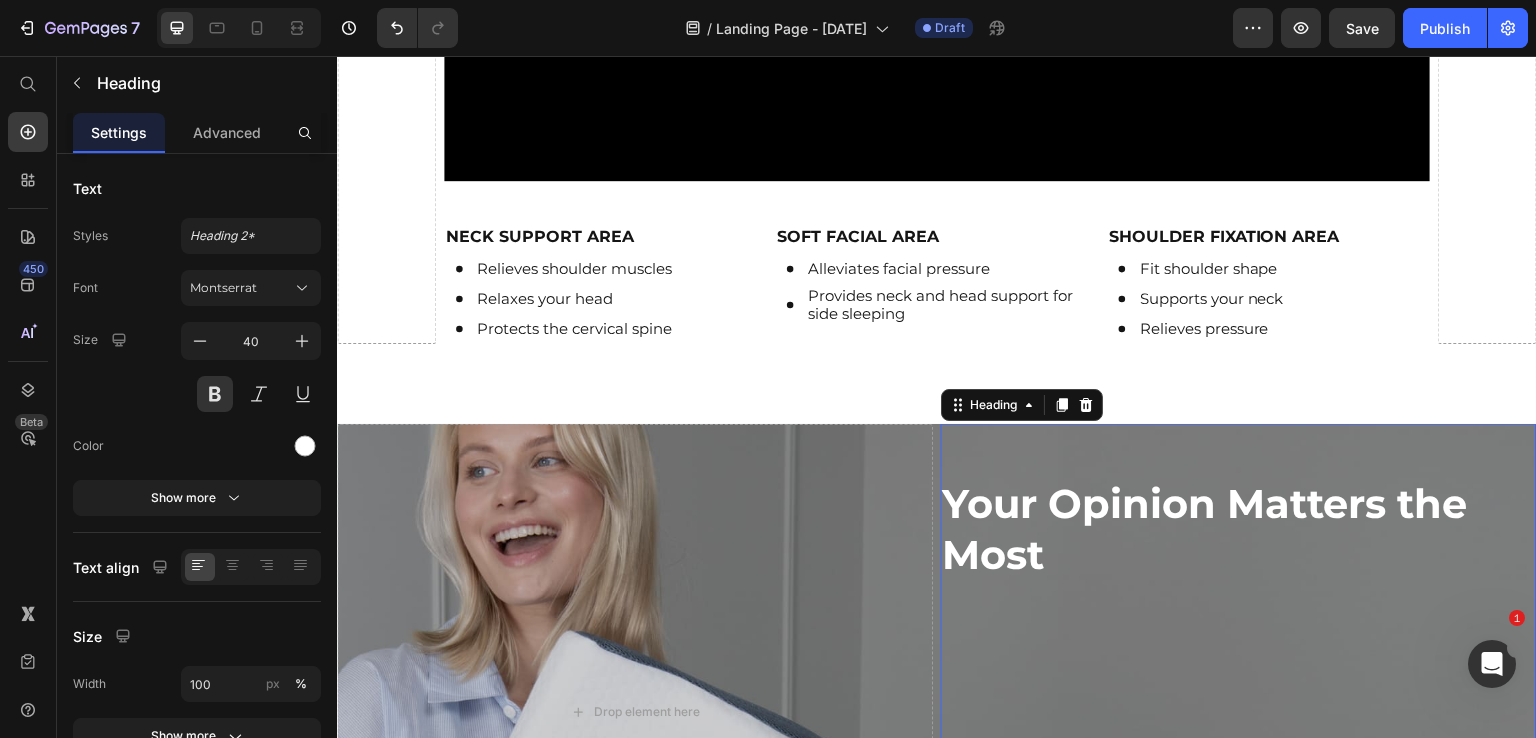 click on "/  Landing Page - [DATE] Draft" 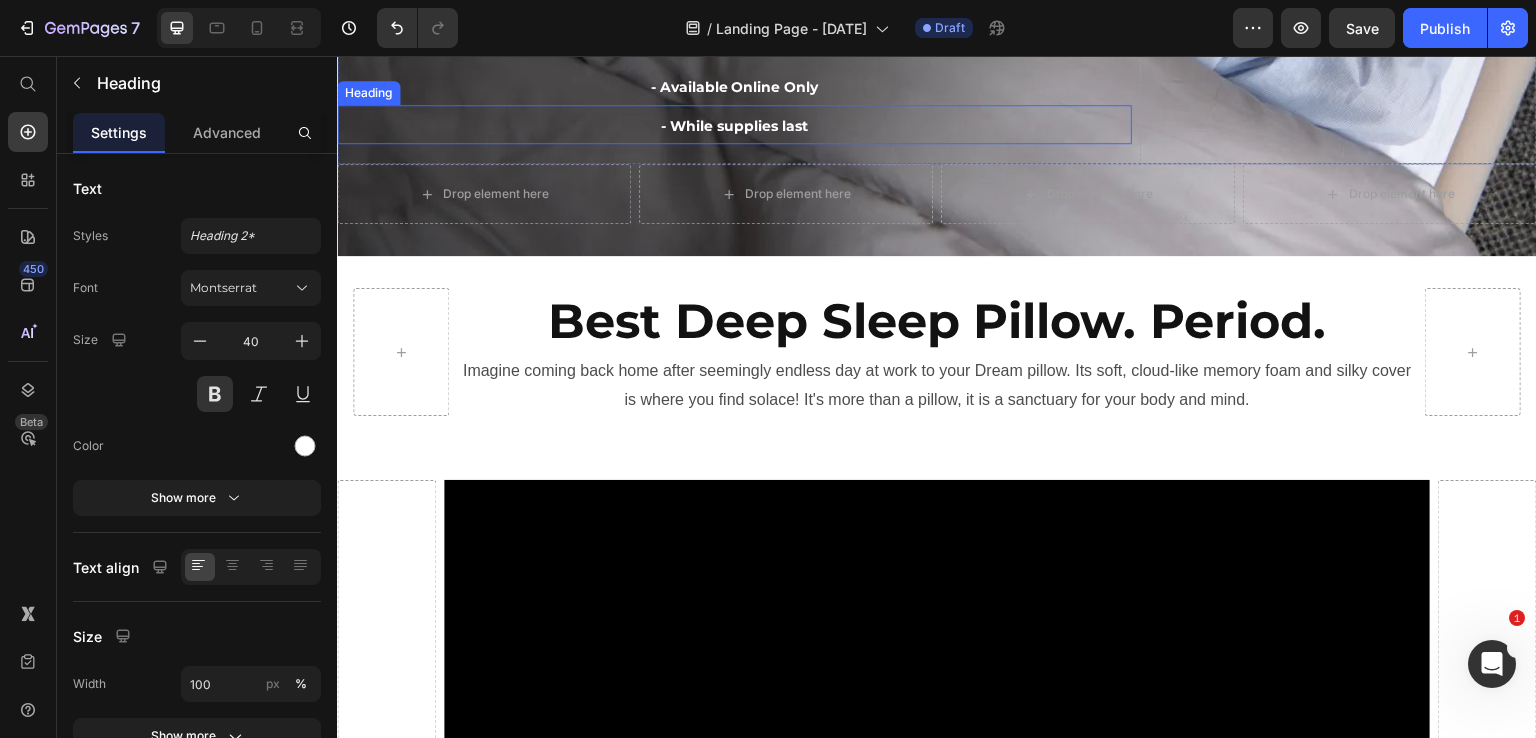 scroll, scrollTop: 673, scrollLeft: 0, axis: vertical 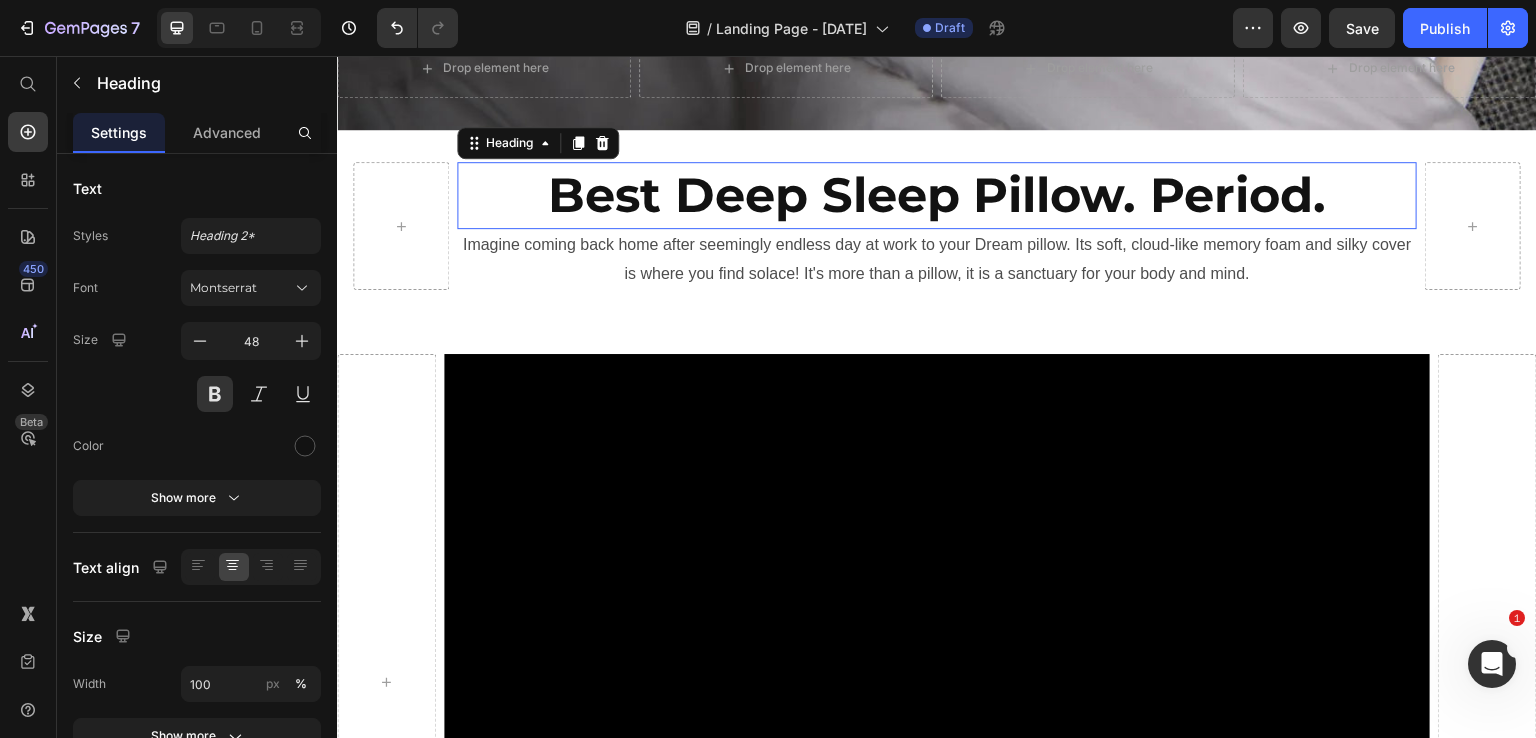 click on "Best Deep Sleep Pillow. Period." at bounding box center [937, 195] 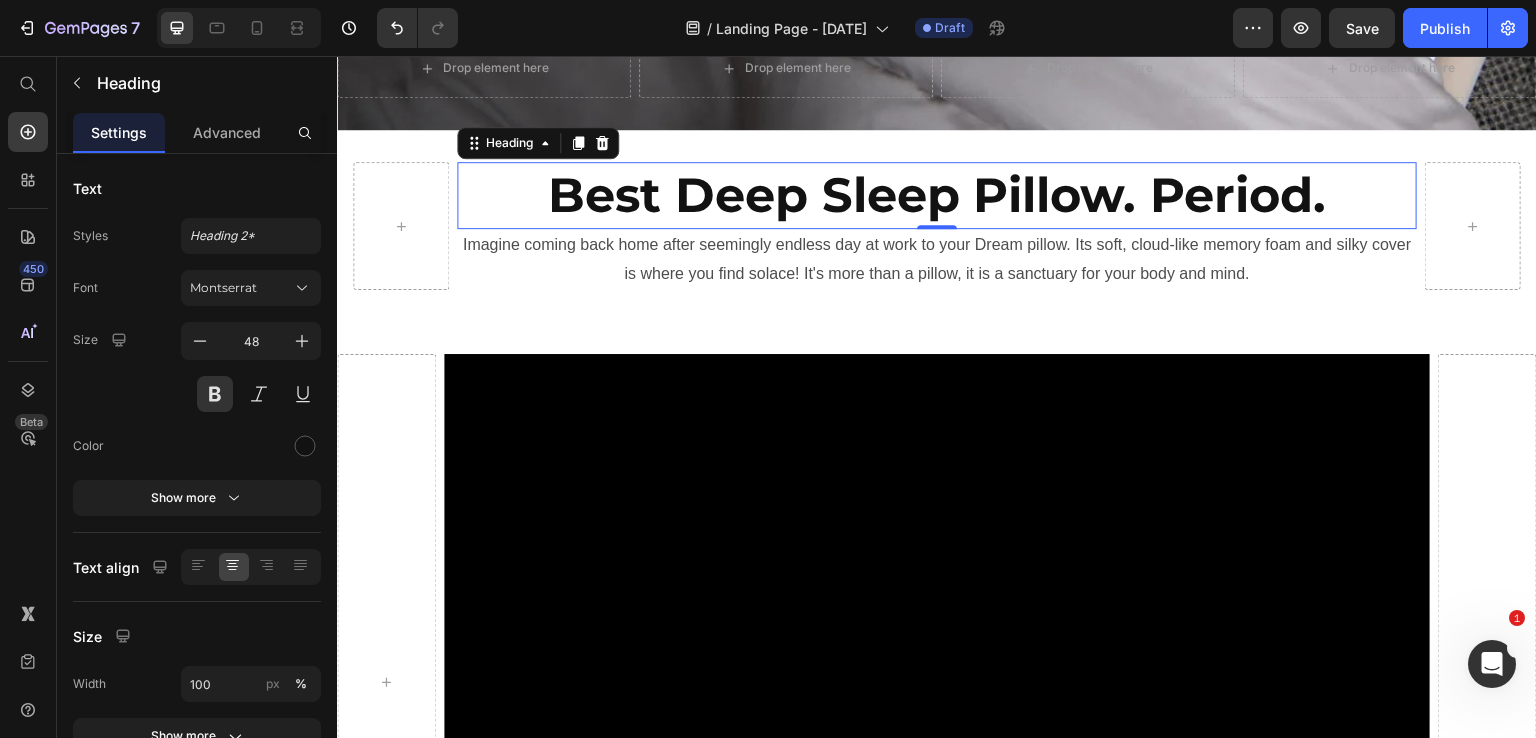 click on "/  Landing Page - [DATE] Draft" 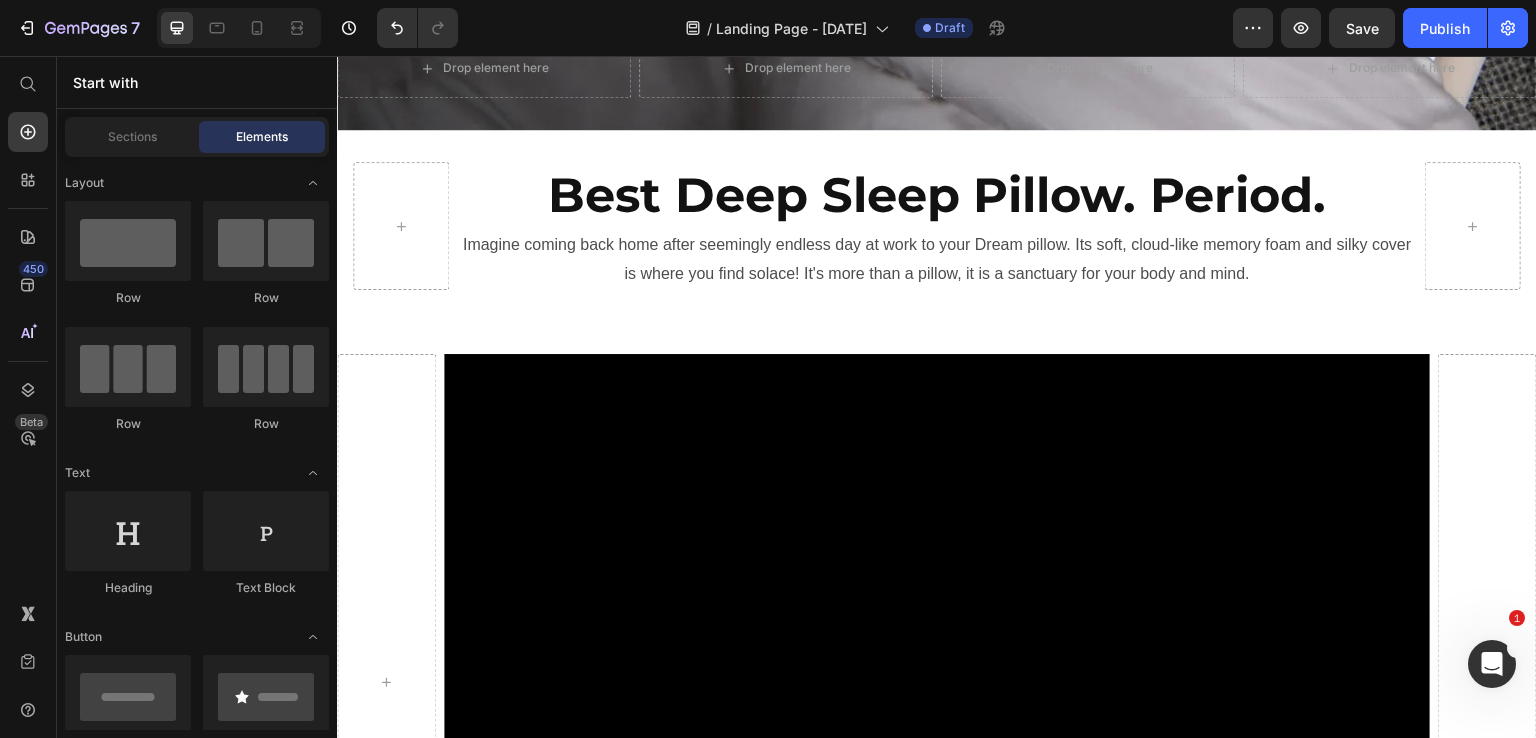 click on "Best Deep Sleep Pillow. Period. Heading Imagine coming back home after seemingly endless day at work to your Dream pillow. Its soft, cloud-like memory foam and silky cover is where you find solace! It's more than a pillow, it is a sanctuary for your body and mind. Text Block
Row Section 2" at bounding box center [937, 226] 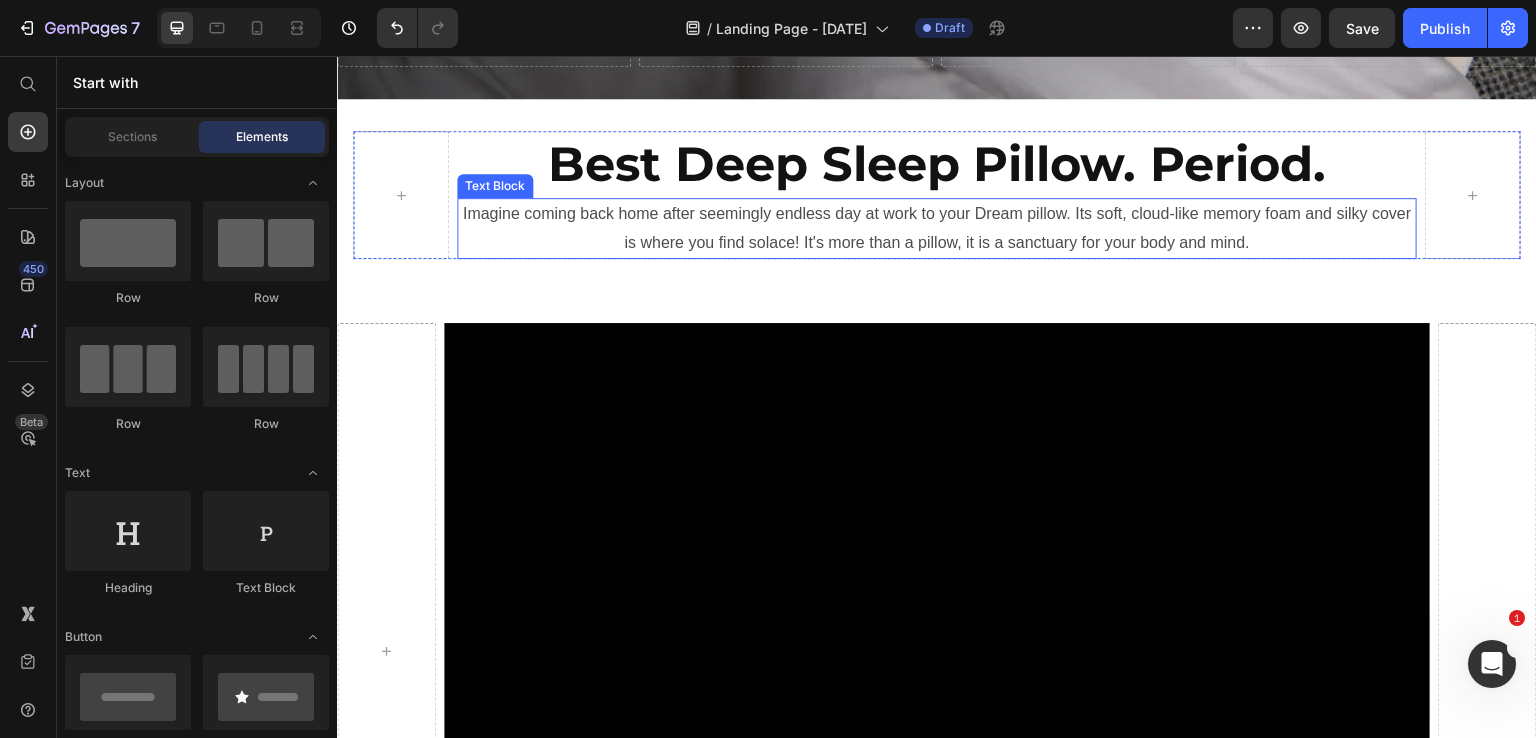 scroll, scrollTop: 705, scrollLeft: 0, axis: vertical 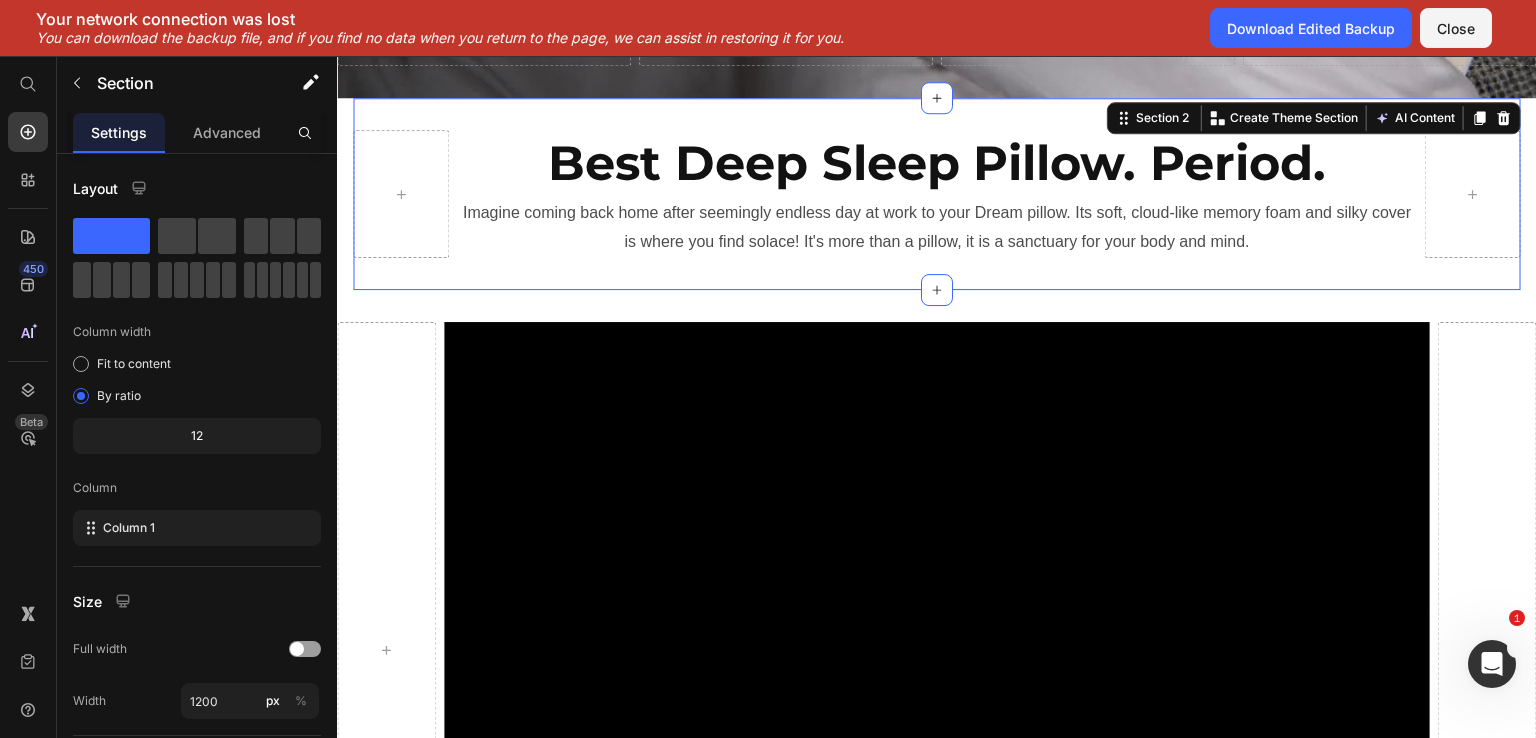 click on "Best Deep Sleep Pillow. Period. Heading Imagine coming back home after seemingly endless day at work to your Dream pillow. Its soft, cloud-like memory foam and silky cover is where you find solace! It's more than a pillow, it is a sanctuary for your body and mind. Text Block
Row Section 2   You can create reusable sections Create Theme Section AI Content Write with GemAI What would you like to describe here? Tone and Voice Persuasive Product EarthSync Grounding Flat Half Sheet Show more Generate" at bounding box center (937, 194) 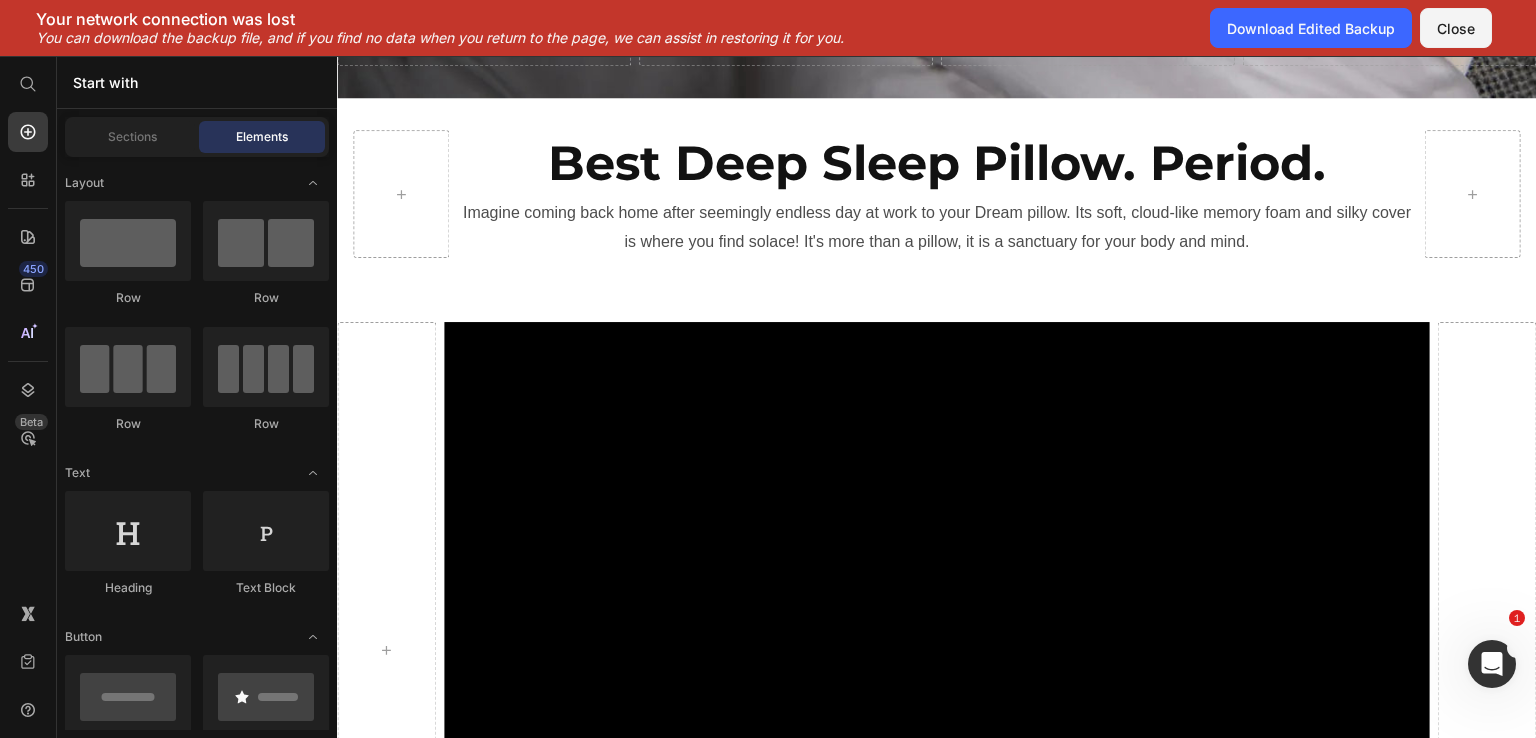 click on "Best Deep Sleep Pillow. Period. Heading Imagine coming back home after seemingly endless day at work to your Dream pillow. Its soft, cloud-like memory foam and silky cover is where you find solace! It's more than a pillow, it is a sanctuary for your body and mind. Text Block
Row Section 2" at bounding box center (937, 194) 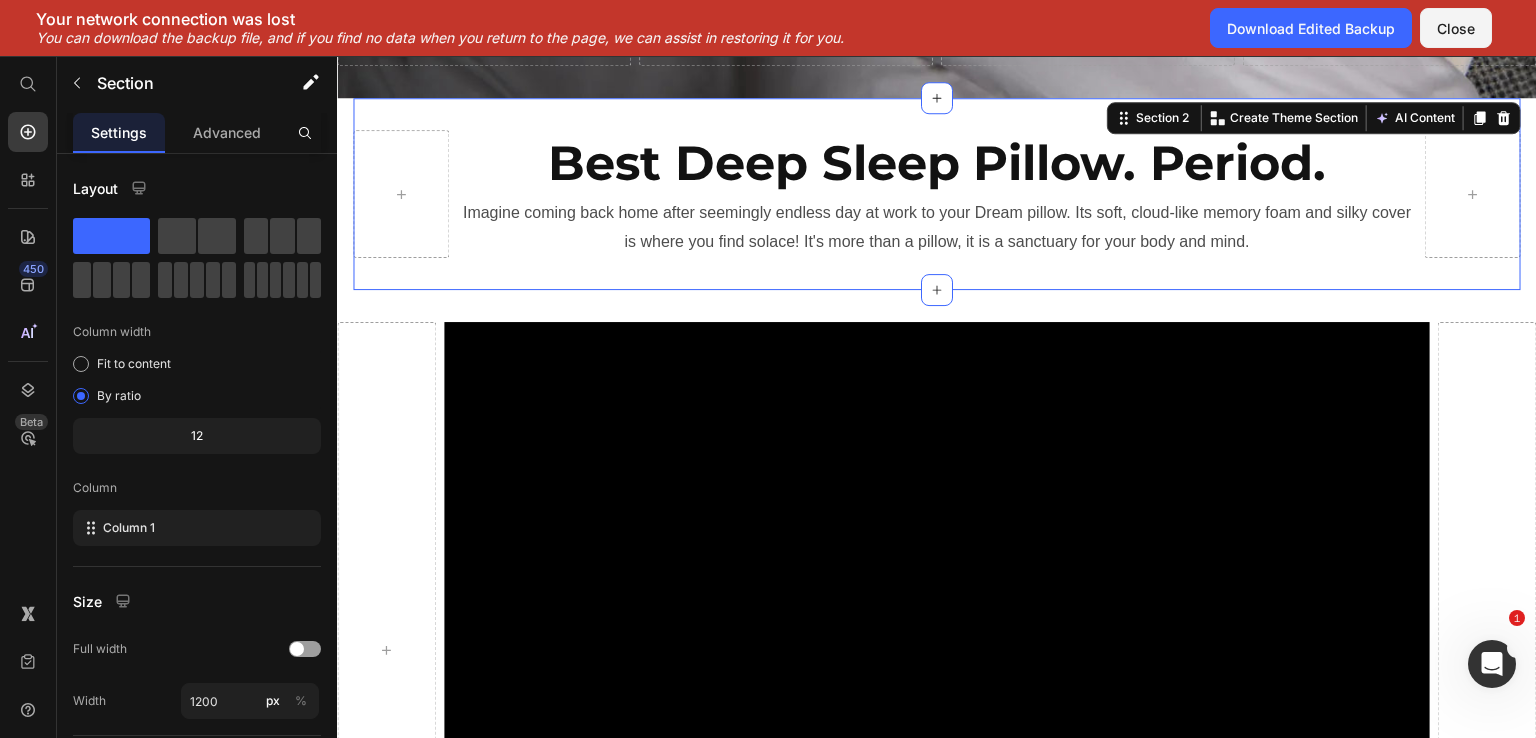 click on "Best Deep Sleep Pillow. Period. Heading Imagine coming back home after seemingly endless day at work to your Dream pillow. Its soft, cloud-like memory foam and silky cover is where you find solace! It's more than a pillow, it is a sanctuary for your body and mind. Text Block
Row Section 2   You can create reusable sections Create Theme Section AI Content Write with GemAI What would you like to describe here? Tone and Voice Persuasive Product EarthSync Grounding Flat Half Sheet Show more Generate" at bounding box center (937, 194) 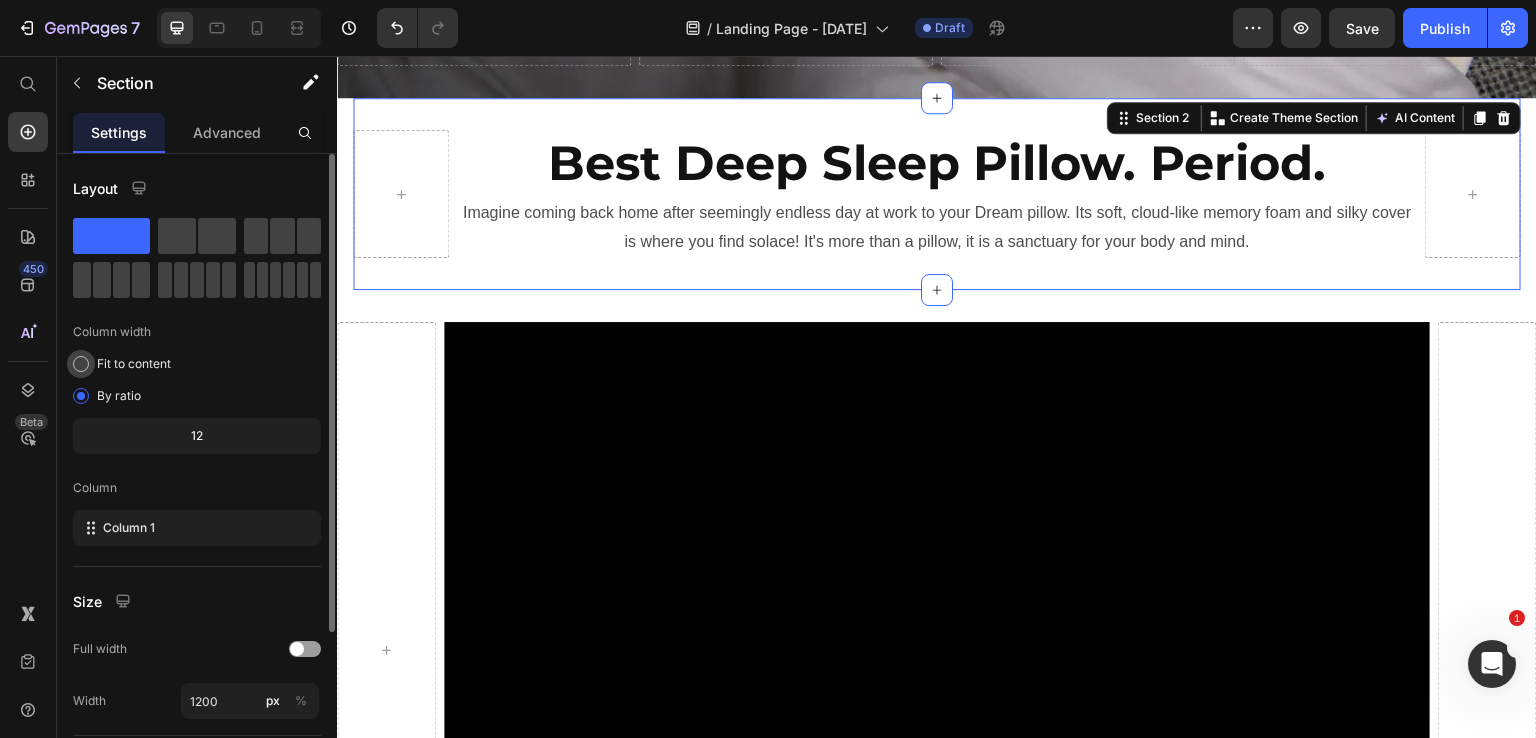 click on "Fit to content" 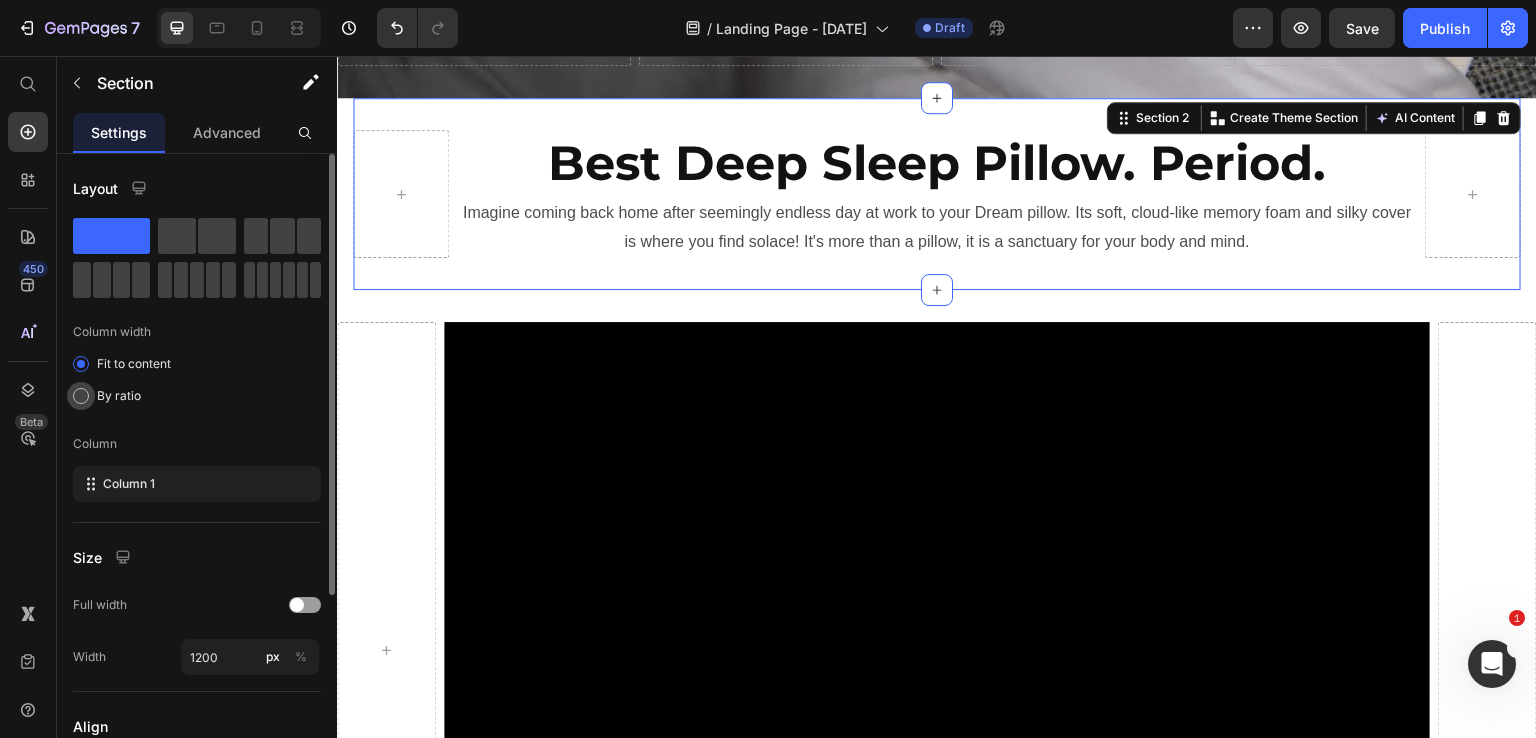 click on "By ratio" at bounding box center (119, 396) 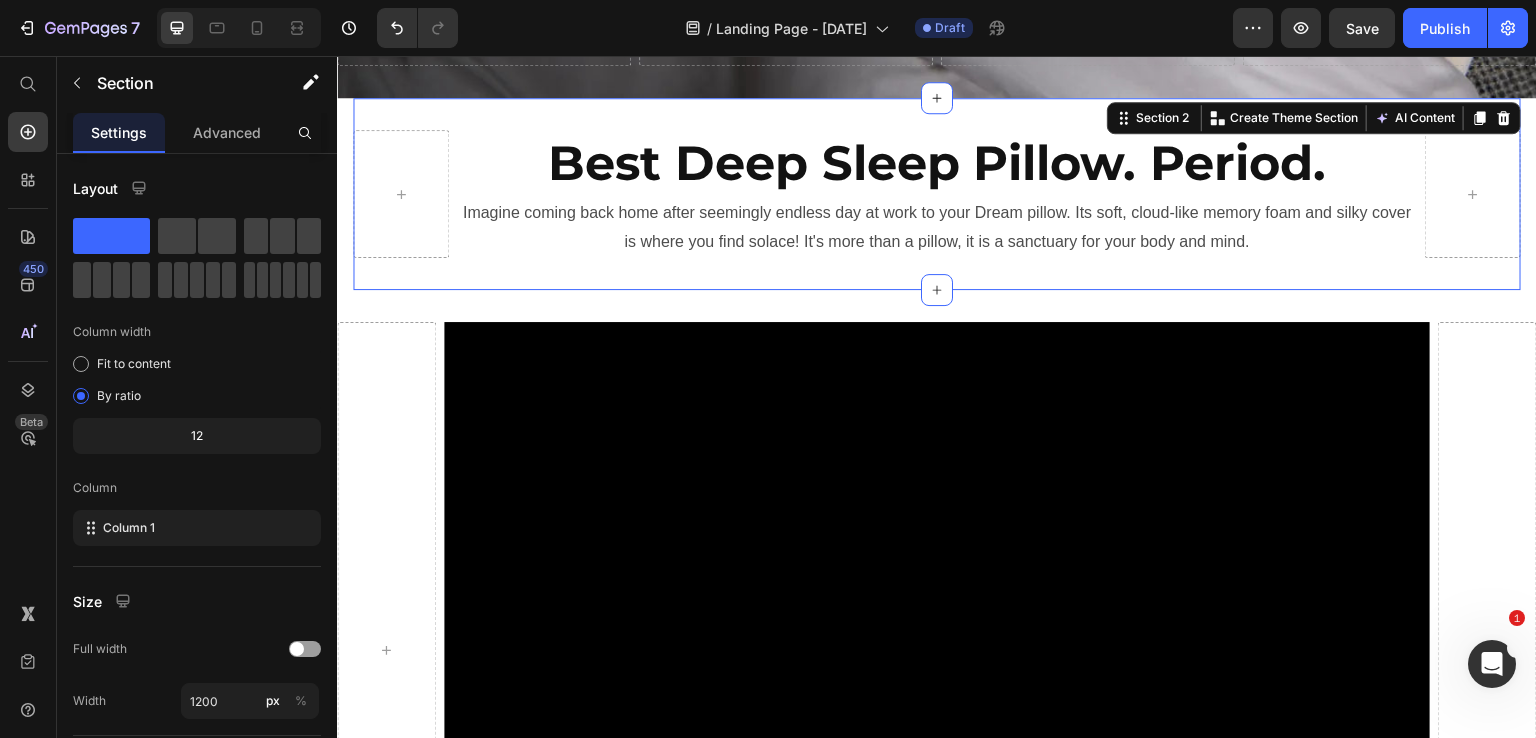 click on "450 Beta" at bounding box center [28, 329] 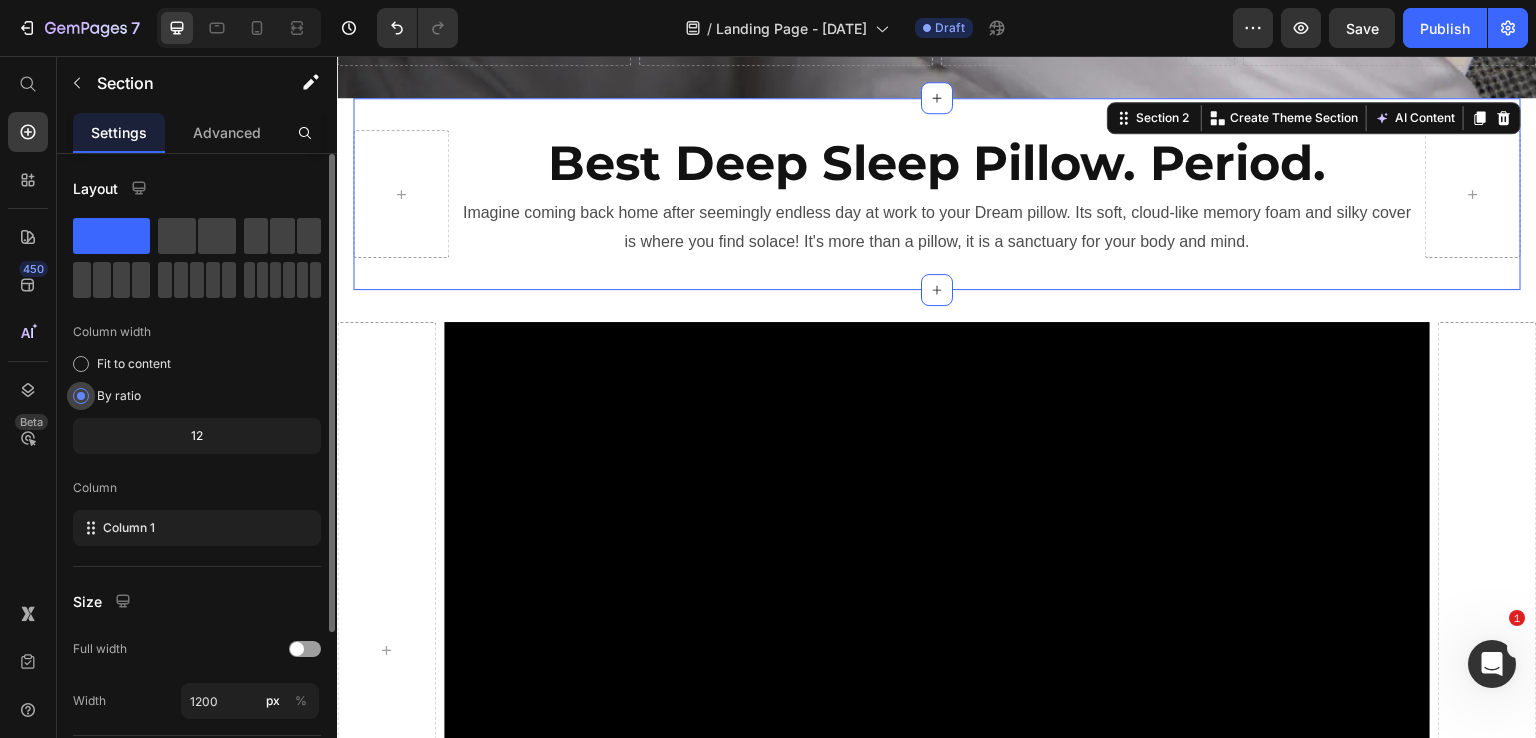 scroll, scrollTop: 153, scrollLeft: 0, axis: vertical 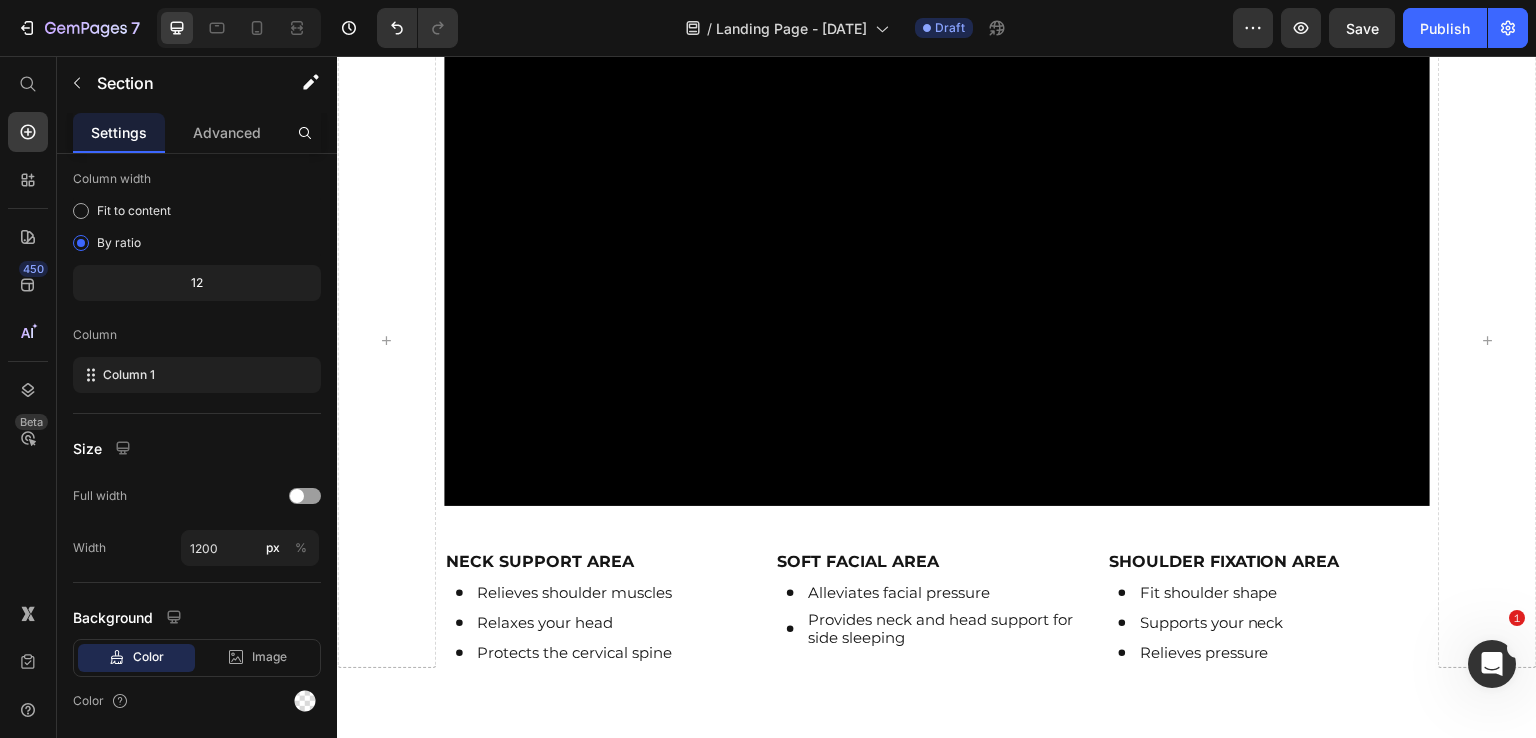 click on "[NUMBER]  Version history  /  Landing Page - [DATE] Draft Preview  Save   Publish" 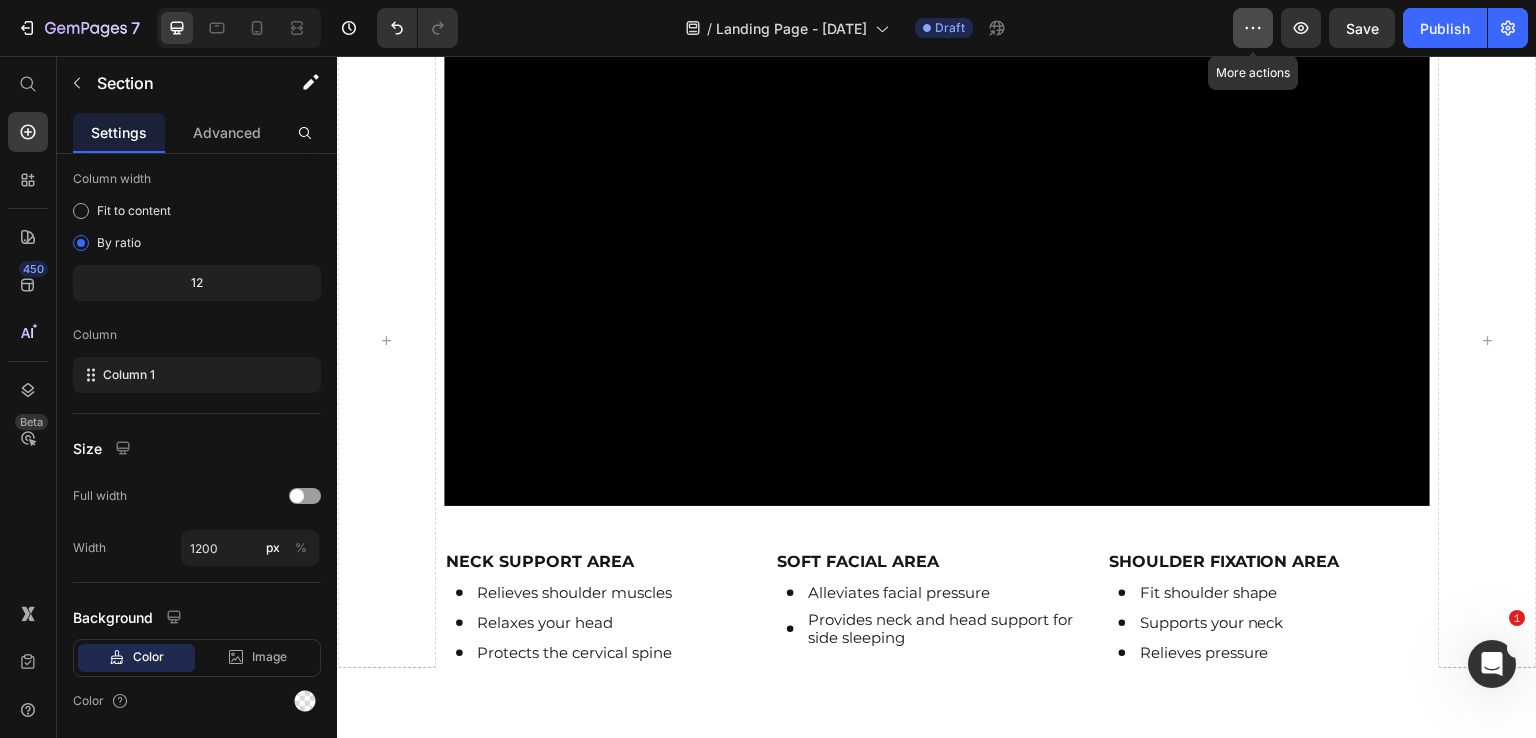 click 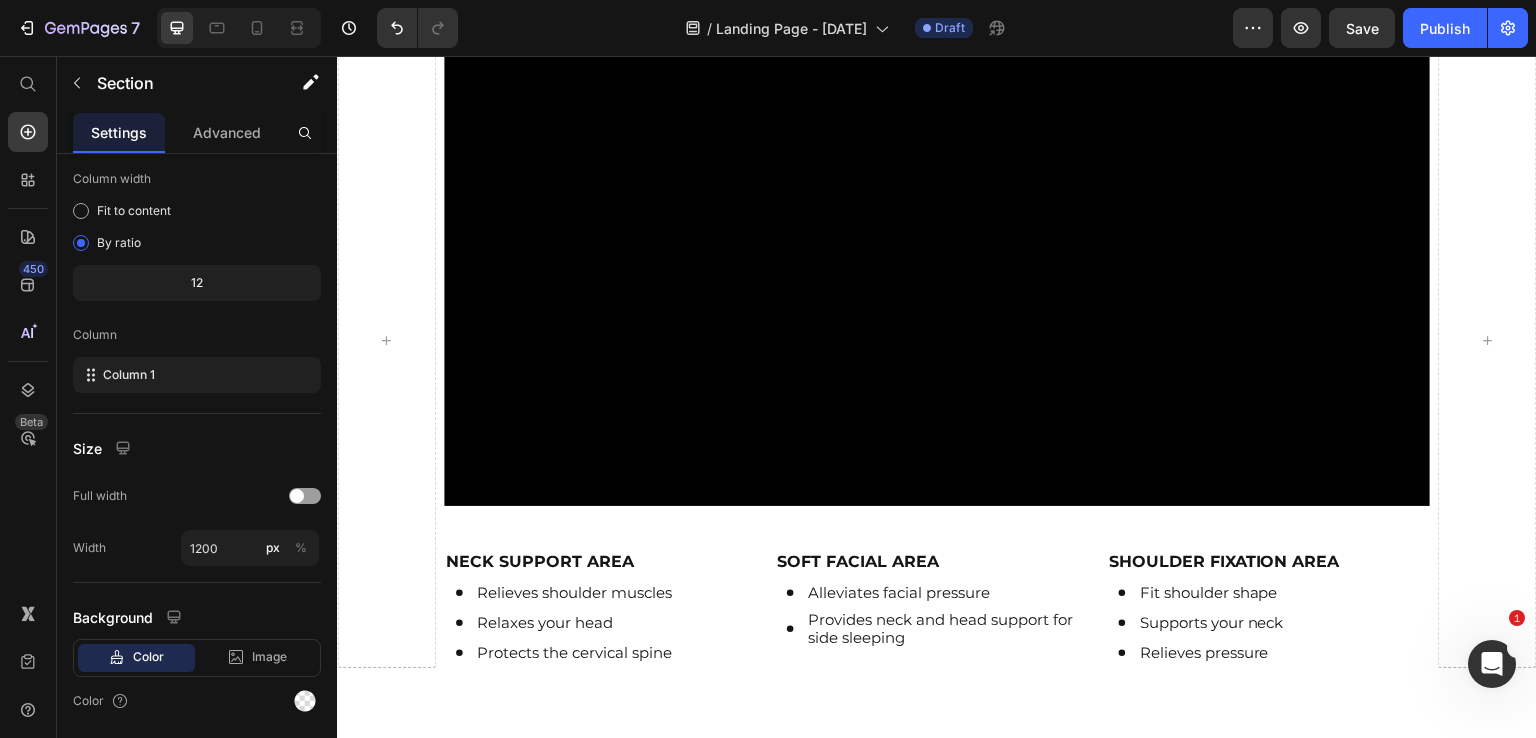 click on "/  Landing Page - [DATE] Draft" 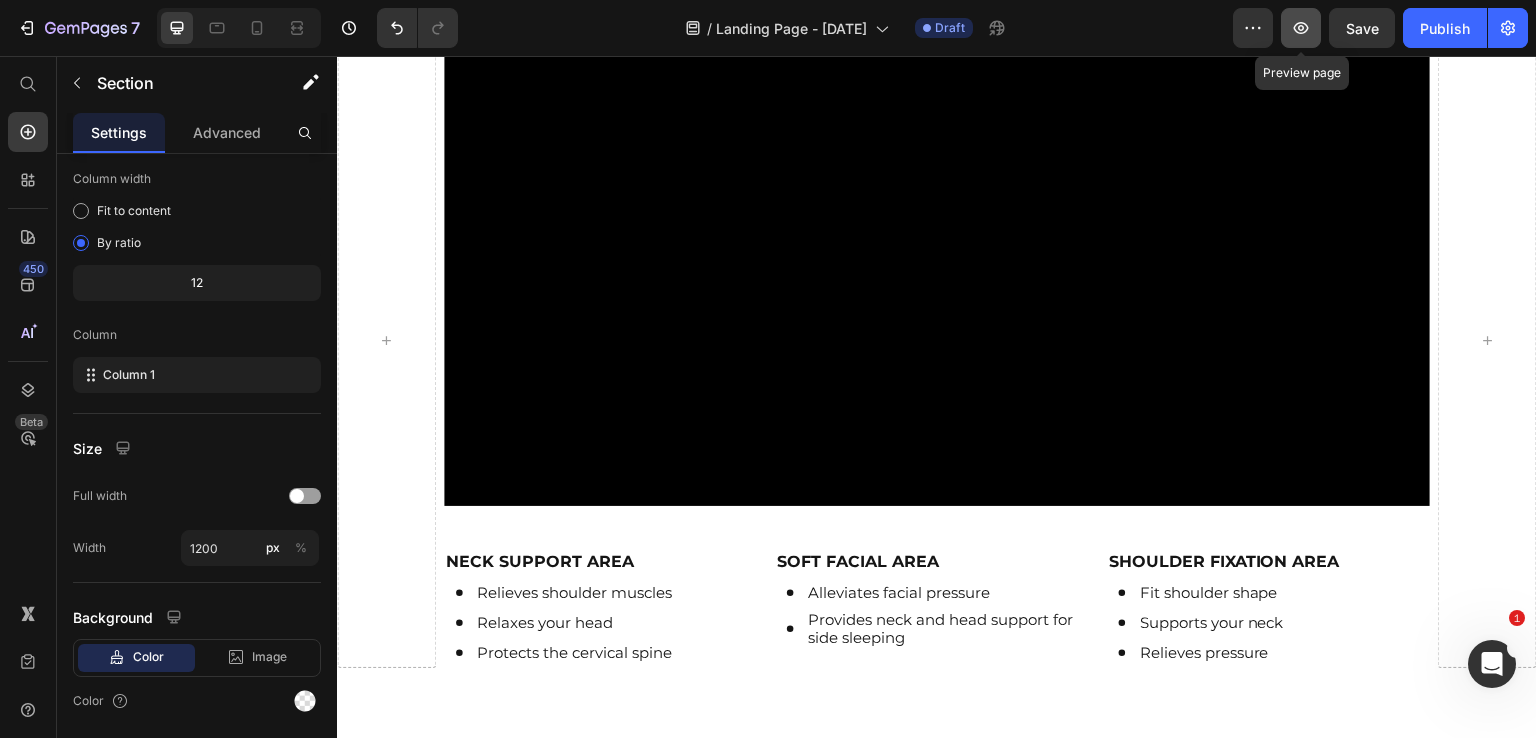 click 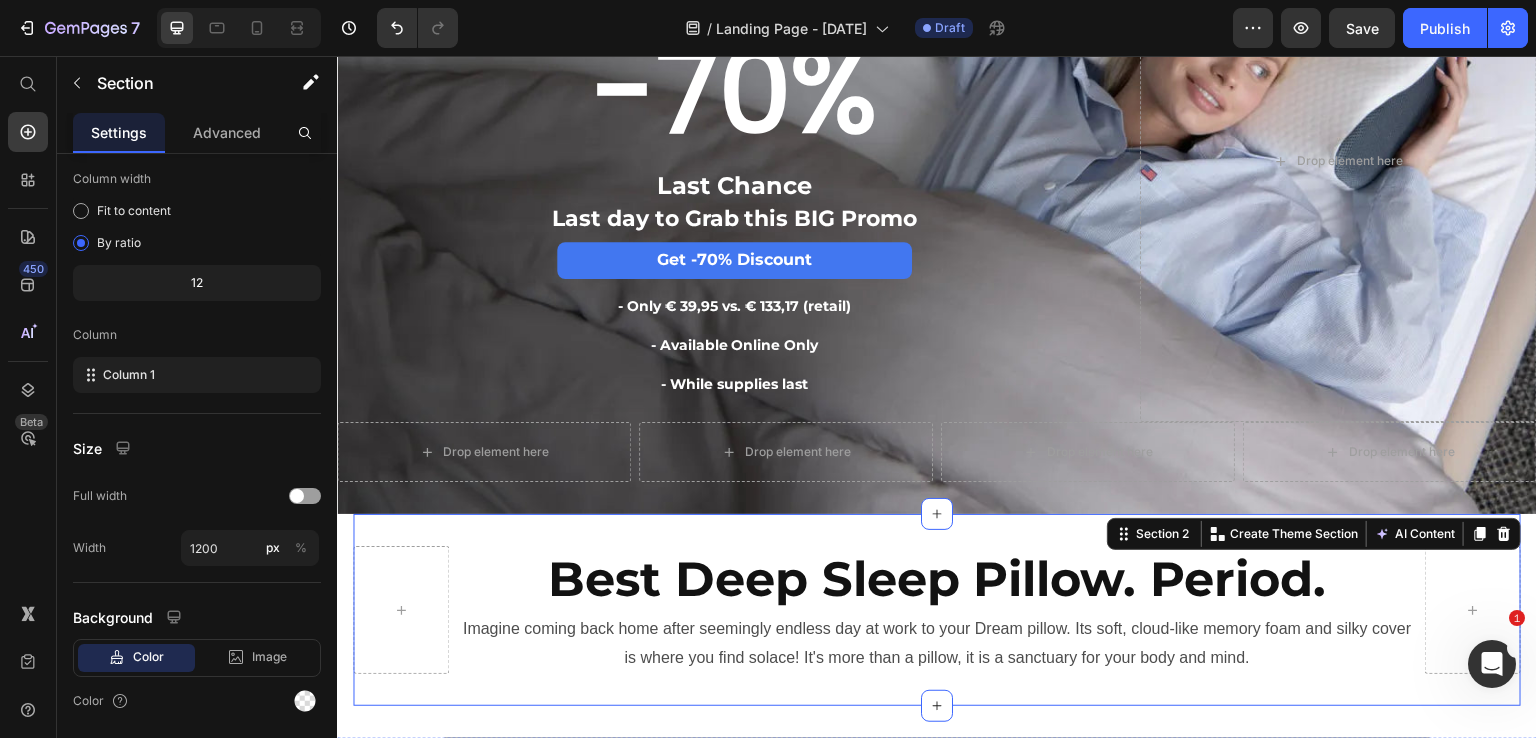 scroll, scrollTop: 380, scrollLeft: 0, axis: vertical 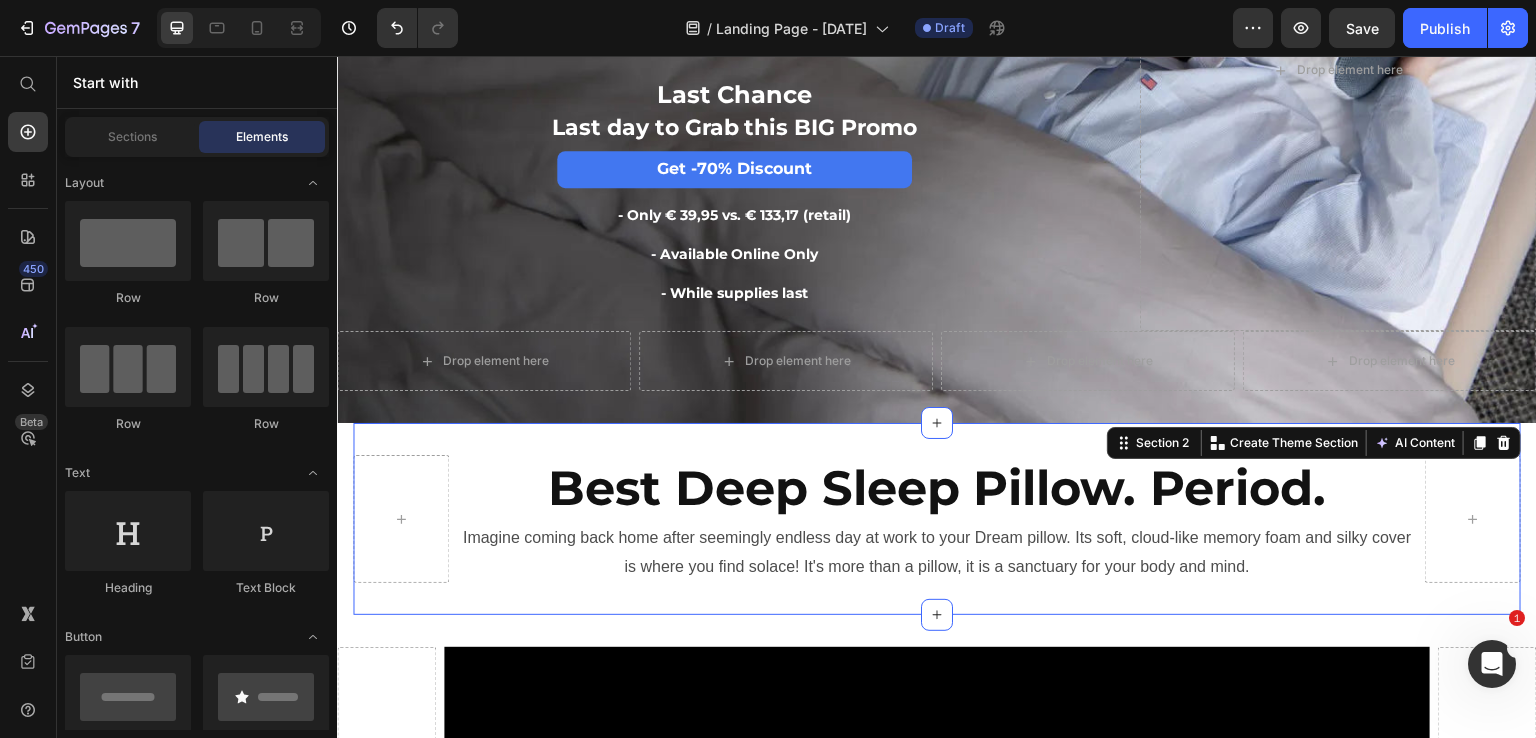 click on "Best Deep Sleep Pillow. Period. Heading Imagine coming back home after seemingly endless day at work to your Dream pillow. Its soft, cloud-like memory foam and silky cover is where you find solace! It's more than a pillow, it is a sanctuary for your body and mind. Text Block
Row Section 2   You can create reusable sections Create Theme Section AI Content Write with GemAI What would you like to describe here? Tone and Voice Persuasive Product EarthSync Grounding Flat Half Sheet Show more Generate" at bounding box center [937, 519] 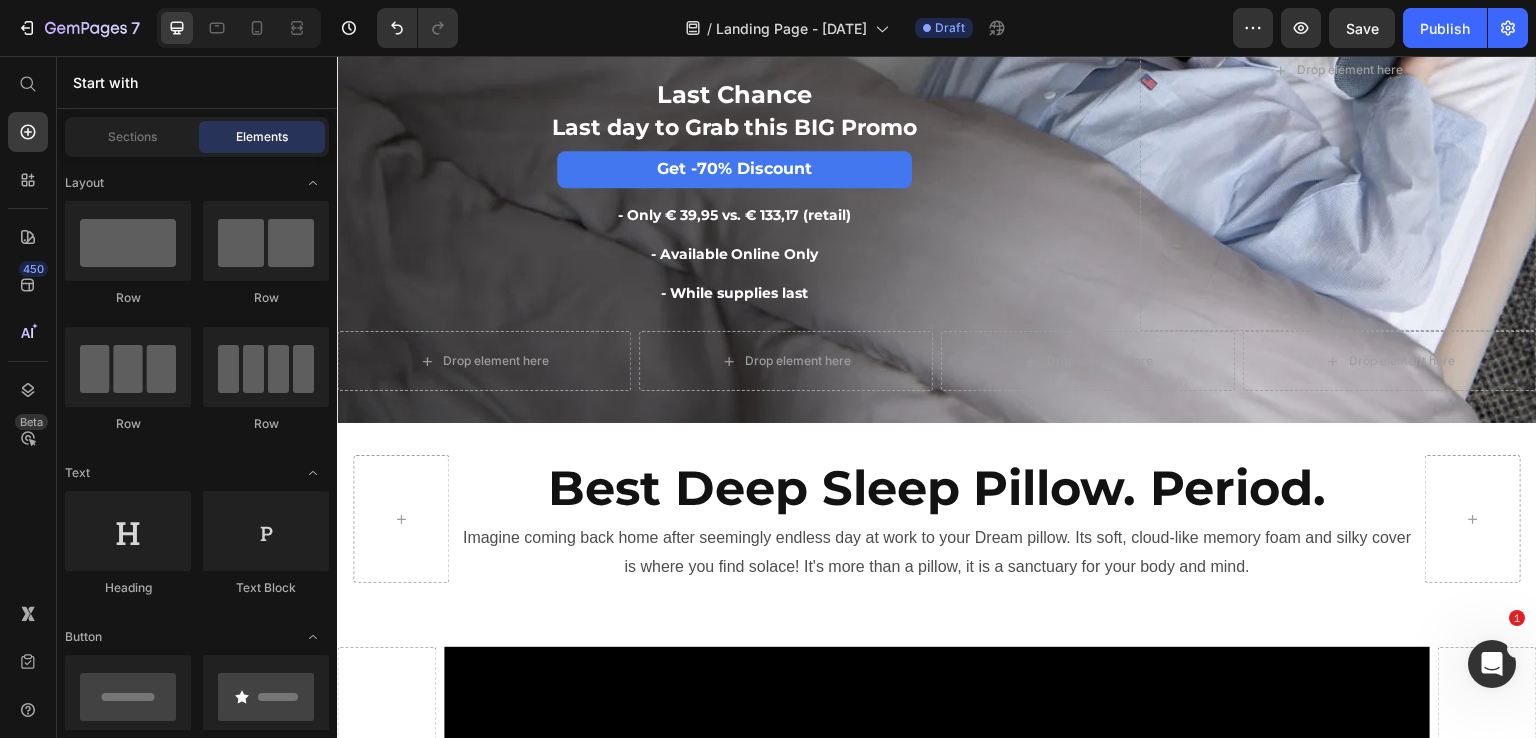 click on "Best Deep Sleep Pillow. Period. Heading Imagine coming back home after seemingly endless day at work to your Dream pillow. Its soft, cloud-like memory foam and silky cover is where you find solace! It's more than a pillow, it is a sanctuary for your body and mind. Text Block
Row Section 2" at bounding box center [937, 519] 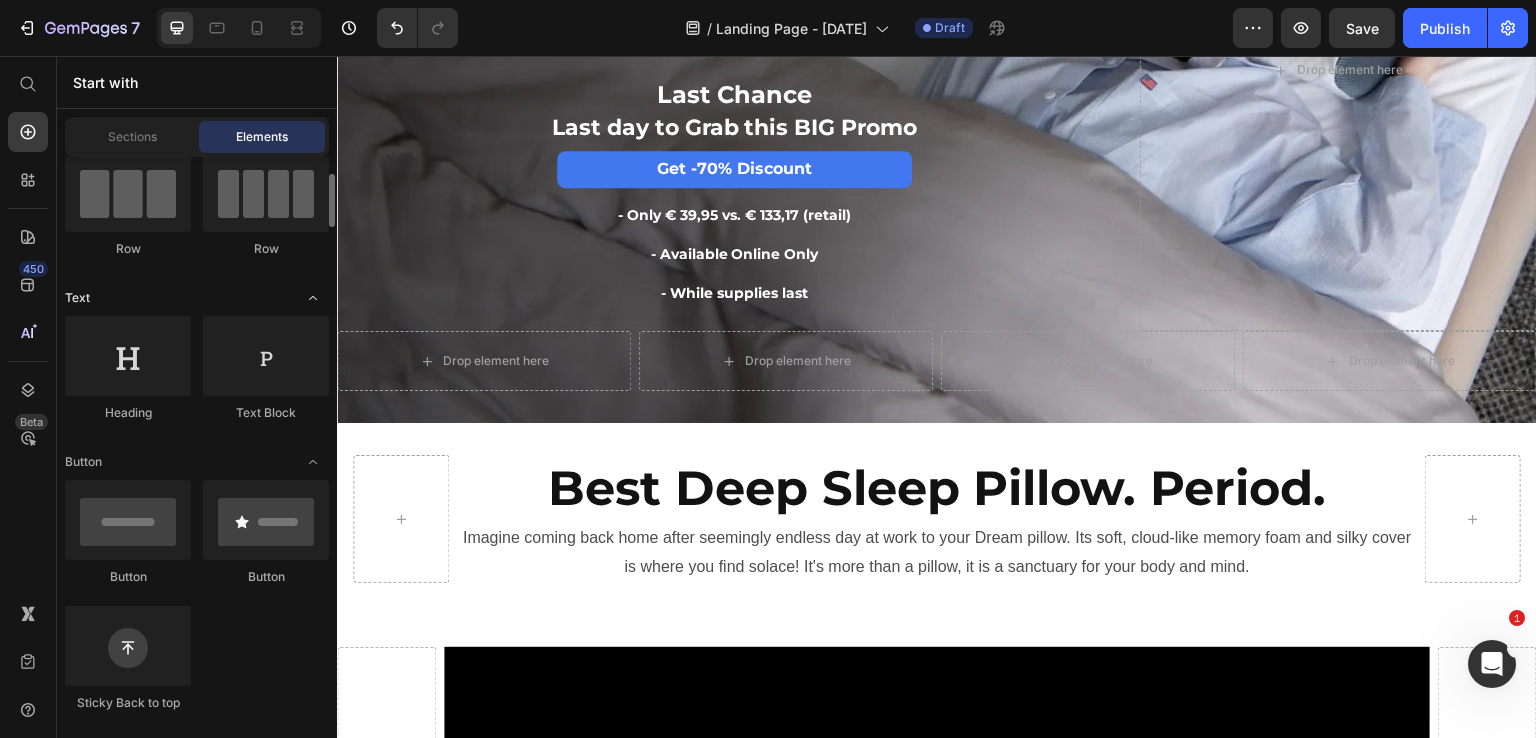 scroll, scrollTop: 176, scrollLeft: 0, axis: vertical 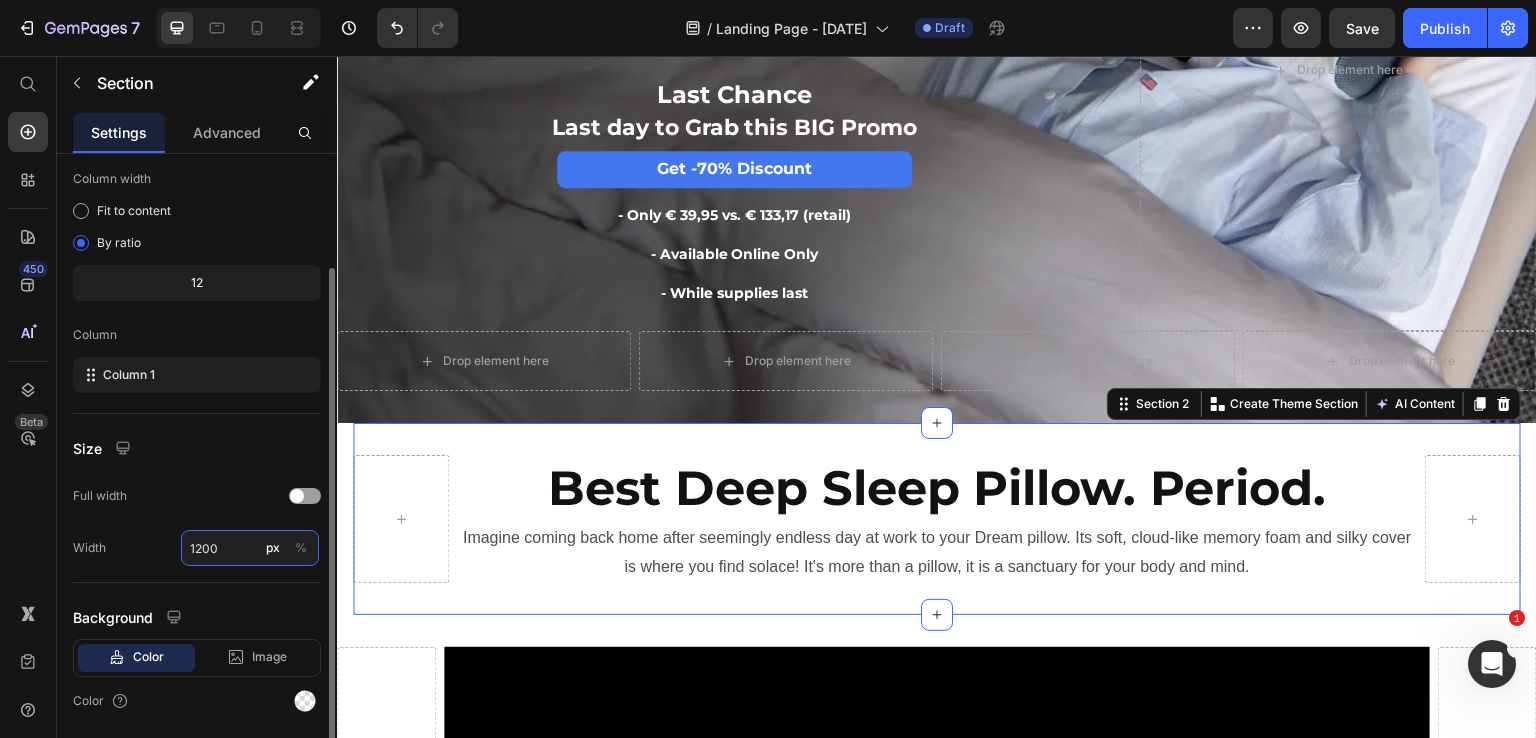 click on "1200" at bounding box center [250, 548] 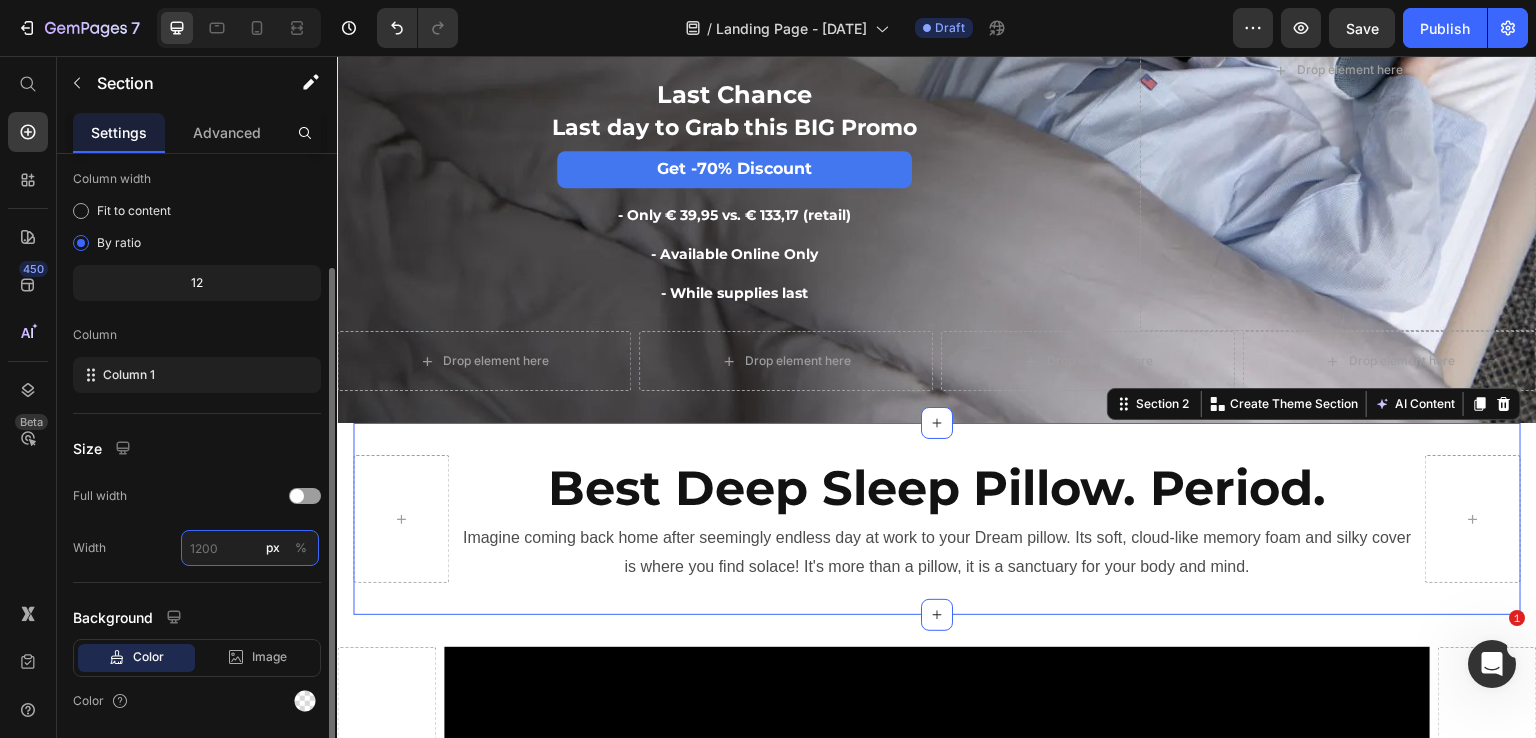 type on "0" 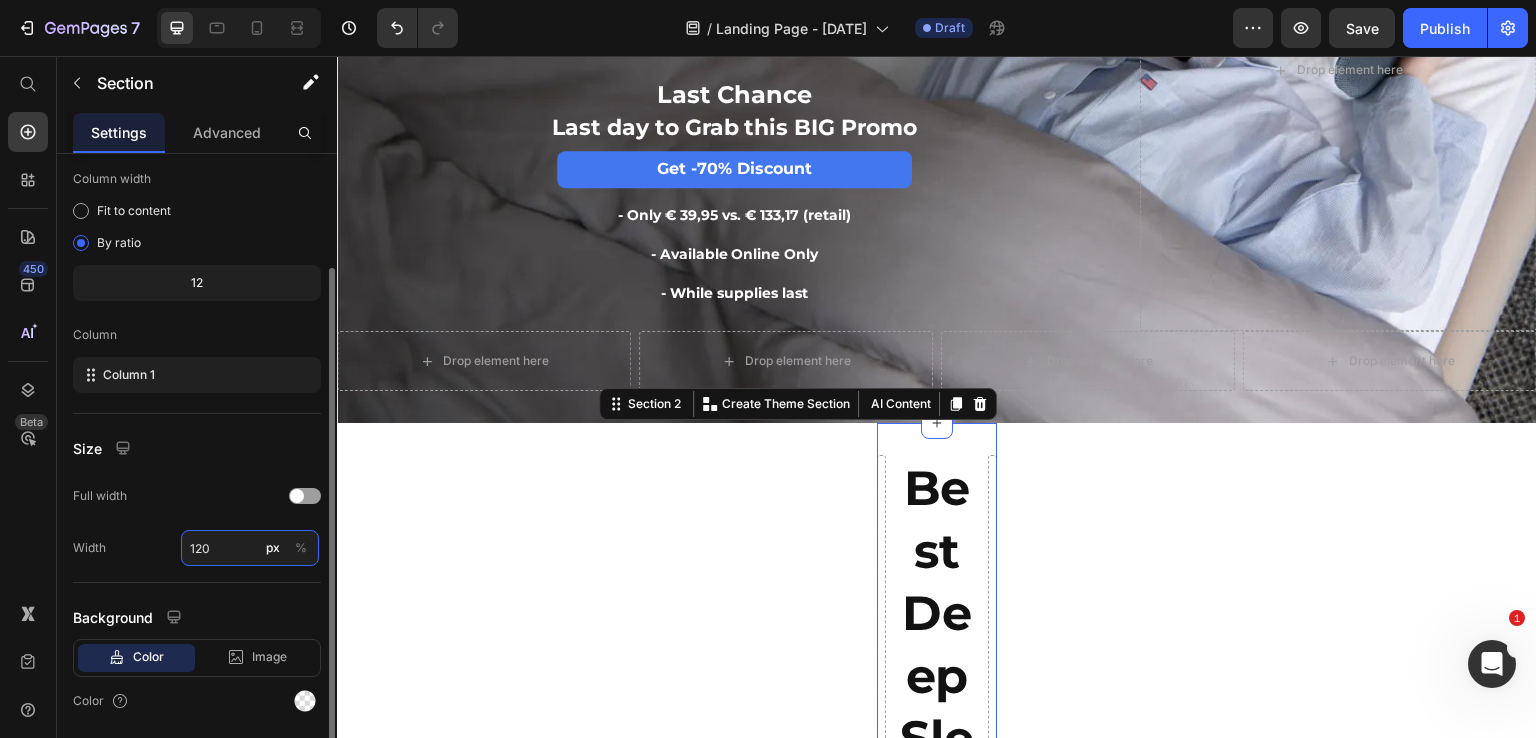 type on "1200" 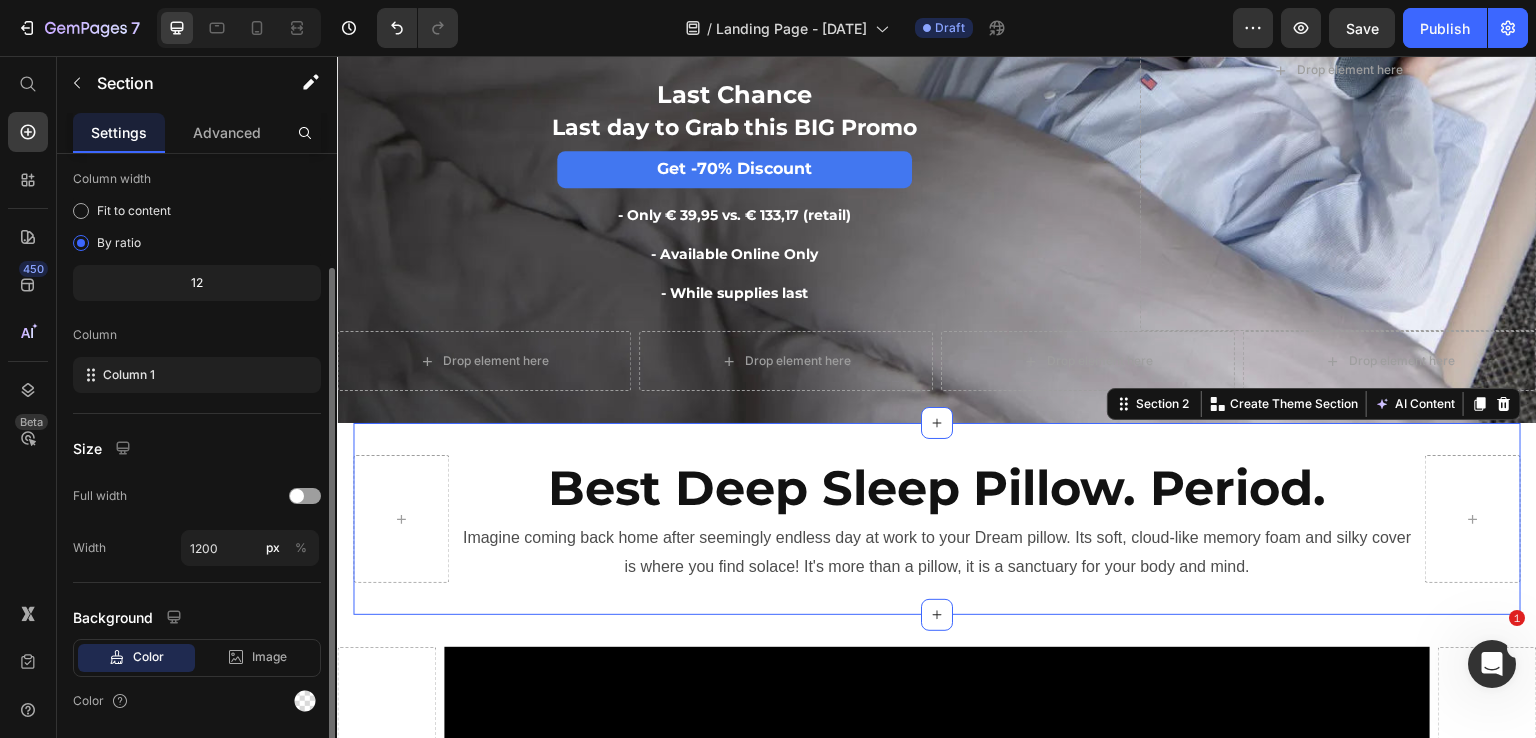 click on "Size" at bounding box center (197, 448) 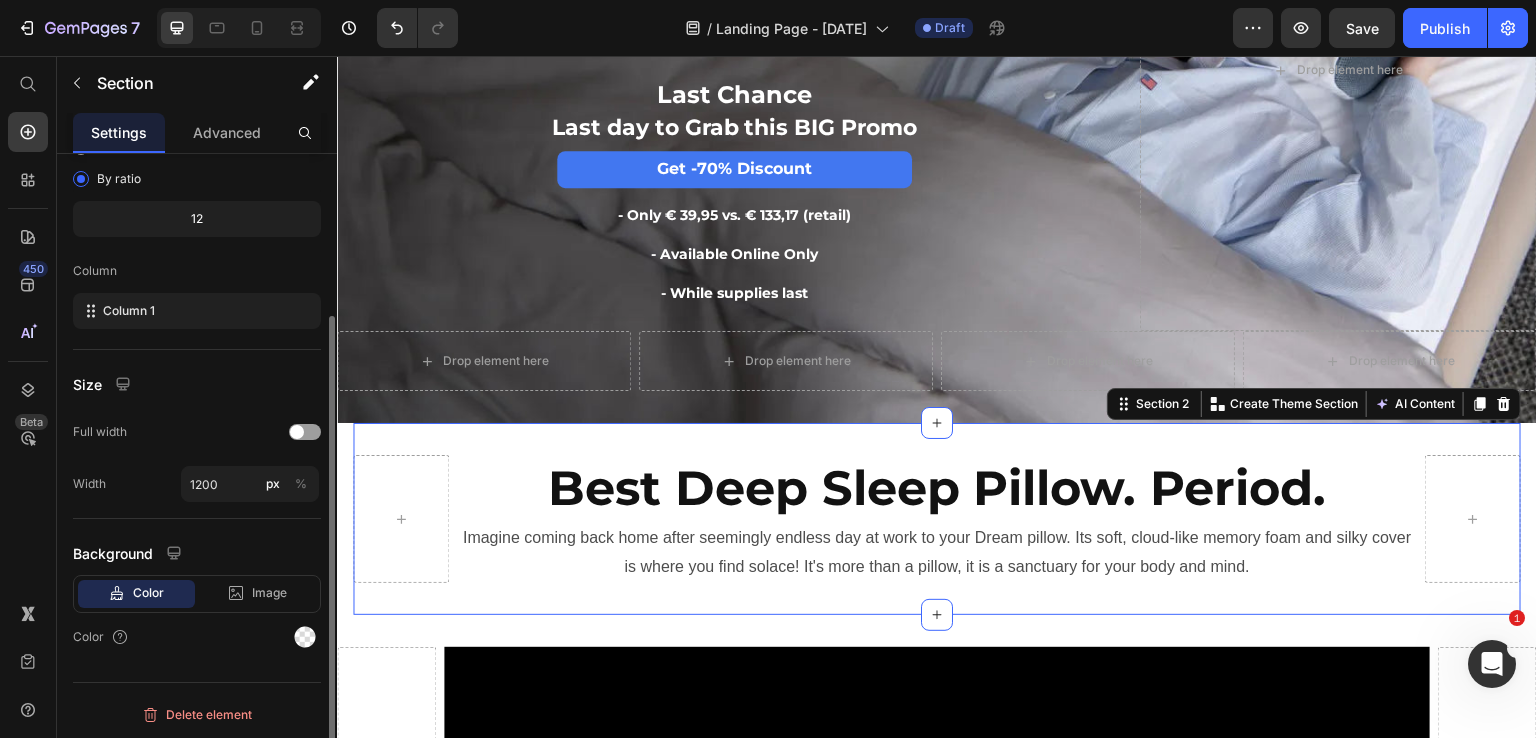 scroll, scrollTop: 0, scrollLeft: 0, axis: both 